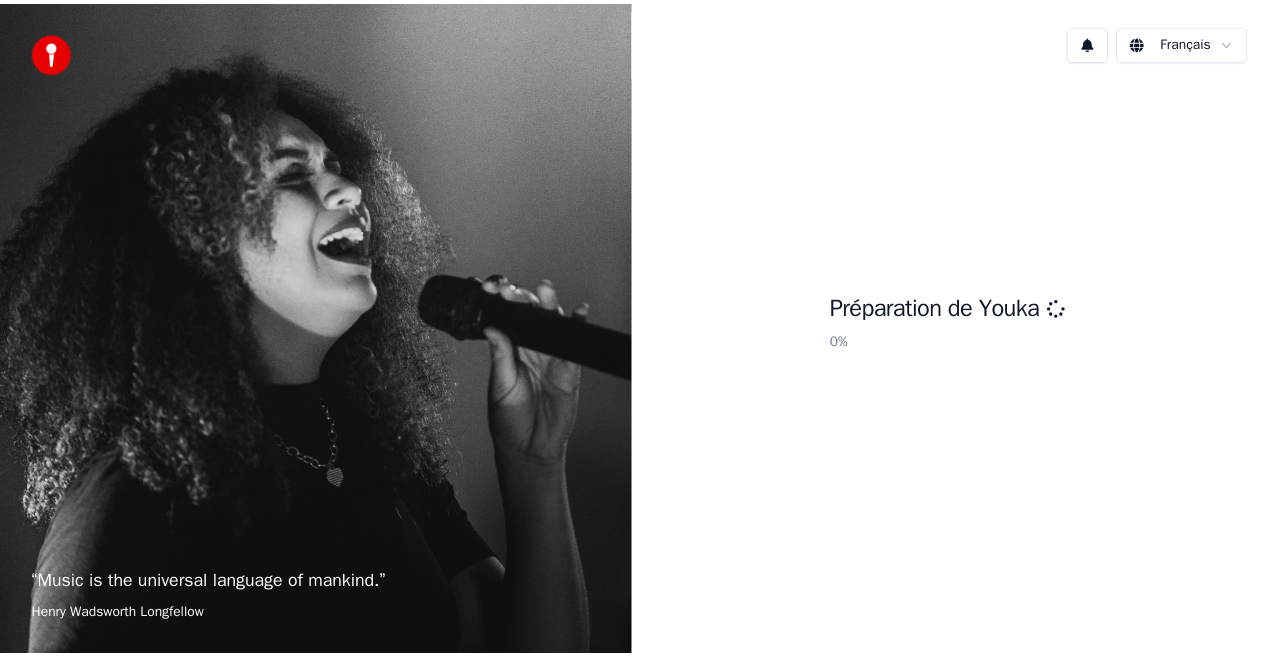 scroll, scrollTop: 0, scrollLeft: 0, axis: both 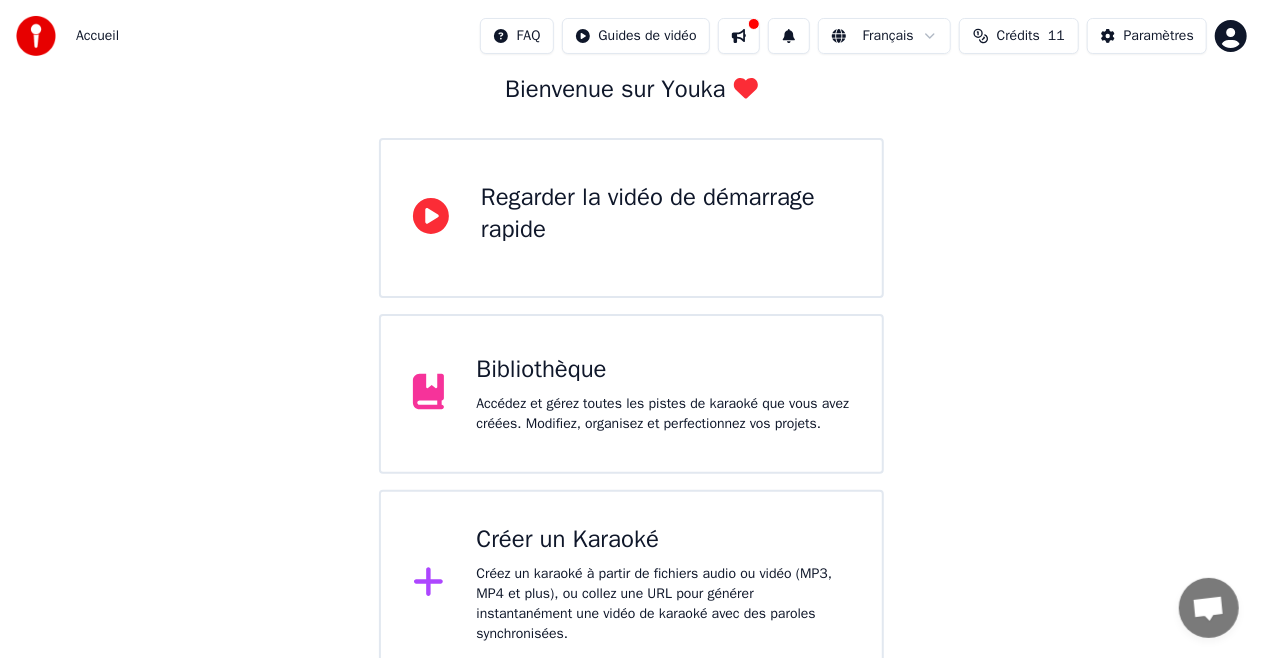 click on "Bienvenue sur Youka Regarder la vidéo de démarrage rapide Bibliothèque Accédez et gérez toutes les pistes de karaoké que vous avez créées. Modifiez, organisez et perfectionnez vos projets. Créer un Karaoké Créez un karaoké à partir de fichiers audio ou vidéo (MP3, MP4 et plus), ou collez une URL pour générer instantanément une vidéo de karaoké avec des paroles synchronisées." at bounding box center [631, 316] 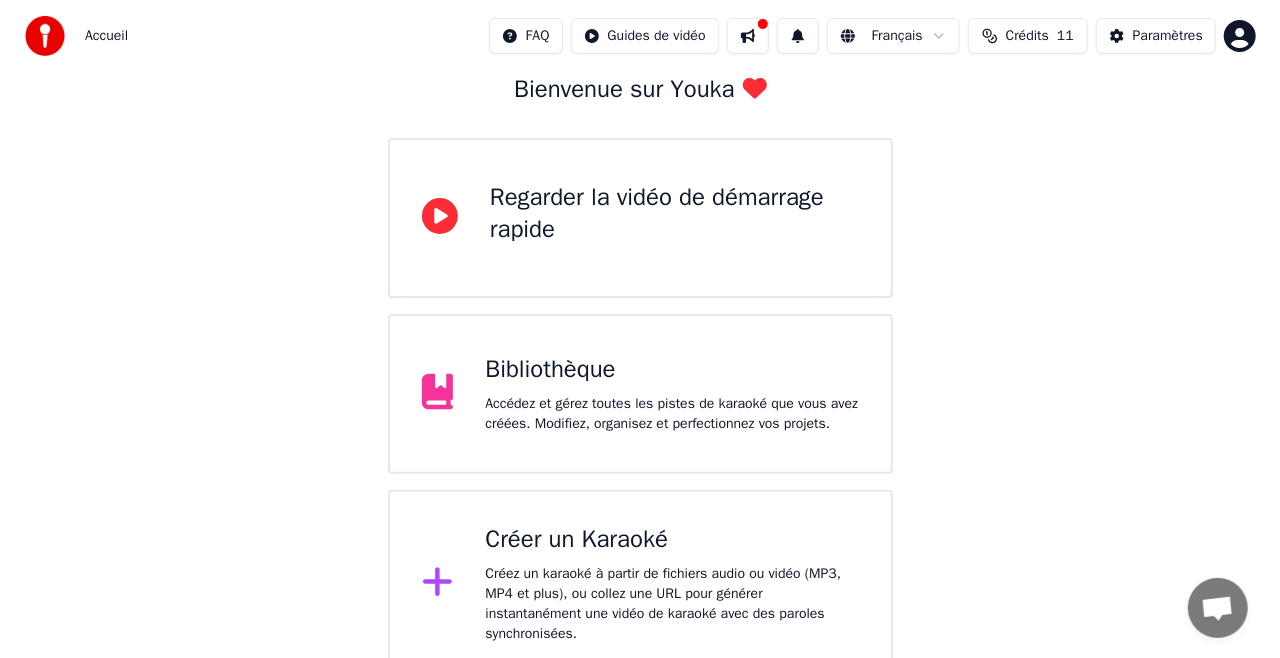scroll, scrollTop: 0, scrollLeft: 0, axis: both 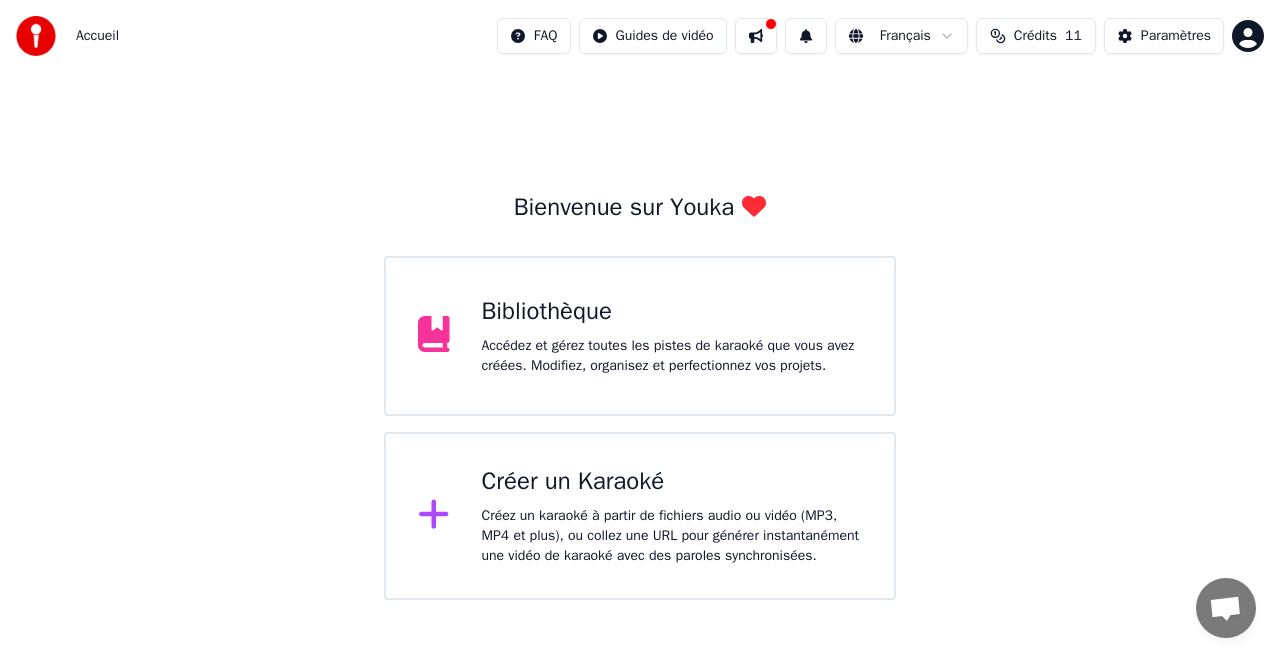 click on "Accueil FAQ Guides de vidéo Français Crédits 11 Paramètres Bienvenue sur Youka Bibliothèque Accédez et gérez toutes les pistes de karaoké que vous avez créées. Modifiez, organisez et perfectionnez vos projets. Créer un Karaoké Créez un karaoké à partir de fichiers audio ou vidéo (MP3, MP4 et plus), ou collez une URL pour générer instantanément une vidéo de karaoké avec des paroles synchronisées." at bounding box center (640, 300) 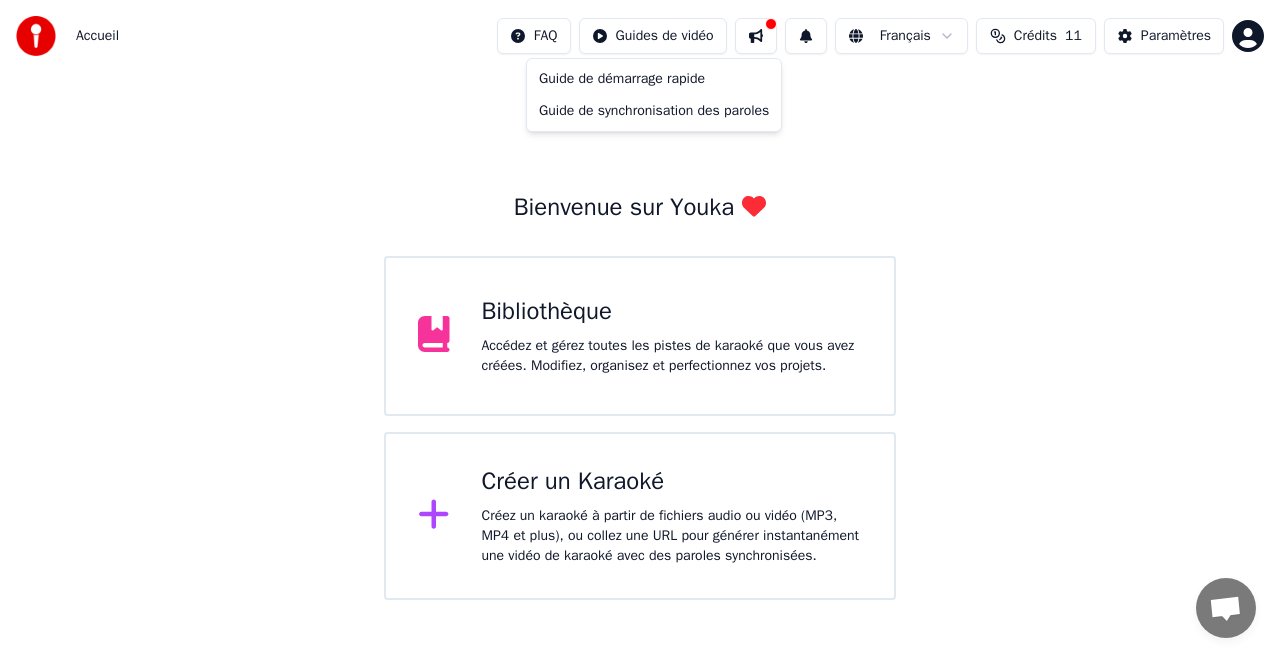 drag, startPoint x: 872, startPoint y: 96, endPoint x: 828, endPoint y: 75, distance: 48.754486 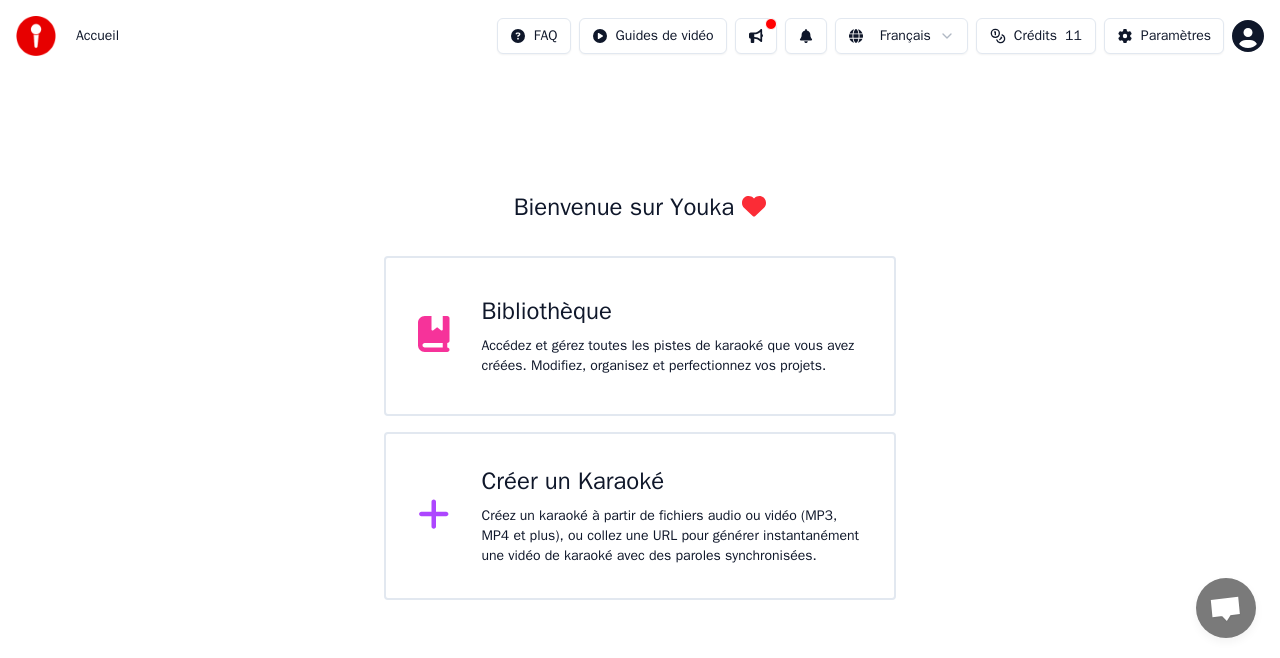 click on "Créer un Karaoké Créez un karaoké à partir de fichiers audio ou vidéo (MP3, MP4 et plus), ou collez une URL pour générer instantanément une vidéo de karaoké avec des paroles synchronisées." at bounding box center [640, 516] 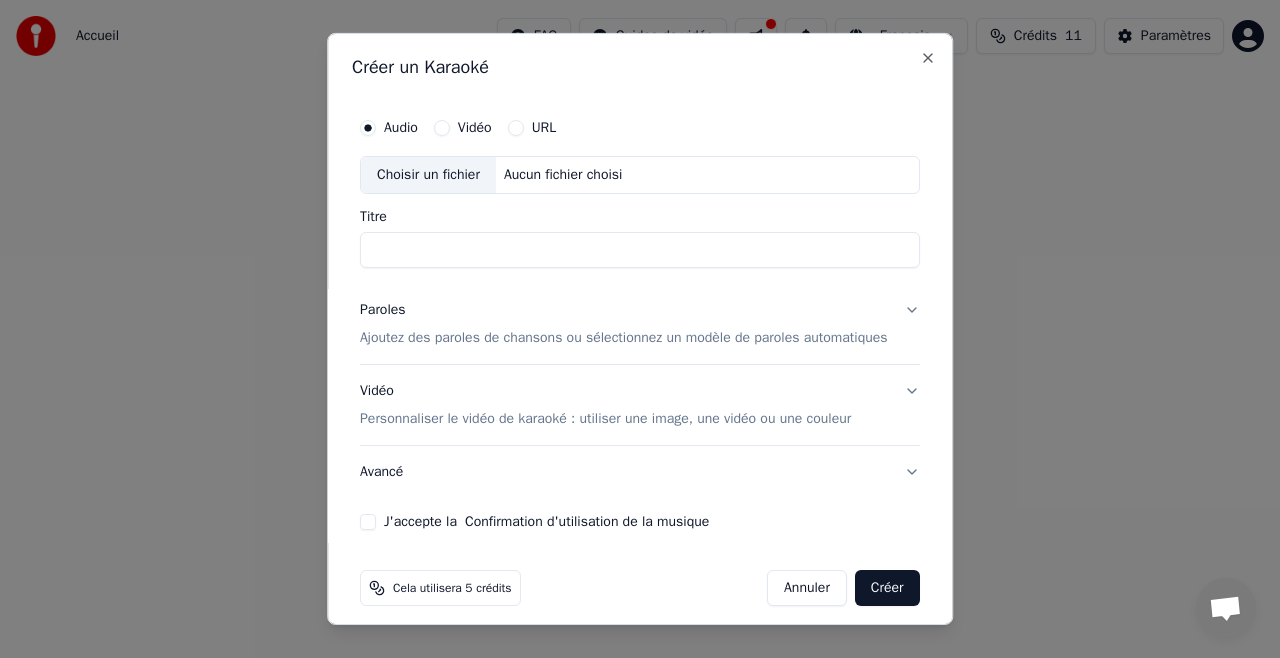 click on "Choisir un fichier" at bounding box center [428, 175] 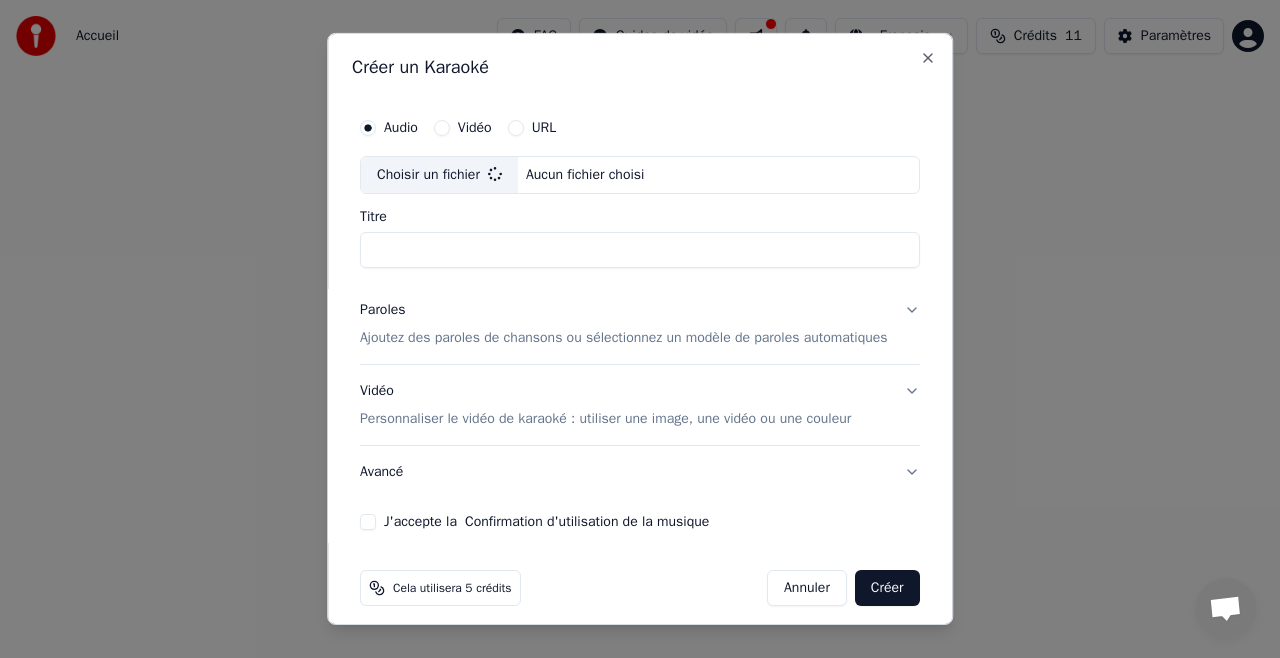type on "**********" 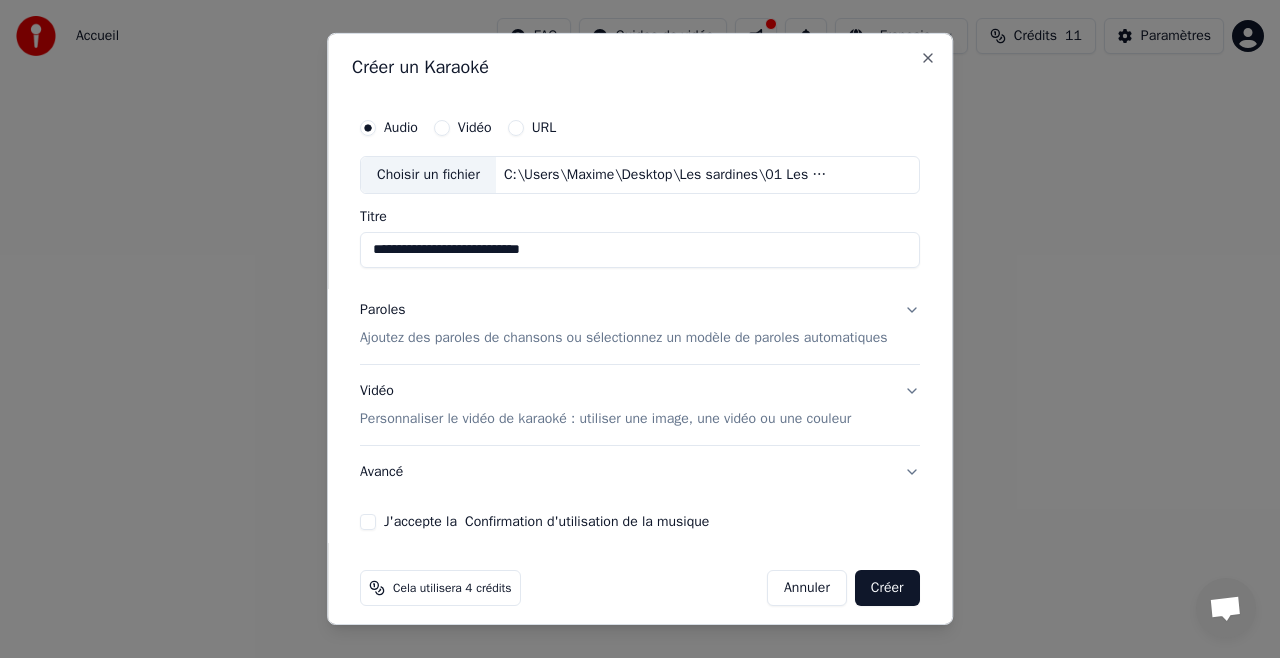 click on "Ajoutez des paroles de chansons ou sélectionnez un modèle de paroles automatiques" at bounding box center [624, 338] 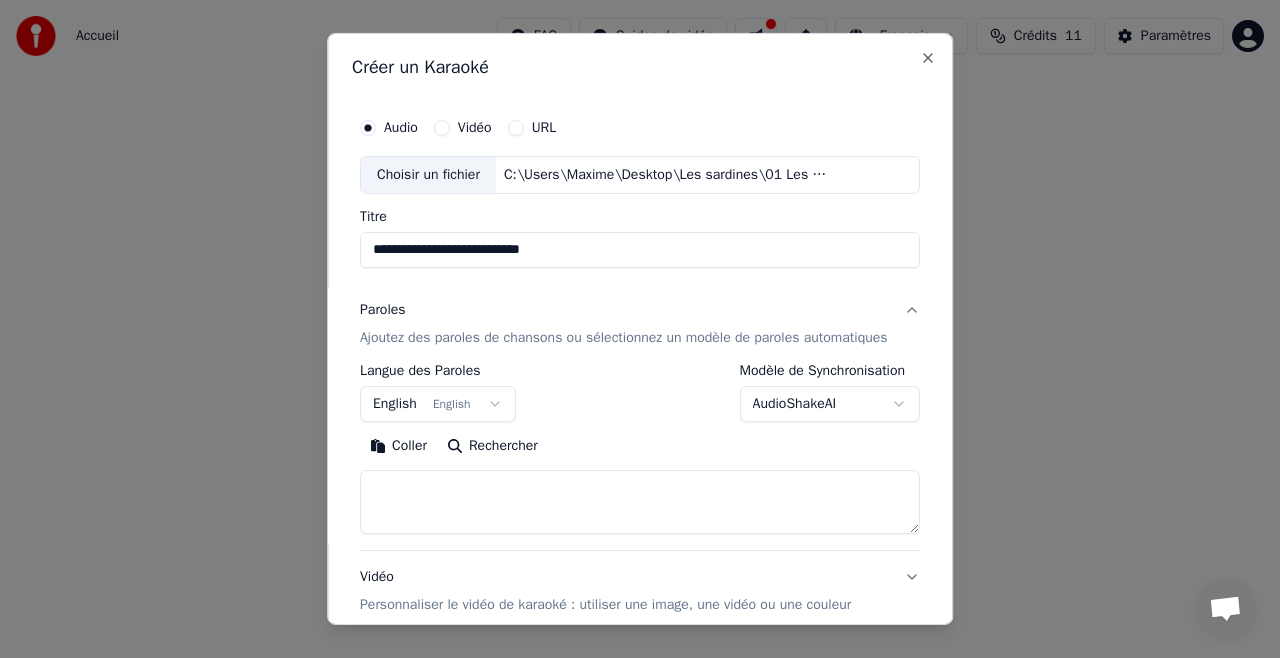 scroll, scrollTop: 133, scrollLeft: 0, axis: vertical 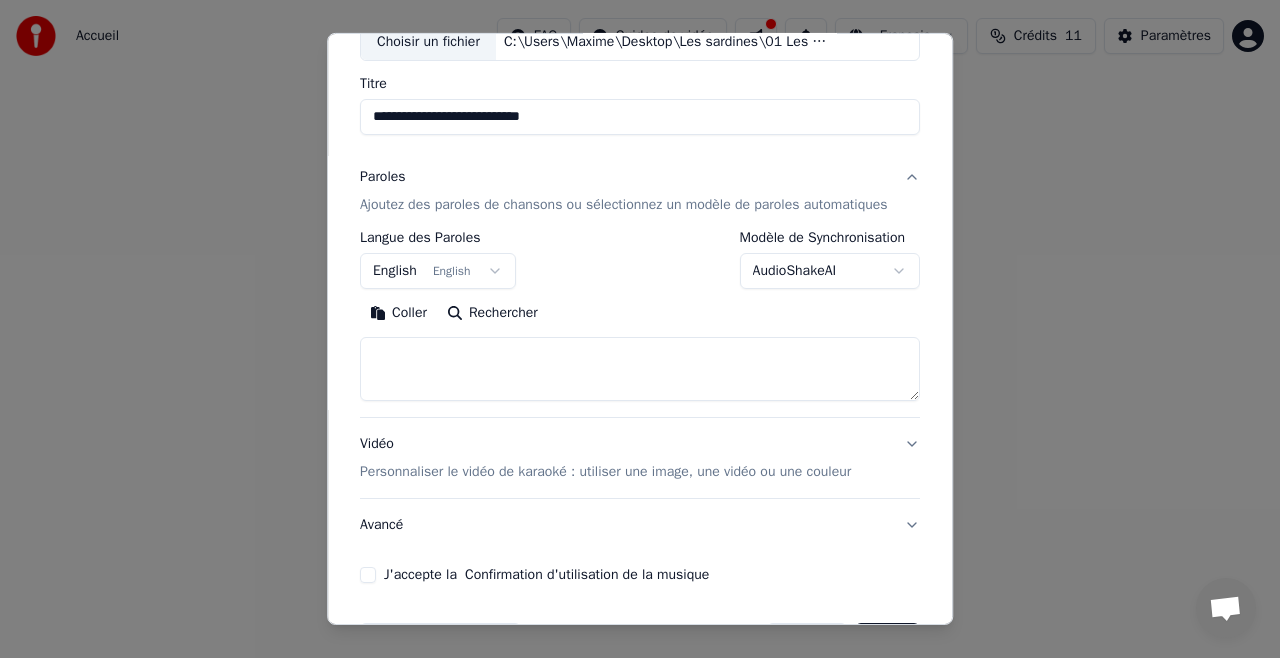 click at bounding box center (640, 369) 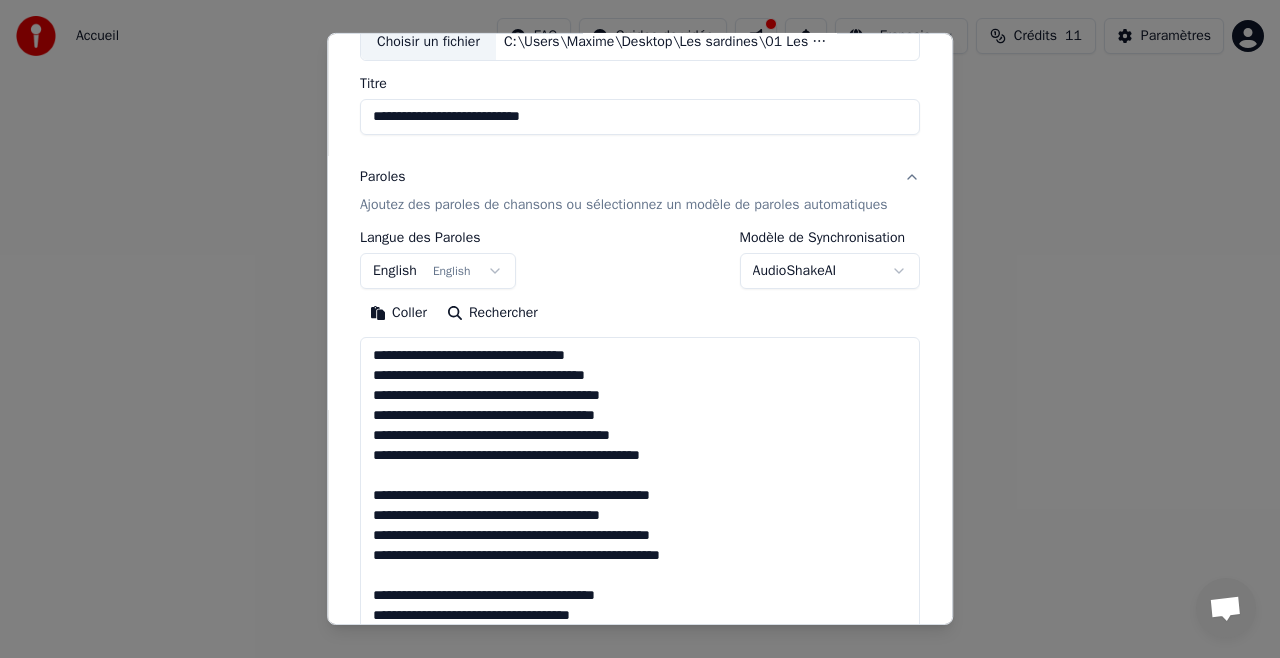 scroll, scrollTop: 884, scrollLeft: 0, axis: vertical 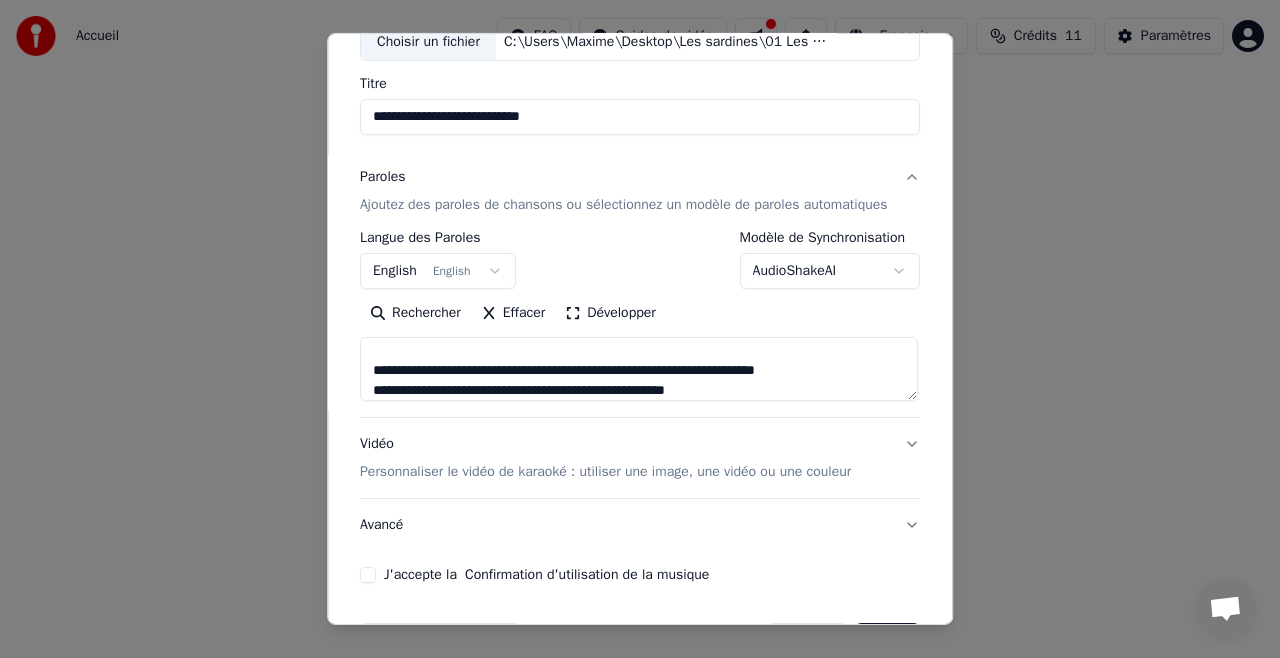 type on "**********" 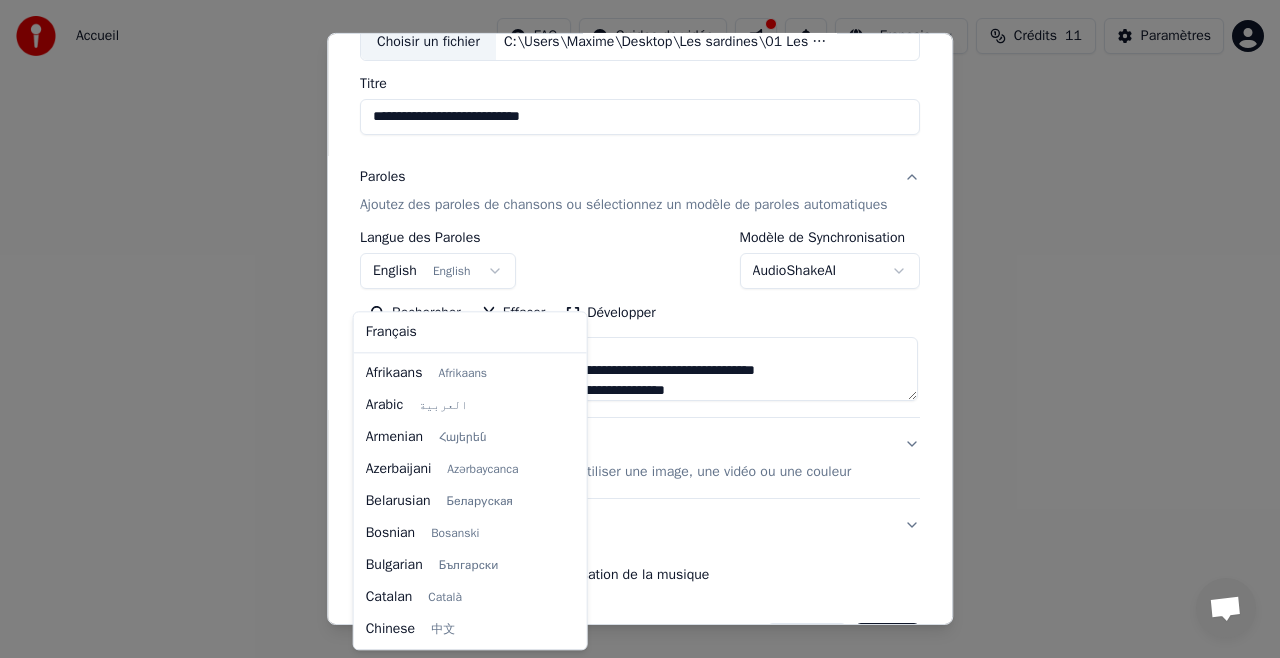 scroll, scrollTop: 160, scrollLeft: 0, axis: vertical 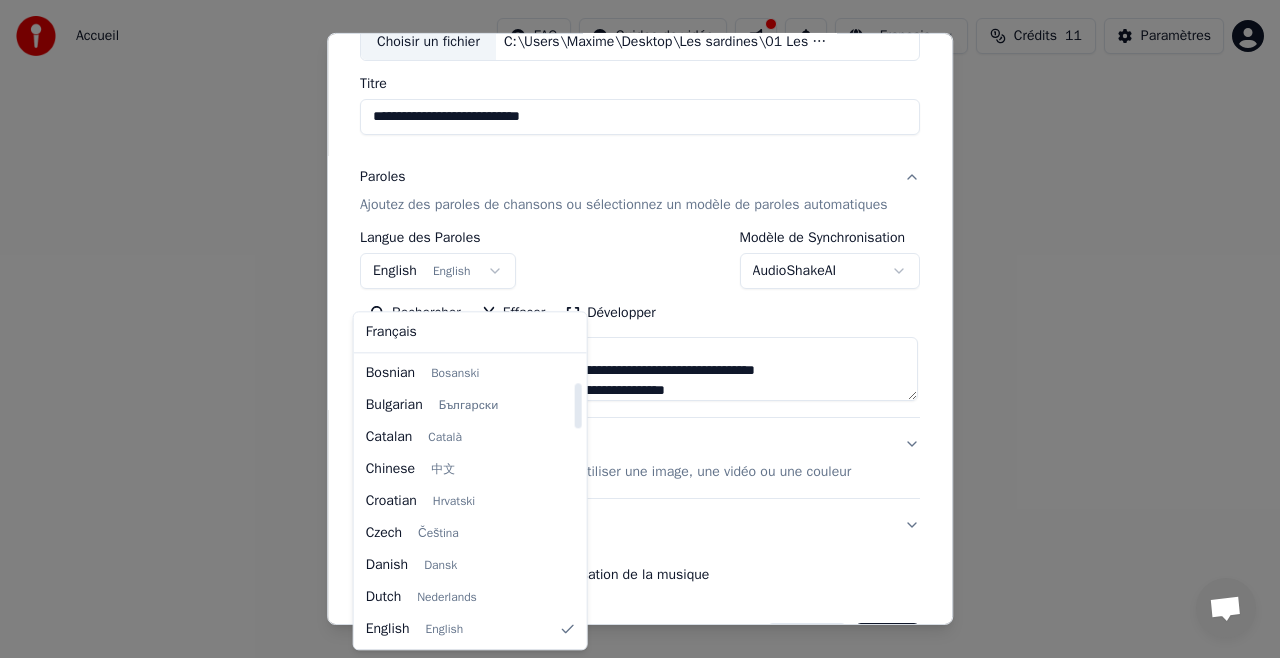 select on "**" 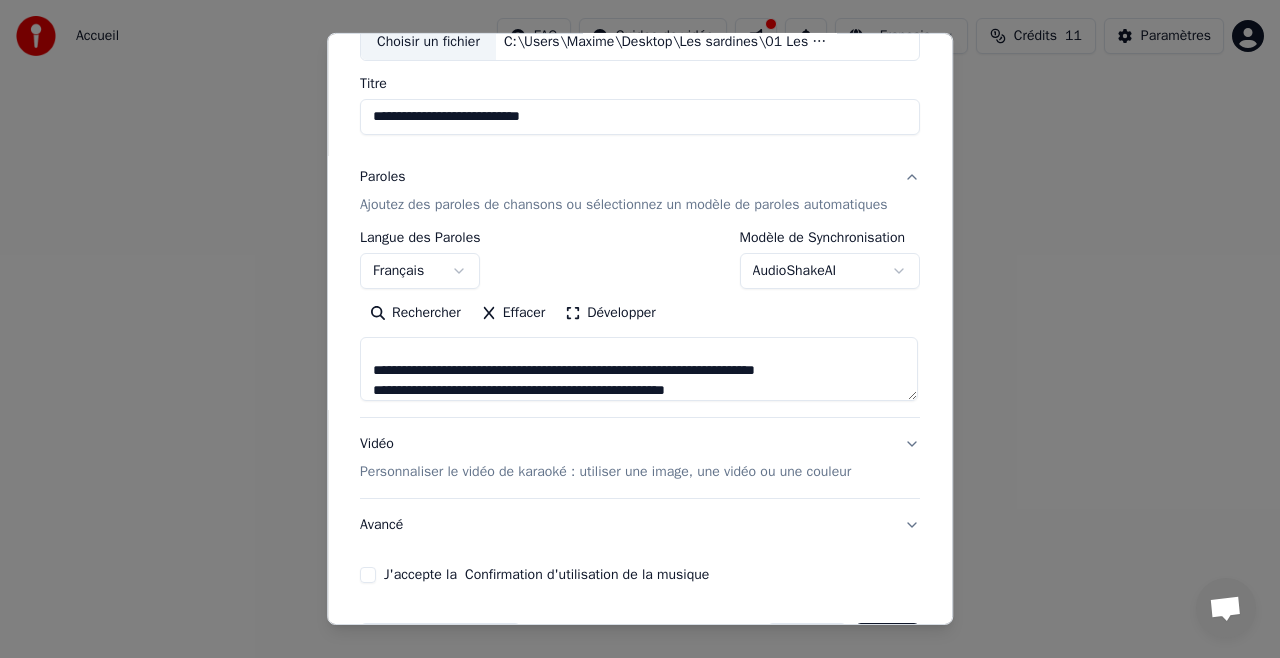 scroll, scrollTop: 217, scrollLeft: 0, axis: vertical 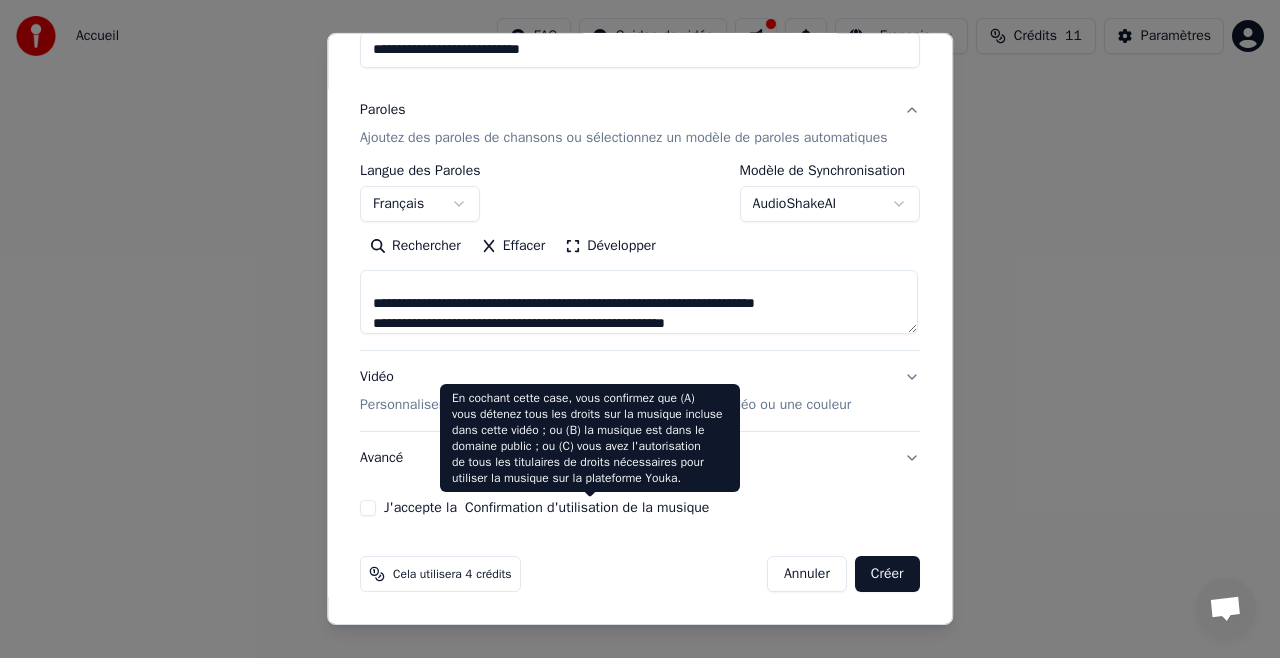 click on "Confirmation d'utilisation de la musique" at bounding box center [587, 508] 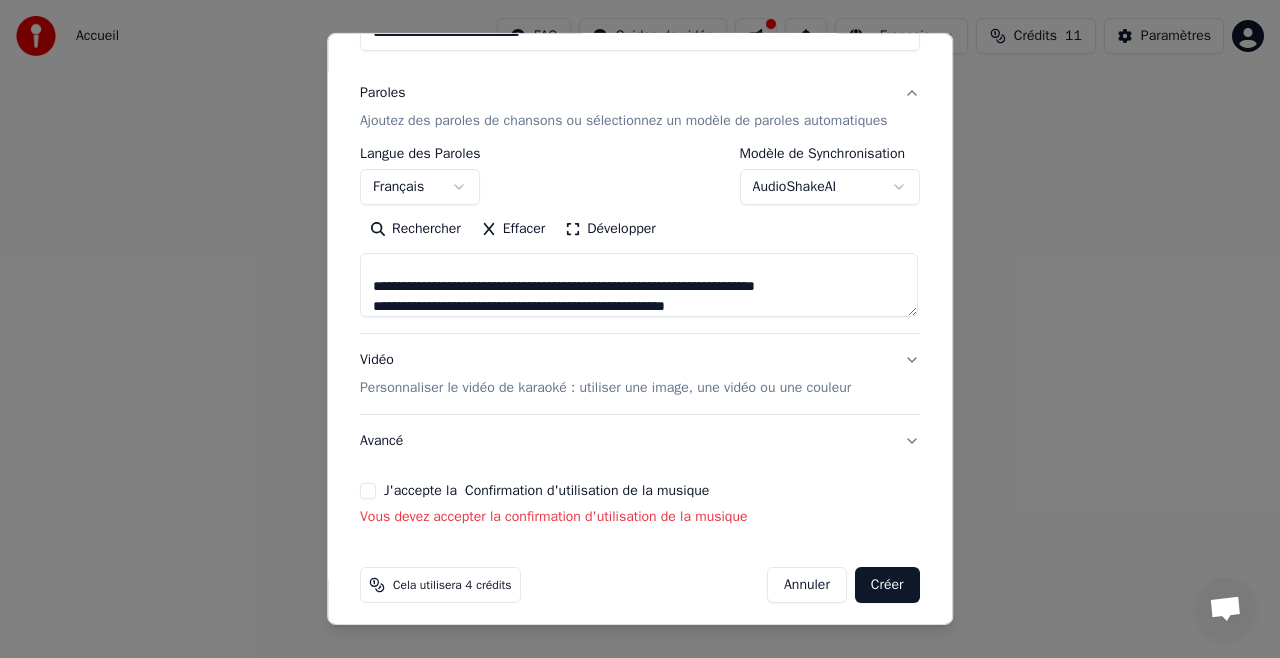 click on "J'accepte la   Confirmation d'utilisation de la musique" at bounding box center [546, 491] 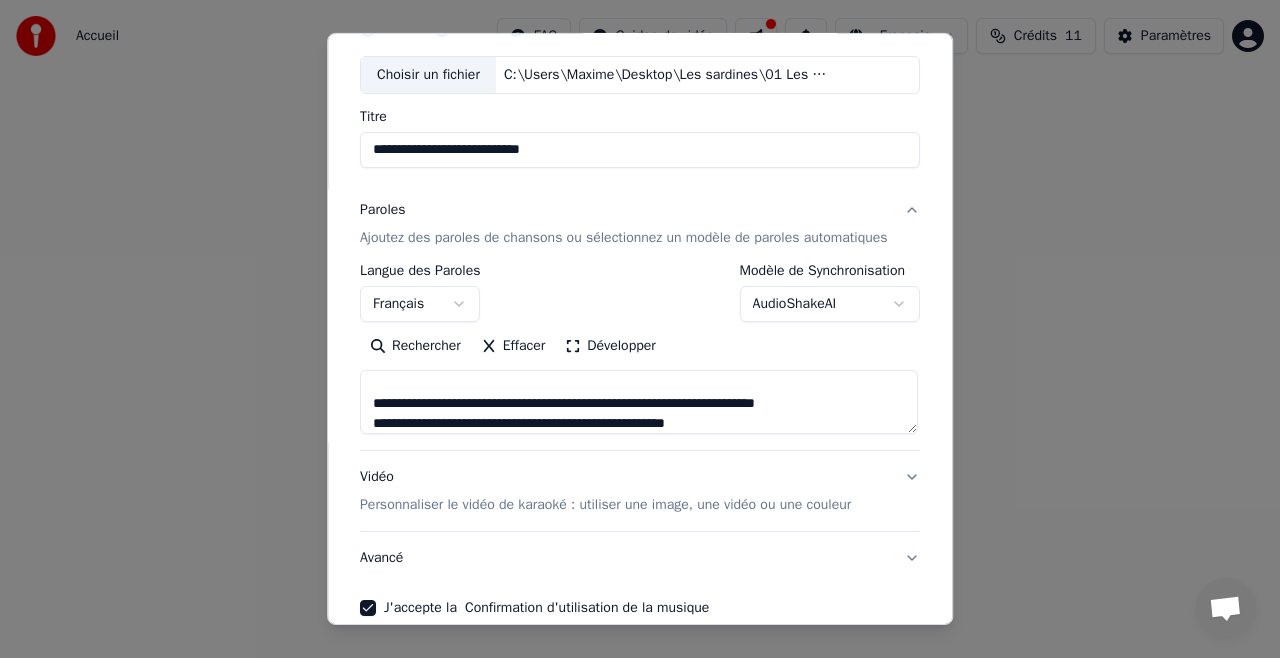 scroll, scrollTop: 0, scrollLeft: 0, axis: both 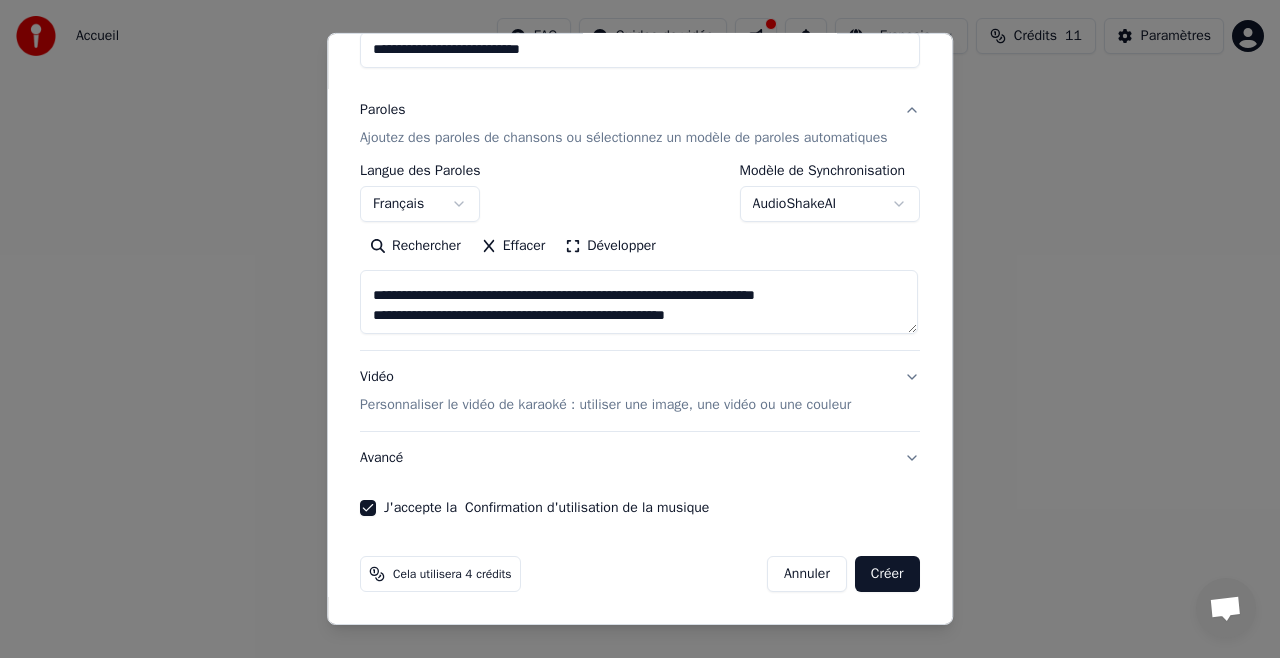 click on "Créer" at bounding box center (887, 574) 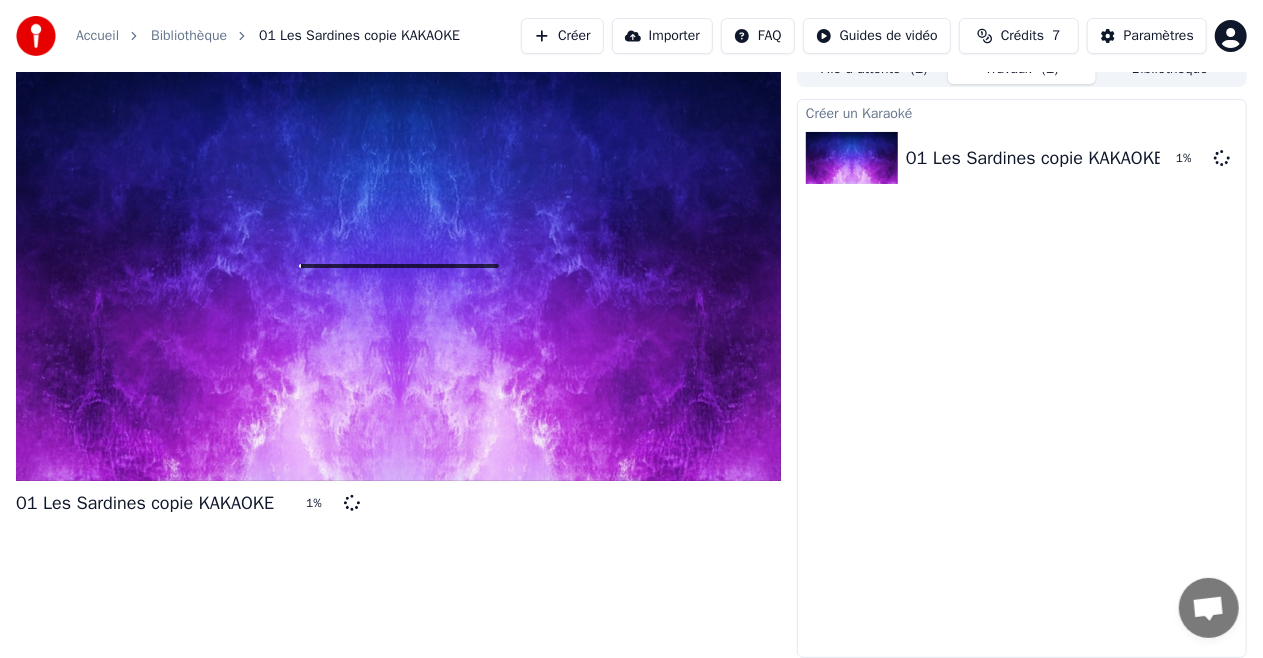 scroll, scrollTop: 0, scrollLeft: 0, axis: both 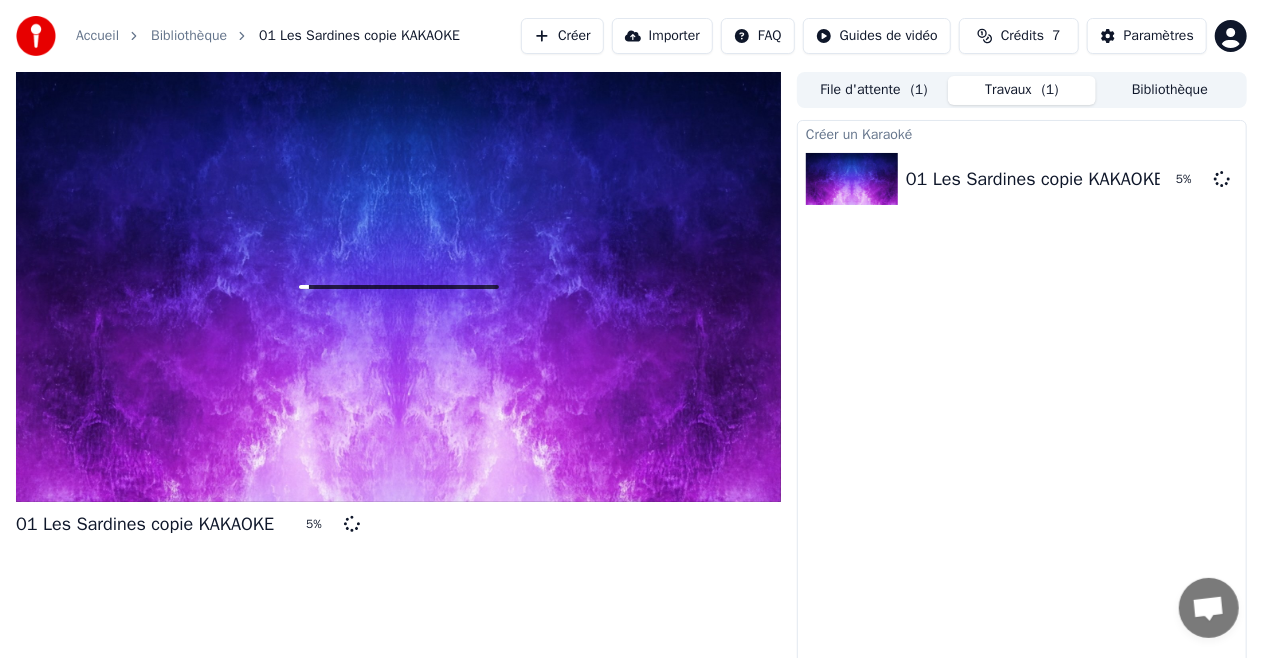 click on "Créer un Karaoké 01 Les Sardines copie KAKAOKE 5 %" at bounding box center [1022, 399] 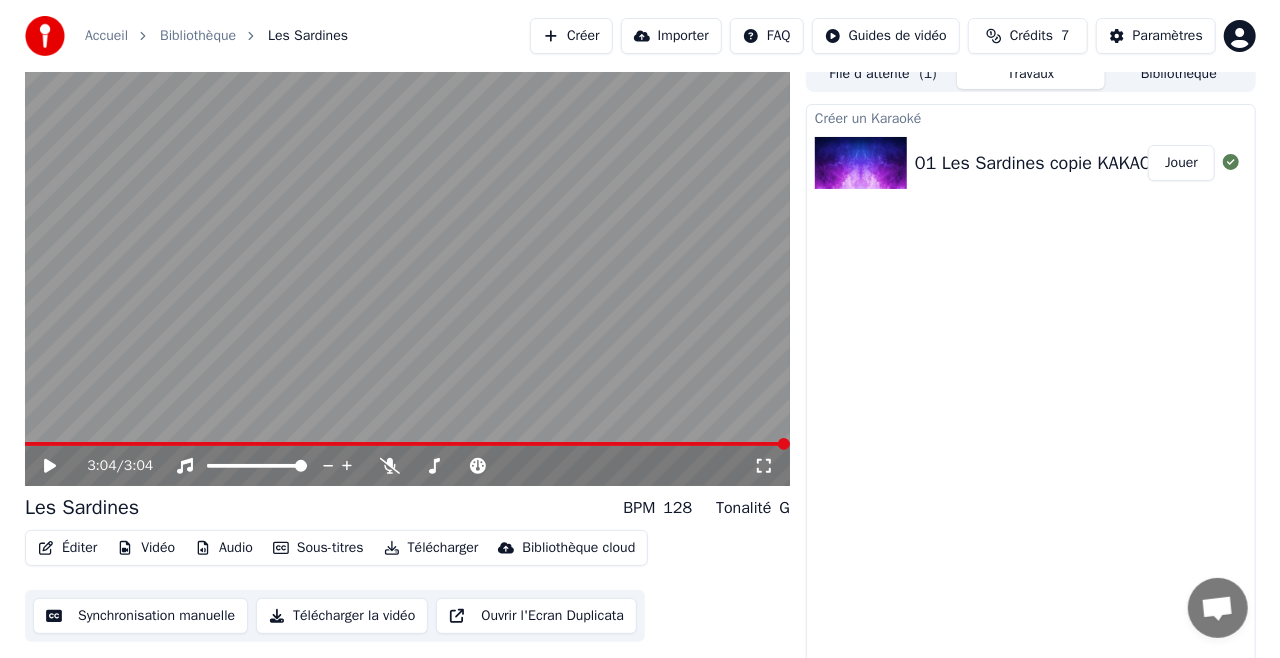 scroll, scrollTop: 21, scrollLeft: 0, axis: vertical 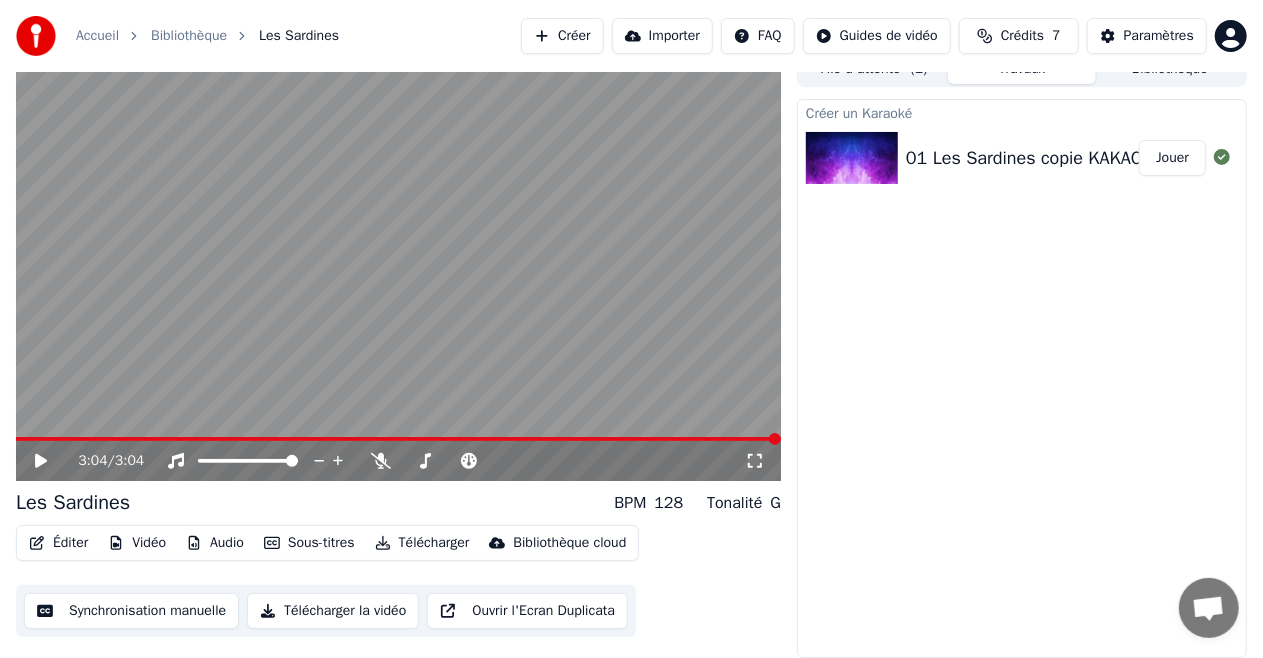 click at bounding box center (398, 266) 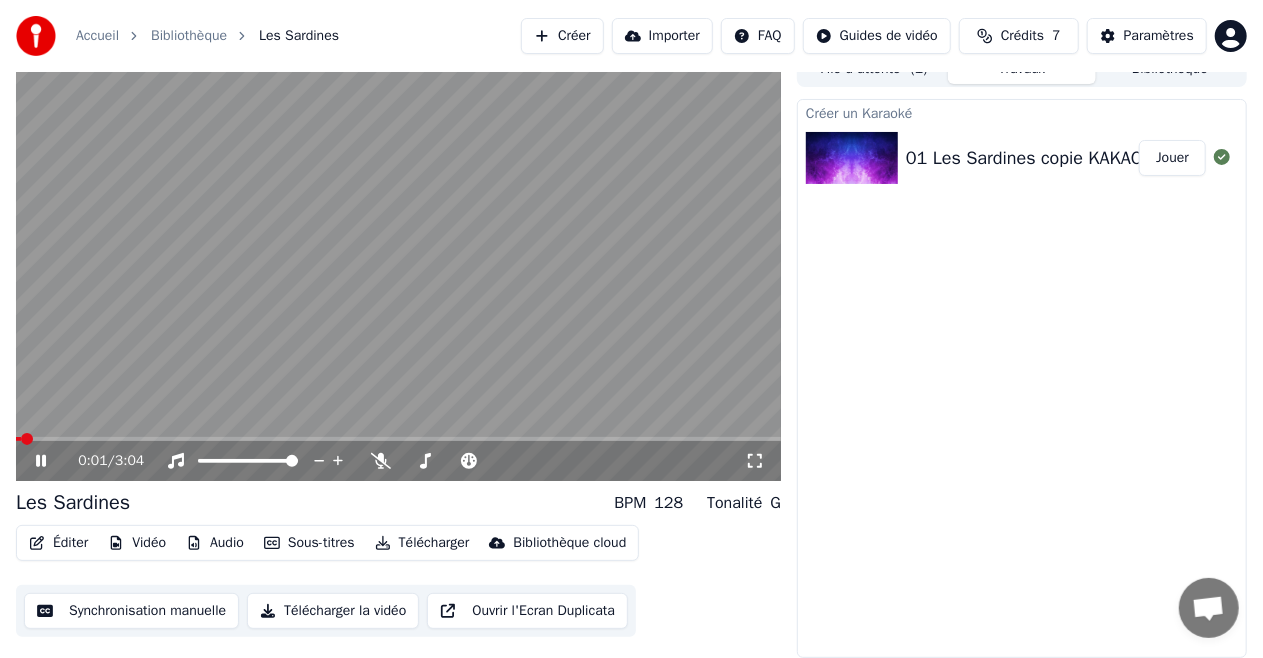 click at bounding box center (398, 266) 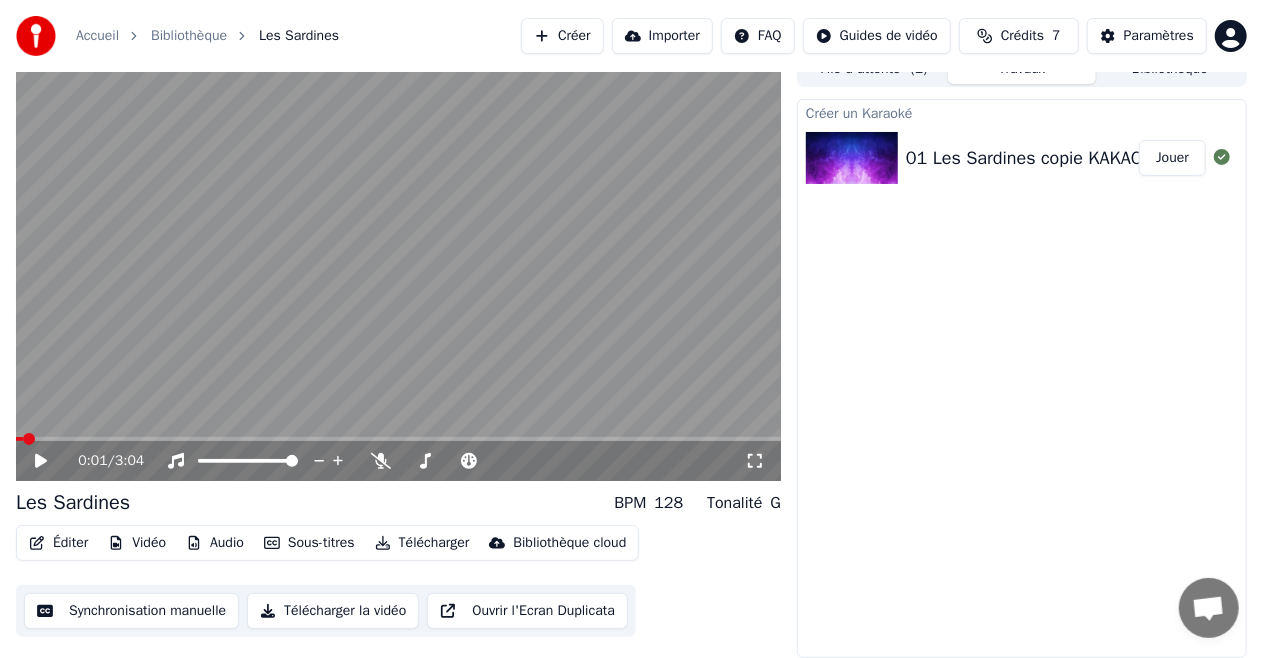 click on "Vidéo" at bounding box center [137, 543] 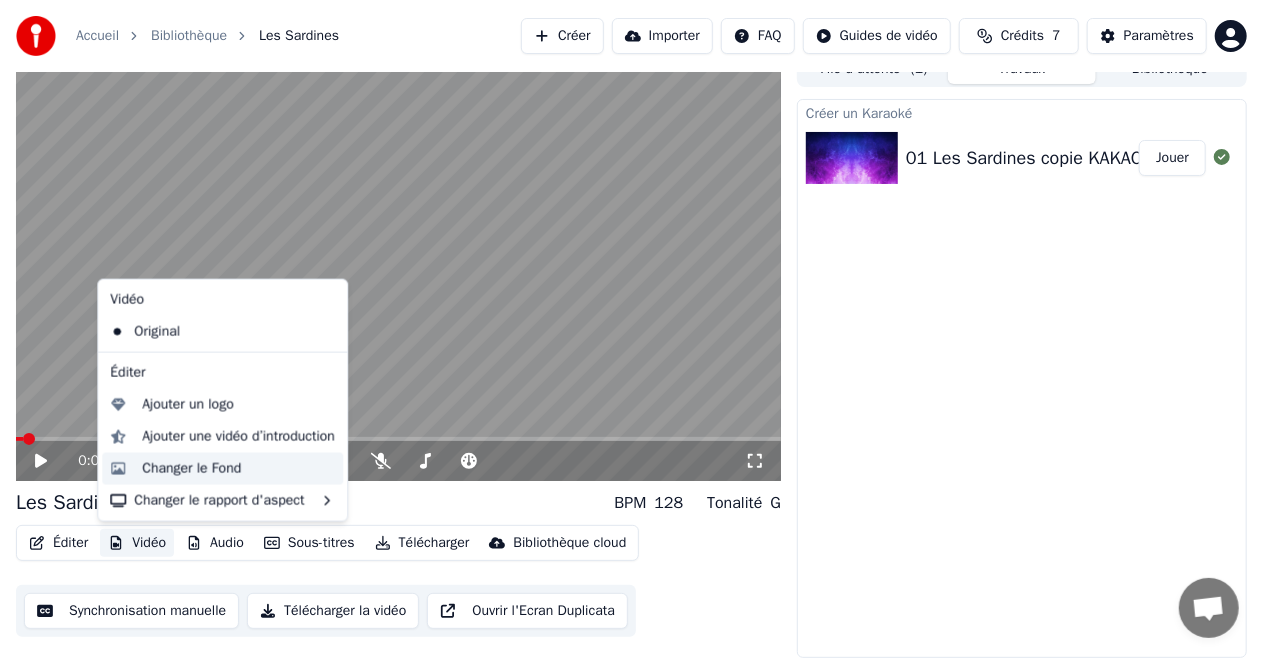 click on "Changer le Fond" at bounding box center [191, 469] 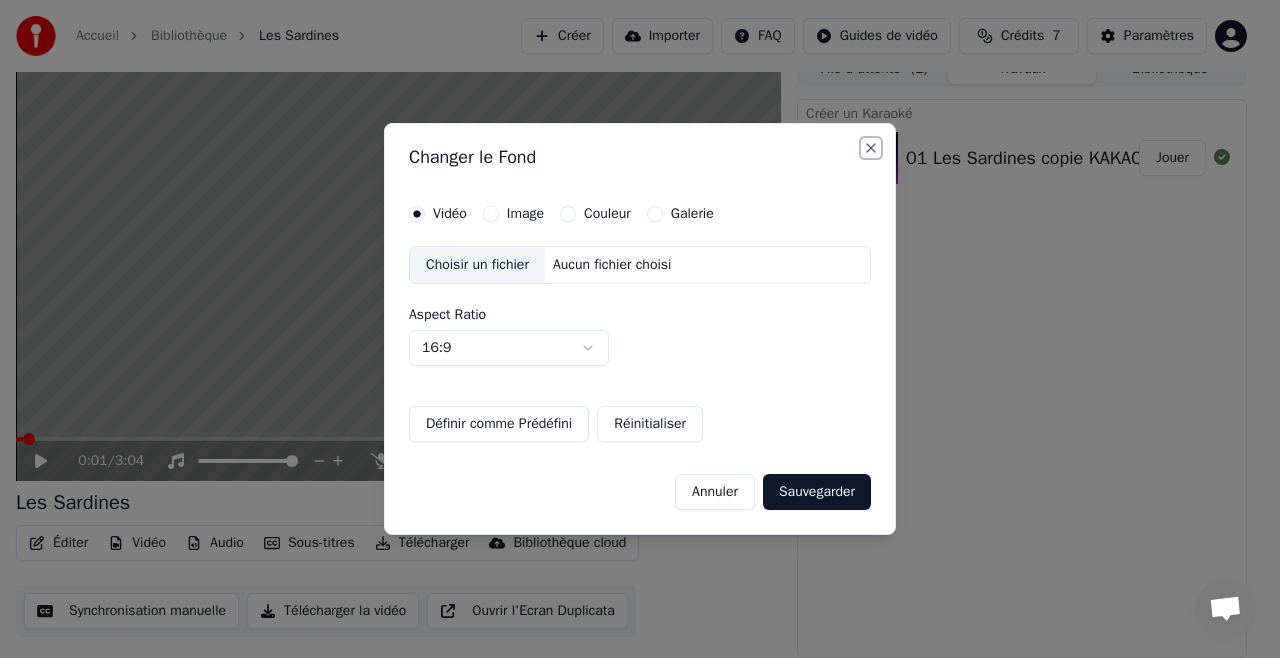 click on "Close" at bounding box center [871, 148] 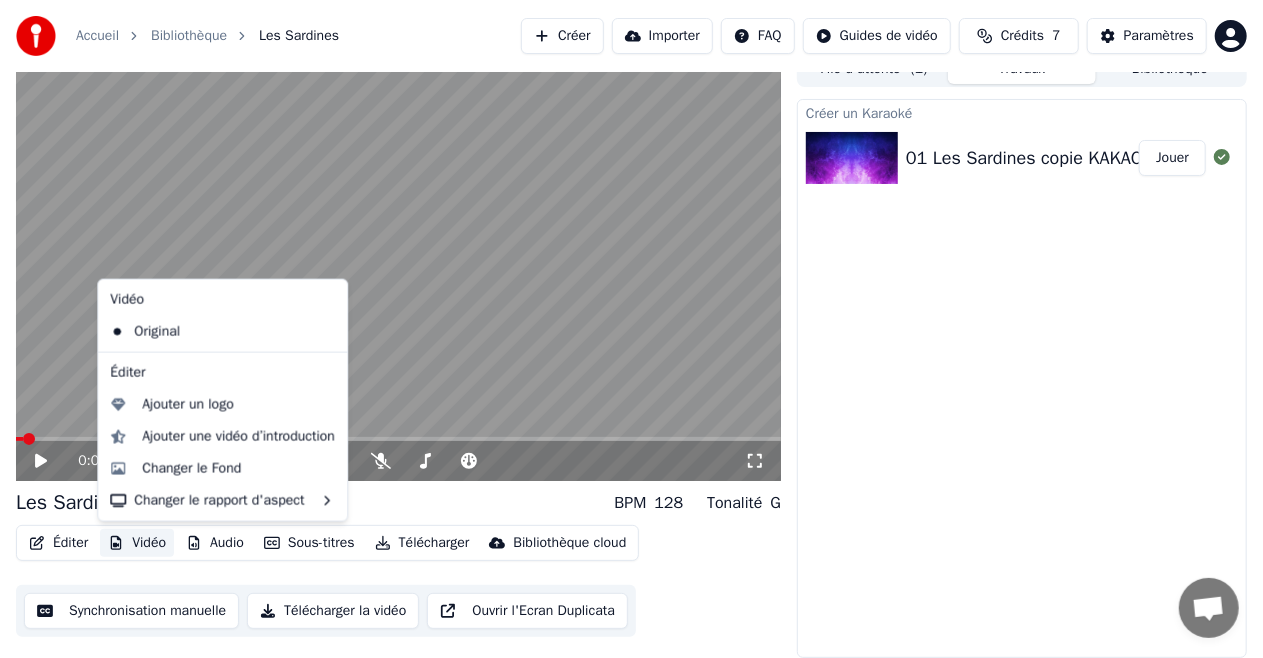 click on "Vidéo" at bounding box center [137, 543] 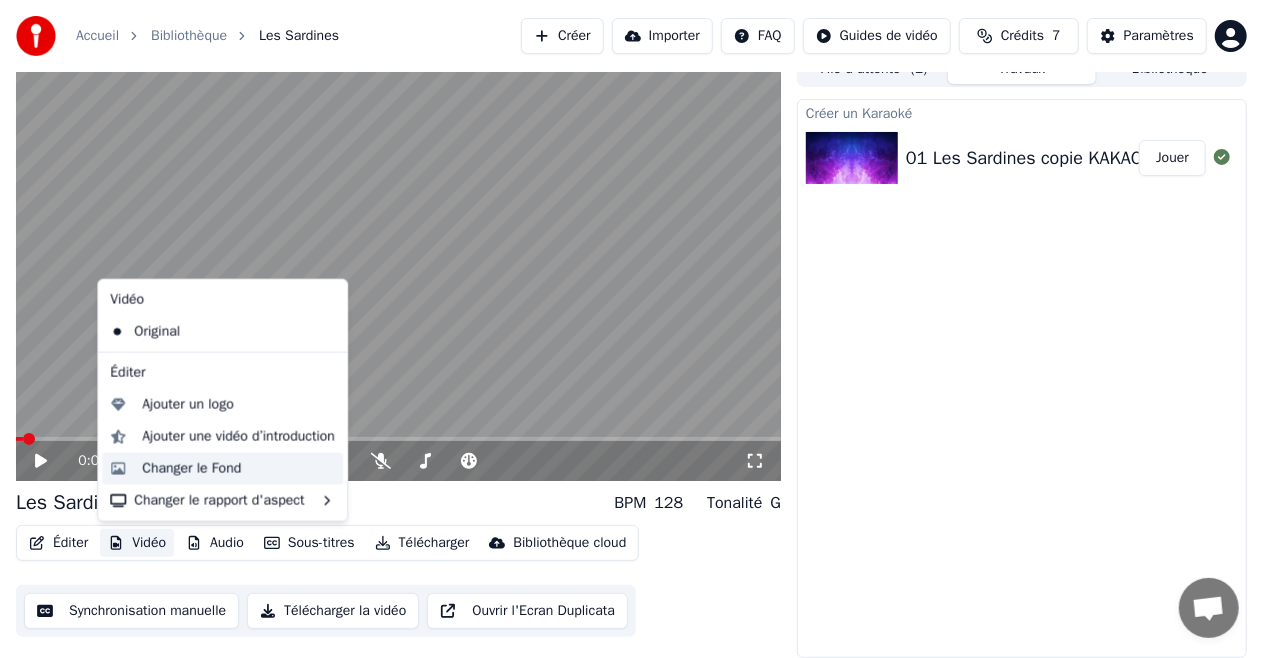 click on "Changer le Fond" at bounding box center [191, 469] 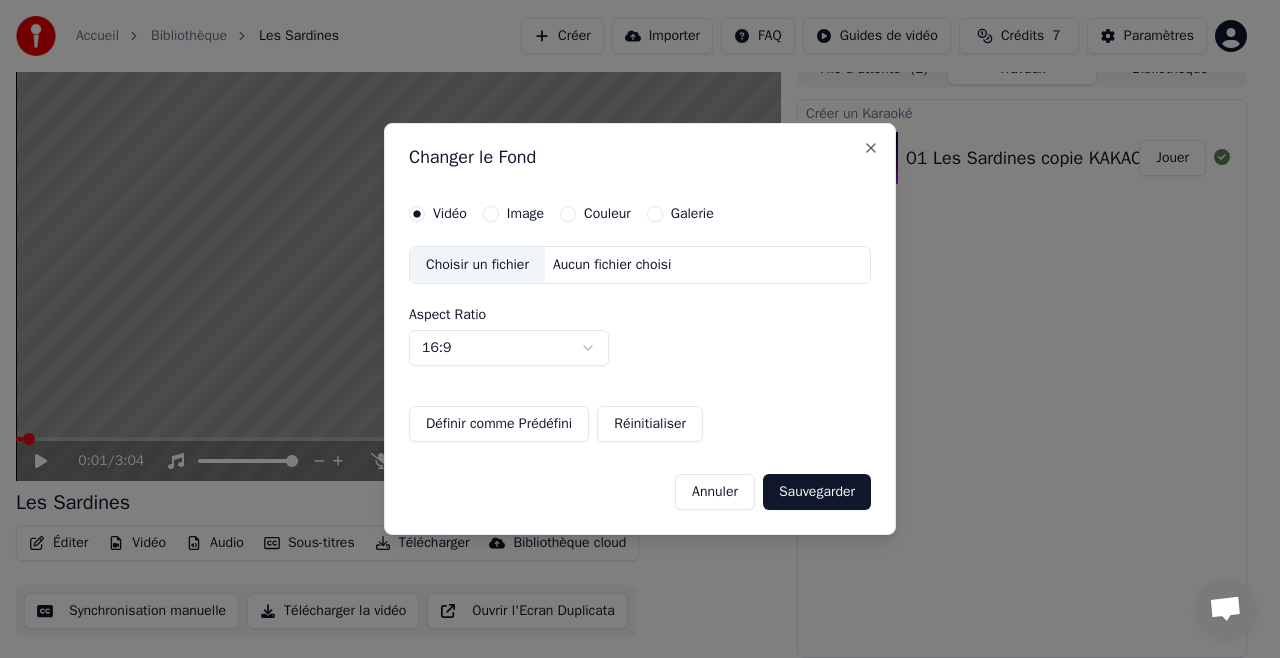 click on "Couleur" at bounding box center [568, 214] 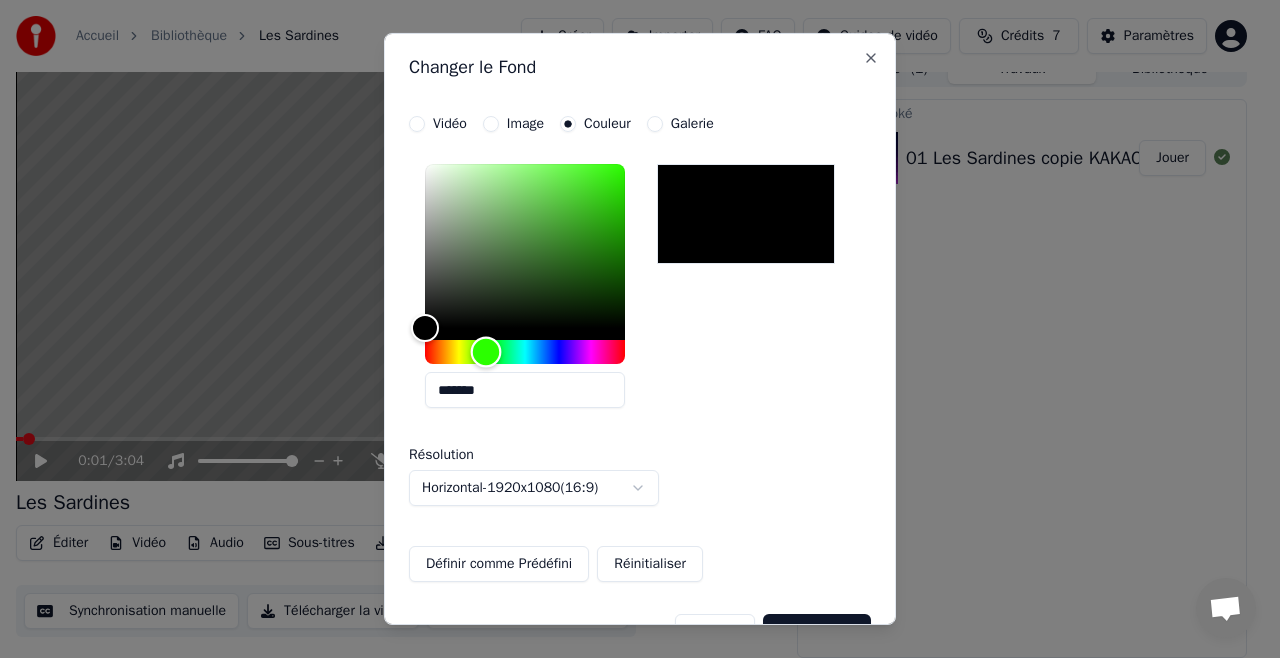 click at bounding box center (525, 352) 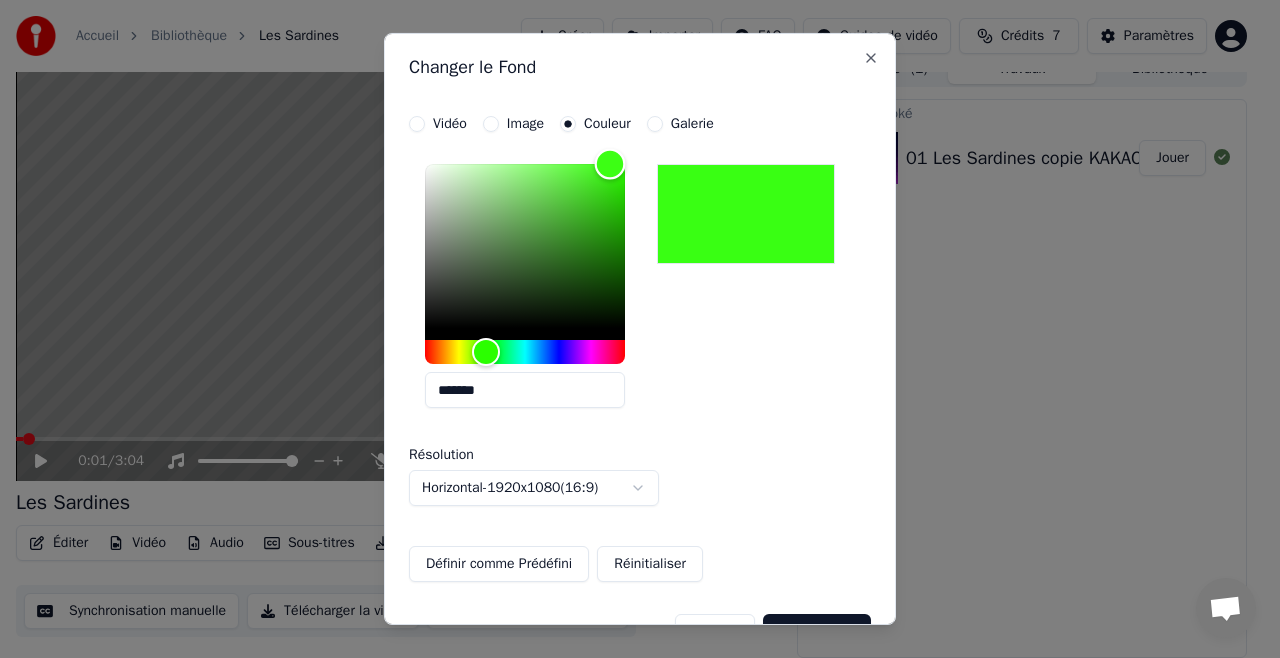 drag, startPoint x: 579, startPoint y: 245, endPoint x: 612, endPoint y: 120, distance: 129.28264 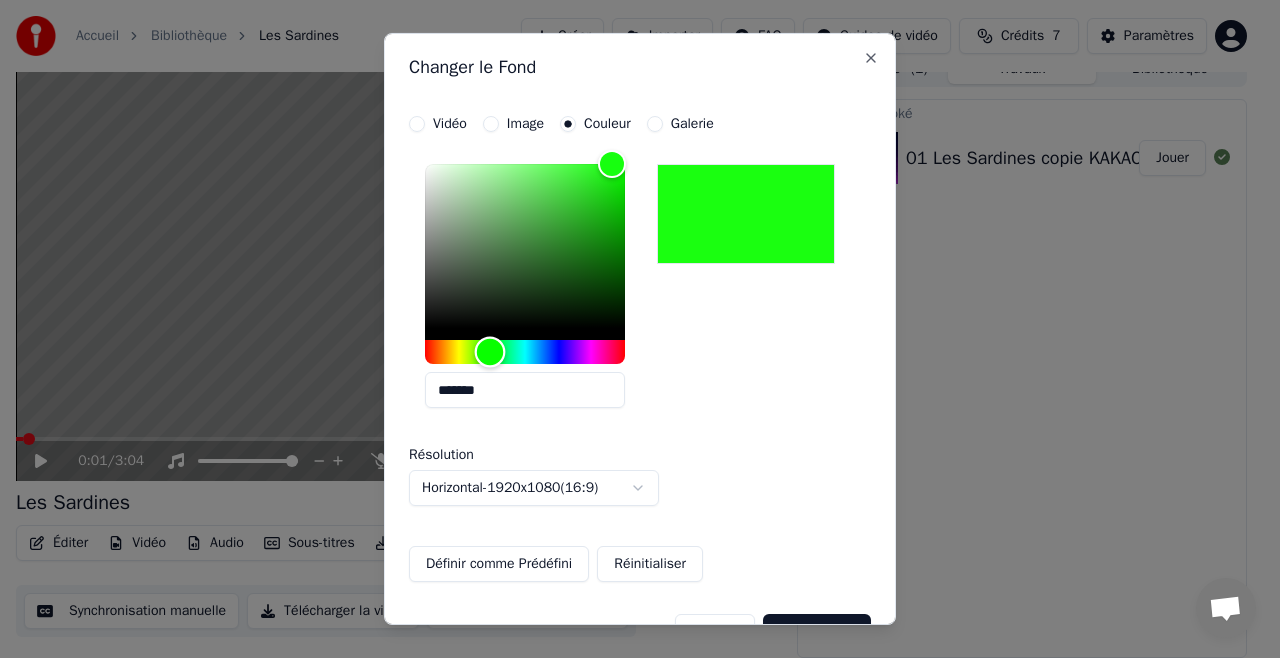drag, startPoint x: 488, startPoint y: 350, endPoint x: 490, endPoint y: 338, distance: 12.165525 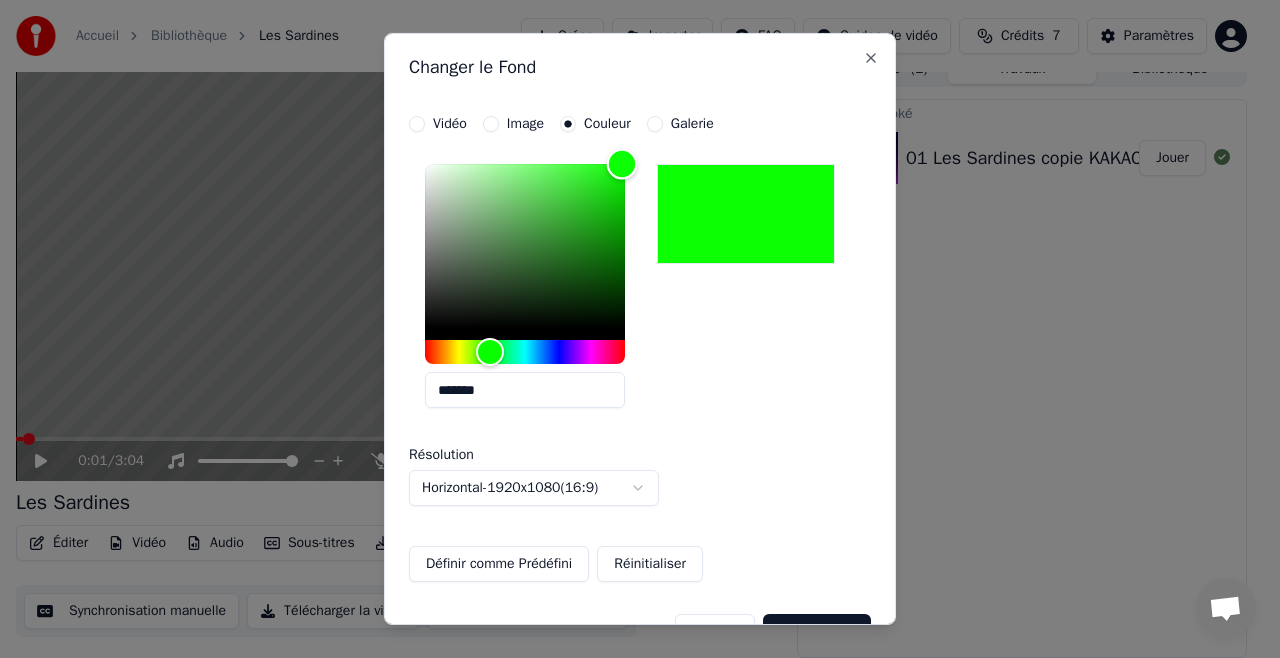 type on "*******" 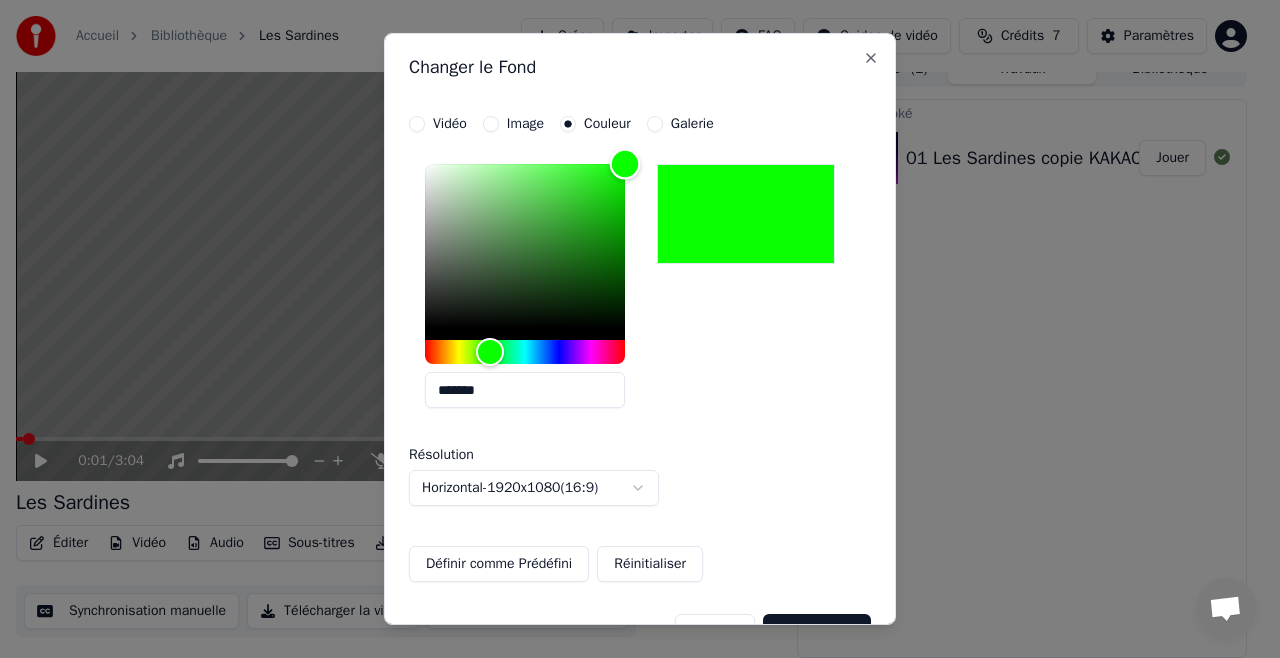 drag, startPoint x: 613, startPoint y: 166, endPoint x: 643, endPoint y: 149, distance: 34.48188 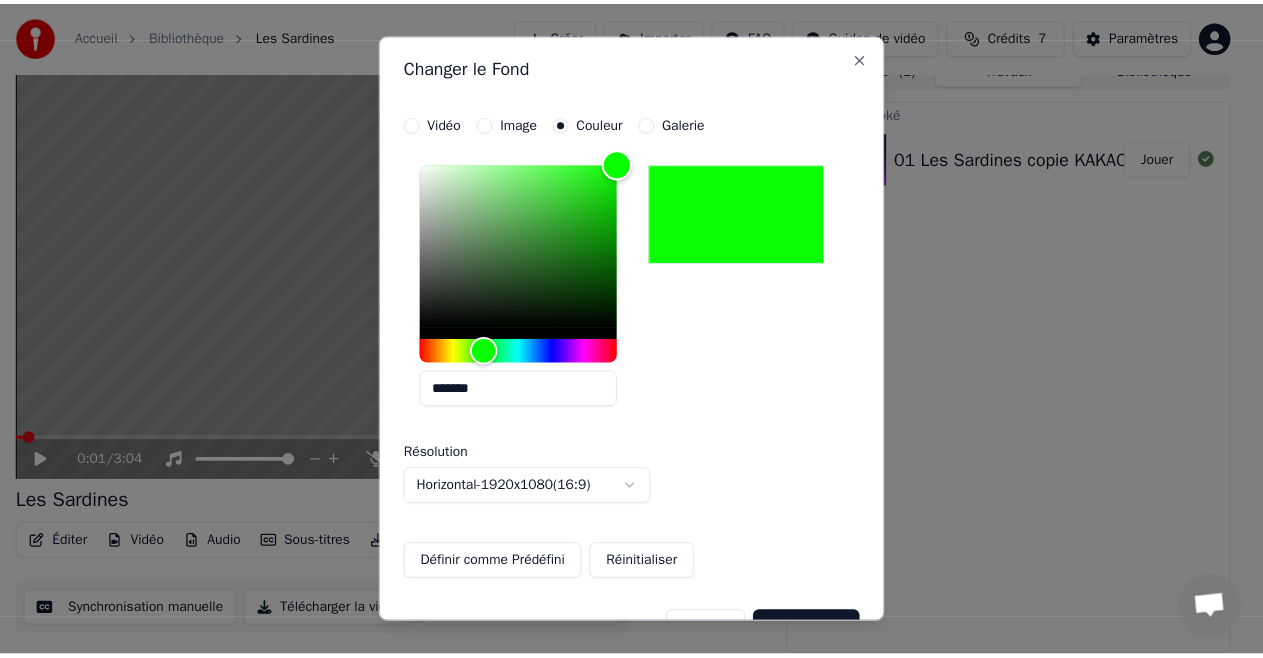 scroll, scrollTop: 49, scrollLeft: 0, axis: vertical 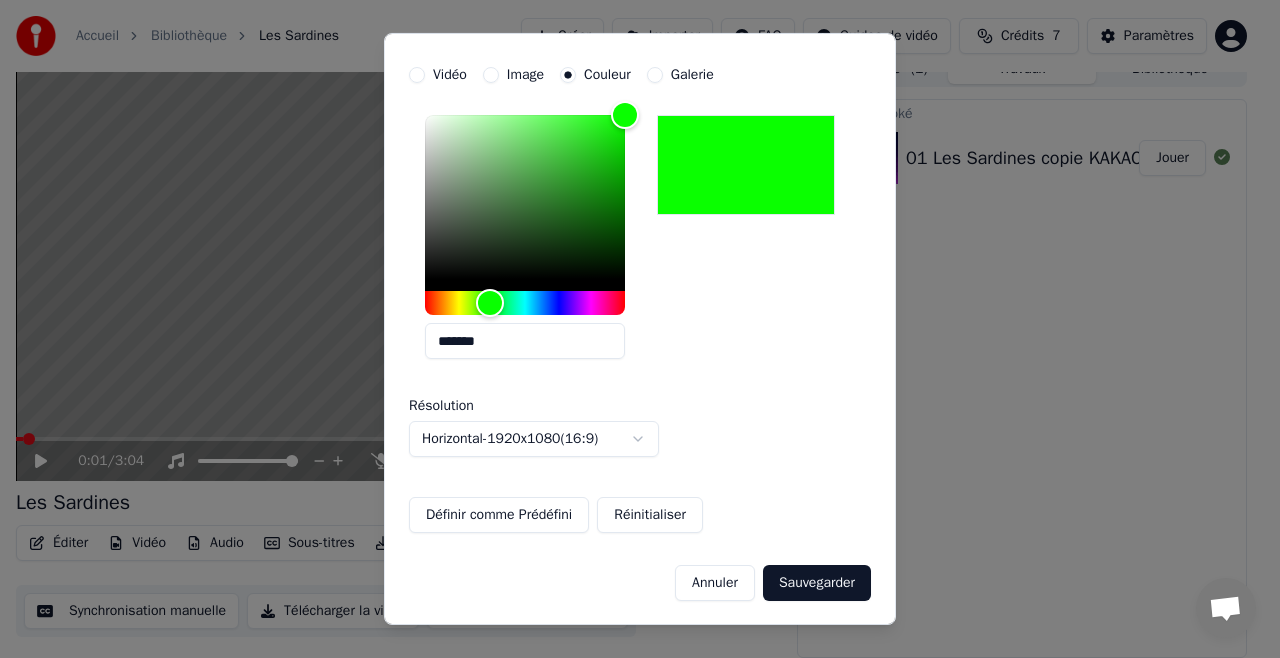 click on "Sauvegarder" at bounding box center (817, 583) 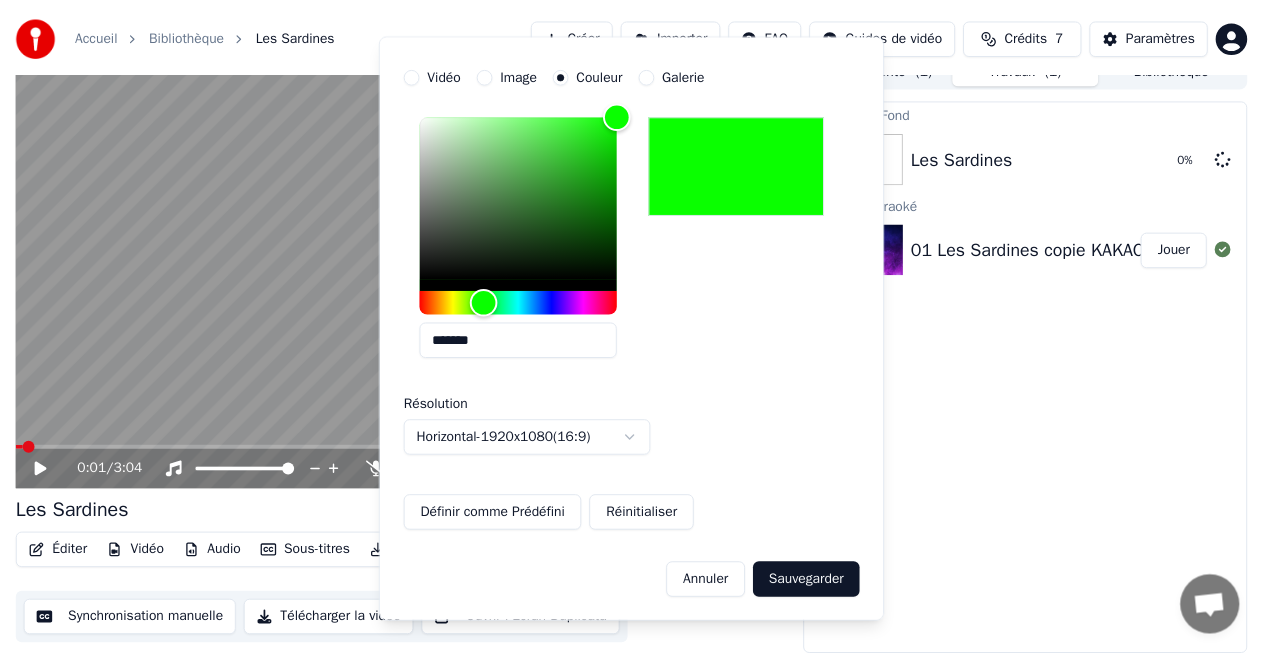 scroll, scrollTop: 0, scrollLeft: 0, axis: both 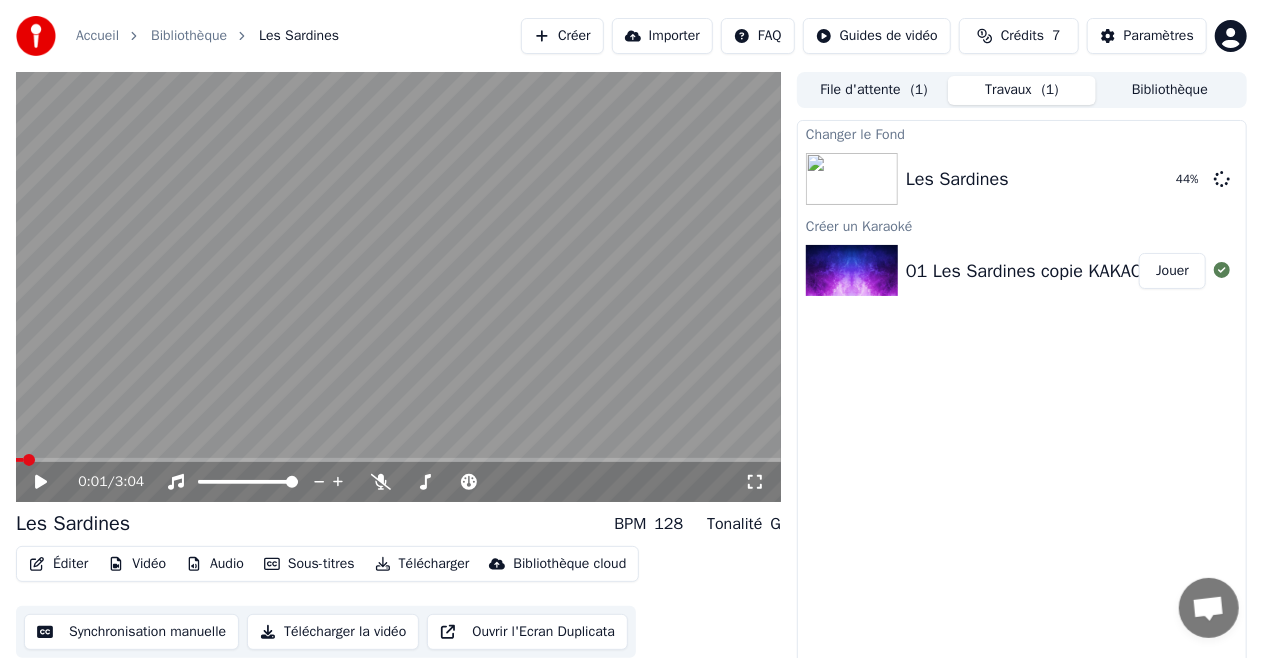click on "Éditer" at bounding box center (58, 564) 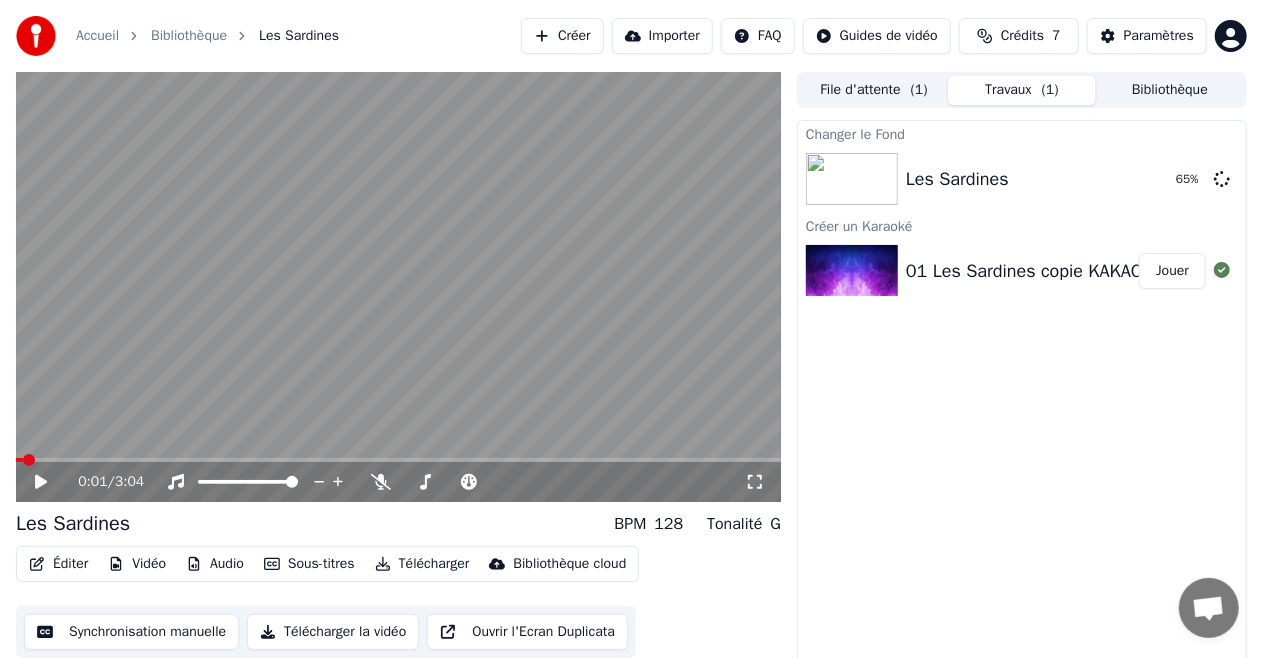 click on "Éditer Vidéo Audio Sous-titres Télécharger Bibliothèque cloud Synchronisation manuelle Télécharger la vidéo Ouvrir l'Ecran Duplicata" at bounding box center [398, 602] 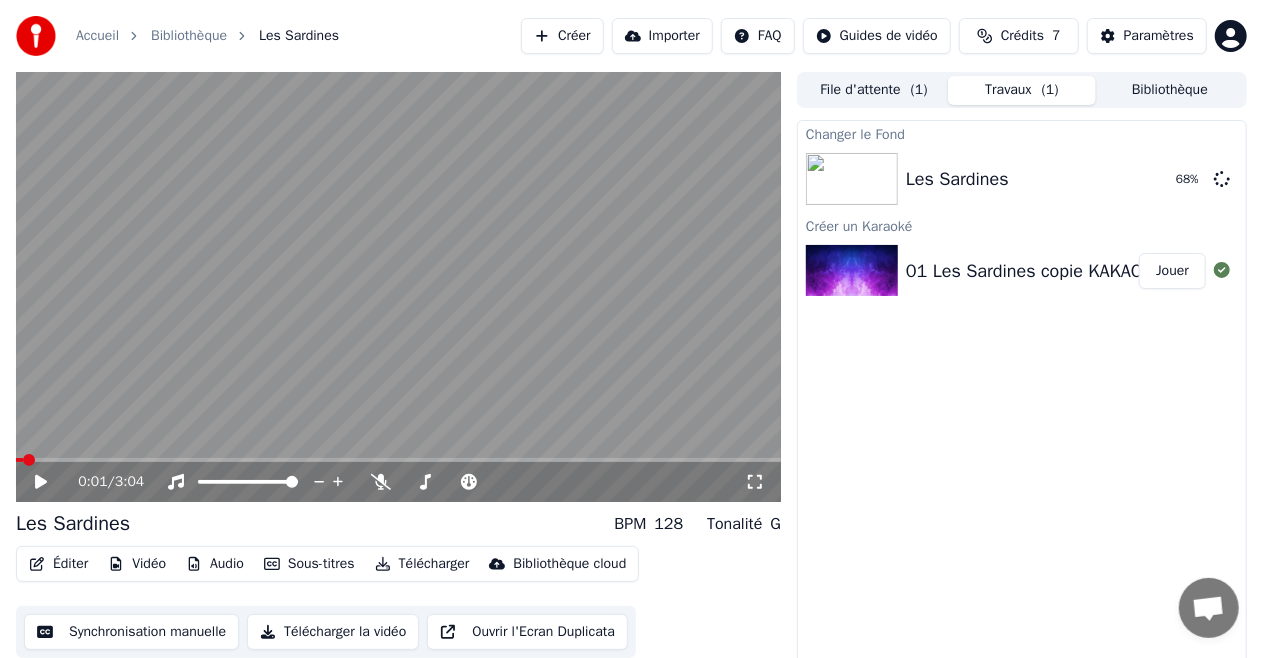 click at bounding box center (398, 287) 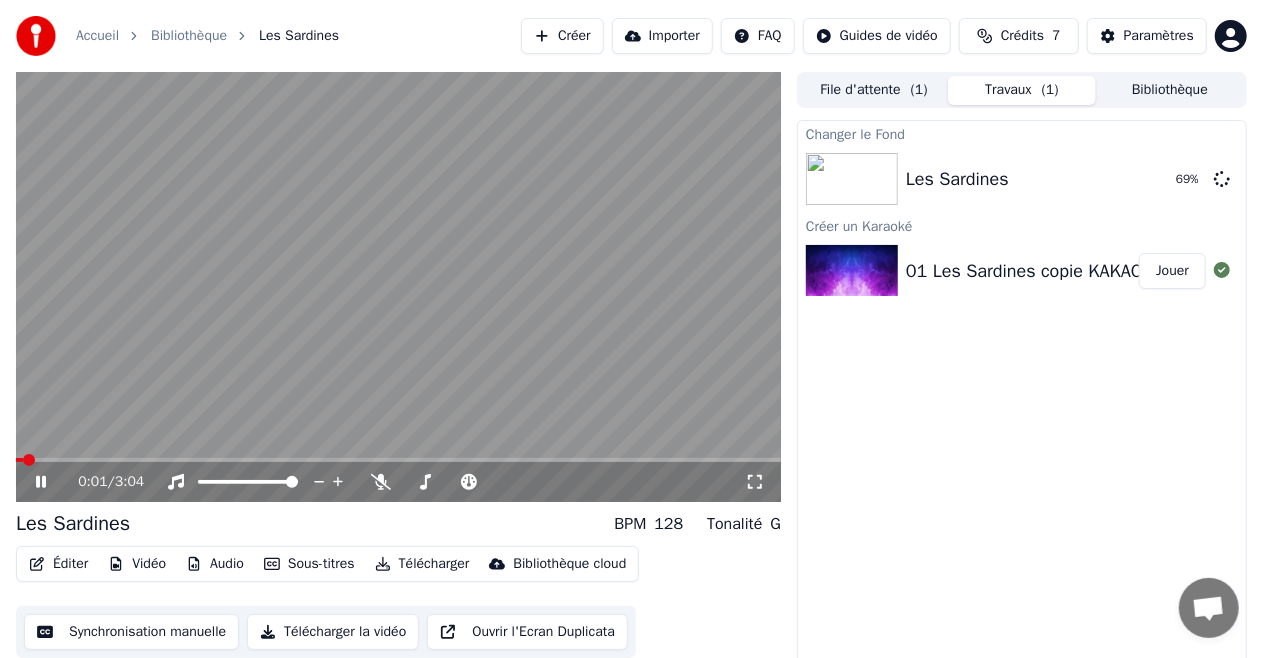 click 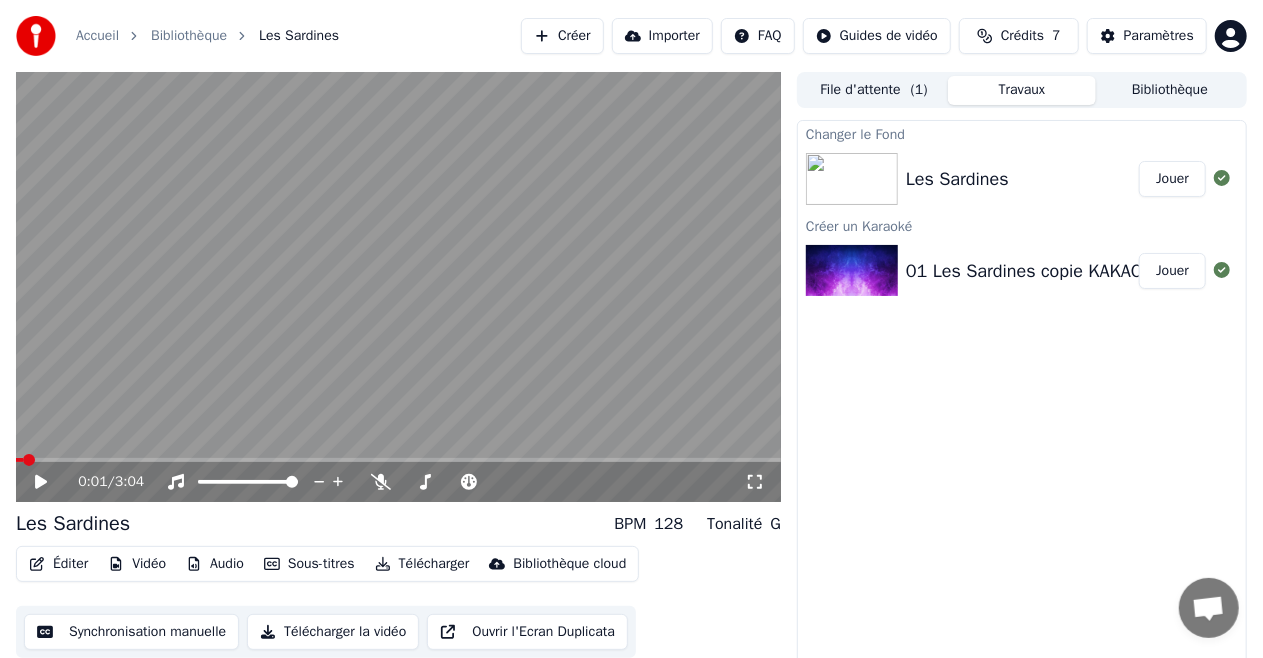 click at bounding box center (398, 287) 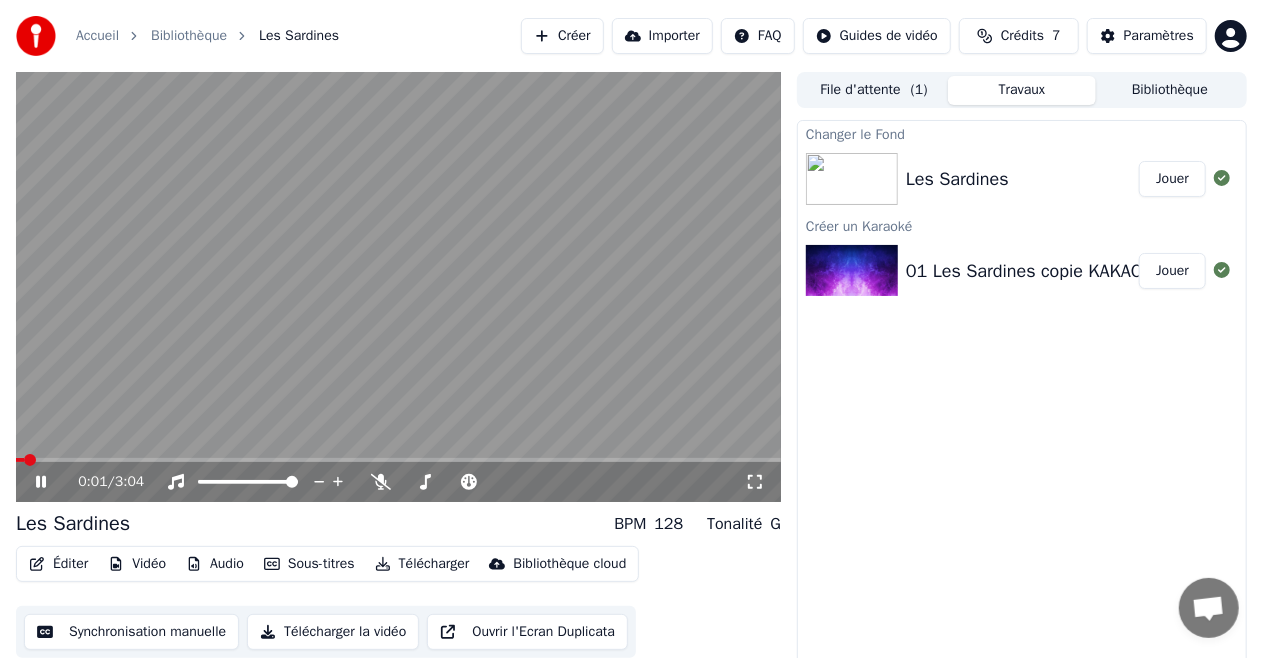 click at bounding box center [398, 287] 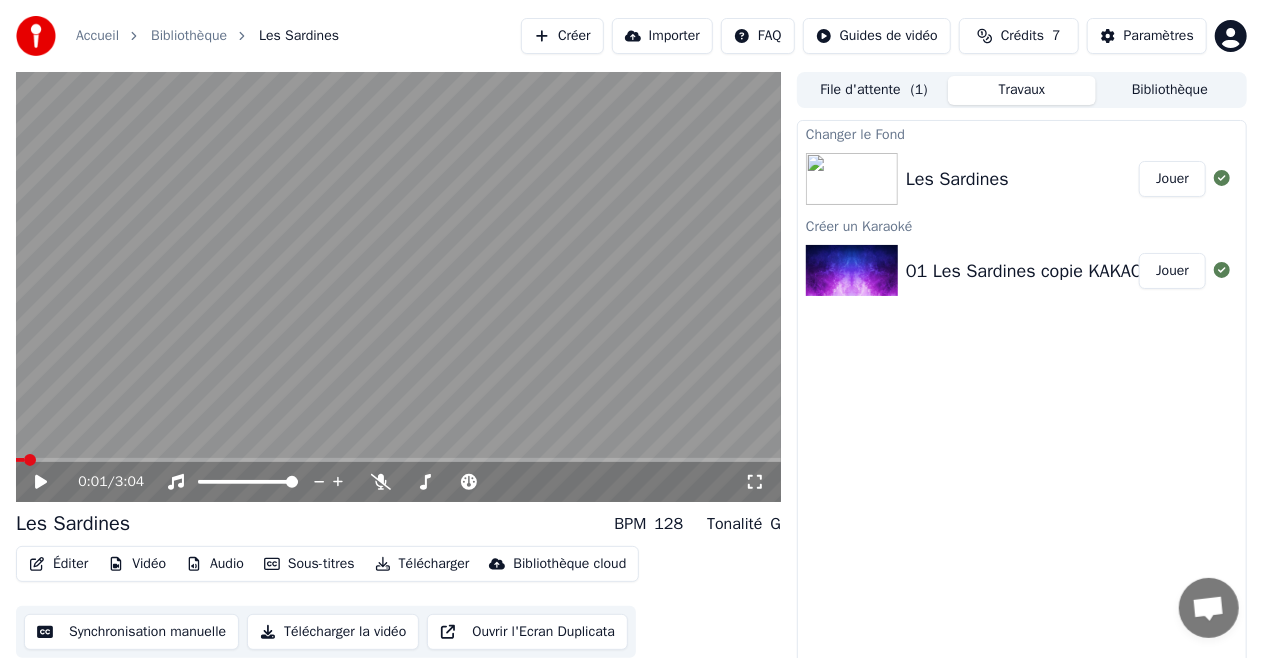 click on "Jouer" at bounding box center [1172, 179] 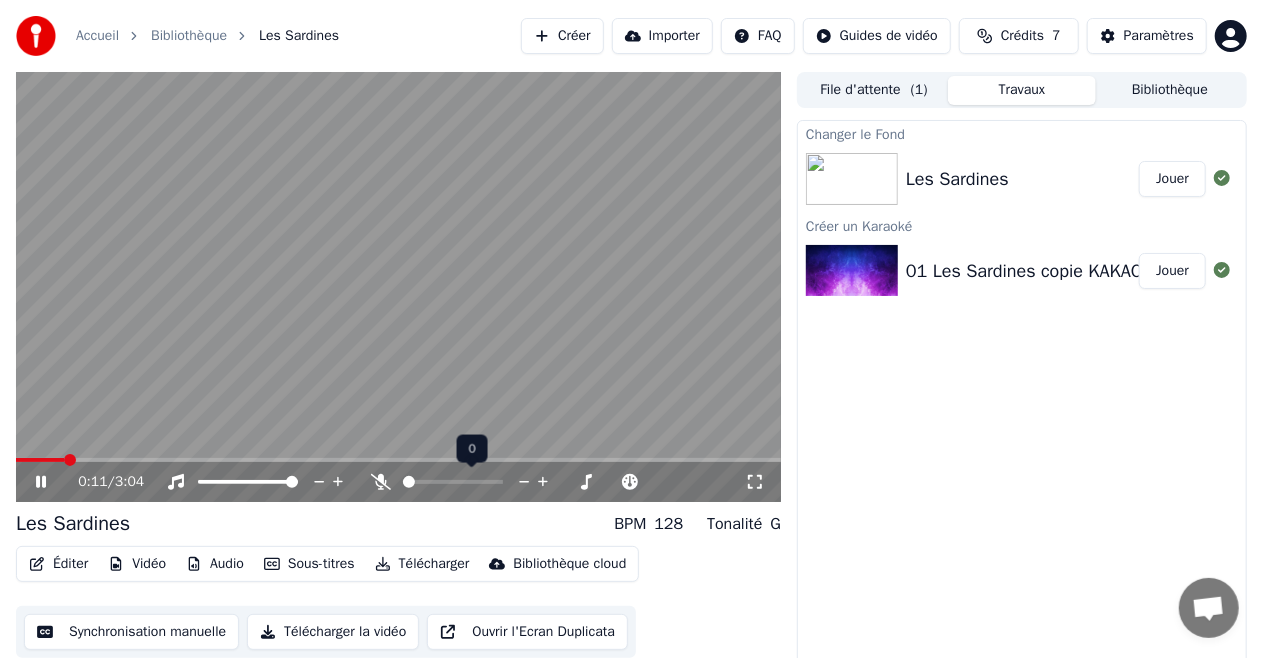 drag, startPoint x: 437, startPoint y: 477, endPoint x: 455, endPoint y: 481, distance: 18.439089 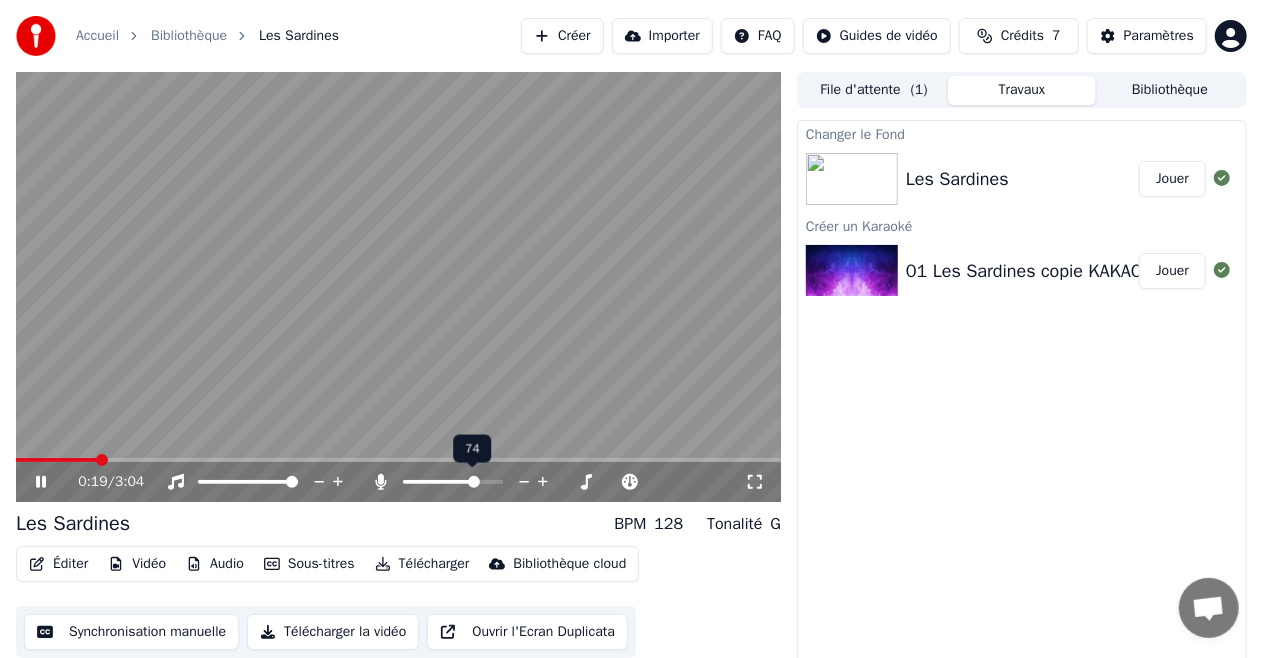 click at bounding box center [474, 482] 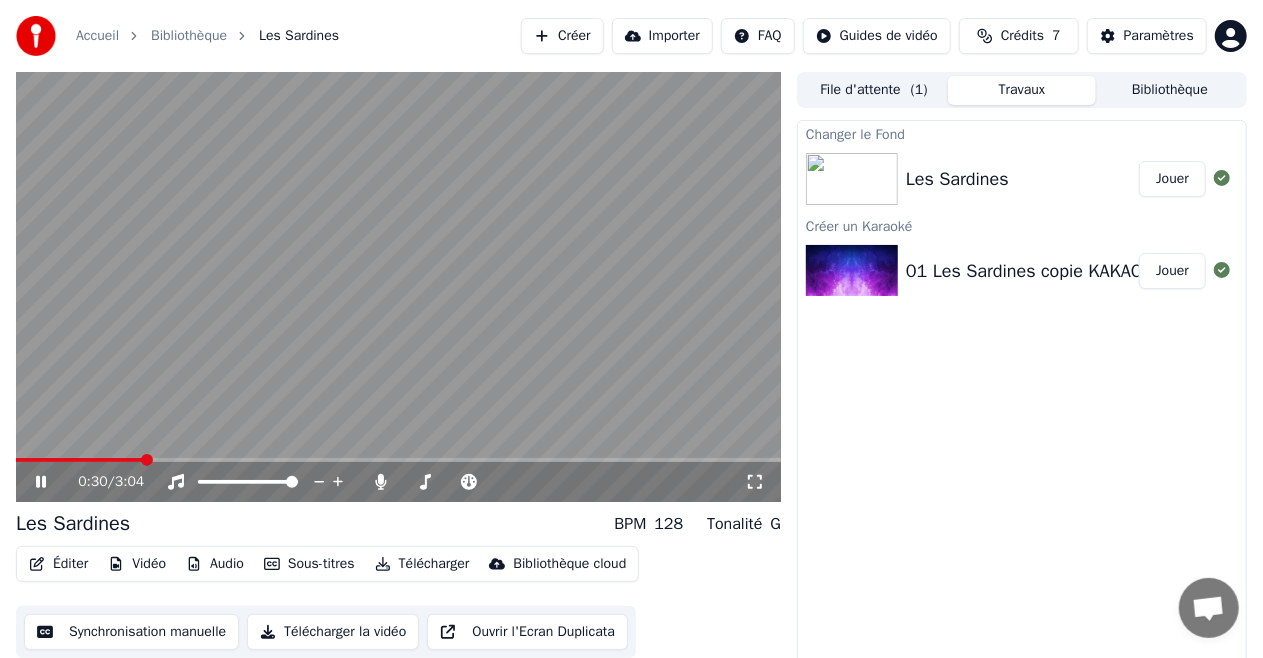 click at bounding box center (398, 287) 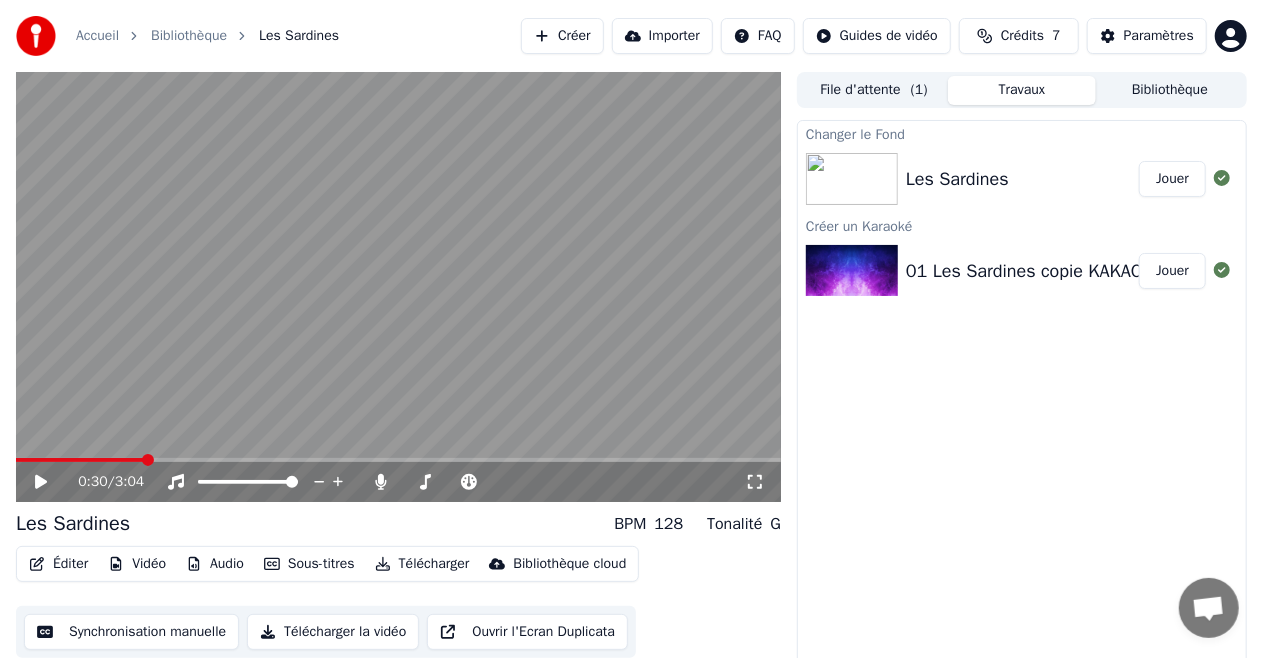 click at bounding box center [80, 460] 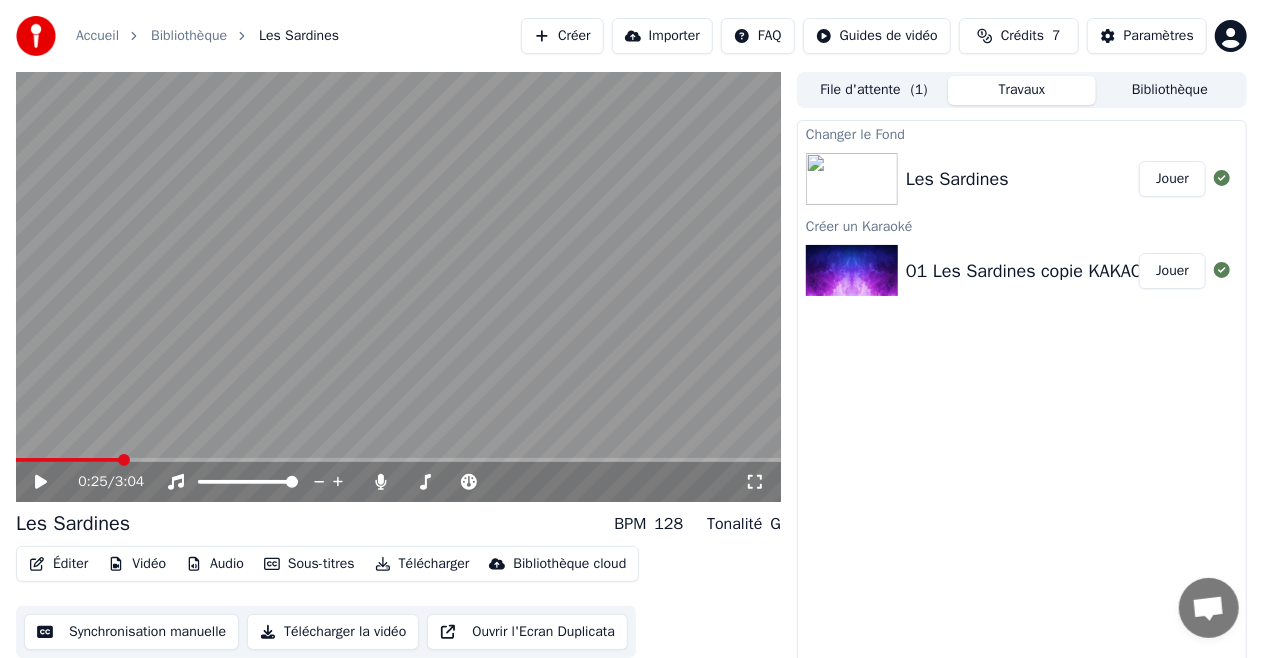 click at bounding box center (398, 287) 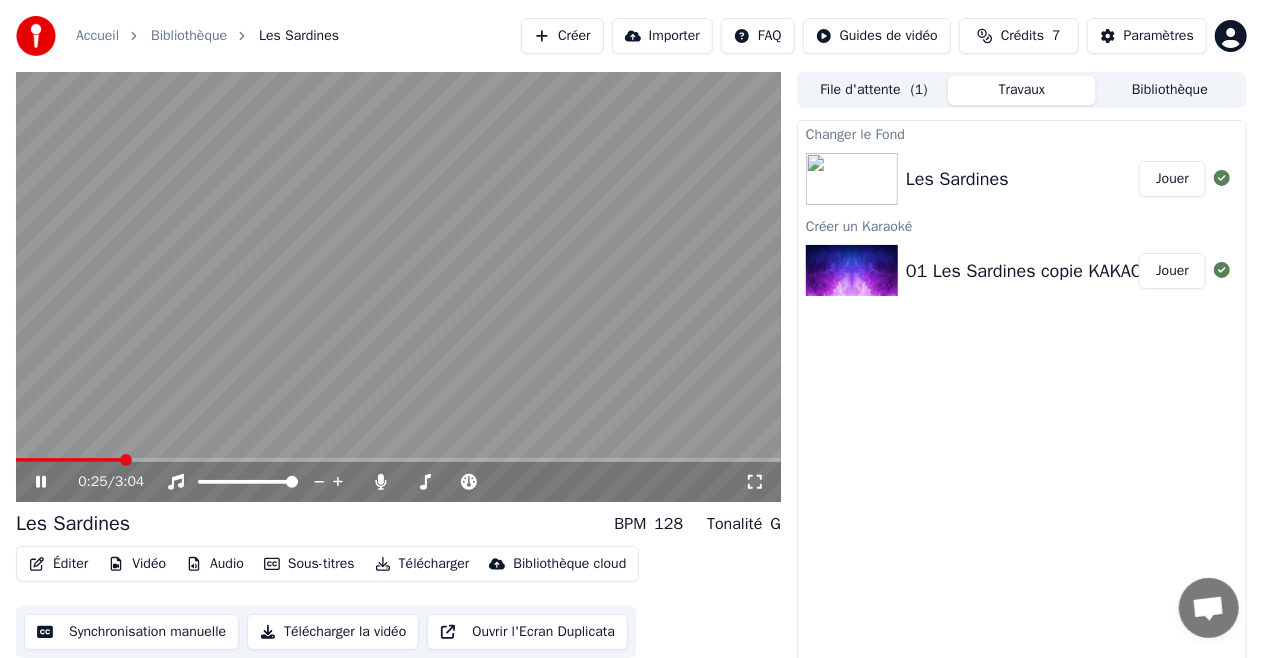 click at bounding box center [398, 287] 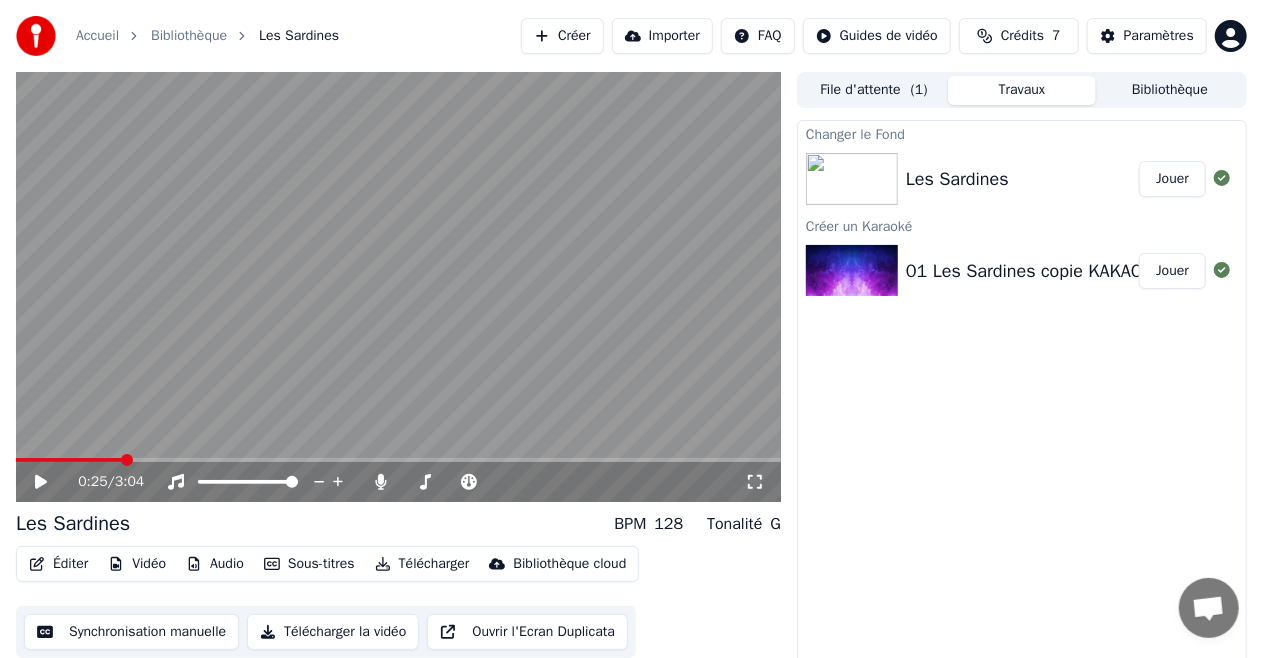 click at bounding box center [398, 287] 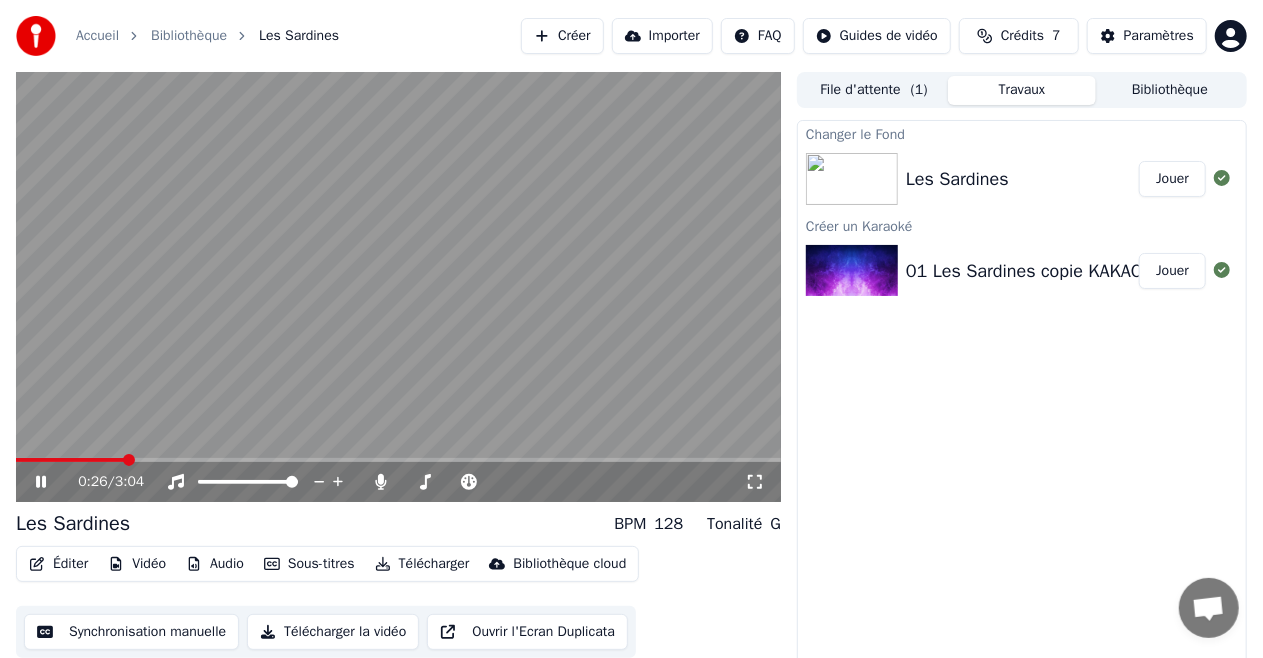 click at bounding box center (398, 287) 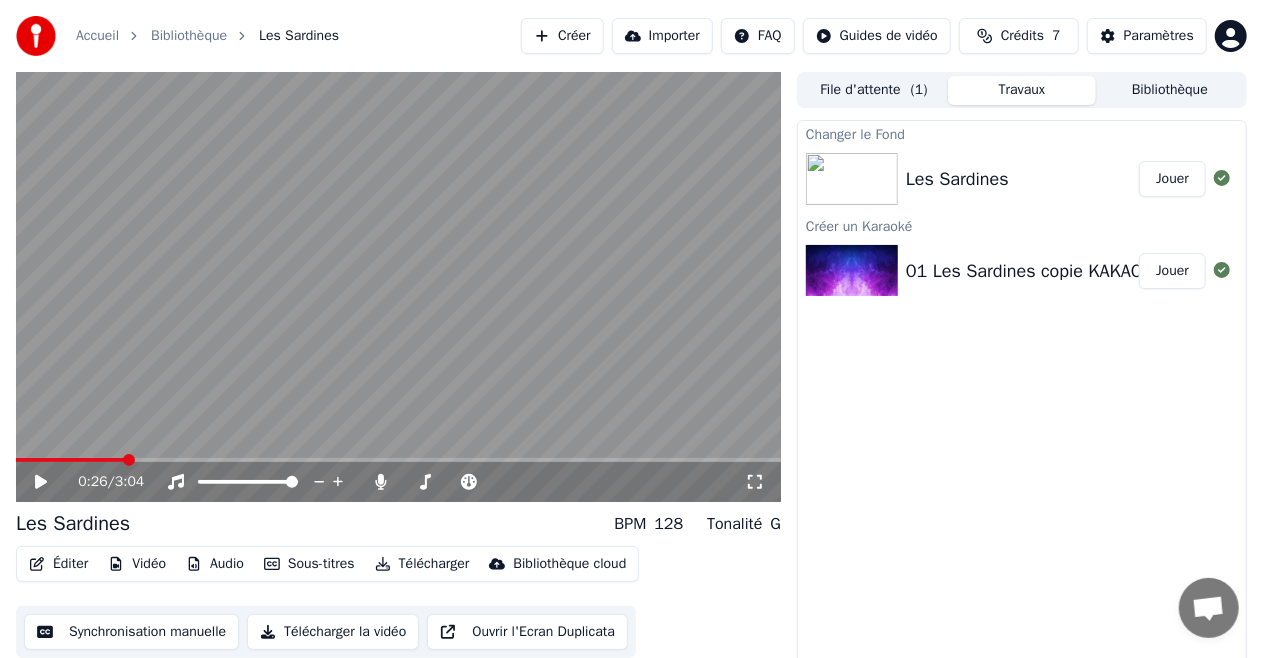 click at bounding box center (398, 287) 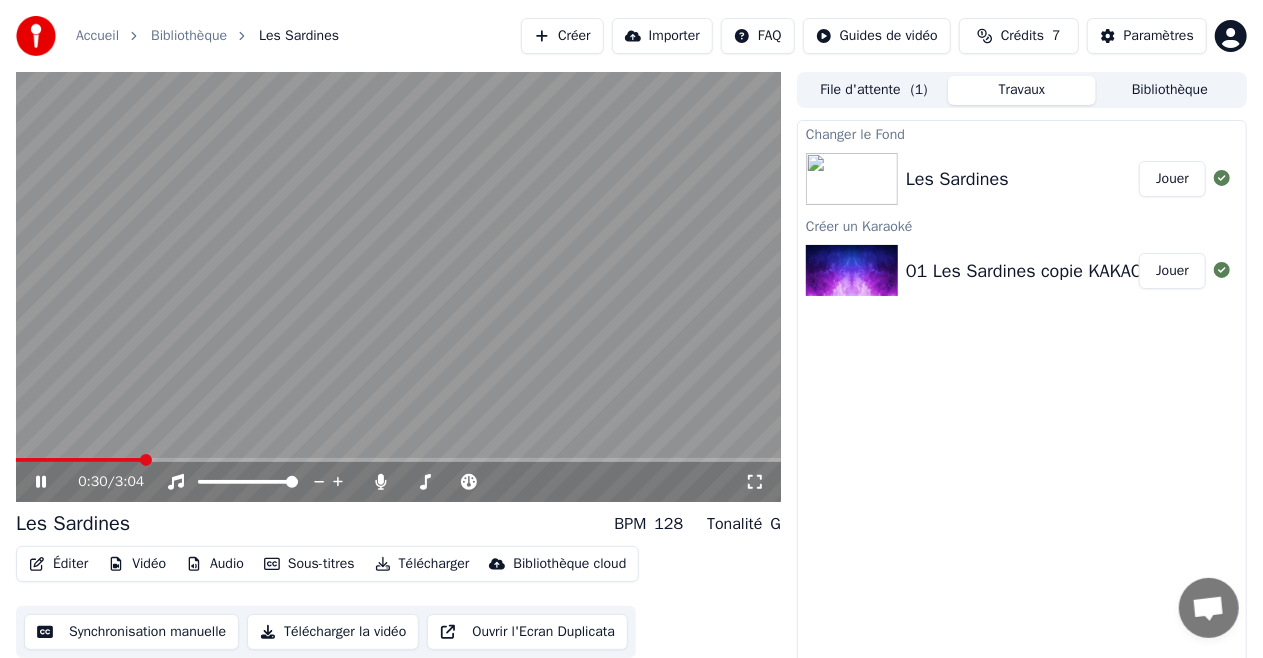 click at bounding box center [79, 460] 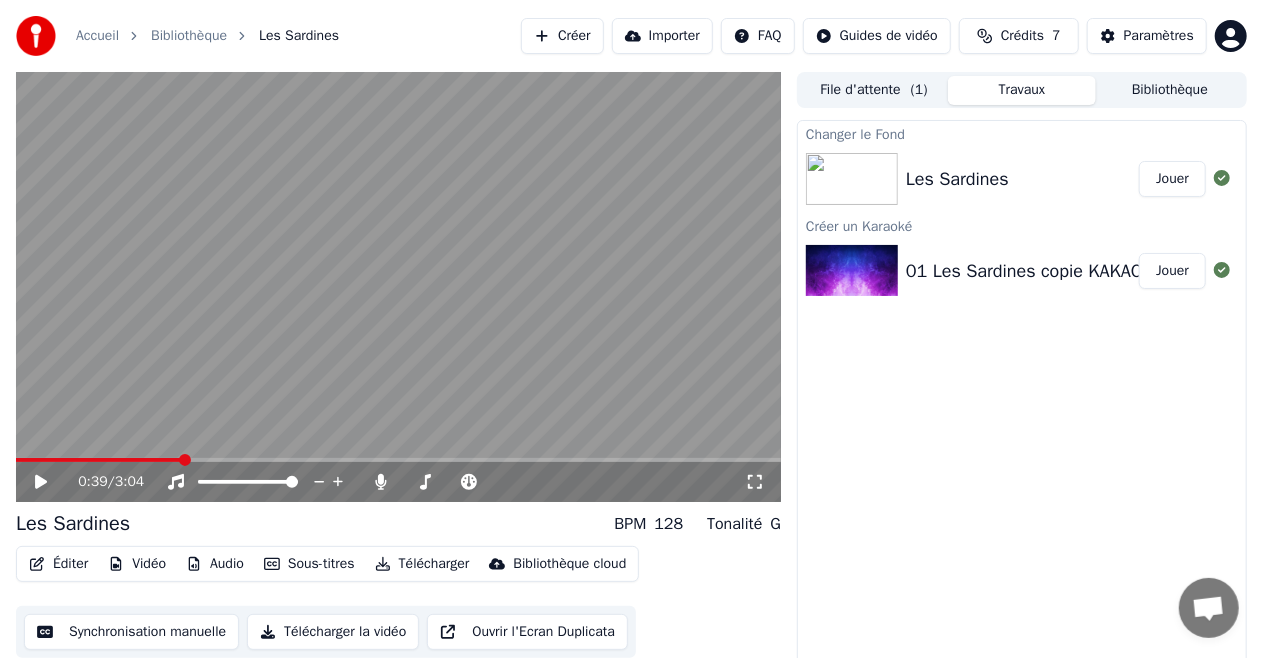 scroll, scrollTop: 21, scrollLeft: 0, axis: vertical 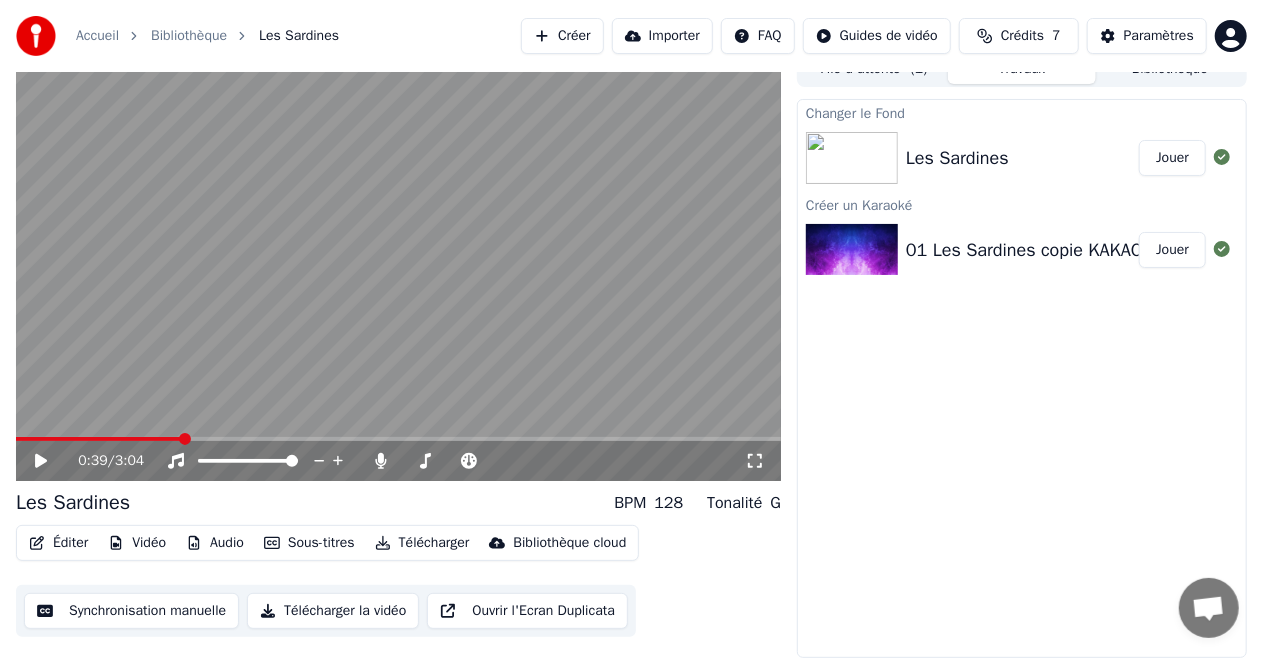 click on "Synchronisation manuelle" at bounding box center (131, 611) 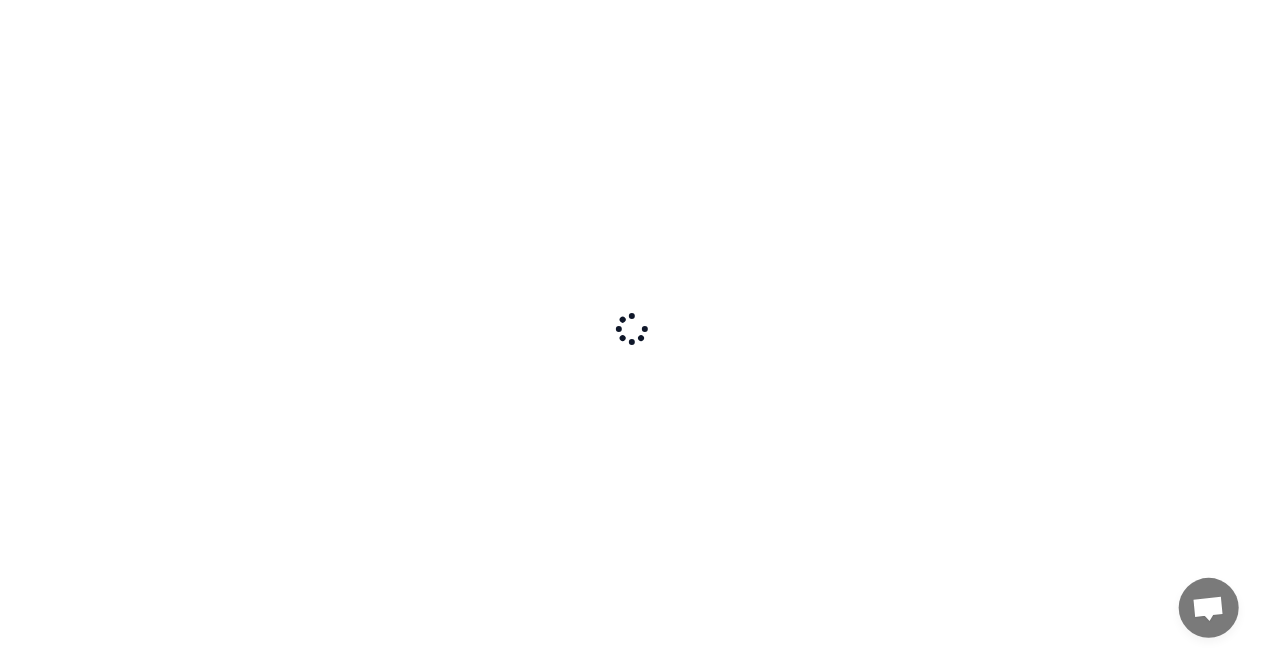 scroll, scrollTop: 0, scrollLeft: 0, axis: both 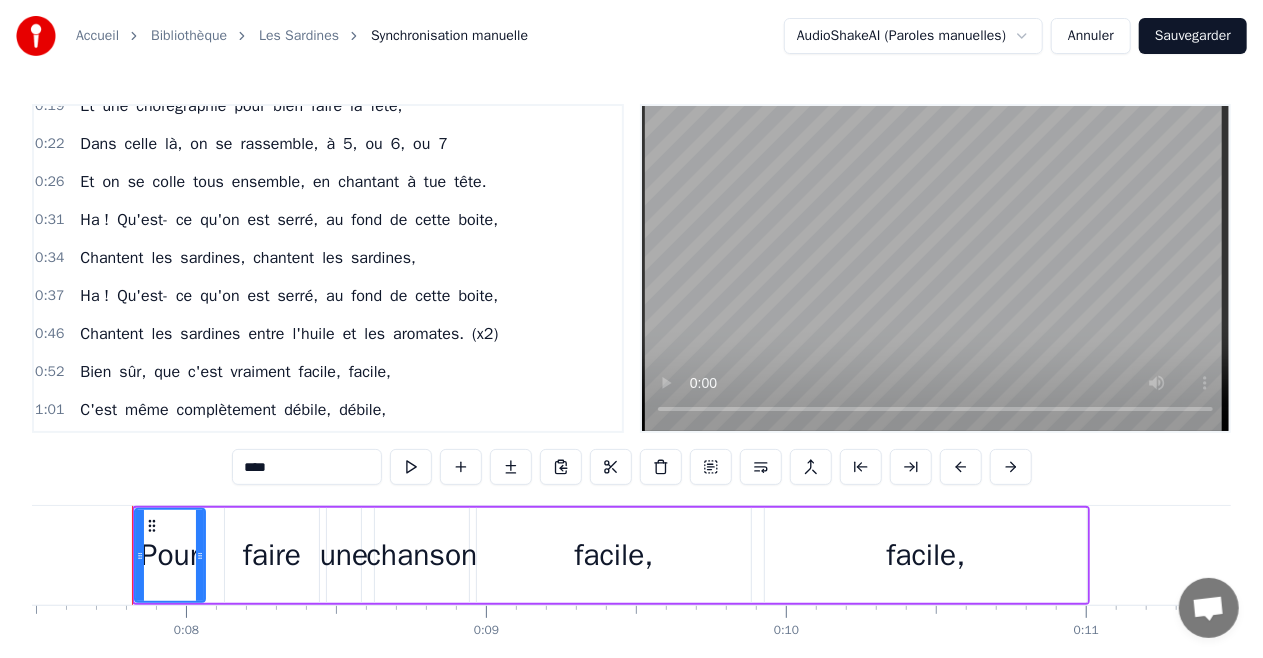 click on "Ha !" at bounding box center [94, 296] 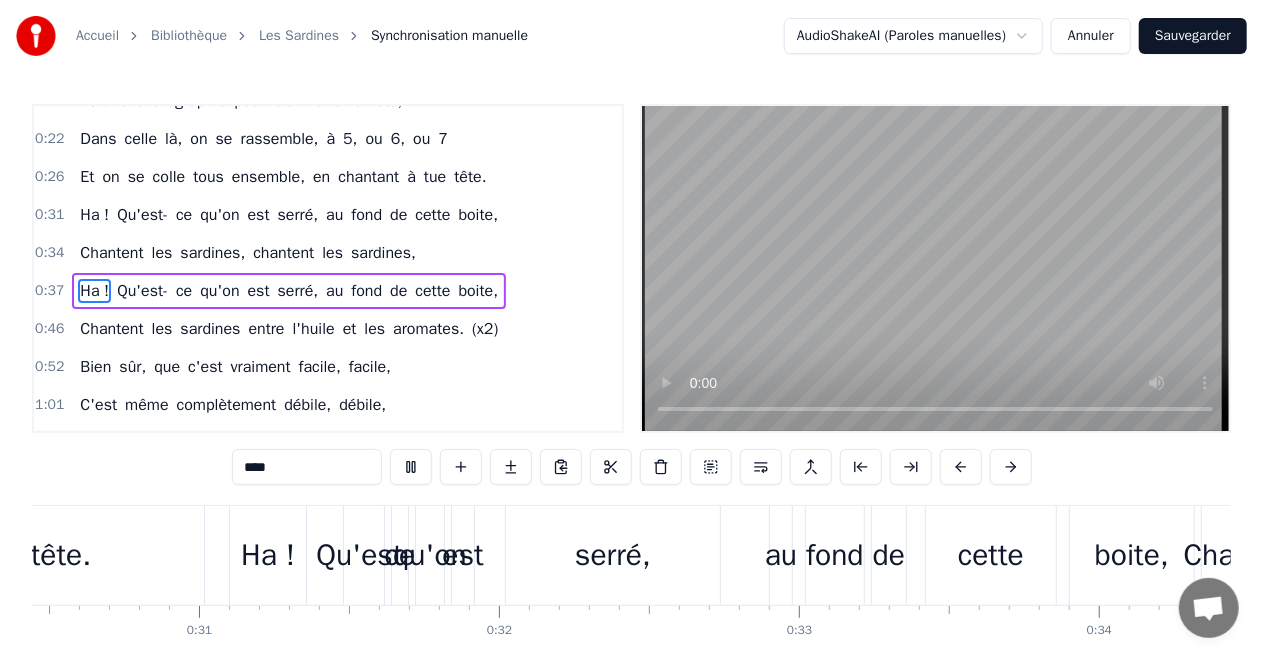 scroll, scrollTop: 0, scrollLeft: 10842, axis: horizontal 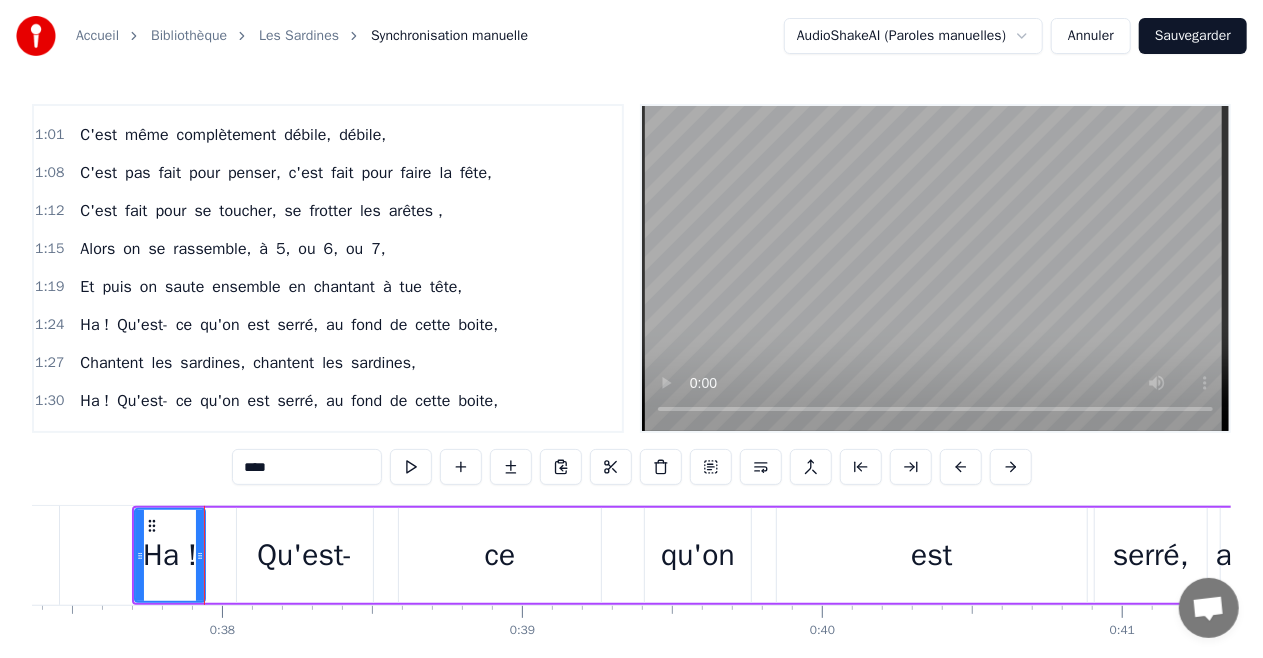 click on "Qu'est-" at bounding box center [304, 555] 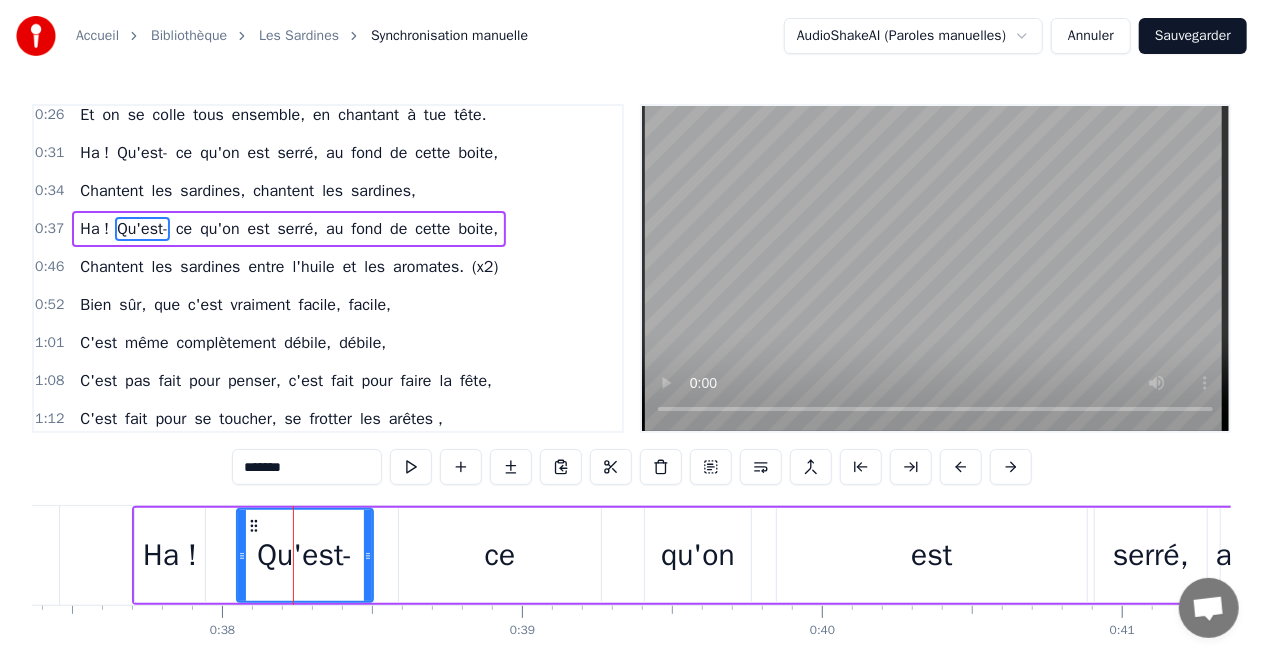 scroll, scrollTop: 163, scrollLeft: 0, axis: vertical 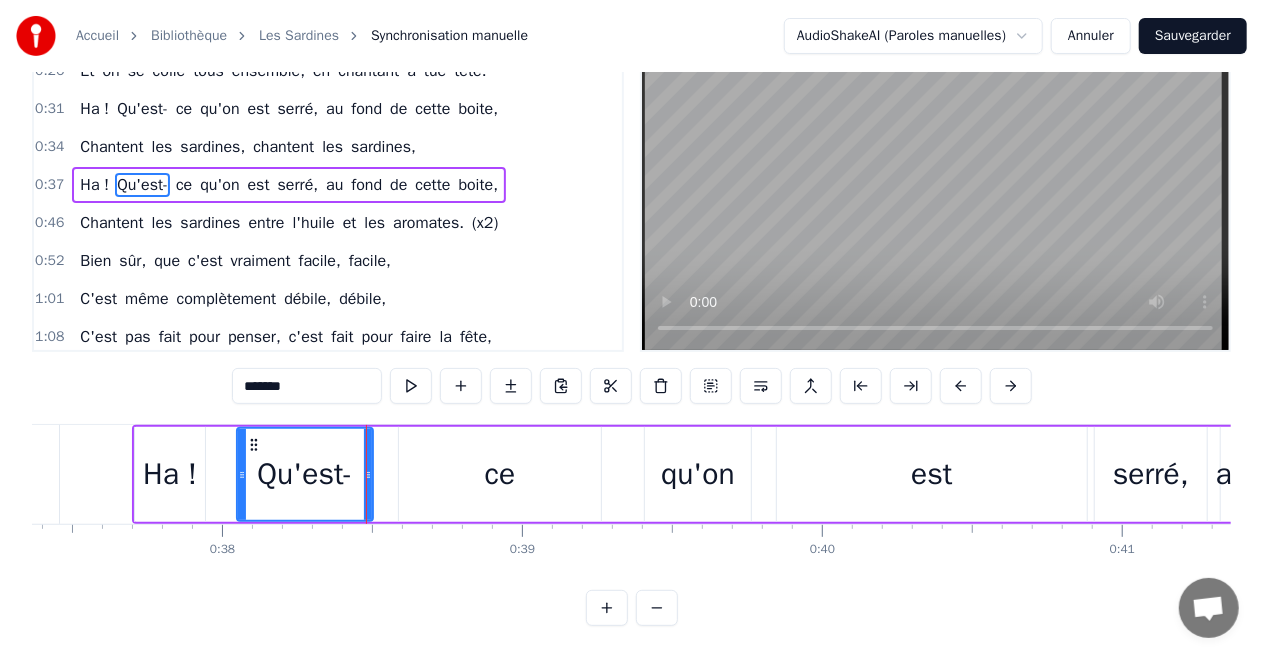 drag, startPoint x: 484, startPoint y: 459, endPoint x: 326, endPoint y: 464, distance: 158.0791 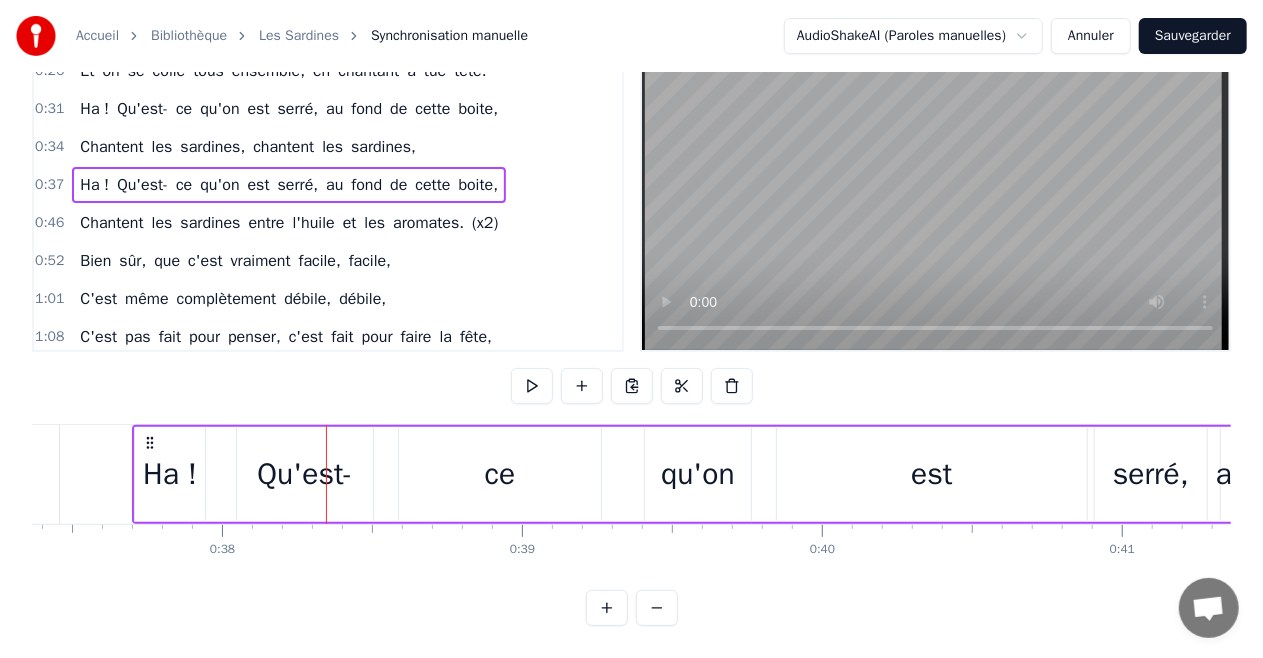 click on "Qu'est-" at bounding box center (305, 474) 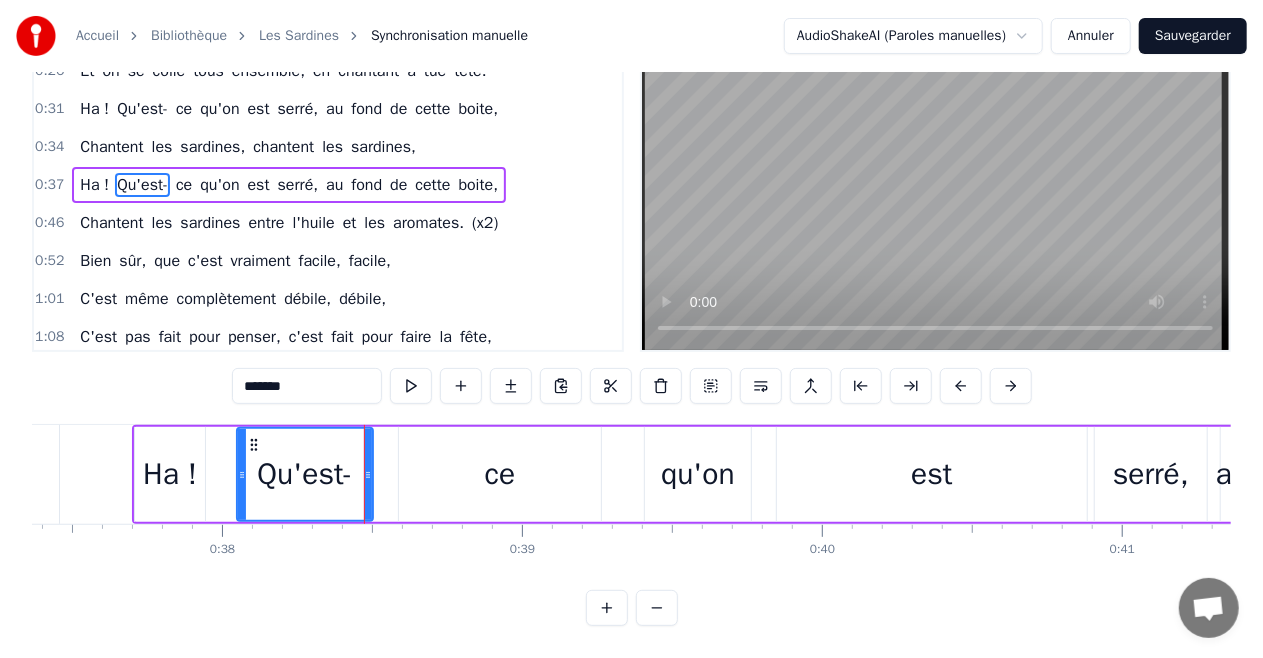 scroll, scrollTop: 0, scrollLeft: 0, axis: both 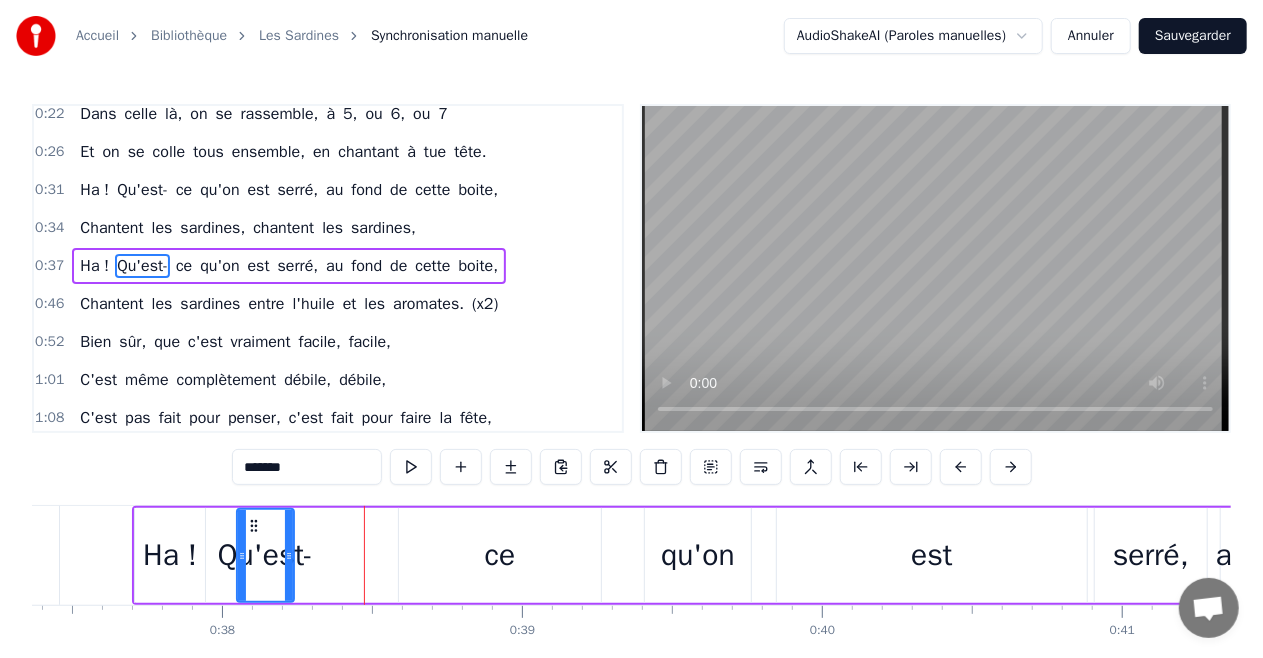 drag, startPoint x: 365, startPoint y: 566, endPoint x: 438, endPoint y: 526, distance: 83.240616 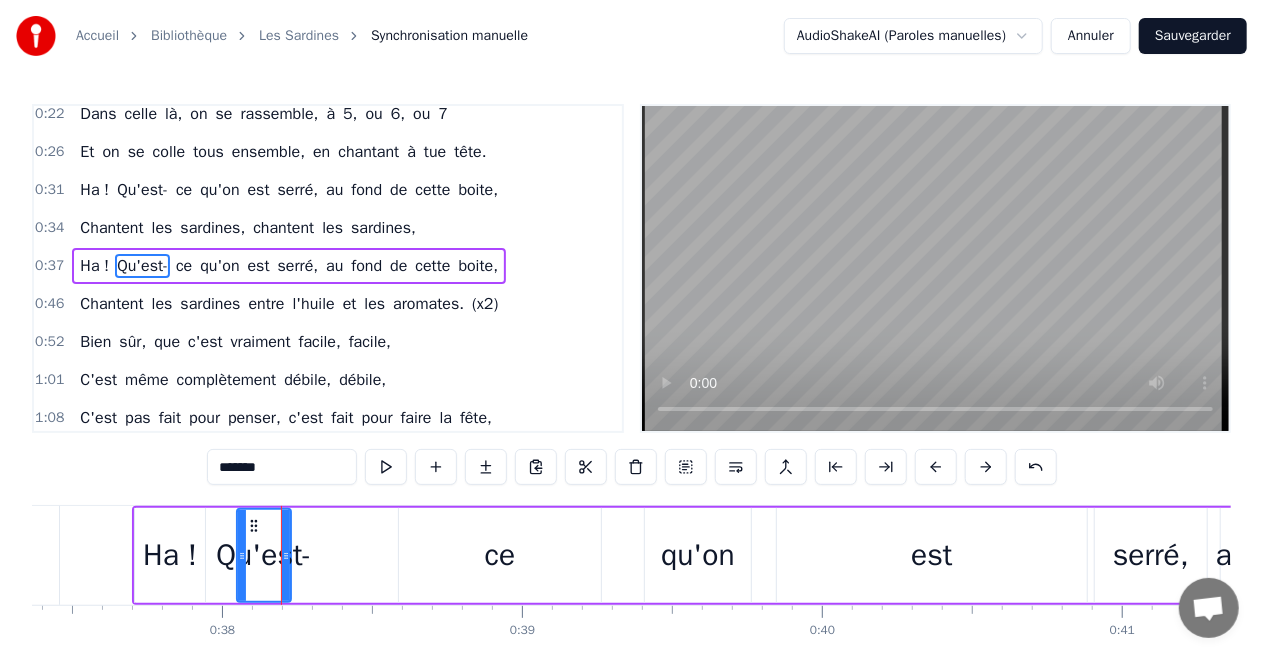 drag, startPoint x: 475, startPoint y: 560, endPoint x: 338, endPoint y: 562, distance: 137.0146 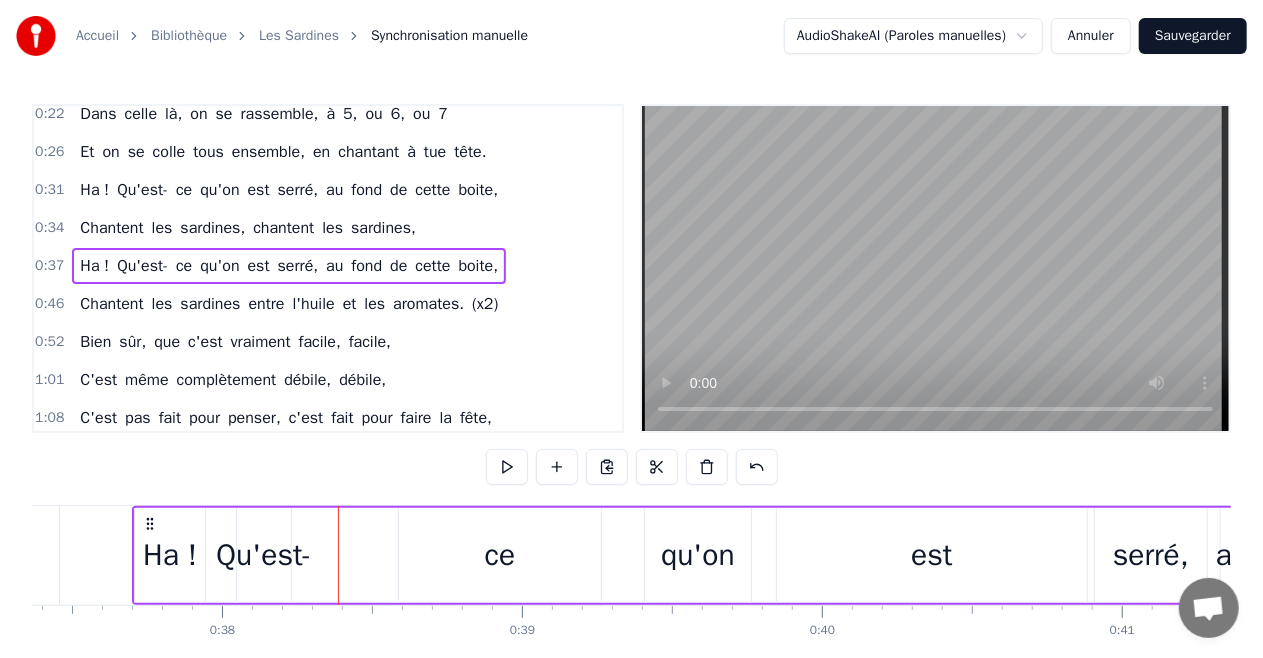 click on "ce" at bounding box center [500, 555] 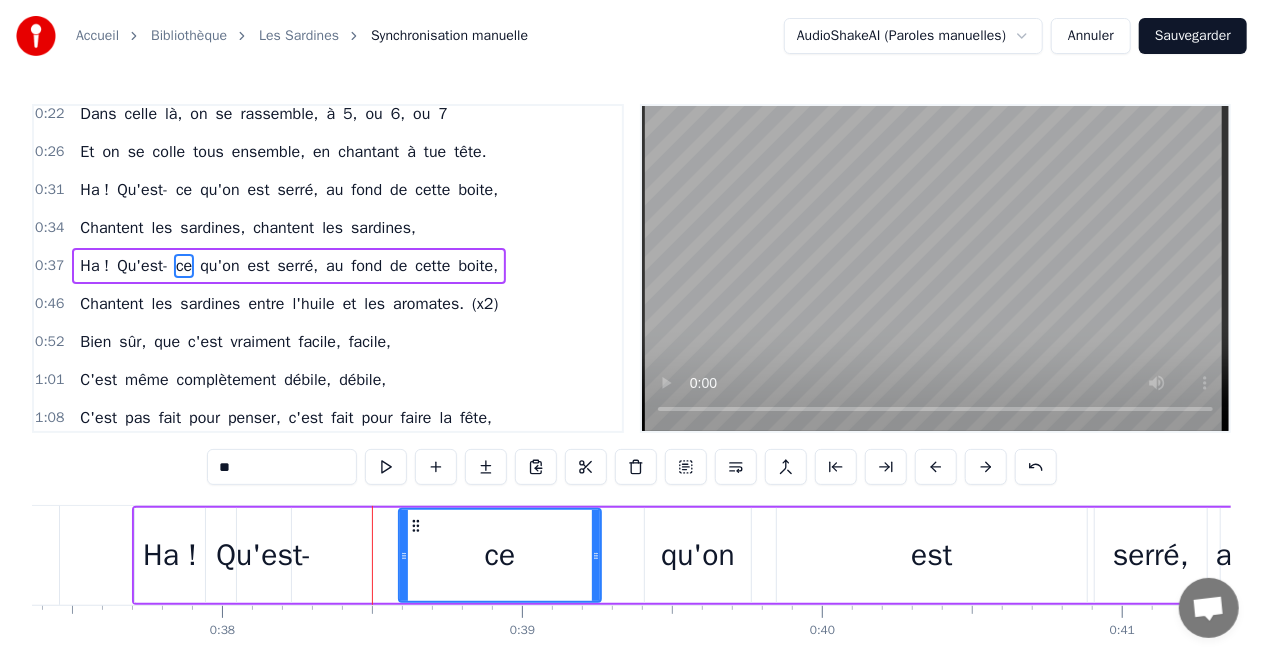 drag, startPoint x: 512, startPoint y: 551, endPoint x: 436, endPoint y: 563, distance: 76.941536 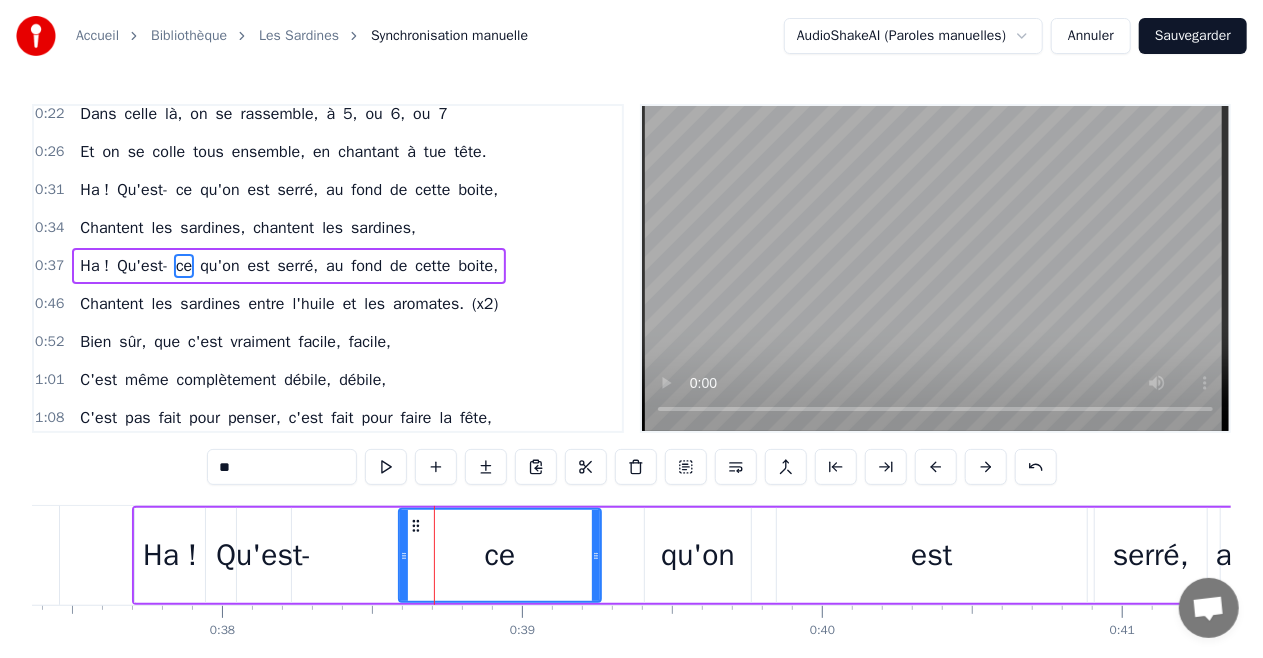 drag, startPoint x: 464, startPoint y: 547, endPoint x: 415, endPoint y: 548, distance: 49.010204 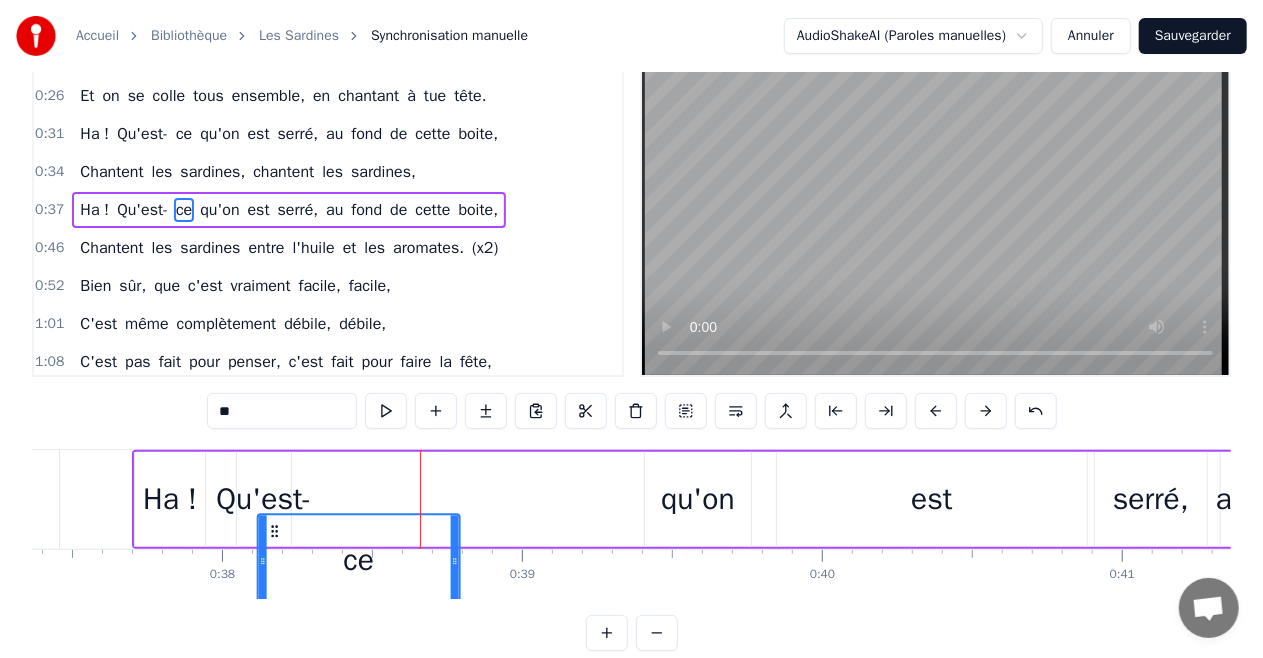 scroll, scrollTop: 61, scrollLeft: 0, axis: vertical 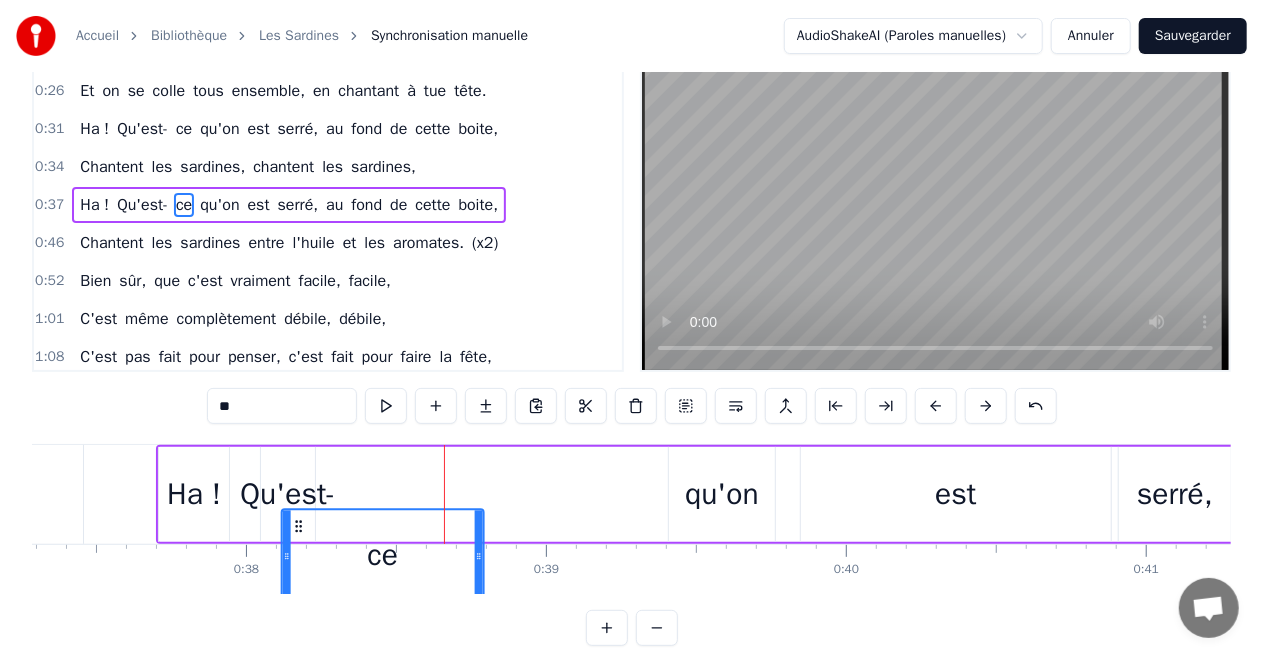 drag, startPoint x: 415, startPoint y: 524, endPoint x: 298, endPoint y: 482, distance: 124.3101 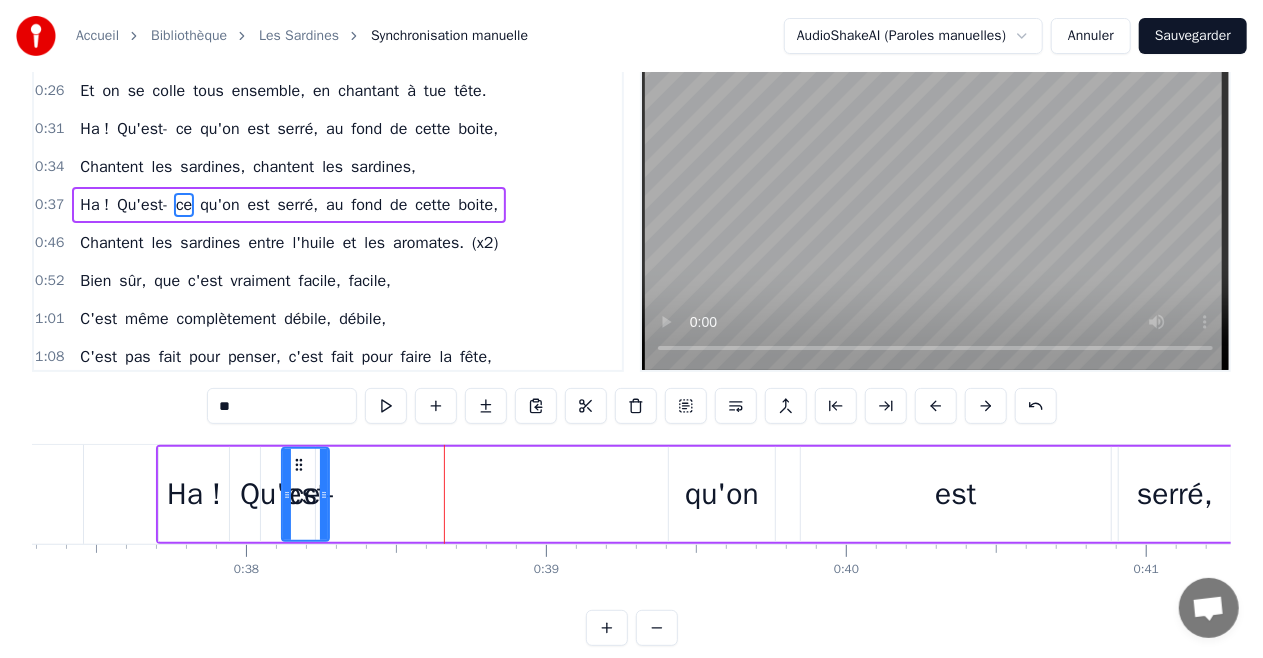 drag, startPoint x: 477, startPoint y: 486, endPoint x: 322, endPoint y: 486, distance: 155 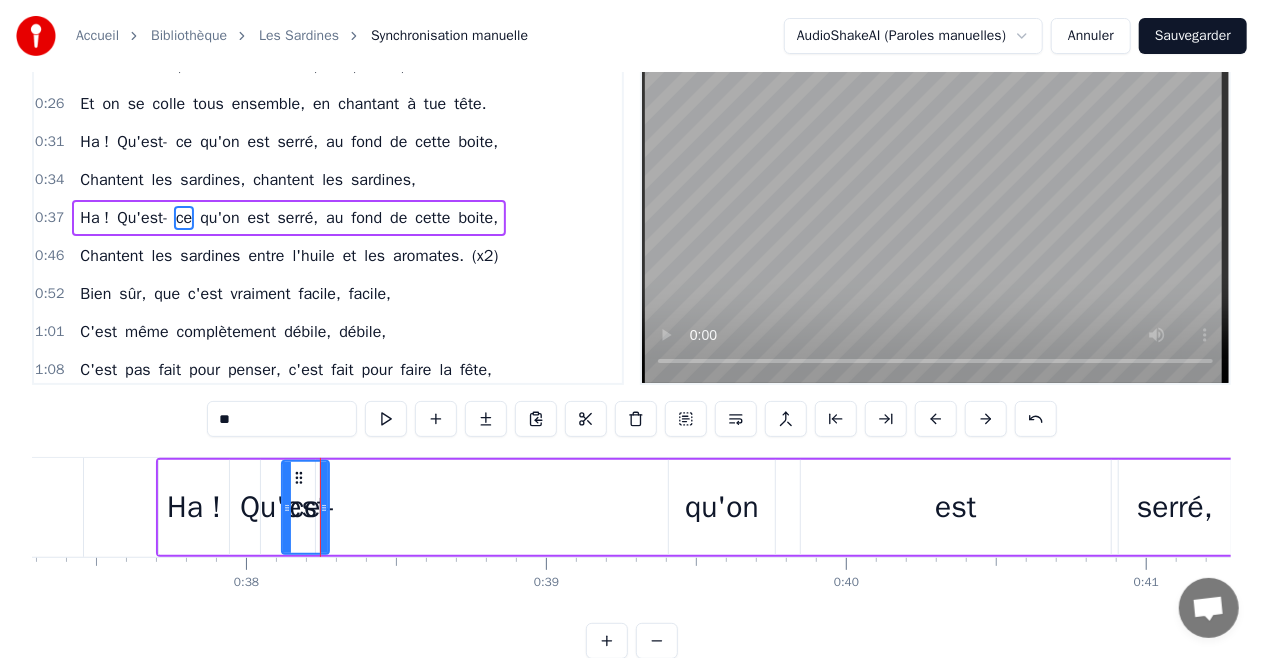 scroll, scrollTop: 0, scrollLeft: 0, axis: both 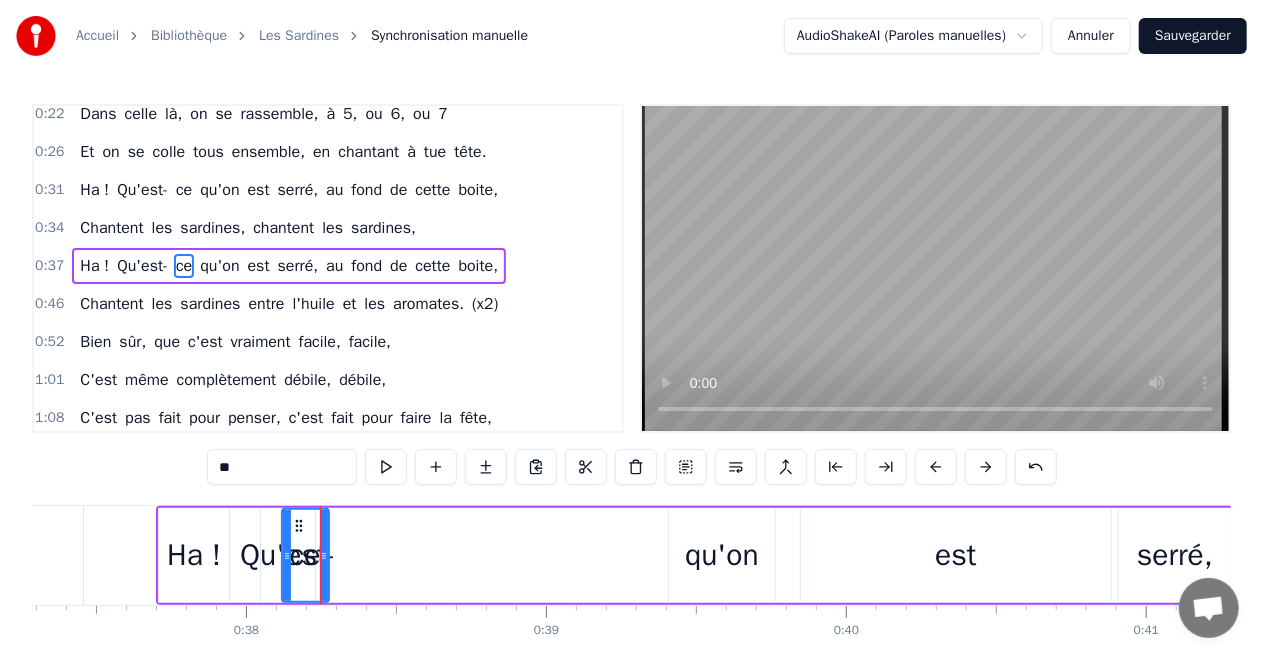 drag, startPoint x: 718, startPoint y: 562, endPoint x: 475, endPoint y: 554, distance: 243.13165 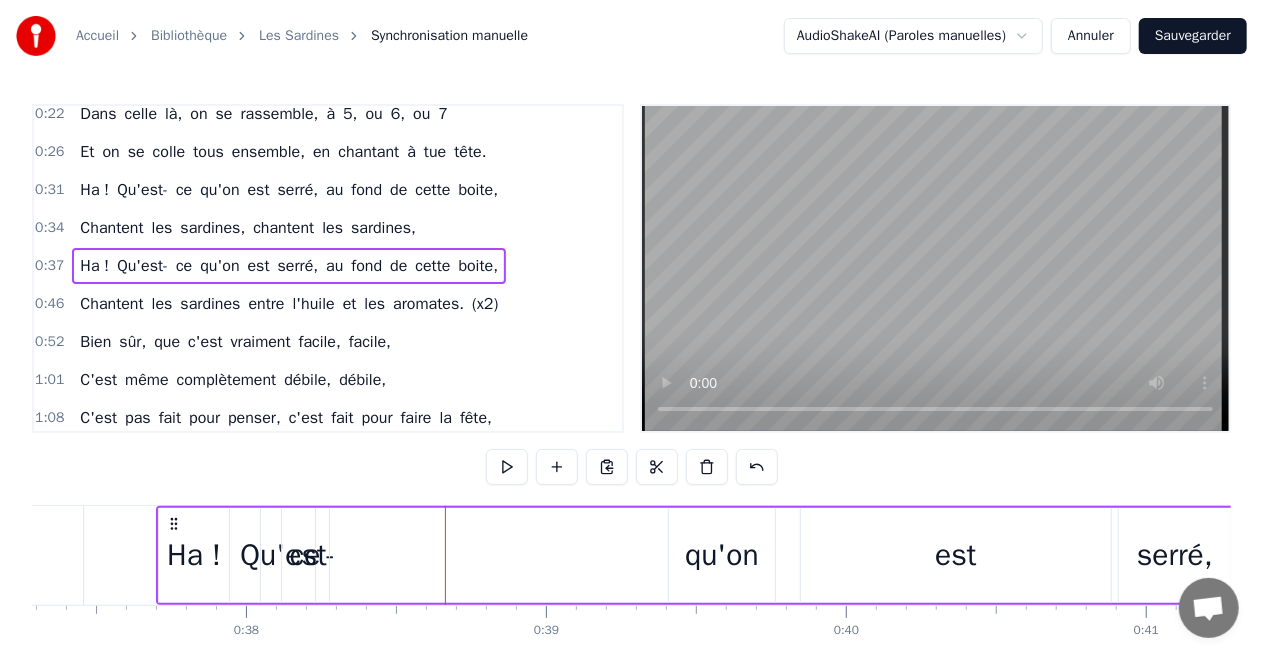 drag, startPoint x: 738, startPoint y: 543, endPoint x: 678, endPoint y: 542, distance: 60.00833 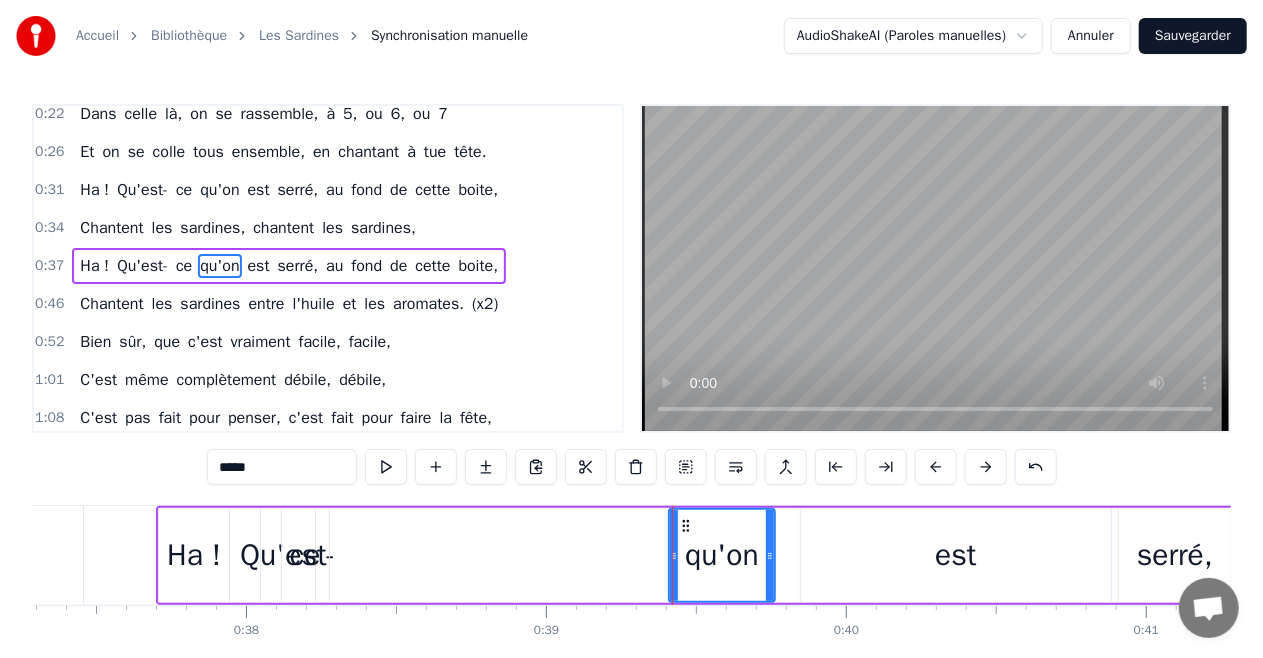 drag, startPoint x: 709, startPoint y: 558, endPoint x: 588, endPoint y: 558, distance: 121 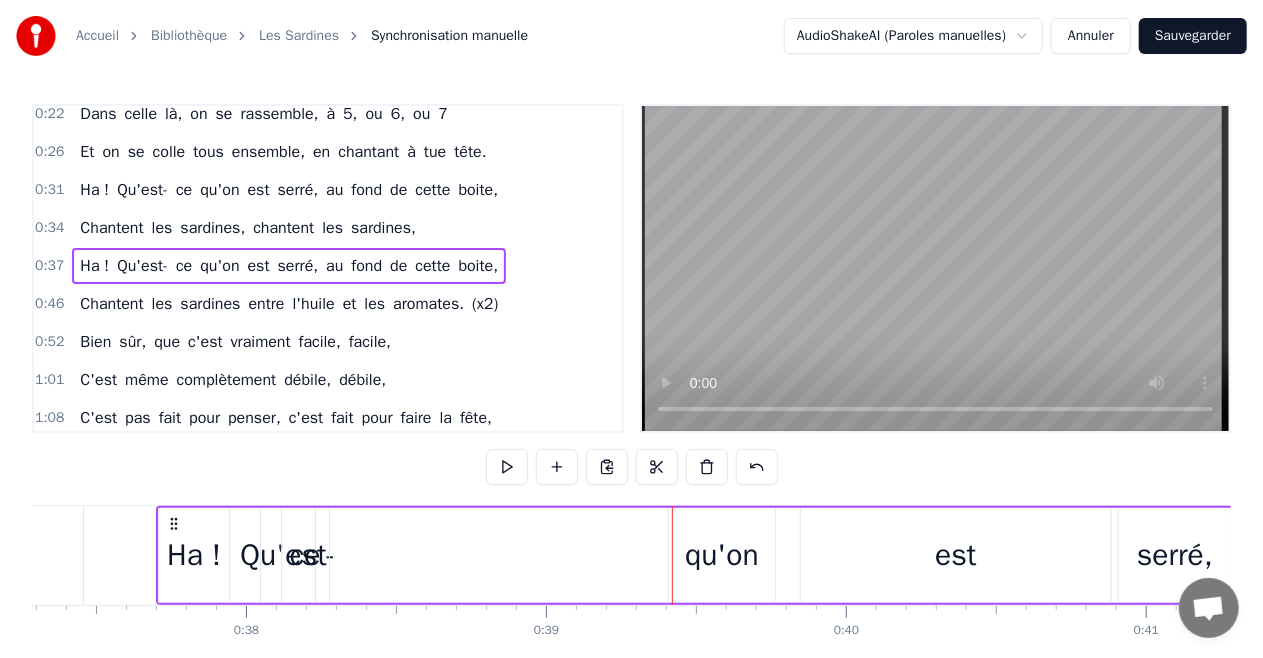 click on "qu'on" at bounding box center [722, 555] 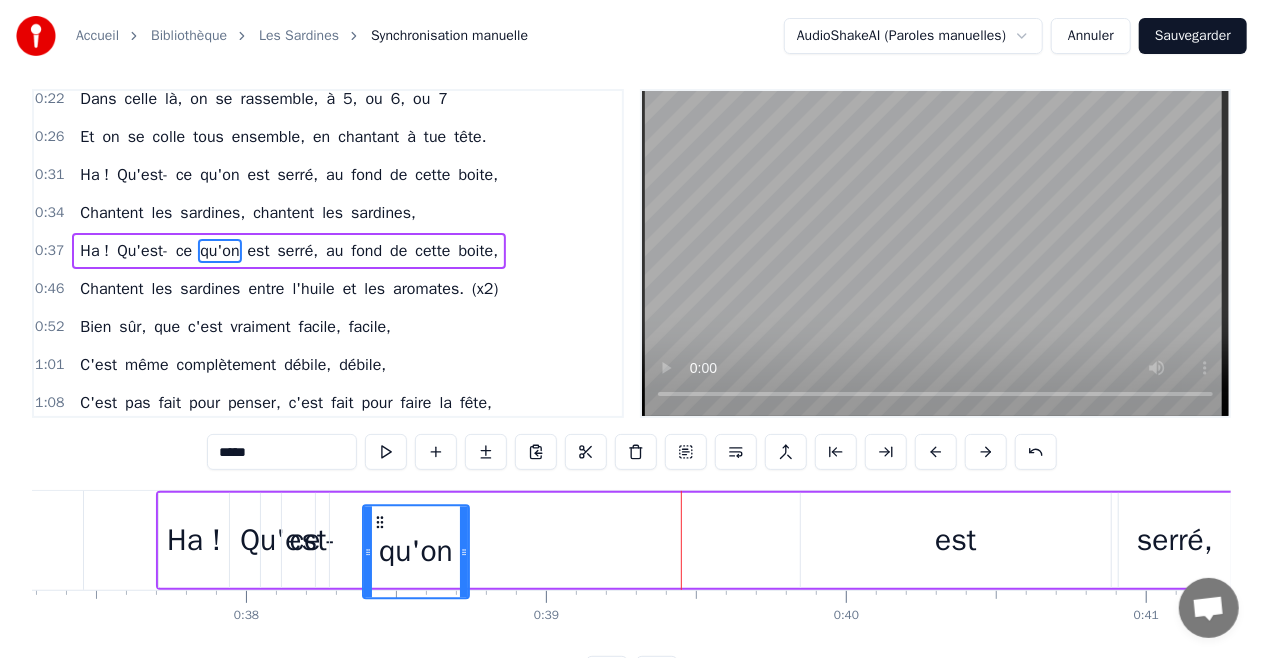 scroll, scrollTop: 16, scrollLeft: 0, axis: vertical 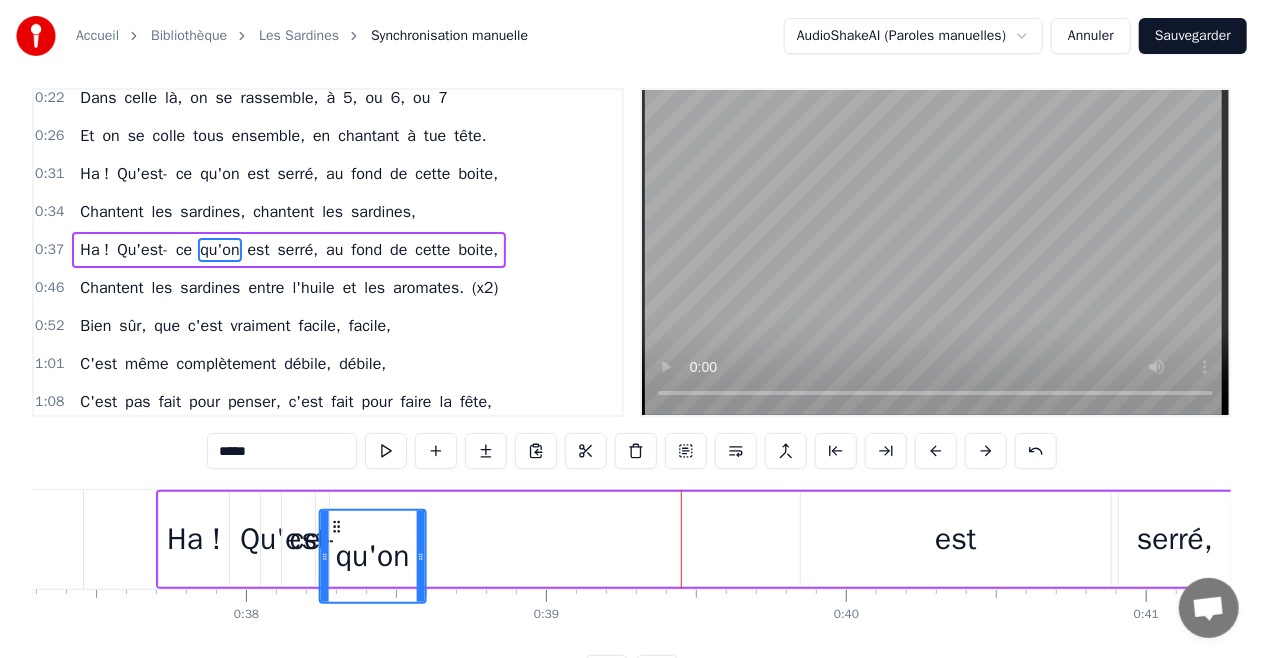 drag, startPoint x: 684, startPoint y: 520, endPoint x: 332, endPoint y: 494, distance: 352.95892 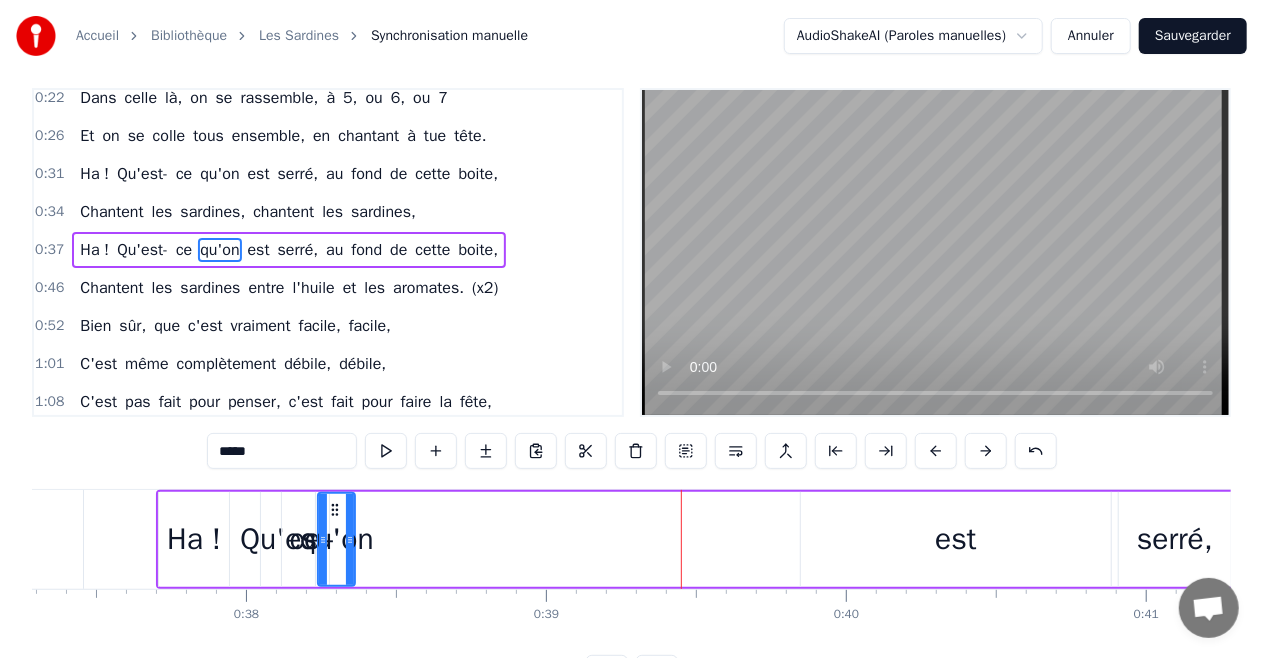 drag, startPoint x: 417, startPoint y: 544, endPoint x: 348, endPoint y: 534, distance: 69.72087 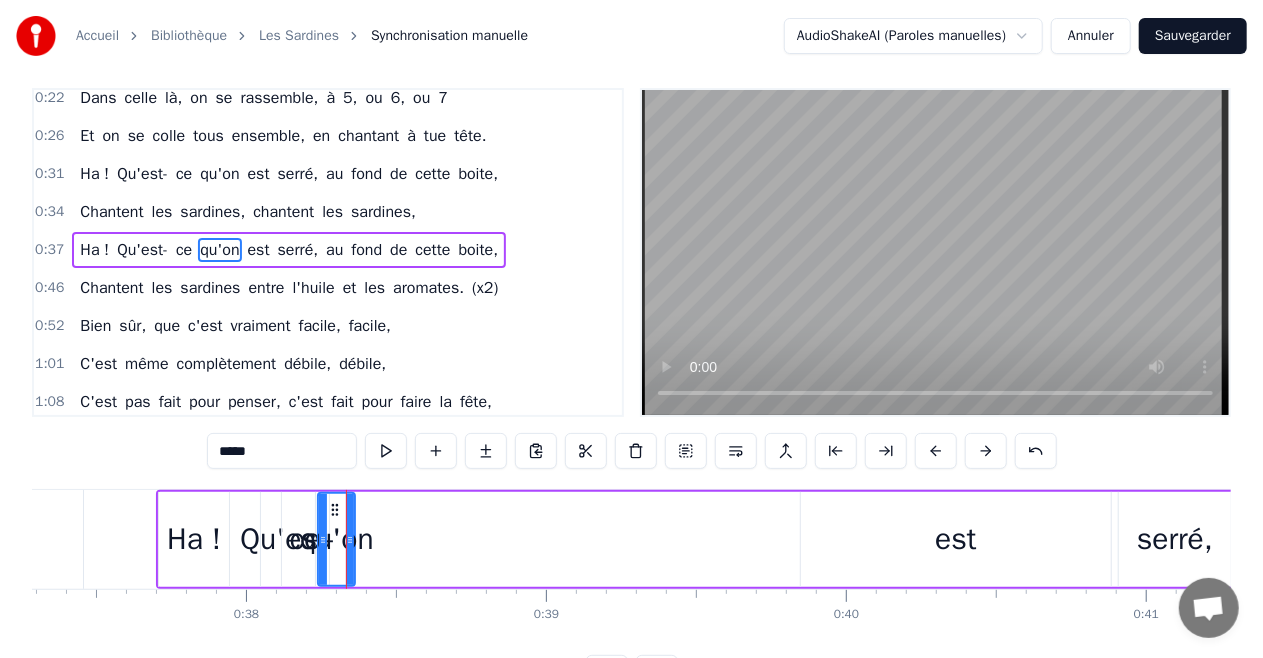 scroll, scrollTop: 0, scrollLeft: 0, axis: both 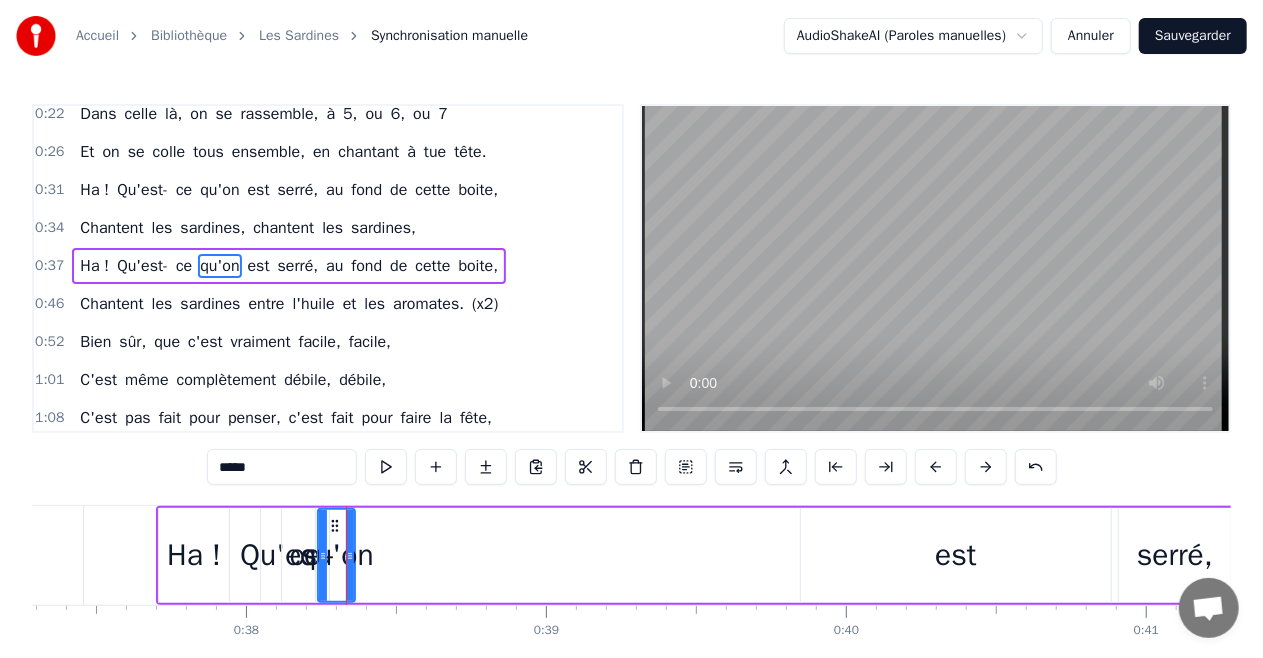 drag, startPoint x: 966, startPoint y: 560, endPoint x: 854, endPoint y: 569, distance: 112.36102 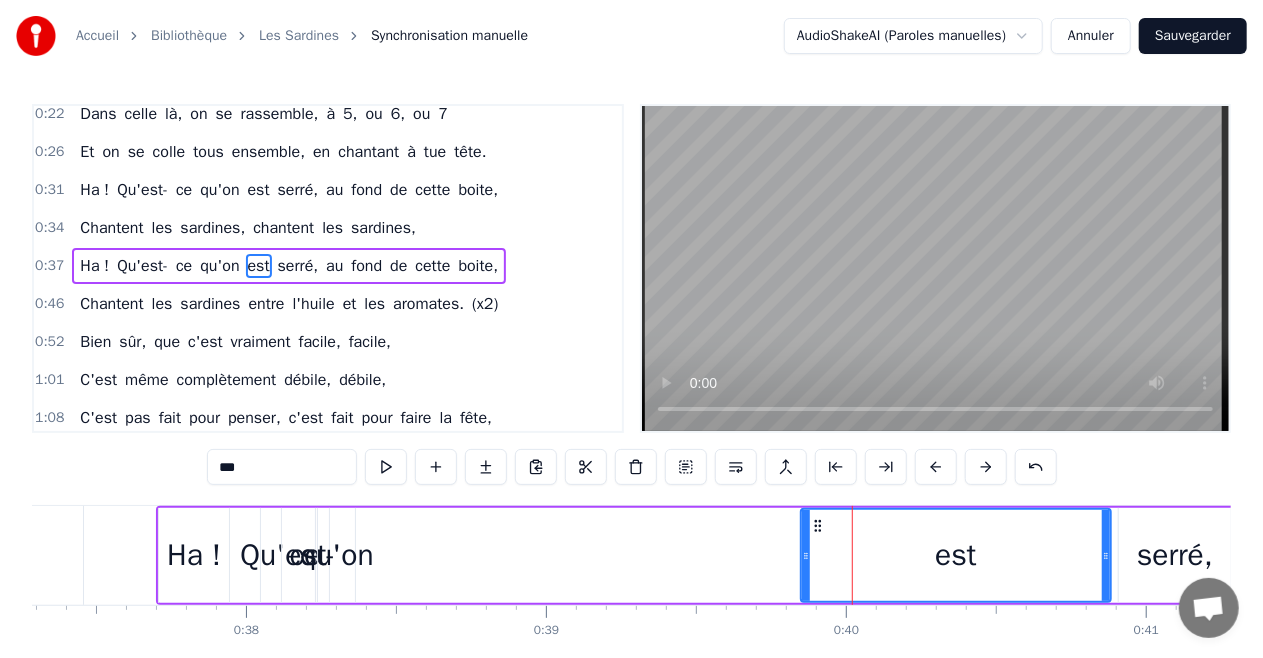 drag, startPoint x: 957, startPoint y: 553, endPoint x: 932, endPoint y: 552, distance: 25.019993 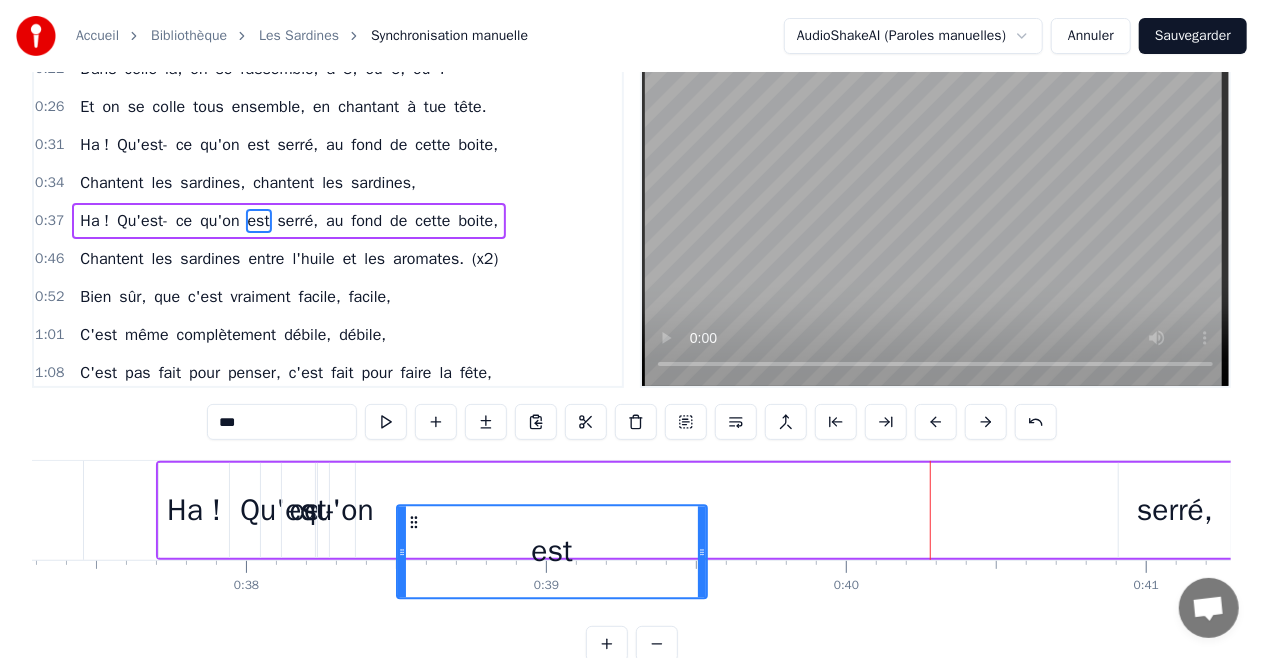 scroll, scrollTop: 48, scrollLeft: 0, axis: vertical 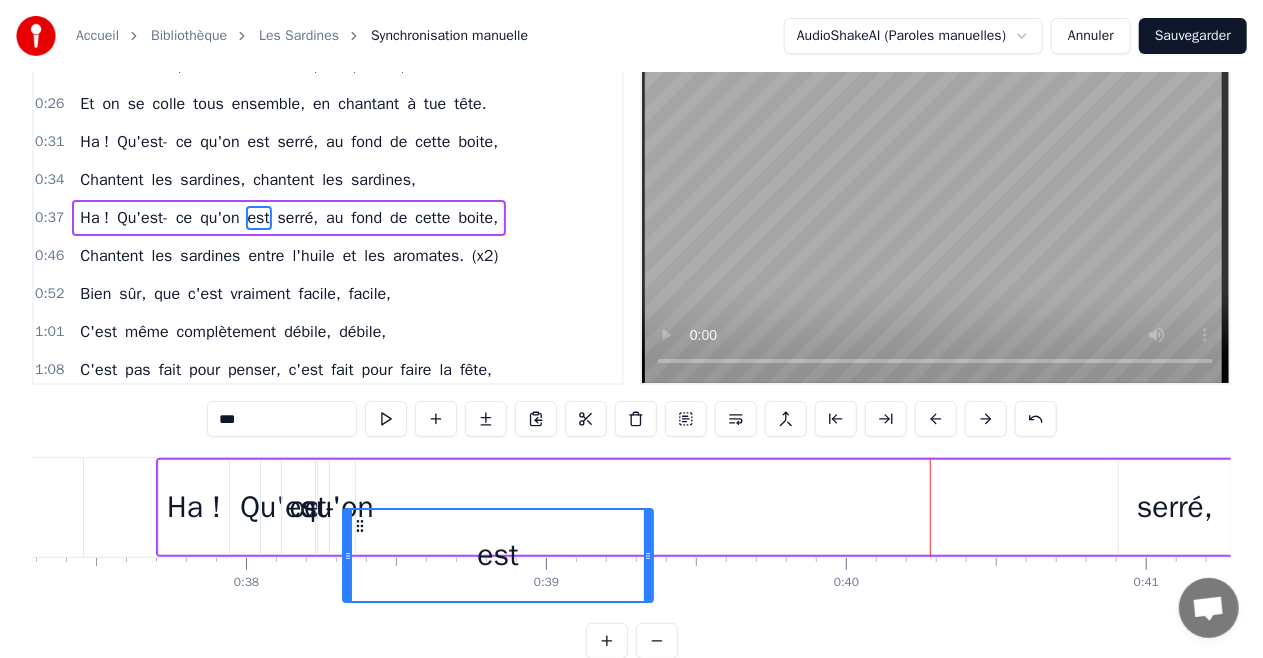 drag, startPoint x: 824, startPoint y: 524, endPoint x: 366, endPoint y: 464, distance: 461.91342 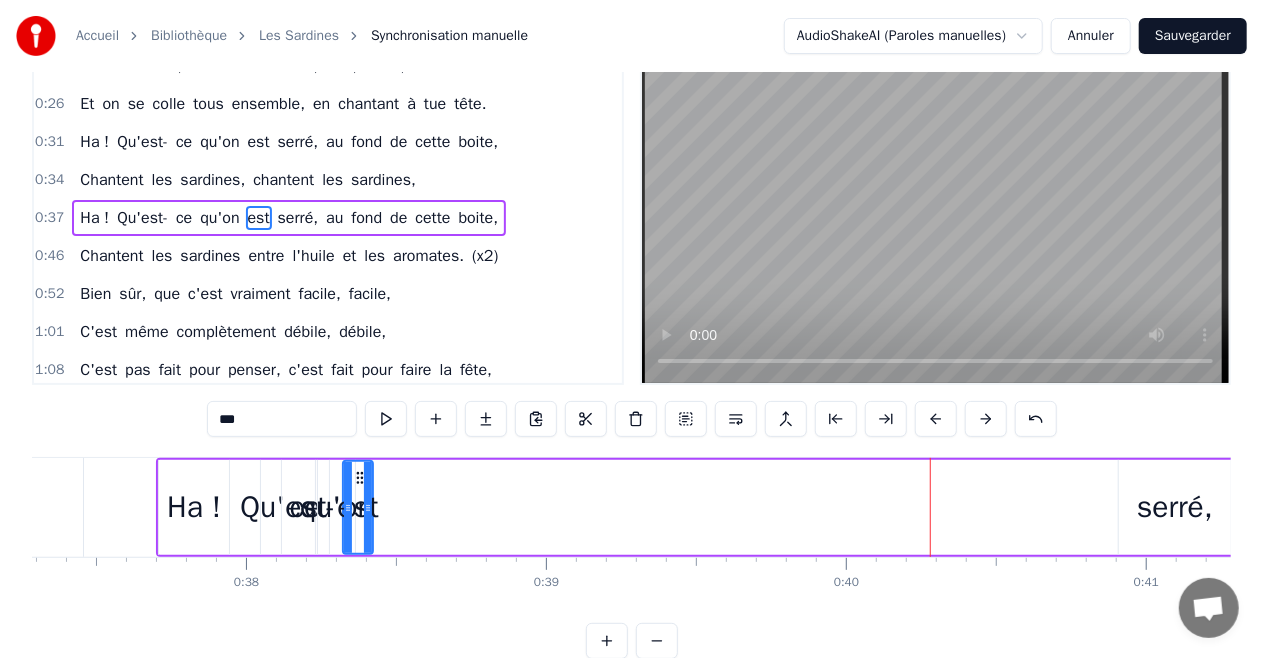 drag, startPoint x: 644, startPoint y: 506, endPoint x: 364, endPoint y: 515, distance: 280.1446 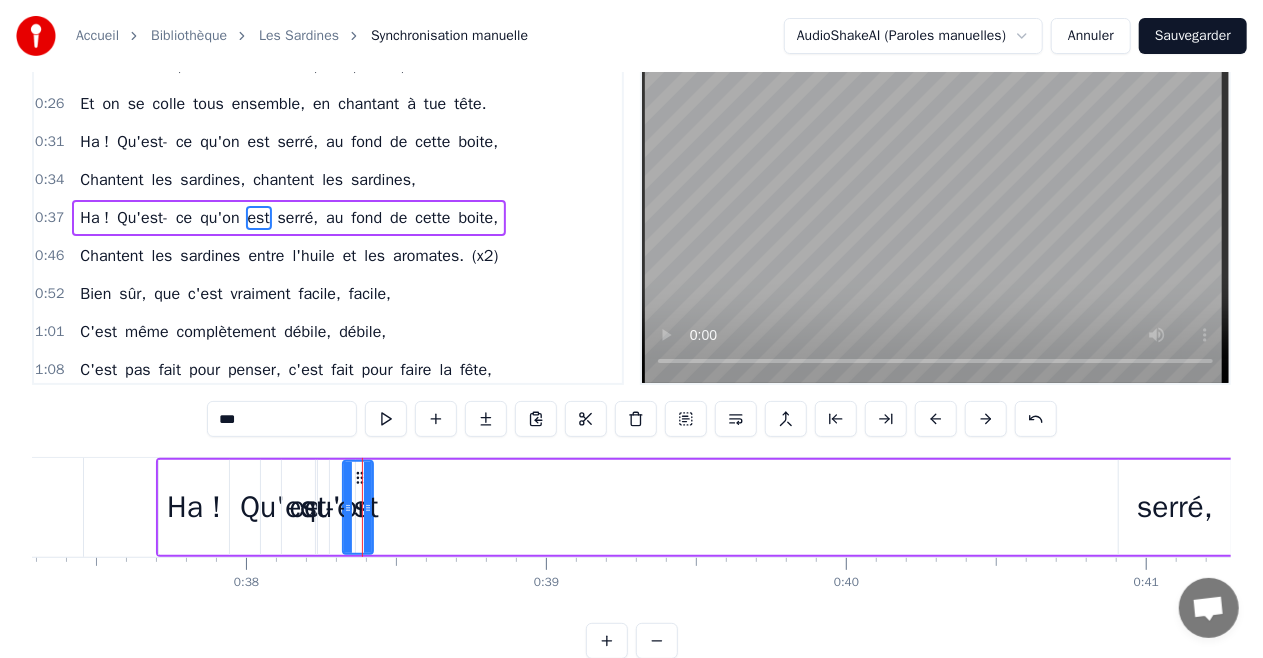 scroll, scrollTop: 0, scrollLeft: 0, axis: both 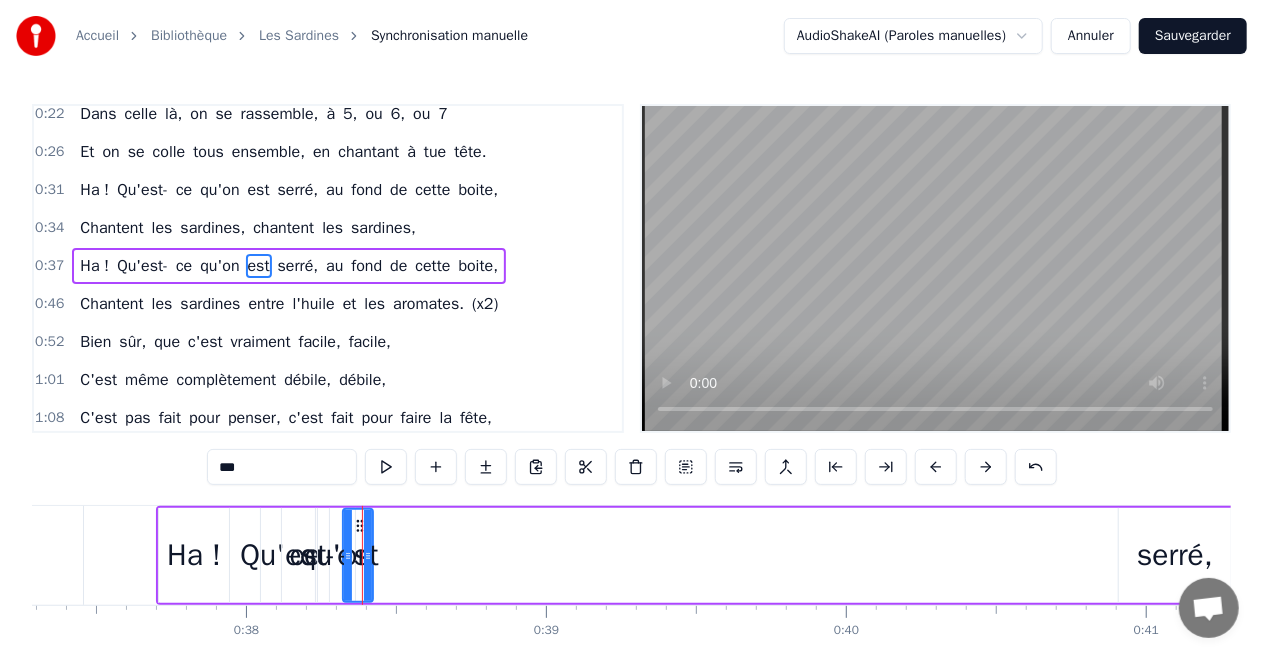 click on "serré," at bounding box center [1175, 555] 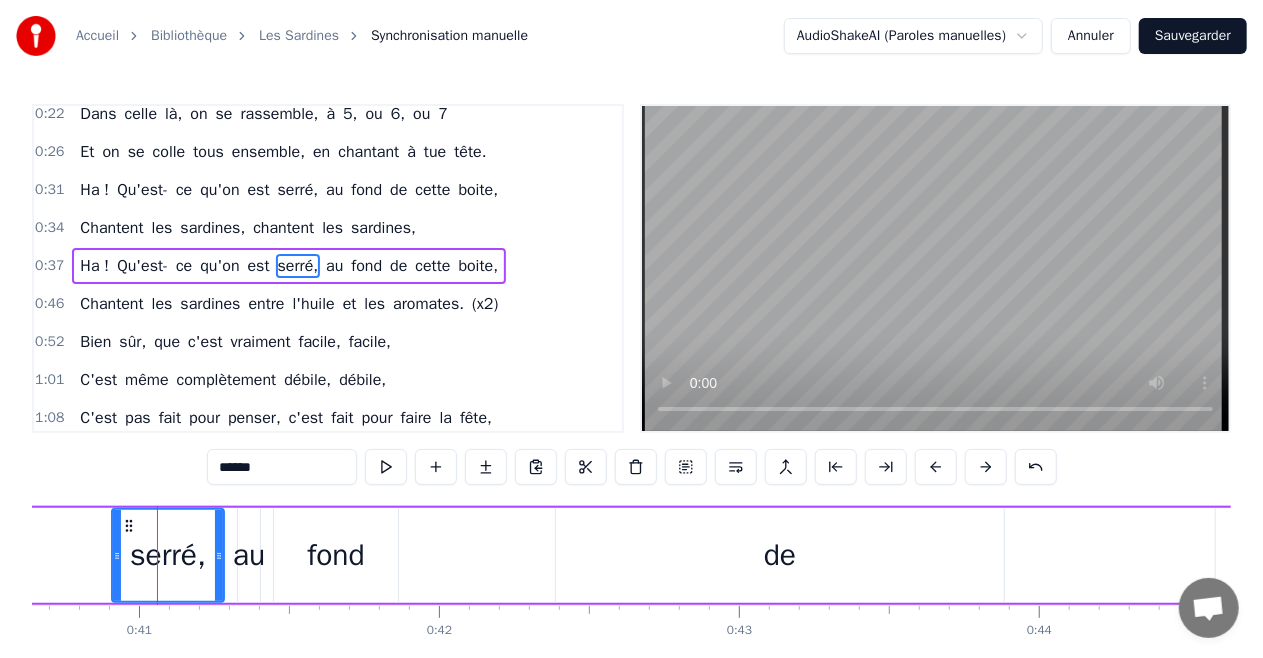 scroll, scrollTop: 0, scrollLeft: 12218, axis: horizontal 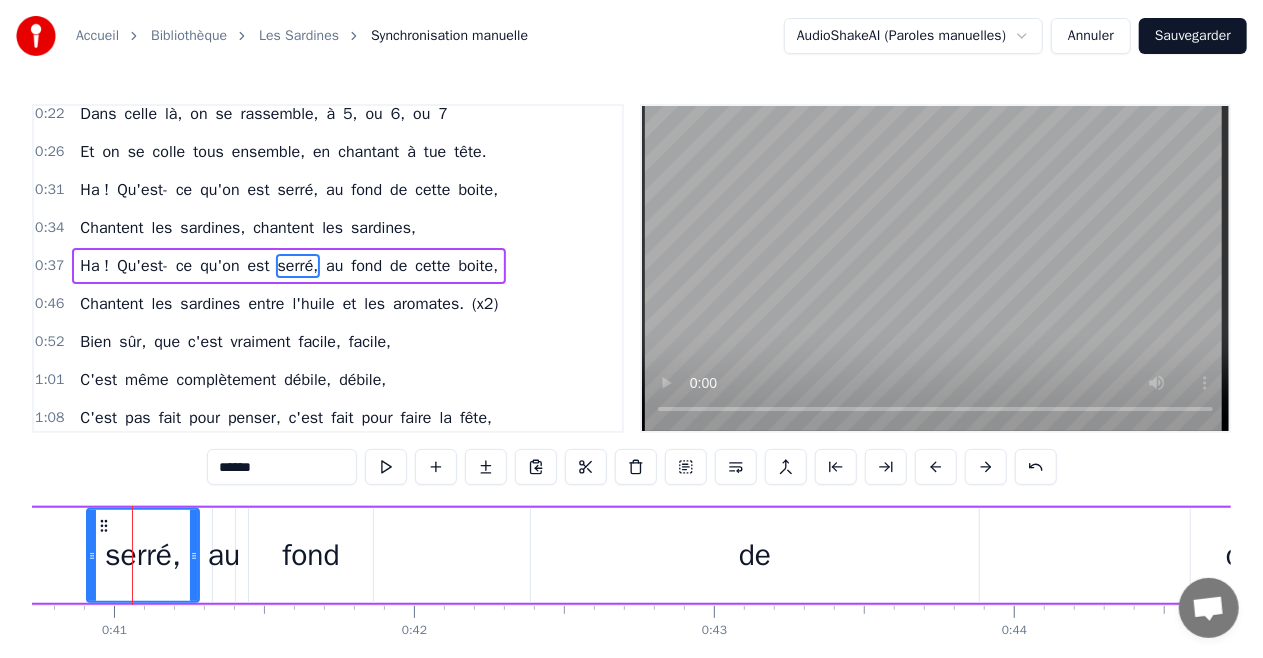 click on "Ha !" at bounding box center (94, 266) 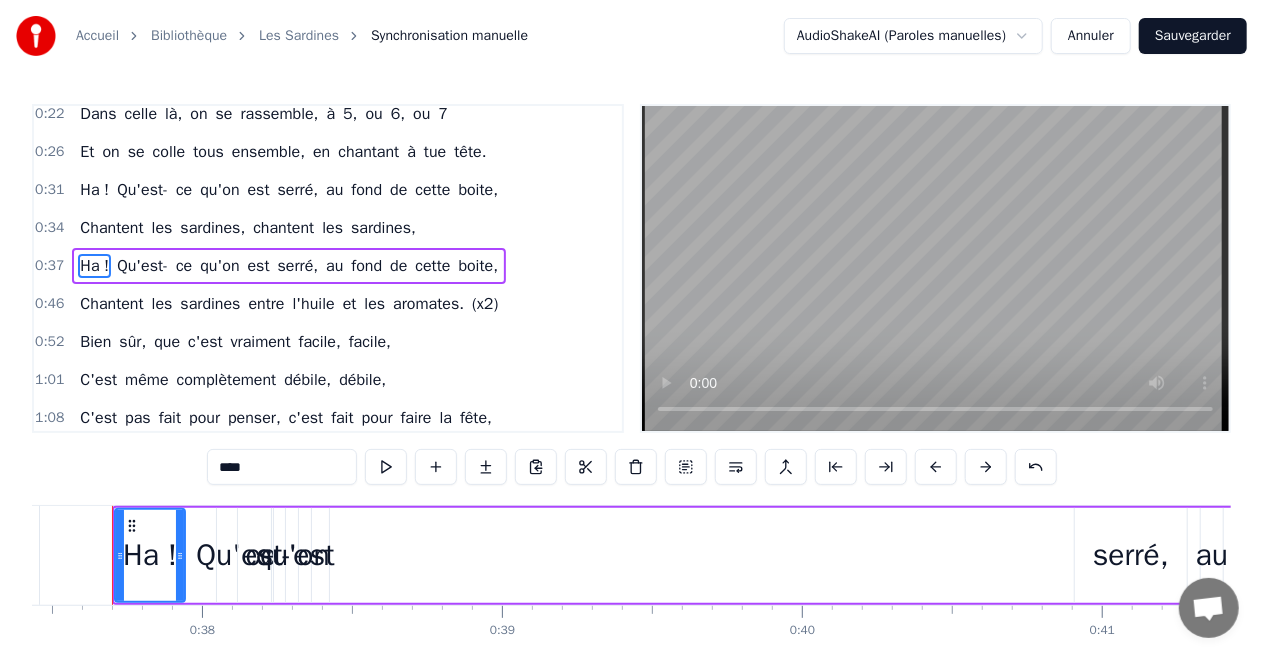 scroll, scrollTop: 0, scrollLeft: 11210, axis: horizontal 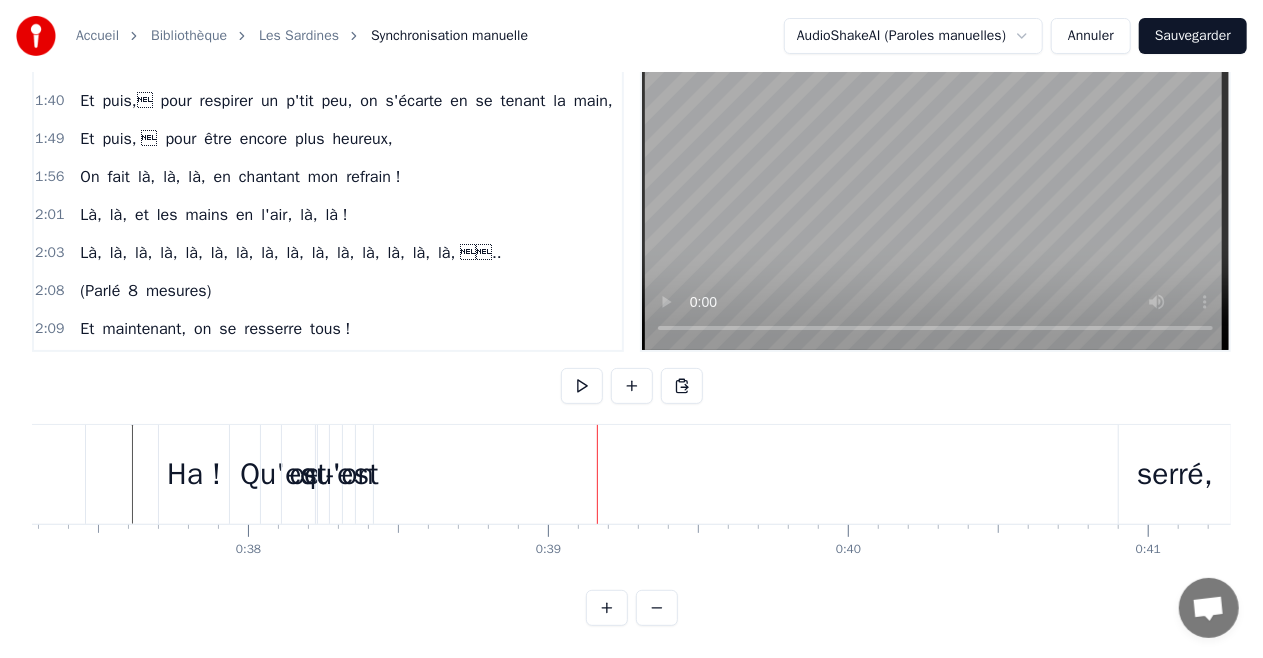 drag, startPoint x: 1185, startPoint y: 453, endPoint x: 1160, endPoint y: 450, distance: 25.179358 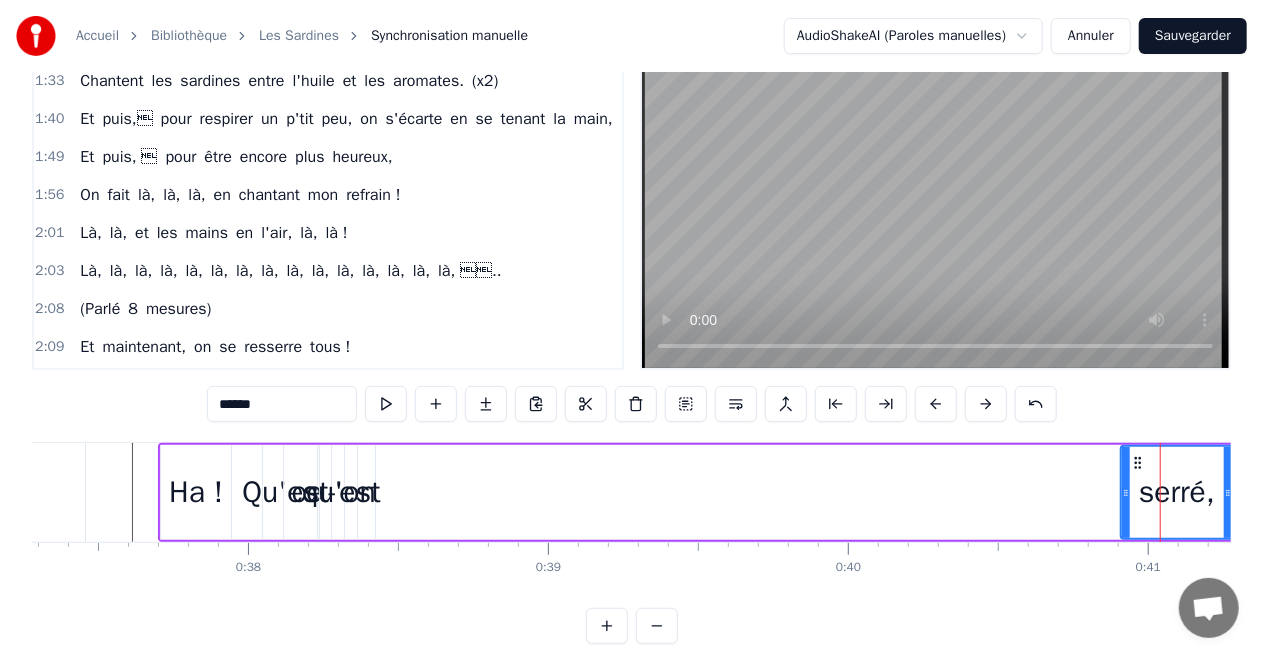 scroll, scrollTop: 0, scrollLeft: 0, axis: both 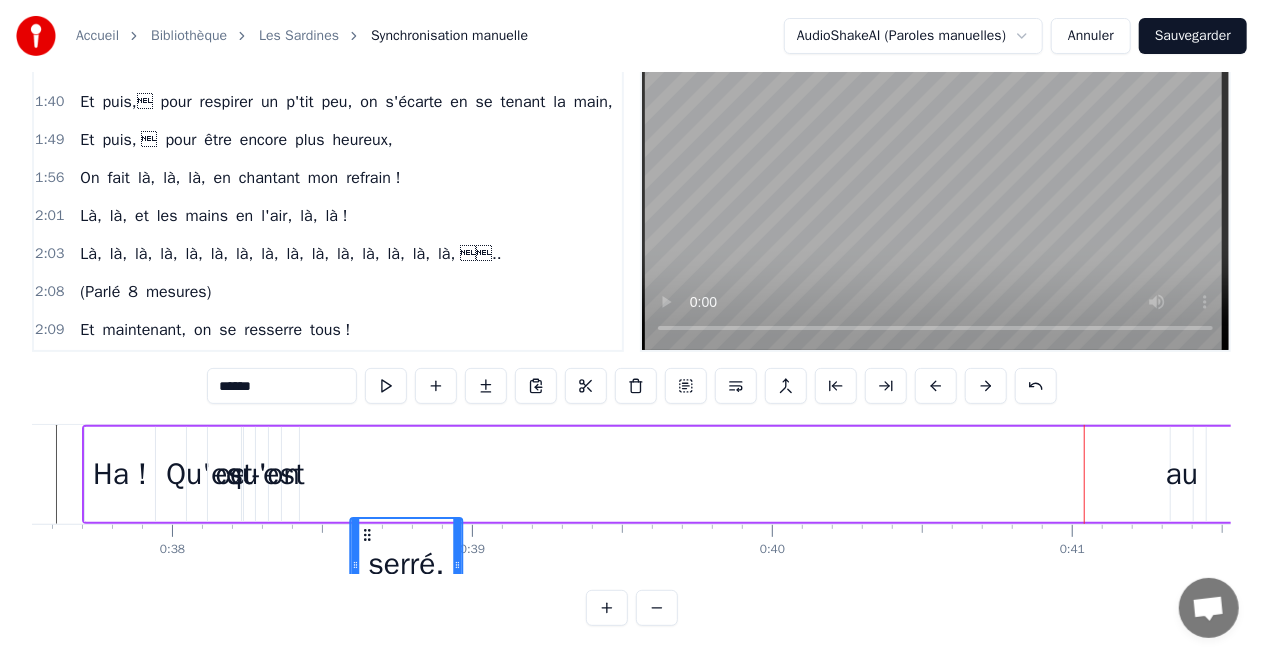 drag, startPoint x: 112, startPoint y: 521, endPoint x: 370, endPoint y: 448, distance: 268.1287 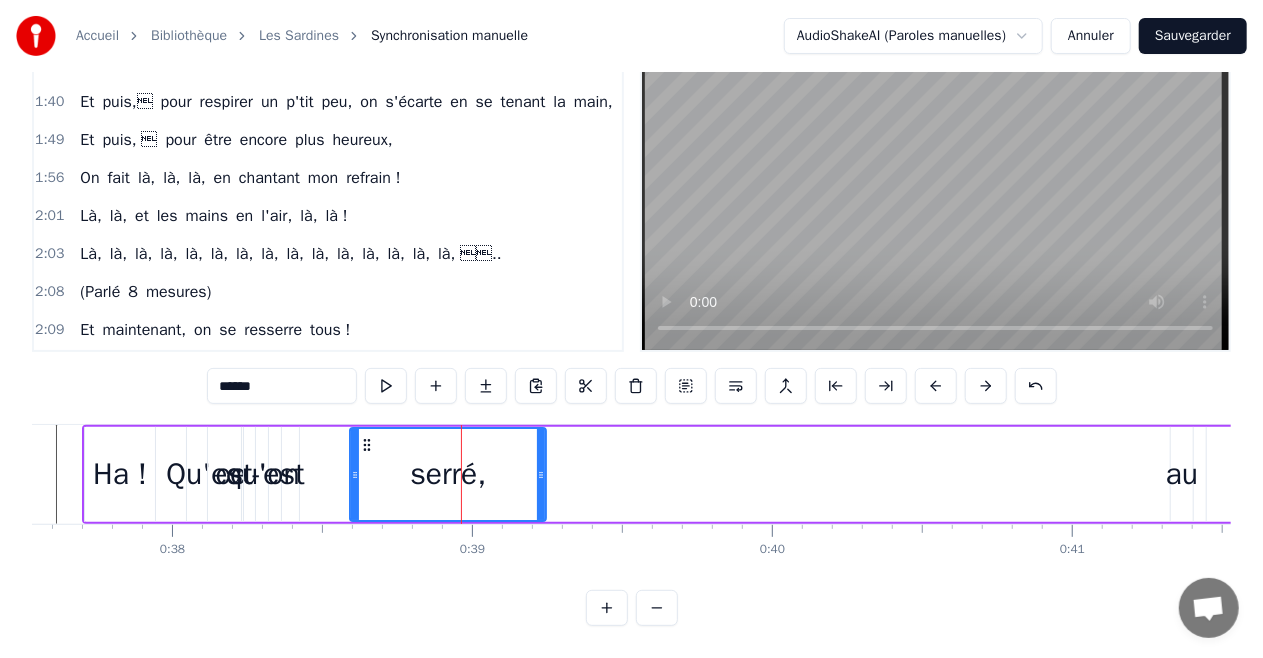 drag, startPoint x: 456, startPoint y: 464, endPoint x: 541, endPoint y: 481, distance: 86.683334 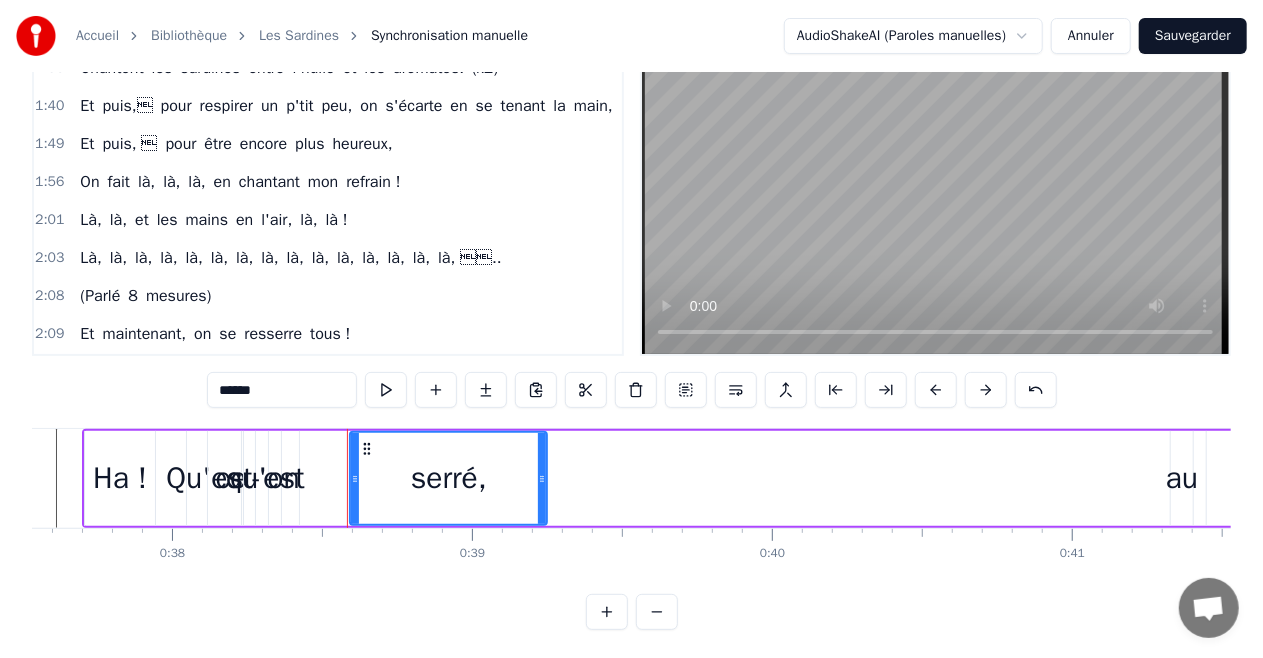 scroll, scrollTop: 0, scrollLeft: 0, axis: both 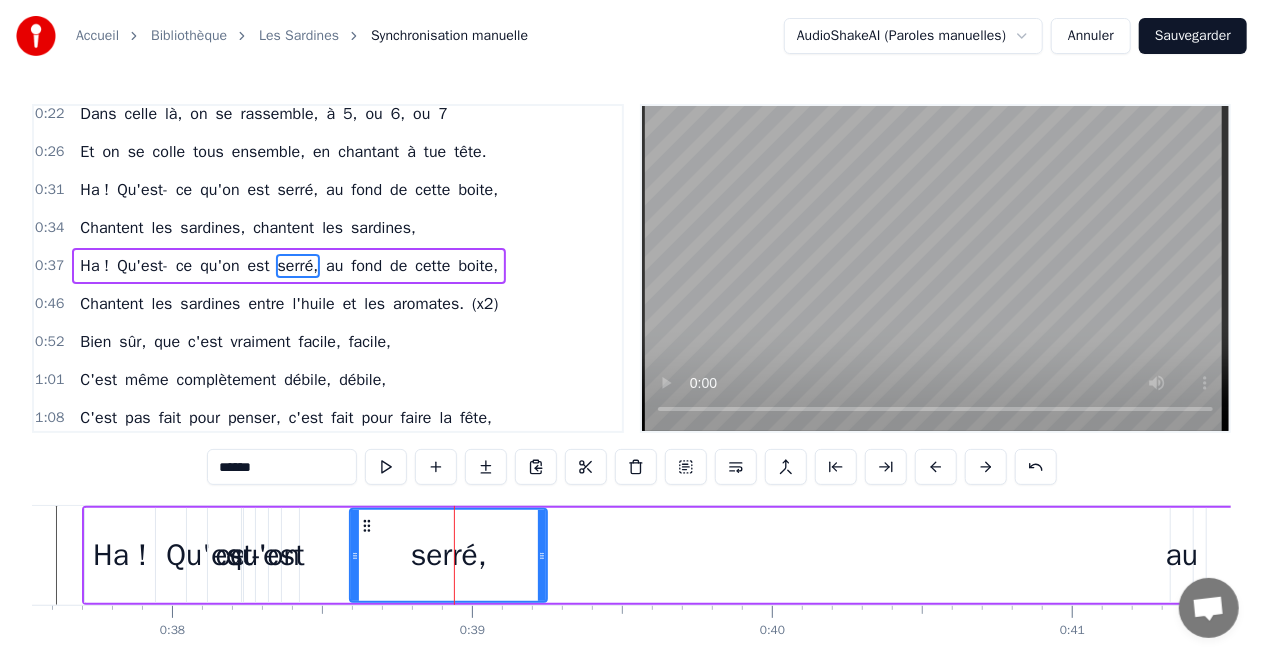 click on "au" at bounding box center [334, 266] 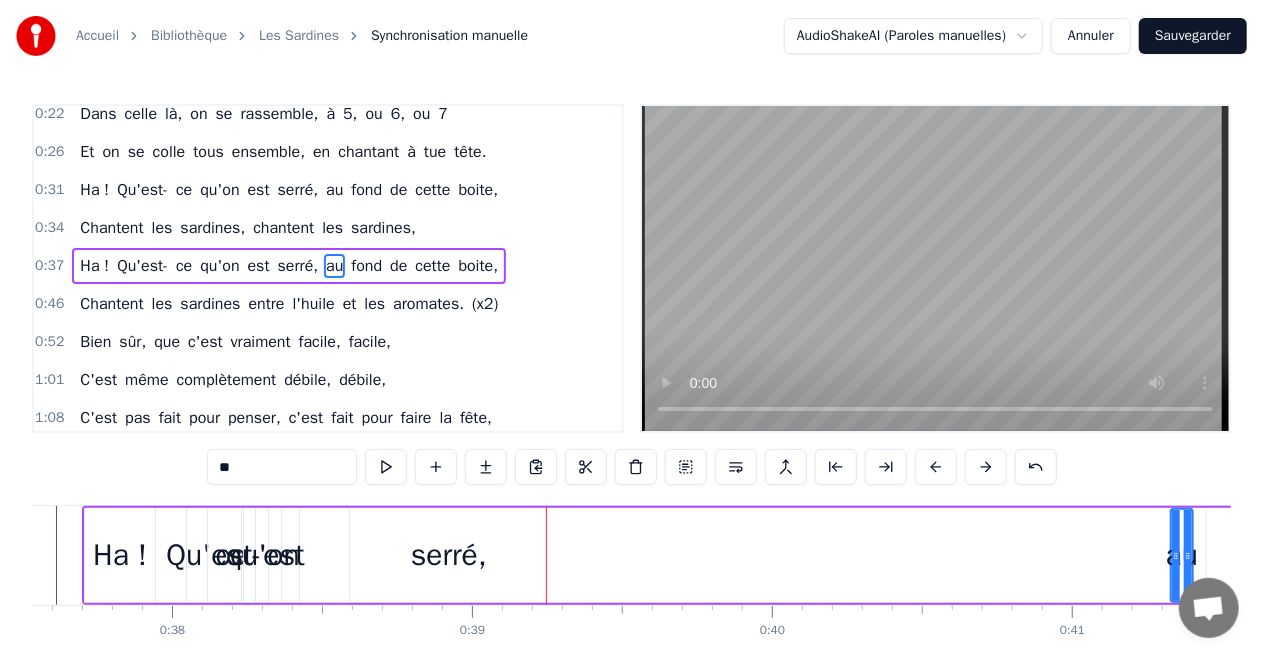 click on "Ha ! Qu'est- ce qu'on est serré, au fond de cette boite," at bounding box center (1401, 555) 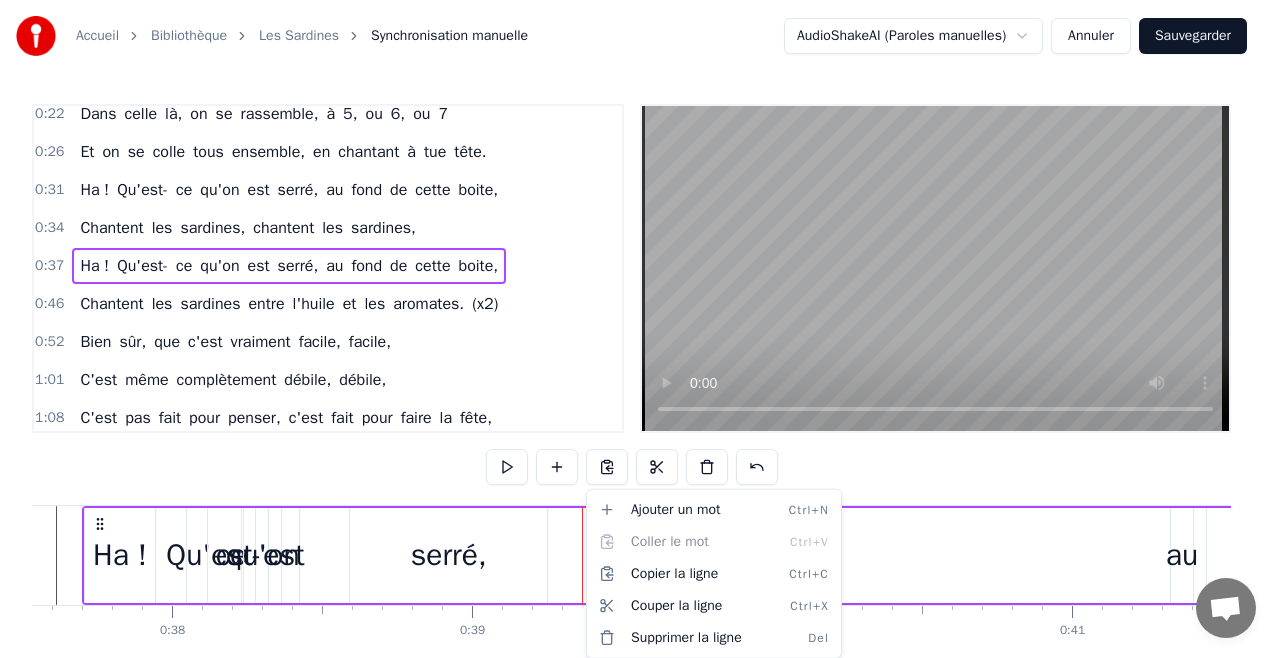 click on "Accueil Bibliothèque Les Sardines Synchronisation manuelle AudioShakeAI (Paroles manuelles) Annuler Sauvegarder 0:07 Pour faire une chanson facile, facile, 0:11 Faut d'abord des paroles débiles, débiles, 0:15 Une petite mélodie qui te prend bien la tête, 0:19 Et une chorégraphie pour bien faire la fête, 0:22 Dans celle là, on se rassemble, à 5, ou 6, ou 7 0:26 Et on se colle tous ensemble, en chantant à tue tête. 0:31 Ha ! Qu'est- ce qu'on est serré, au fond de cette boite, 0:34 Chantent les sardines, chantent les sardines, 0:37 Ha ! Qu'est- ce qu'on est serré, au fond de cette boite, 0:46 Chantent les sardines entre l'huile et les aromates. (x2) 0:52 Bien sûr, que c'est vraiment facile, facile, 1:01 C'est même complètement débile, débile, 1:08 C'est pas fait pour penser, c'est fait pour faire la fête, 1:12 C'est fait pour se toucher, se frotter les arêtes , 1:15 Alors on se rassemble, à 5, ou 6, ou 7, 1:19 Et puis on saute ensemble en chantant à tue tête, 1:24 Ha ! Qu'est- ce qu'on est" at bounding box center [640, 369] 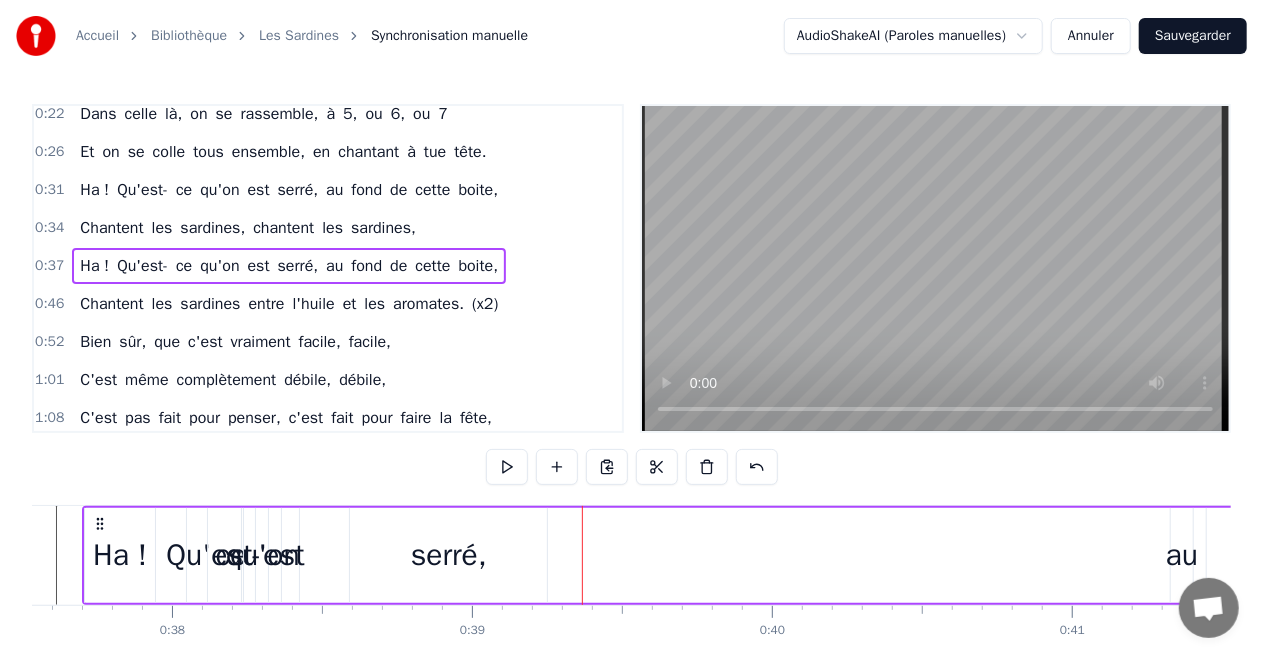 drag, startPoint x: 1177, startPoint y: 550, endPoint x: 917, endPoint y: 575, distance: 261.19916 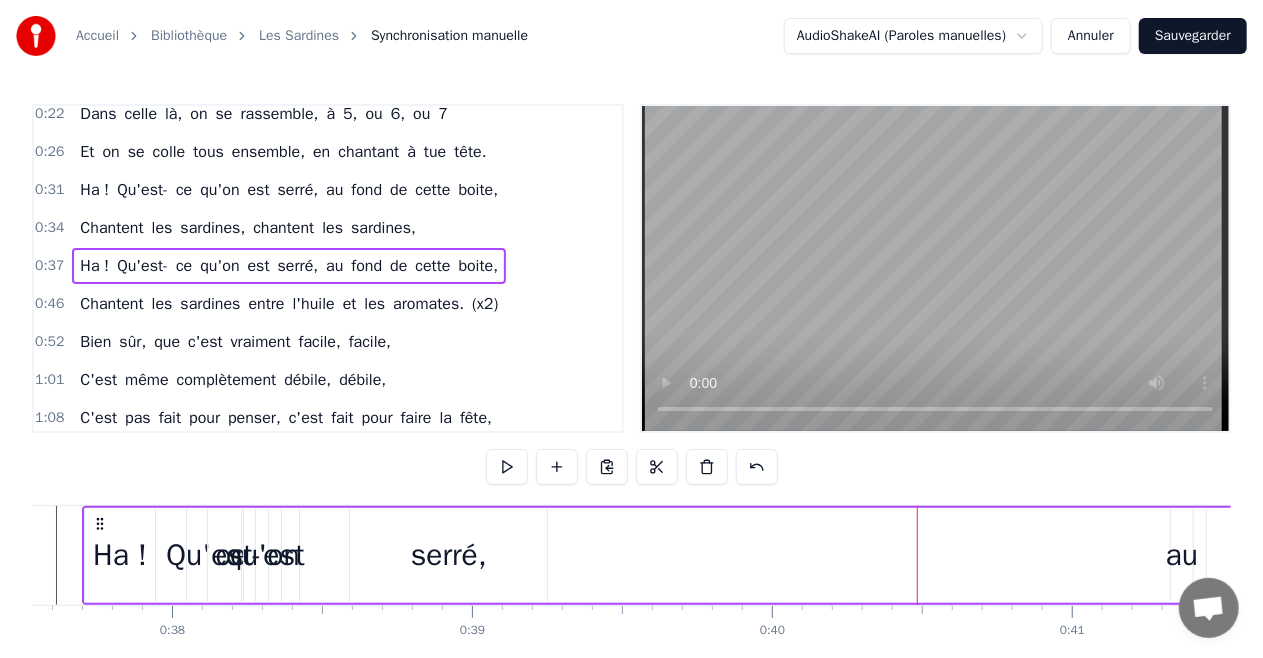 click on "au" at bounding box center (1182, 555) 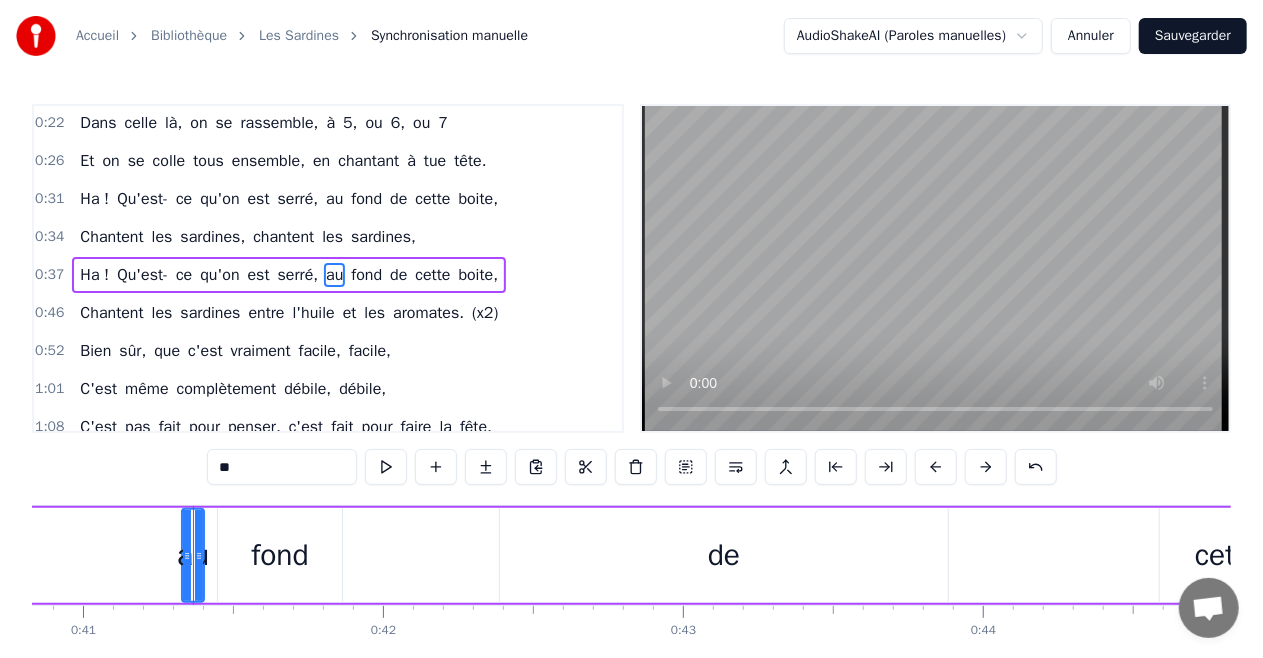 scroll, scrollTop: 0, scrollLeft: 12310, axis: horizontal 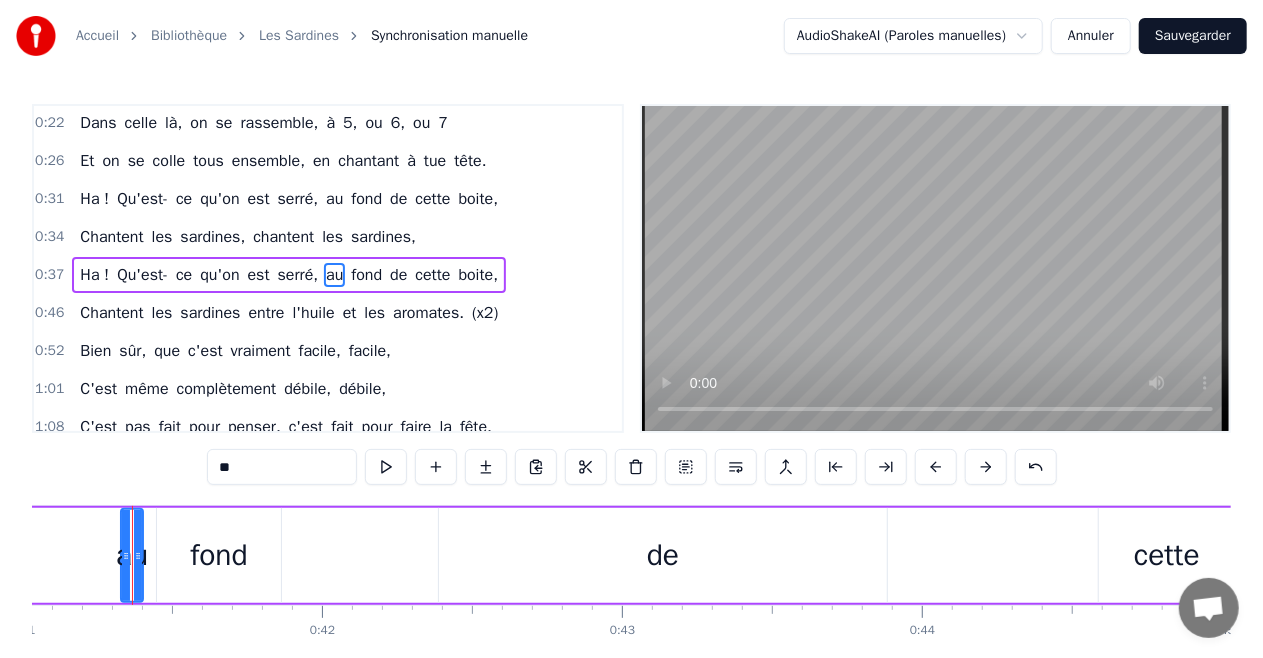 click on "fond" at bounding box center (366, 275) 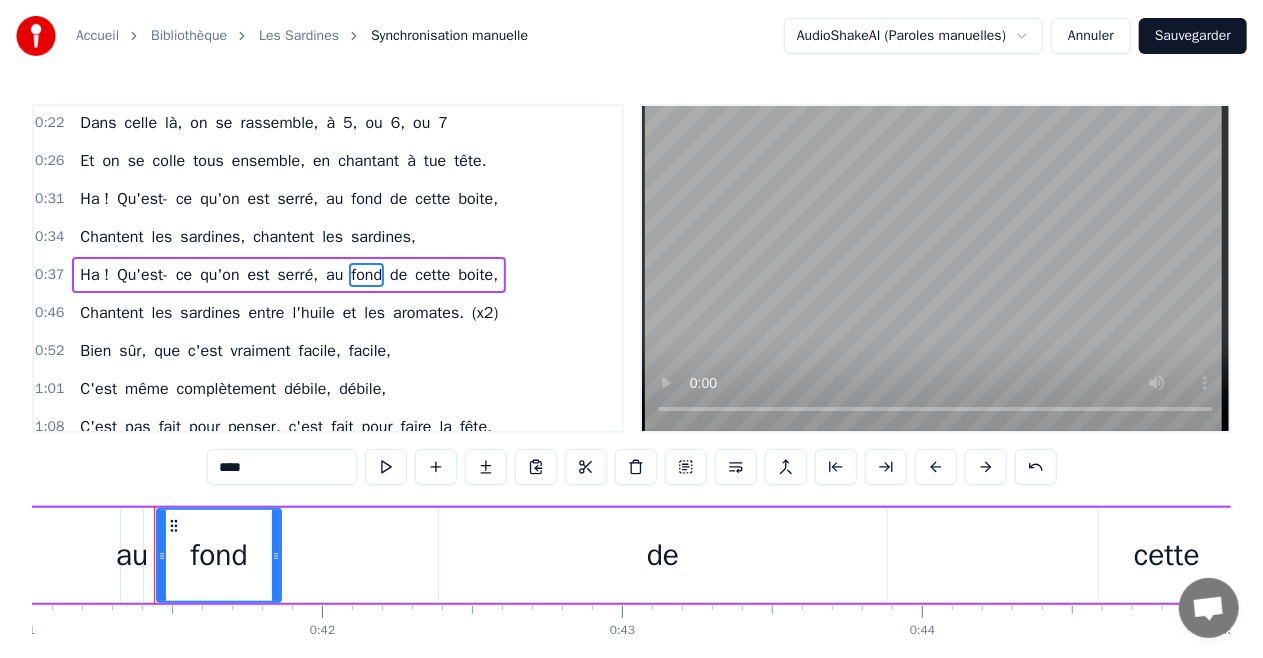 click on "boite," at bounding box center (479, 275) 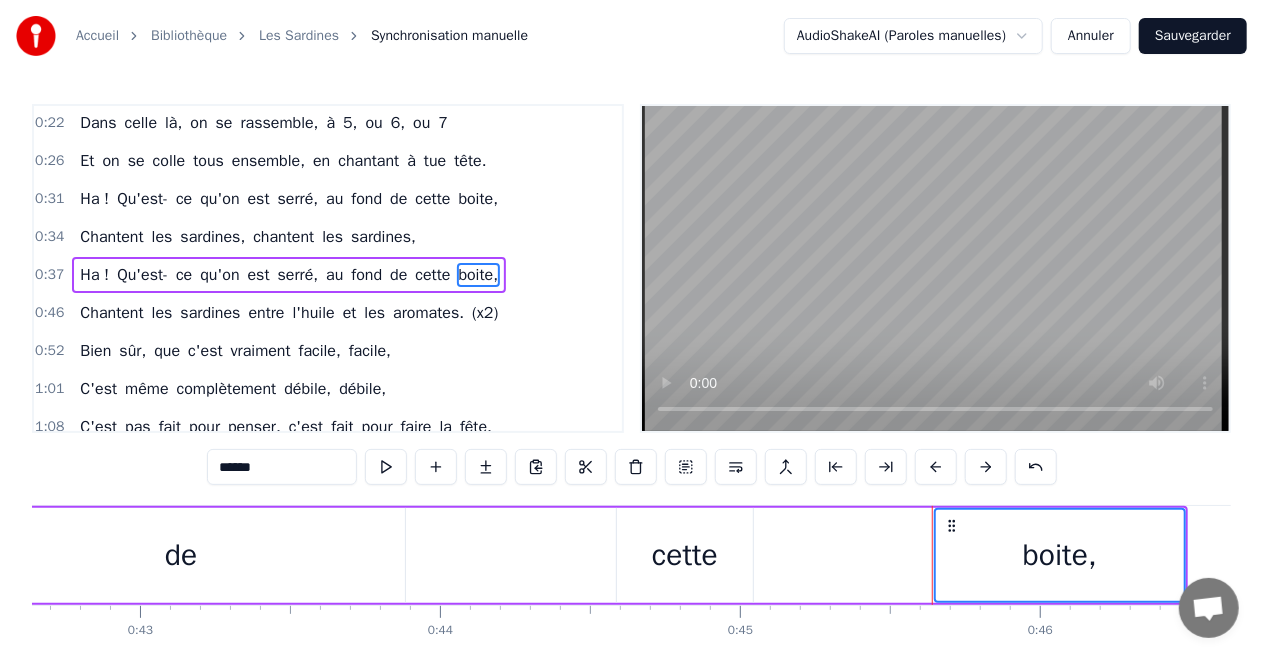 scroll, scrollTop: 0, scrollLeft: 12658, axis: horizontal 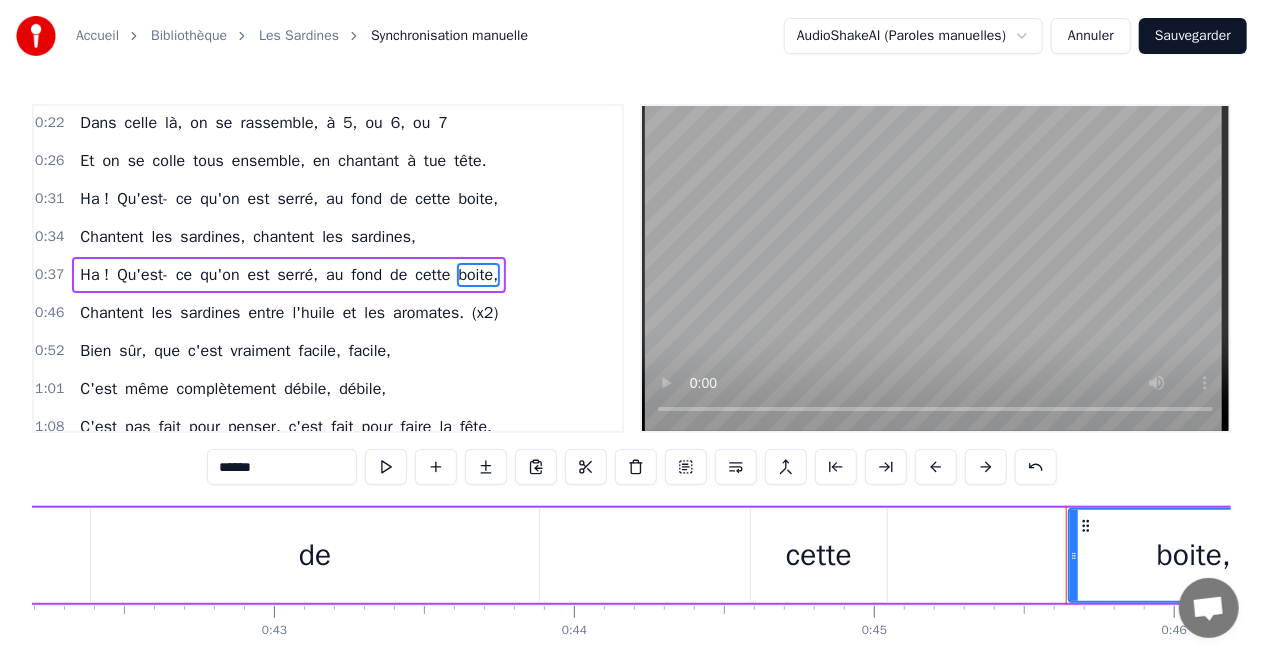 click on "Chantent" at bounding box center [111, 313] 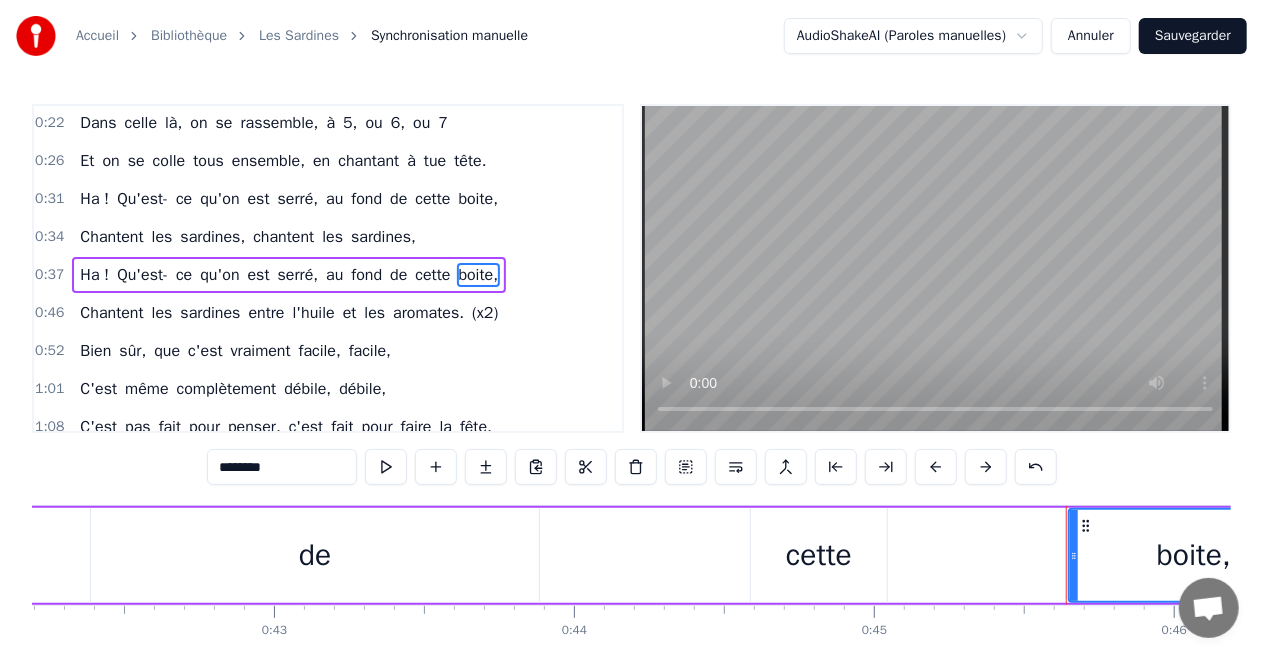 scroll, scrollTop: 156, scrollLeft: 0, axis: vertical 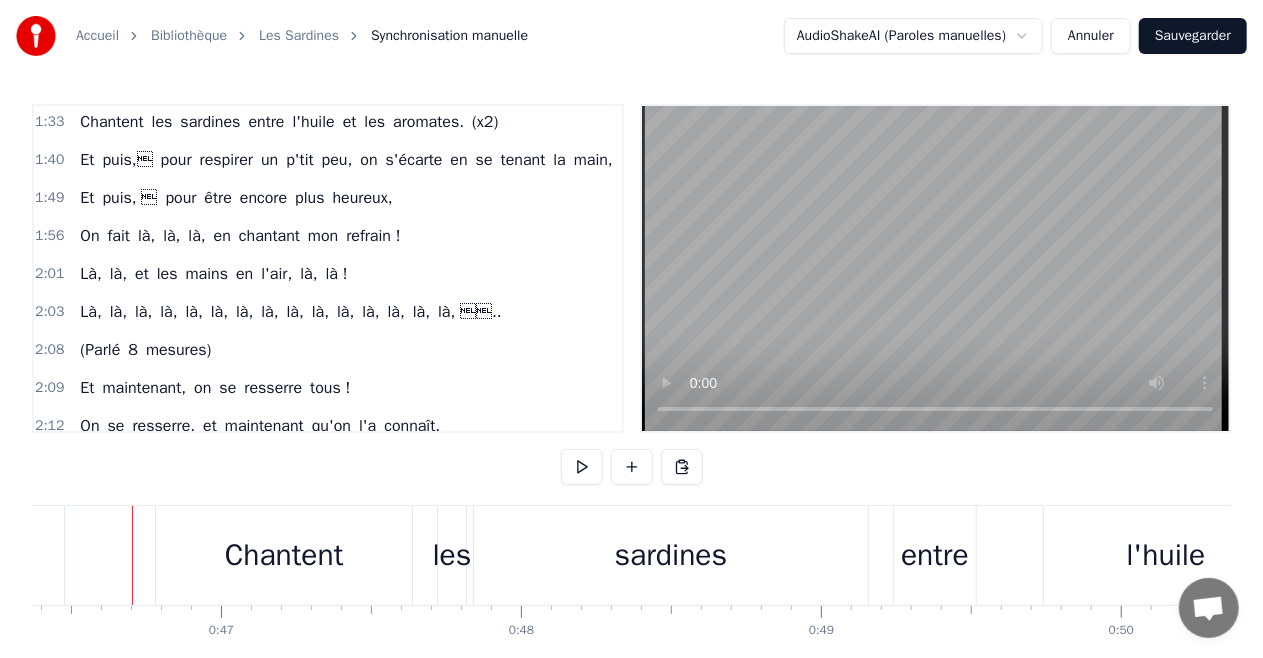 type 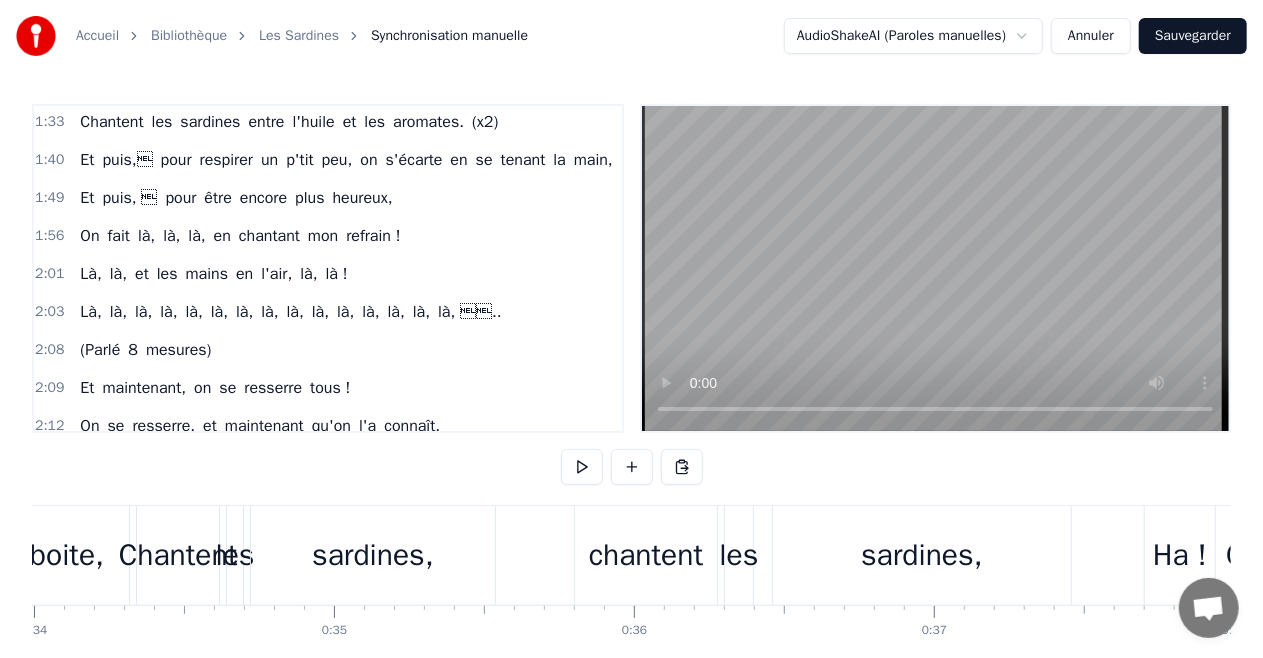 scroll, scrollTop: 0, scrollLeft: 9978, axis: horizontal 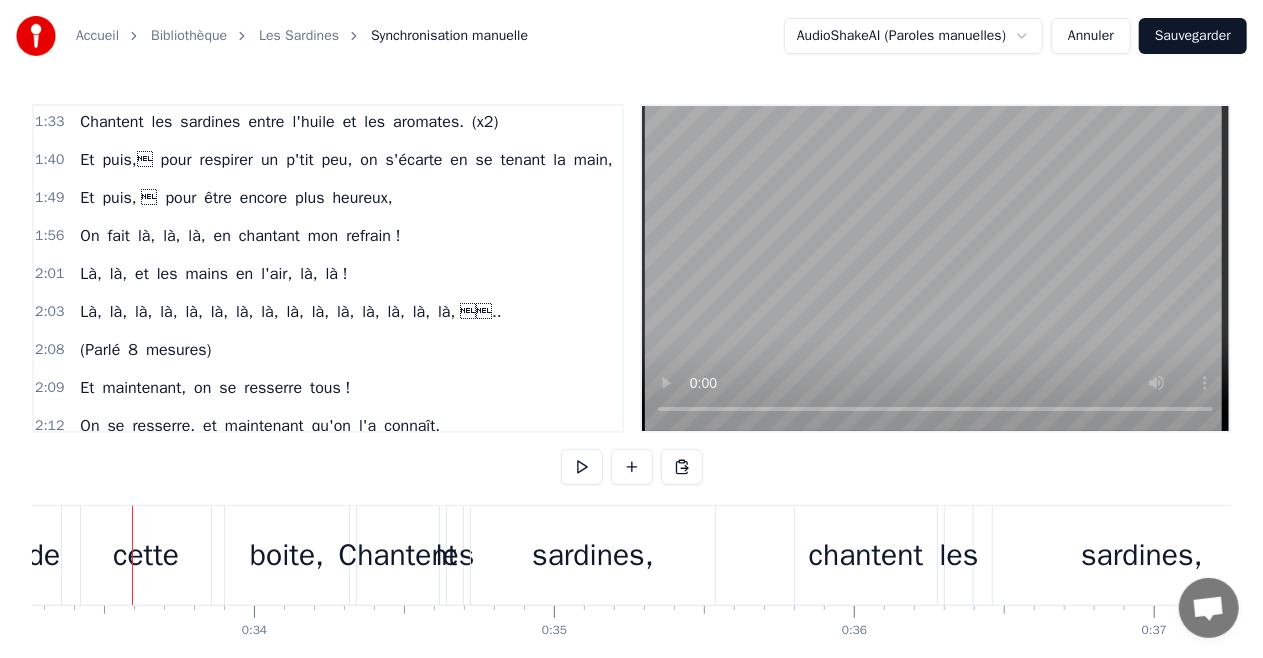 click at bounding box center [935, 268] 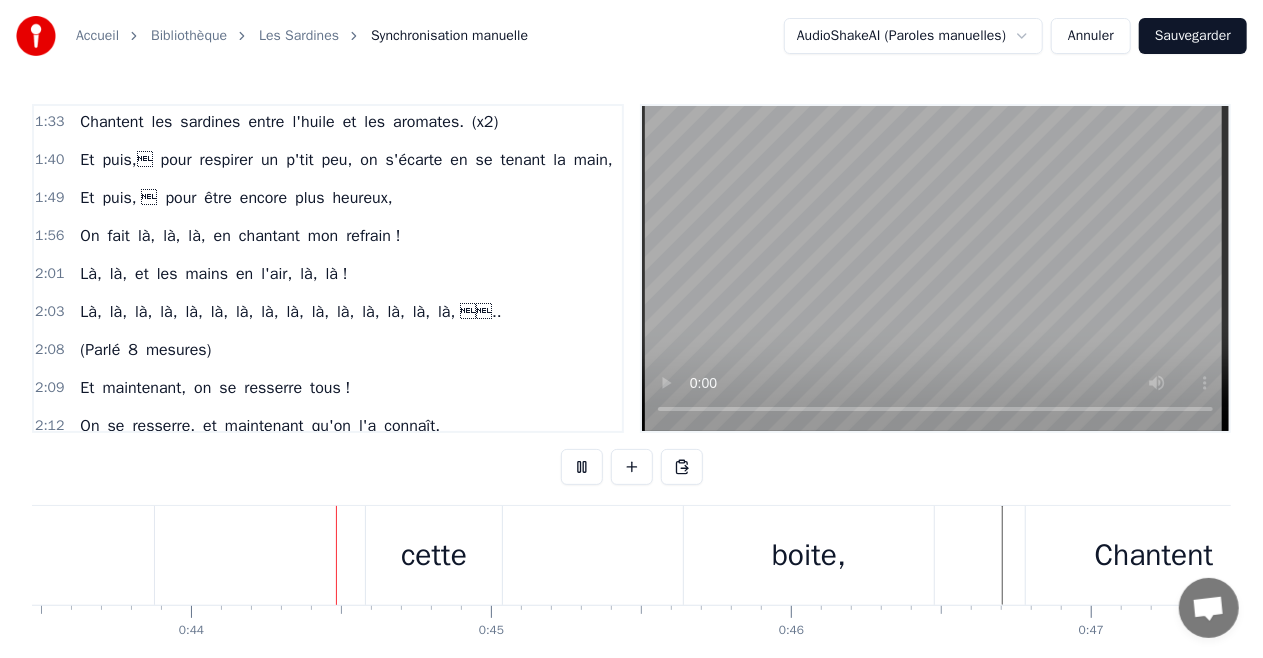 scroll, scrollTop: 0, scrollLeft: 13066, axis: horizontal 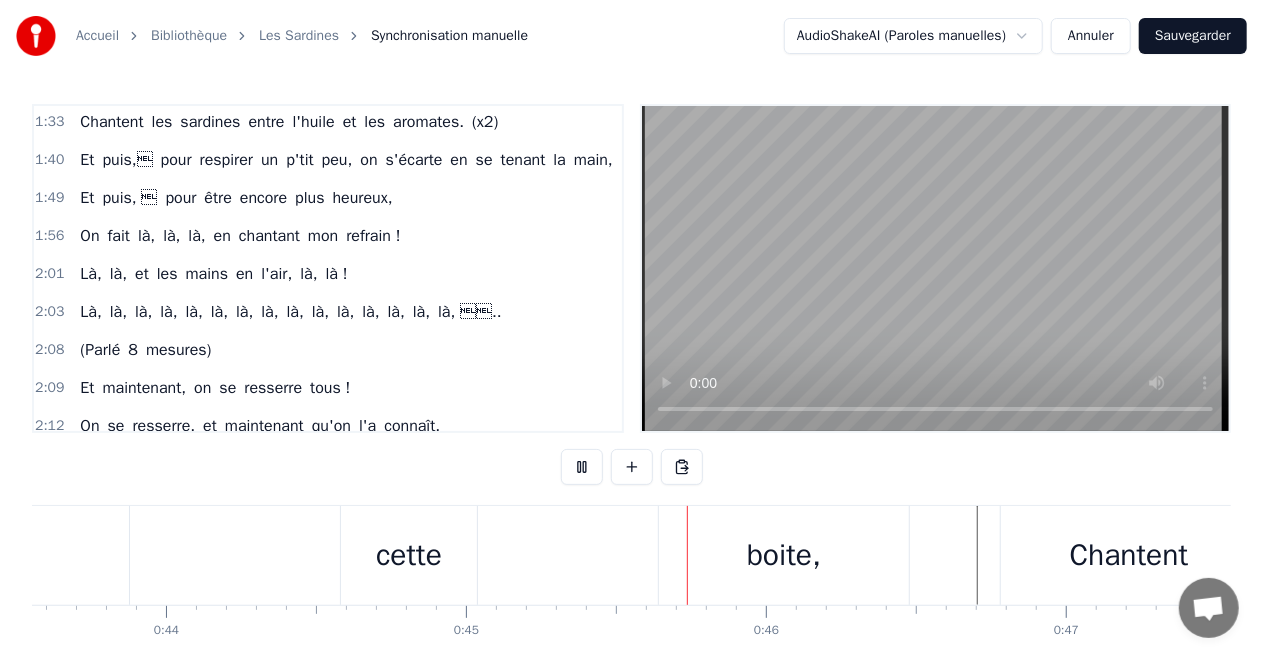 click at bounding box center [935, 268] 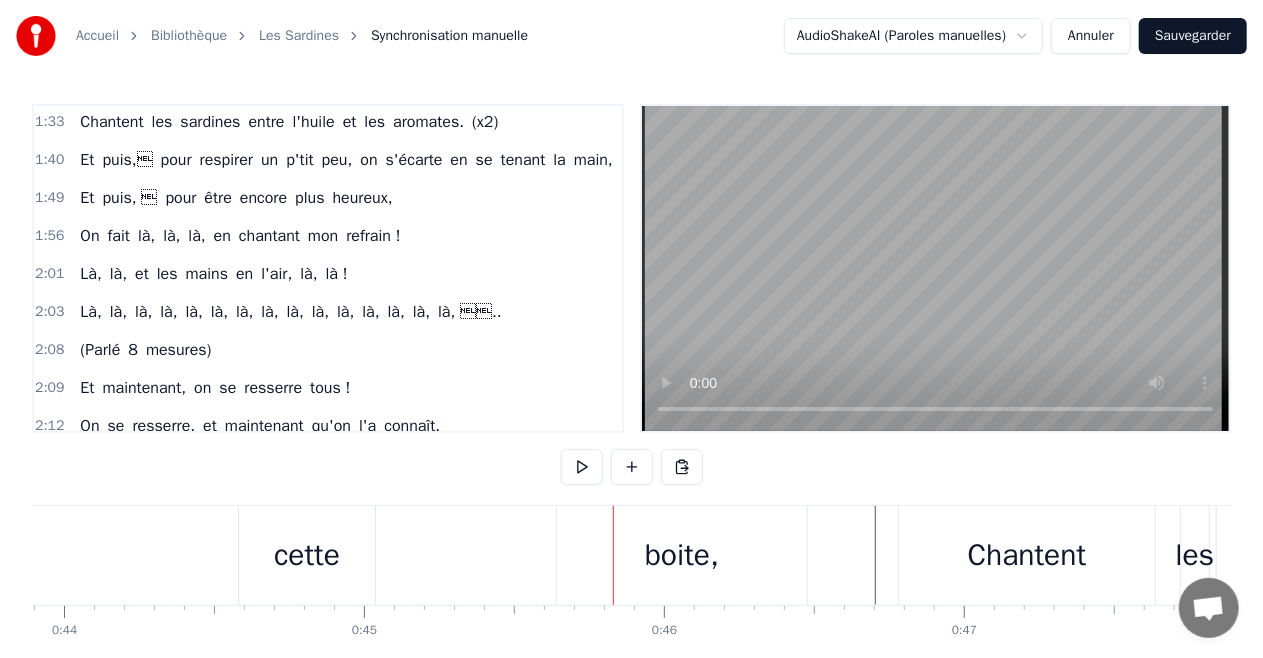 scroll, scrollTop: 0, scrollLeft: 13200, axis: horizontal 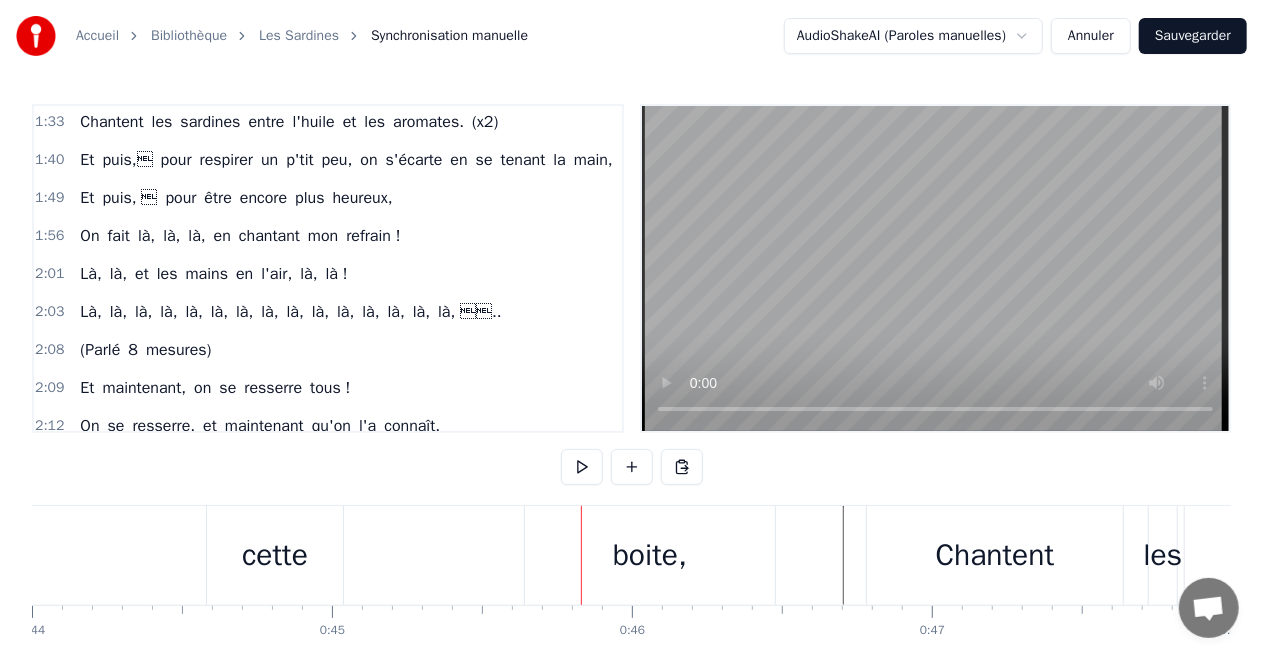 click on "Accueil Bibliothèque Les Sardines Synchronisation manuelle AudioShakeAI (Paroles manuelles) Annuler Sauvegarder 0:07 Pour faire une chanson facile, facile, 0:11 Faut d'abord des paroles débiles, débiles, 0:15 Une petite mélodie qui te prend bien la tête, 0:19 Et une chorégraphie pour bien faire la fête, 0:22 Dans celle là, on se rassemble, à 5, ou 6, ou 7 0:26 Et on se colle tous ensemble, en chantant à tue tête. 0:31 Ha ! Qu'est- ce qu'on est serré, au fond de cette boite, 0:34 Chantent les sardines, chantent les sardines, 0:37 Ha ! Qu'est- ce qu'on est serré, au fond de cette boite, 0:46 Chantent les sardines entre l'huile et les aromates. (x2) 0:52 Bien sûr, que c'est vraiment facile, facile, 1:01 C'est même complètement débile, débile, 1:08 C'est pas fait pour penser, c'est fait pour faire la fête, 1:12 C'est fait pour se toucher, se frotter les arêtes , 1:15 Alors on se rassemble, à 5, ou 6, ou 7, 1:19 Et puis on saute ensemble en chantant à tue tête, 1:24 Ha ! Qu'est- ce qu'on est" at bounding box center (631, 369) 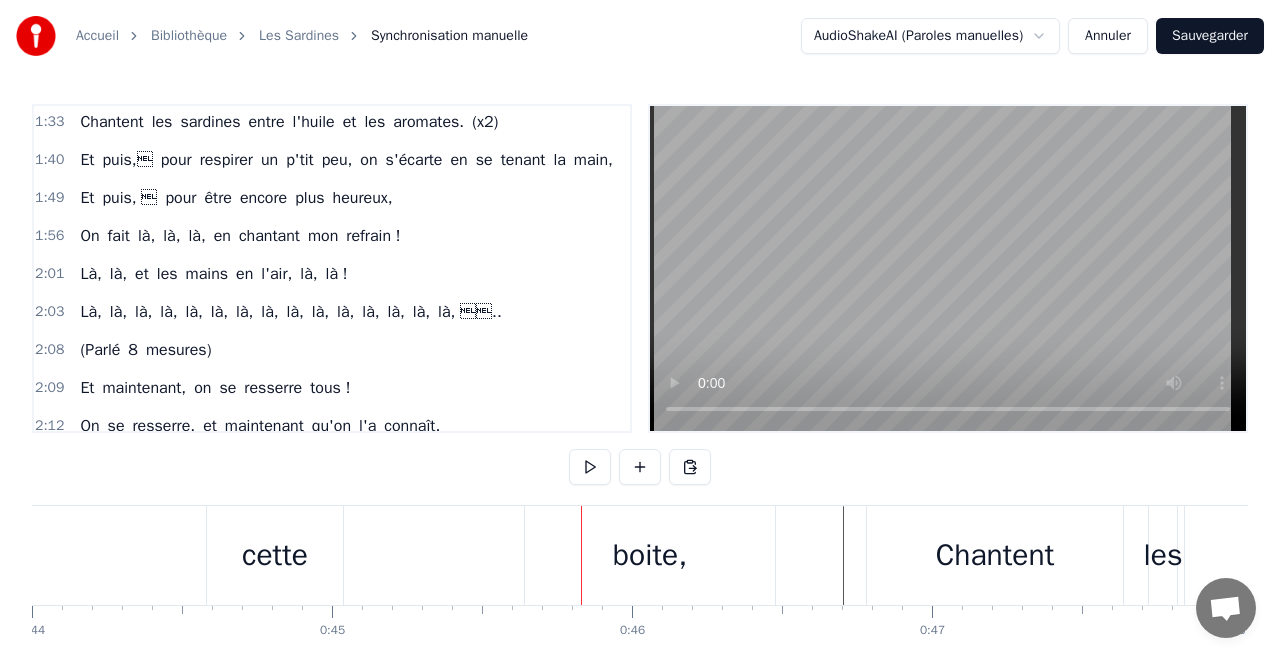 click on "Accueil Bibliothèque Les Sardines Synchronisation manuelle AudioShakeAI (Paroles manuelles) Annuler Sauvegarder 0:07 Pour faire une chanson facile, facile, 0:11 Faut d'abord des paroles débiles, débiles, 0:15 Une petite mélodie qui te prend bien la tête, 0:19 Et une chorégraphie pour bien faire la fête, 0:22 Dans celle là, on se rassemble, à 5, ou 6, ou 7 0:26 Et on se colle tous ensemble, en chantant à tue tête. 0:31 Ha ! Qu'est- ce qu'on est serré, au fond de cette boite, 0:34 Chantent les sardines, chantent les sardines, 0:37 Ha ! Qu'est- ce qu'on est serré, au fond de cette boite, 0:46 Chantent les sardines entre l'huile et les aromates. (x2) 0:52 Bien sûr, que c'est vraiment facile, facile, 1:01 C'est même complètement débile, débile, 1:08 C'est pas fait pour penser, c'est fait pour faire la fête, 1:12 C'est fait pour se toucher, se frotter les arêtes , 1:15 Alors on se rassemble, à 5, ou 6, ou 7, 1:19 Et puis on saute ensemble en chantant à tue tête, 1:24 Ha ! Qu'est- ce qu'on est" at bounding box center (640, 369) 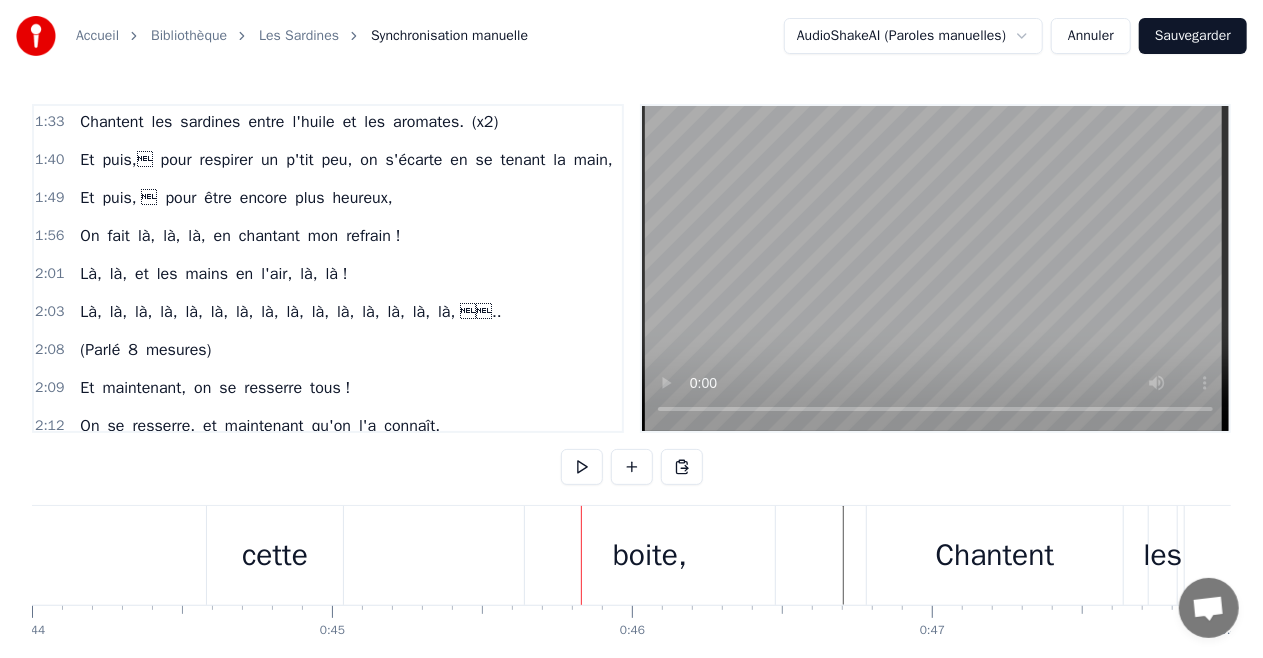 click on "Annuler" at bounding box center (1091, 36) 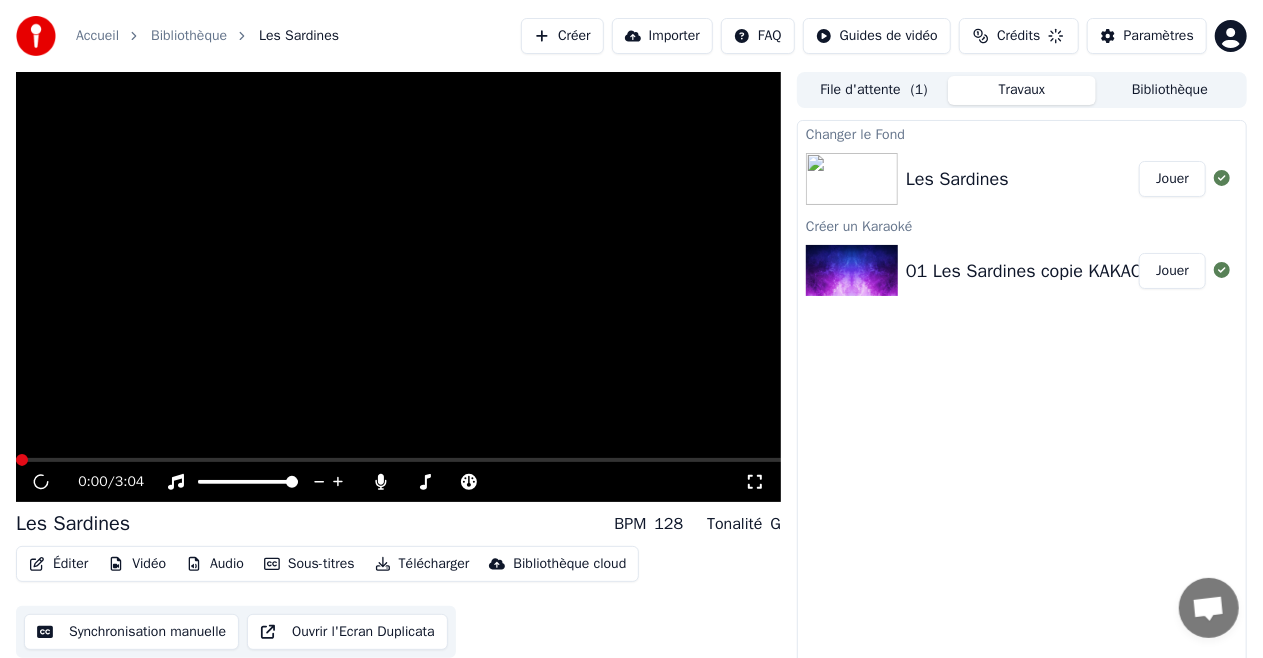 scroll, scrollTop: 21, scrollLeft: 0, axis: vertical 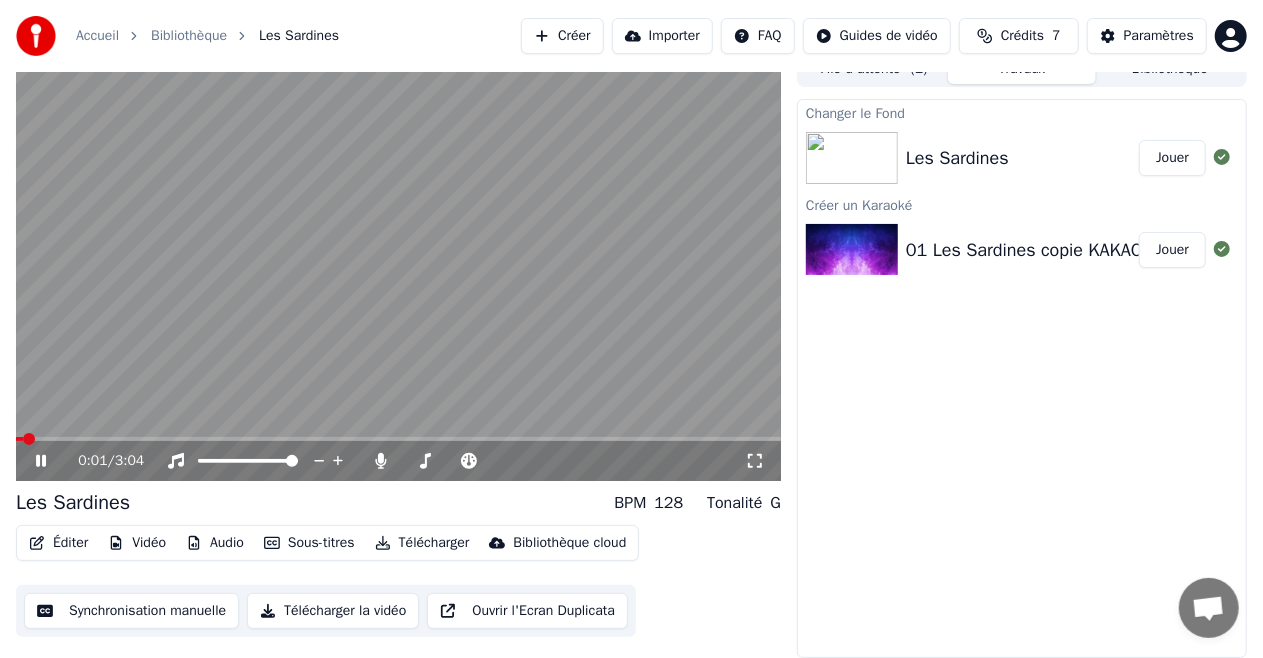 click at bounding box center [398, 266] 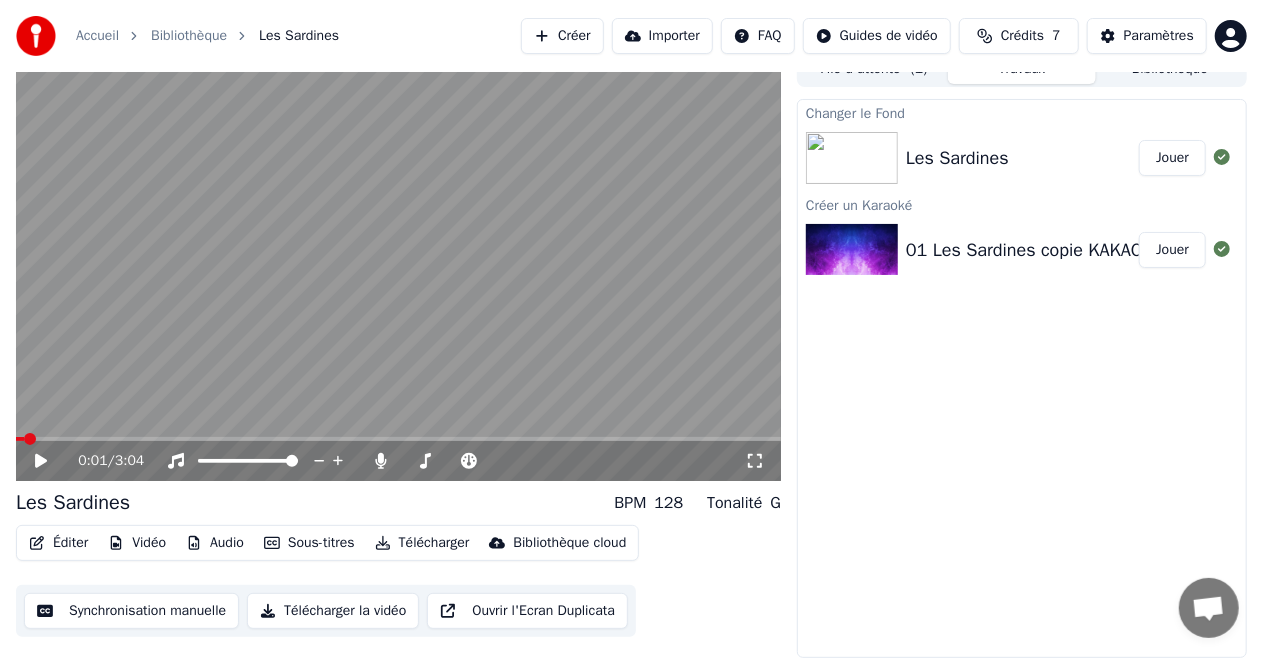 click on "Éditer" at bounding box center (58, 543) 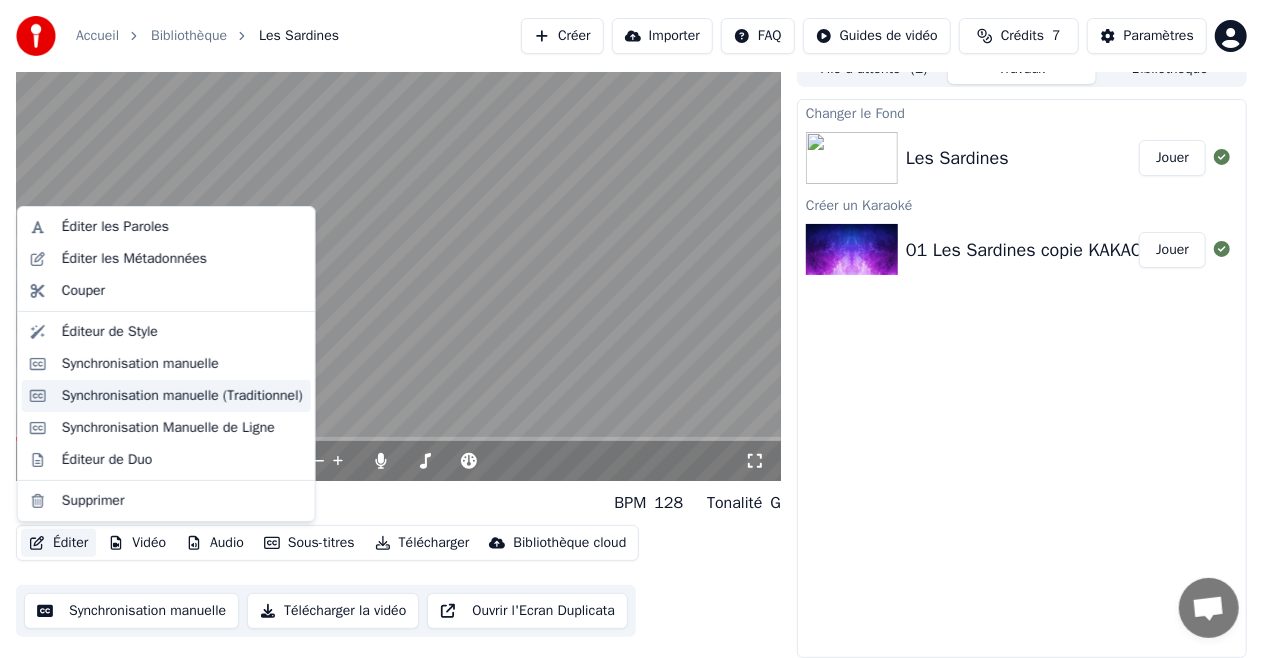 click on "Synchronisation manuelle (Traditionnel)" at bounding box center (182, 396) 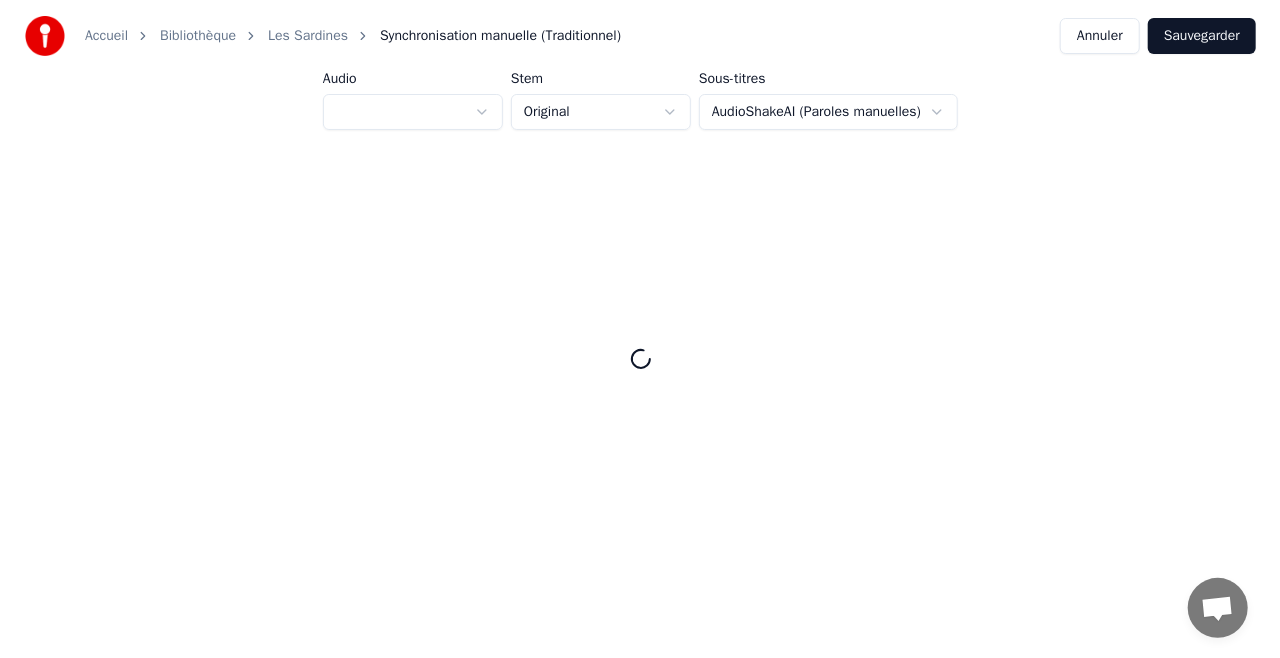 scroll, scrollTop: 0, scrollLeft: 0, axis: both 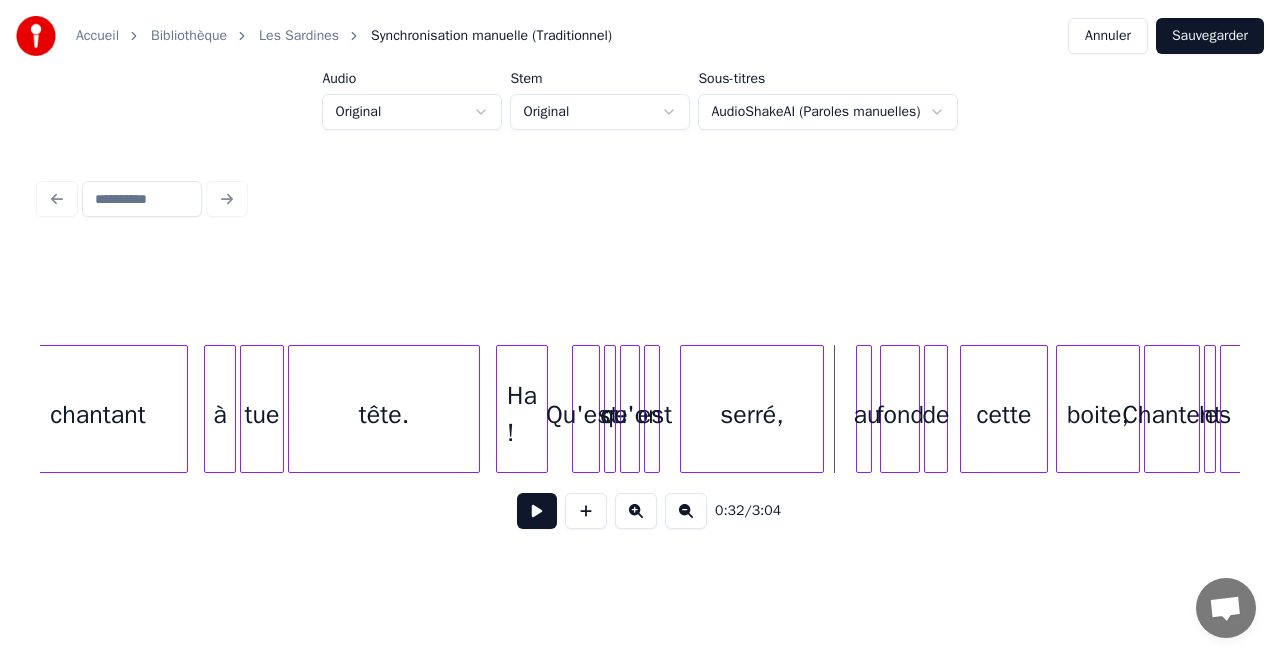 click at bounding box center [537, 511] 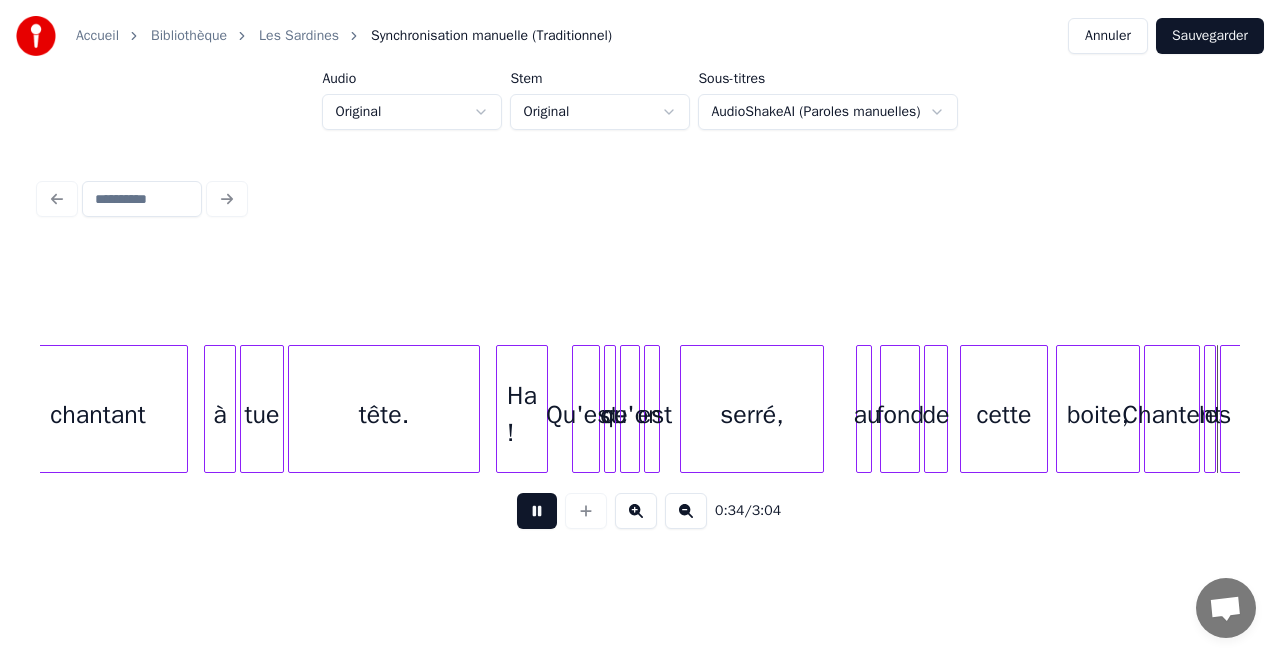 scroll, scrollTop: 0, scrollLeft: 6964, axis: horizontal 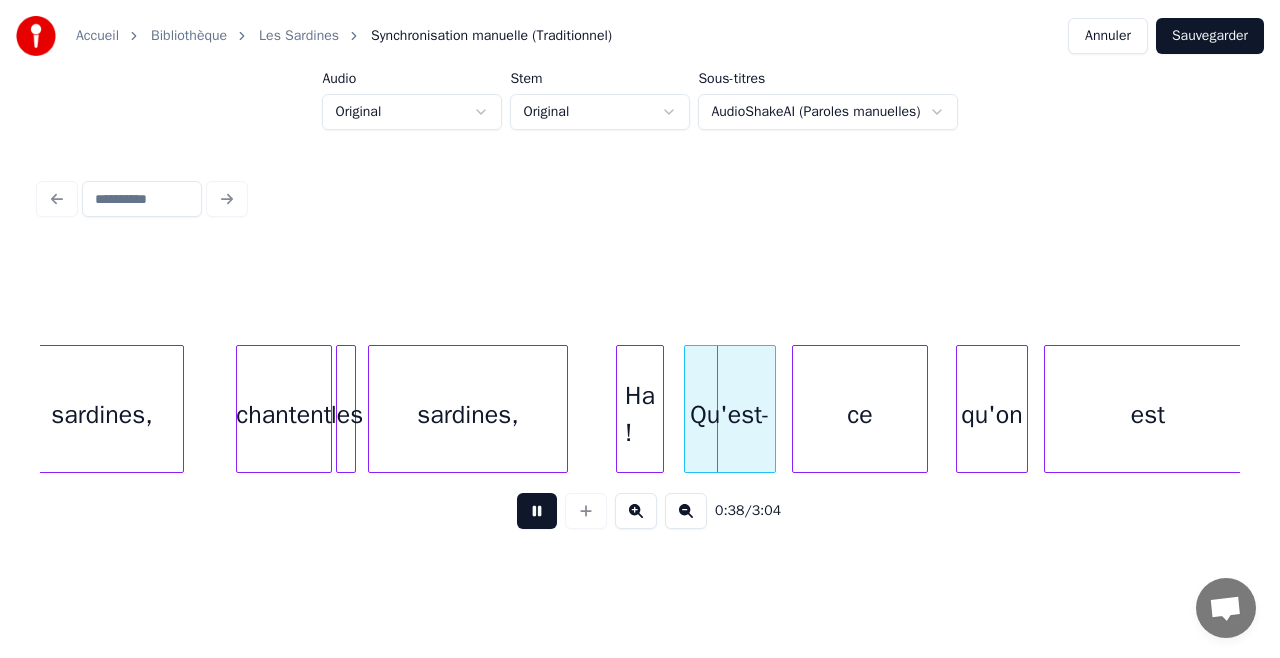 click at bounding box center [537, 511] 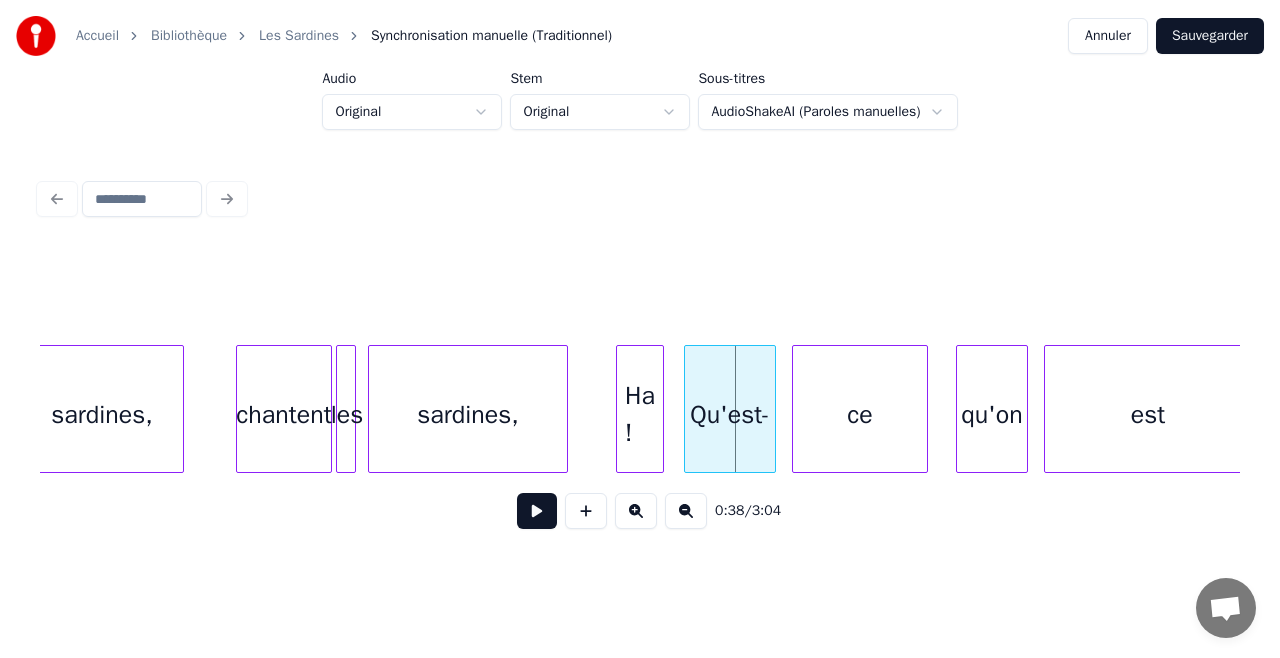 type 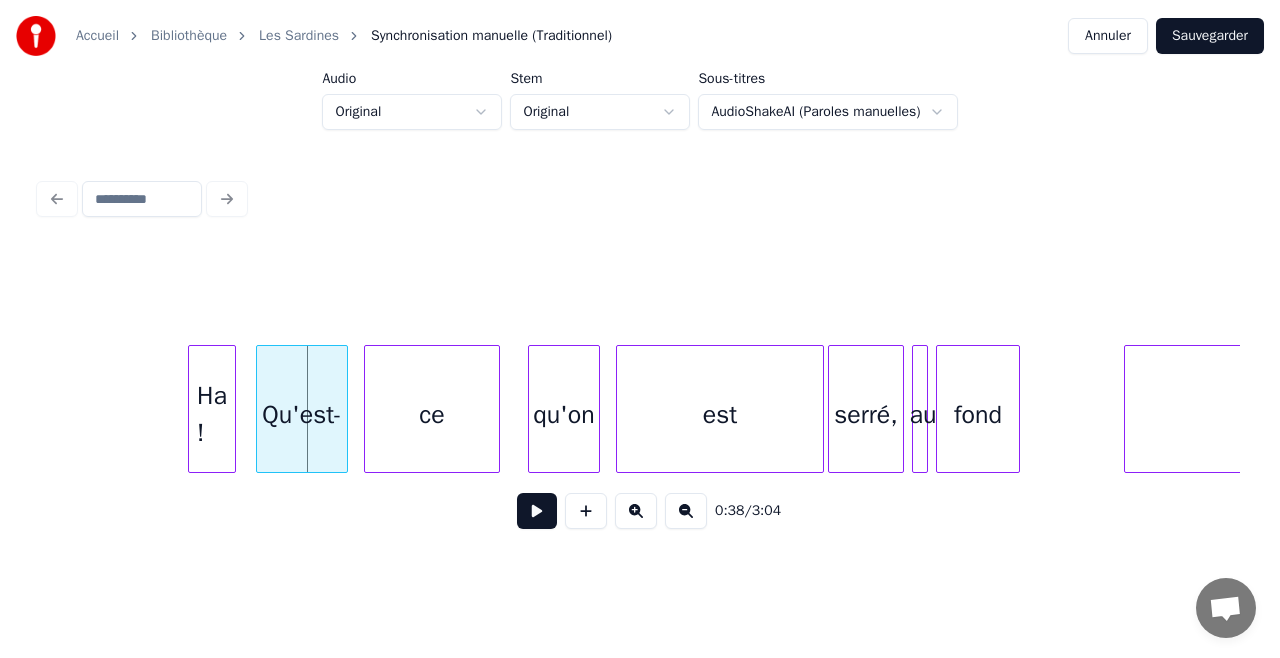 scroll, scrollTop: 0, scrollLeft: 7364, axis: horizontal 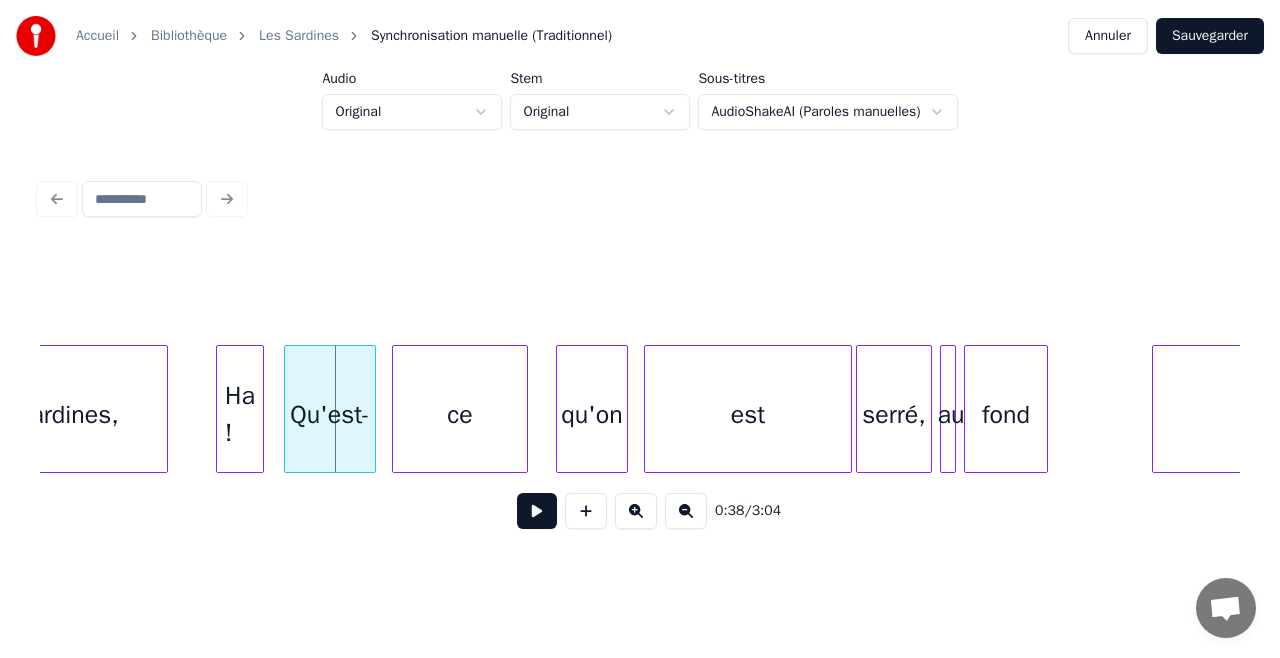 click on "Annuler" at bounding box center (1108, 36) 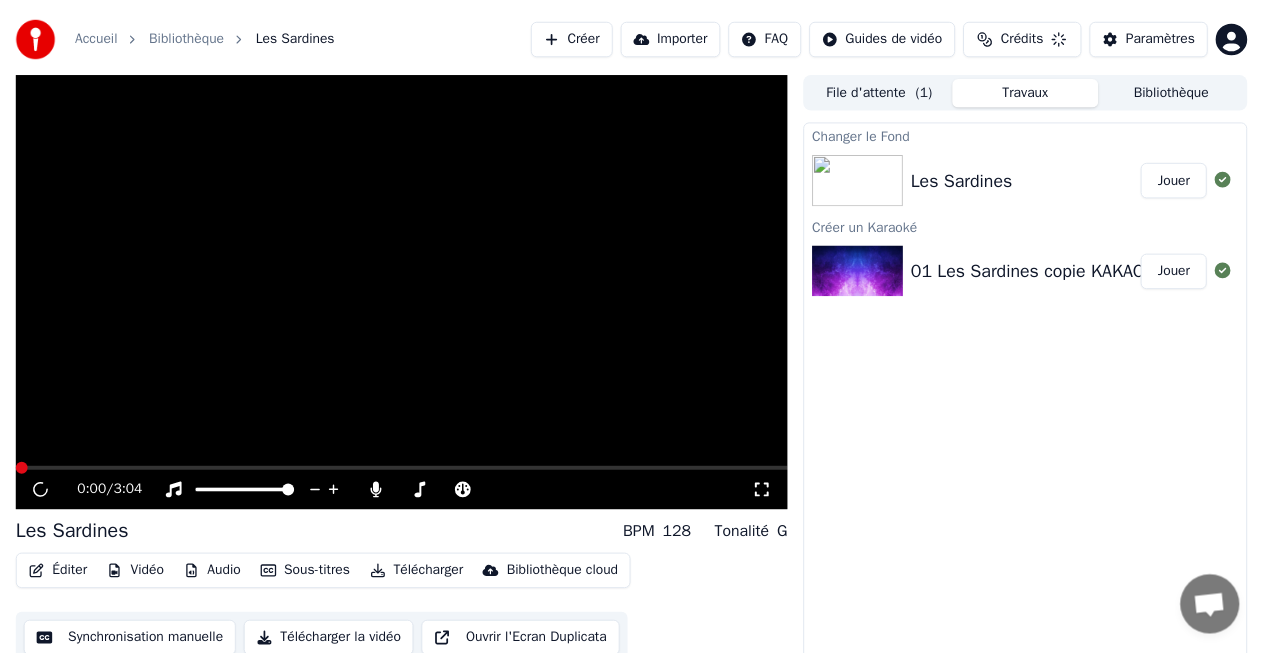 scroll, scrollTop: 21, scrollLeft: 0, axis: vertical 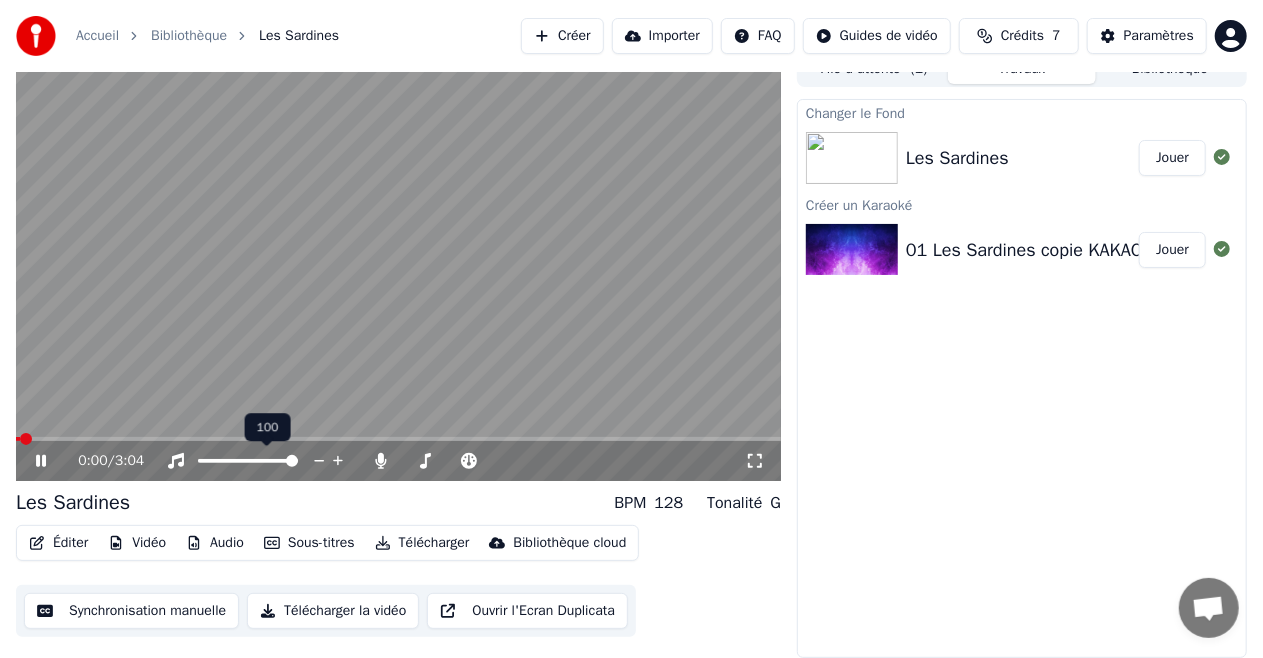 click at bounding box center (398, 266) 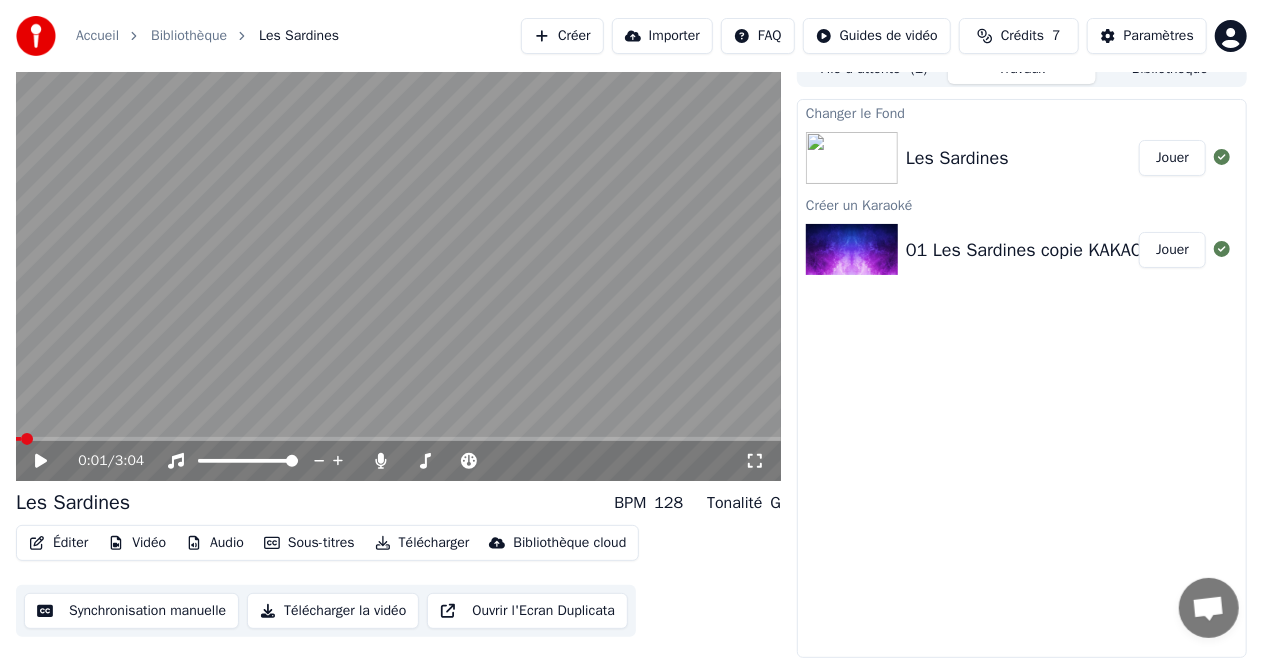 click on "Éditer" at bounding box center (58, 543) 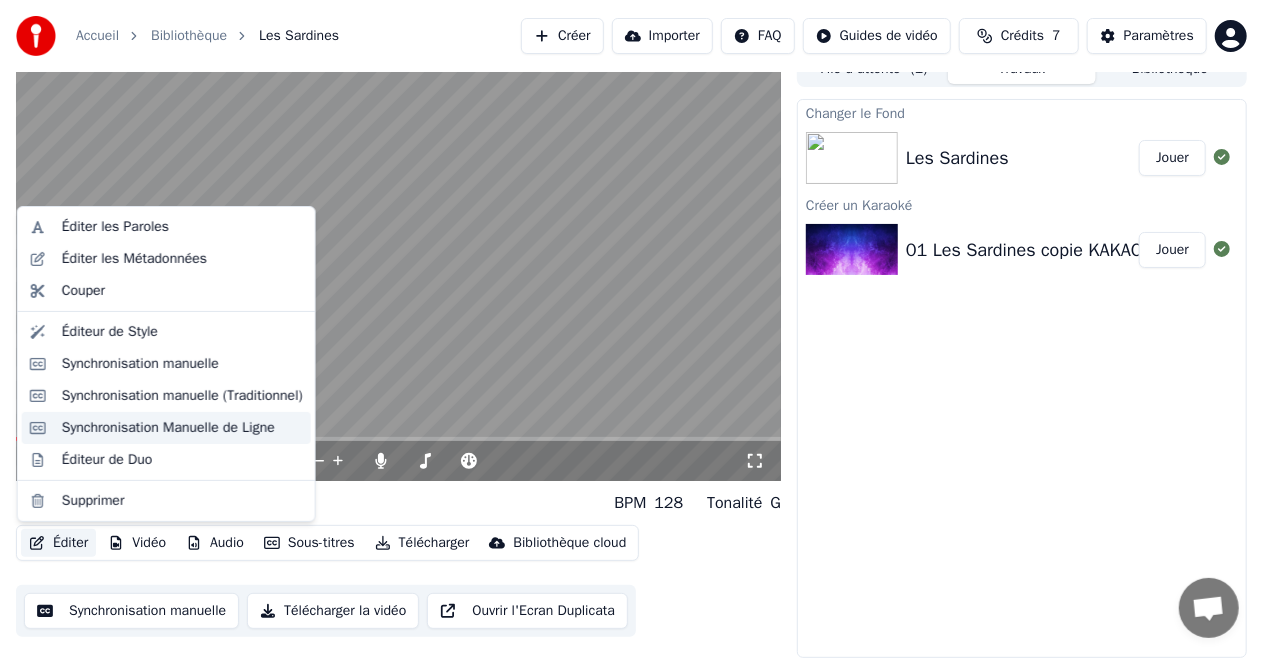 click on "Synchronisation Manuelle de Ligne" at bounding box center (168, 428) 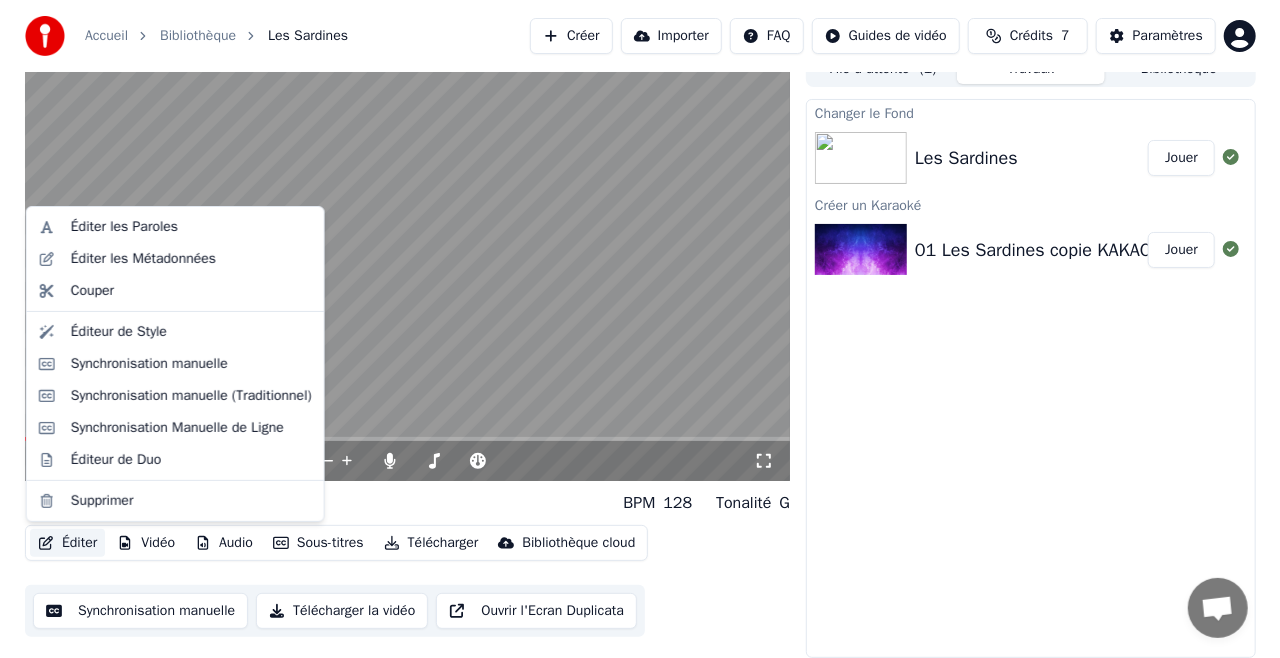 scroll, scrollTop: 0, scrollLeft: 0, axis: both 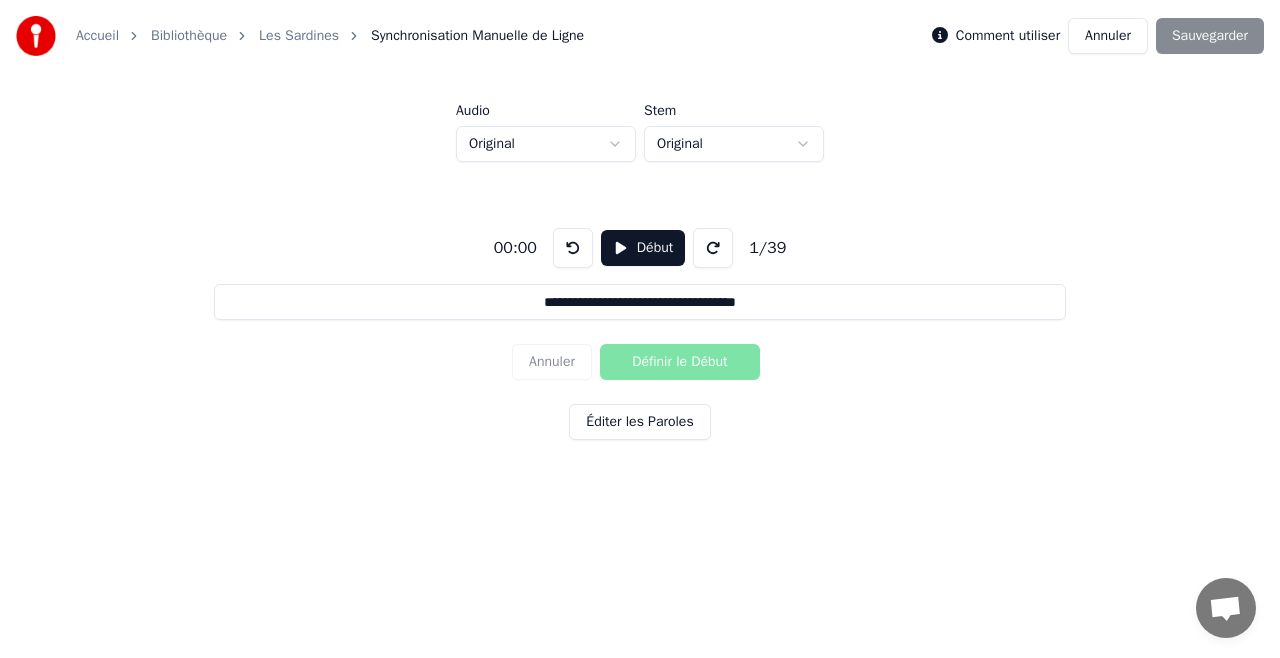 click on "Début" at bounding box center (643, 248) 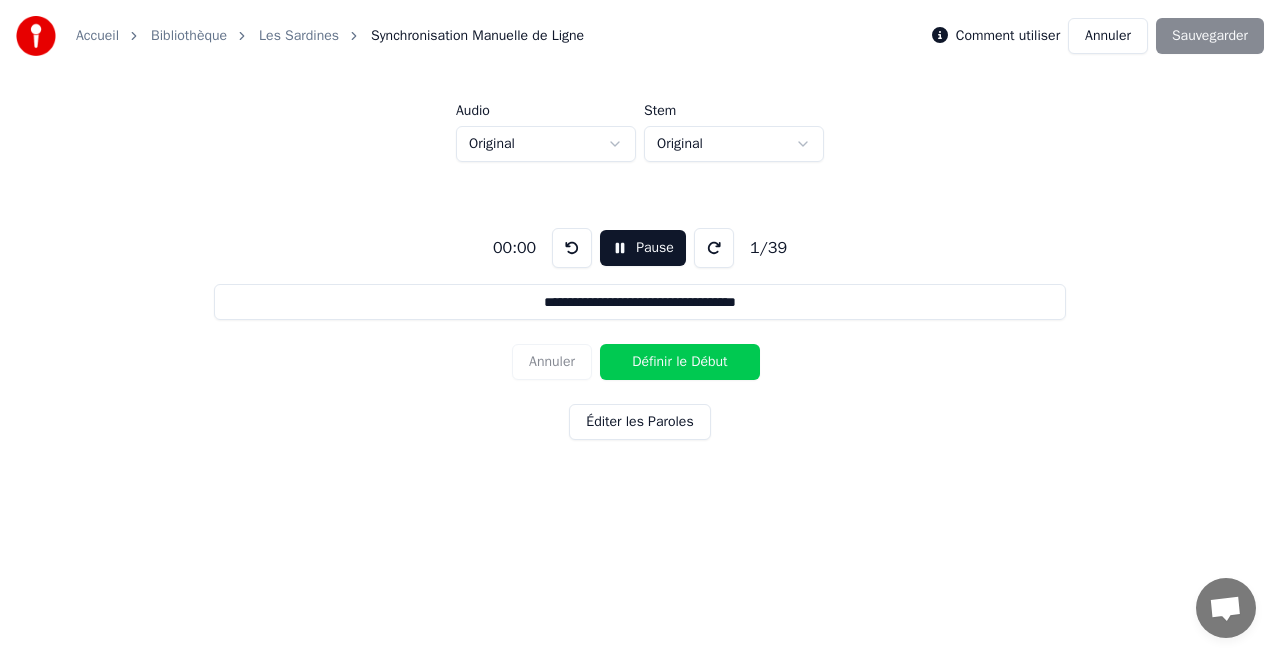 click on "Pause" at bounding box center [643, 248] 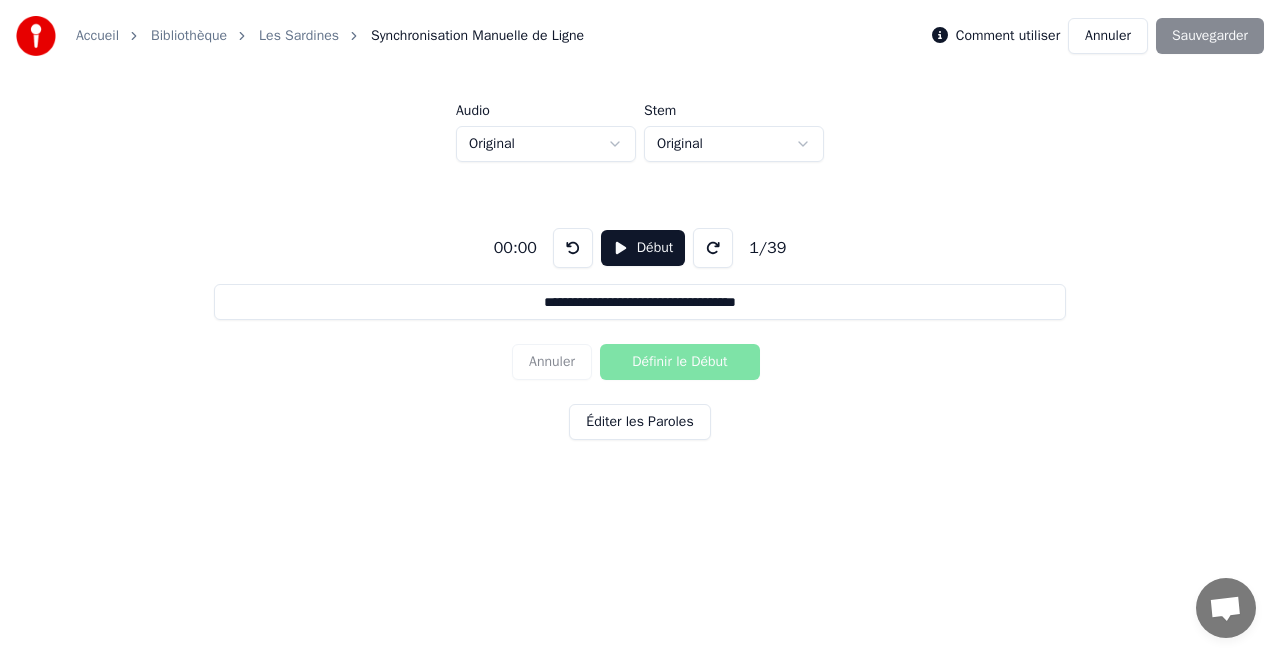 click on "Début" at bounding box center [643, 248] 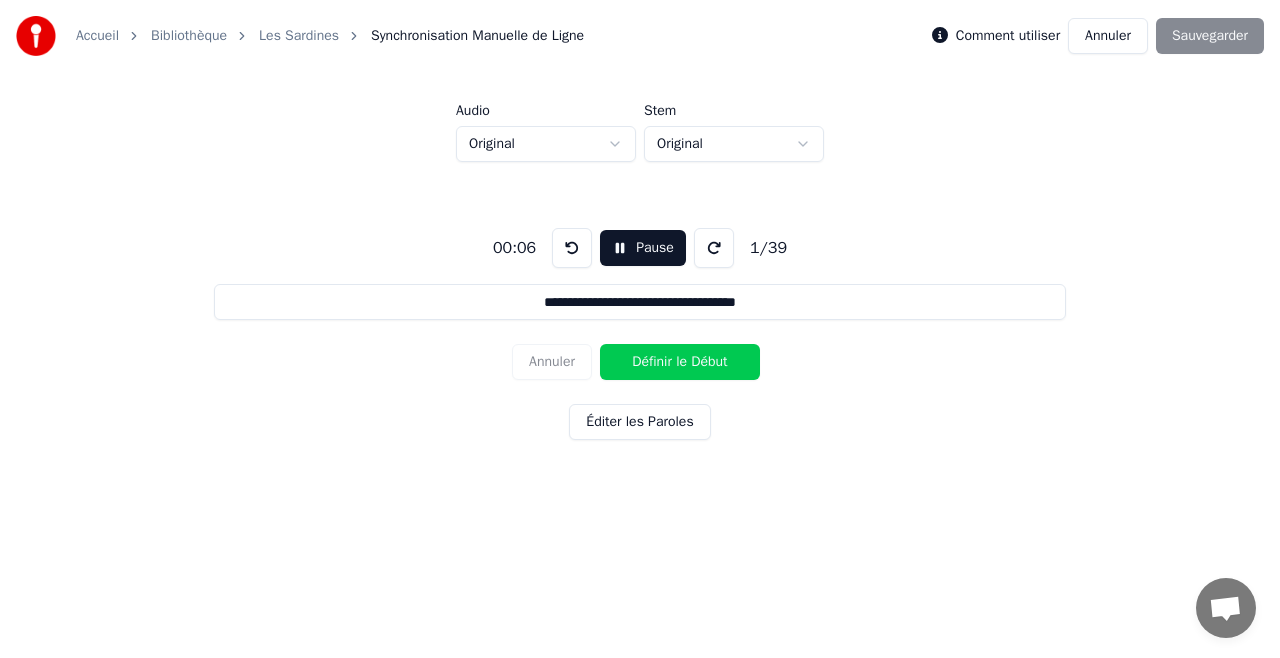 click at bounding box center [714, 248] 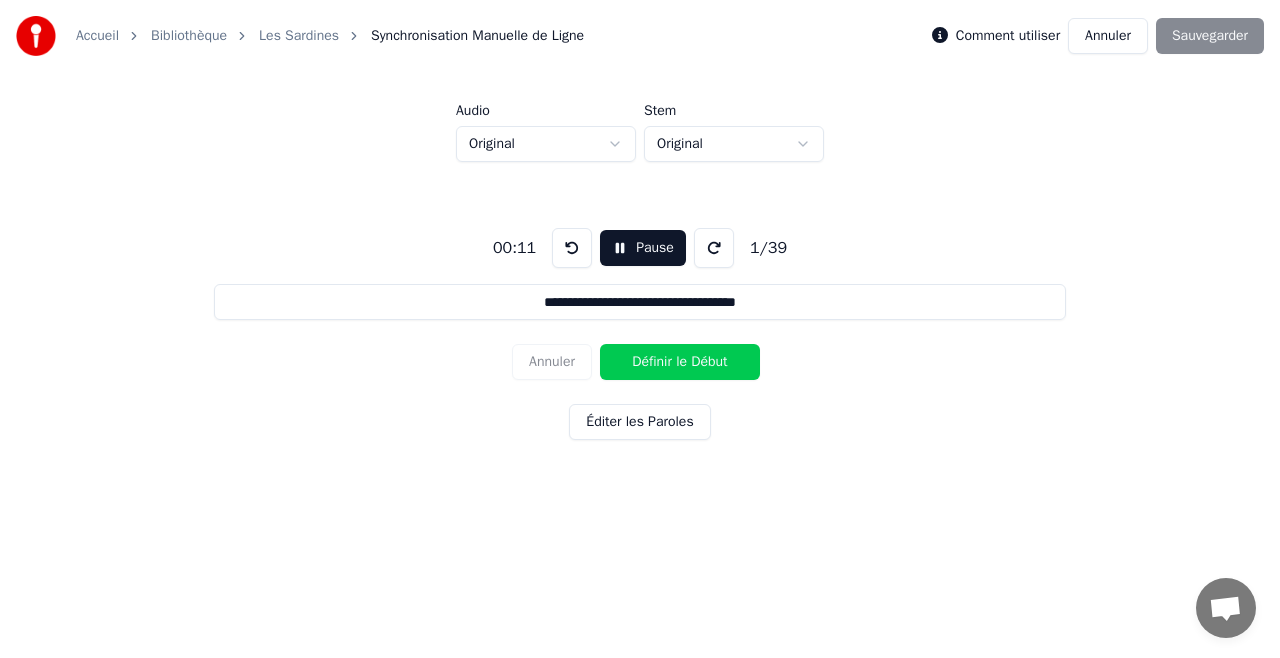 click at bounding box center (714, 248) 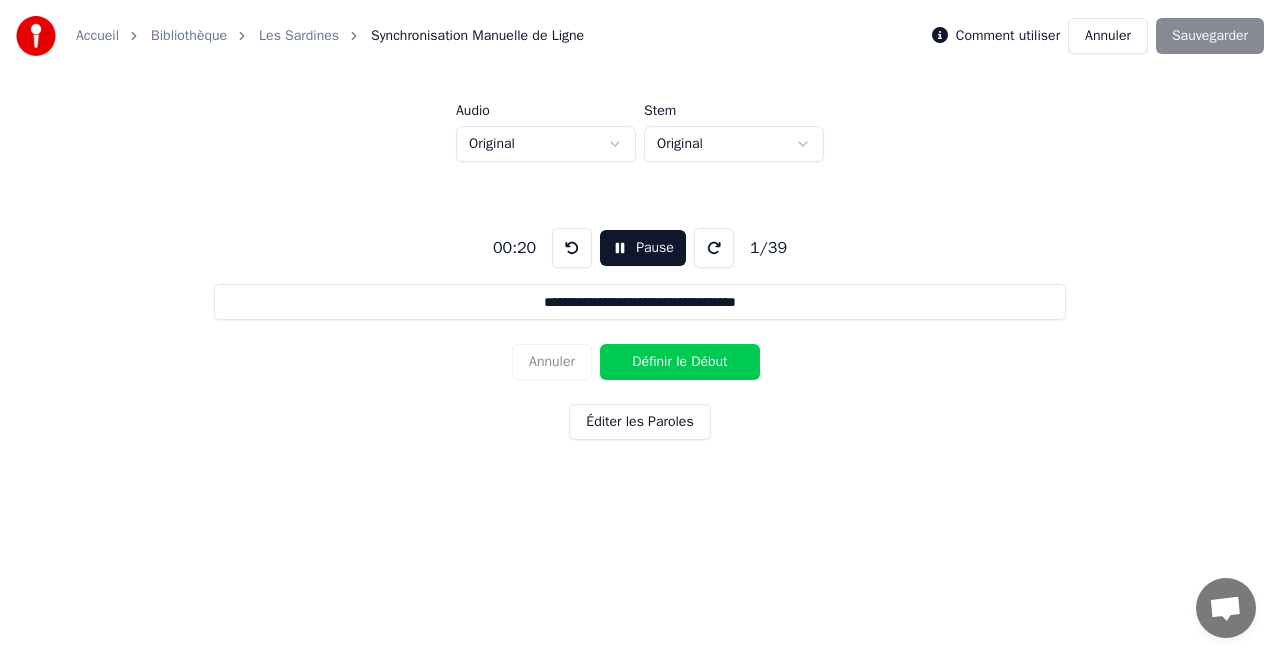 click at bounding box center (572, 248) 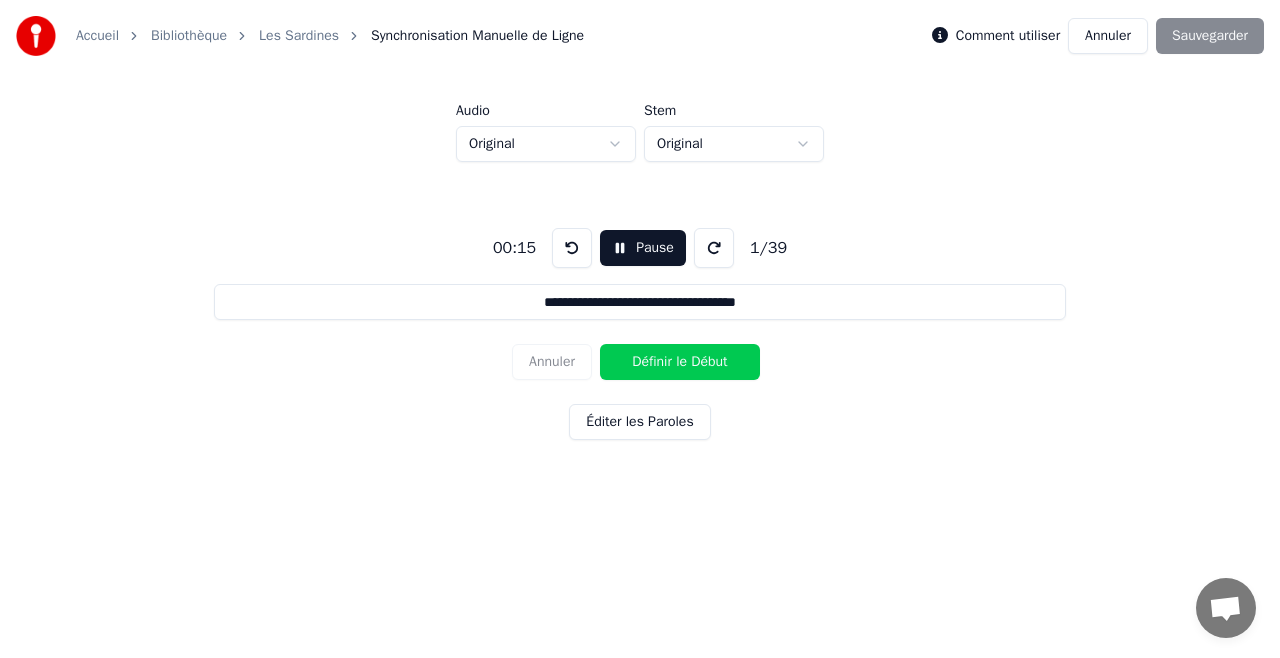 click at bounding box center [572, 248] 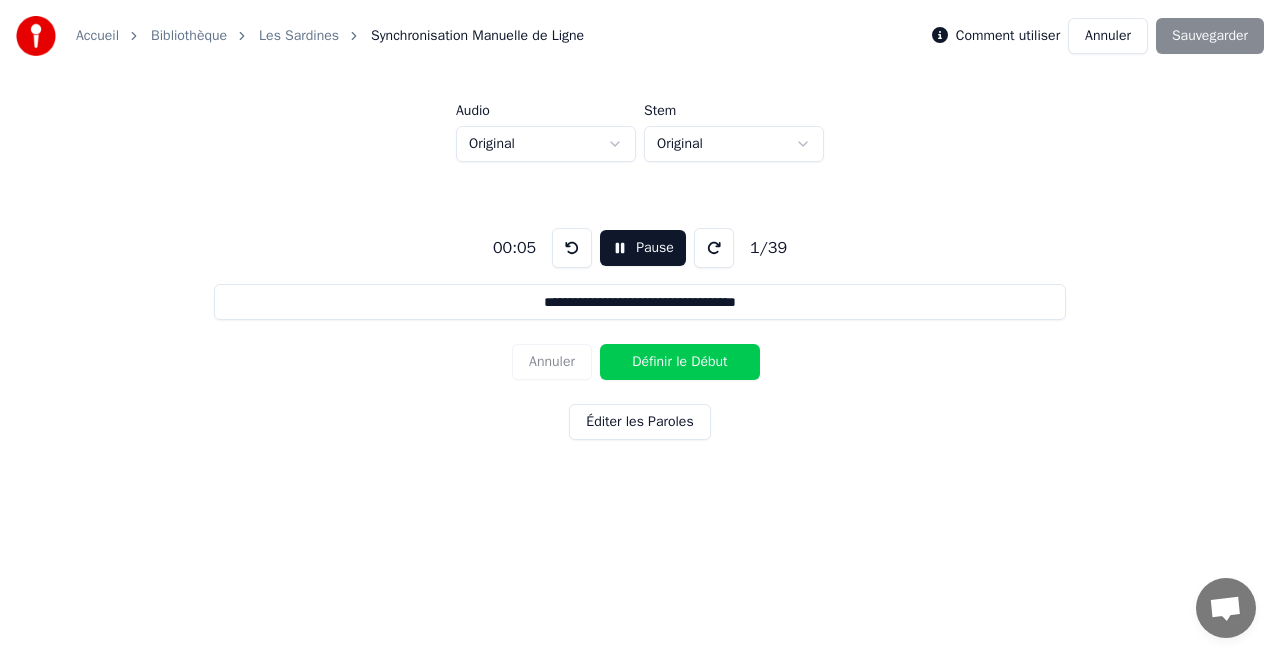 click at bounding box center [572, 248] 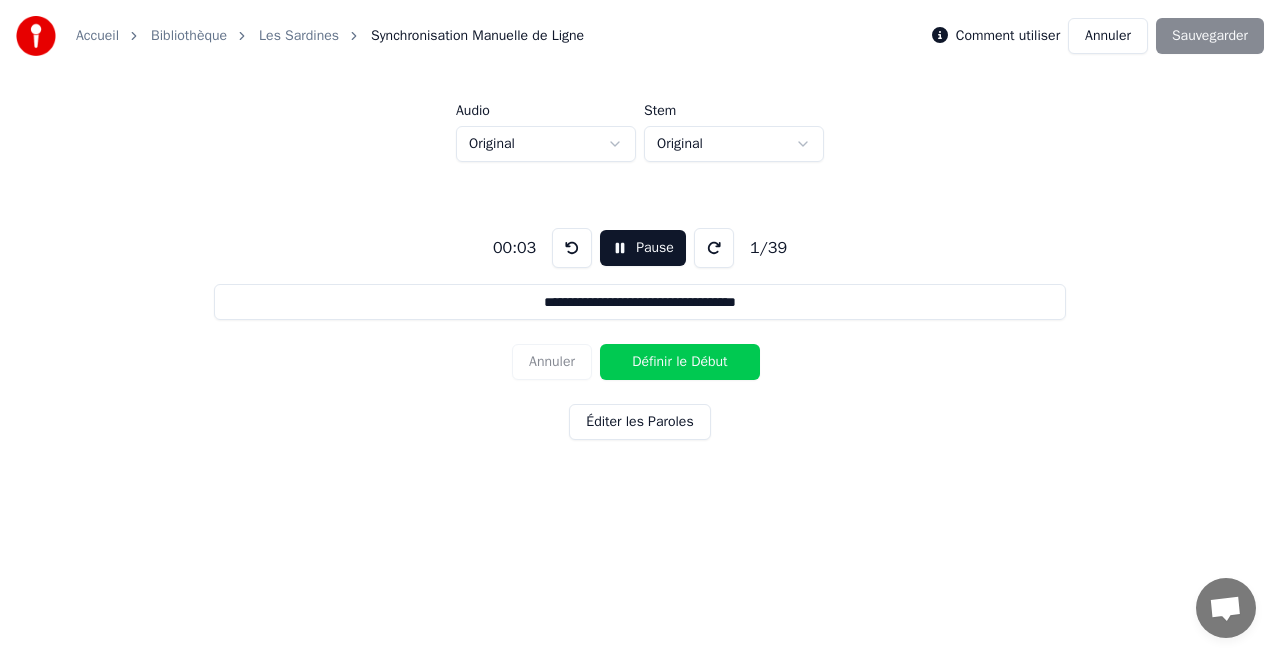 click on "Définir le Début" at bounding box center [680, 362] 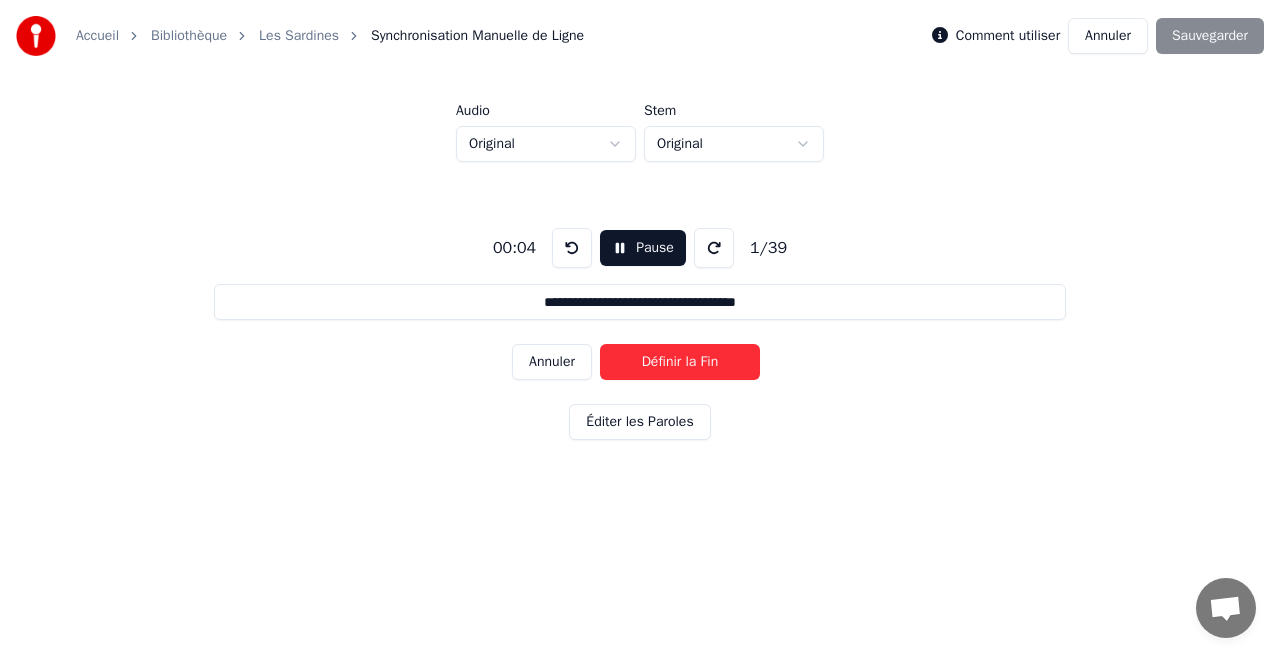 click on "Définir la Fin" at bounding box center [680, 362] 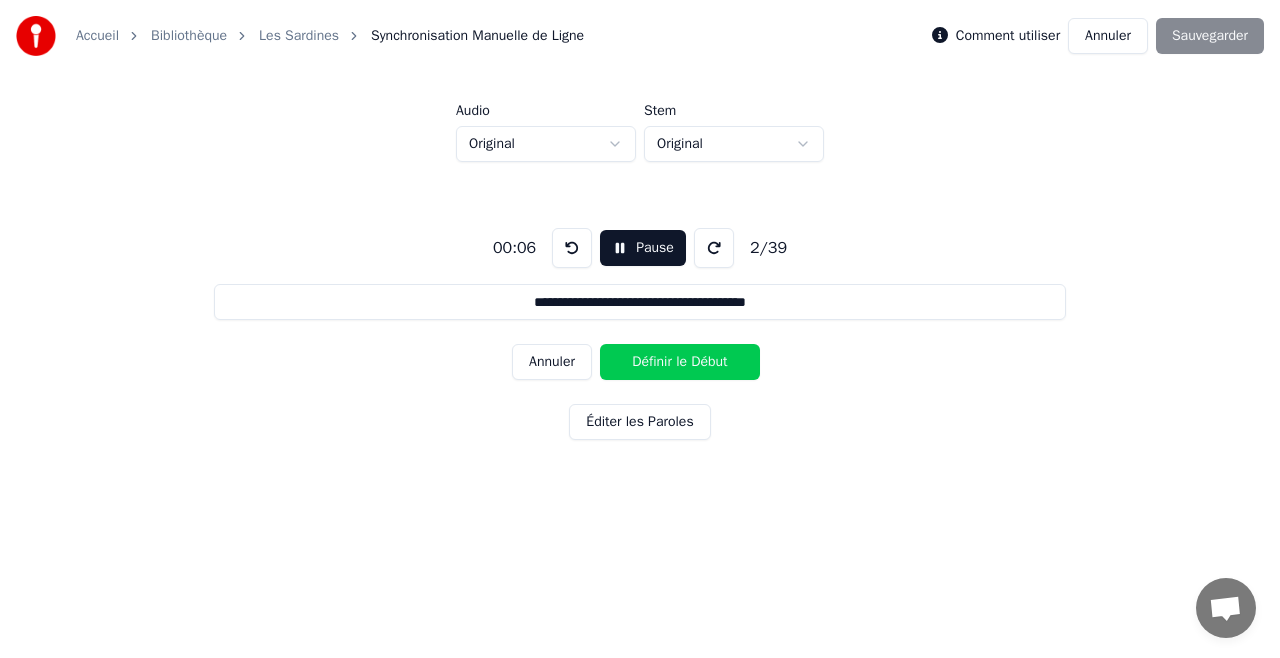 click at bounding box center (572, 248) 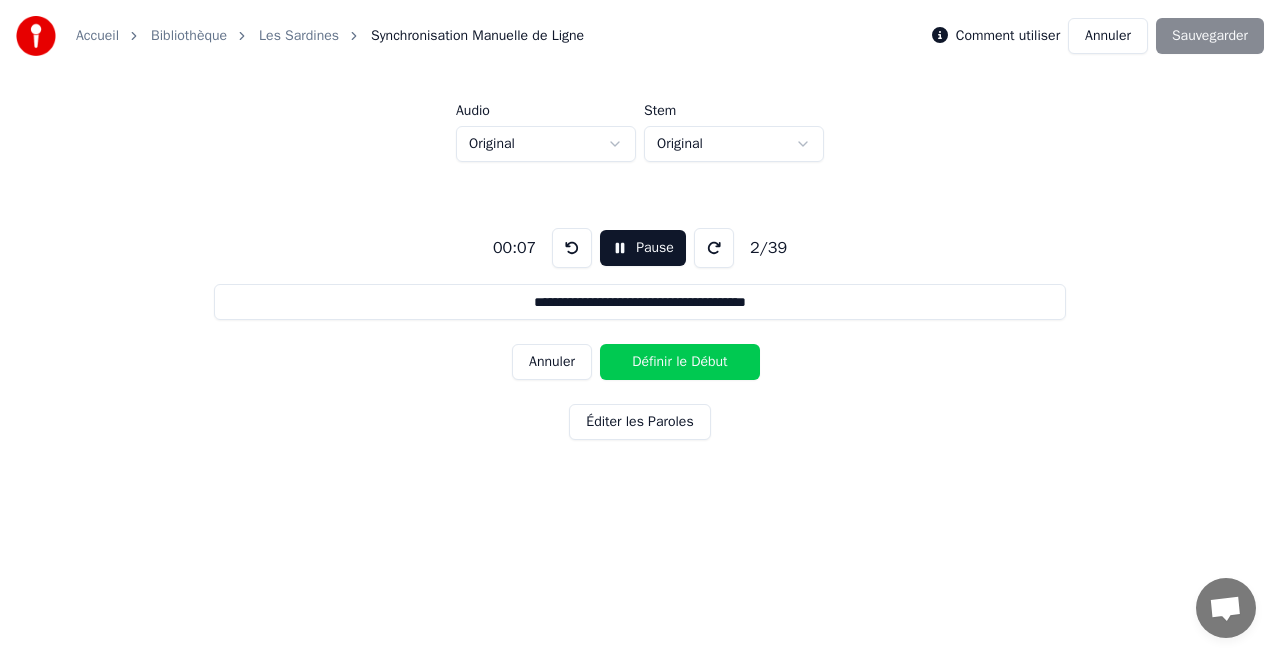 click on "Définir le Début" at bounding box center (680, 362) 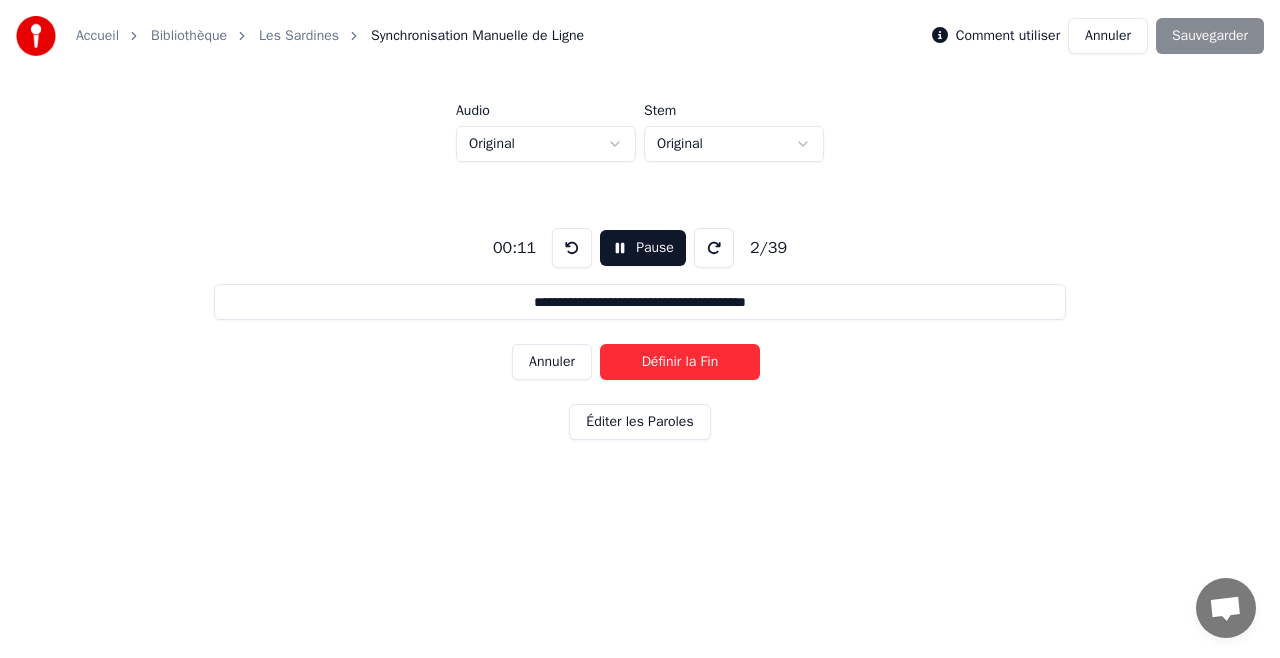 click on "Définir la Fin" at bounding box center (680, 362) 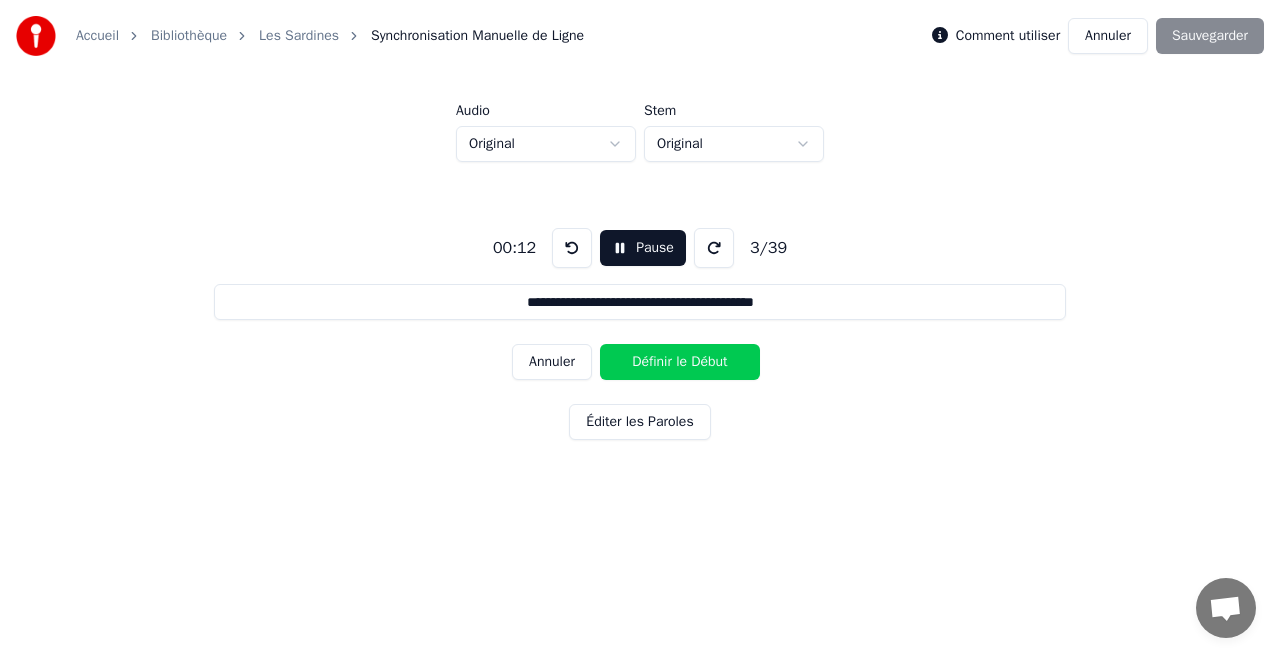 click on "Annuler" at bounding box center (552, 362) 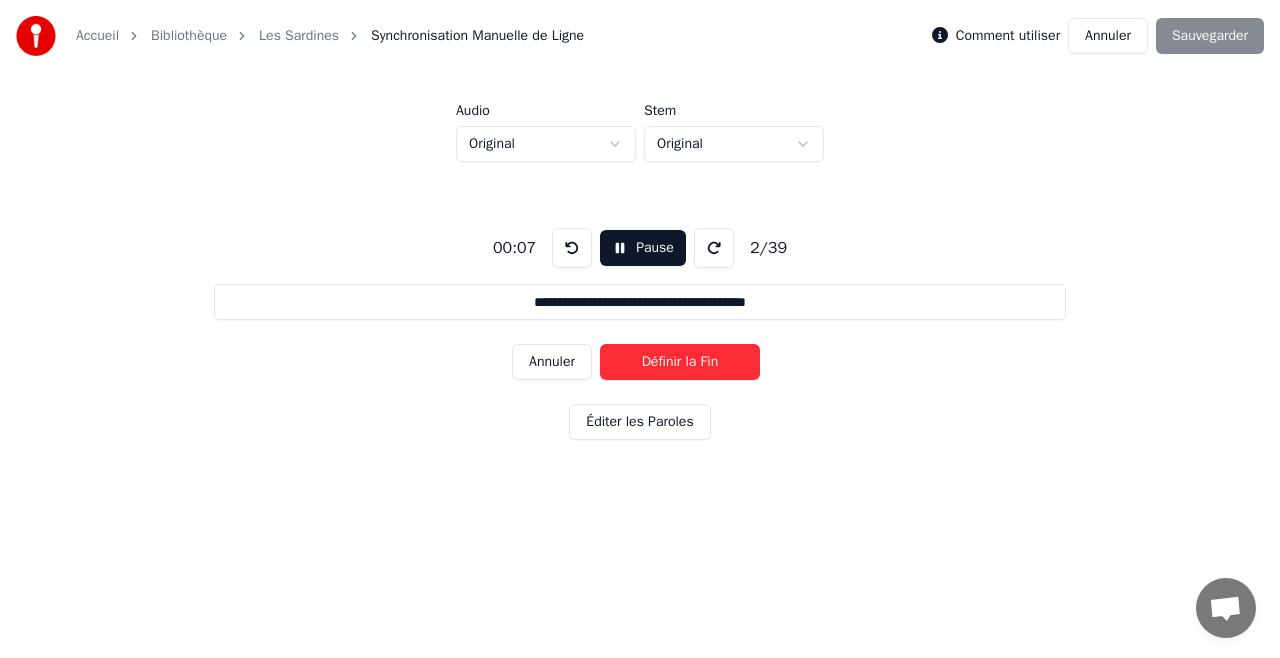 click on "Annuler" at bounding box center (552, 362) 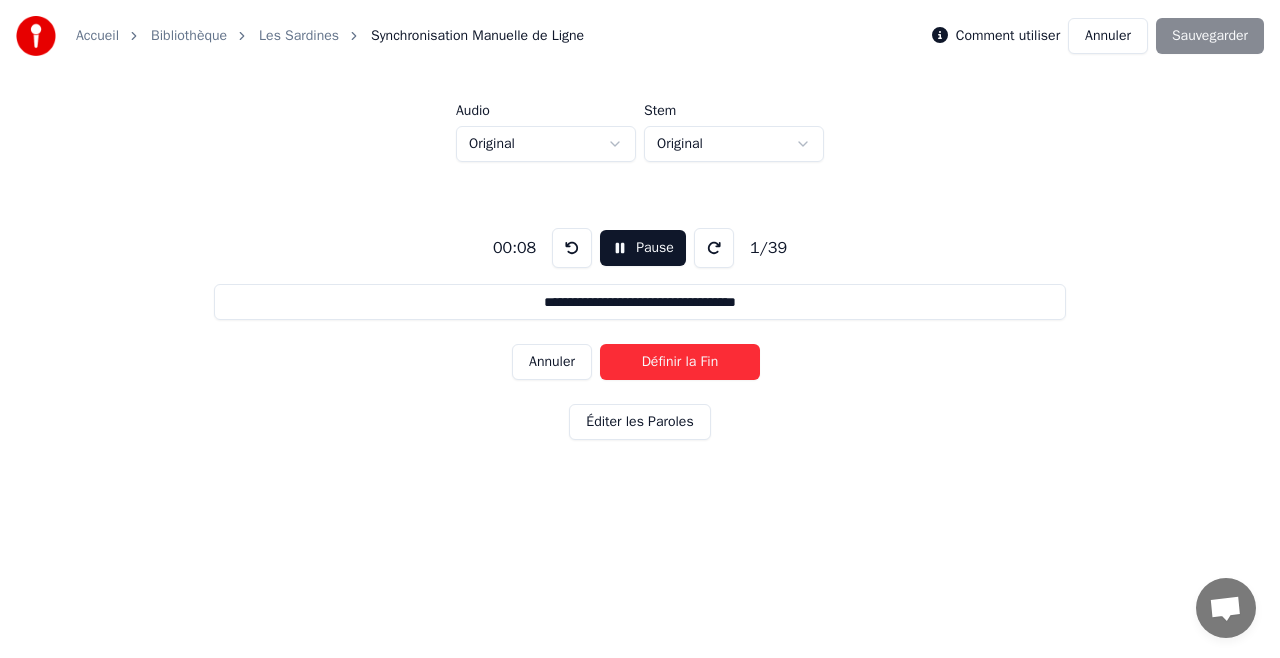 click on "Définir la Fin" at bounding box center [680, 362] 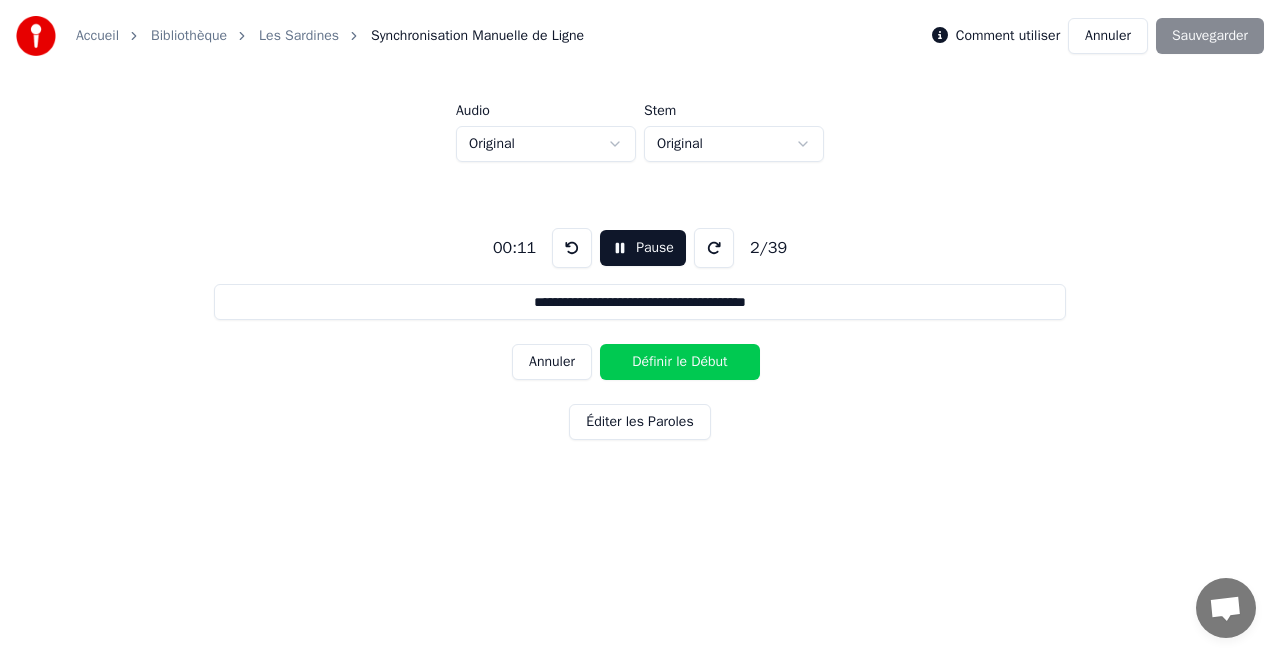 click on "Définir le Début" at bounding box center (680, 362) 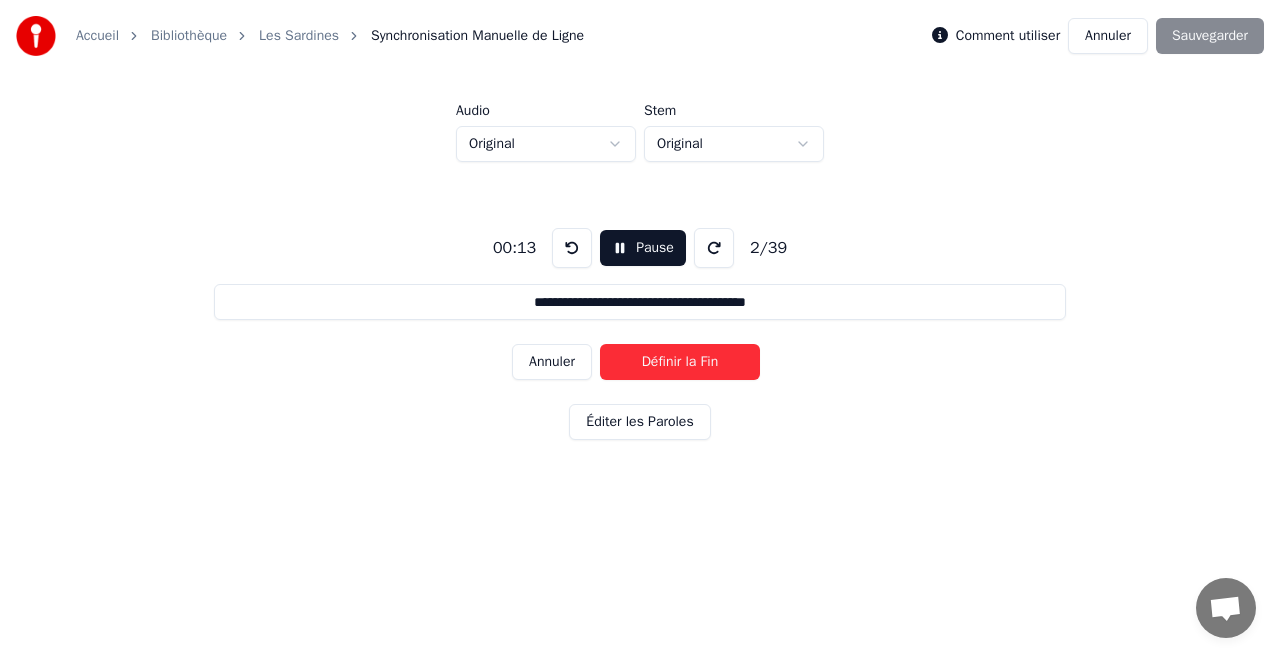 click on "Définir la Fin" at bounding box center [680, 362] 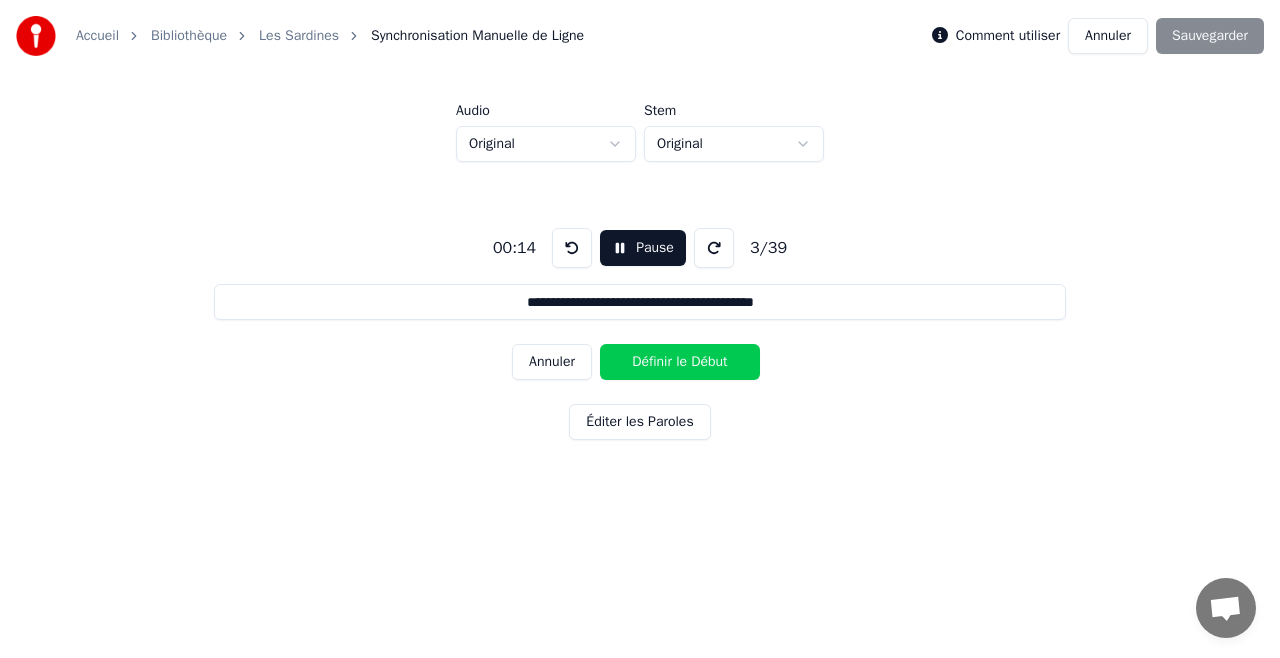 click on "Définir le Début" at bounding box center (680, 362) 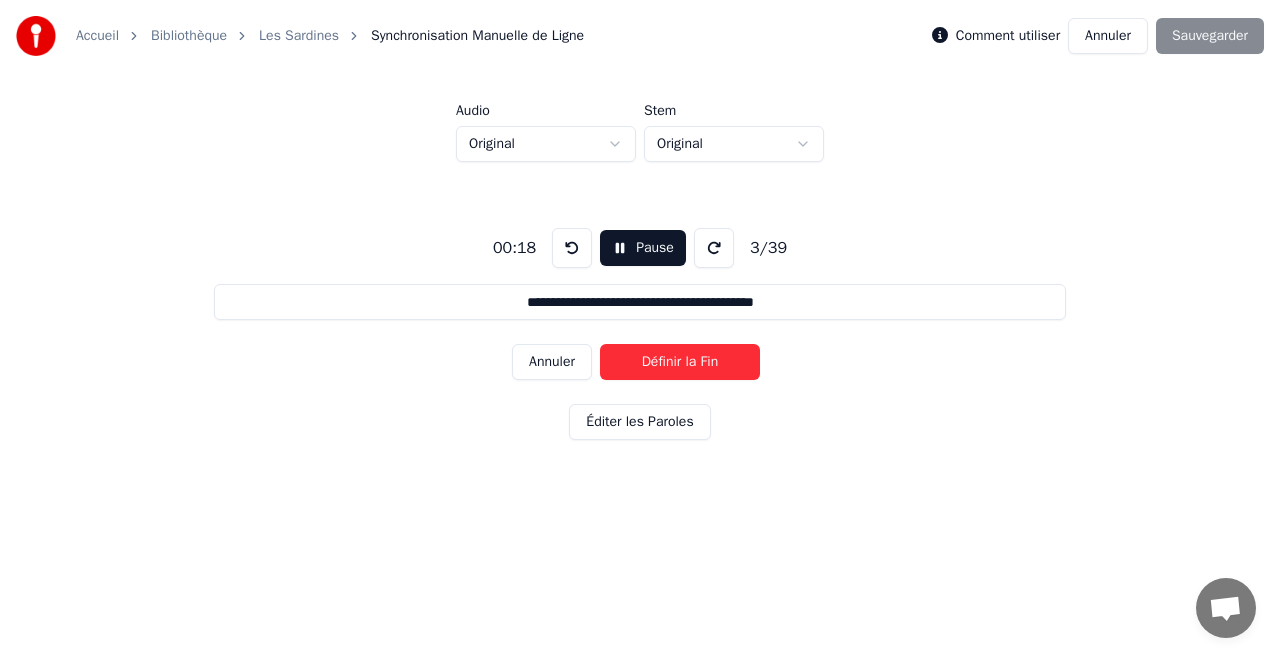 click on "Définir la Fin" at bounding box center (680, 362) 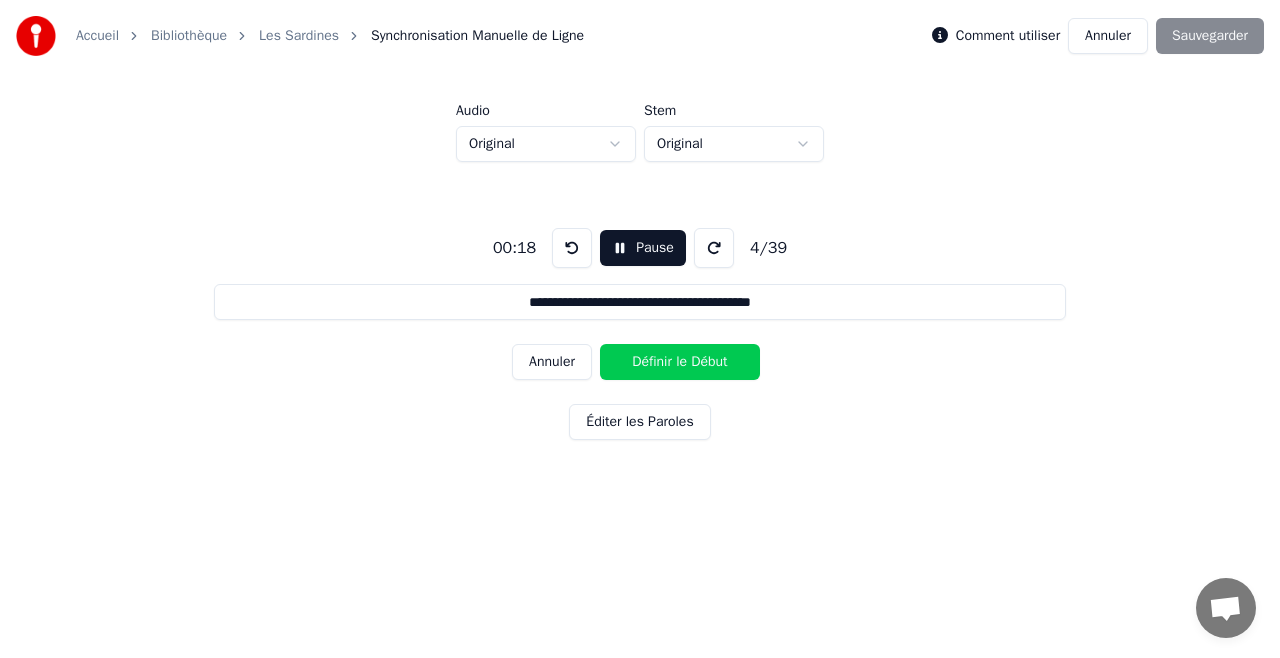 click on "Définir le Début" at bounding box center [680, 362] 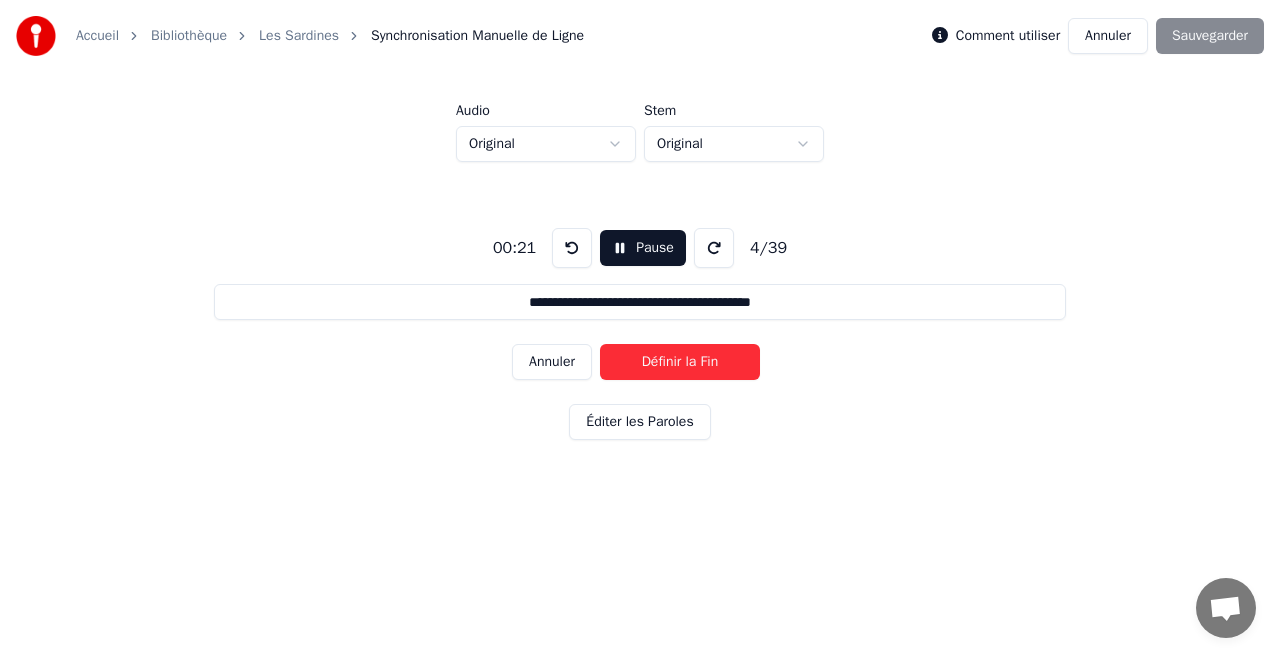 click on "Définir la Fin" at bounding box center (680, 362) 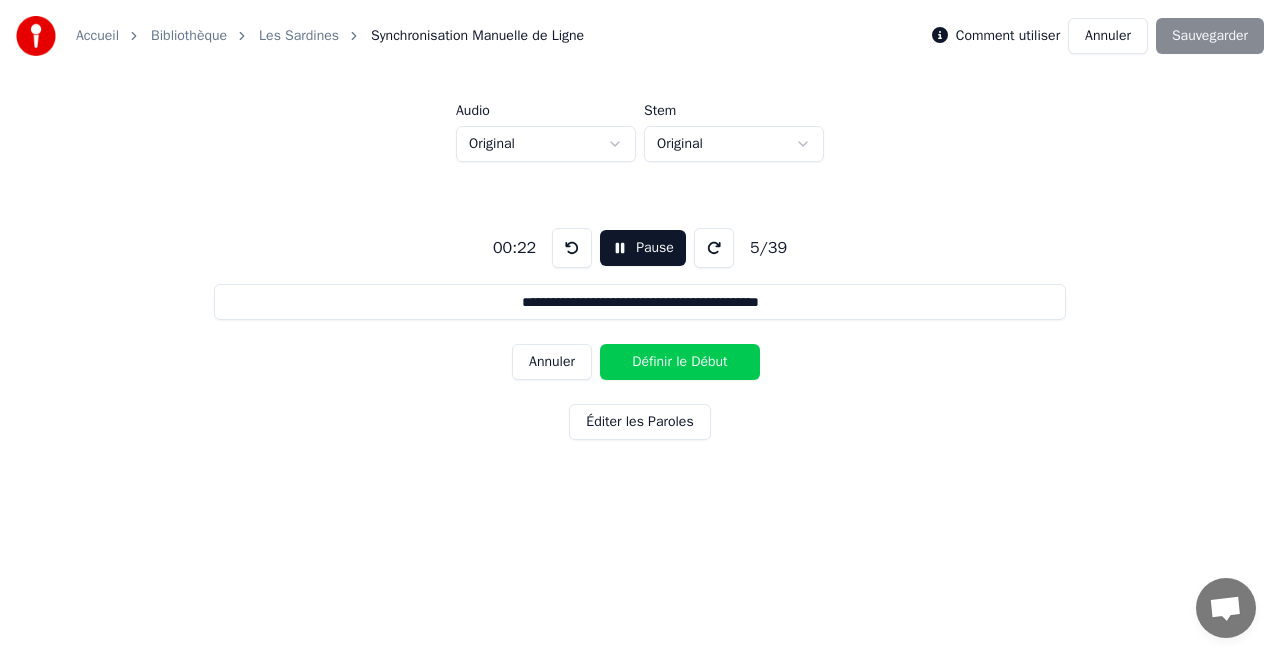 click on "Définir le Début" at bounding box center [680, 362] 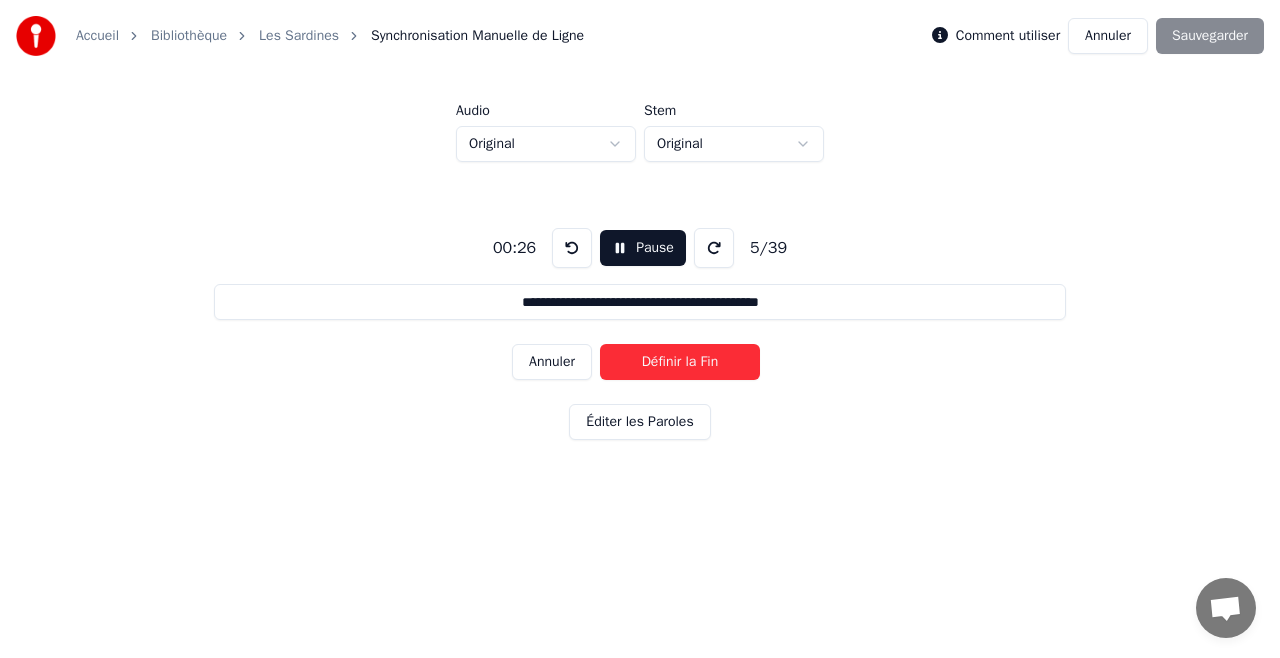 click on "Définir la Fin" at bounding box center (680, 362) 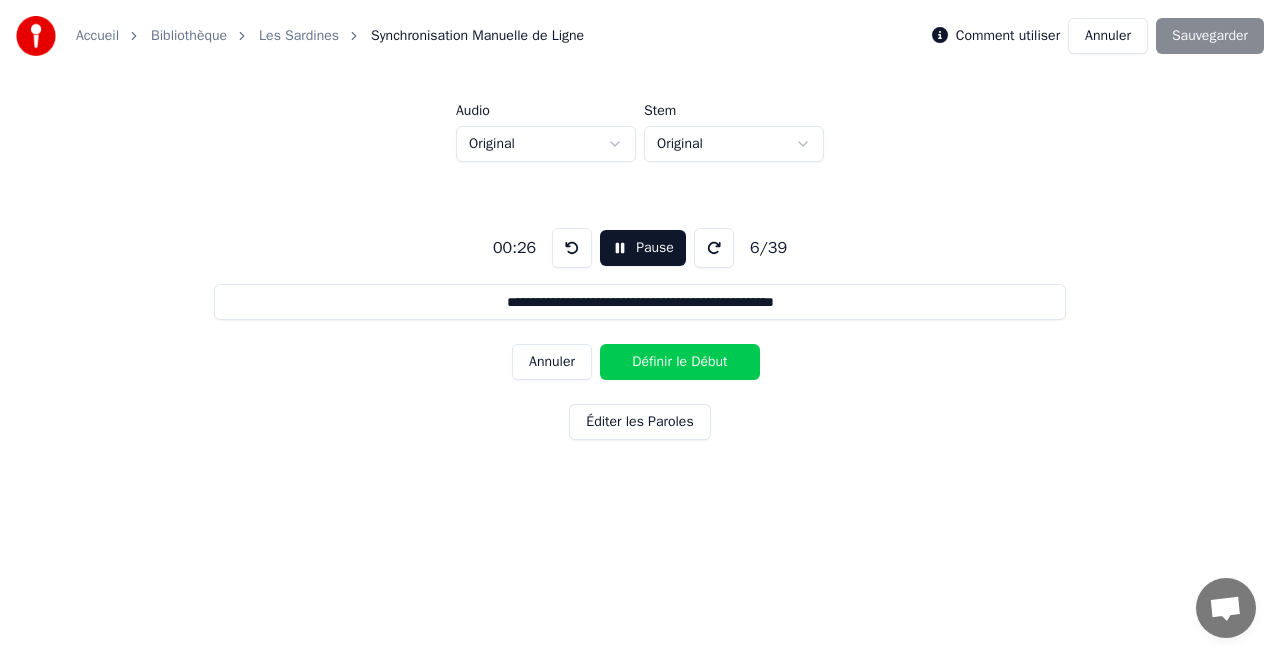 click on "Définir le Début" at bounding box center [680, 362] 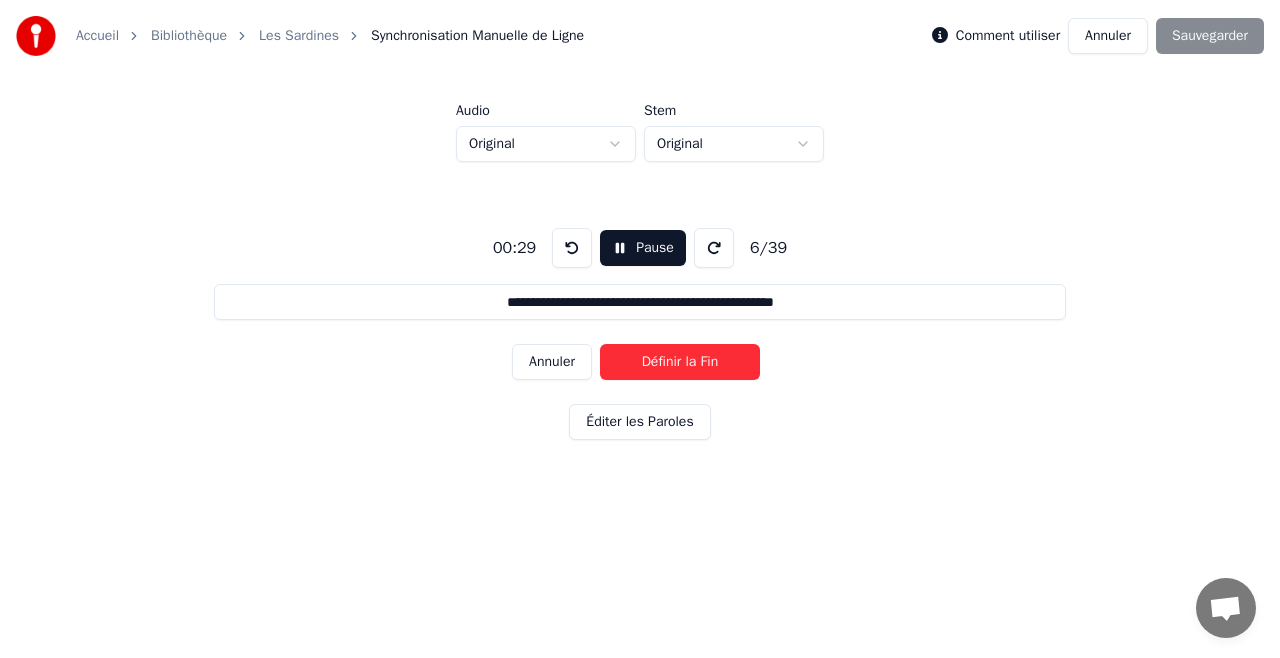 click on "Annuler" at bounding box center [552, 362] 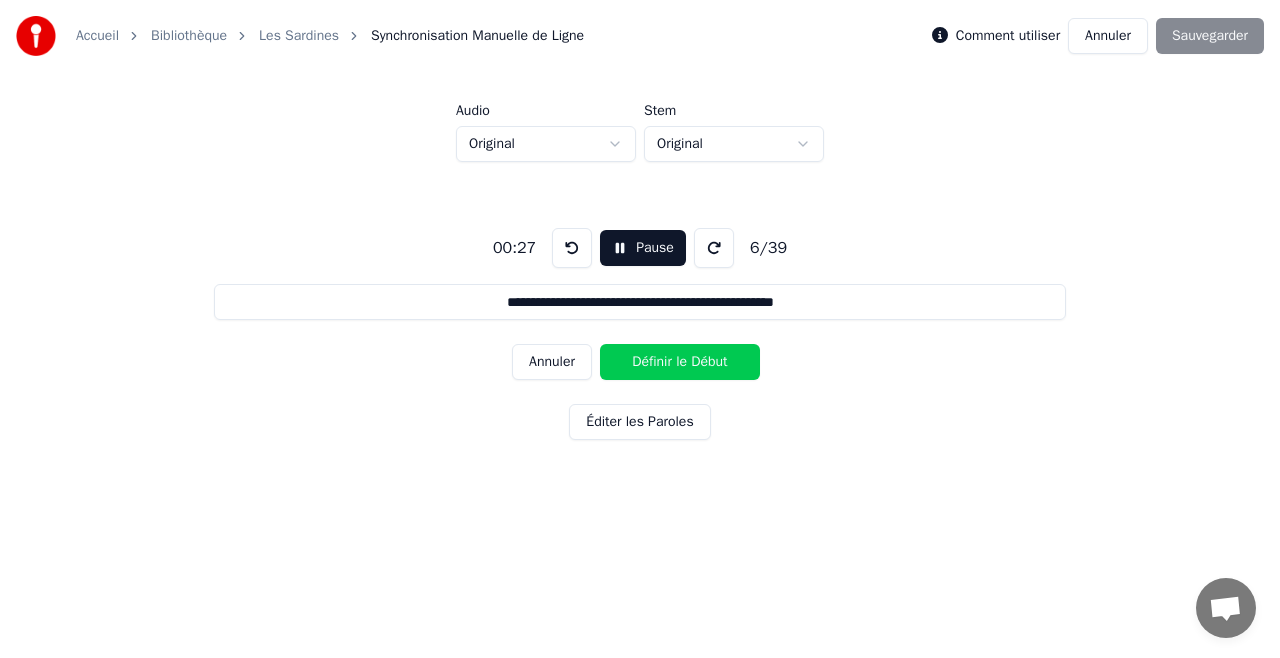 click on "Annuler" at bounding box center (552, 362) 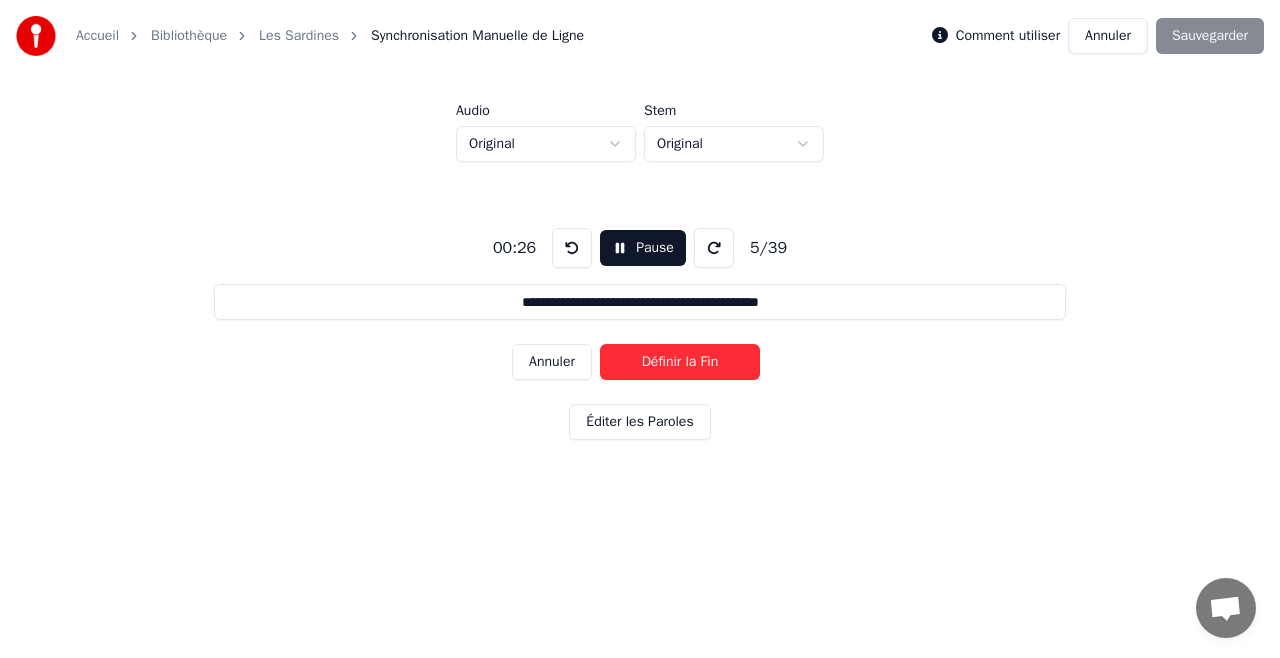 click on "Définir la Fin" at bounding box center (680, 362) 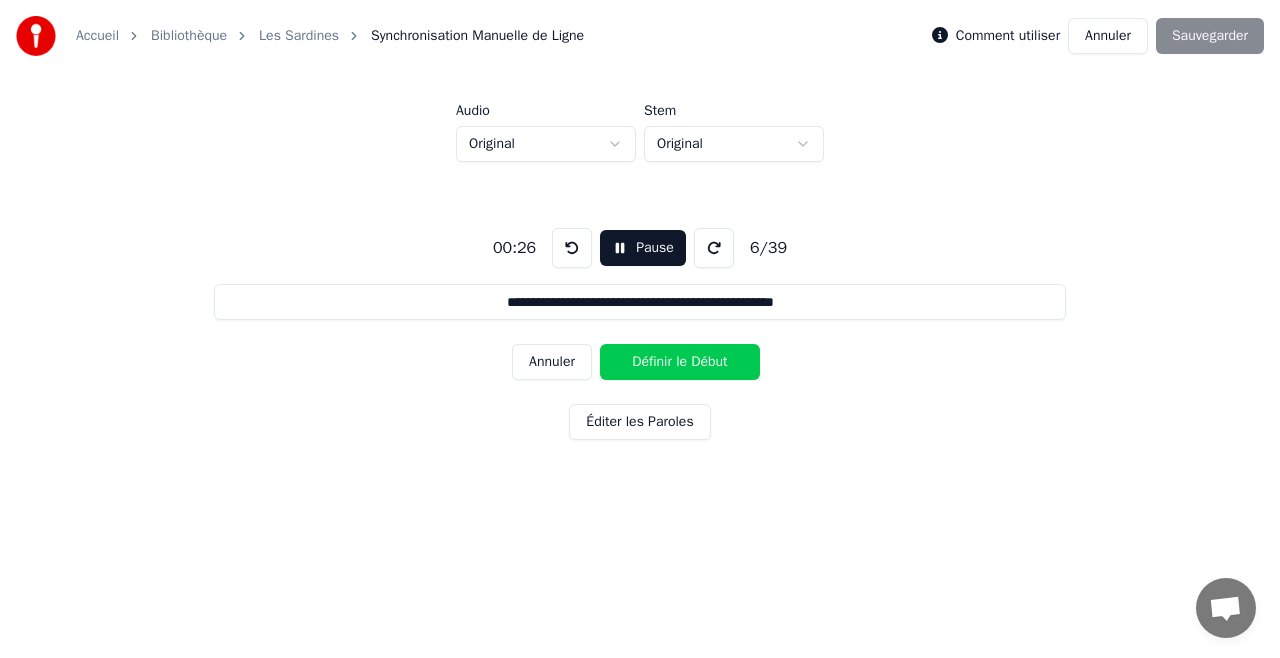 click on "Définir le Début" at bounding box center (680, 362) 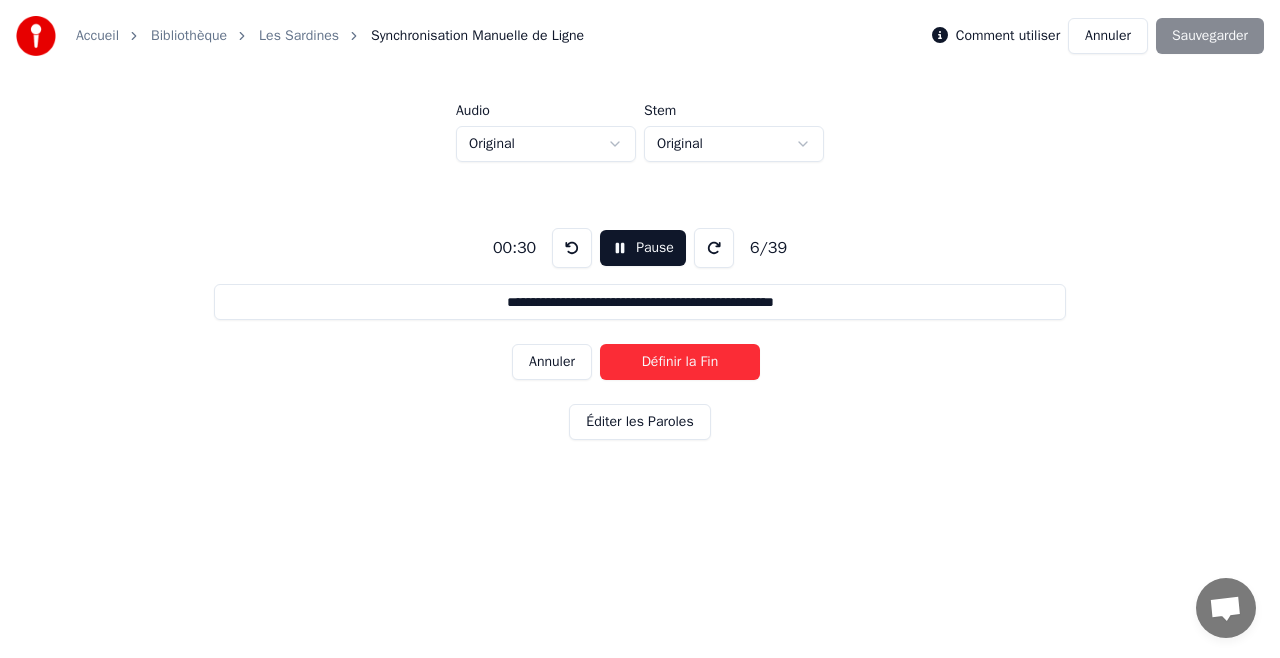 click on "Définir la Fin" at bounding box center [680, 362] 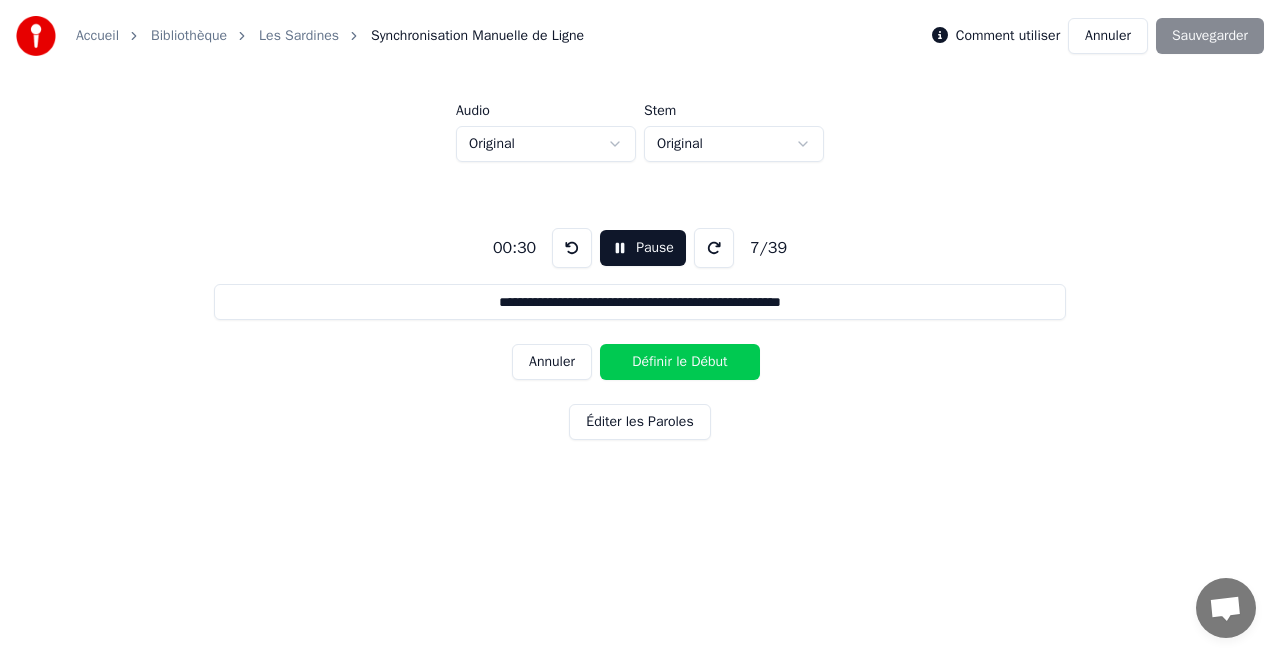 click on "Définir le Début" at bounding box center [680, 362] 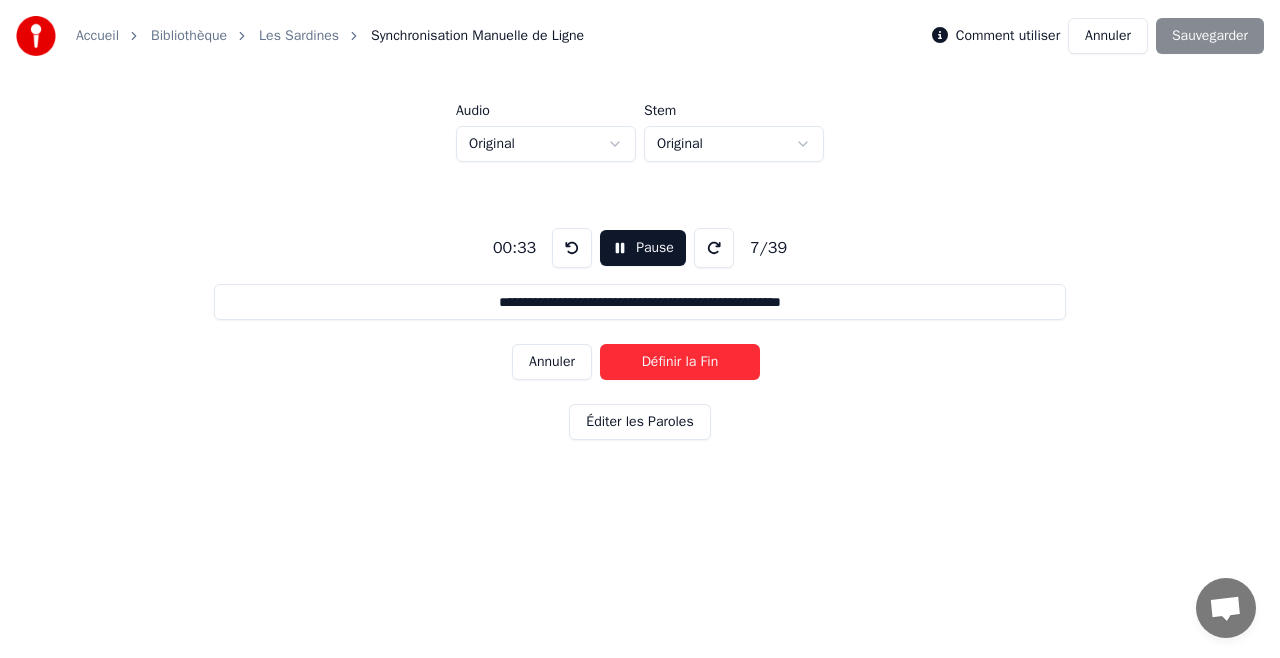 click on "Définir la Fin" at bounding box center [680, 362] 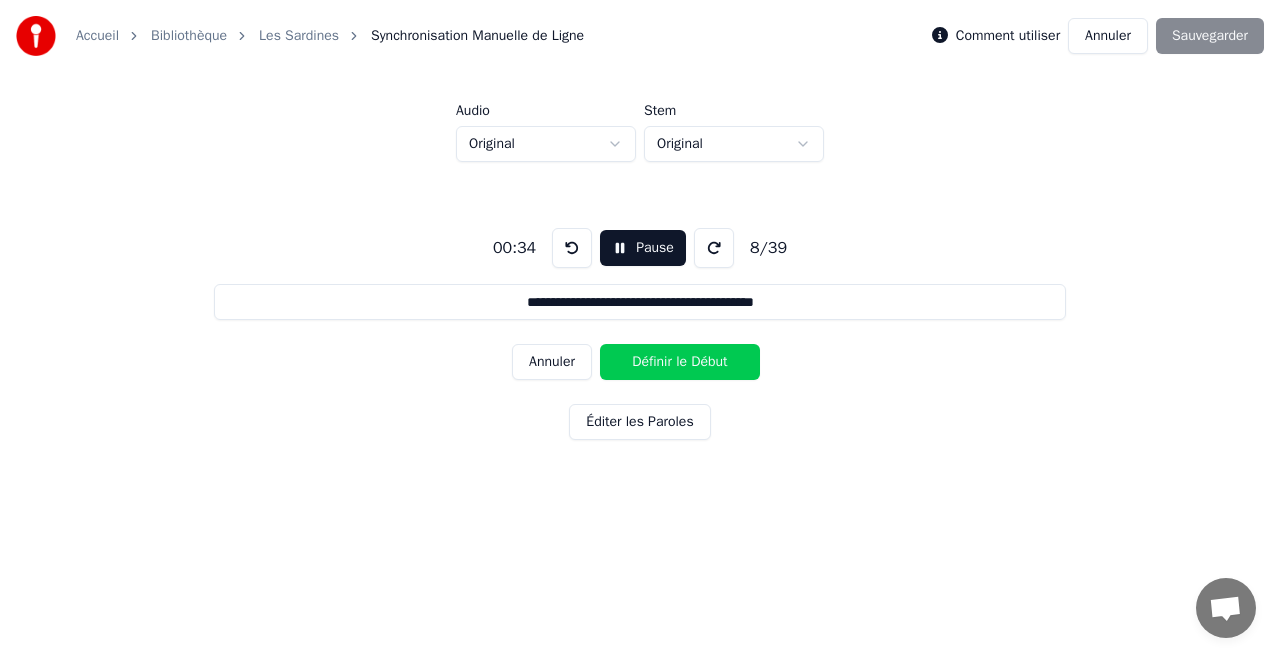 click on "Définir le Début" at bounding box center (680, 362) 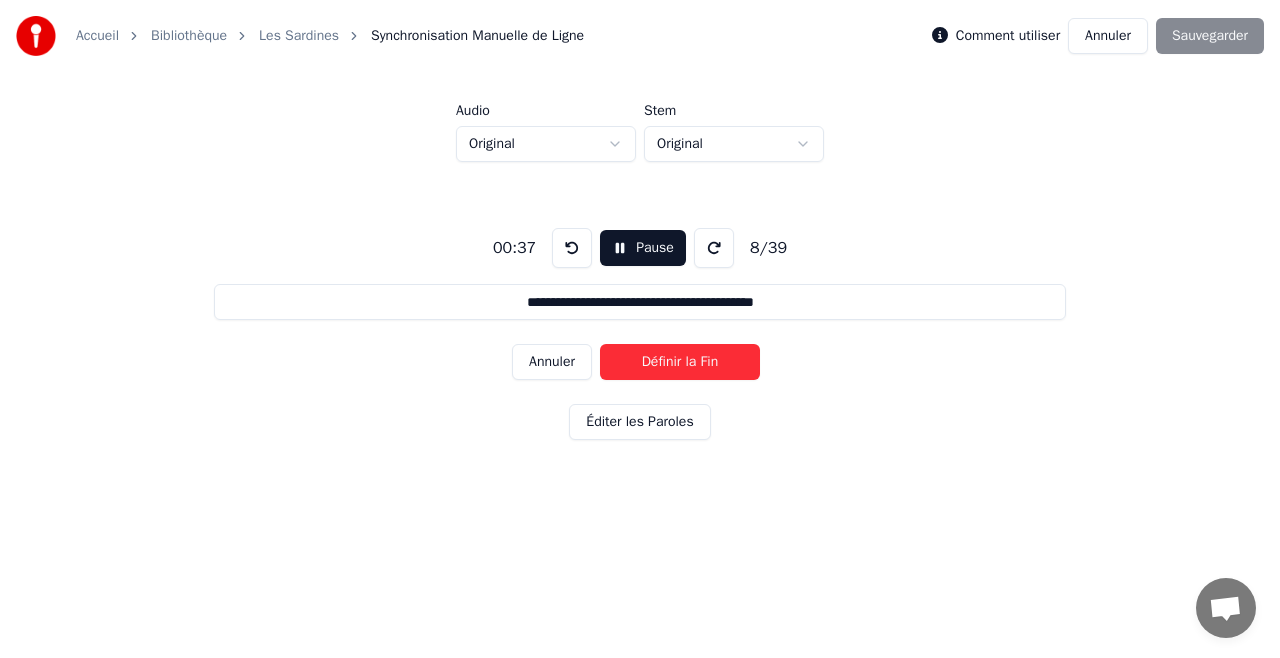 click on "Définir la Fin" at bounding box center [680, 362] 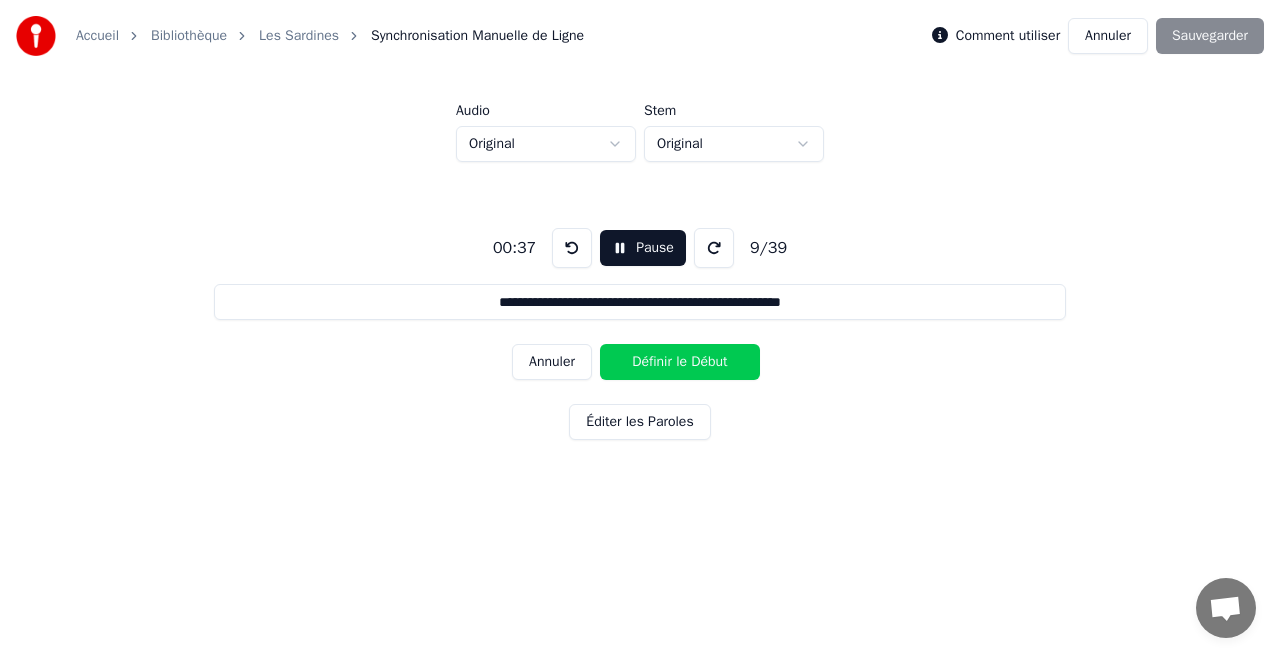 click on "Définir le Début" at bounding box center [680, 362] 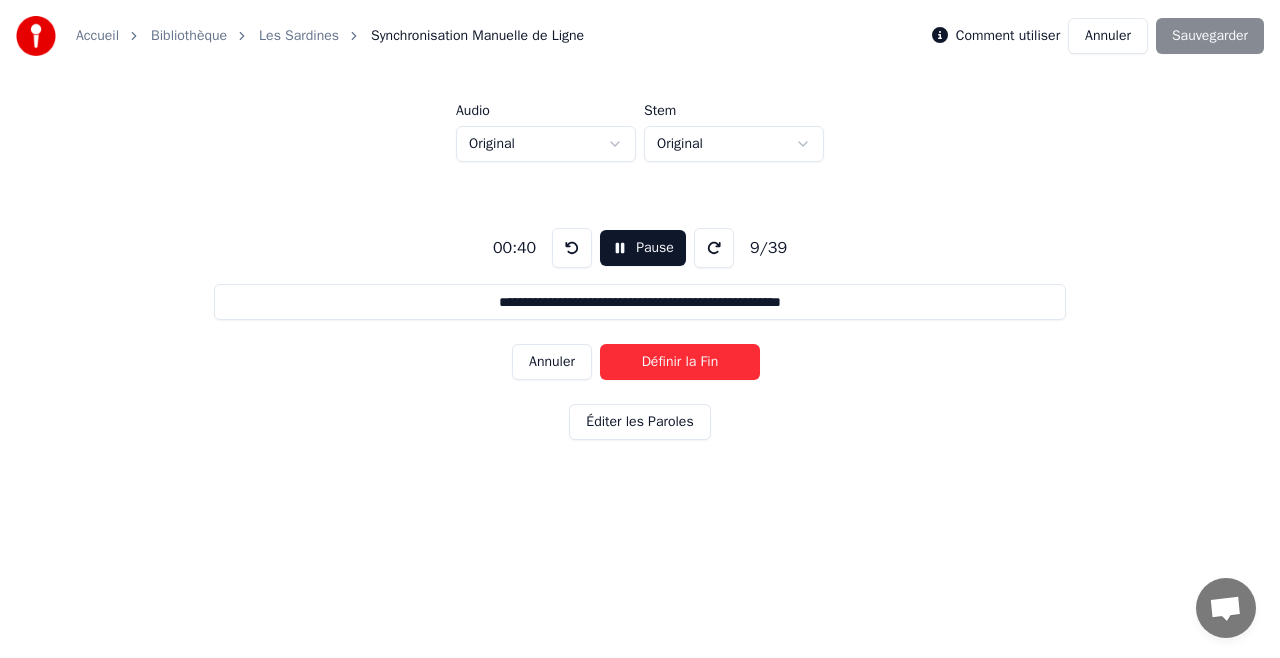 click on "Définir la Fin" at bounding box center (680, 362) 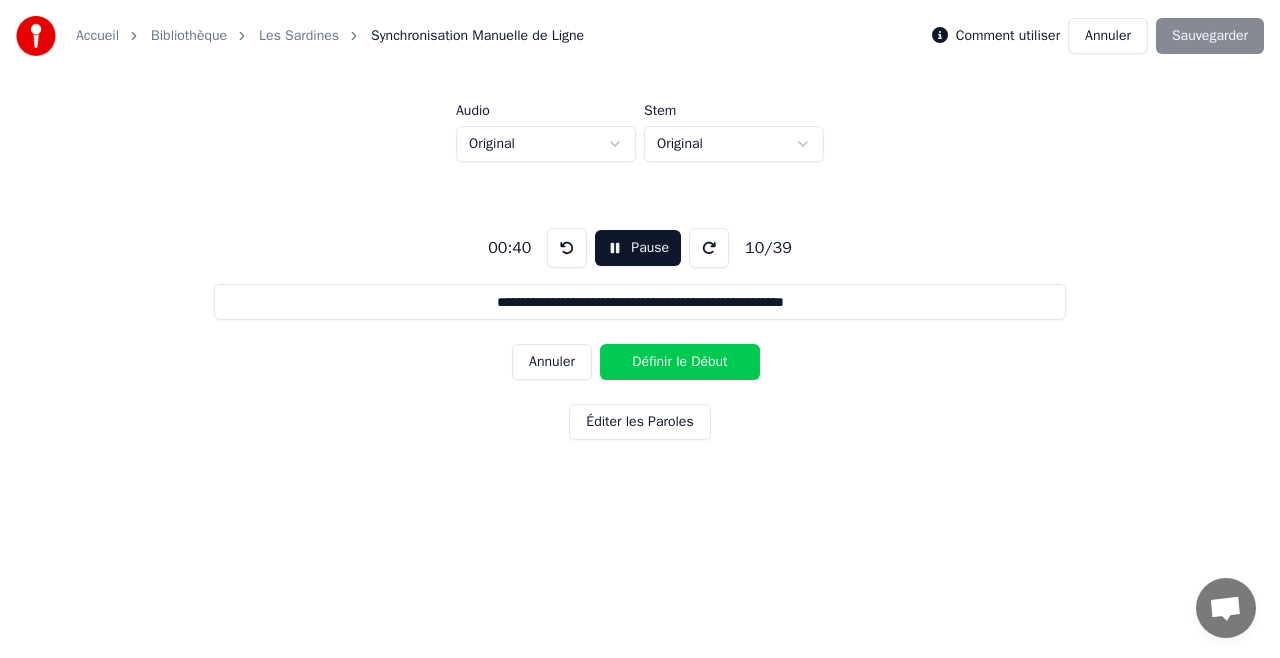 click on "Définir le Début" at bounding box center [680, 362] 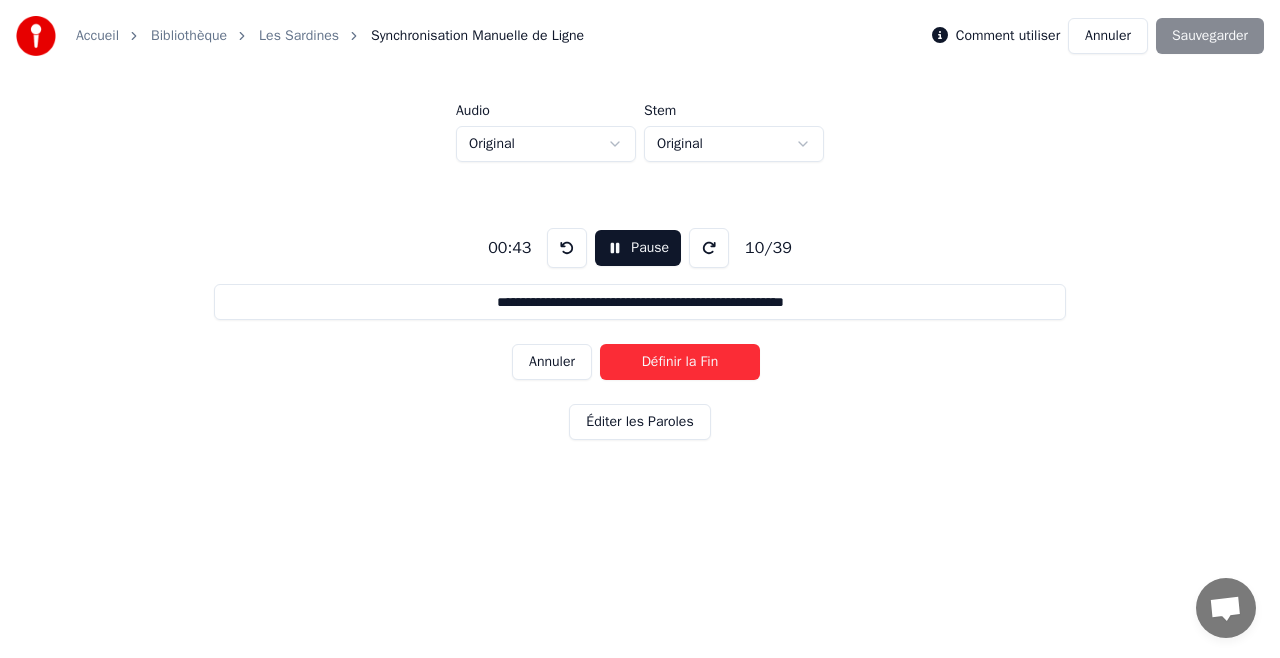 click on "Définir la Fin" at bounding box center [680, 362] 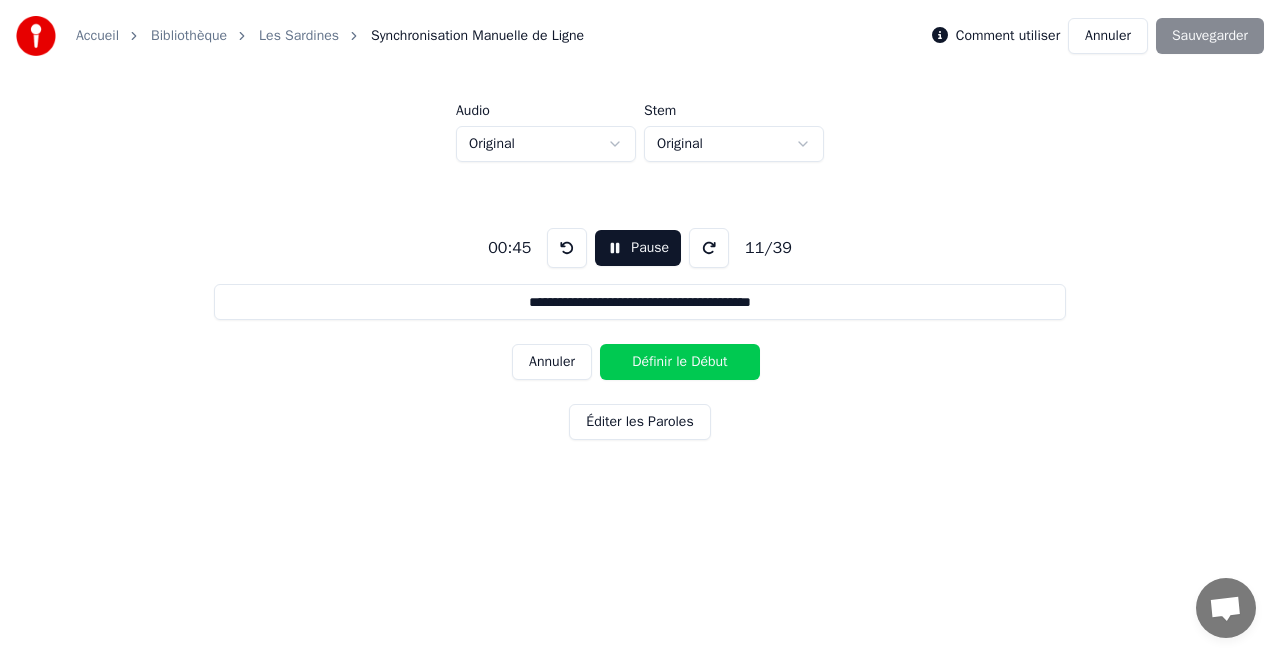 click on "Éditer les Paroles" at bounding box center (639, 422) 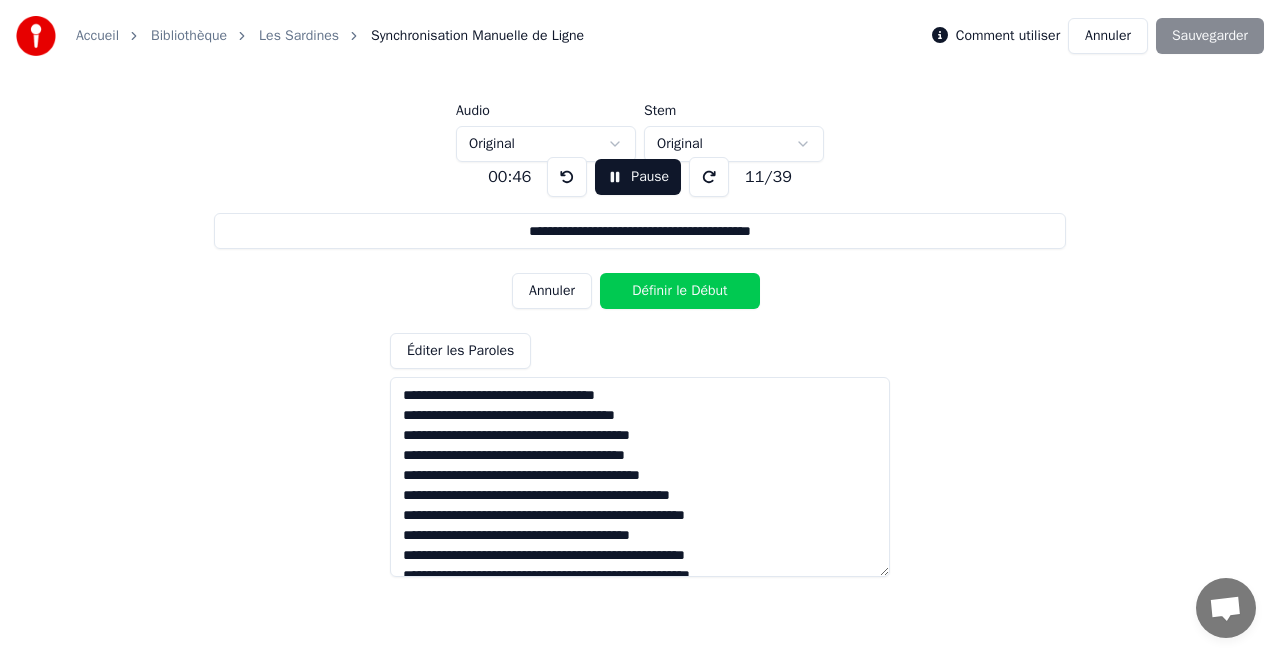 click on "Pause" at bounding box center (638, 177) 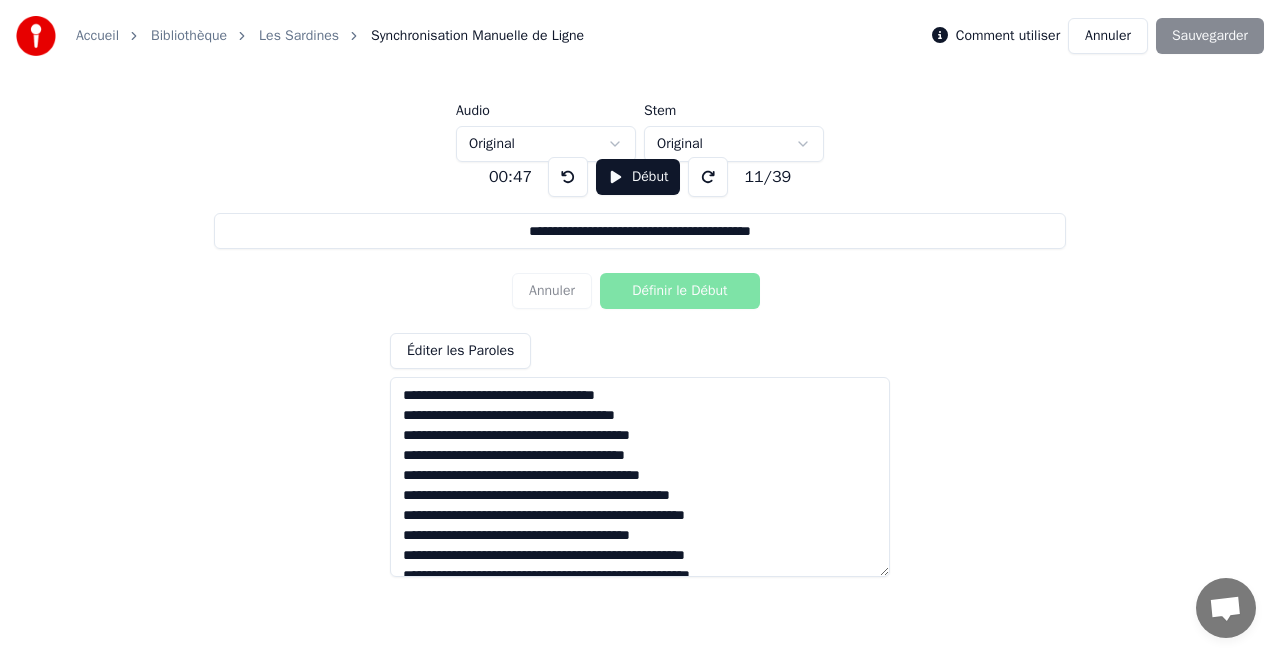 drag, startPoint x: 766, startPoint y: 505, endPoint x: 782, endPoint y: 537, distance: 35.77709 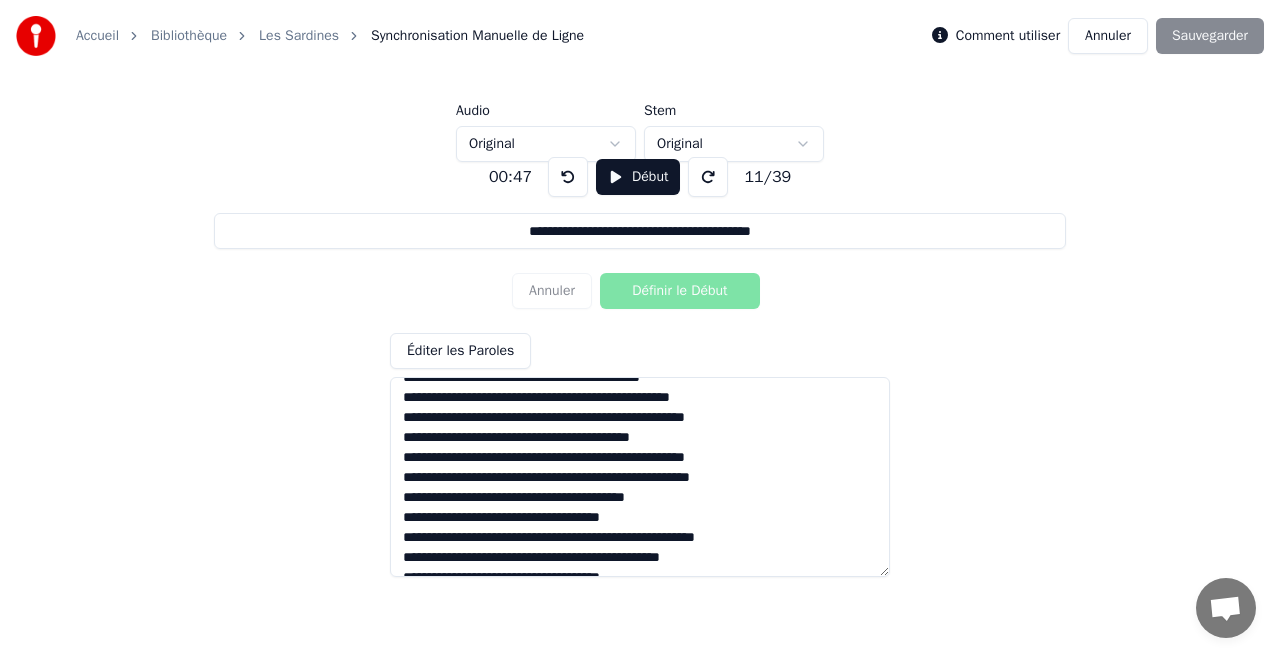 drag, startPoint x: 415, startPoint y: 520, endPoint x: 564, endPoint y: 534, distance: 149.65627 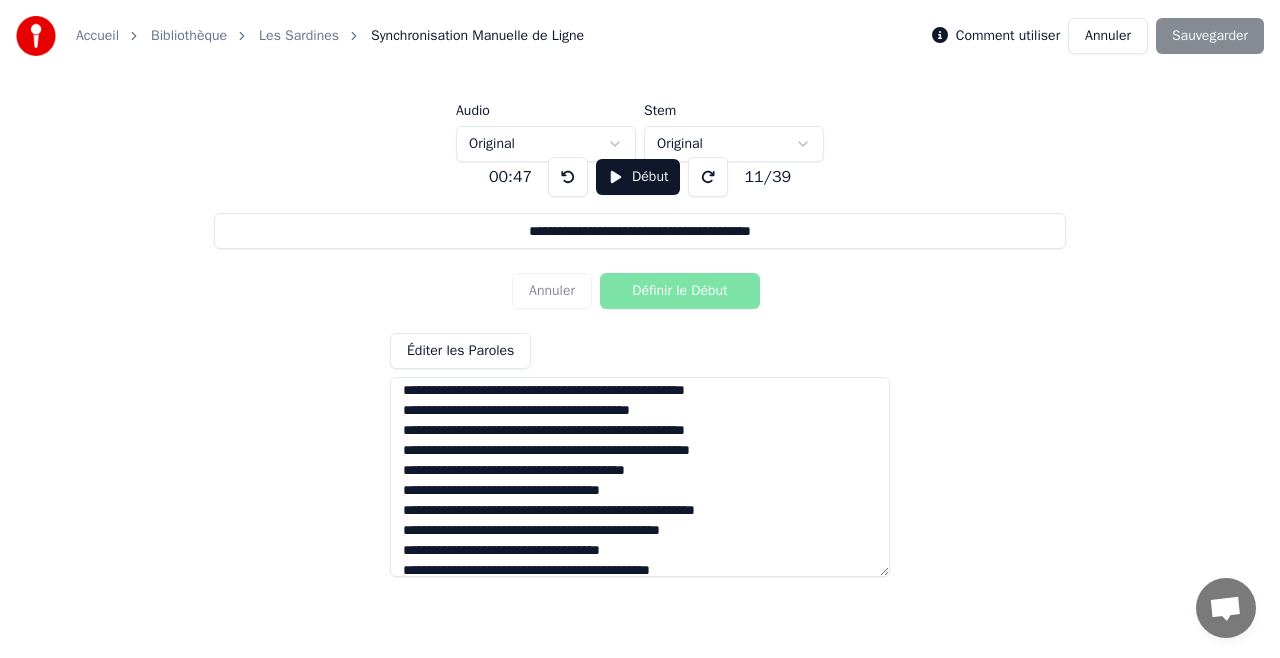 drag, startPoint x: 564, startPoint y: 534, endPoint x: 610, endPoint y: 475, distance: 74.8131 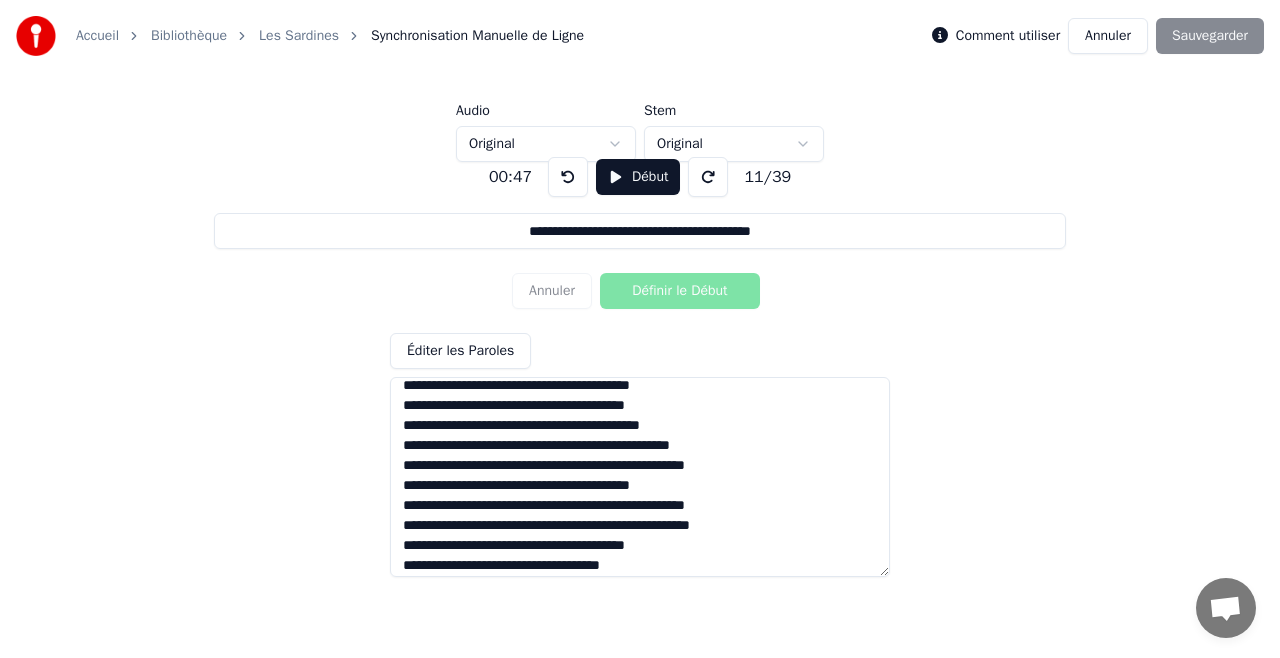 scroll, scrollTop: 19, scrollLeft: 0, axis: vertical 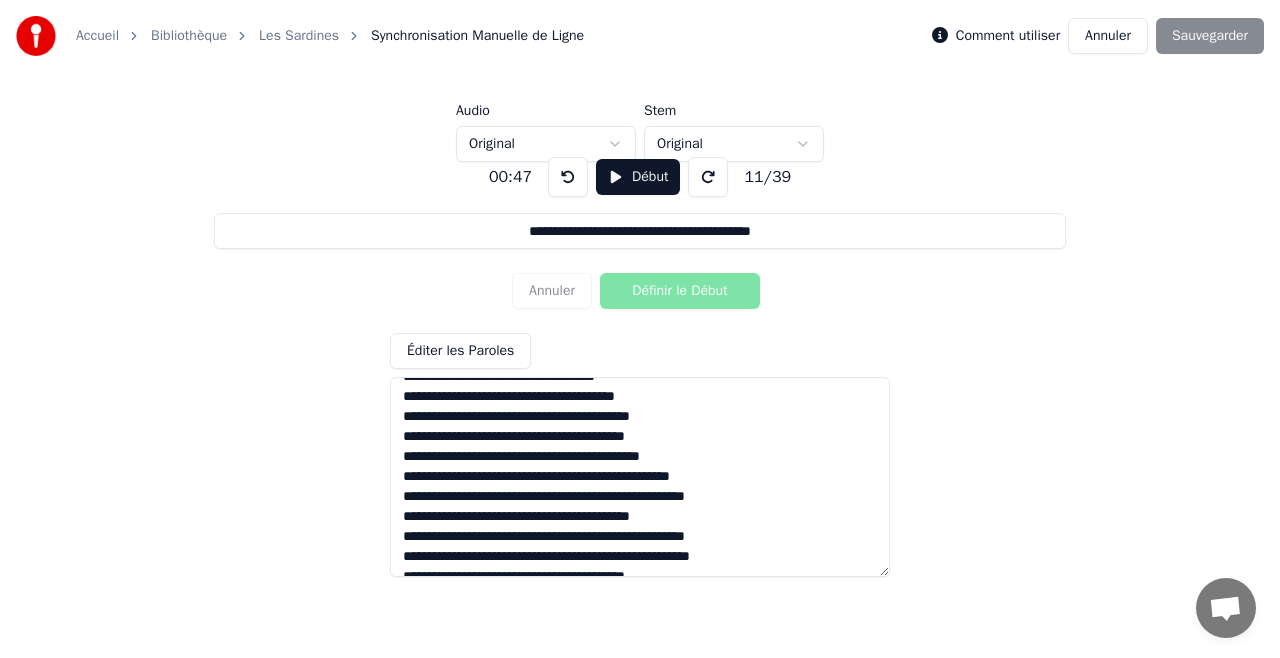 drag, startPoint x: 751, startPoint y: 448, endPoint x: 401, endPoint y: 506, distance: 354.77316 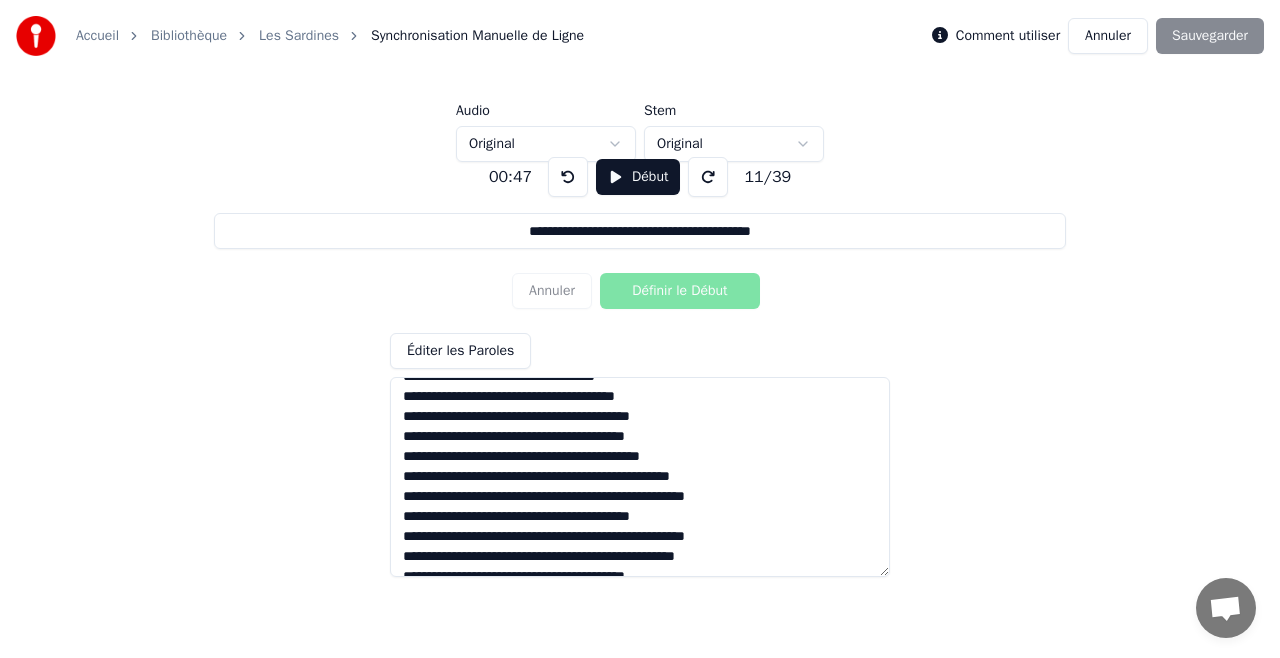 type on "**********" 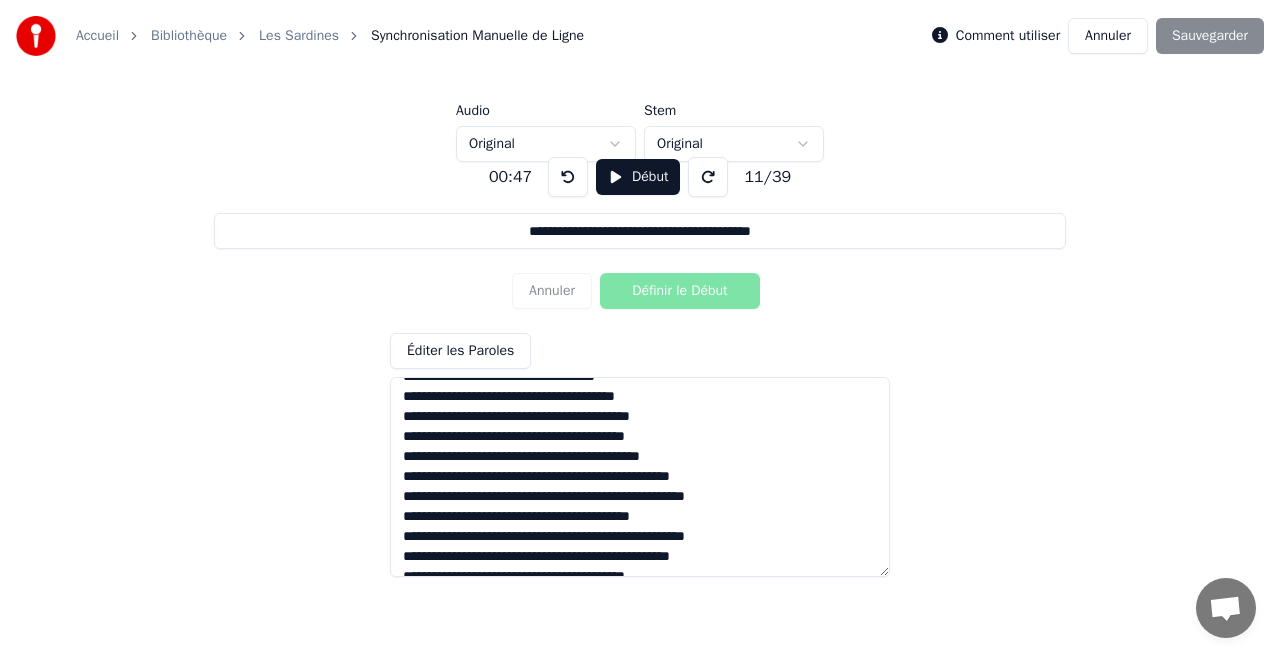 click at bounding box center [640, 477] 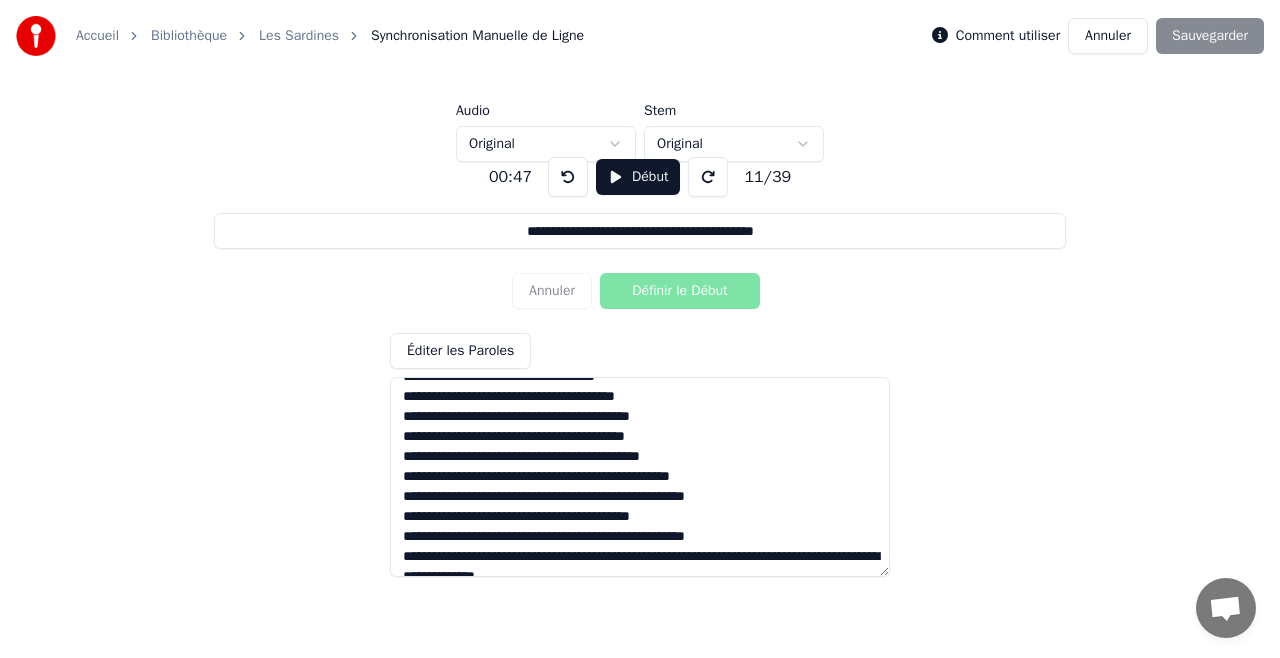 scroll, scrollTop: 88, scrollLeft: 0, axis: vertical 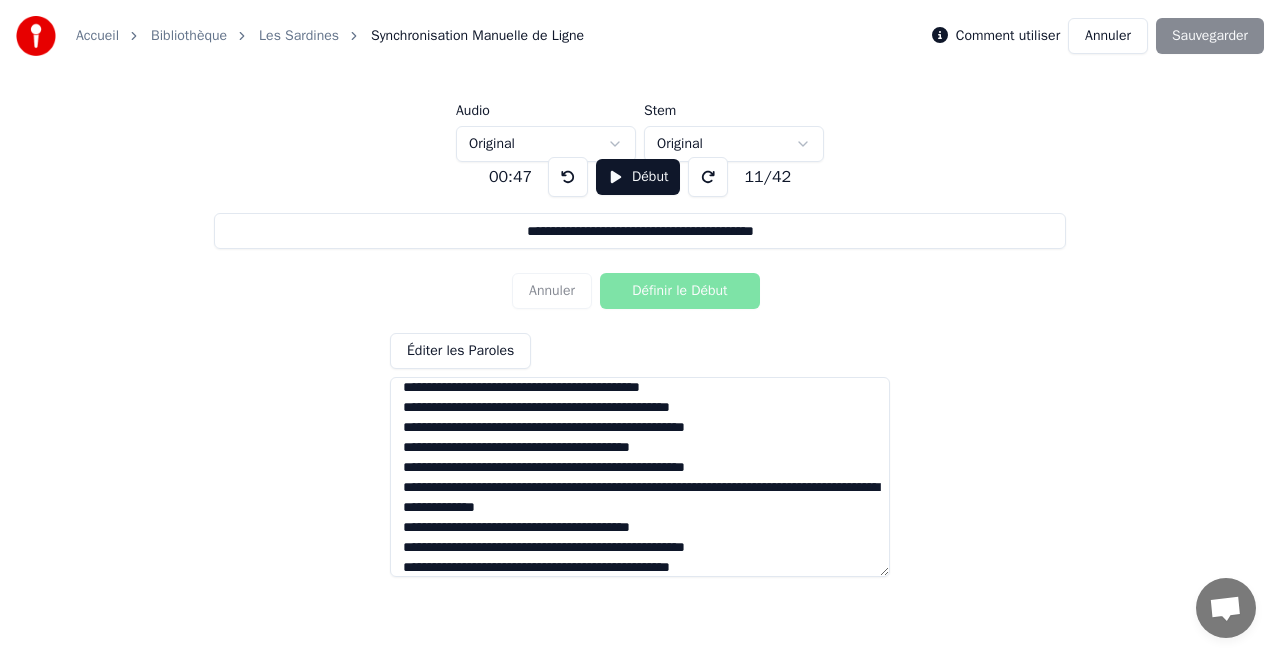 click at bounding box center [640, 477] 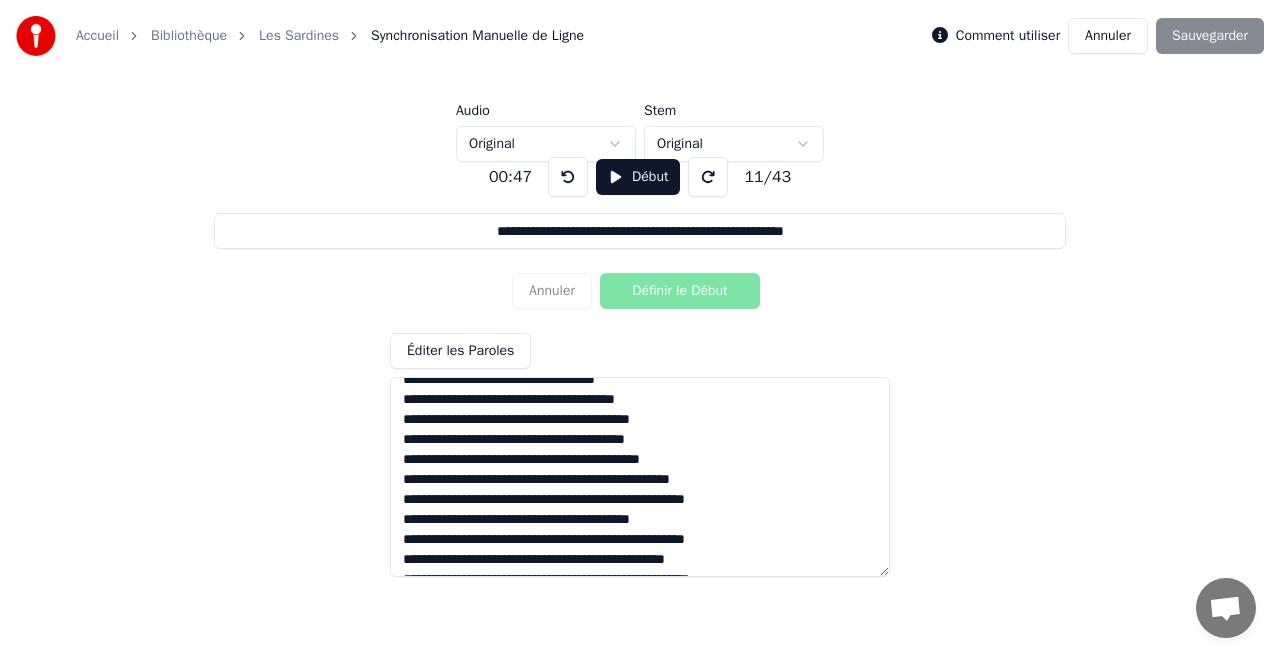 scroll, scrollTop: 0, scrollLeft: 0, axis: both 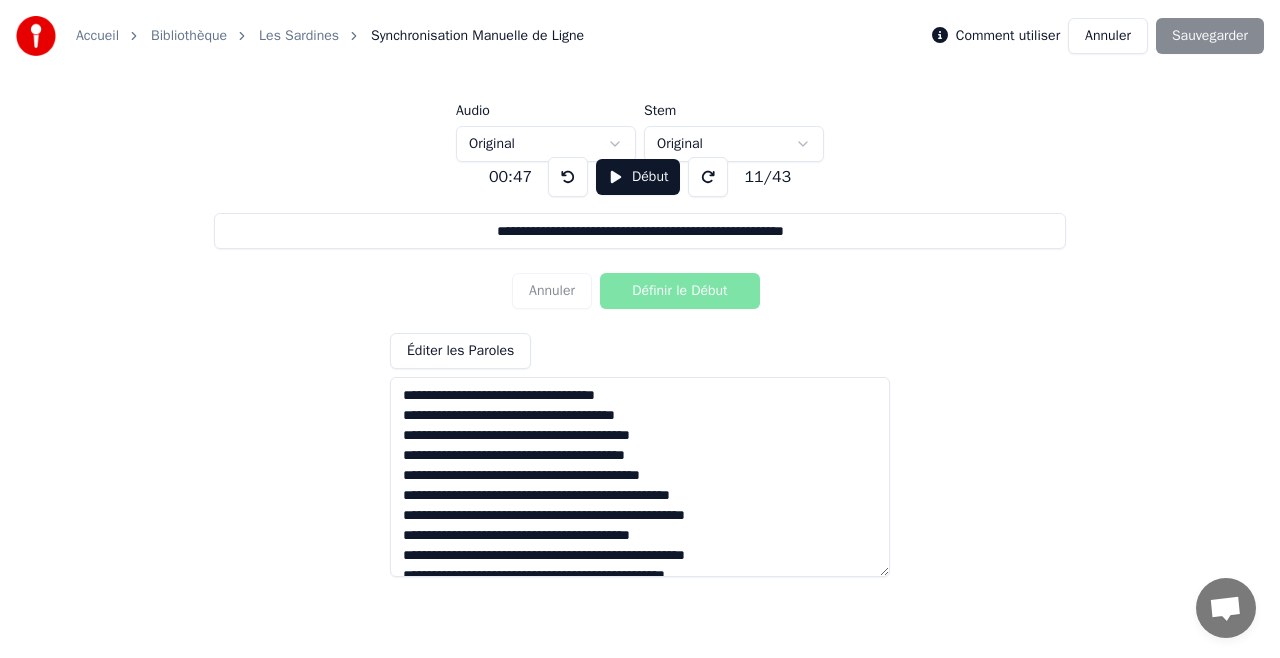 type on "**********" 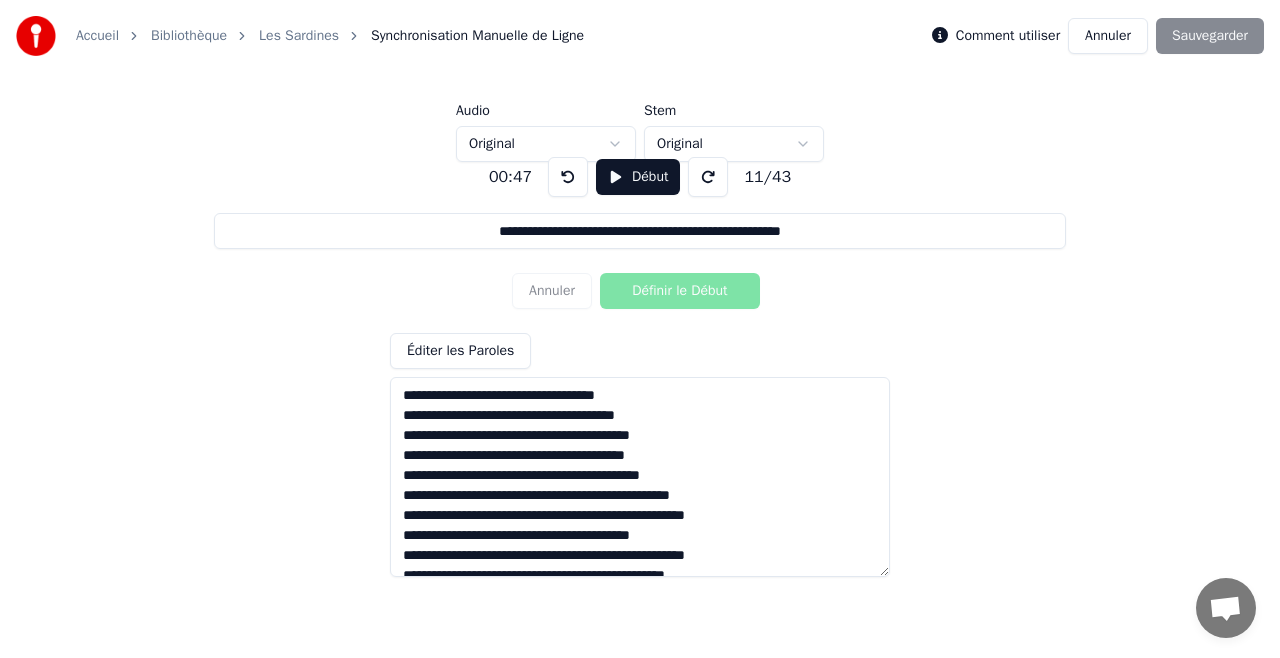 scroll, scrollTop: 28, scrollLeft: 0, axis: vertical 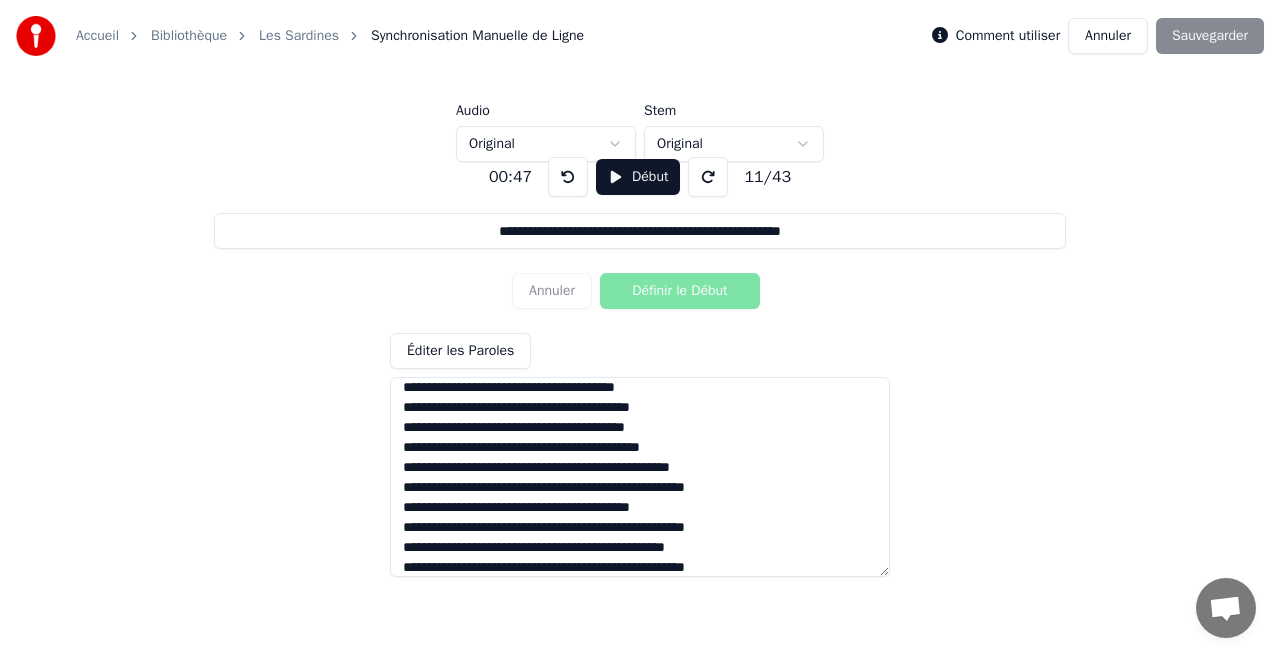 type on "**********" 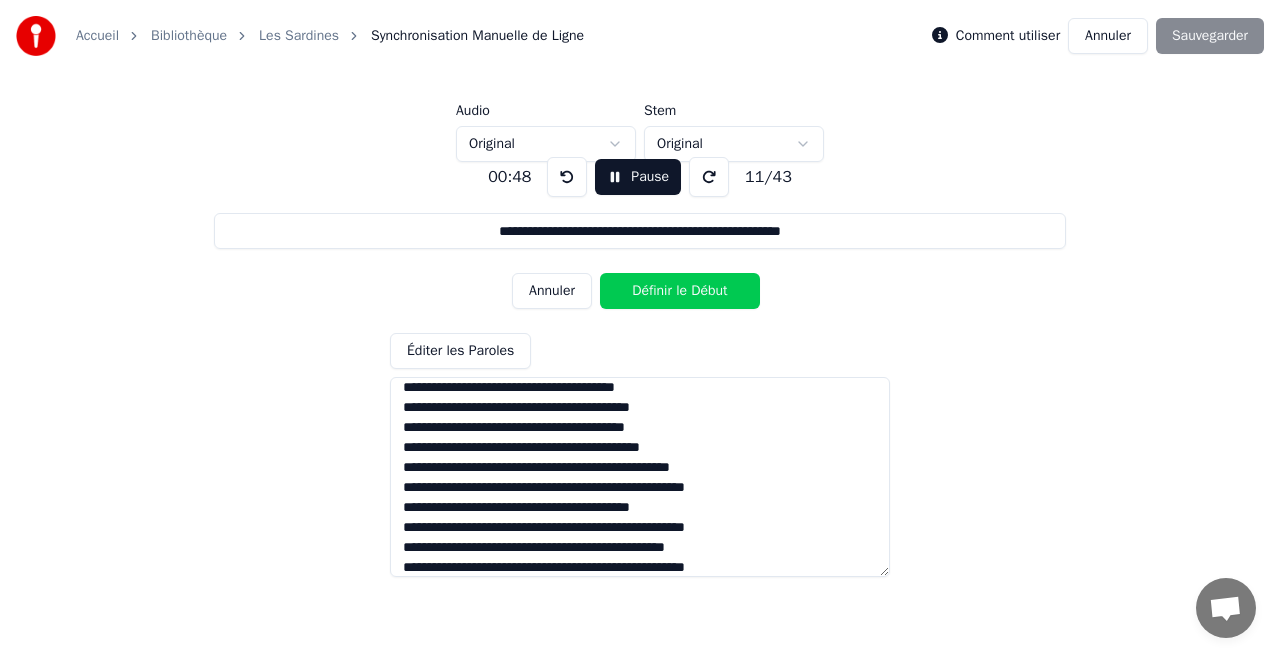 click at bounding box center [567, 177] 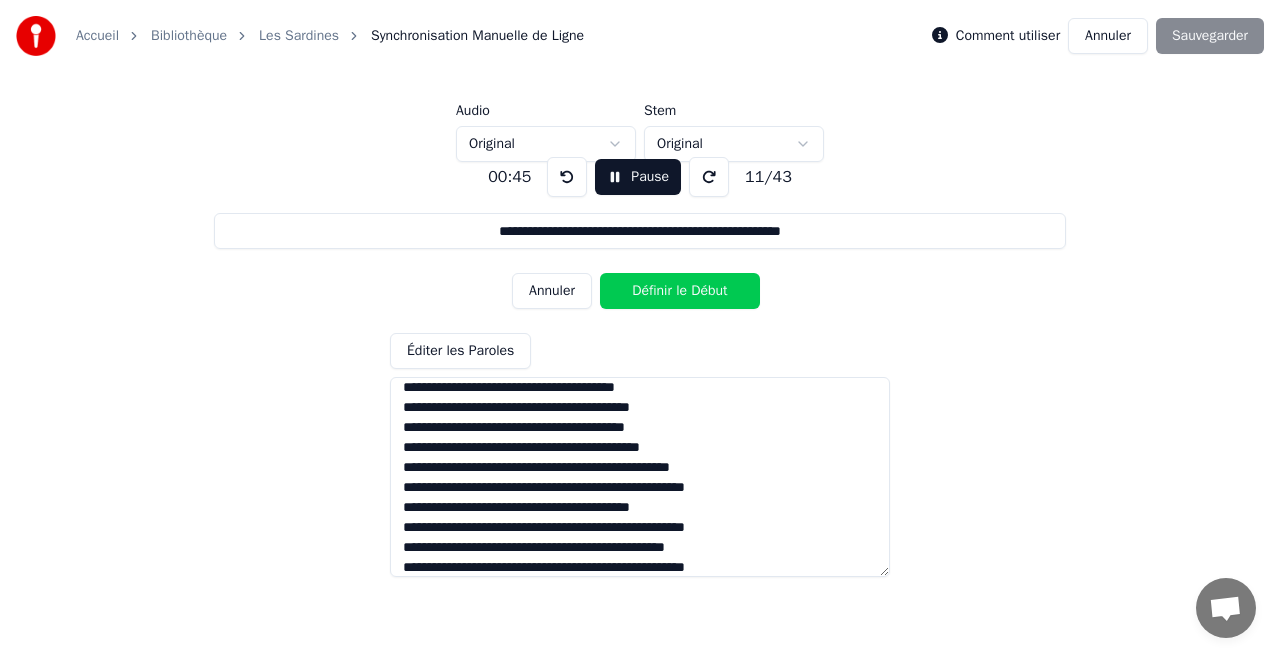 click on "Pause" at bounding box center (638, 177) 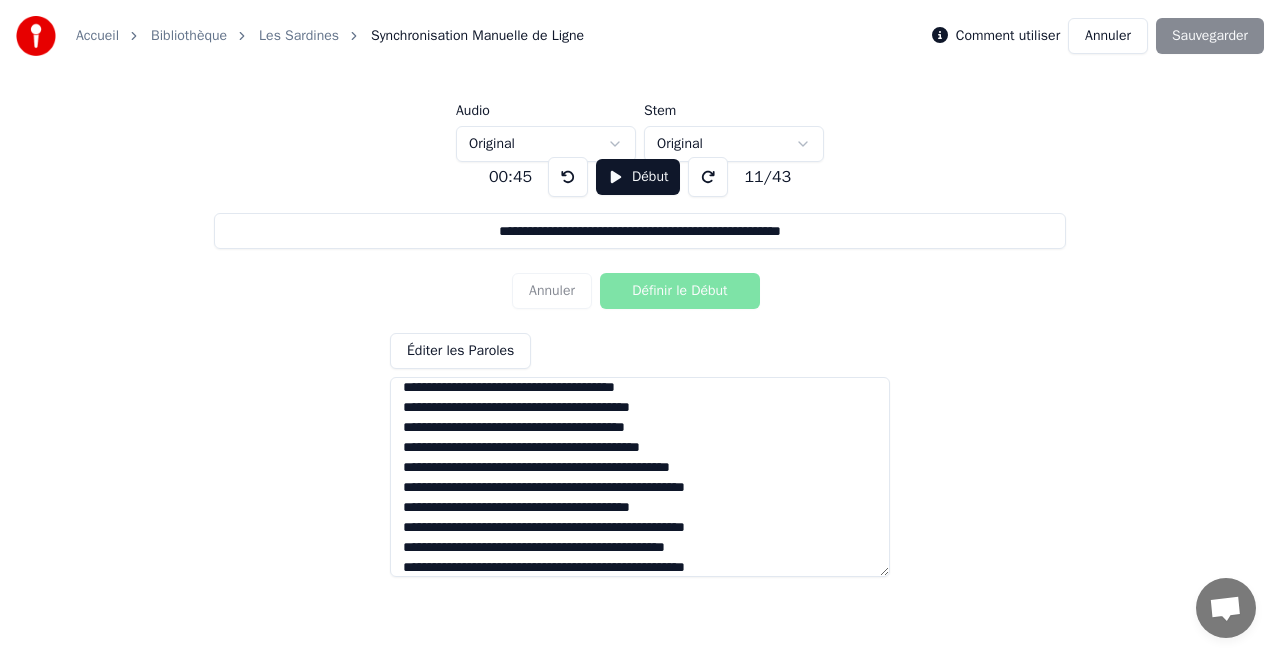 click at bounding box center [640, 477] 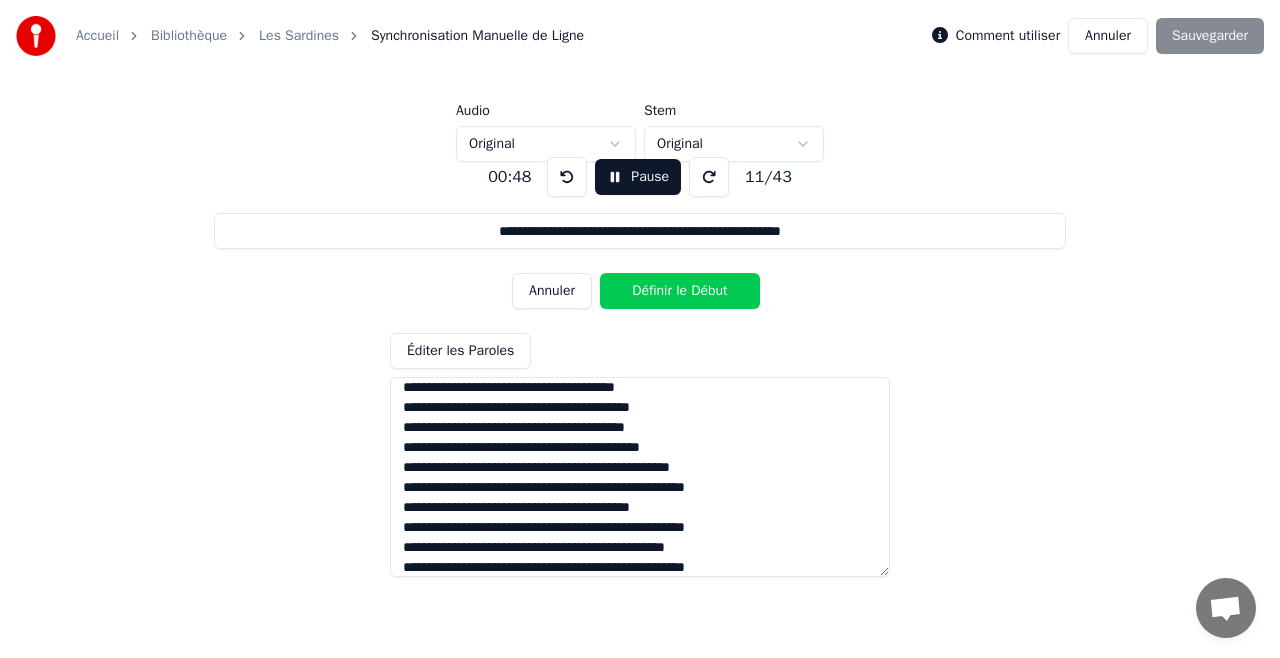 click on "Pause" at bounding box center (638, 177) 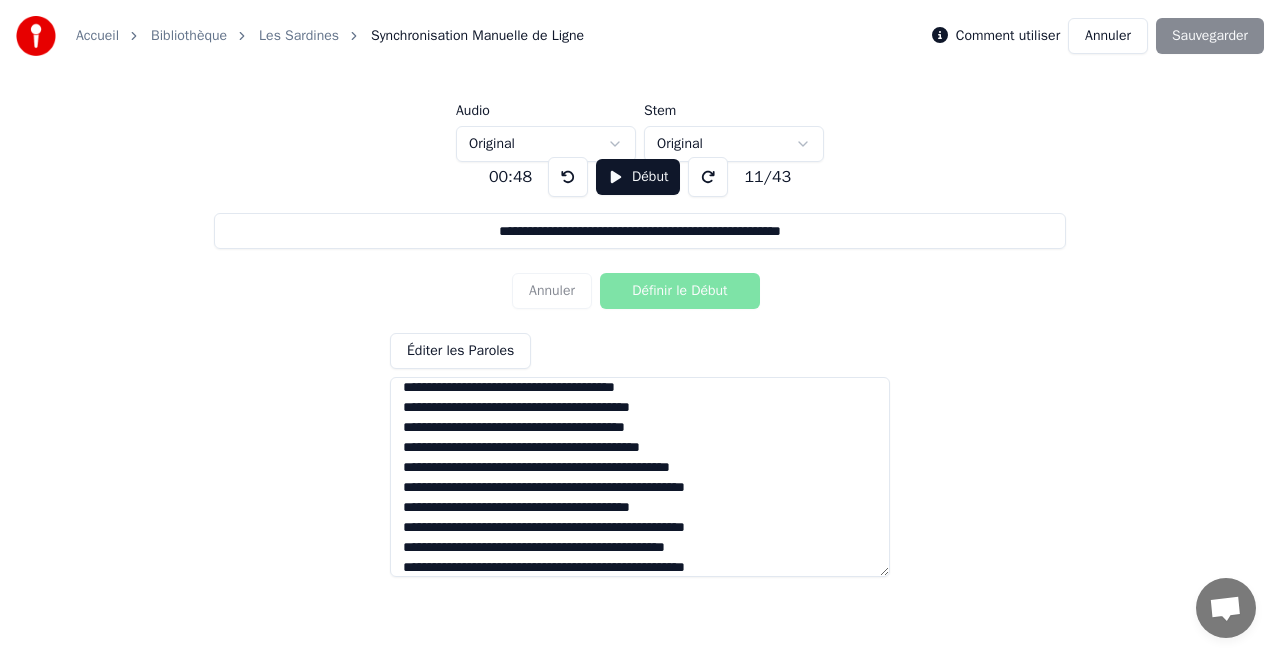click on "Début" at bounding box center [638, 177] 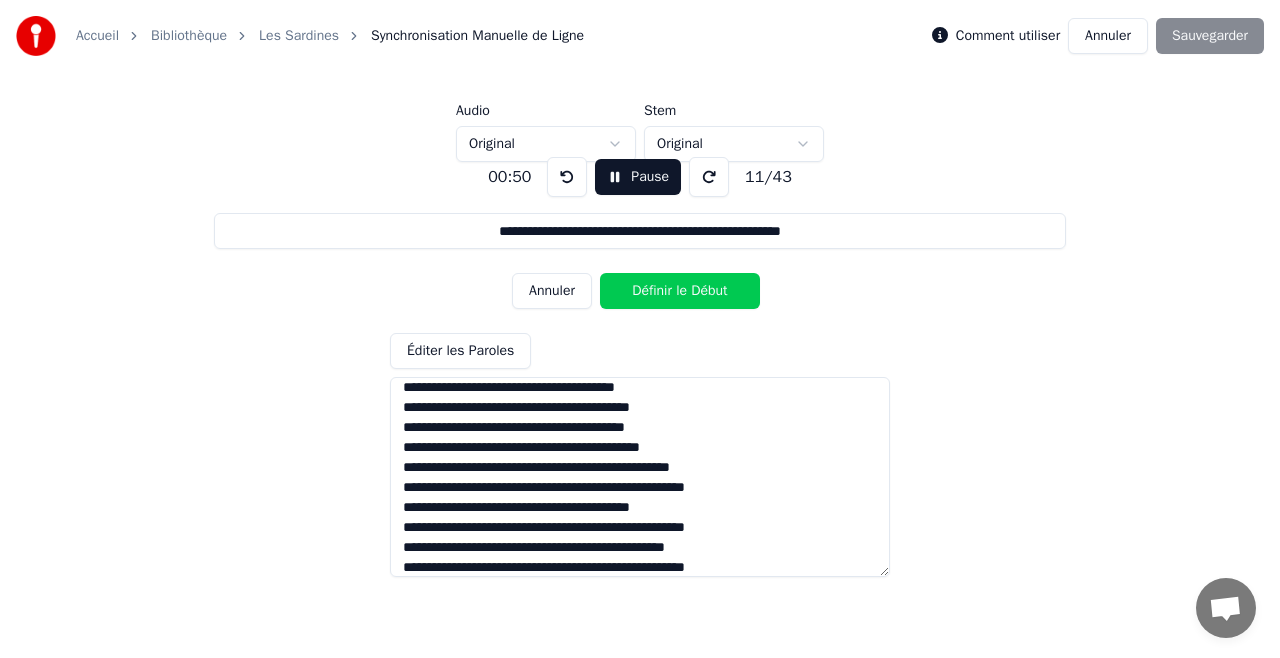 click on "Définir le Début" at bounding box center (680, 291) 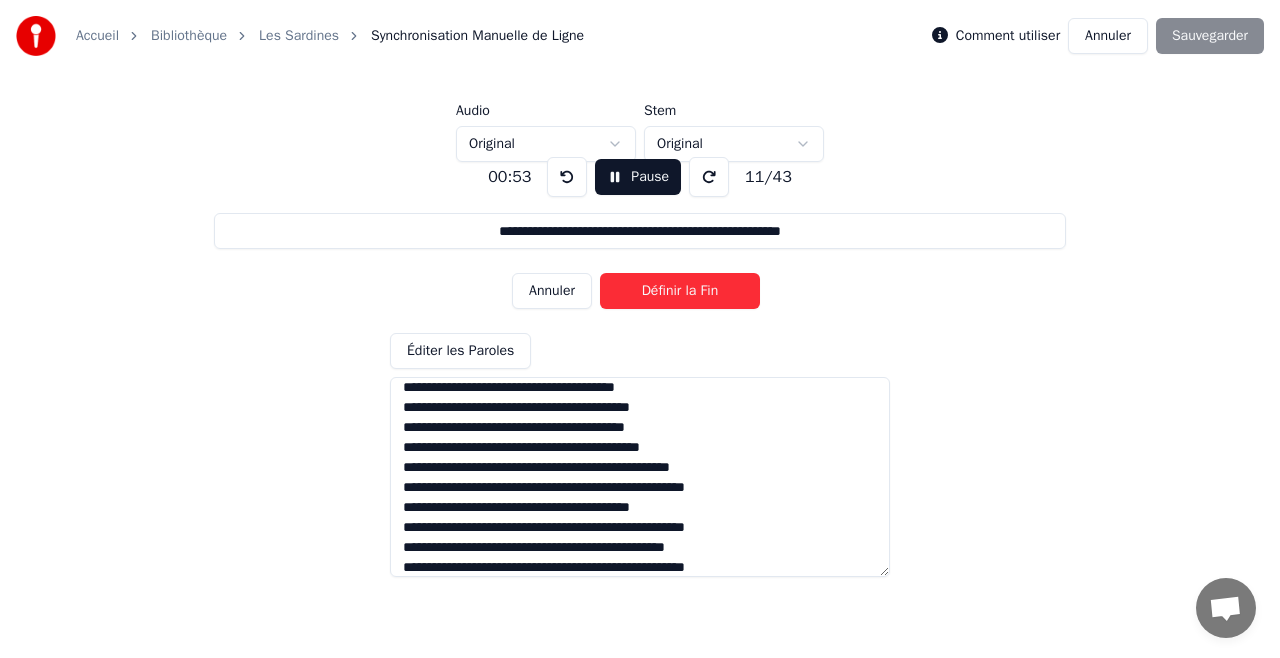 click on "Définir la Fin" at bounding box center [680, 291] 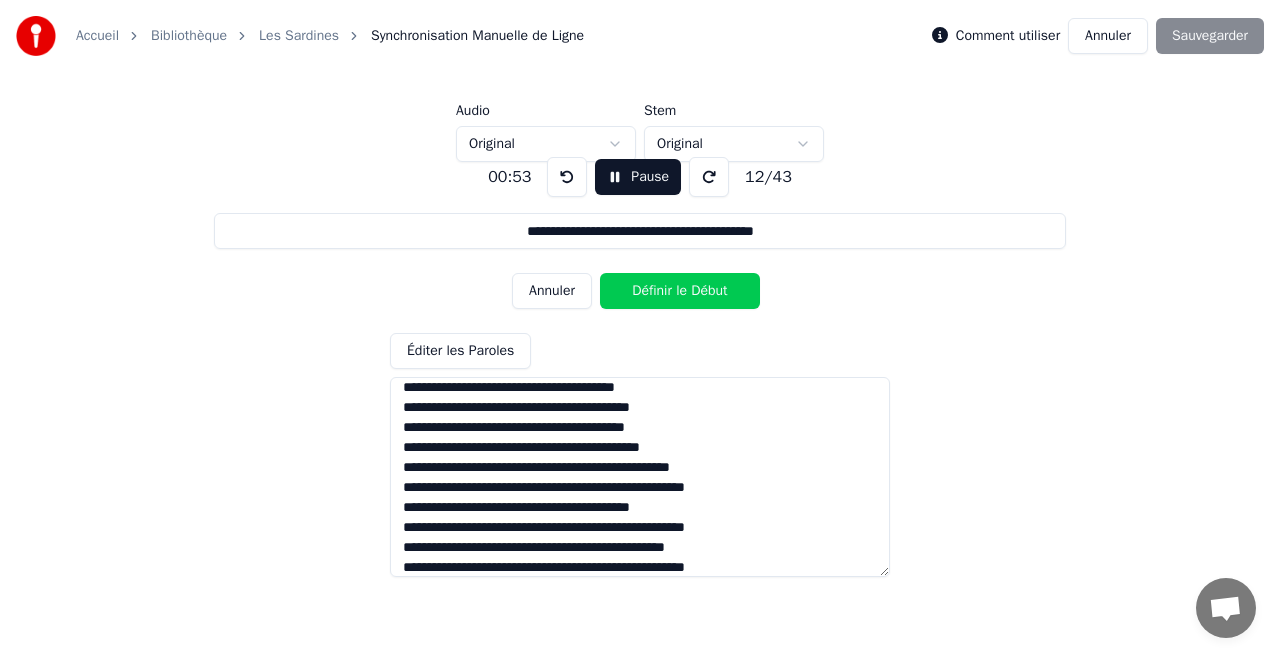 click on "Définir le Début" at bounding box center (680, 291) 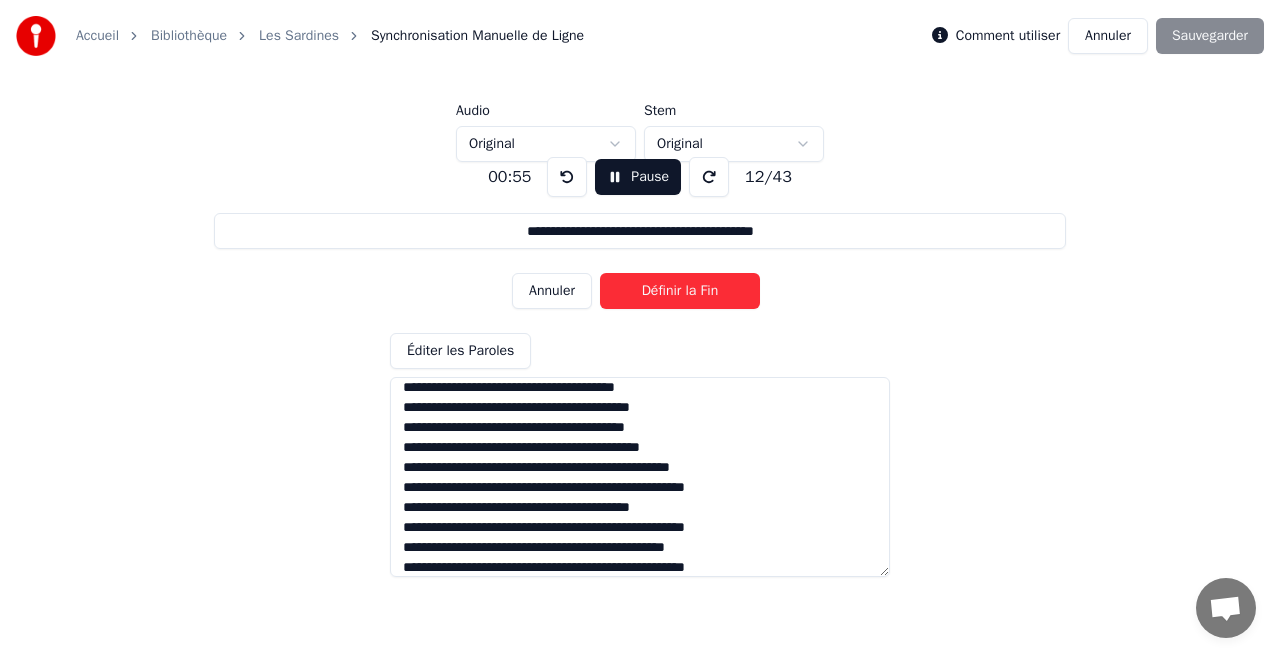 click on "Définir la Fin" at bounding box center (680, 291) 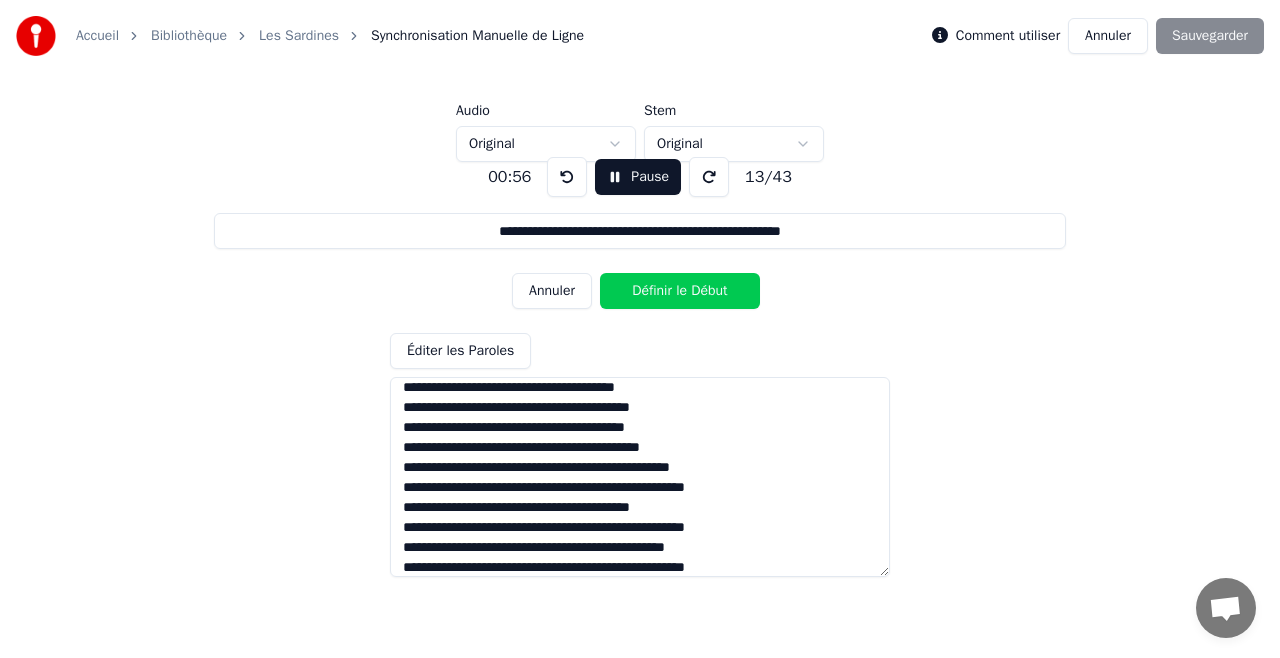 click on "Pause" at bounding box center (638, 177) 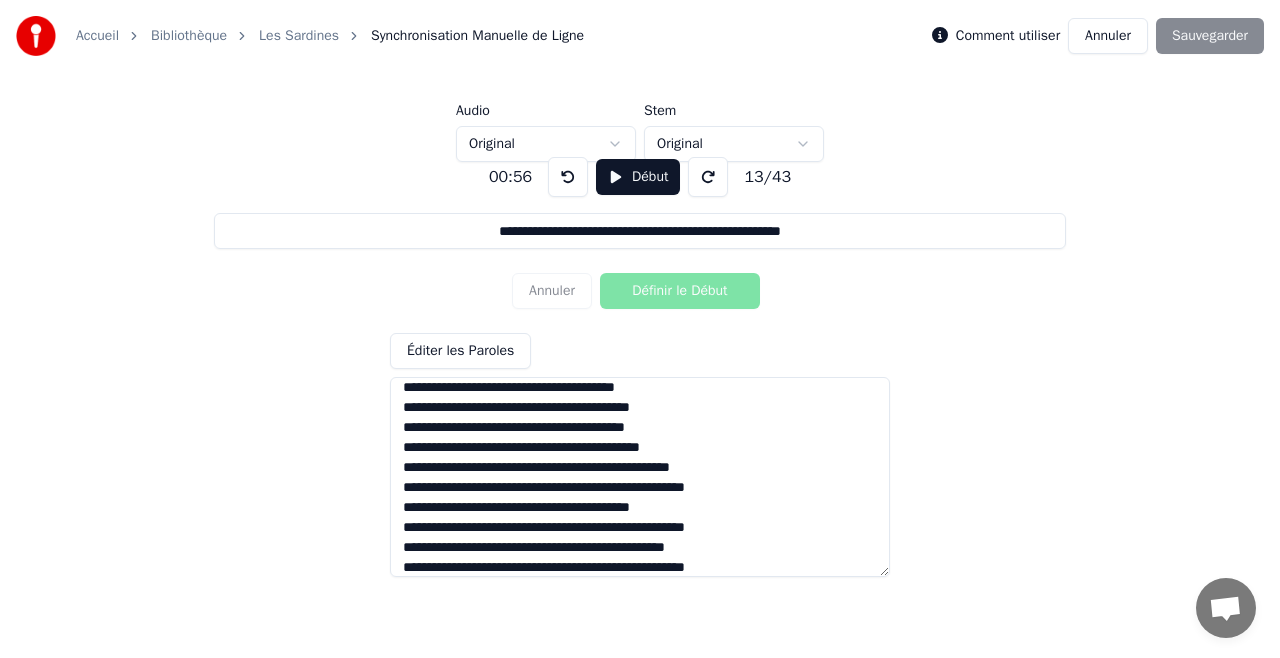 click at bounding box center [640, 477] 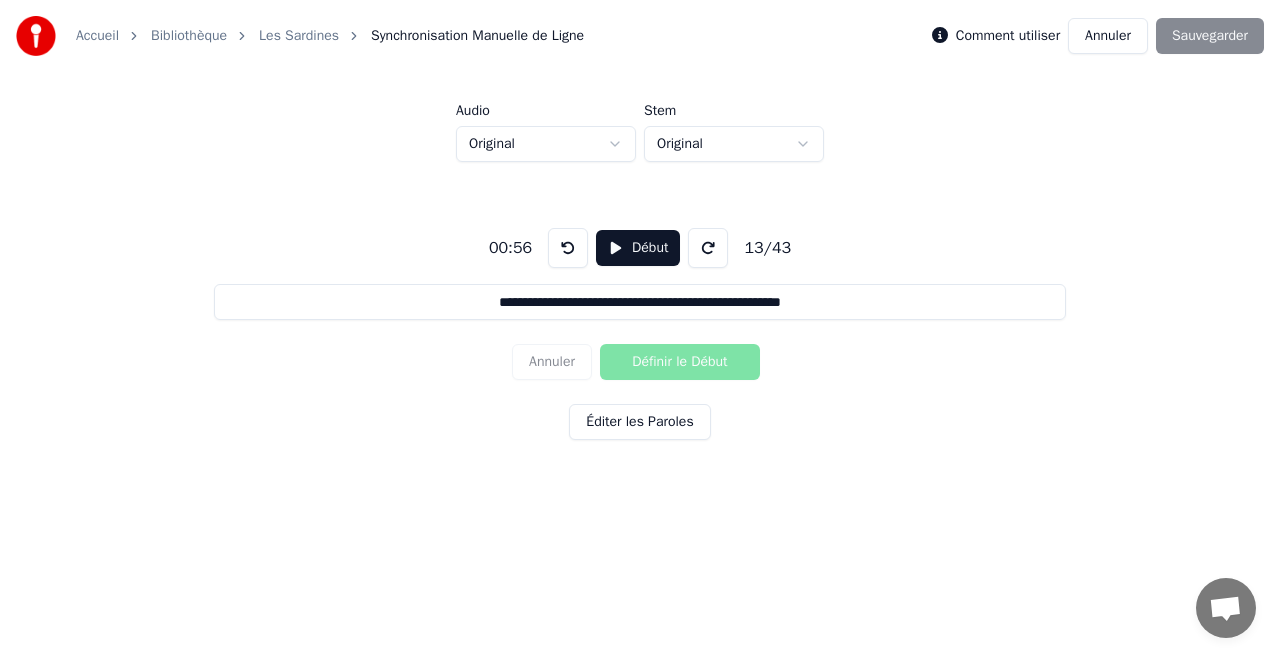 click at bounding box center (568, 248) 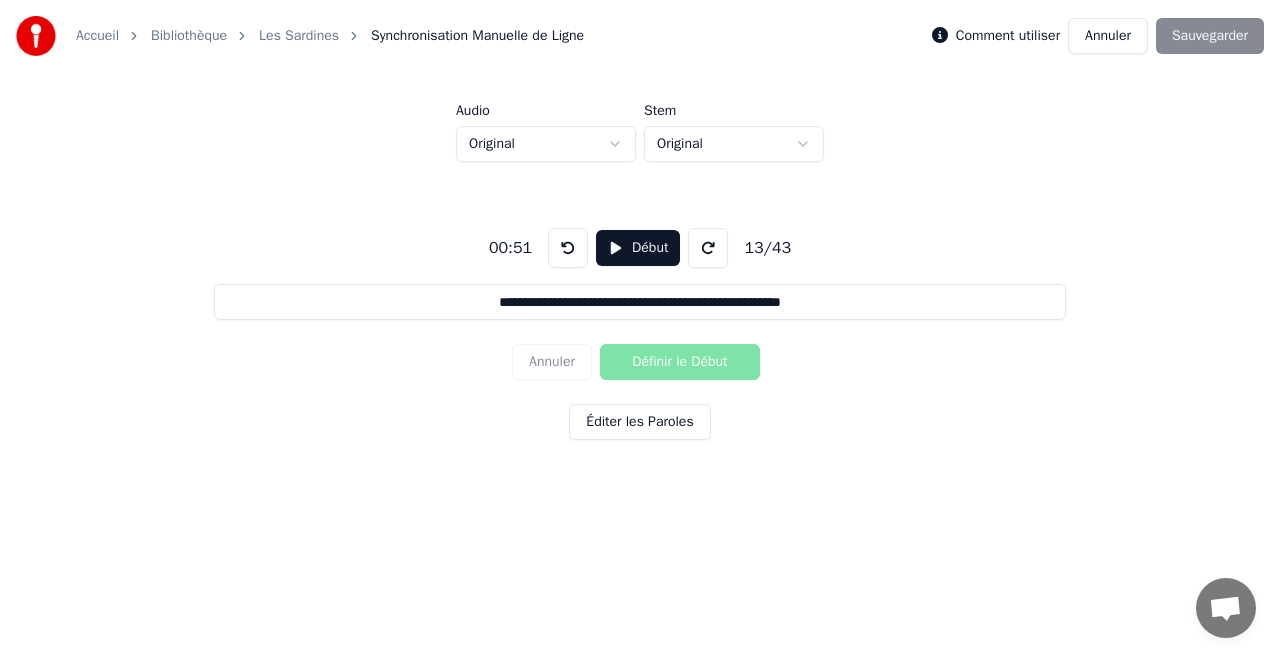 click at bounding box center (568, 248) 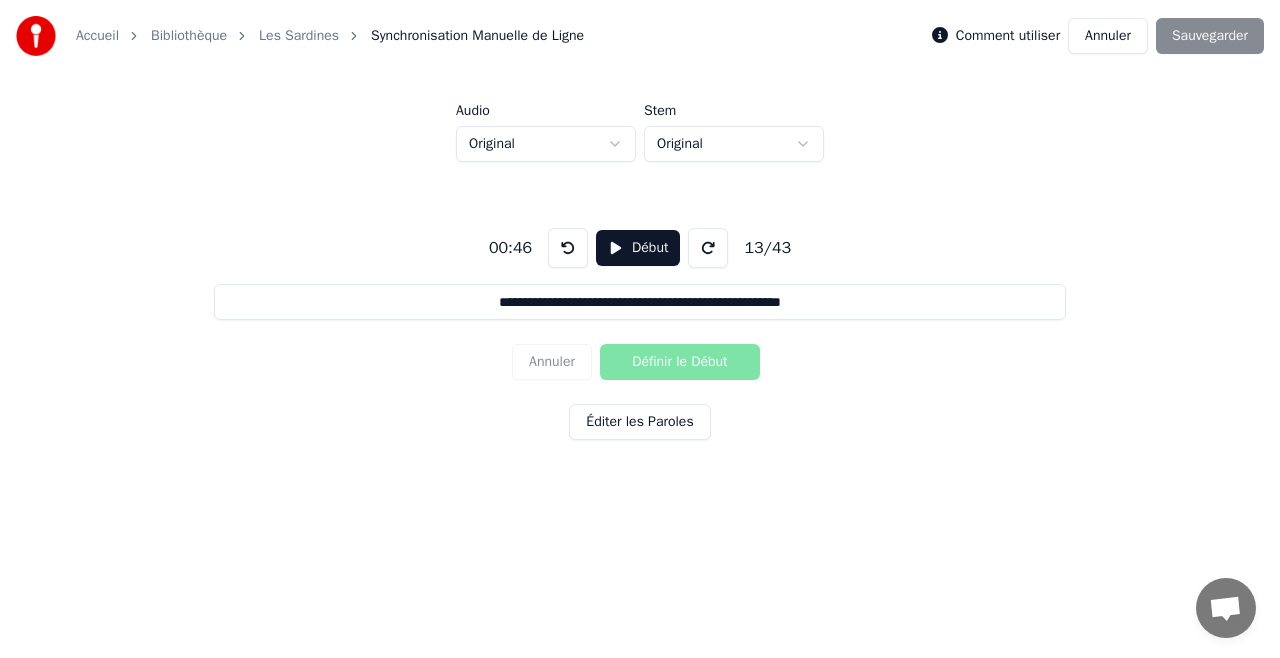 click at bounding box center [708, 248] 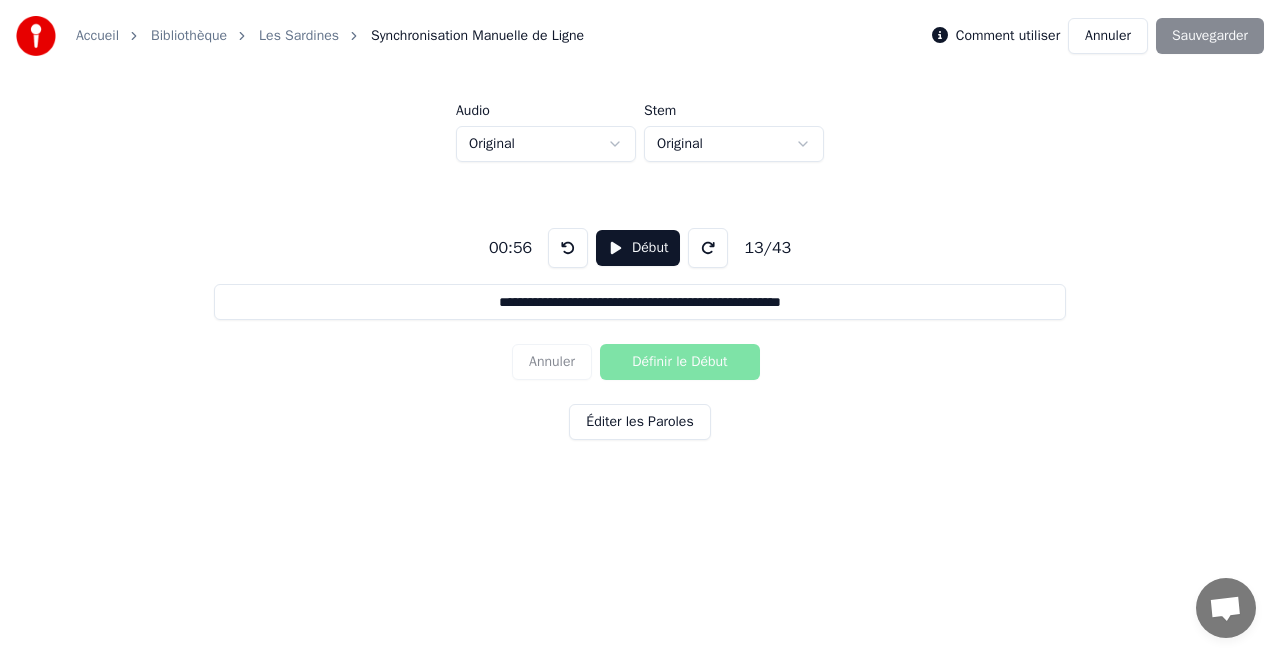 click at bounding box center (568, 248) 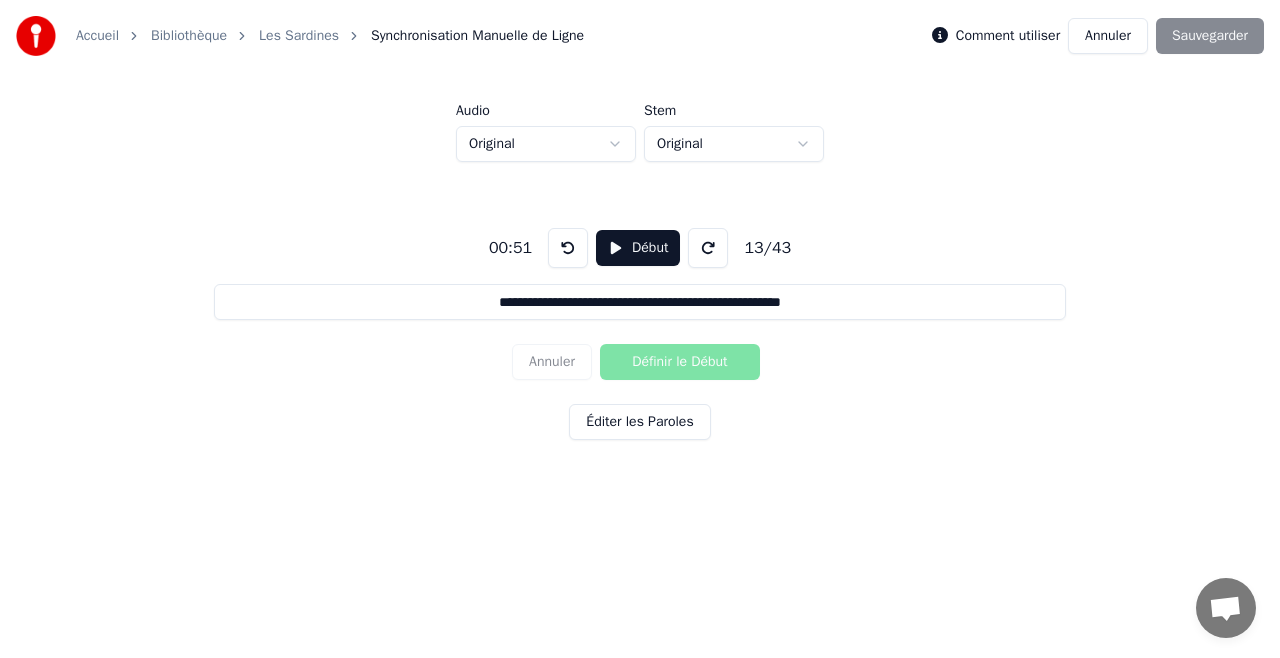 click at bounding box center [568, 248] 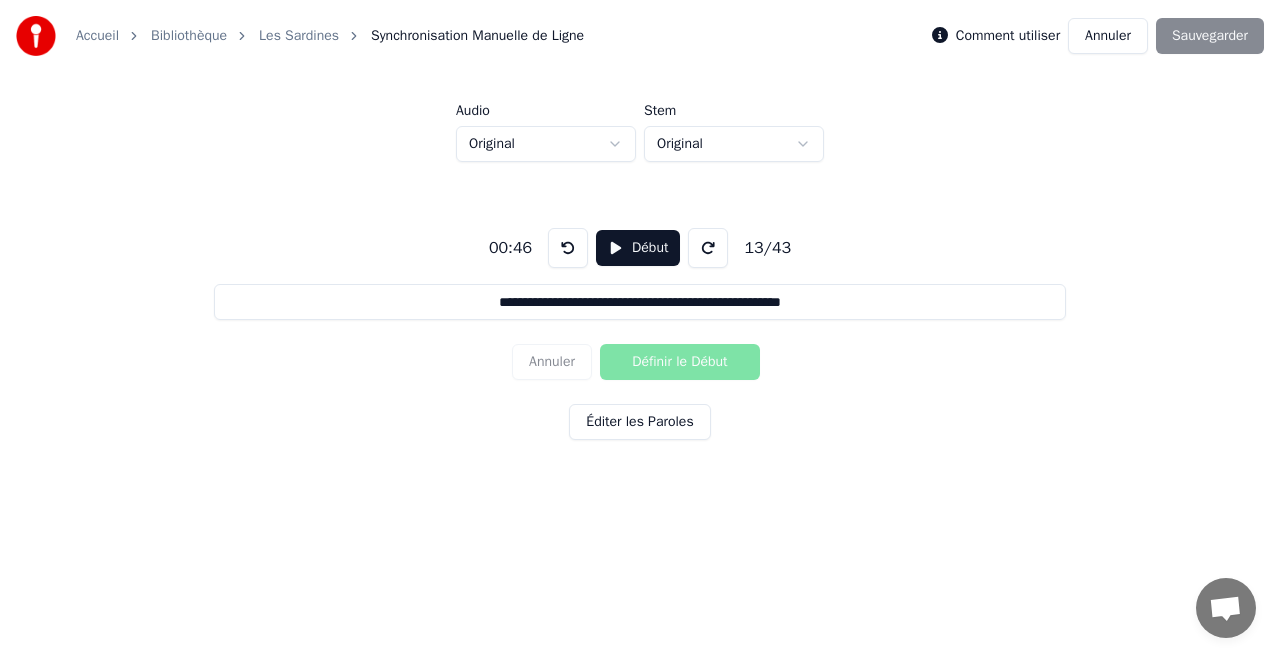 click on "Début" at bounding box center [638, 248] 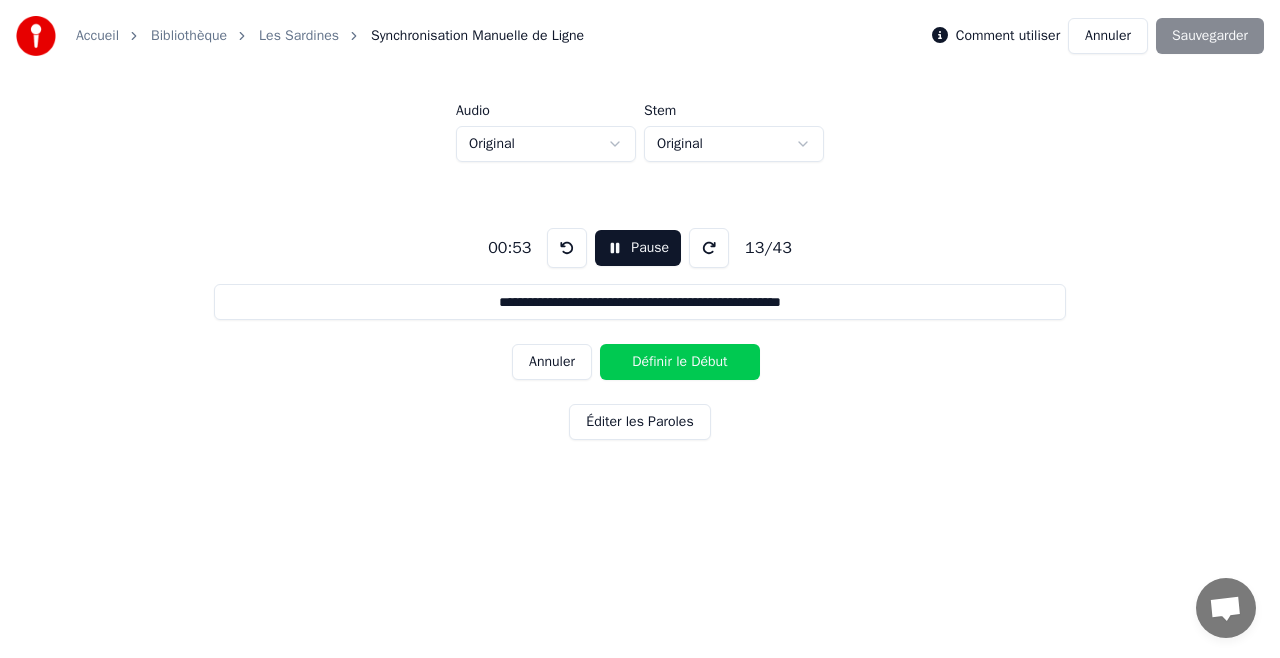 click on "Éditer les Paroles" at bounding box center (639, 422) 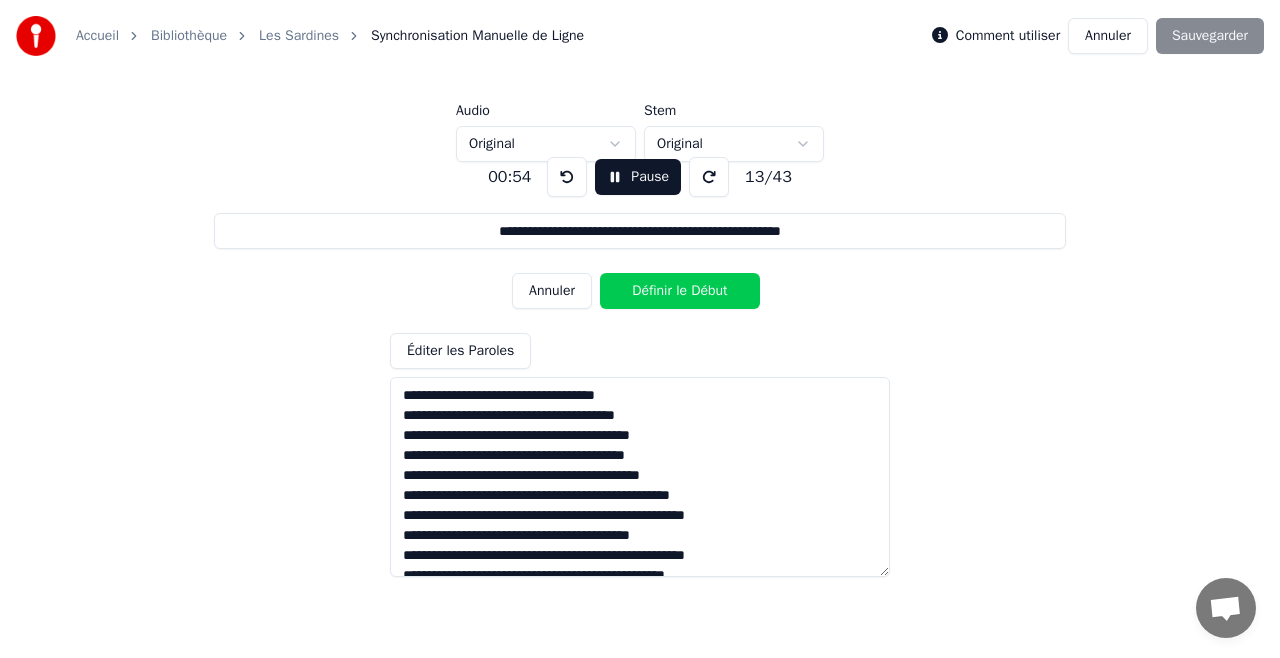 click at bounding box center [640, 477] 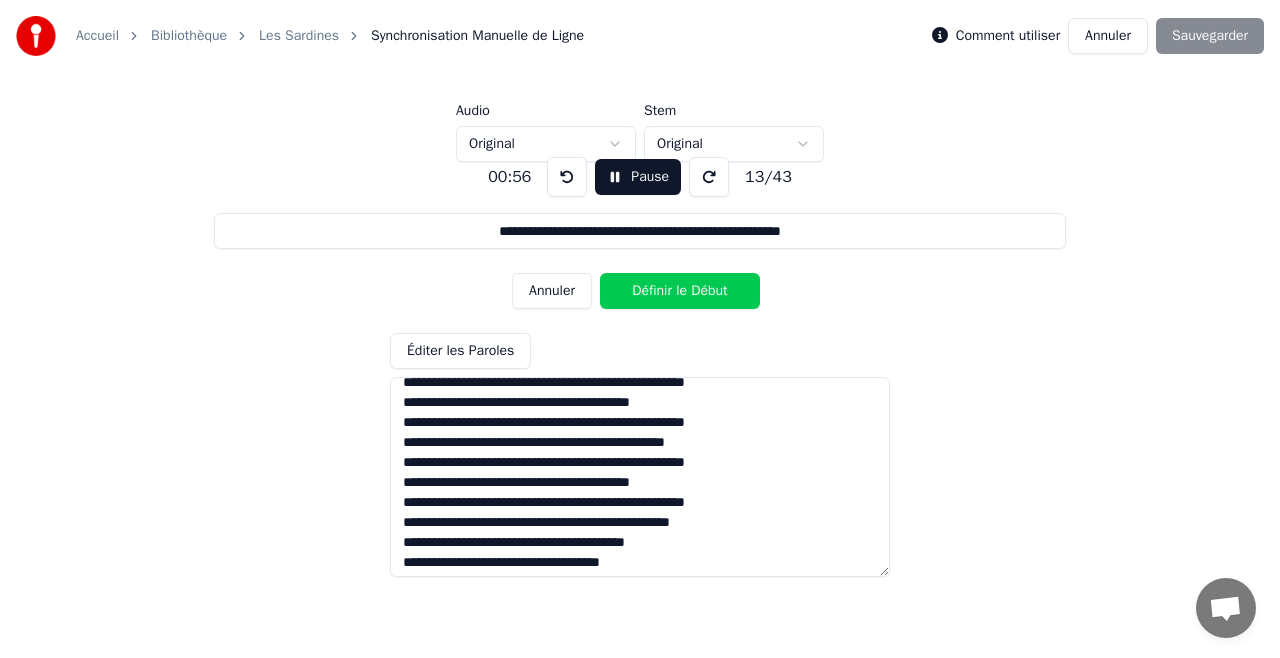 scroll, scrollTop: 0, scrollLeft: 0, axis: both 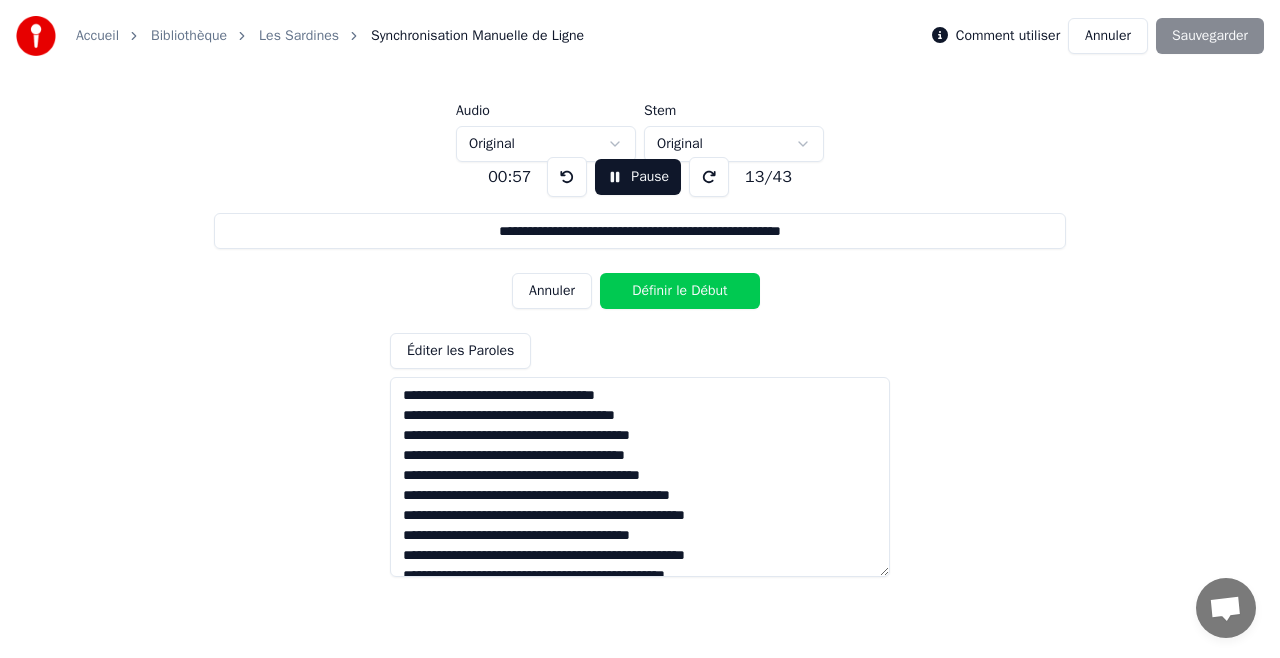 click at bounding box center (640, 477) 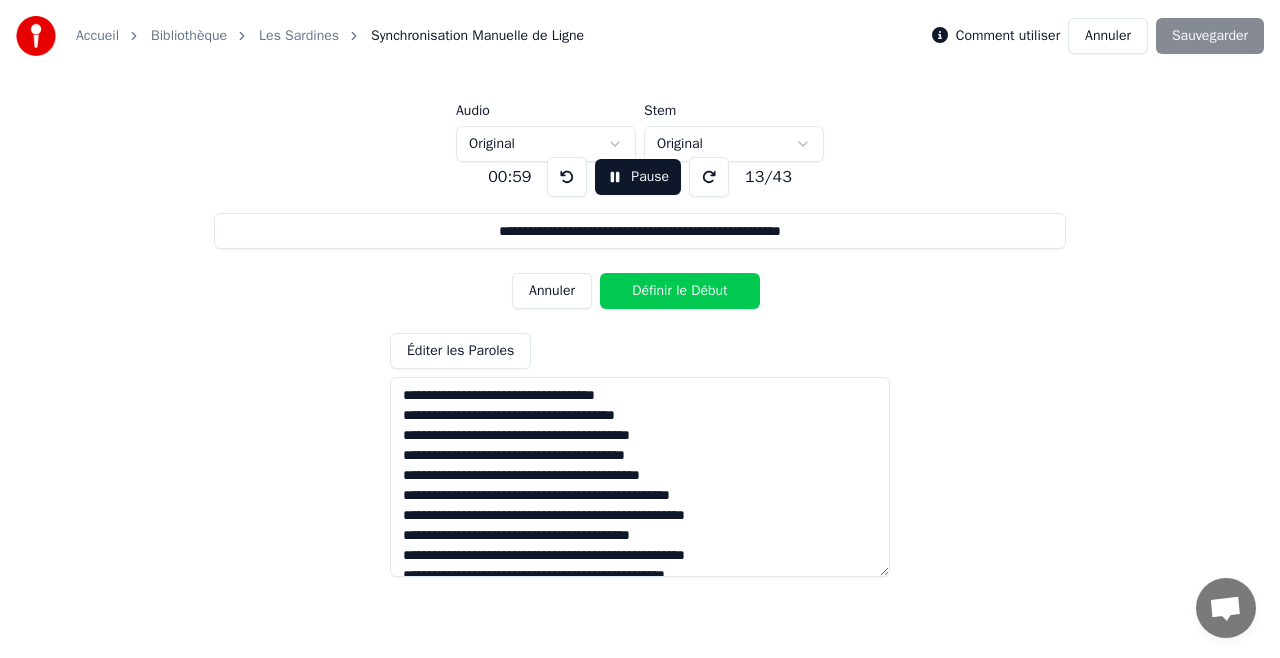 click at bounding box center [640, 477] 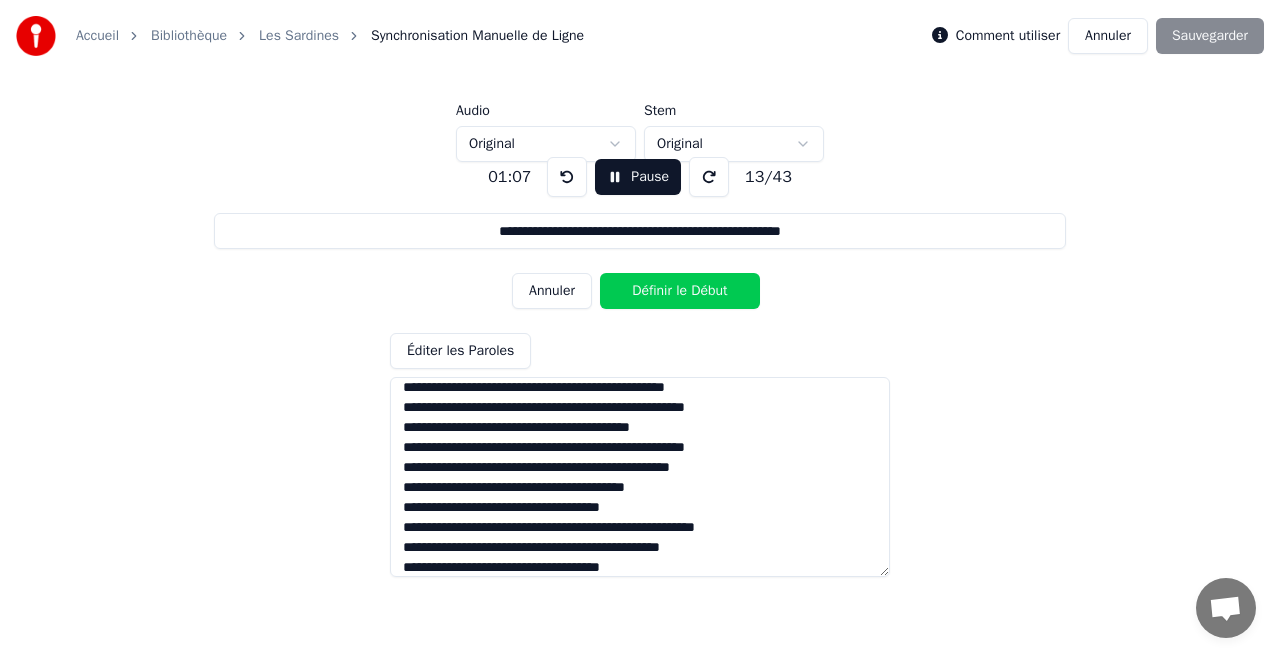scroll, scrollTop: 208, scrollLeft: 0, axis: vertical 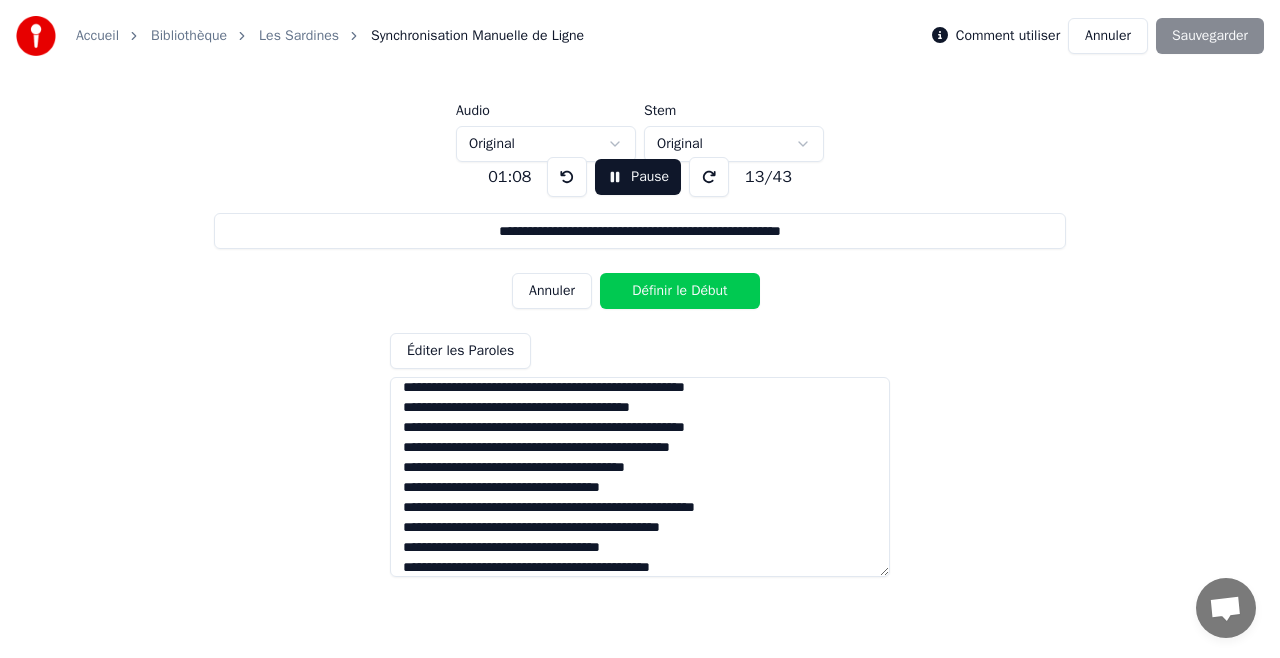 click at bounding box center [640, 477] 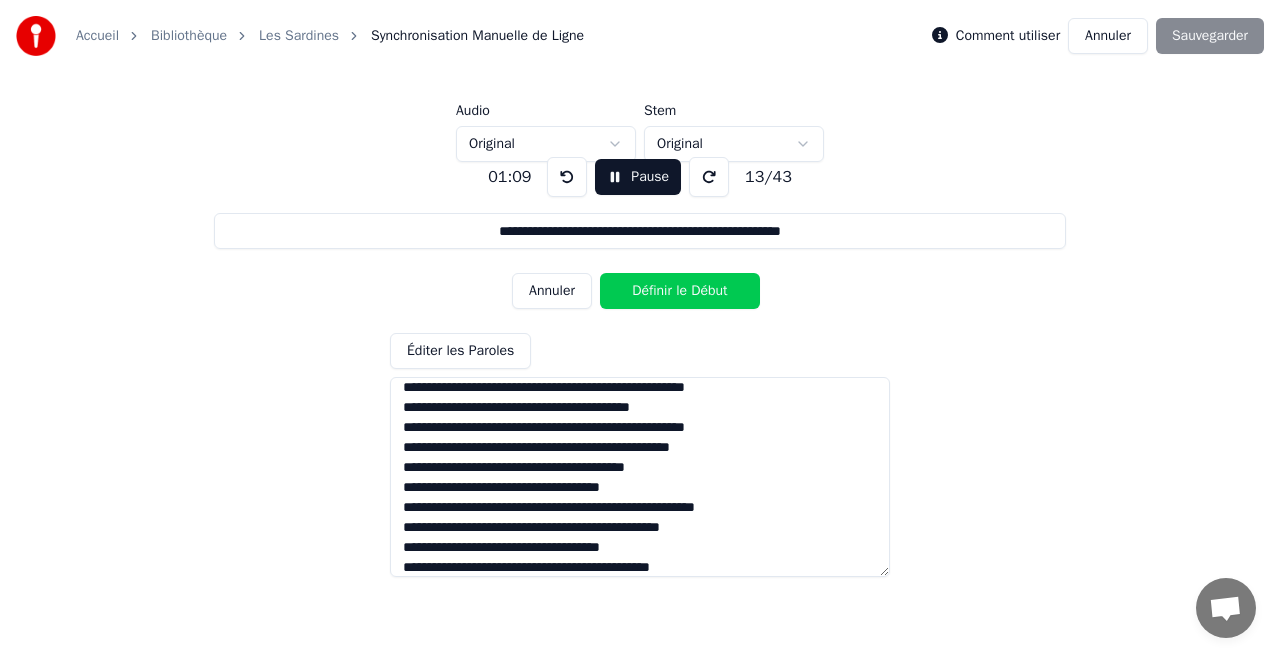 click at bounding box center [640, 477] 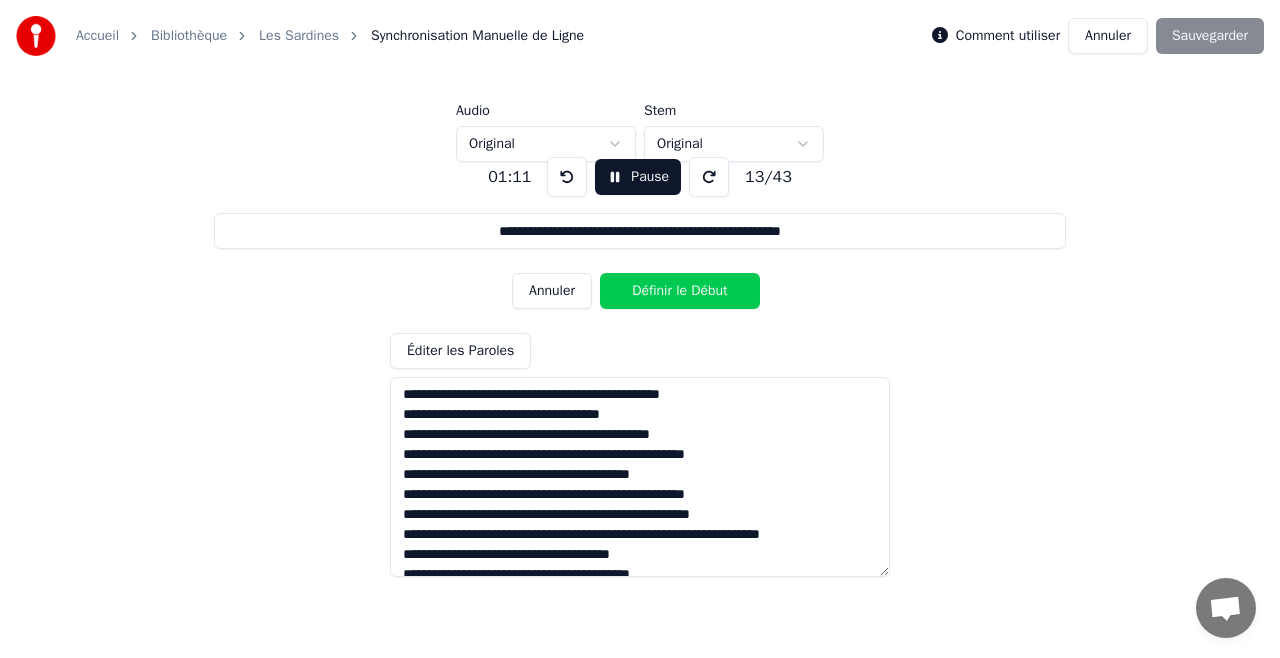scroll, scrollTop: 208, scrollLeft: 0, axis: vertical 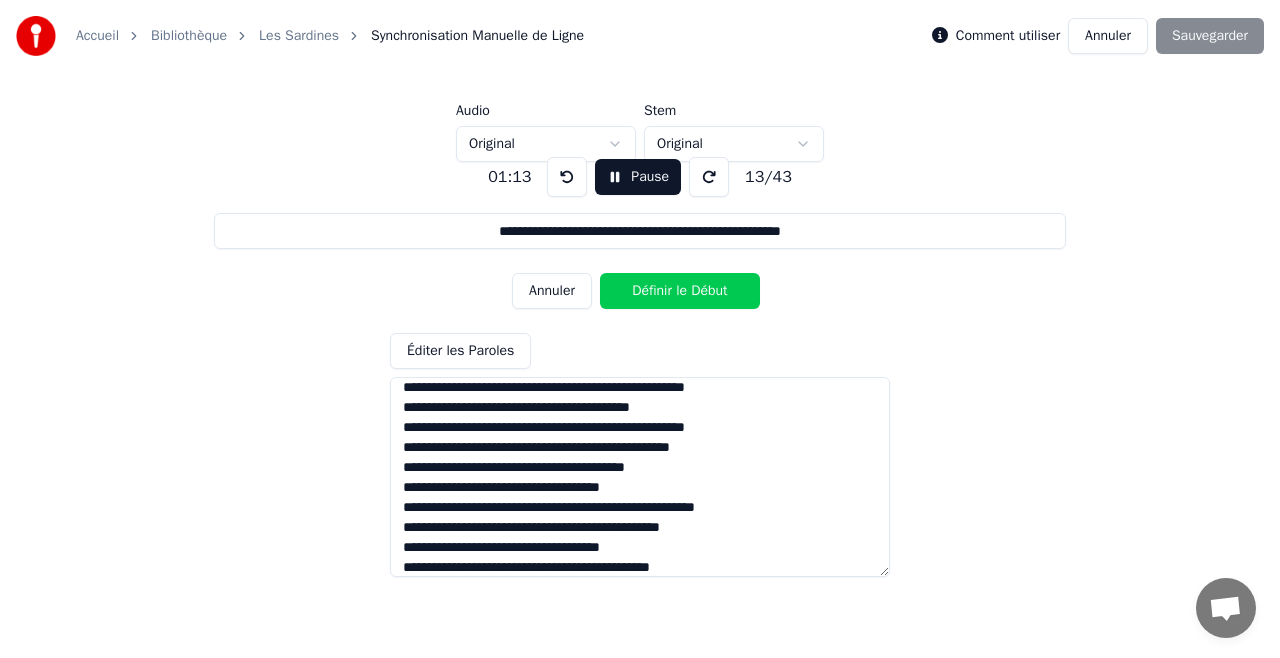 click at bounding box center [640, 477] 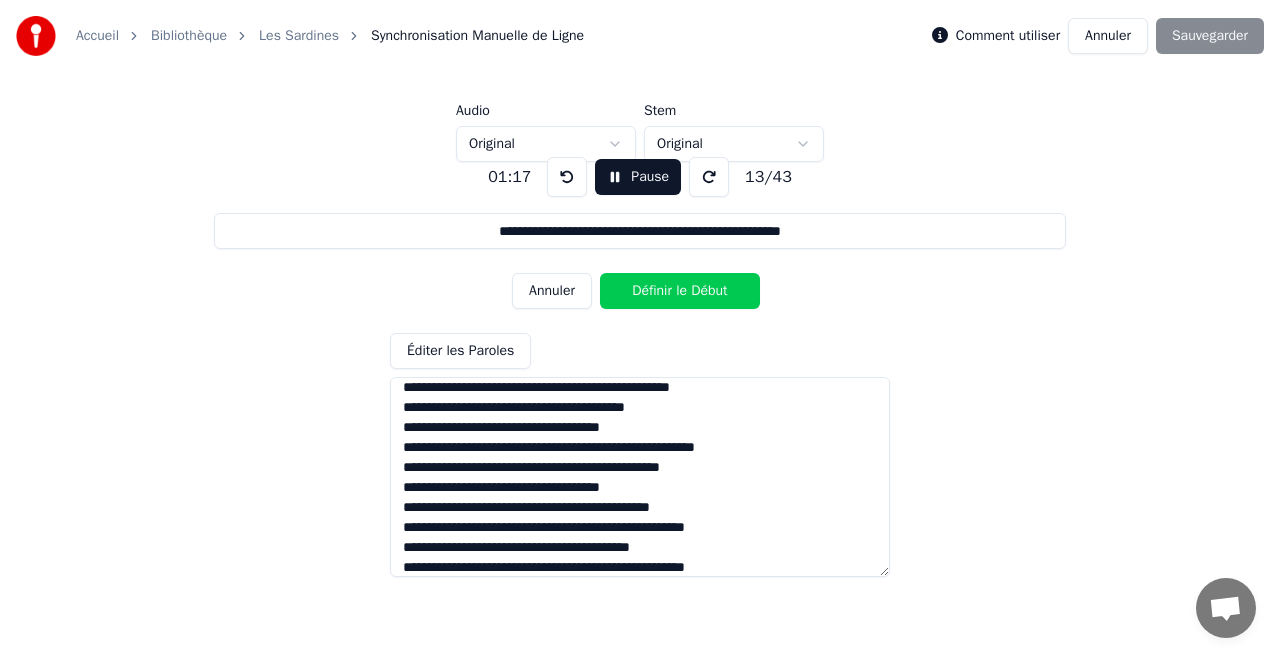 scroll, scrollTop: 288, scrollLeft: 0, axis: vertical 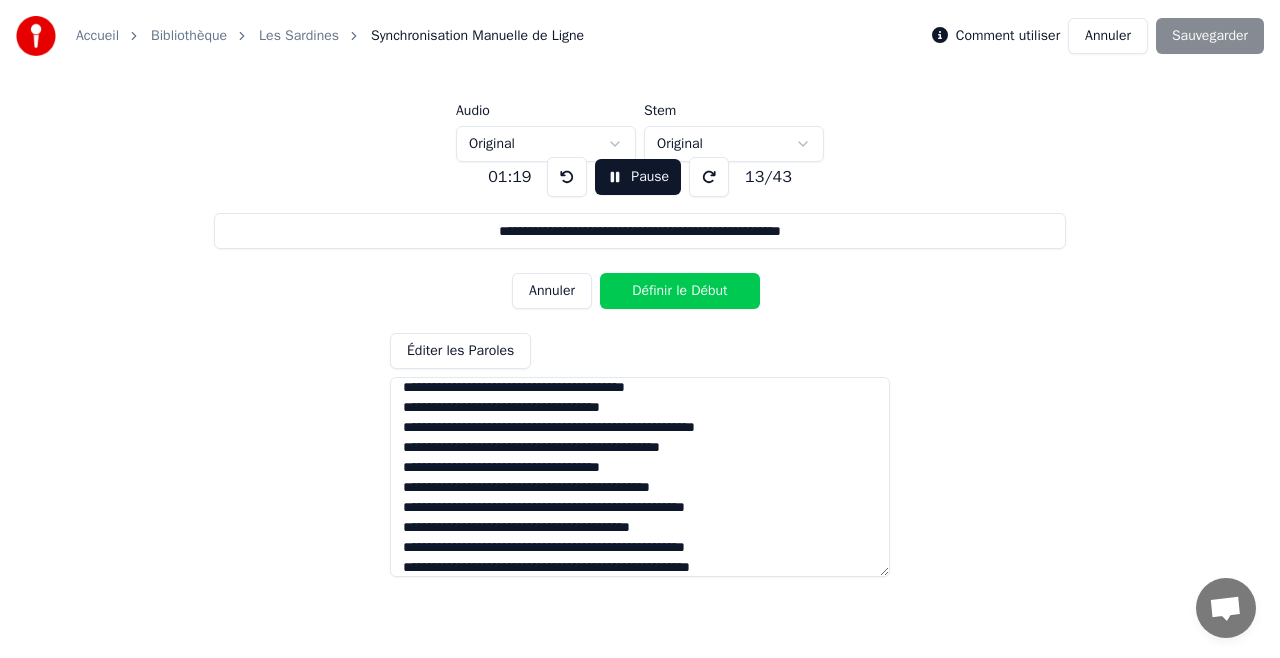 click at bounding box center [640, 477] 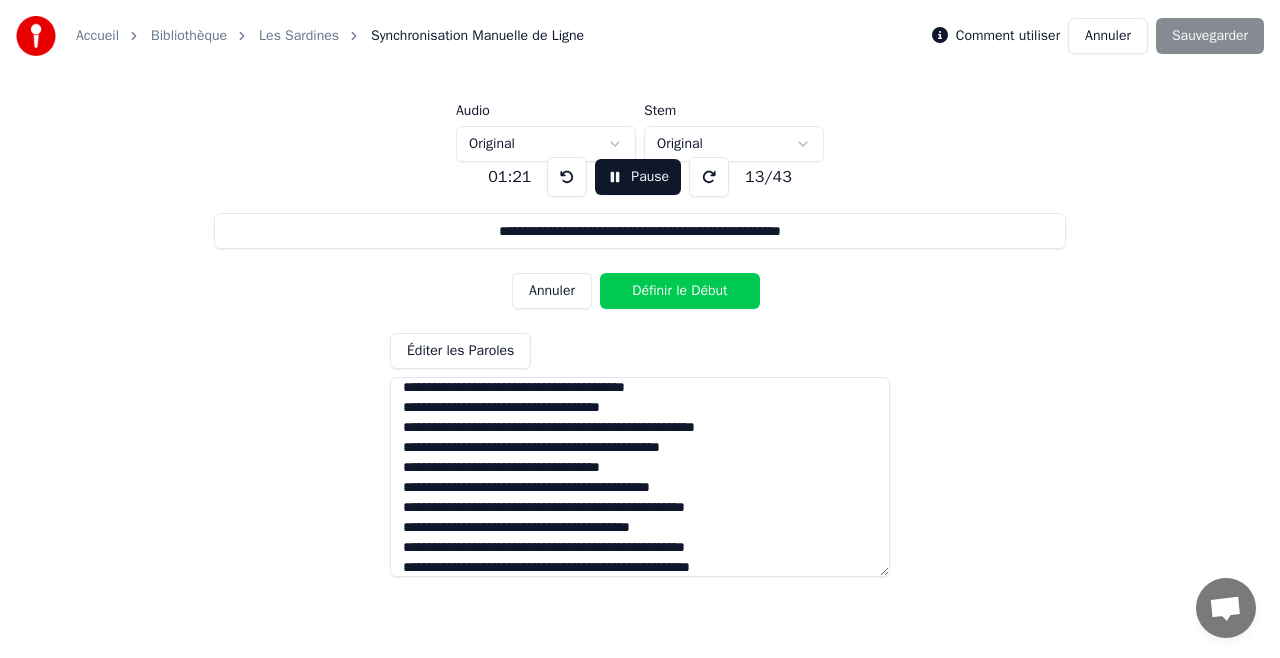 click at bounding box center [640, 477] 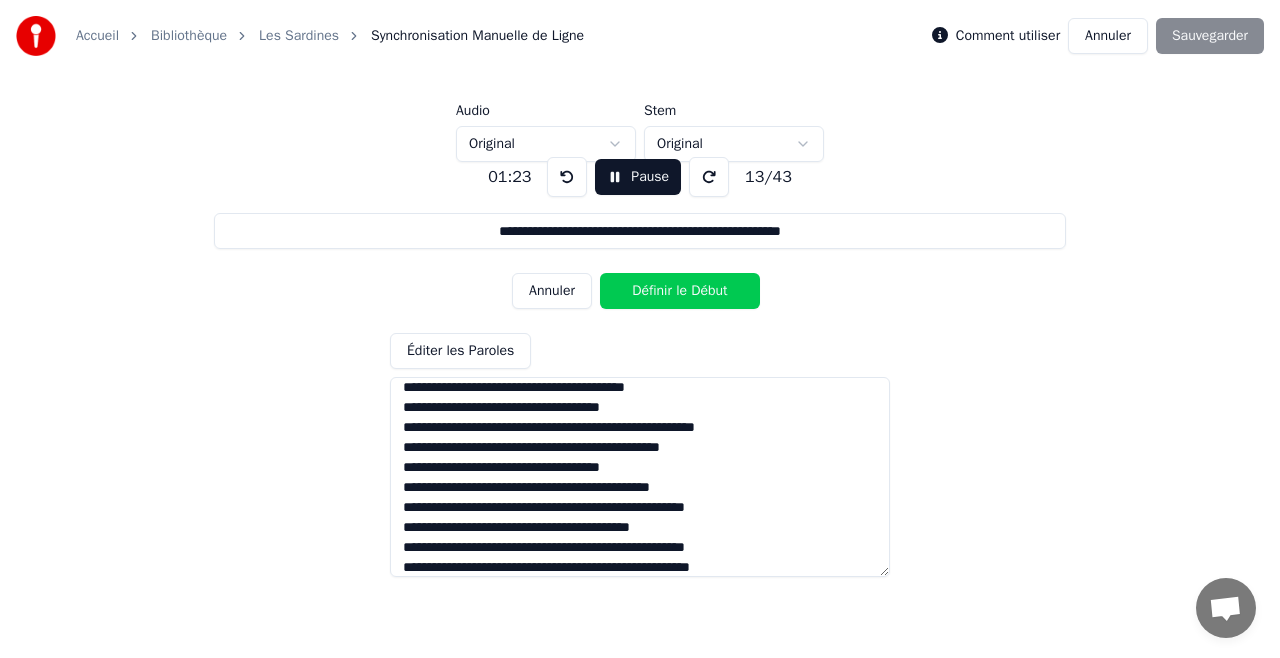 click at bounding box center (640, 477) 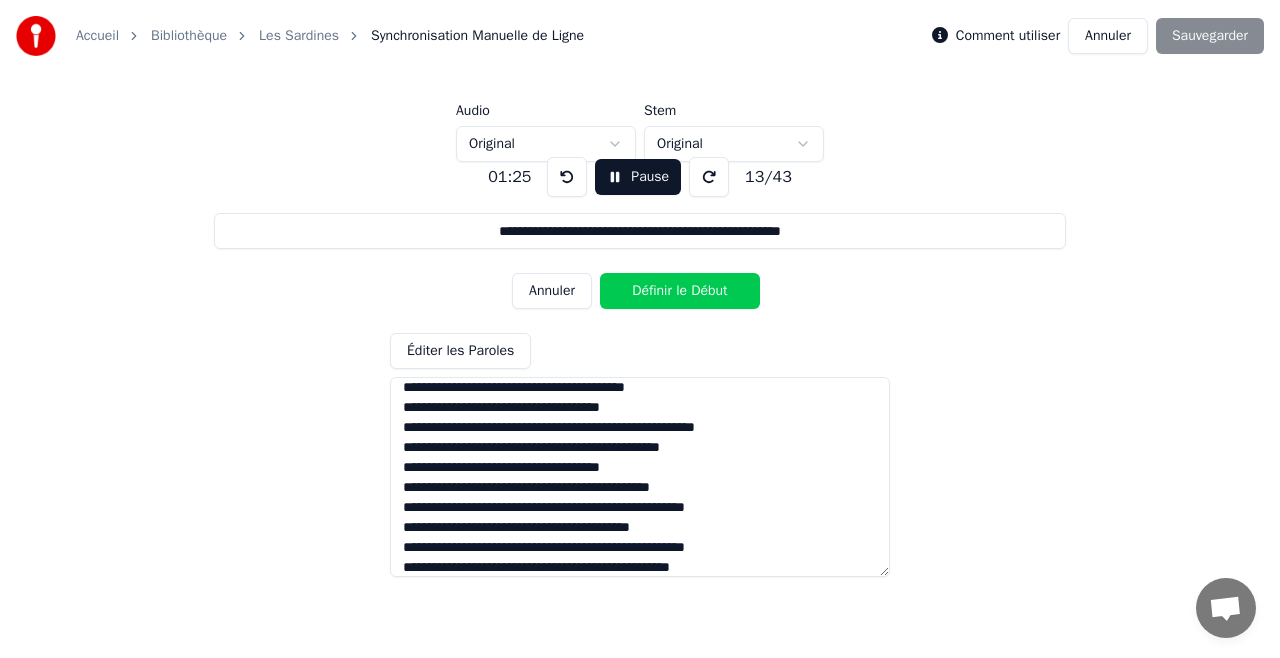 paste on "**********" 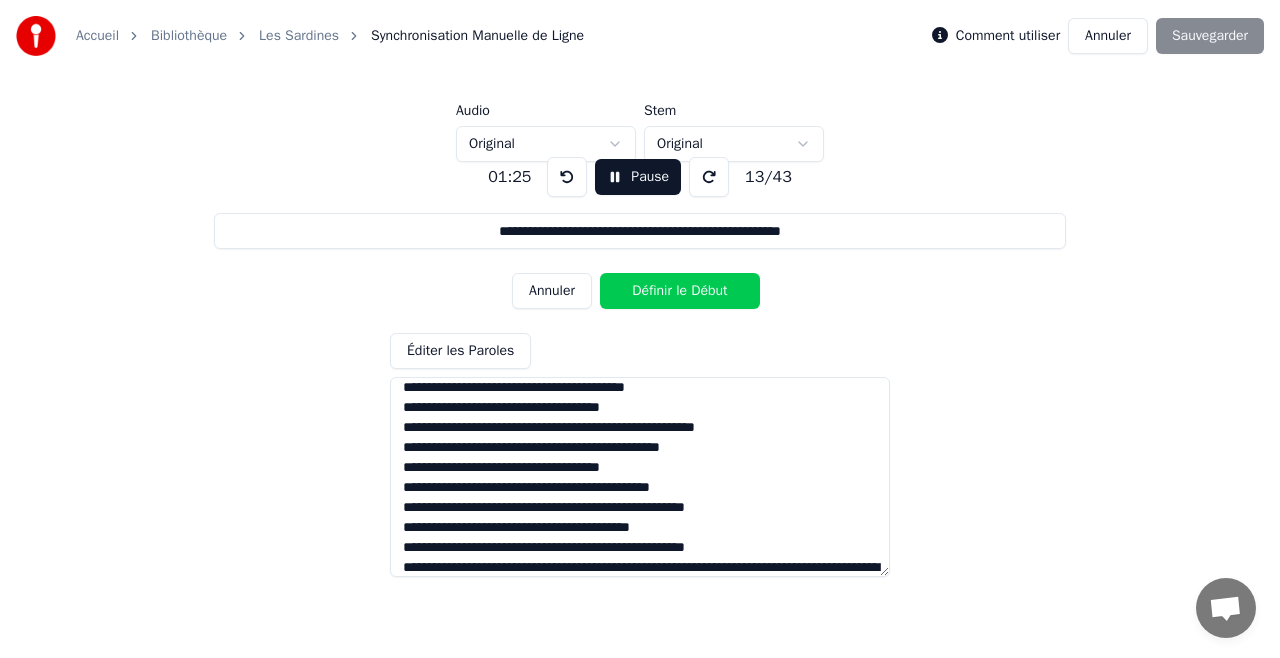 scroll, scrollTop: 368, scrollLeft: 0, axis: vertical 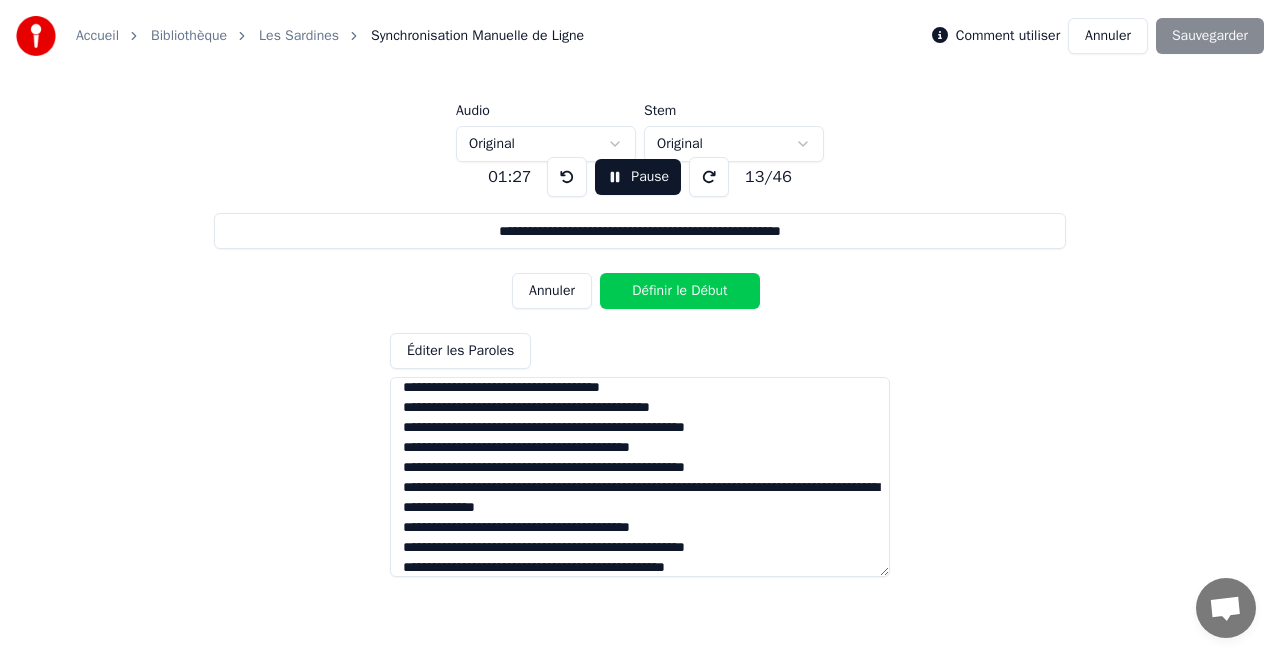 click at bounding box center (640, 477) 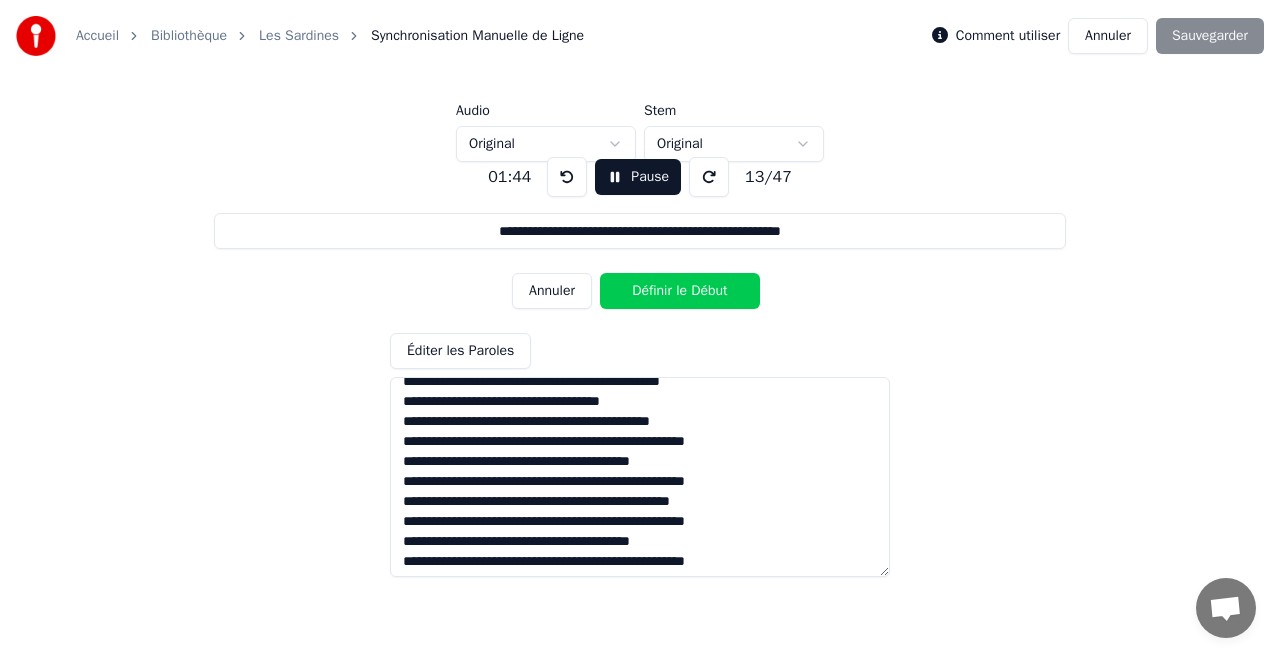 scroll, scrollTop: 487, scrollLeft: 0, axis: vertical 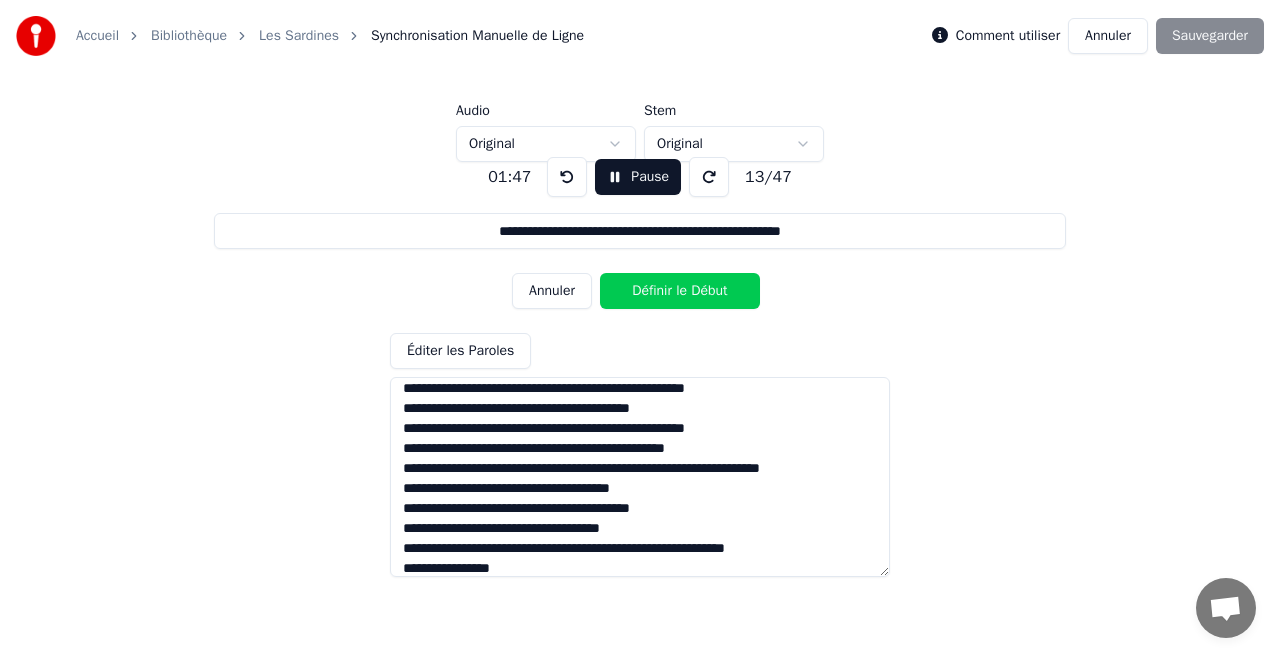 click at bounding box center [640, 477] 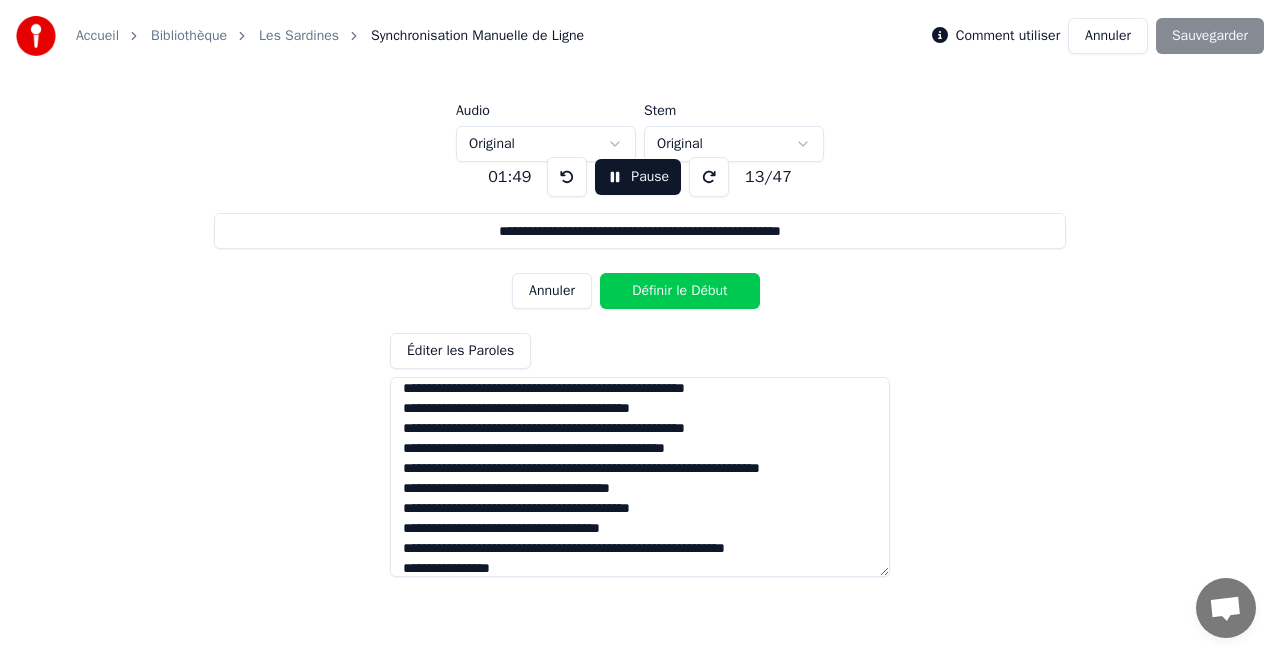 click at bounding box center (640, 477) 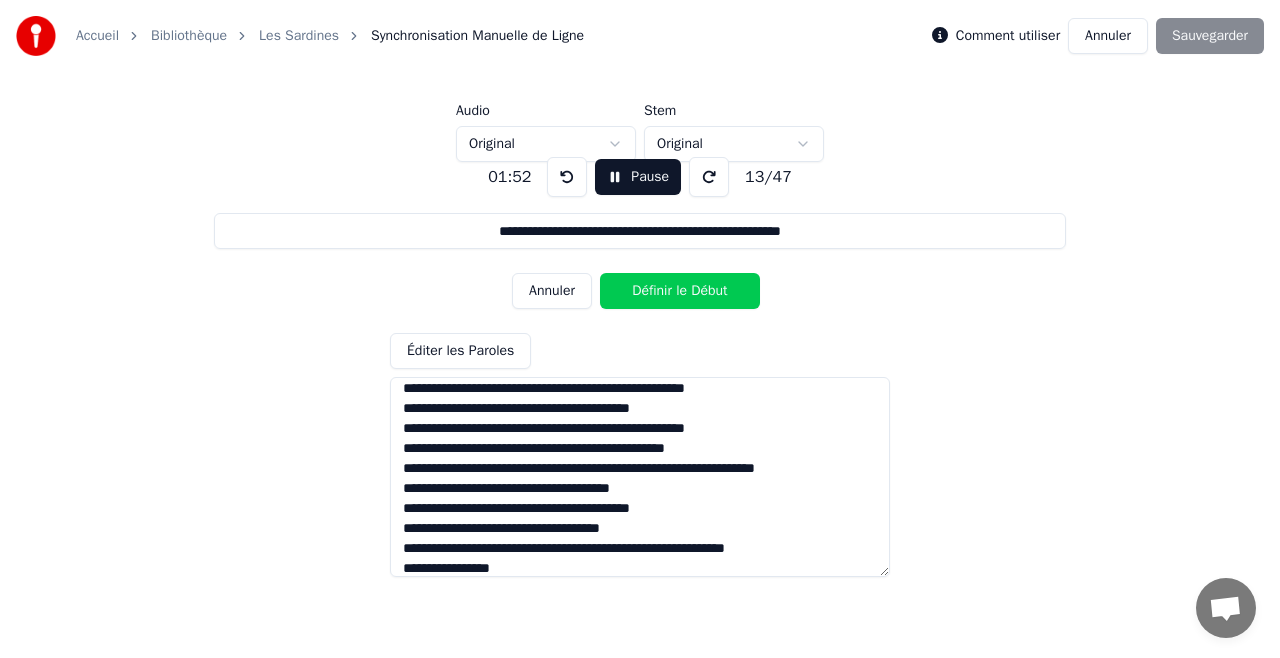 click at bounding box center (640, 477) 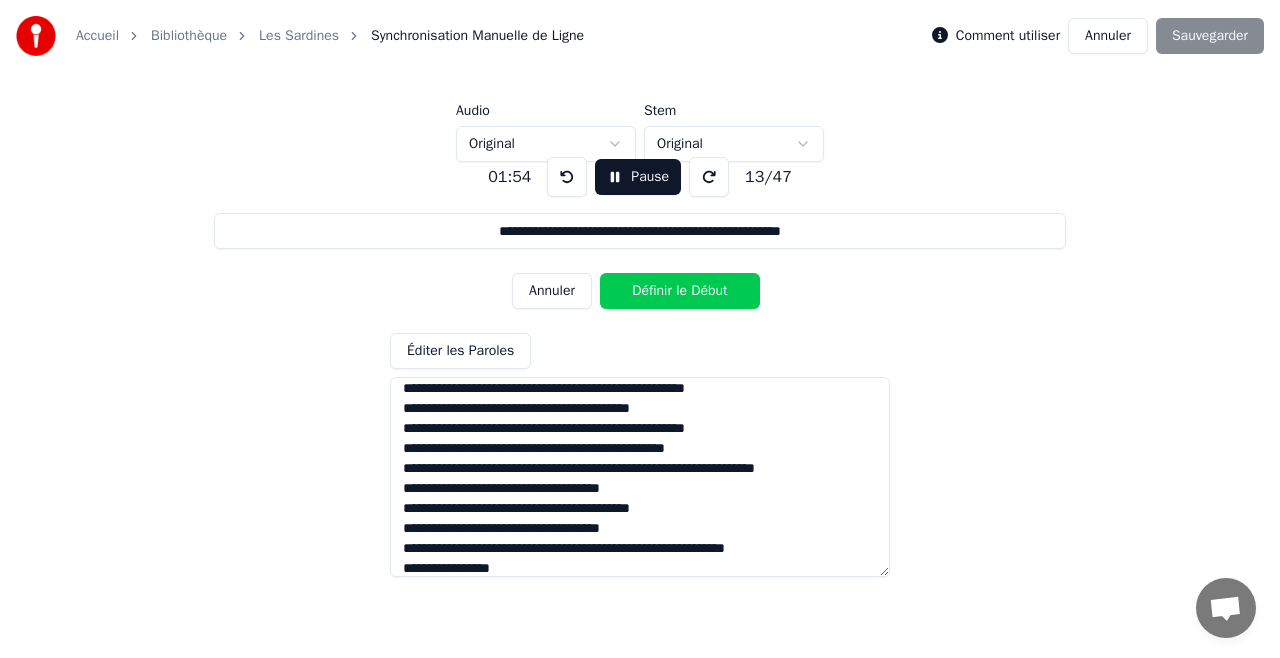 click at bounding box center [640, 477] 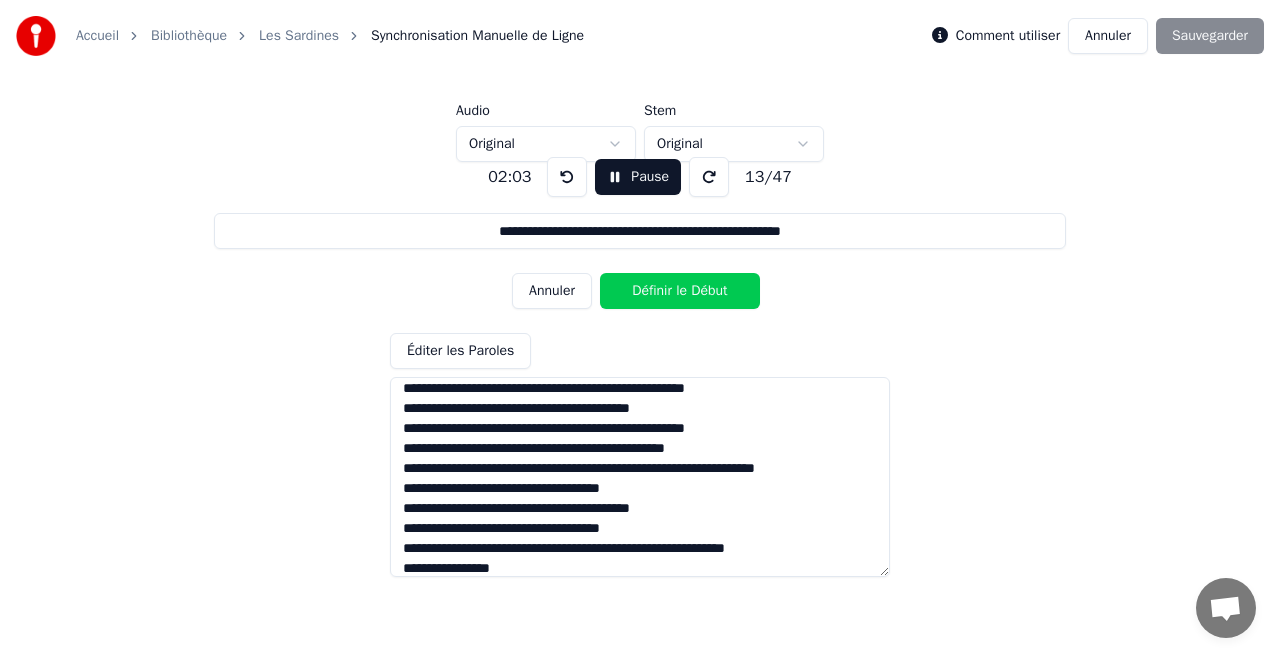 click at bounding box center (640, 477) 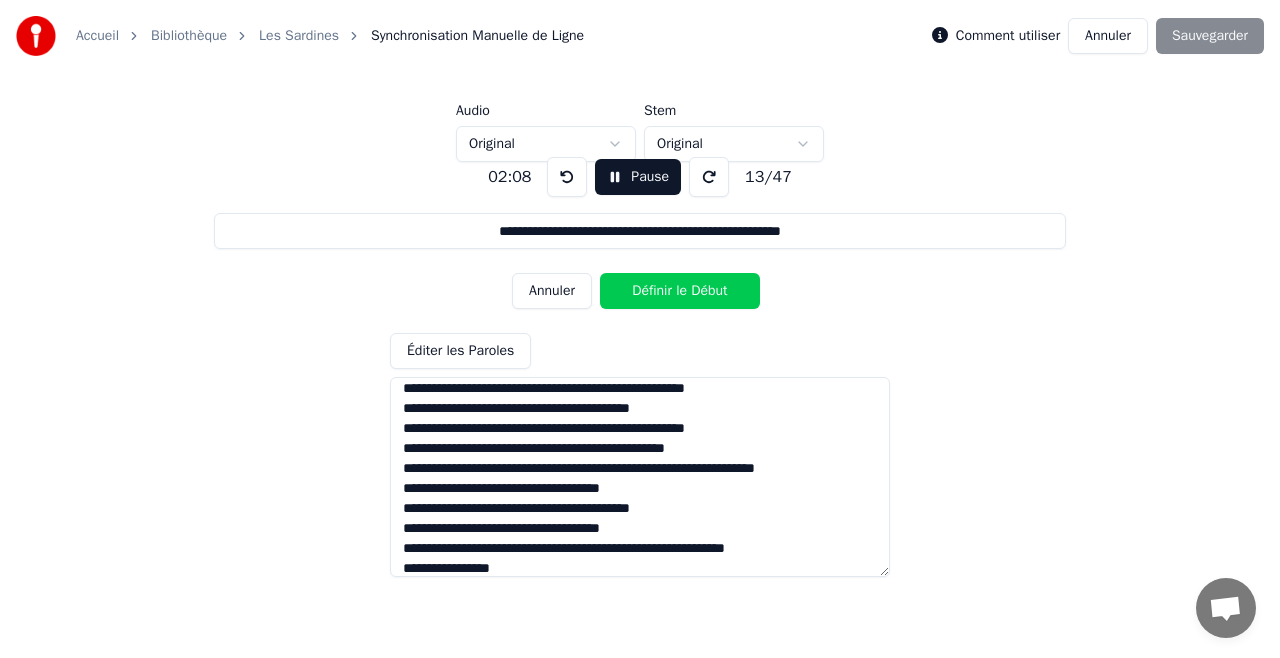 click on "Pause" at bounding box center (638, 177) 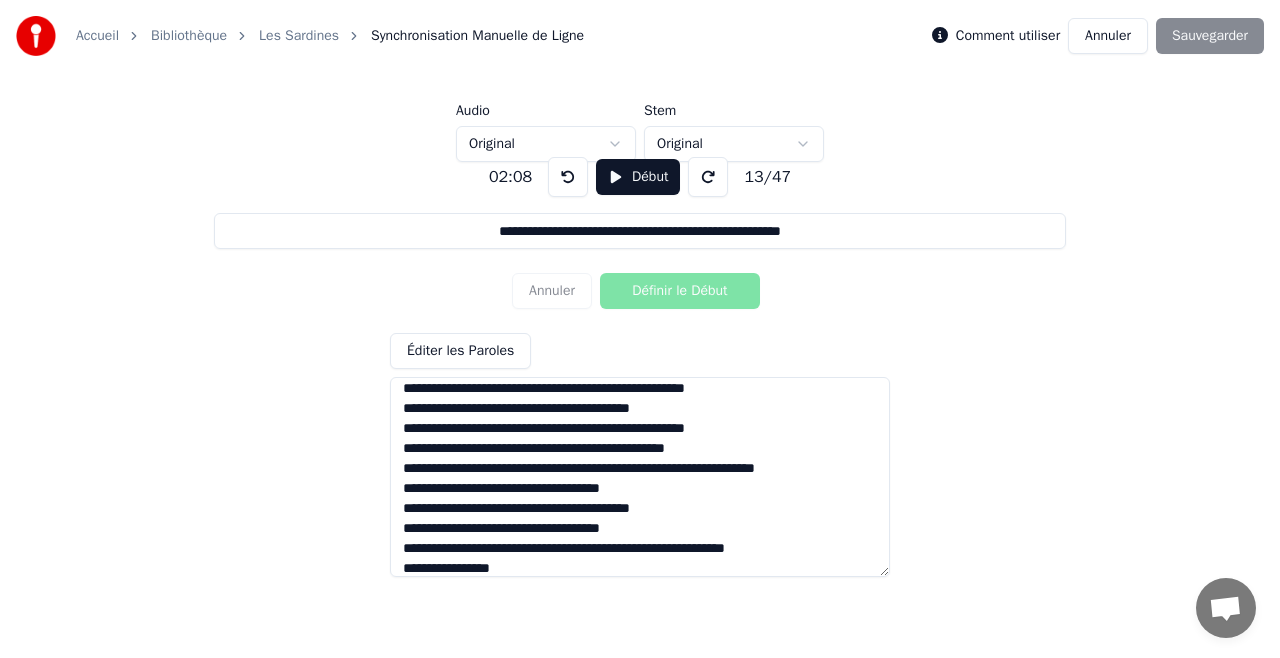 scroll, scrollTop: 620, scrollLeft: 0, axis: vertical 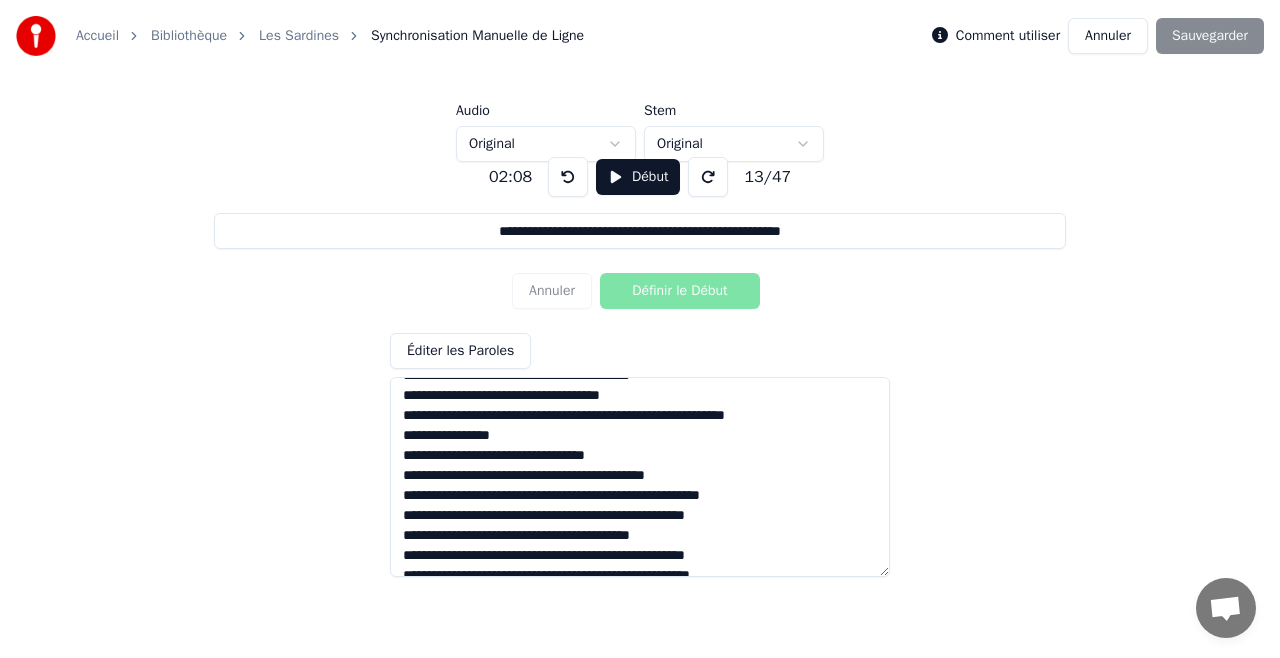 drag, startPoint x: 574, startPoint y: 434, endPoint x: 396, endPoint y: 434, distance: 178 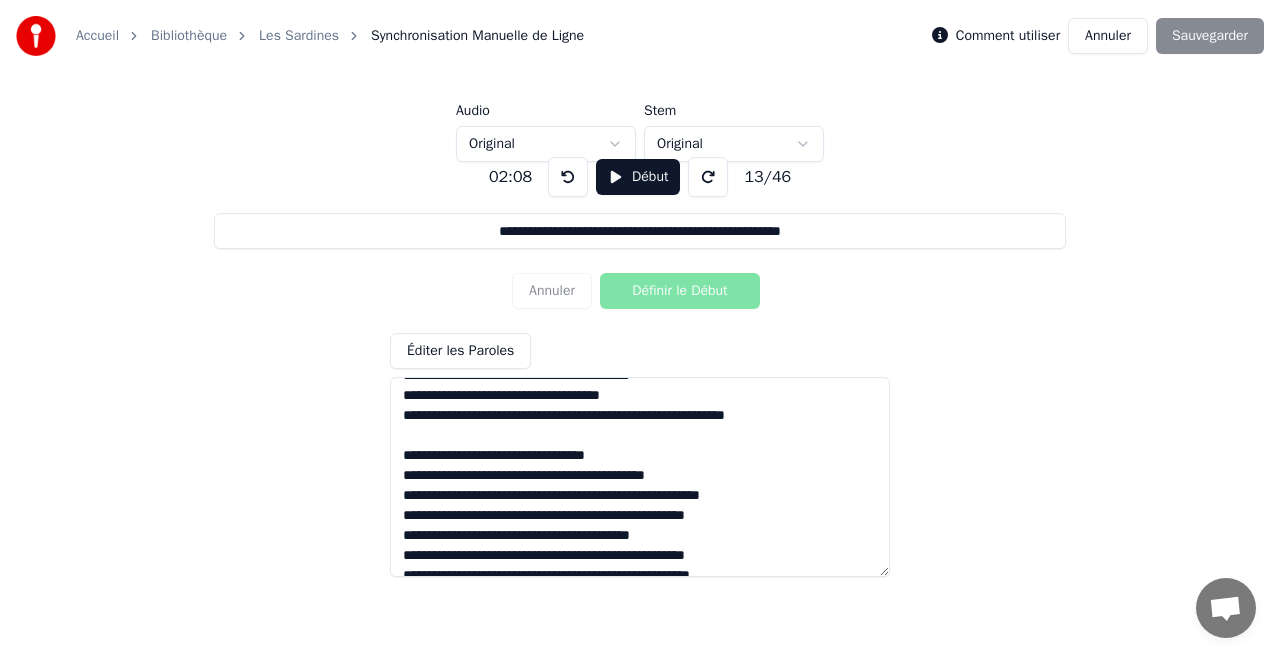 scroll, scrollTop: 487, scrollLeft: 0, axis: vertical 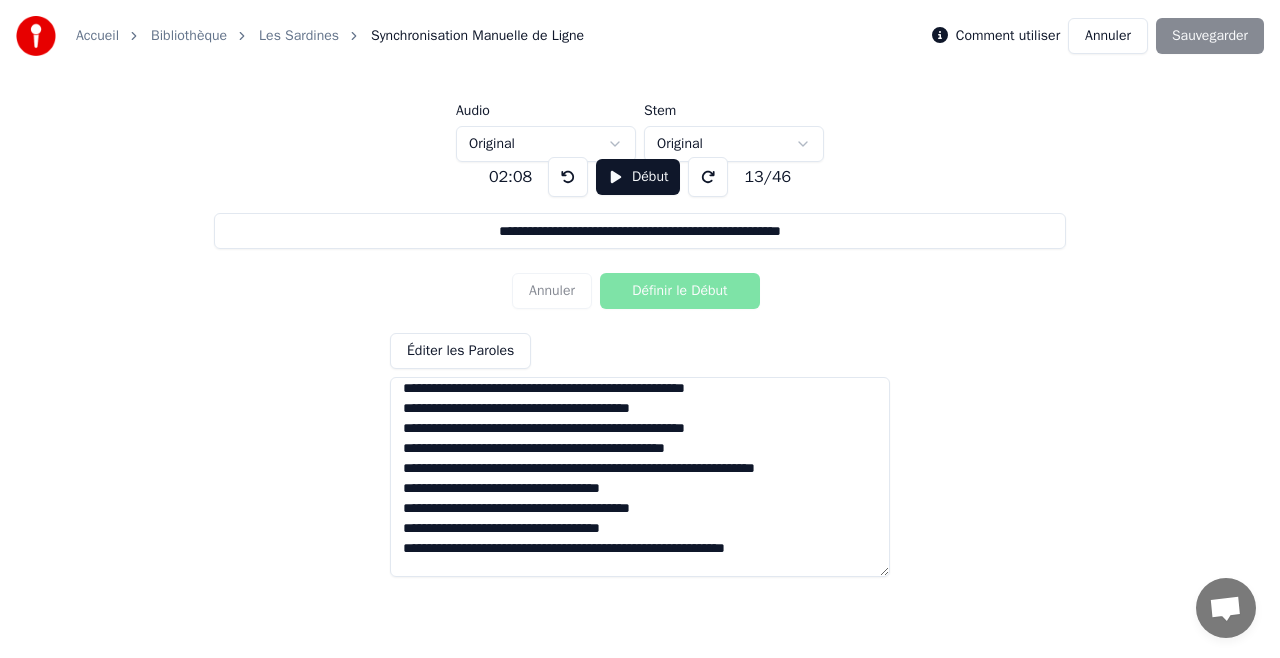 drag, startPoint x: 636, startPoint y: 528, endPoint x: 373, endPoint y: 530, distance: 263.0076 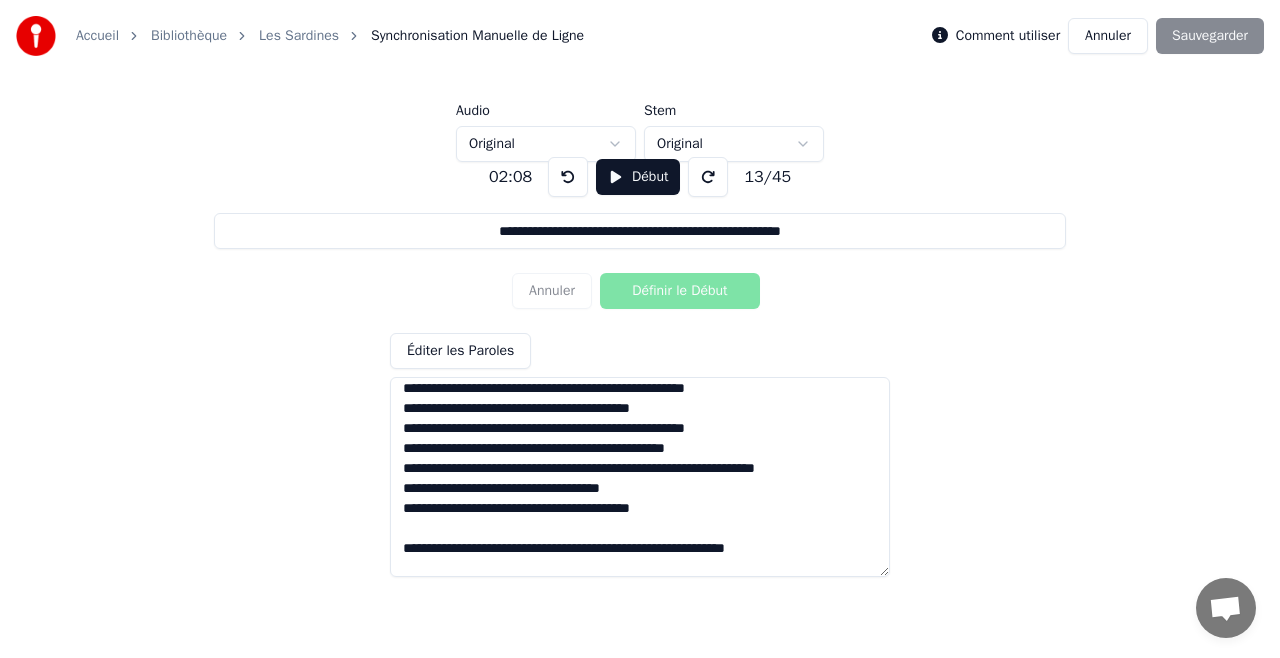 click at bounding box center [640, 477] 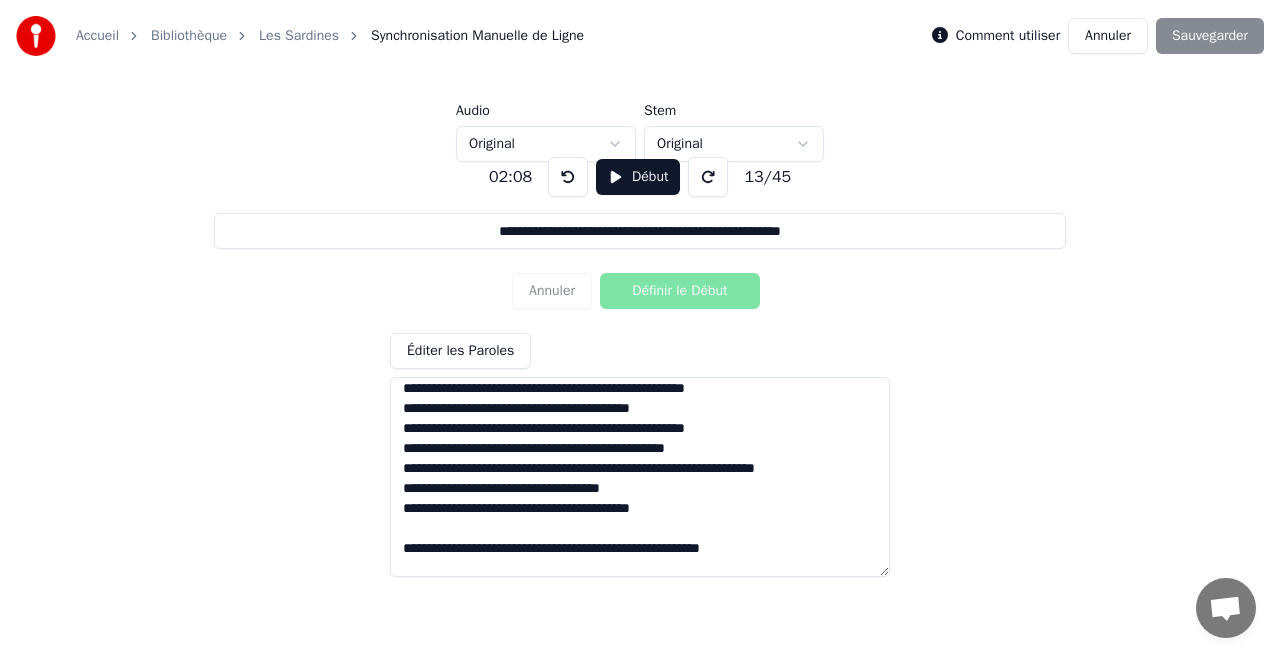 click on "Début" at bounding box center [638, 177] 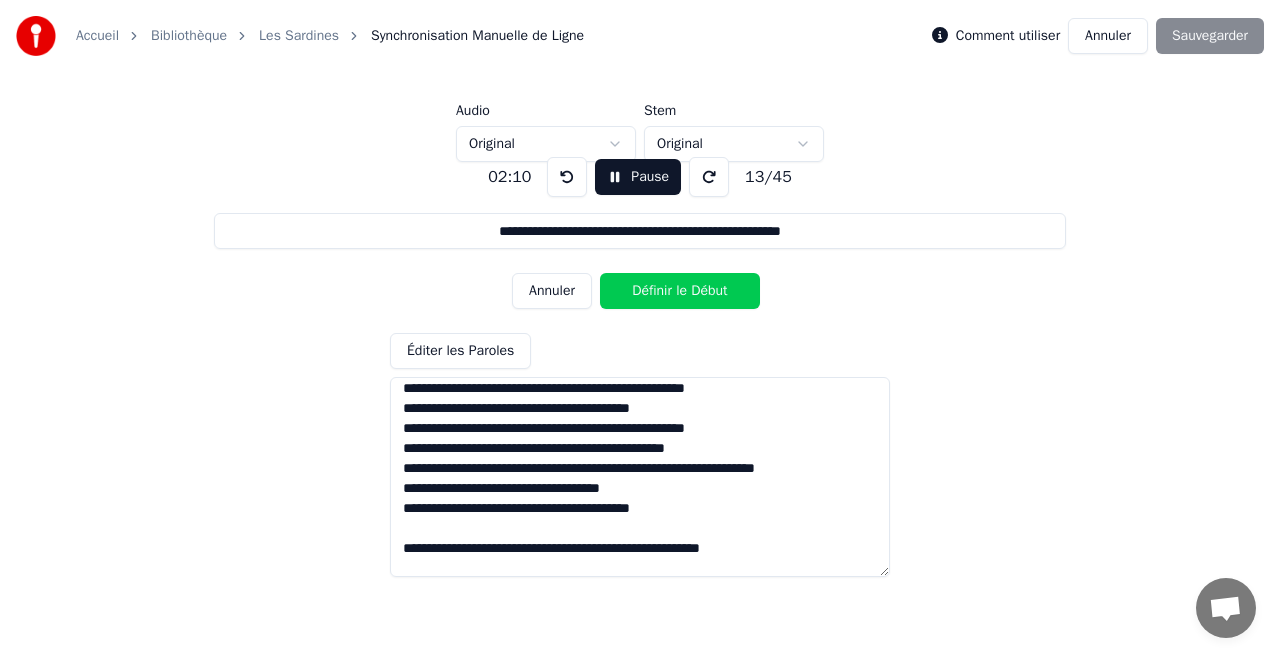 click at bounding box center (640, 477) 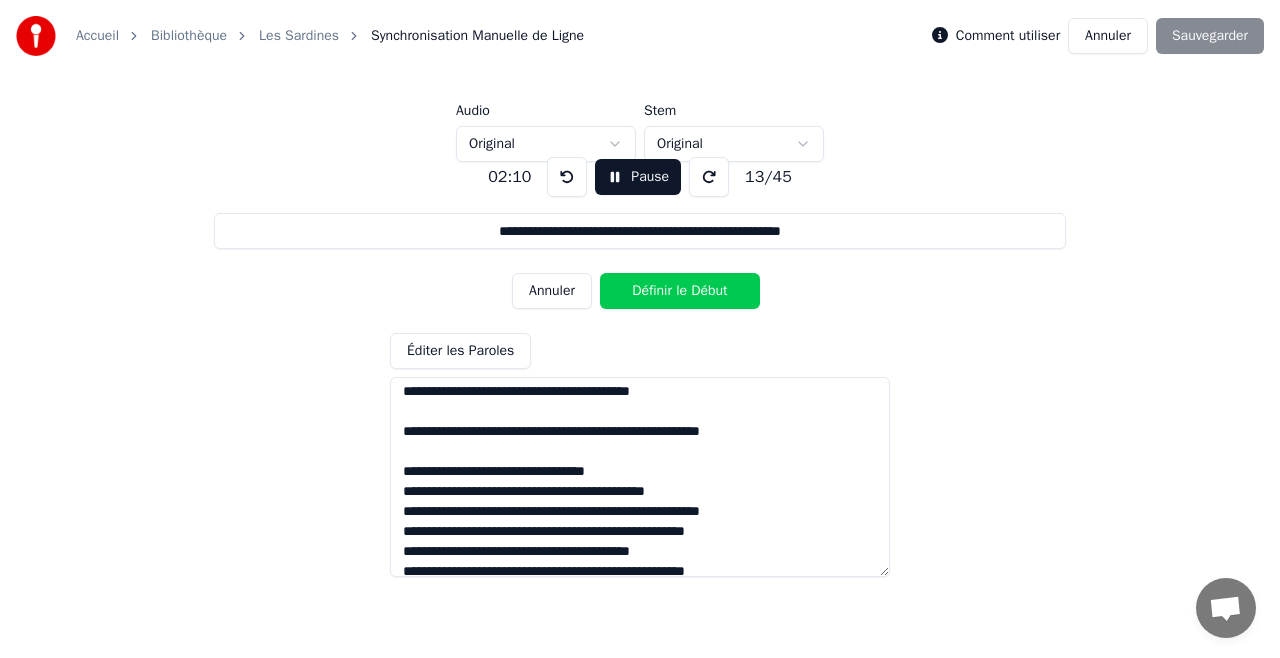 scroll, scrollTop: 620, scrollLeft: 0, axis: vertical 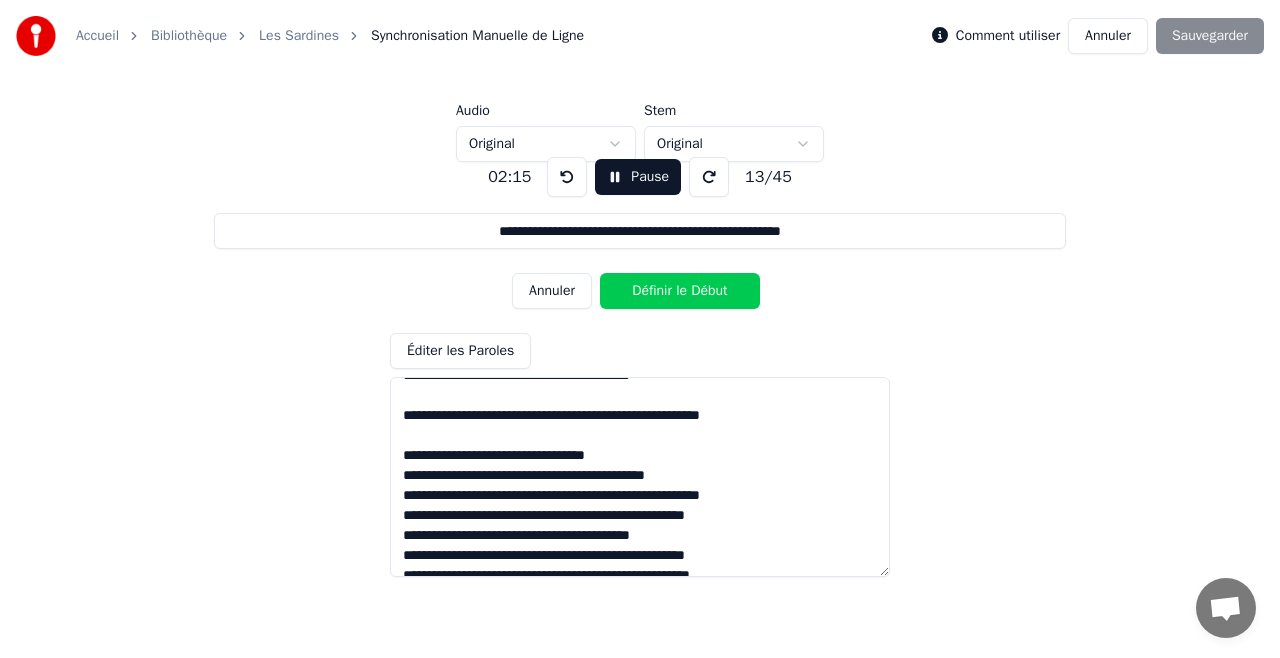 click on "Pause" at bounding box center (638, 177) 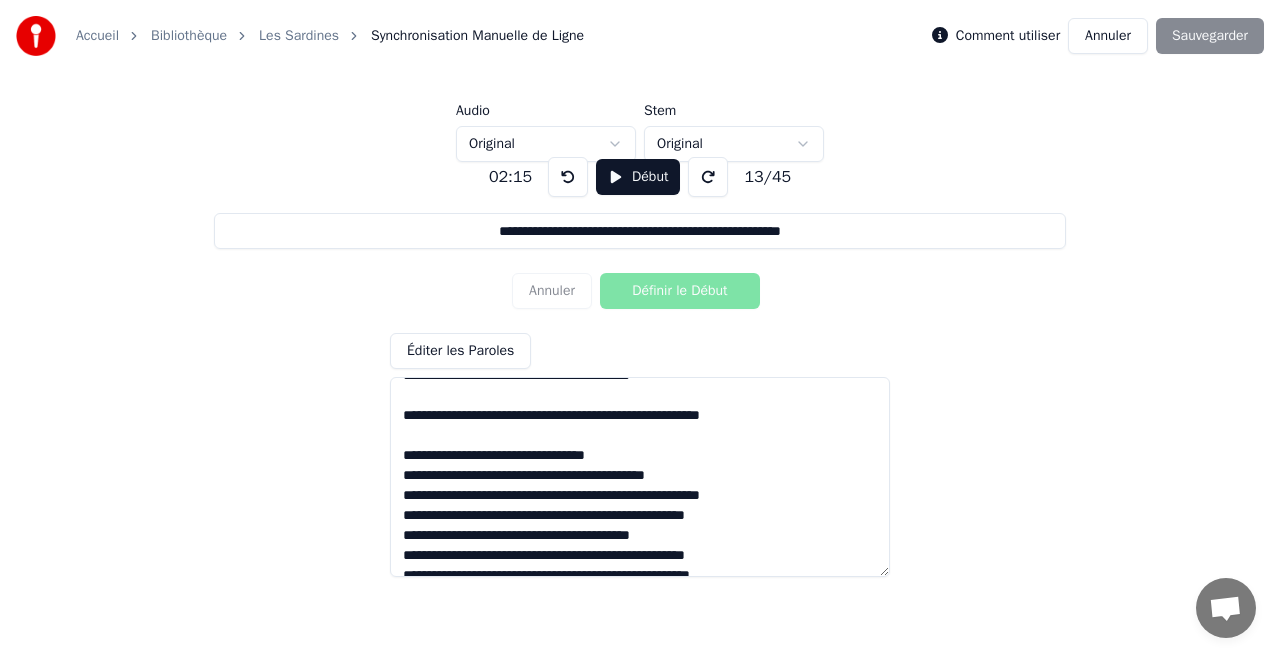 drag, startPoint x: 496, startPoint y: 478, endPoint x: 645, endPoint y: 477, distance: 149.00336 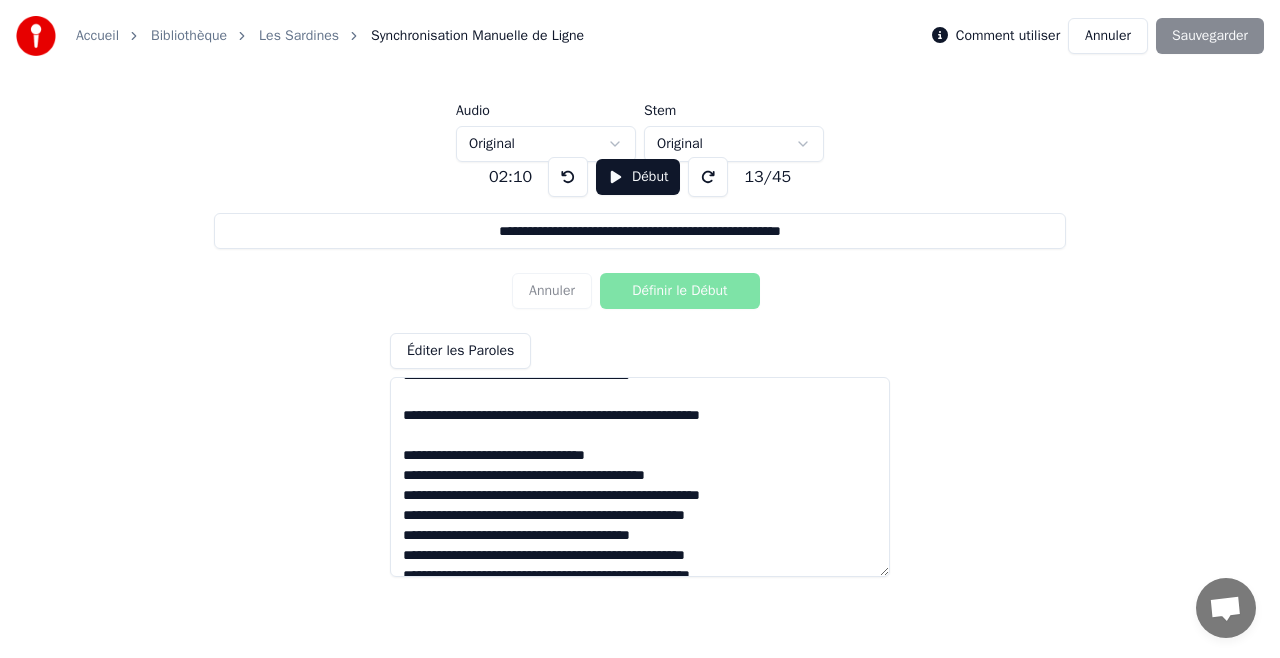 click on "Début" at bounding box center [638, 177] 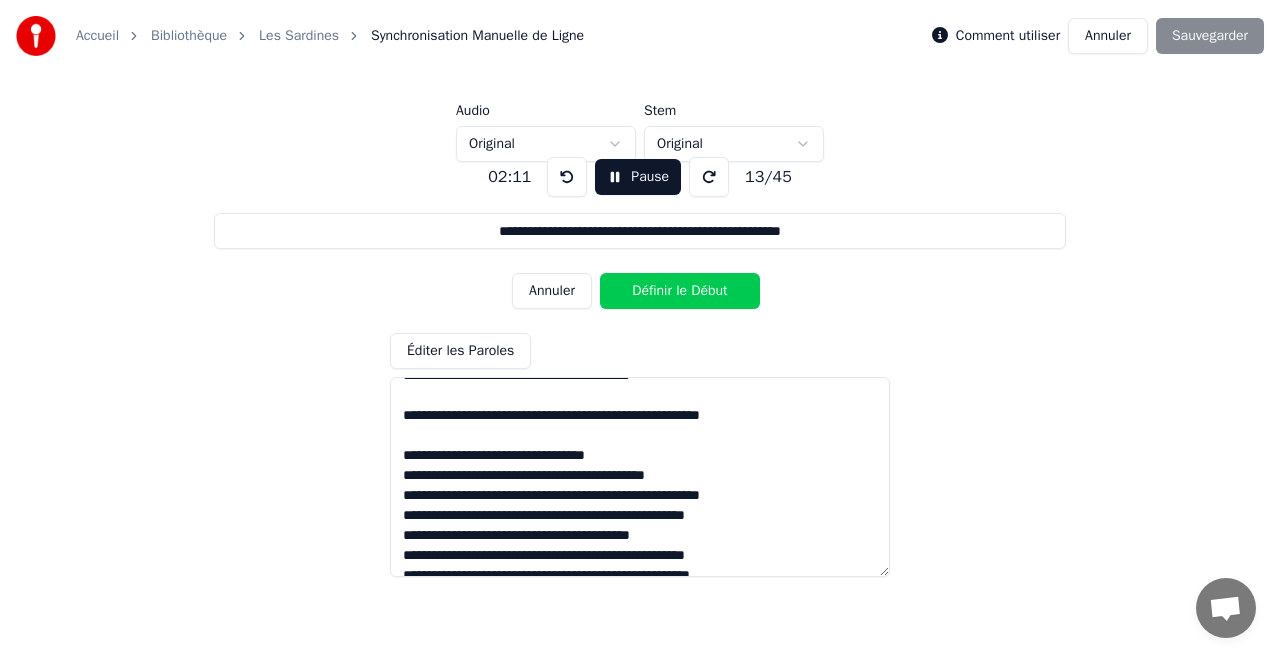 click at bounding box center [567, 177] 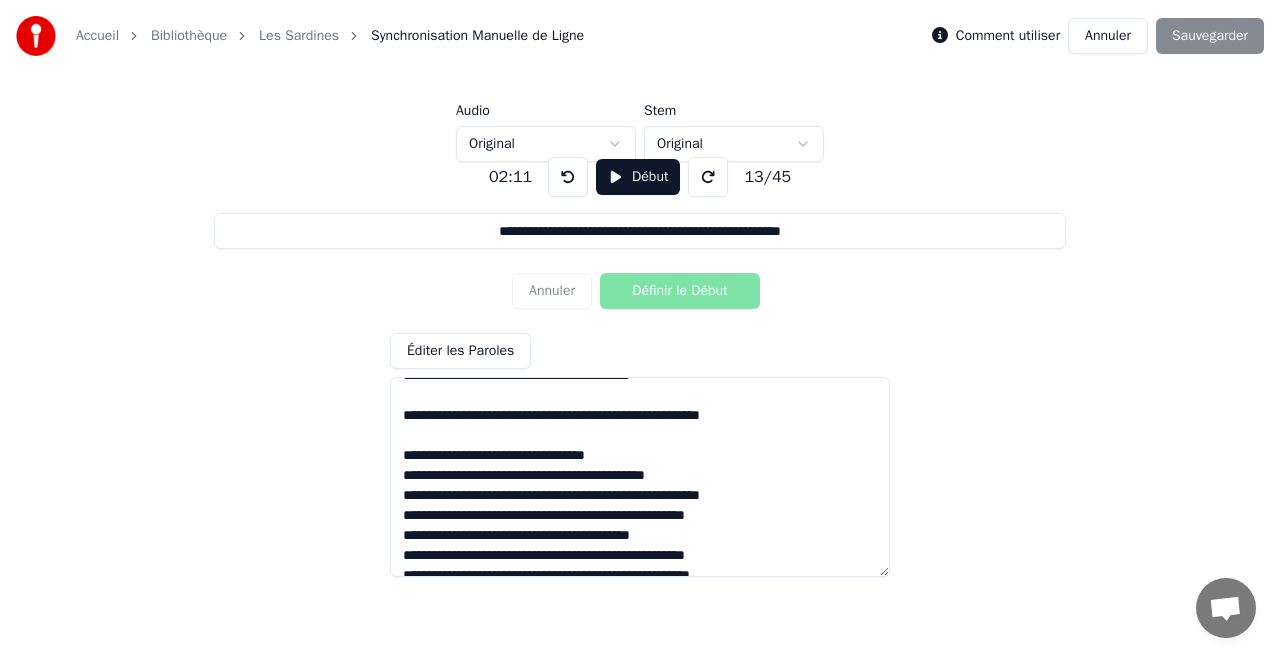 click at bounding box center (640, 477) 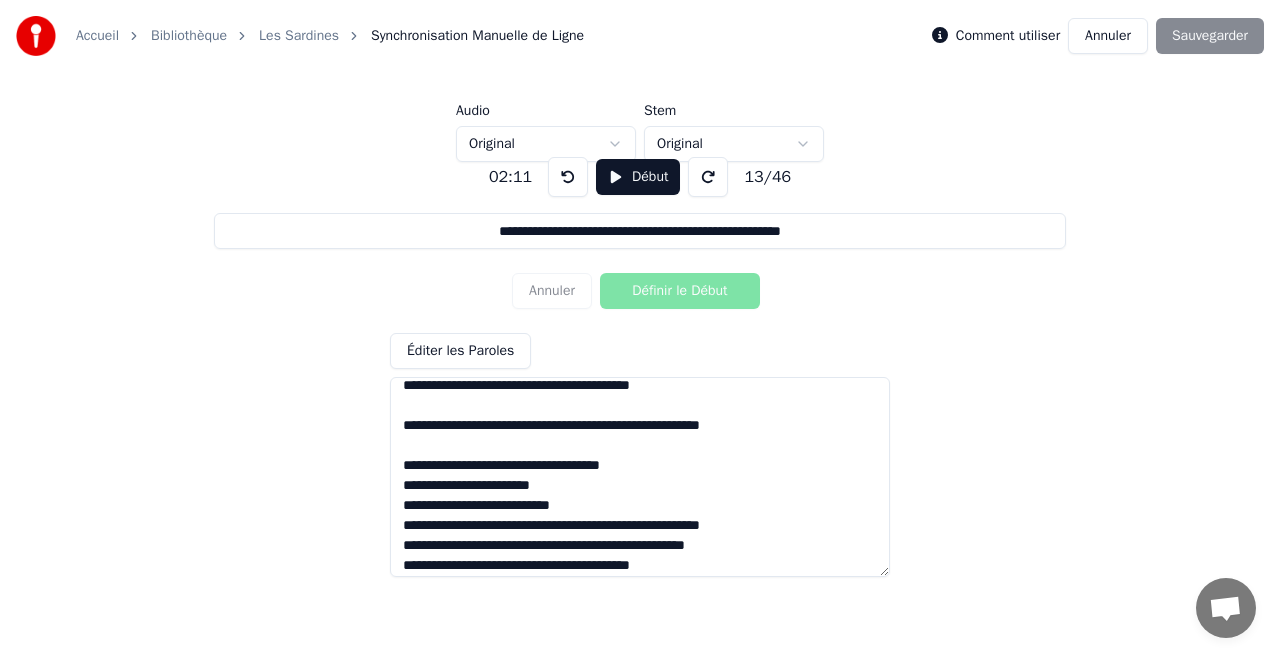 scroll, scrollTop: 594, scrollLeft: 0, axis: vertical 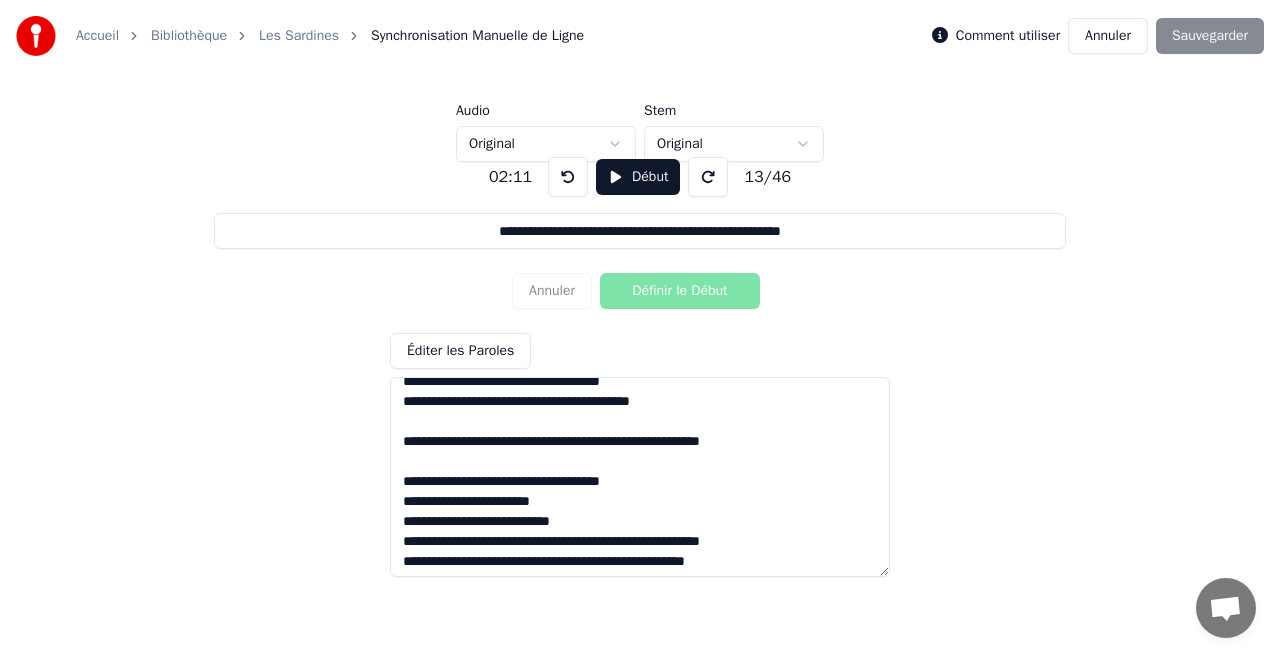 click at bounding box center [640, 477] 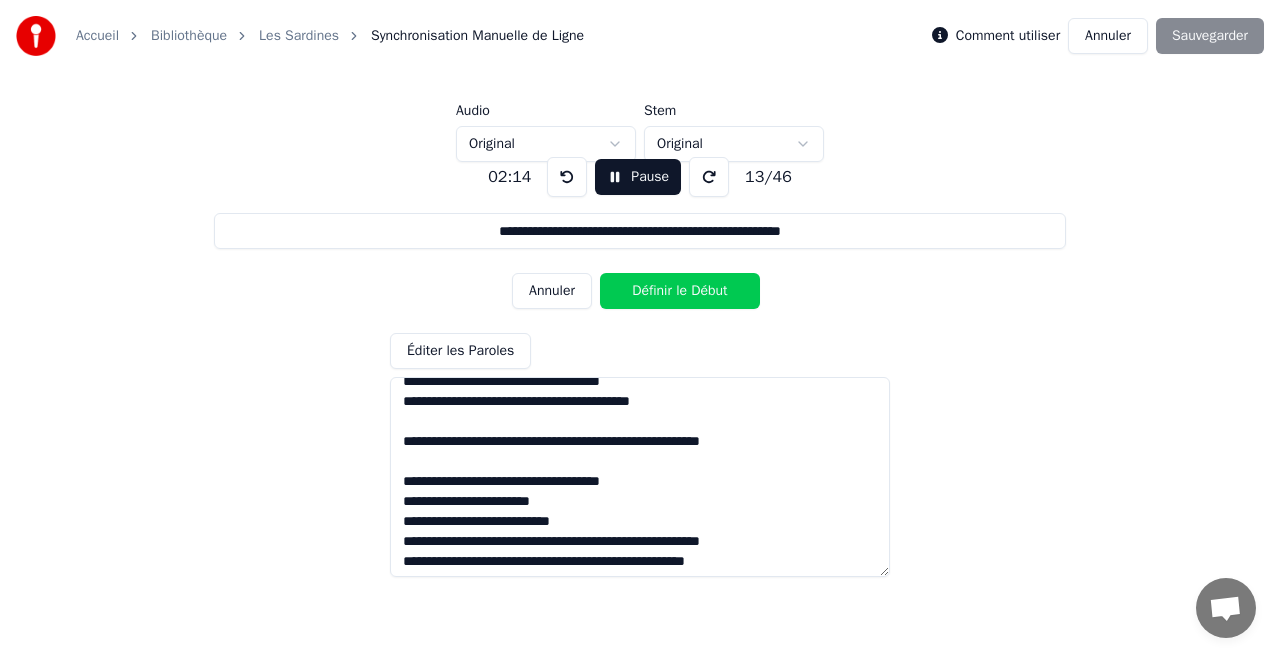 click on "Pause" at bounding box center (638, 177) 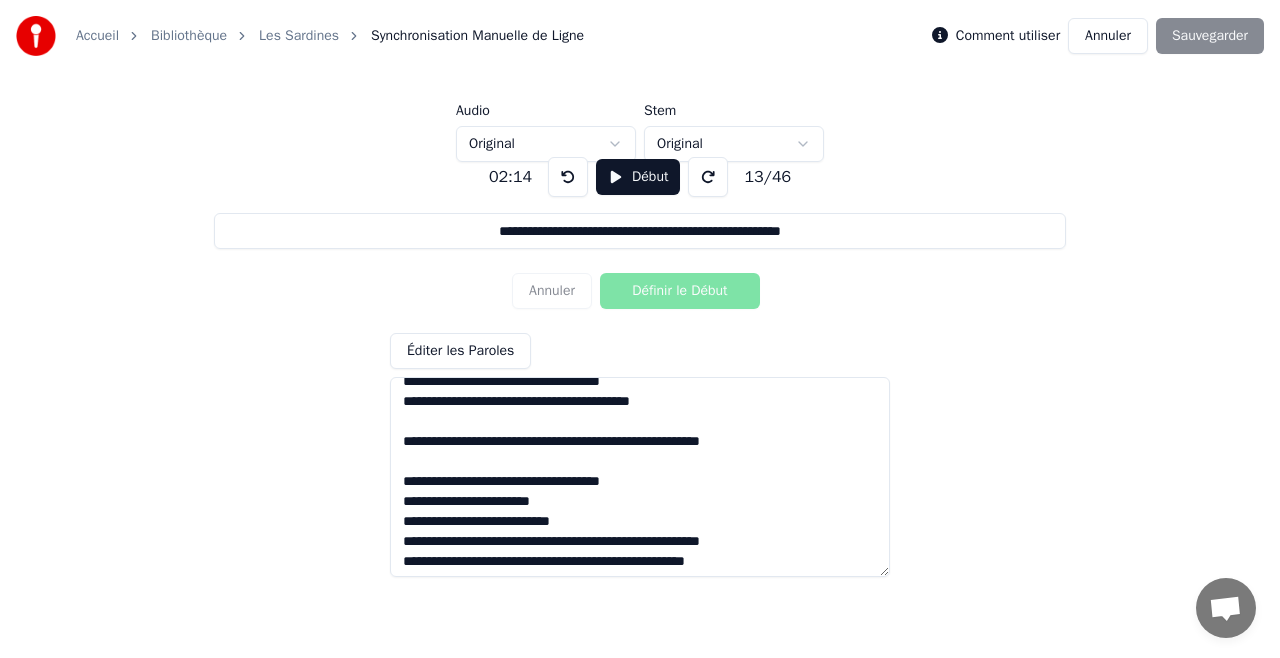 click at bounding box center (640, 477) 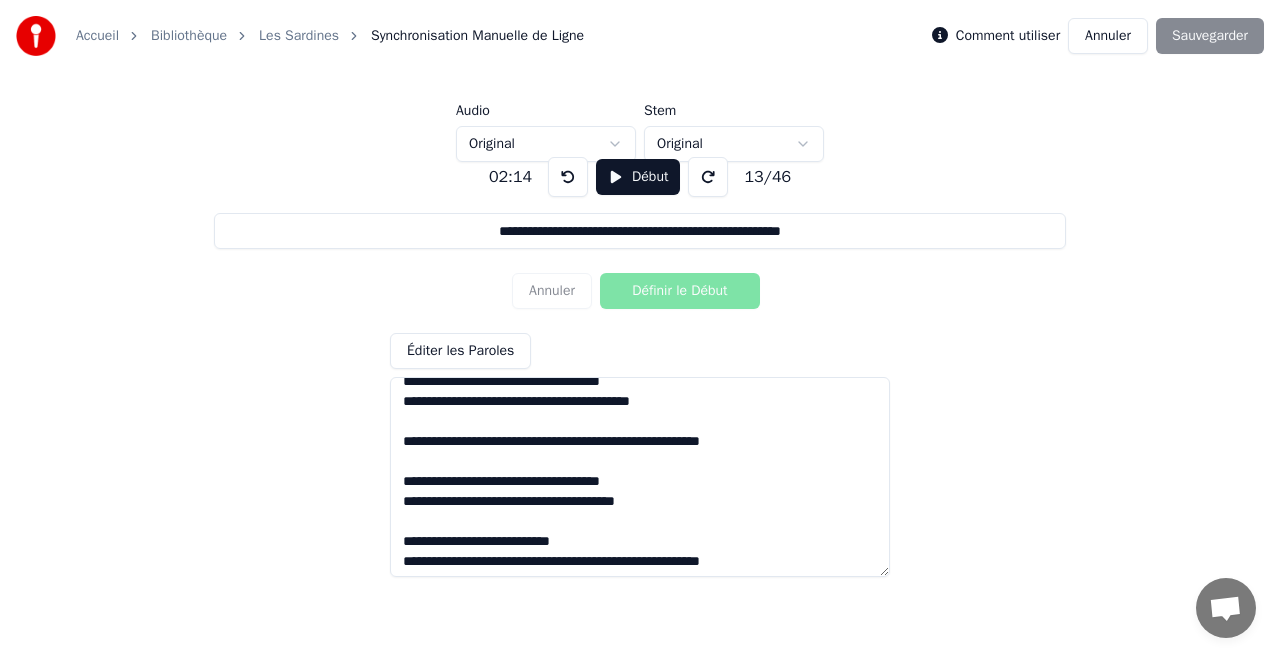 click on "Début" at bounding box center (638, 177) 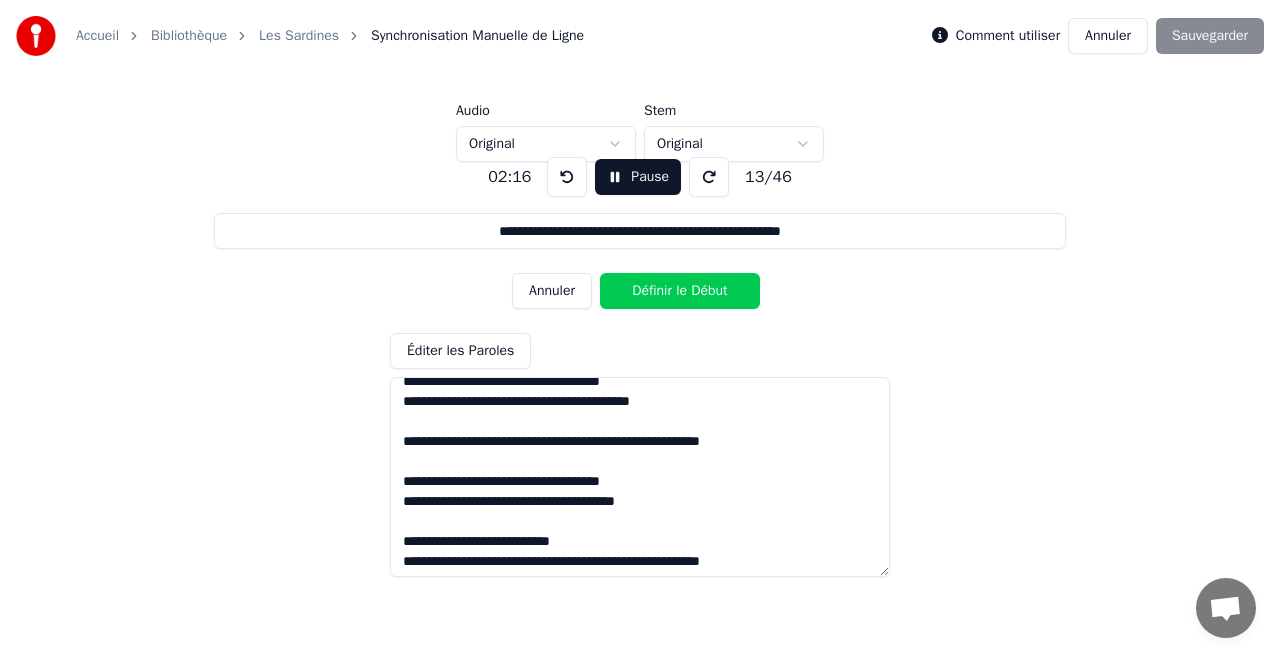 click at bounding box center (567, 177) 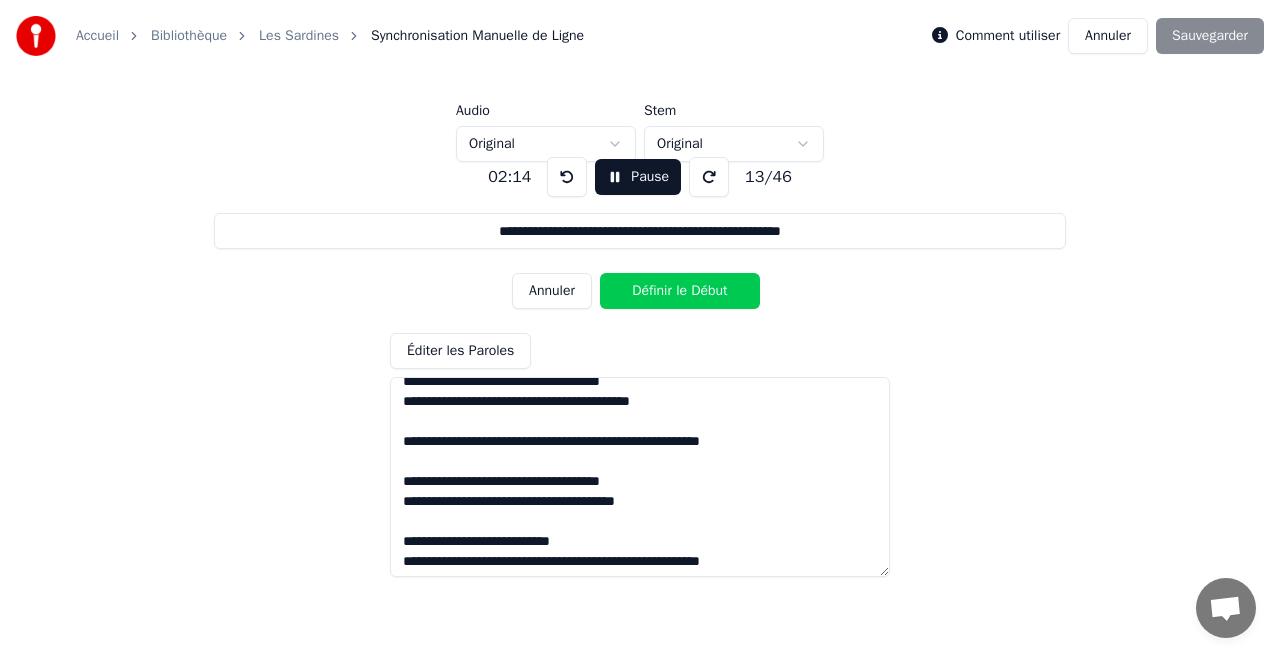click on "Pause" at bounding box center [638, 177] 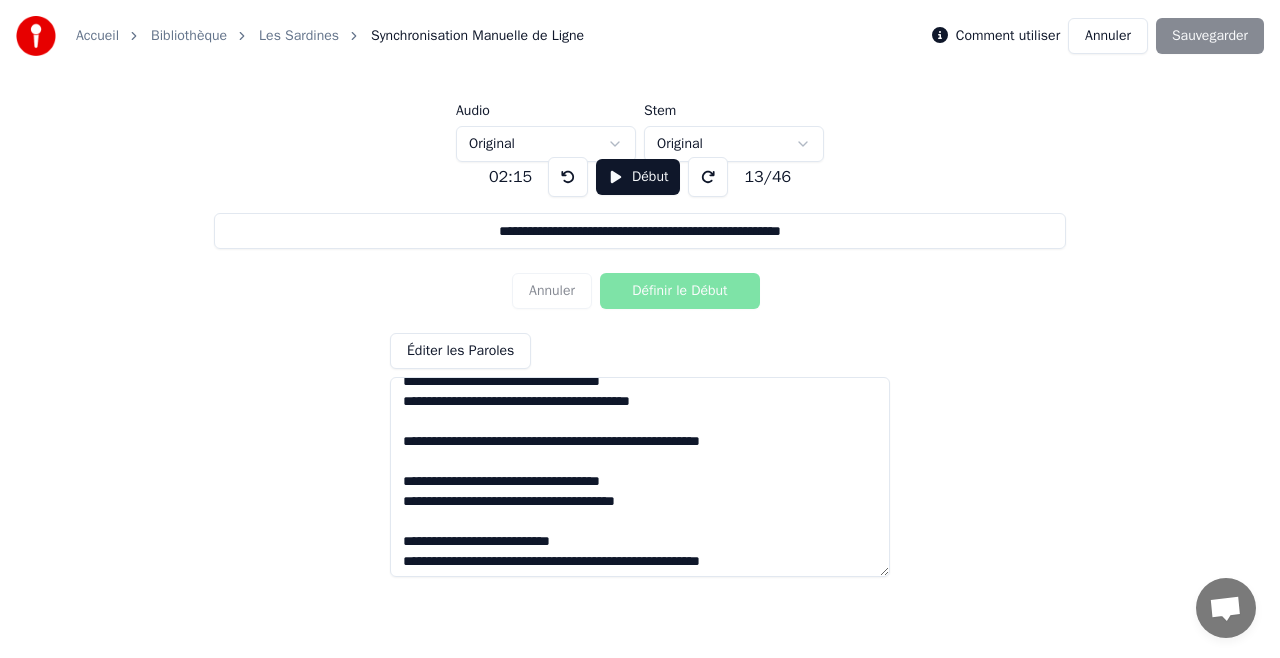 click at bounding box center [640, 477] 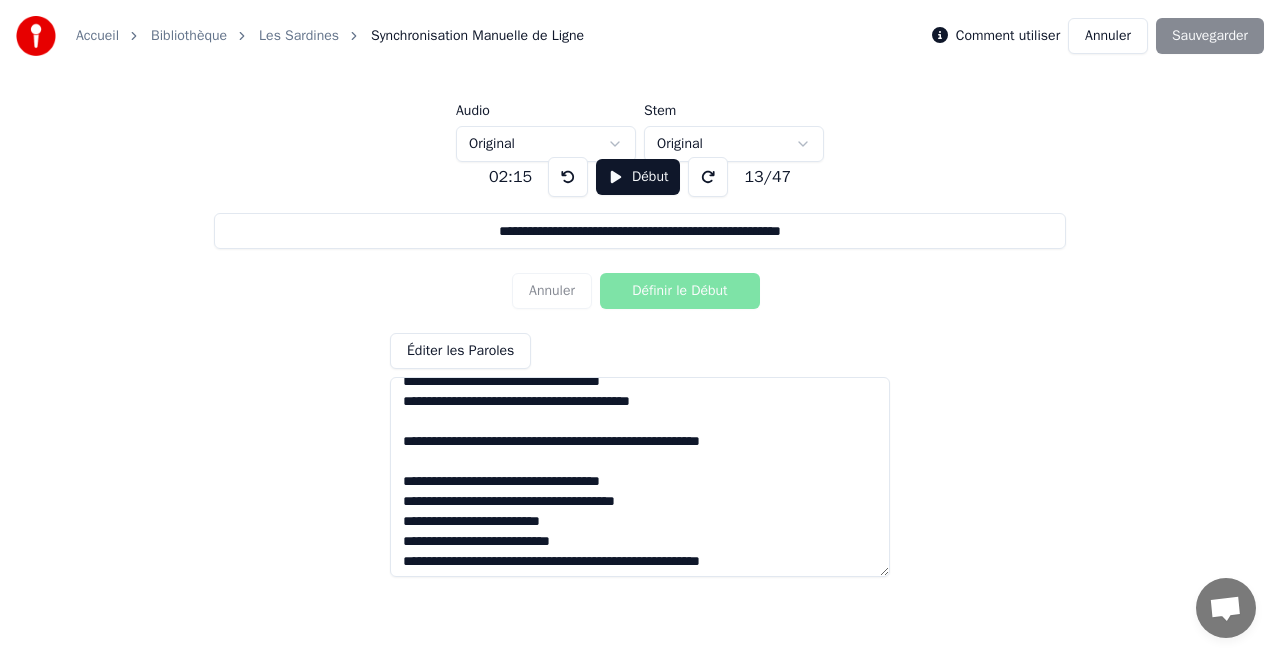 click on "Début" at bounding box center (638, 177) 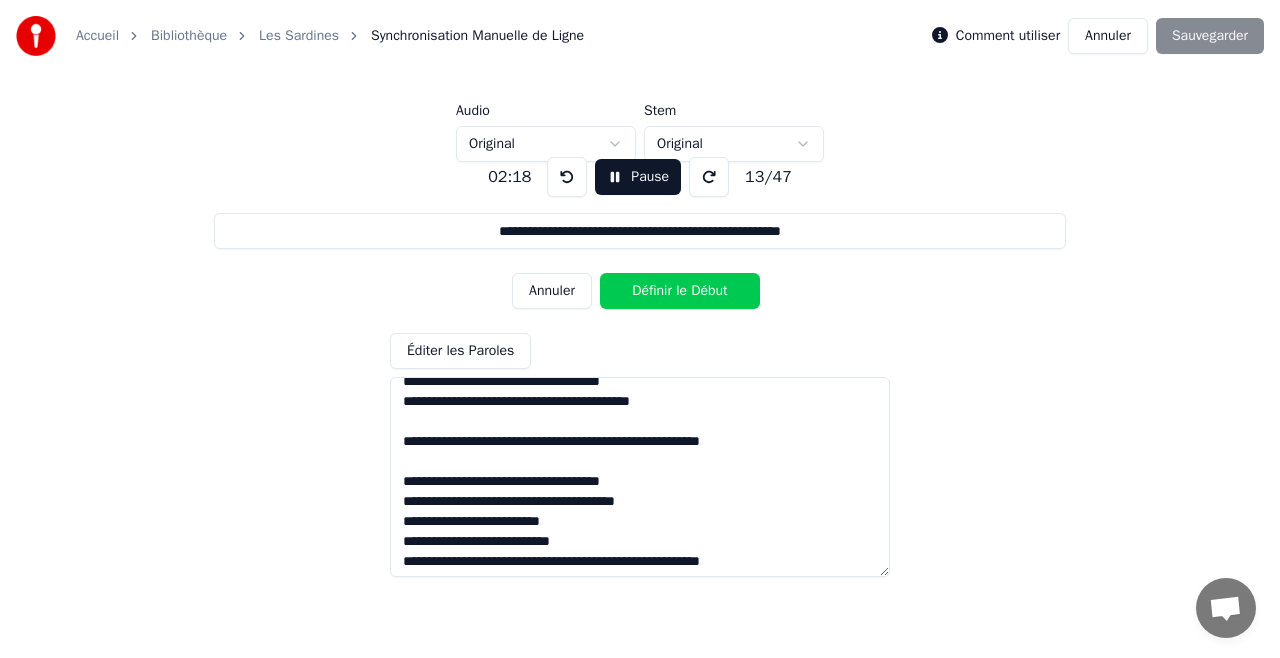 drag, startPoint x: 644, startPoint y: 540, endPoint x: 677, endPoint y: 526, distance: 35.846897 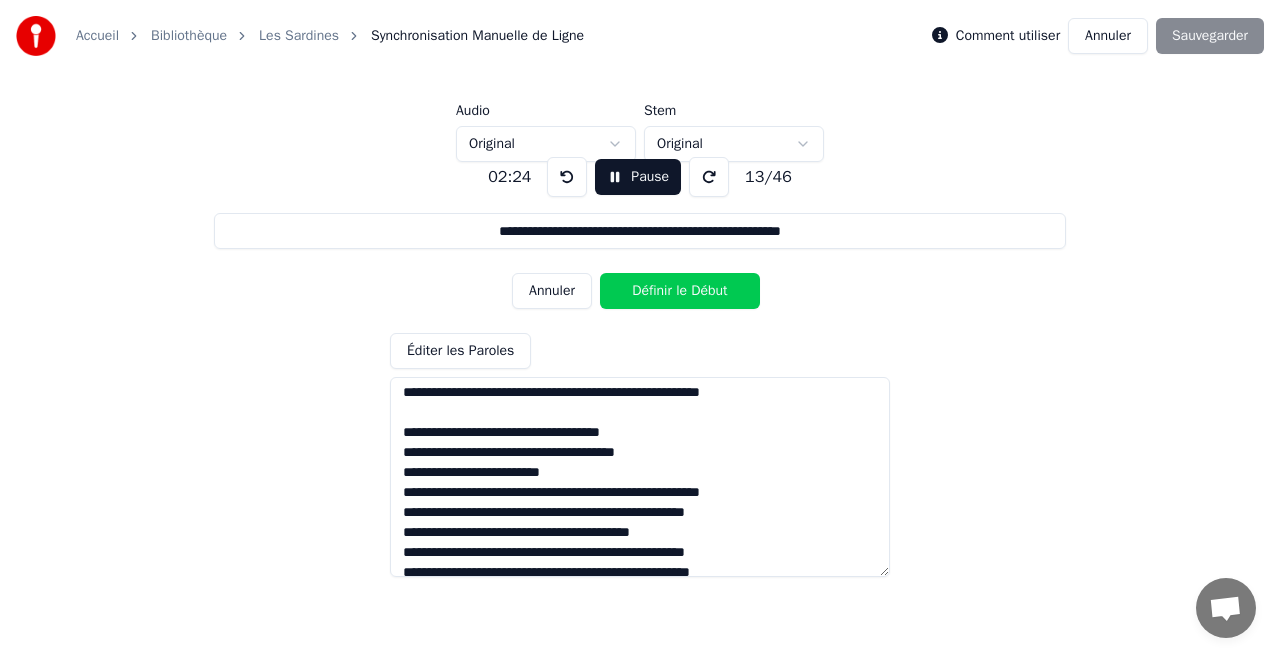 scroll, scrollTop: 776, scrollLeft: 0, axis: vertical 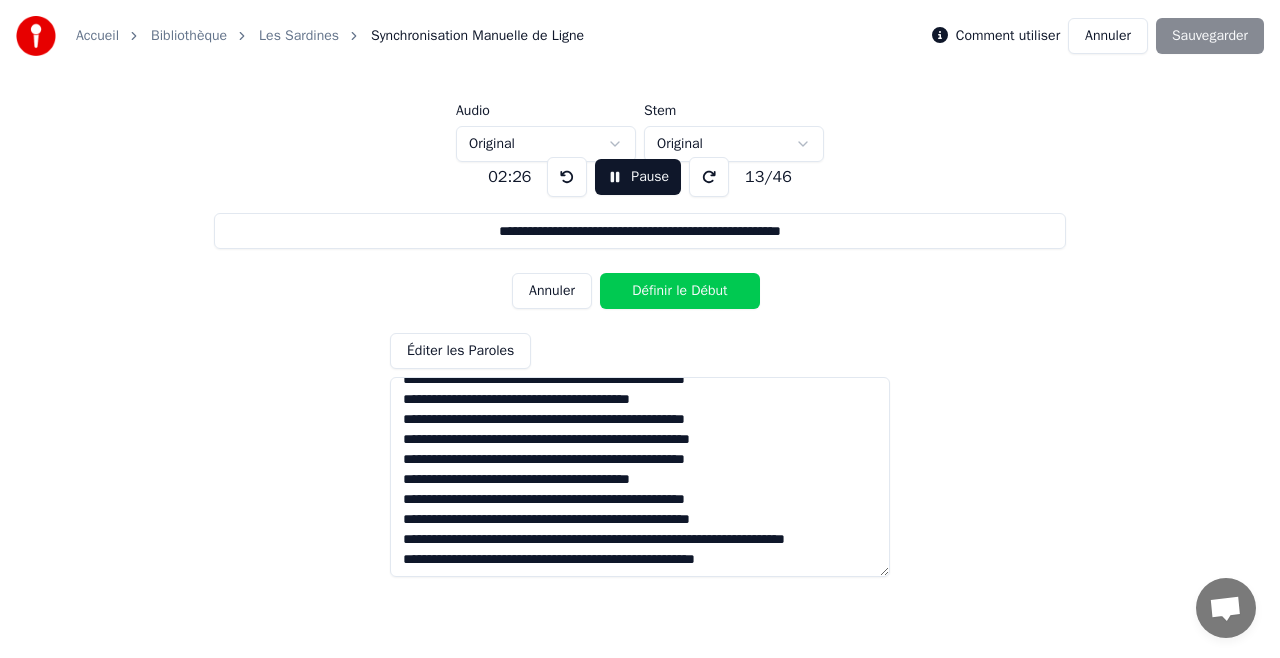 drag, startPoint x: 712, startPoint y: 440, endPoint x: 754, endPoint y: 446, distance: 42.426407 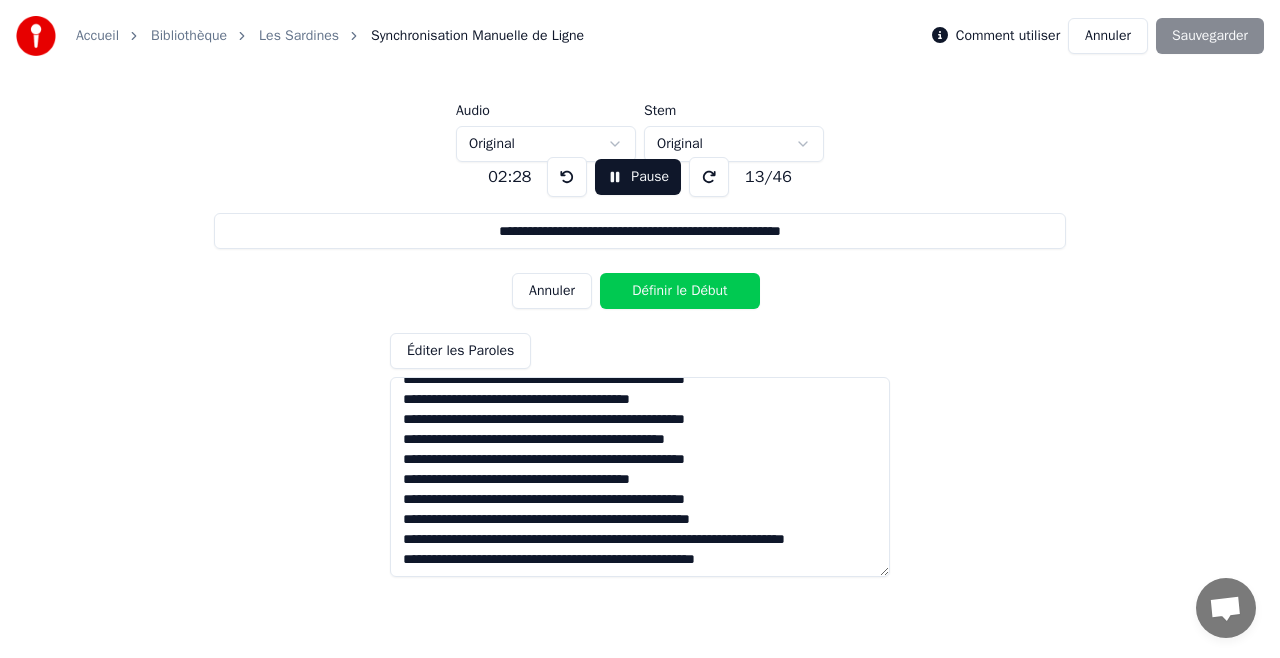 click at bounding box center [640, 477] 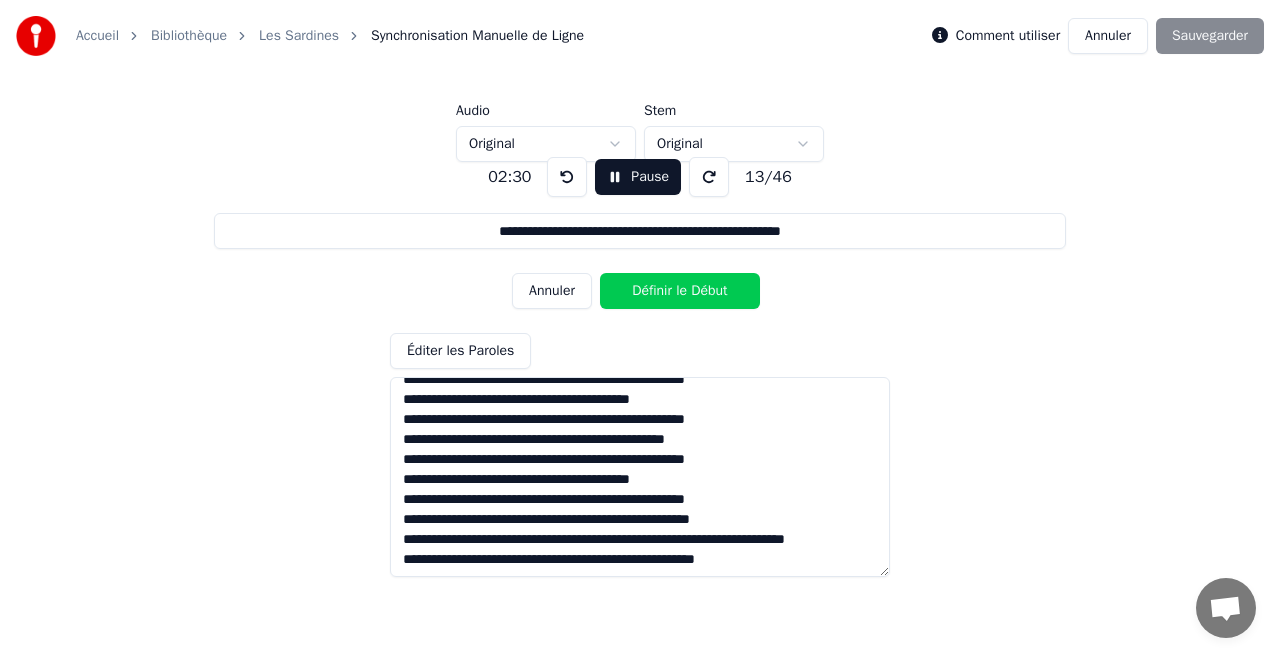 click at bounding box center [640, 477] 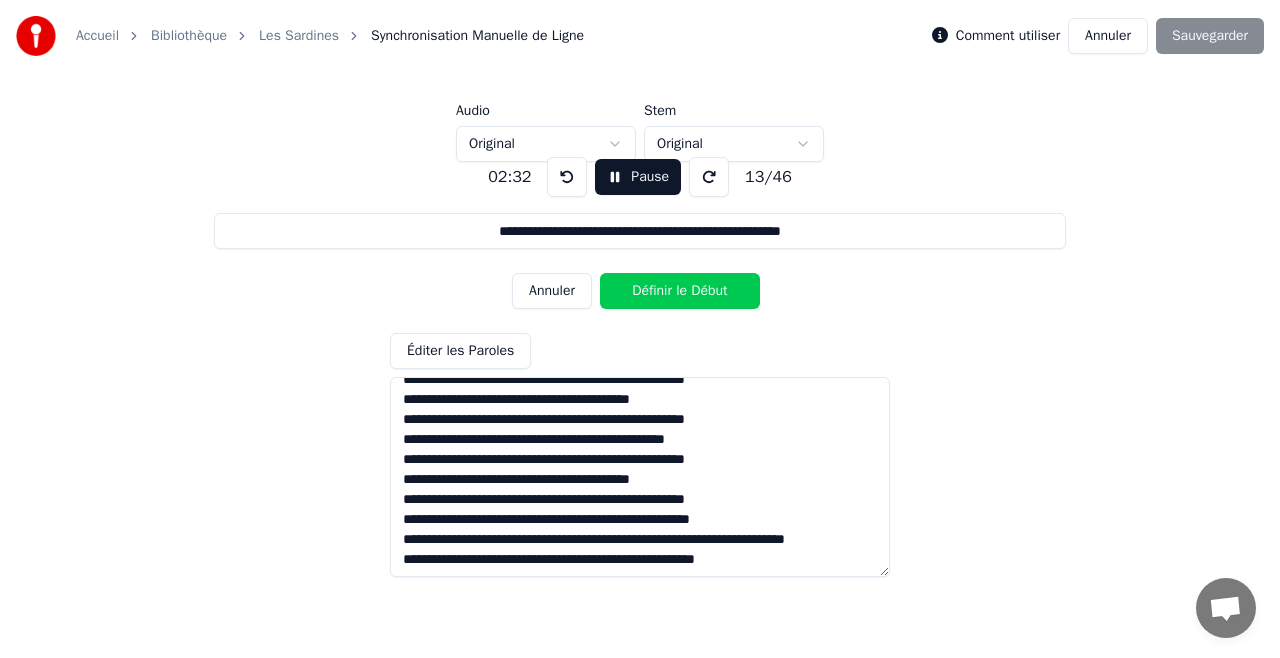 click at bounding box center [640, 477] 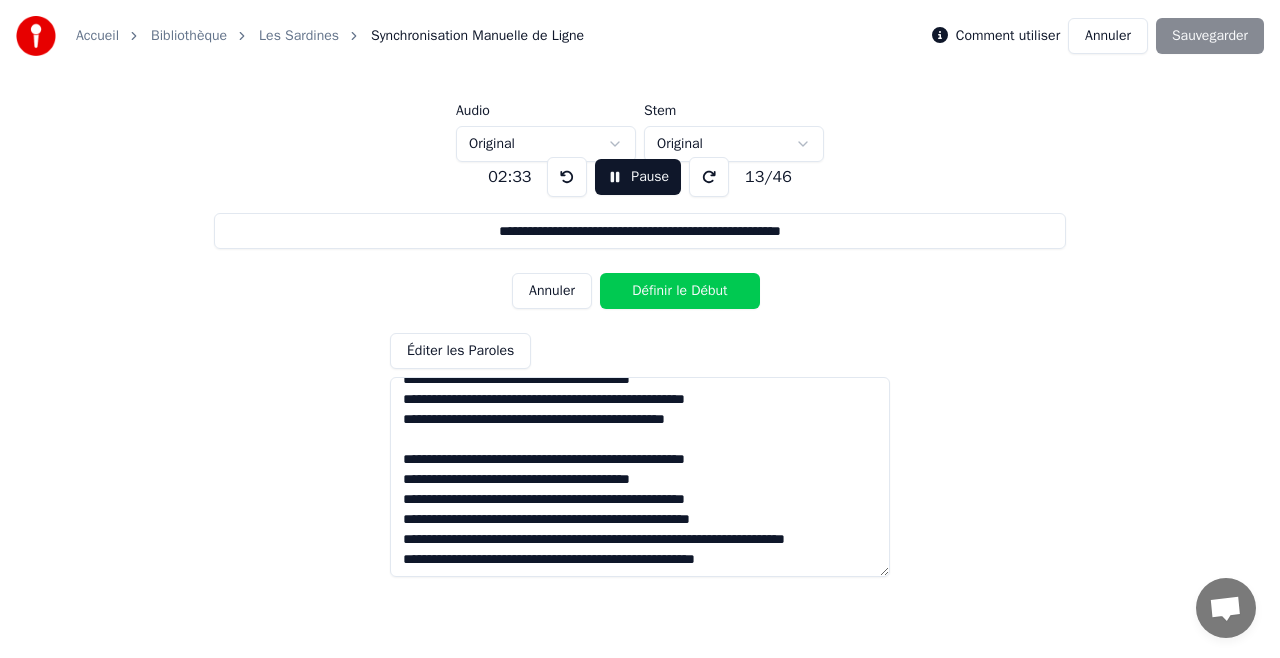 paste on "**********" 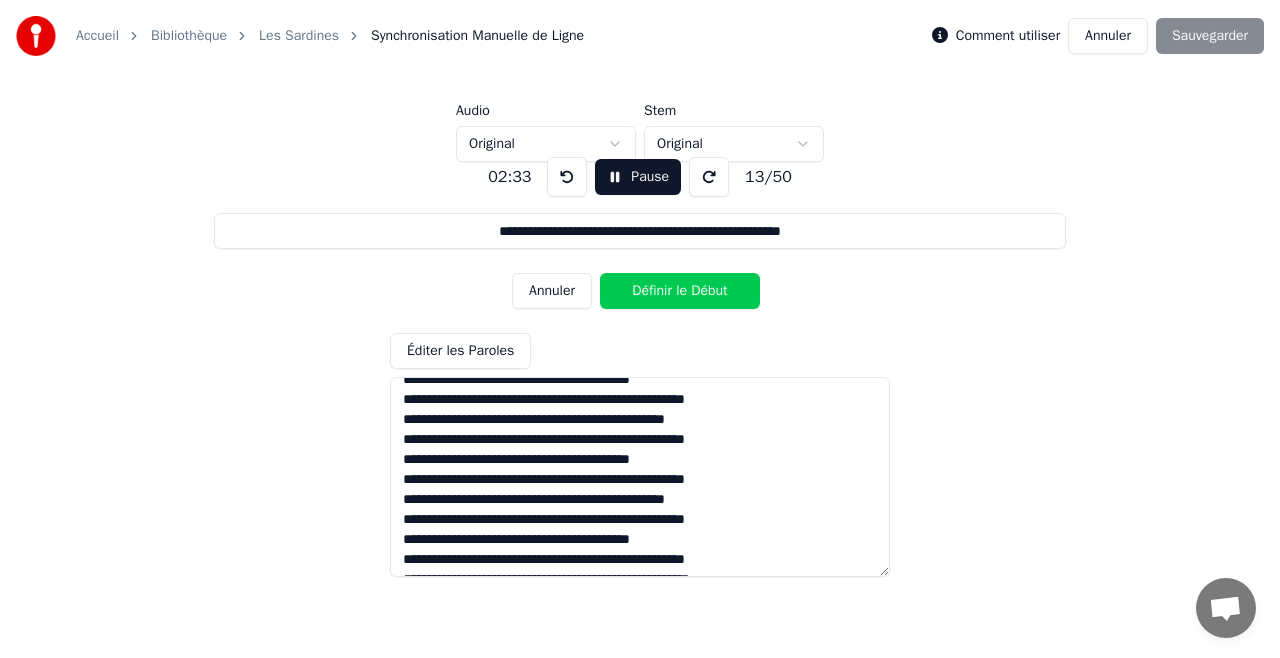 scroll, scrollTop: 856, scrollLeft: 0, axis: vertical 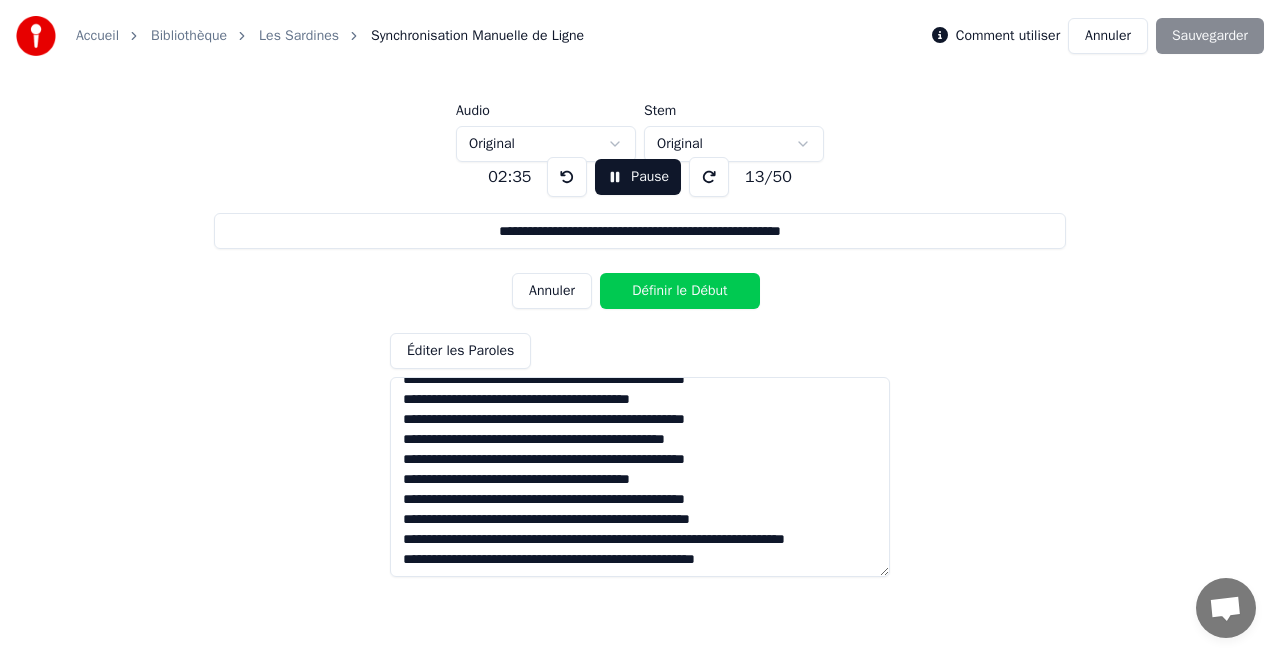 click on "Pause" at bounding box center [638, 177] 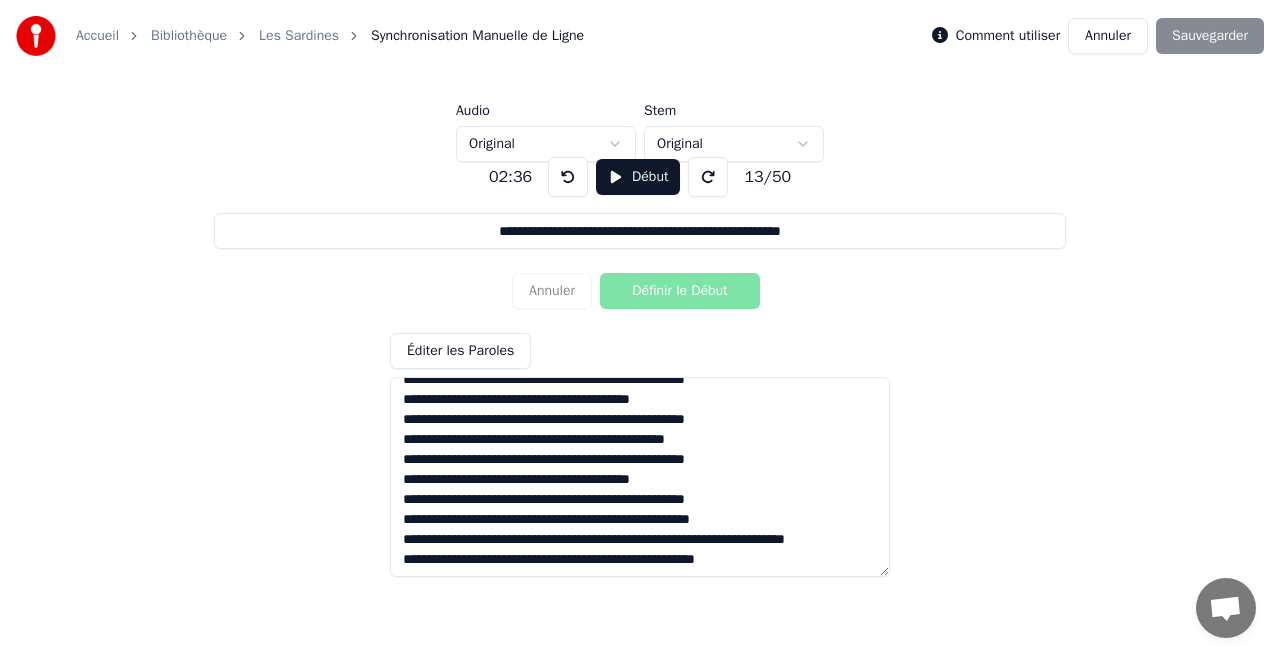 click on "Début" at bounding box center [638, 177] 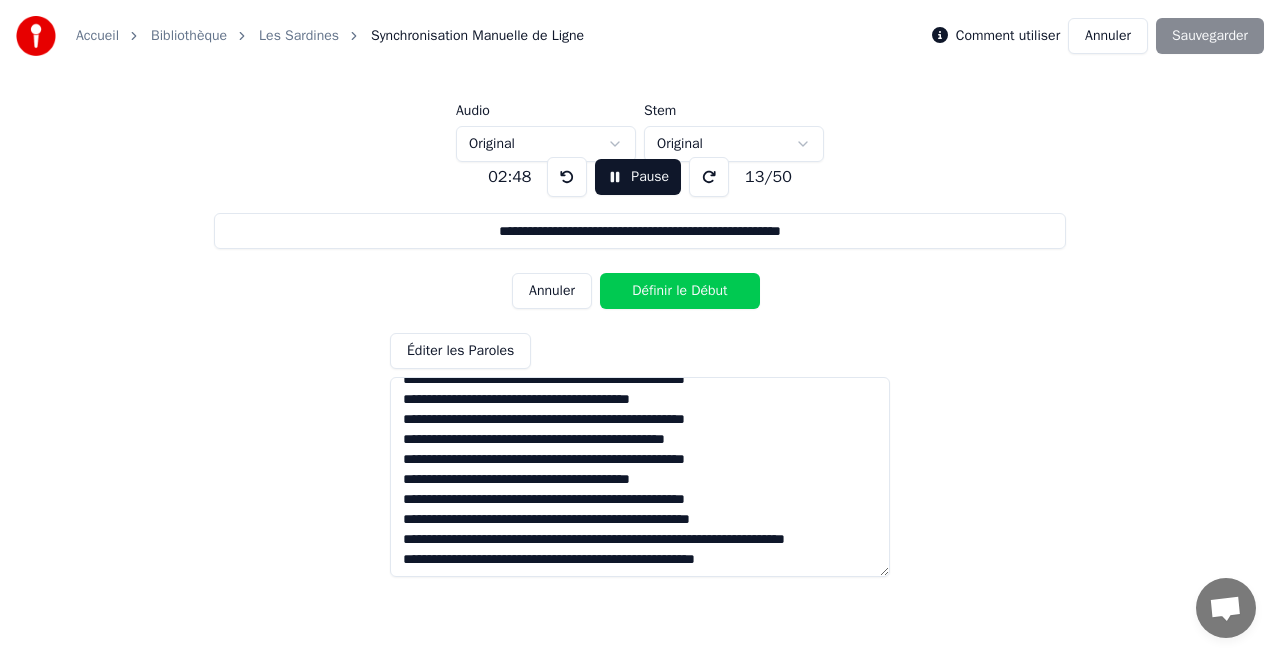 drag, startPoint x: 750, startPoint y: 518, endPoint x: 373, endPoint y: 451, distance: 382.9073 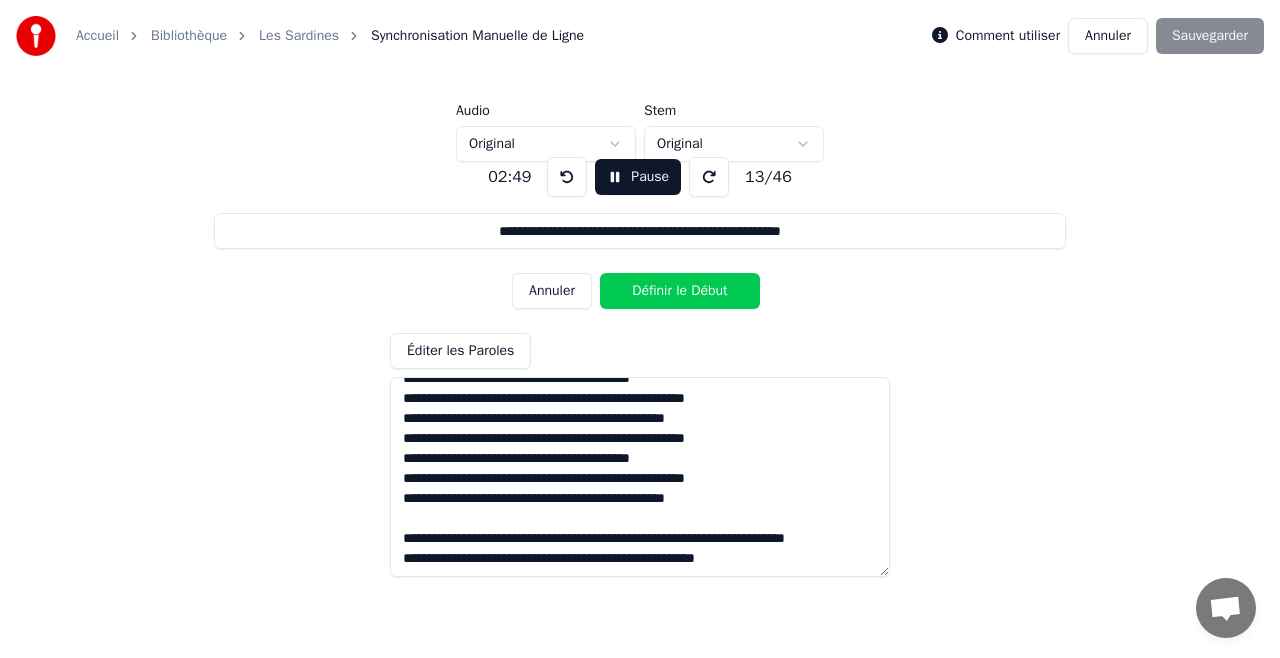 scroll, scrollTop: 796, scrollLeft: 0, axis: vertical 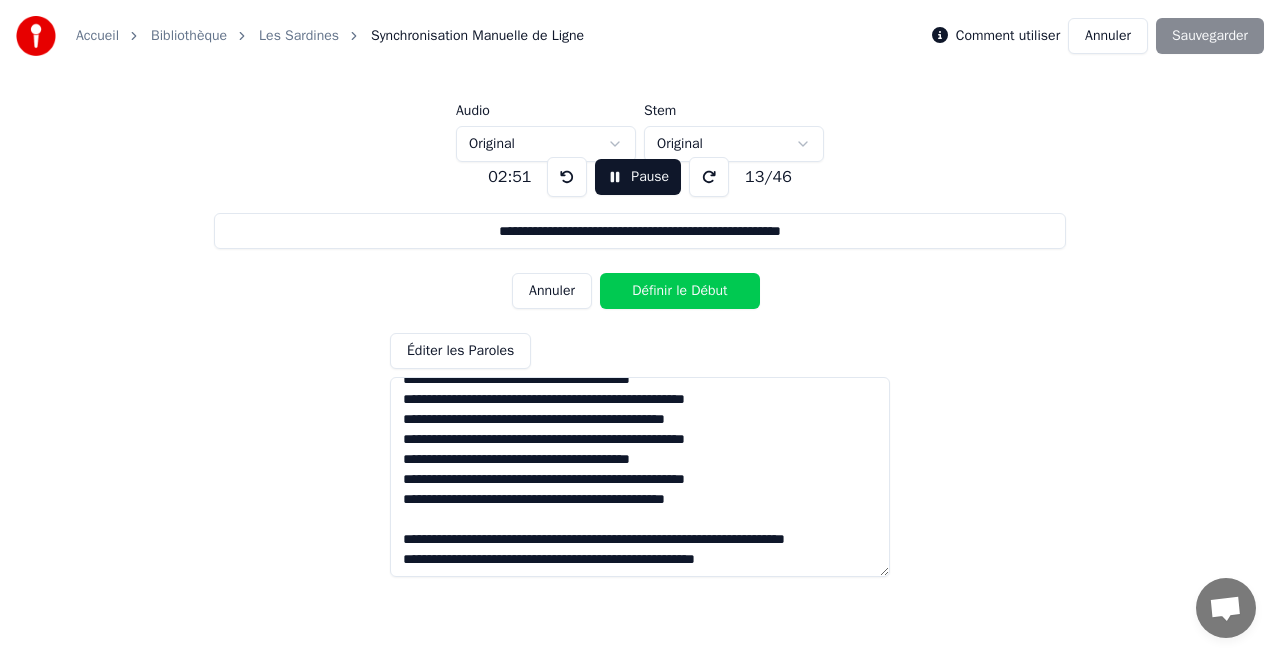 drag, startPoint x: 659, startPoint y: 540, endPoint x: 803, endPoint y: 547, distance: 144.17004 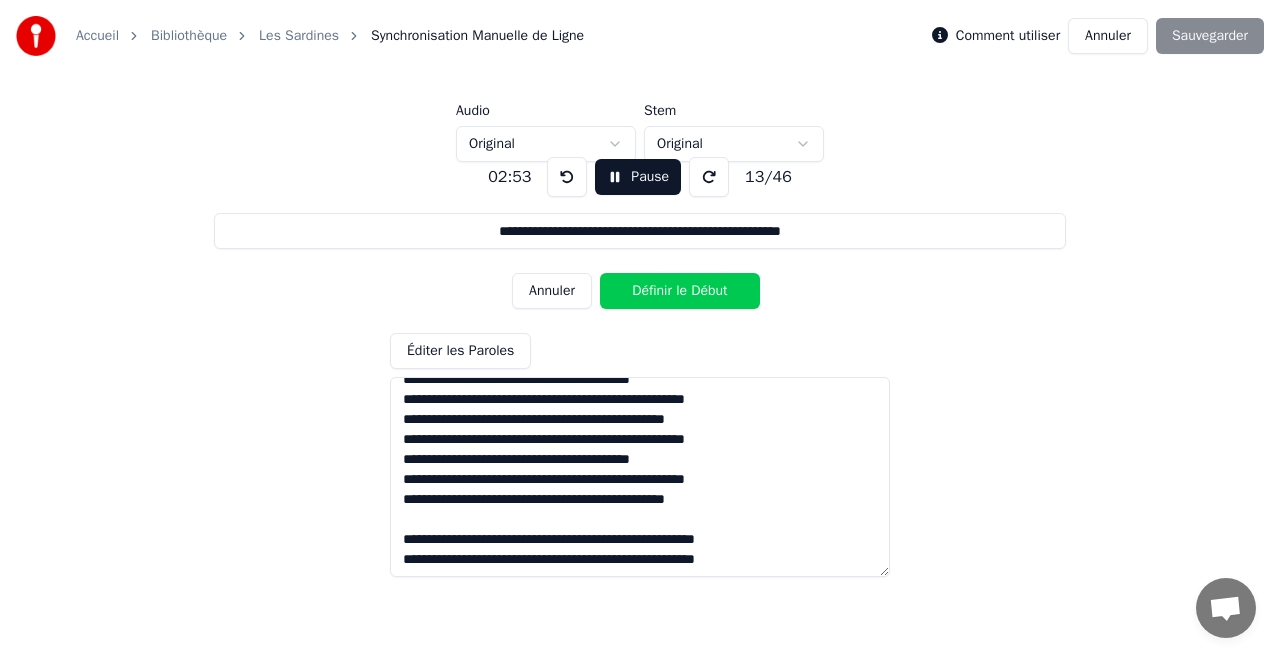click at bounding box center (640, 477) 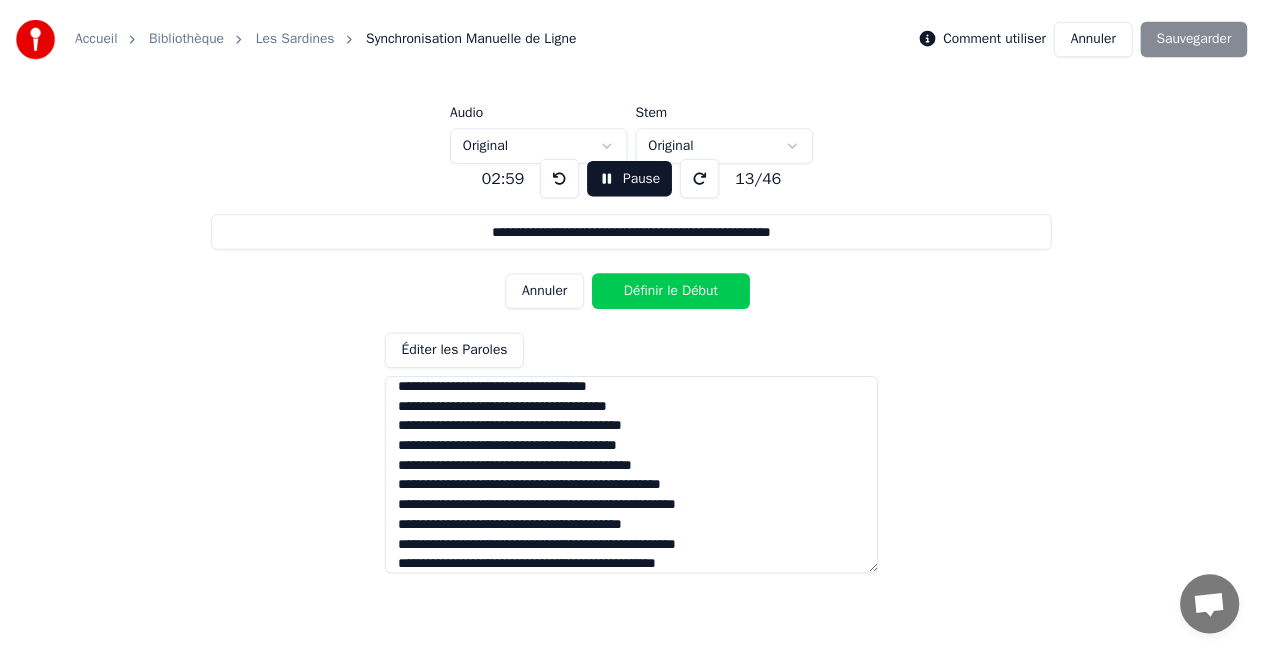 scroll, scrollTop: 0, scrollLeft: 0, axis: both 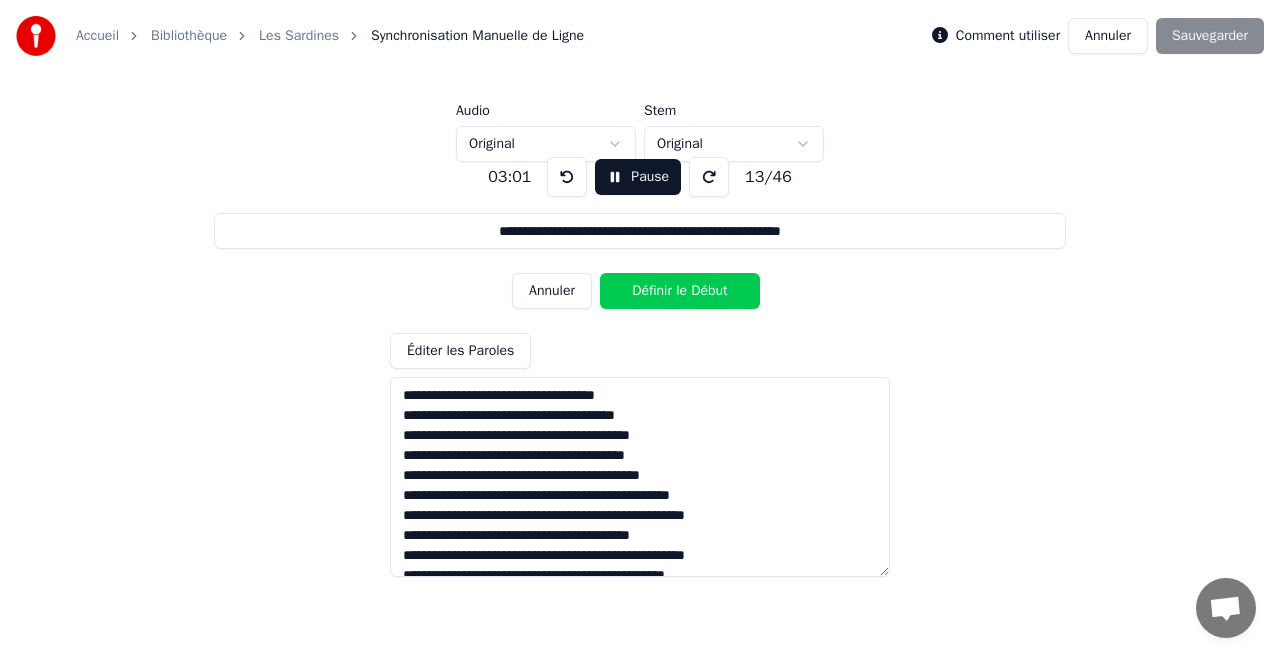 type on "**********" 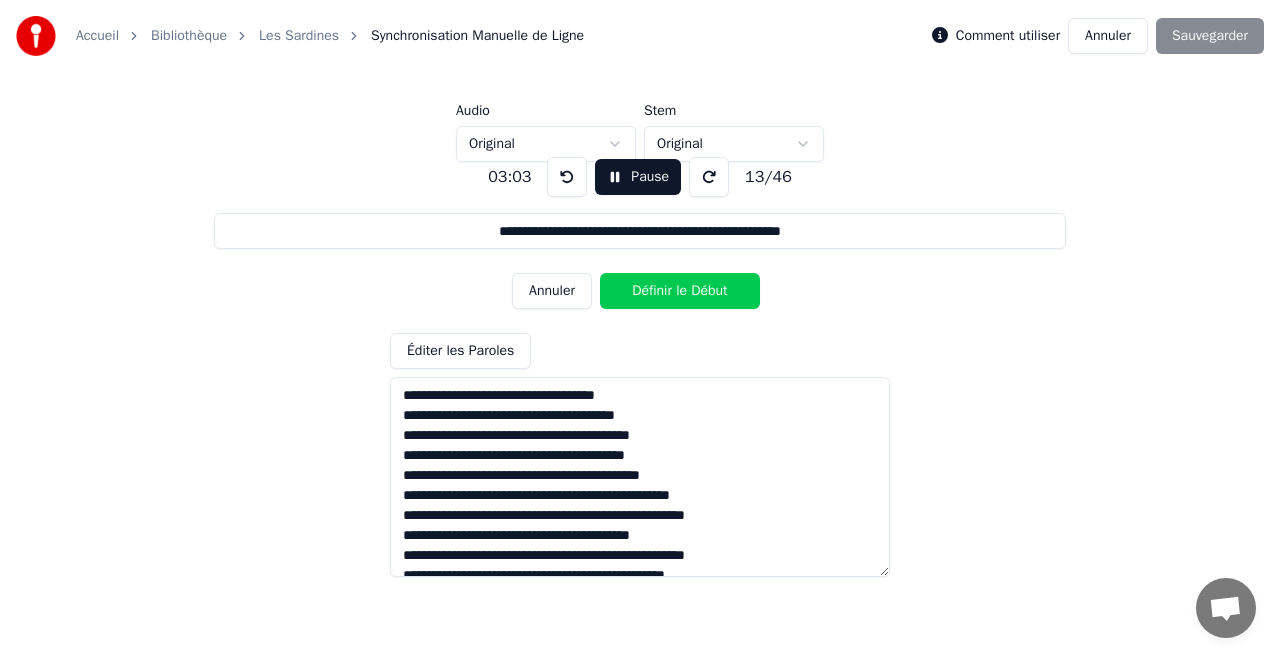 click on "Pause" at bounding box center (638, 177) 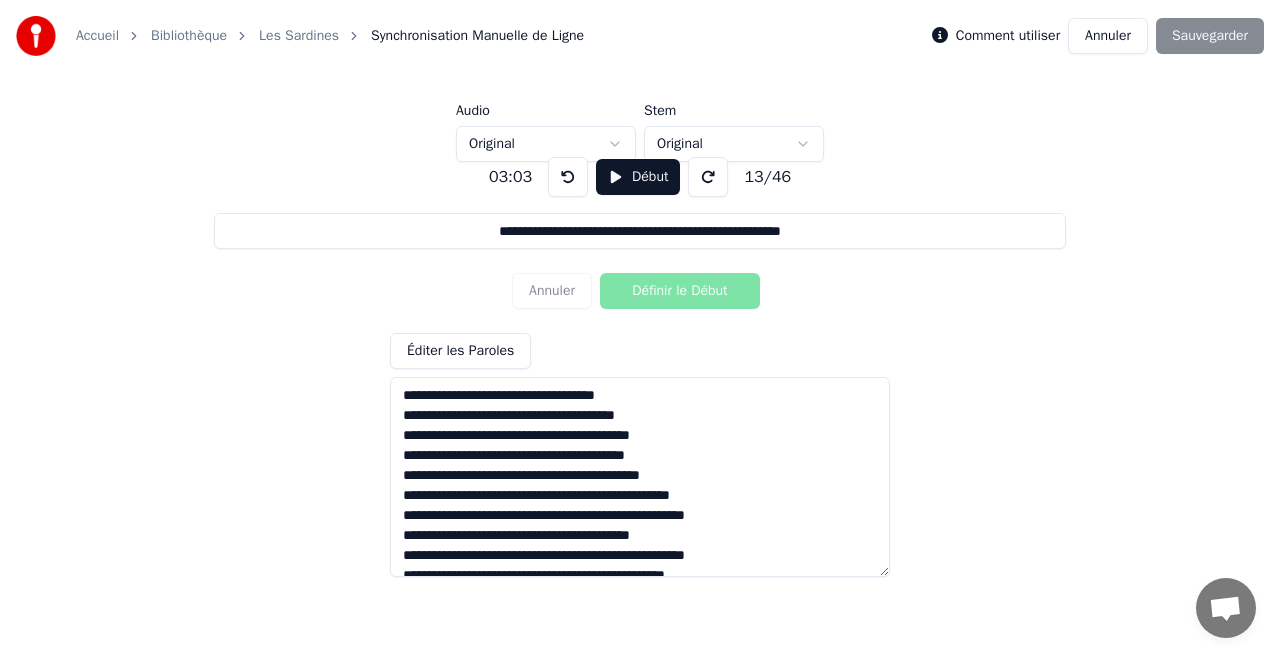 click at bounding box center [568, 177] 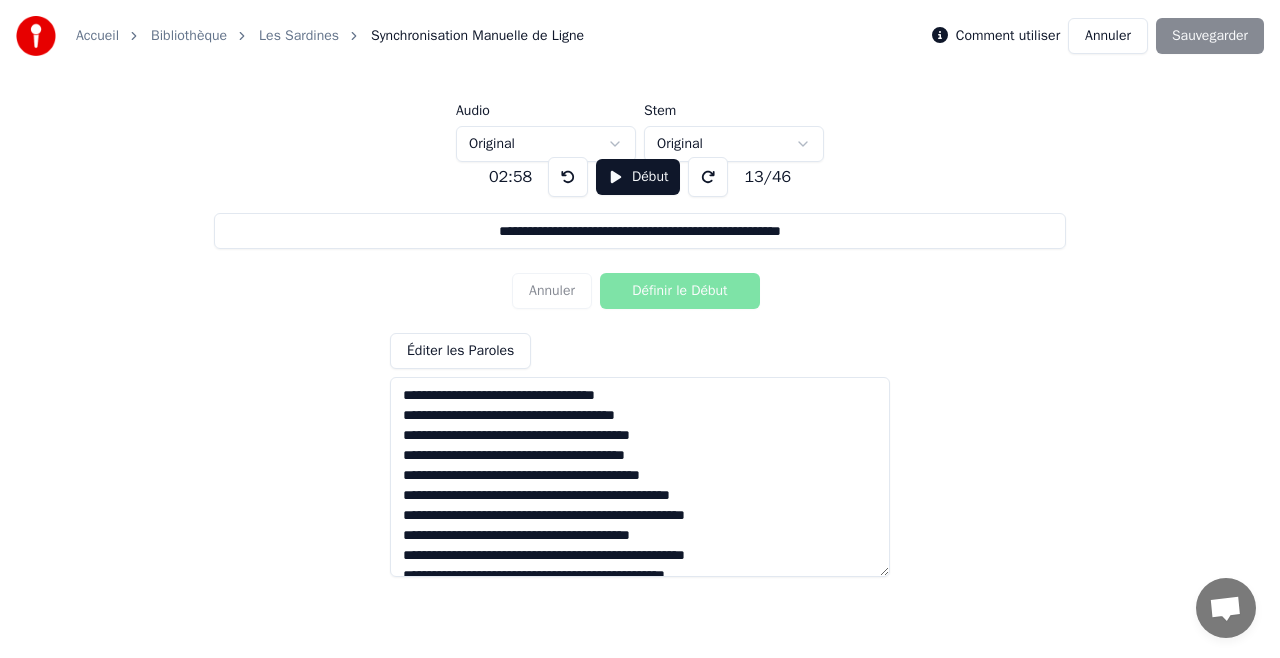 click at bounding box center (568, 177) 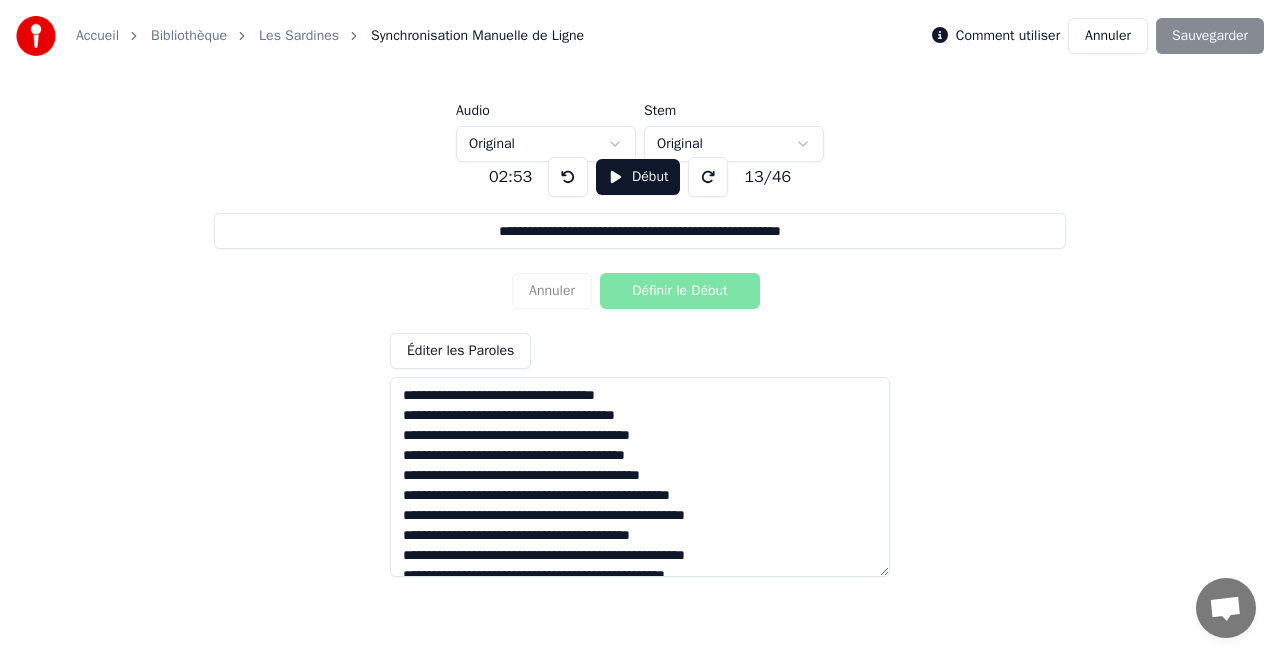 click at bounding box center (568, 177) 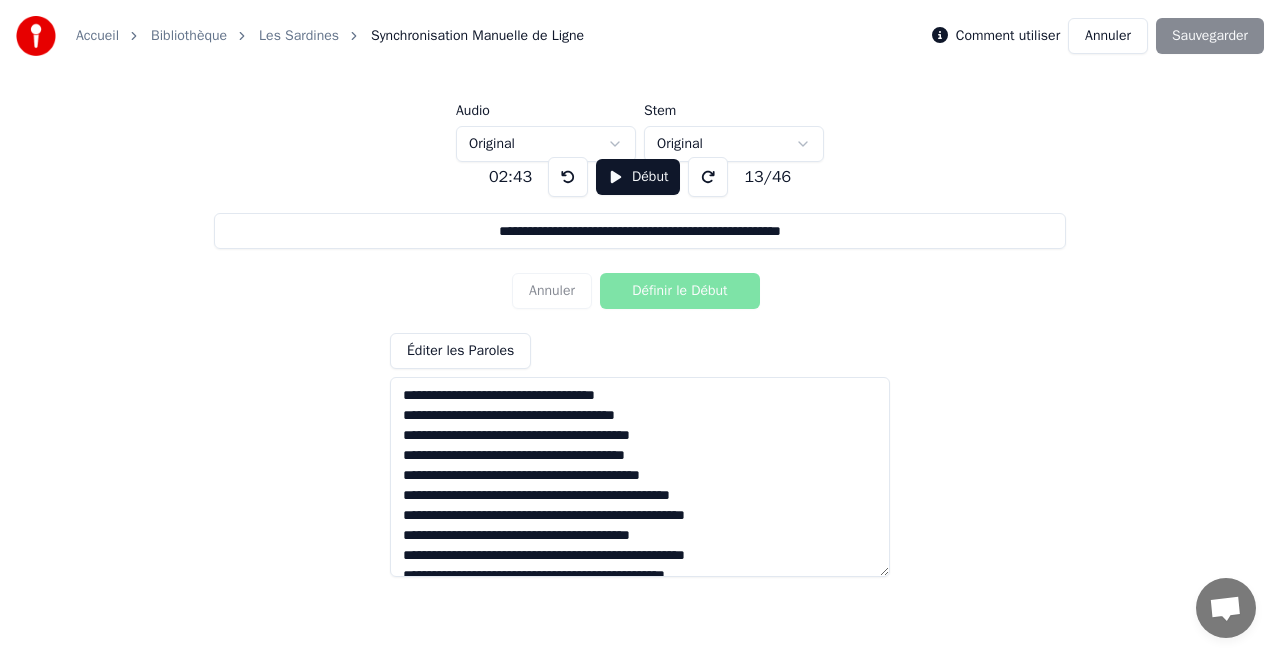 click at bounding box center [568, 177] 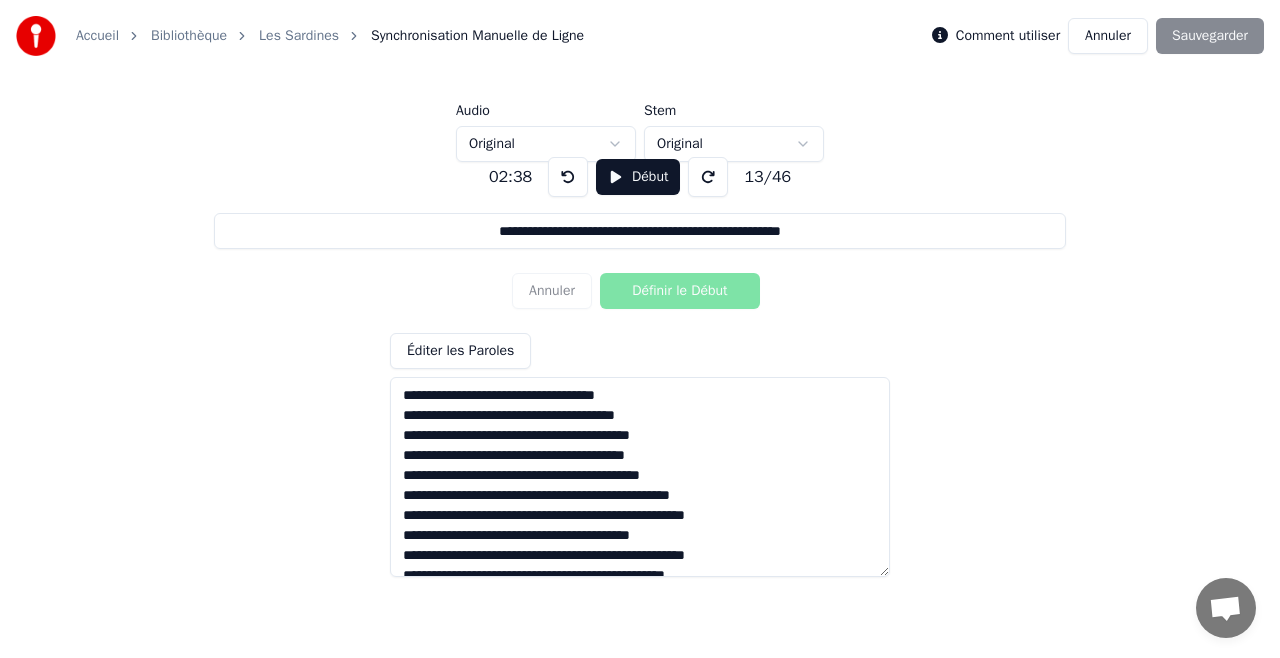 click at bounding box center (568, 177) 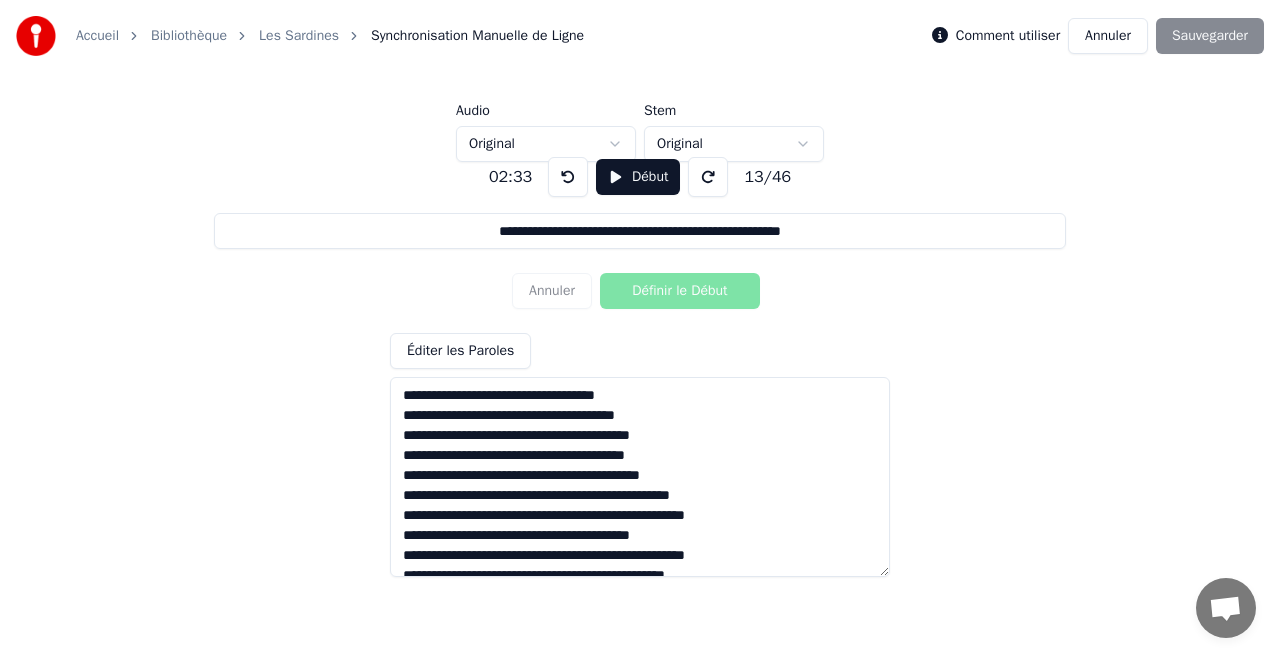 click at bounding box center (568, 177) 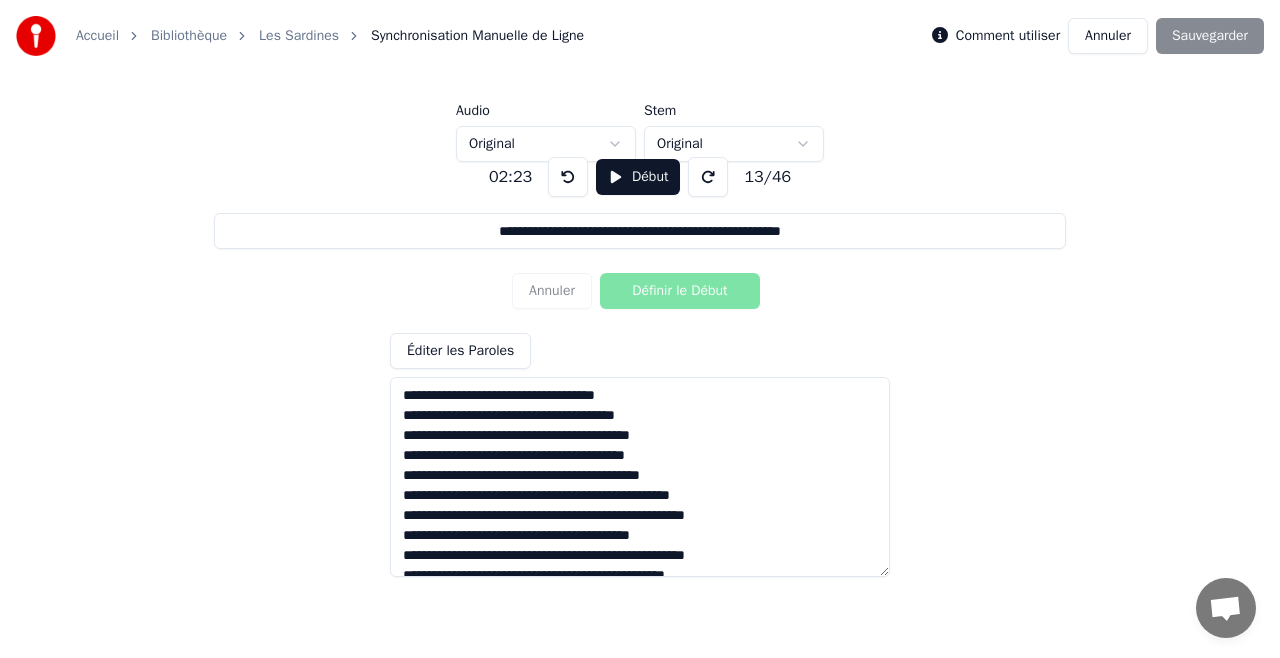 click at bounding box center (568, 177) 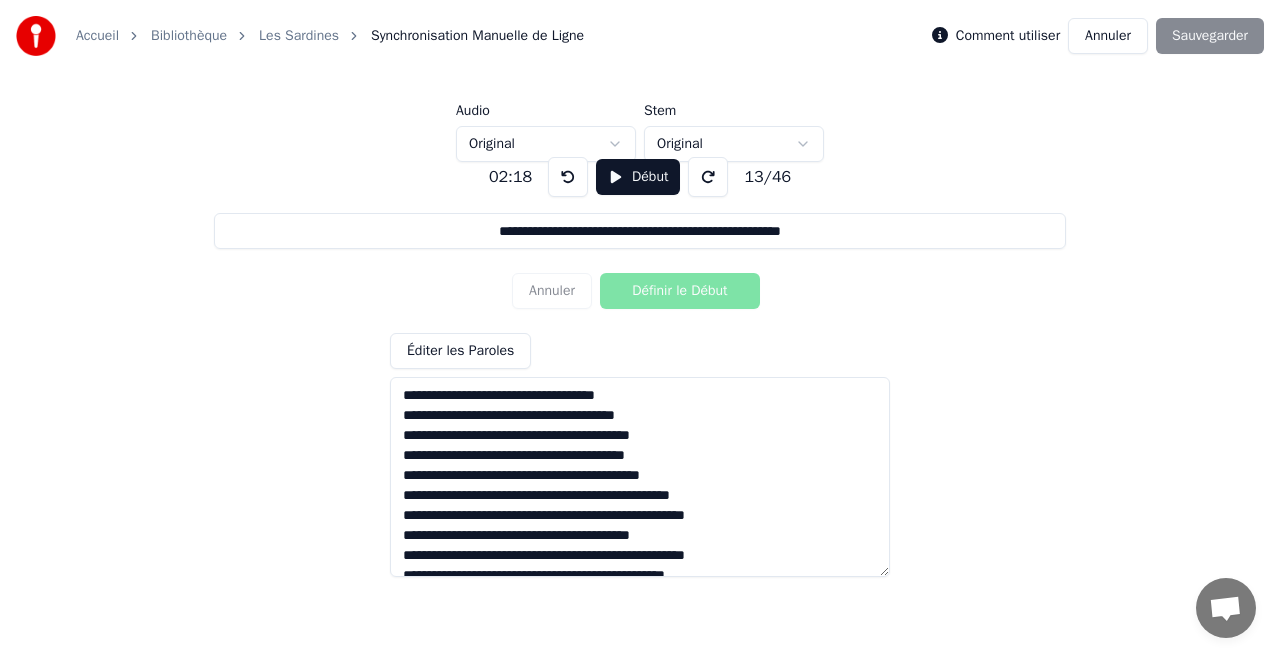 click at bounding box center [568, 177] 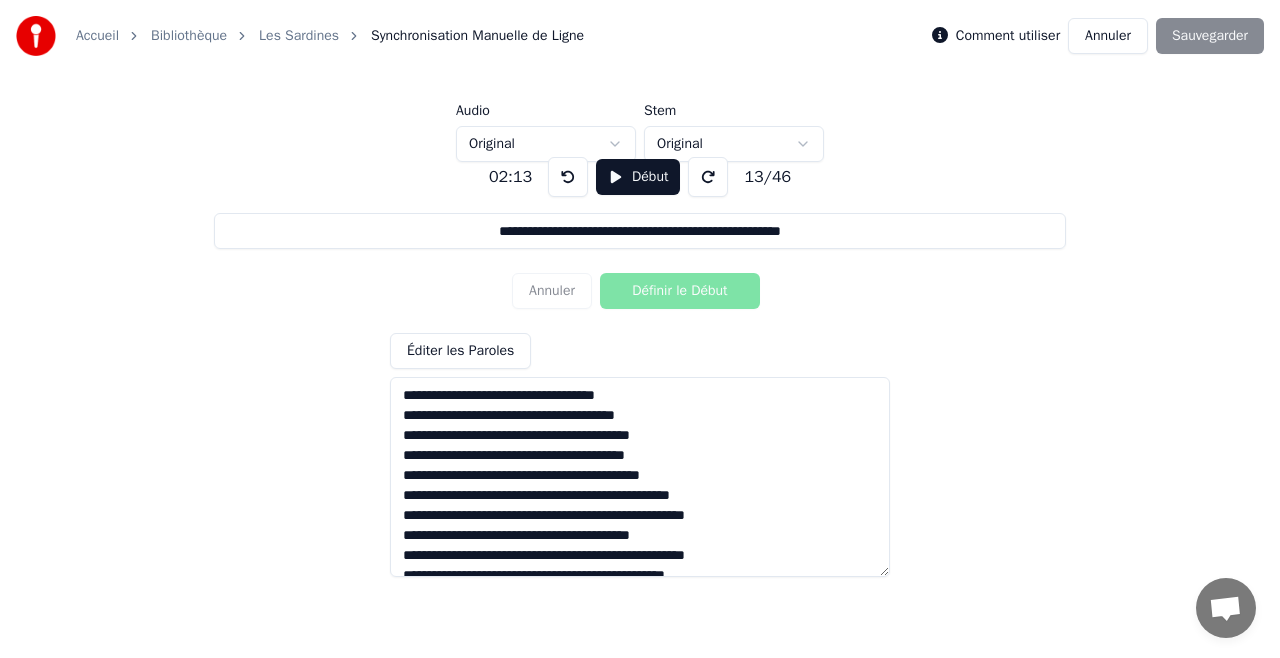 click at bounding box center [568, 177] 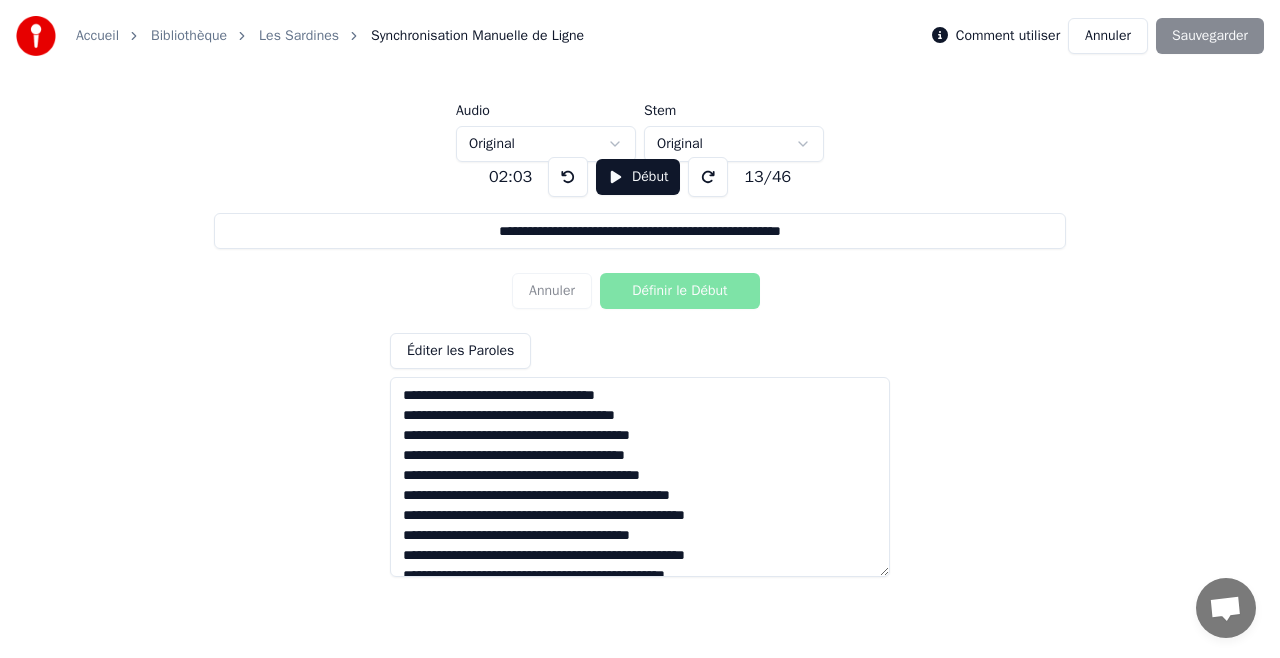 click at bounding box center (640, 477) 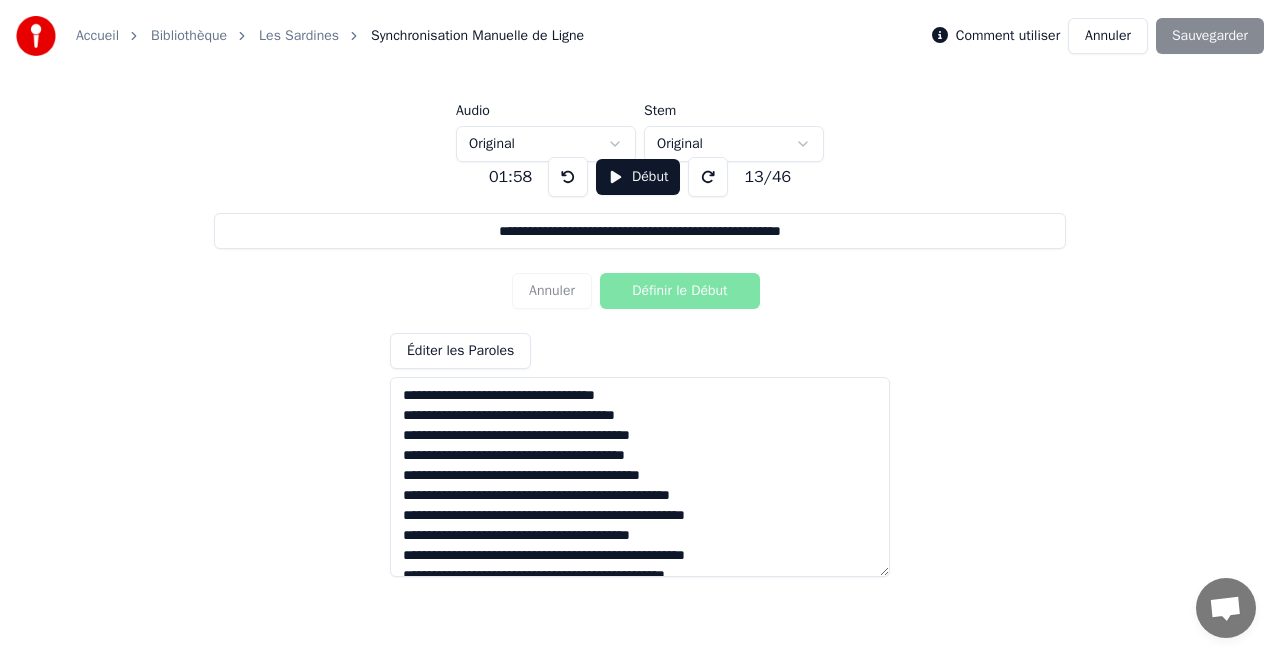 click at bounding box center [568, 177] 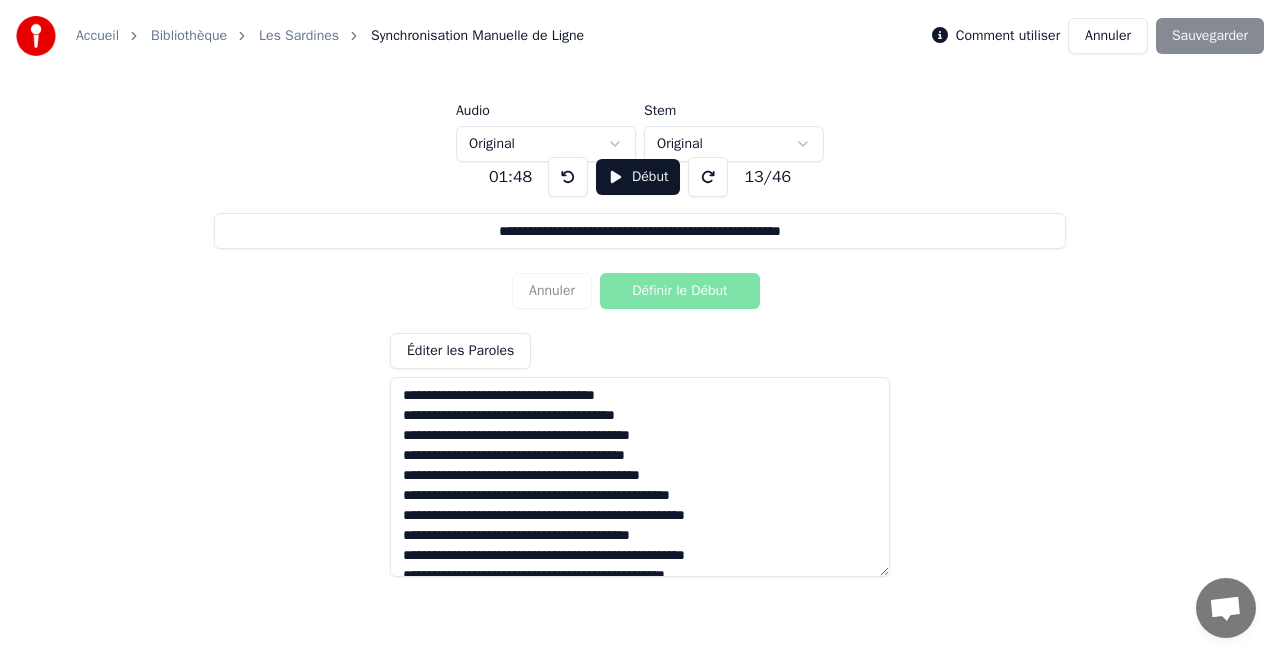click at bounding box center (568, 177) 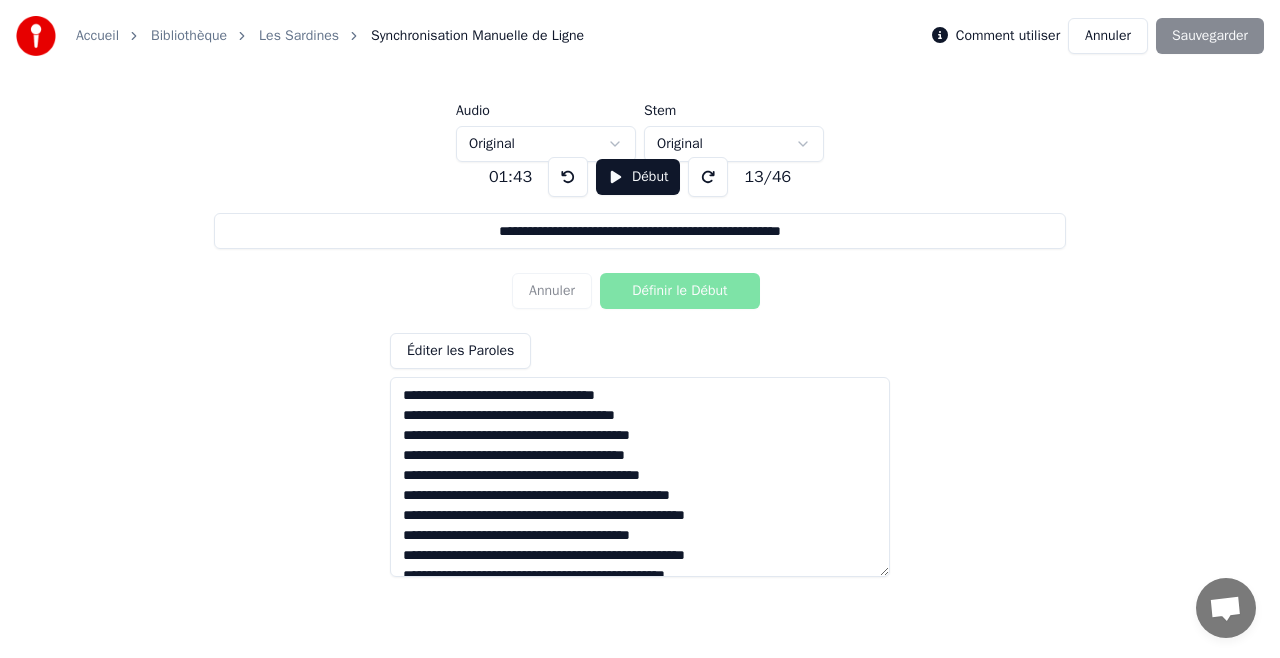 click at bounding box center [568, 177] 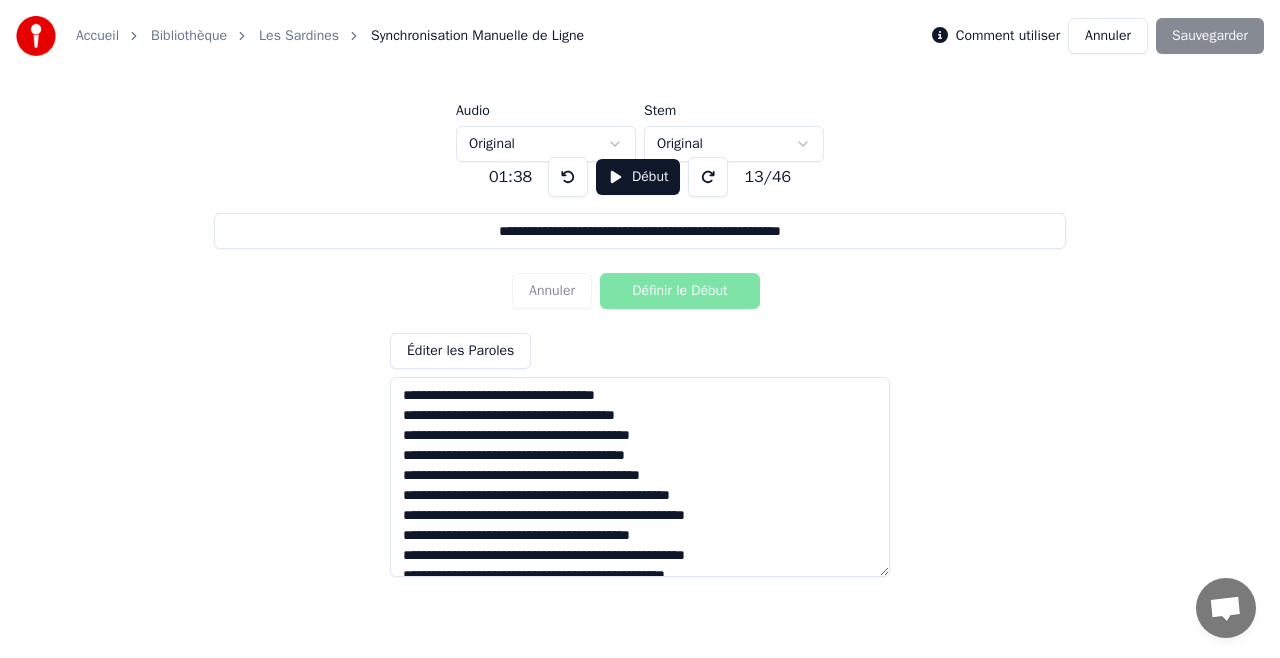 click at bounding box center (568, 177) 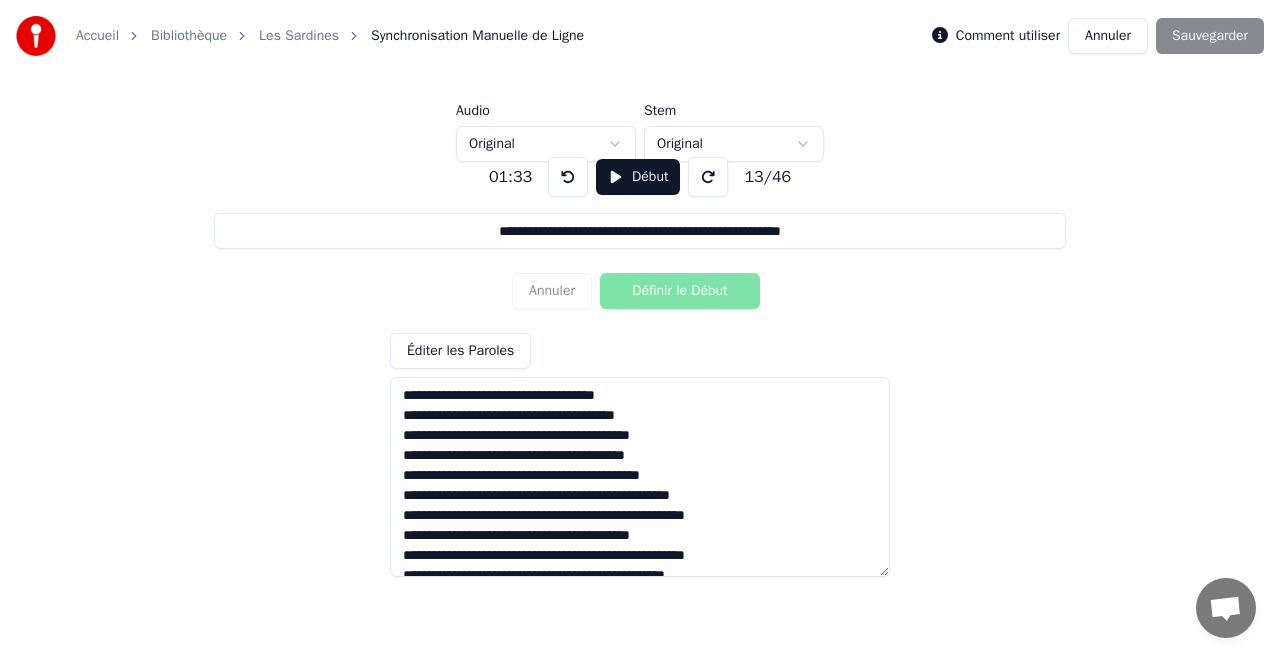 click at bounding box center (568, 177) 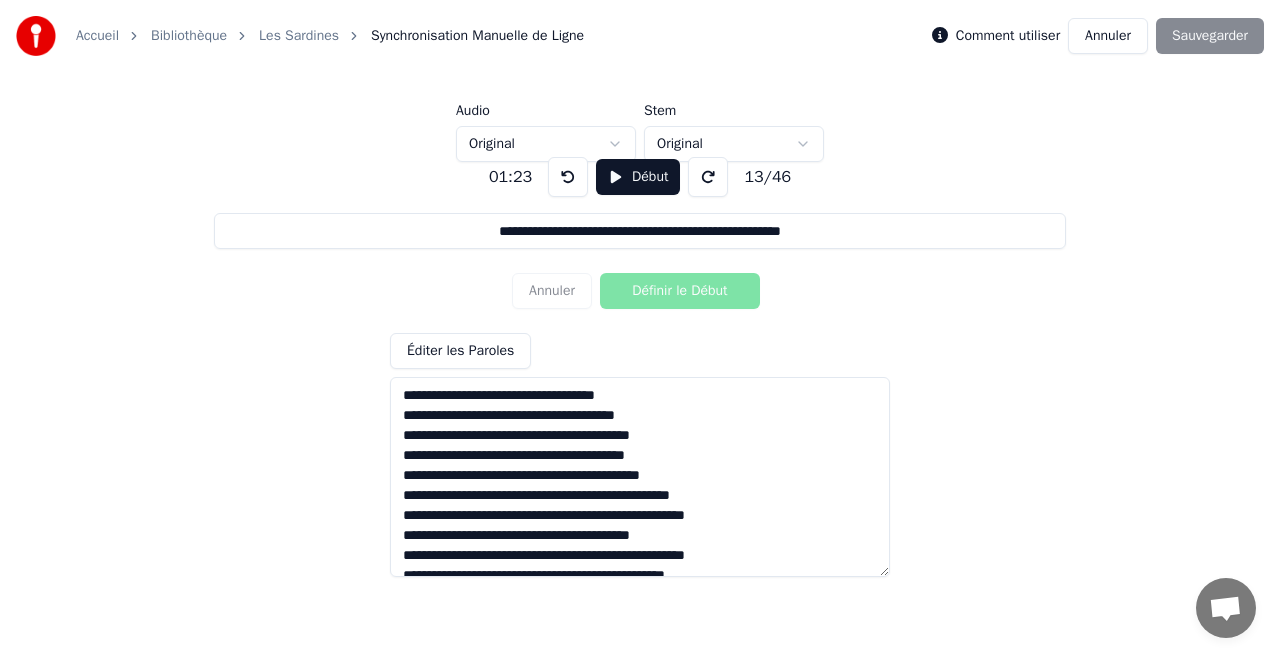 click at bounding box center [568, 177] 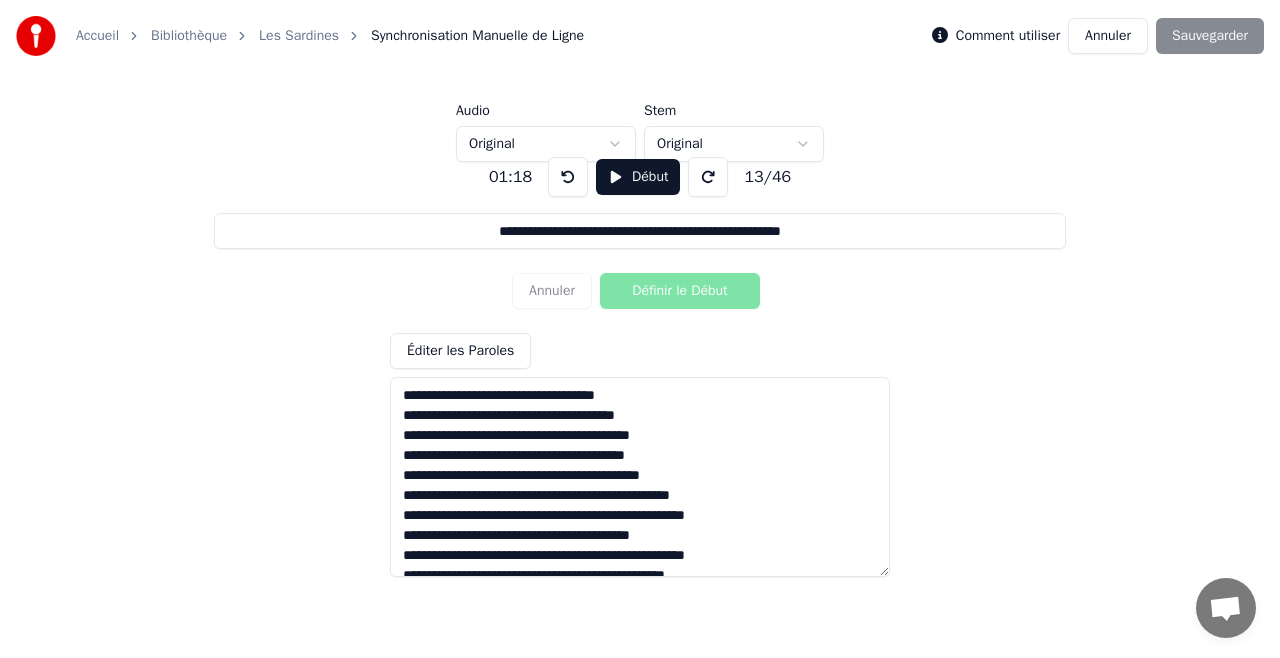 click at bounding box center [568, 177] 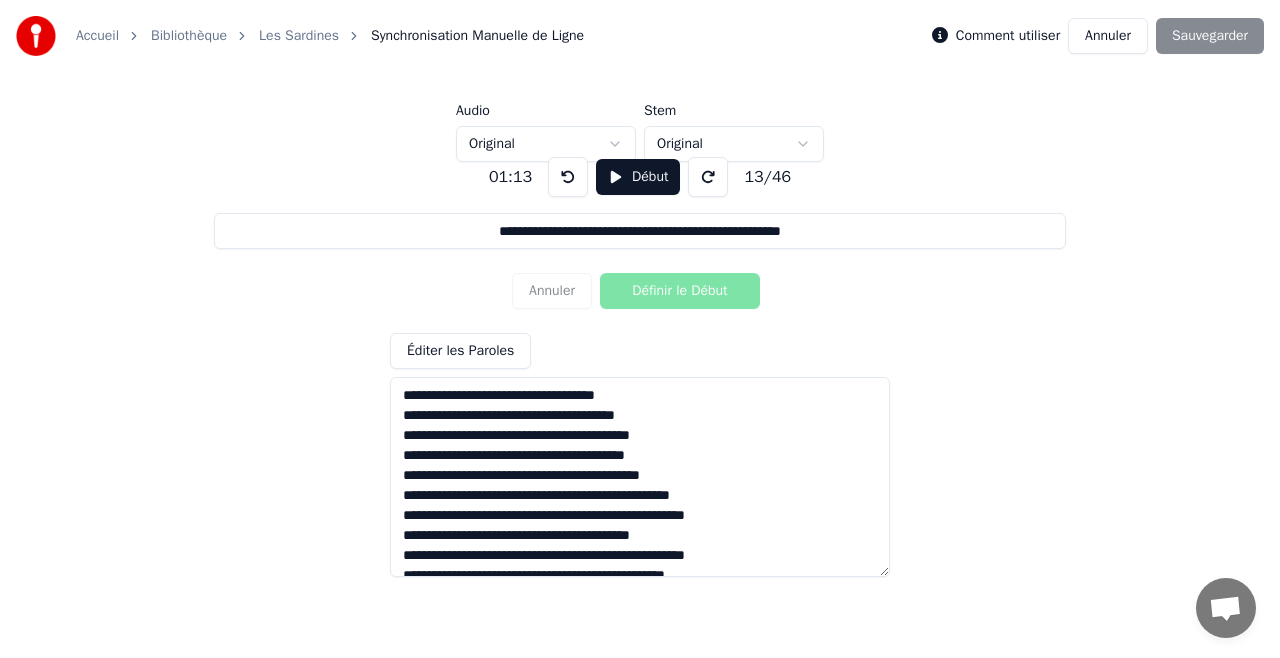 click at bounding box center (568, 177) 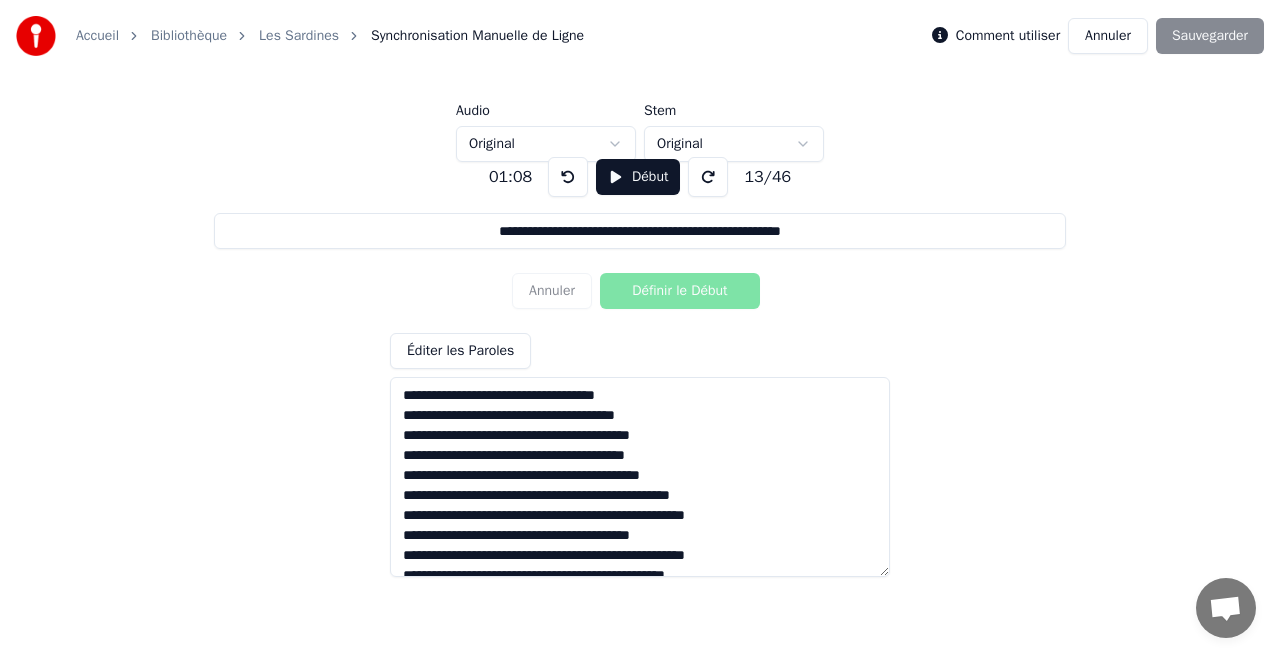 click at bounding box center [568, 177] 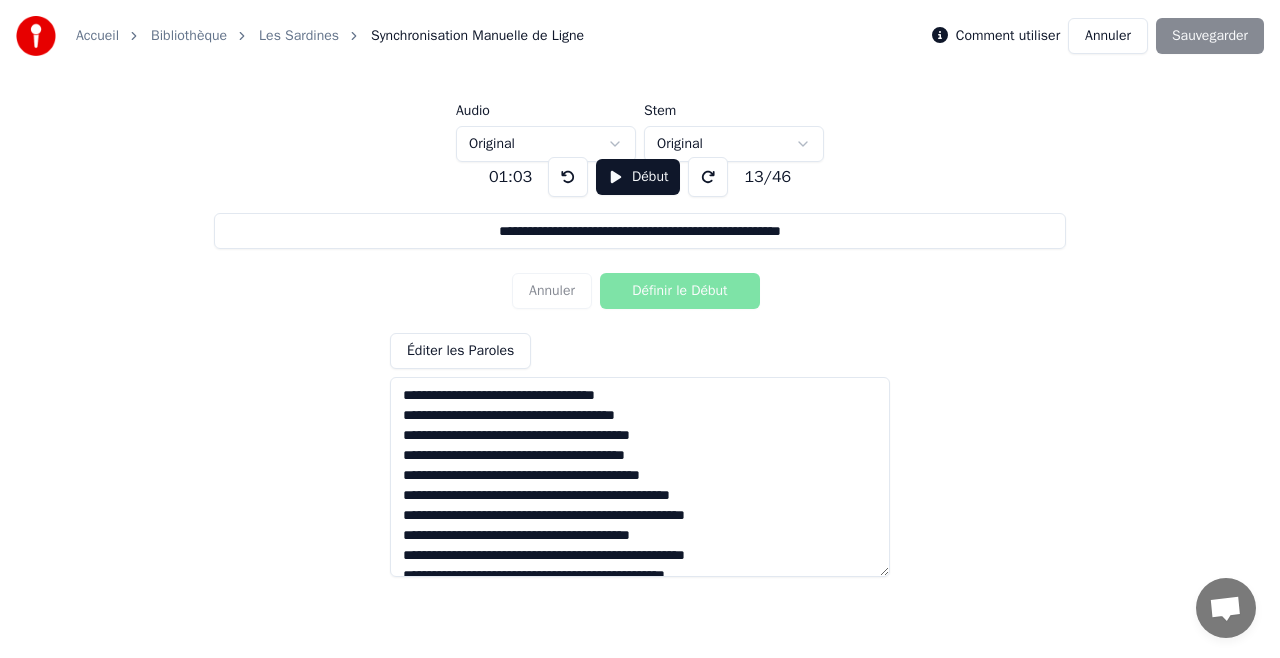 click at bounding box center [568, 177] 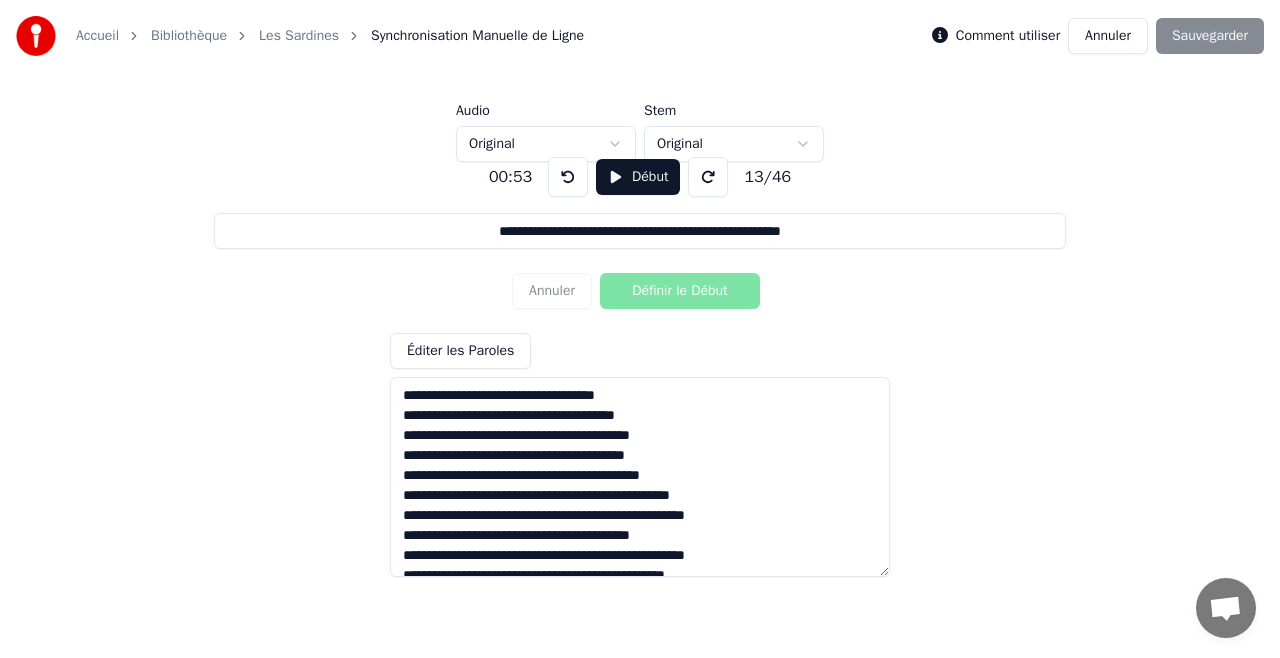 click at bounding box center (568, 177) 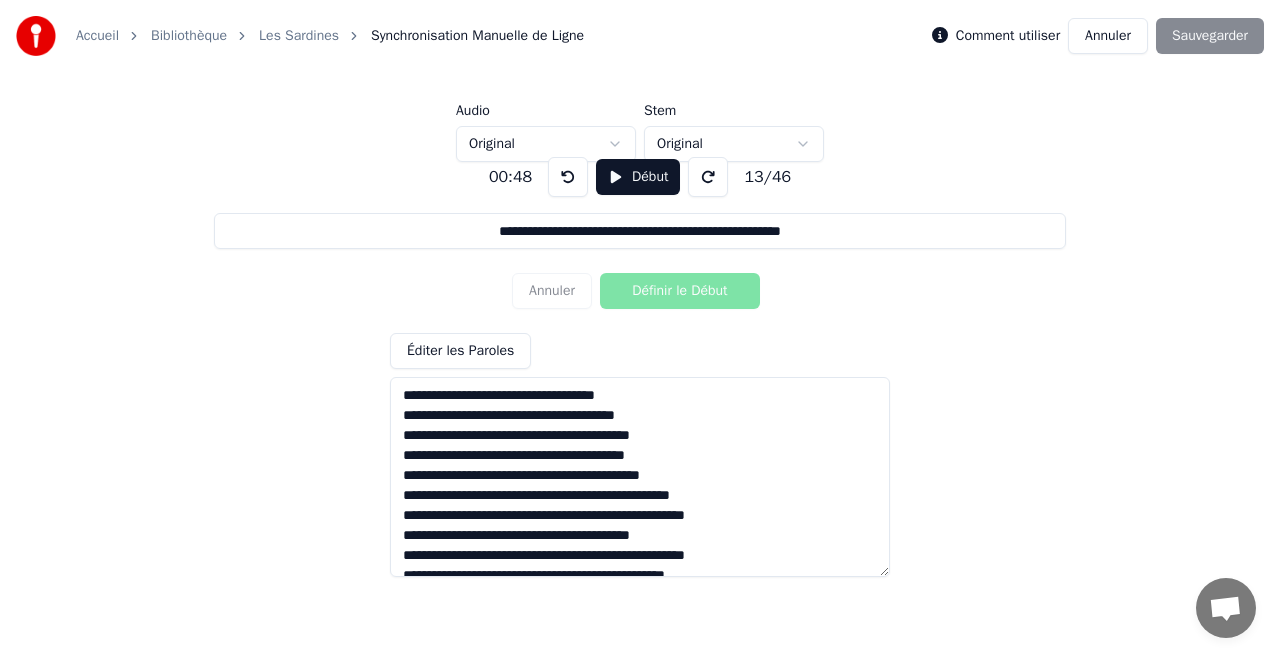 click at bounding box center (568, 177) 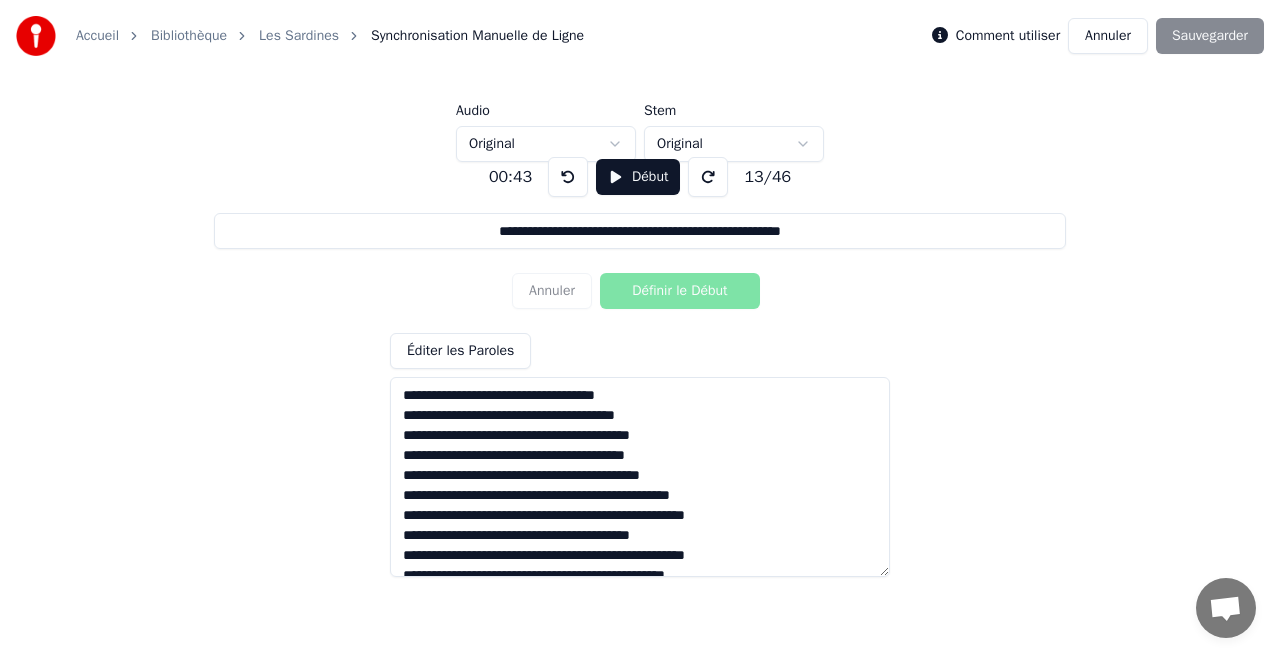 click at bounding box center (568, 177) 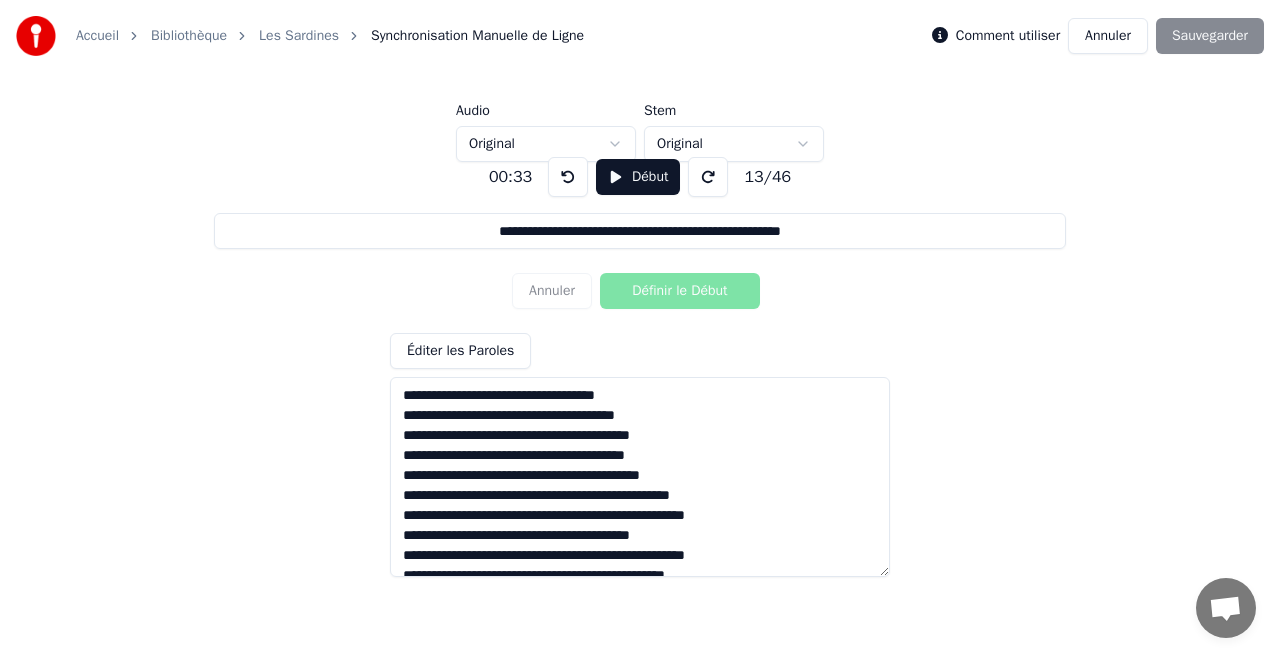 click at bounding box center [568, 177] 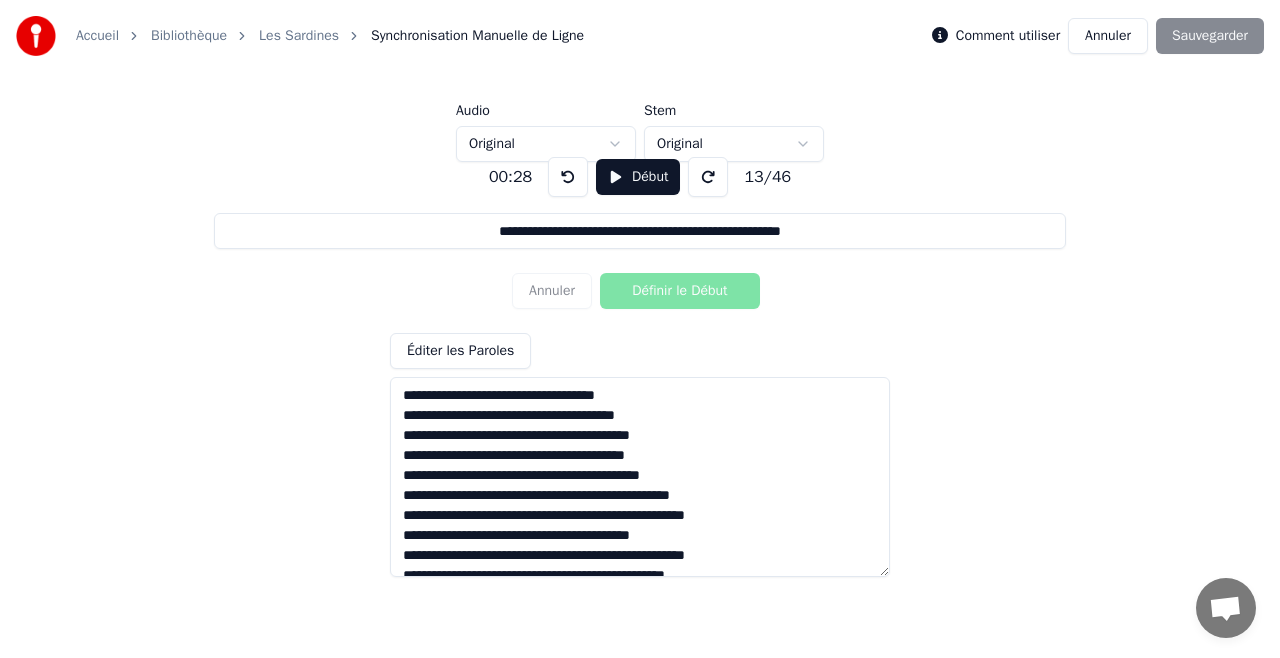 click at bounding box center [568, 177] 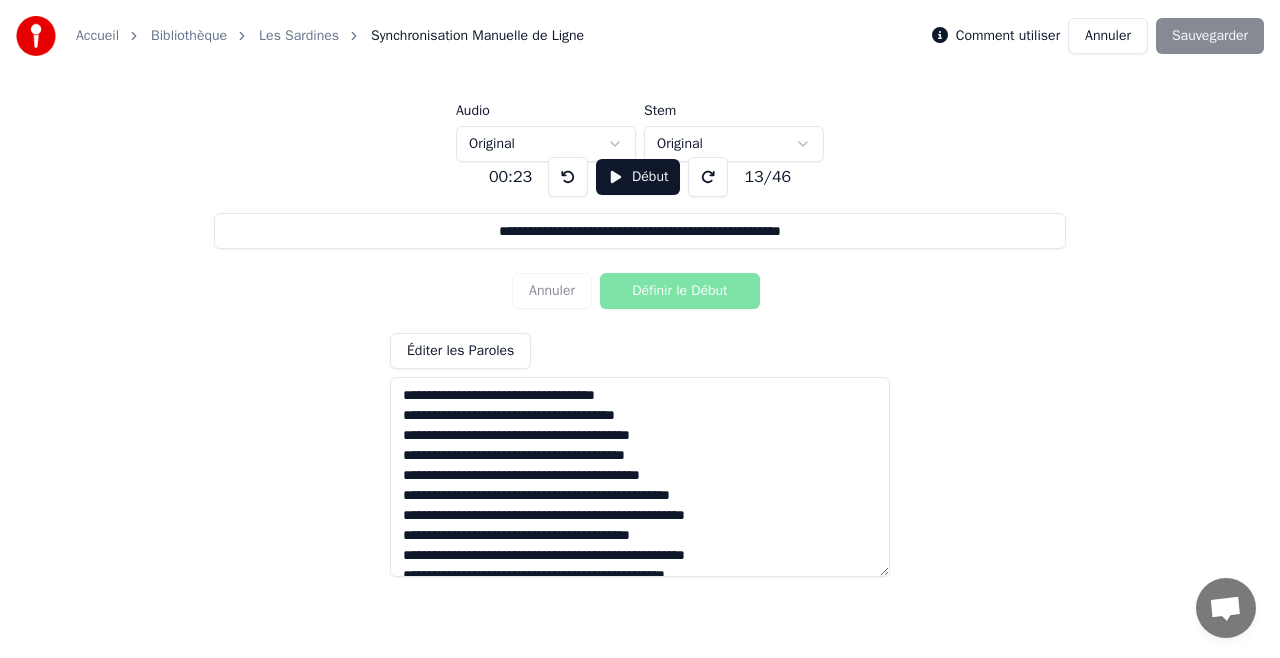 click at bounding box center (568, 177) 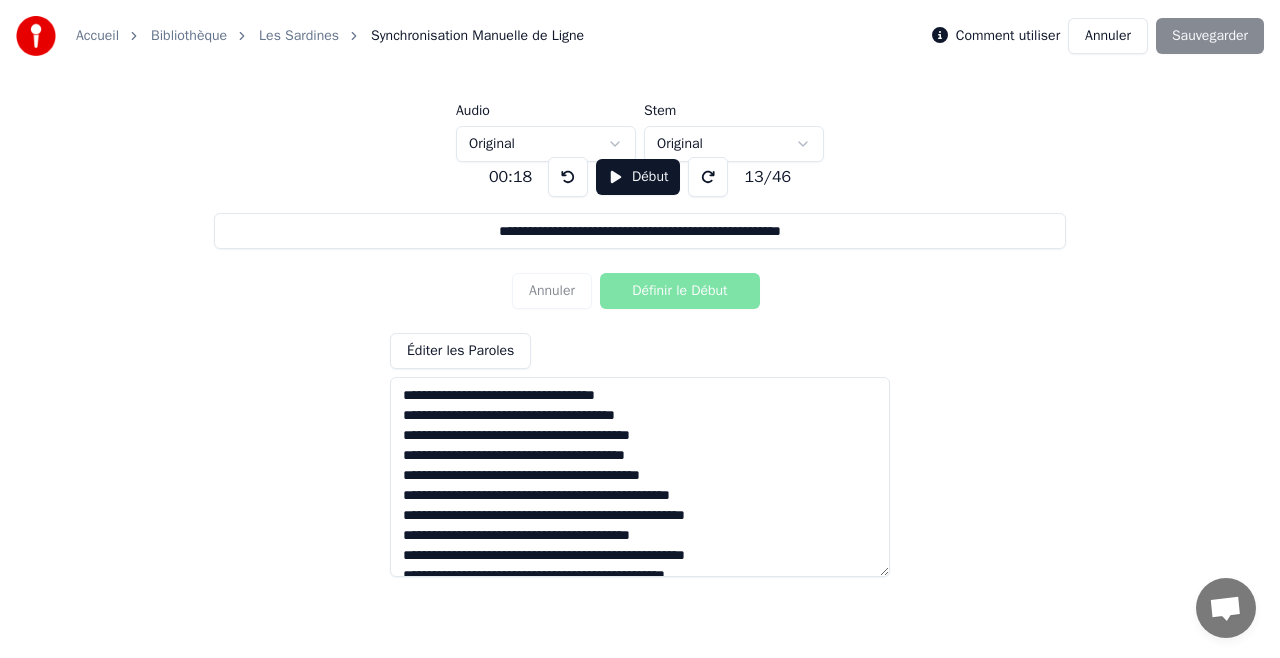 click at bounding box center (568, 177) 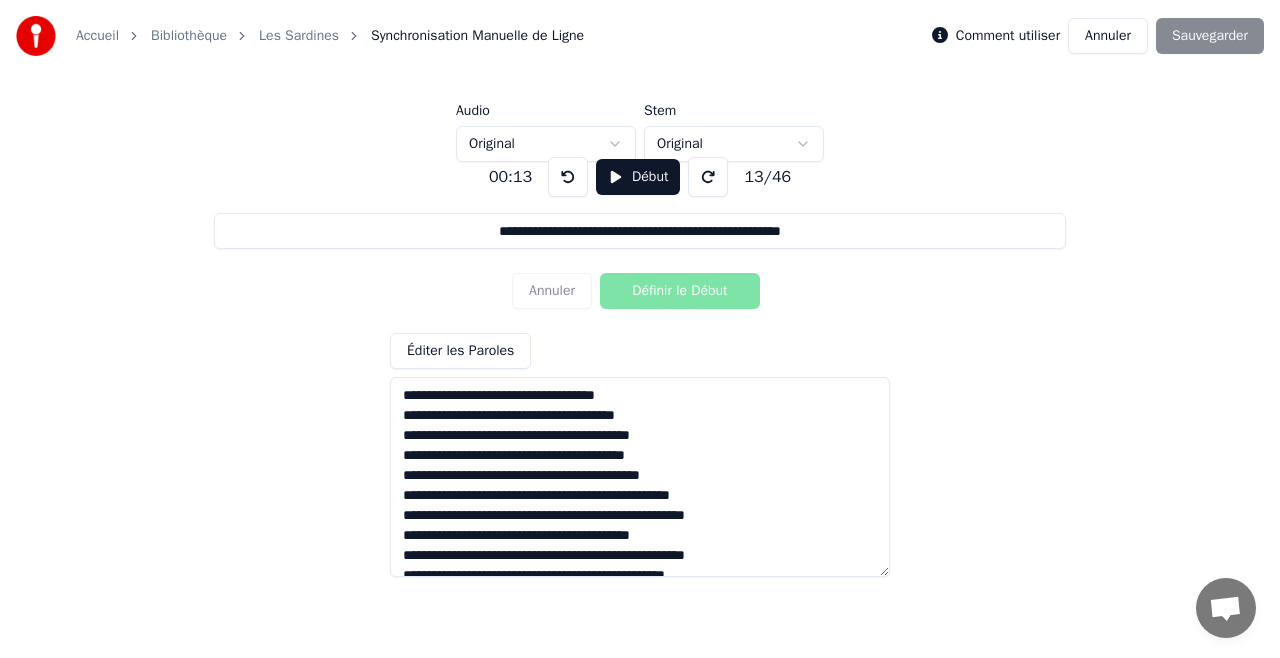 click at bounding box center [568, 177] 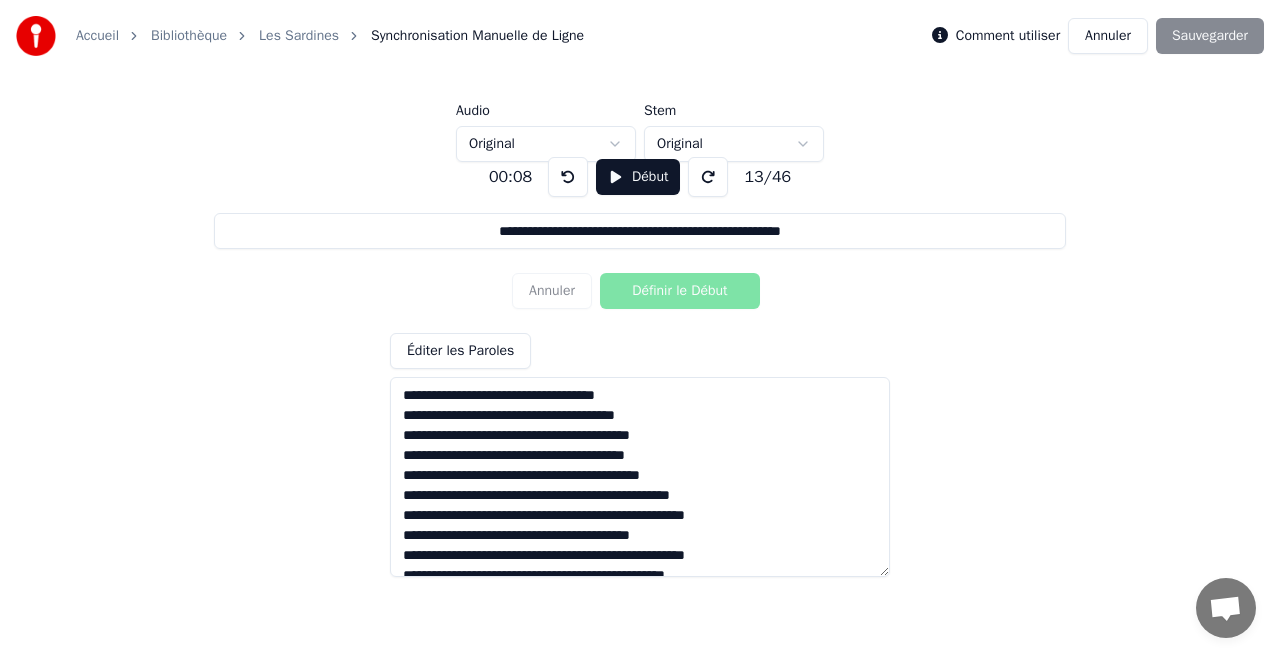 click at bounding box center (568, 177) 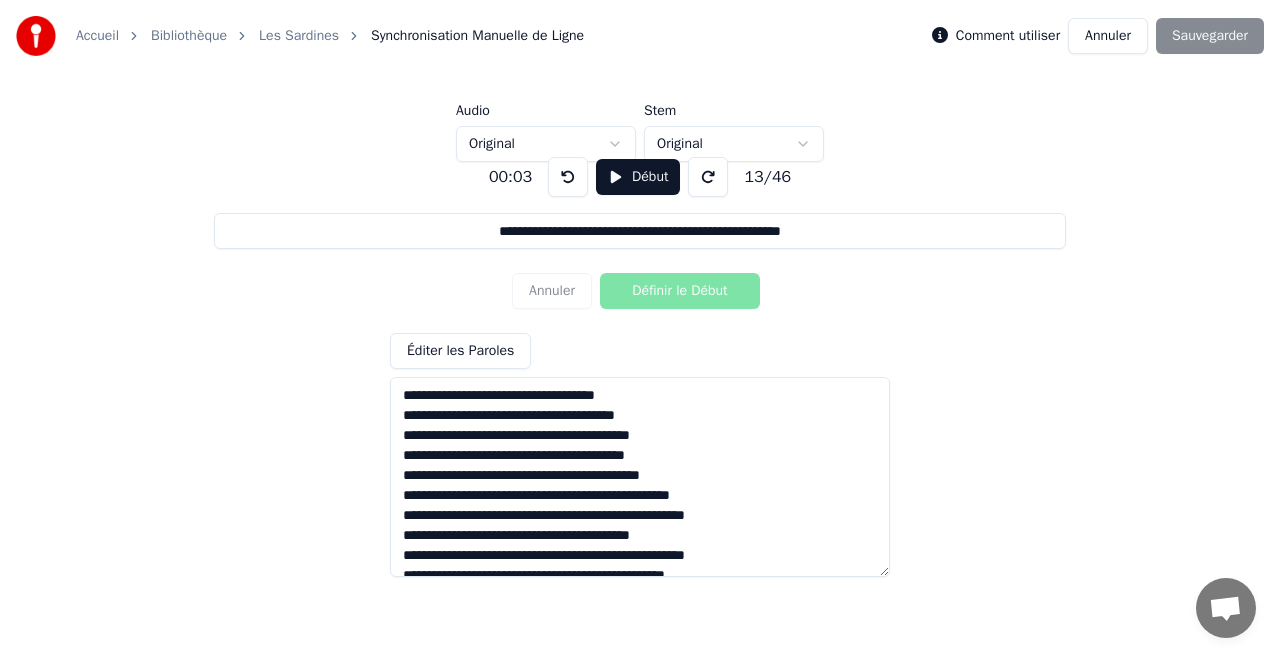 click at bounding box center [568, 177] 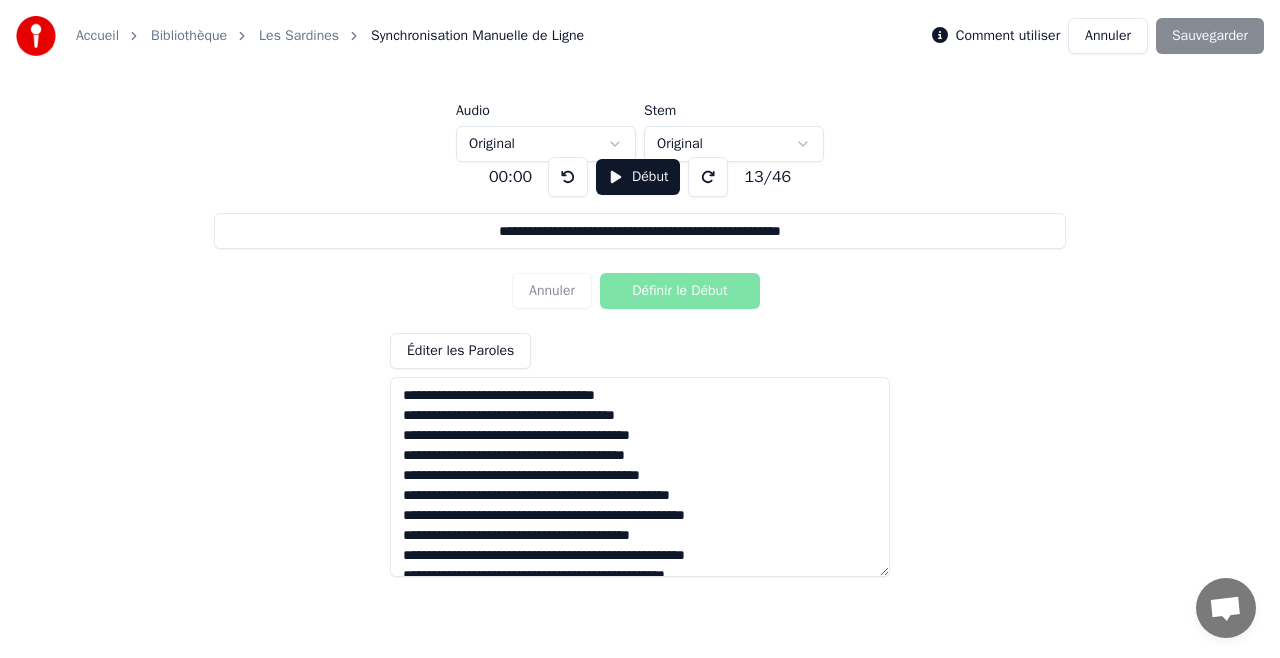 click at bounding box center (568, 177) 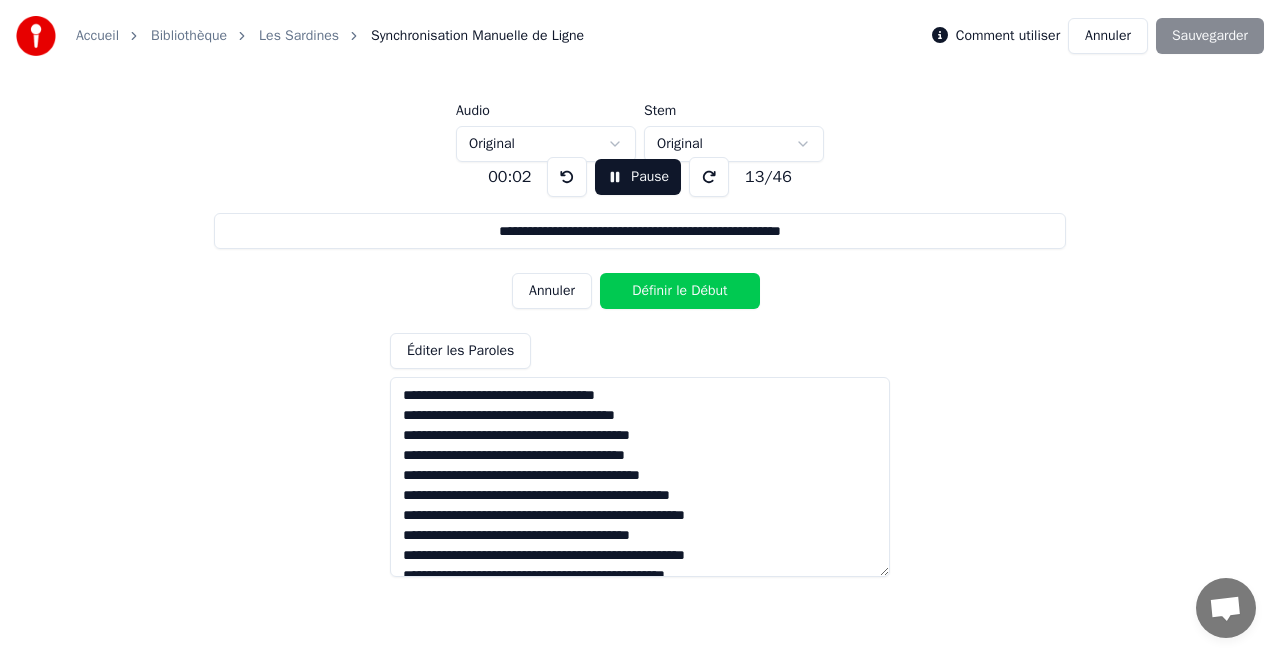 click on "Annuler" at bounding box center (552, 291) 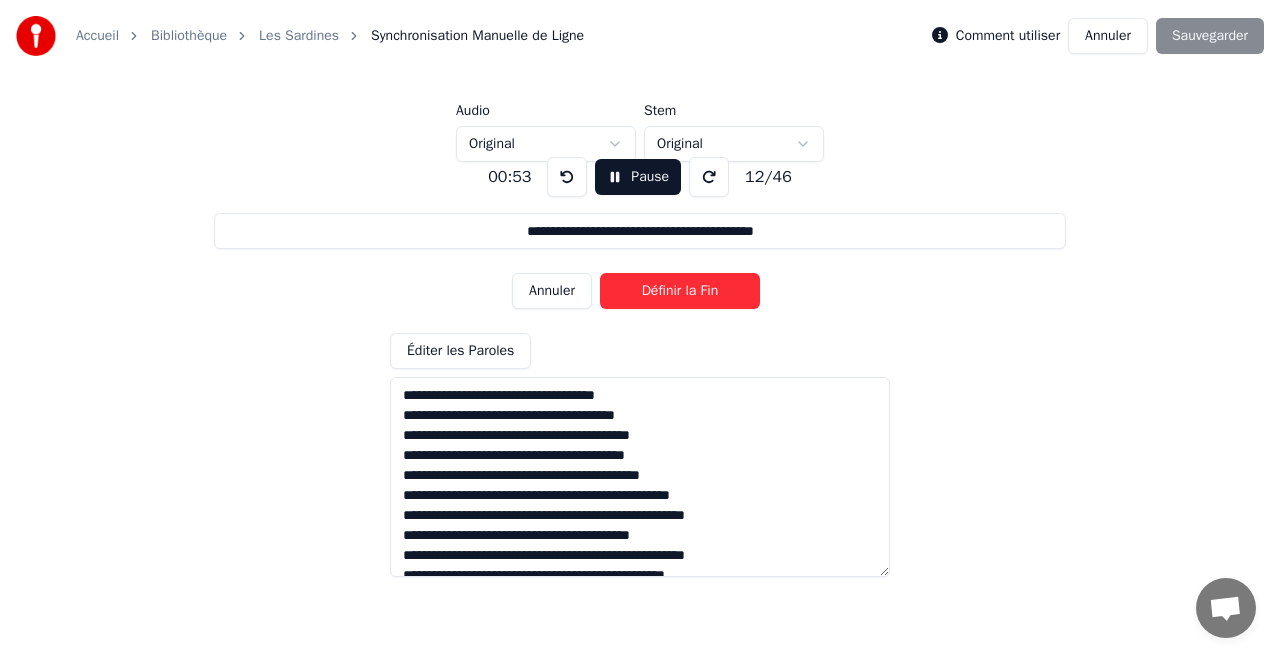 click on "Annuler" at bounding box center (552, 291) 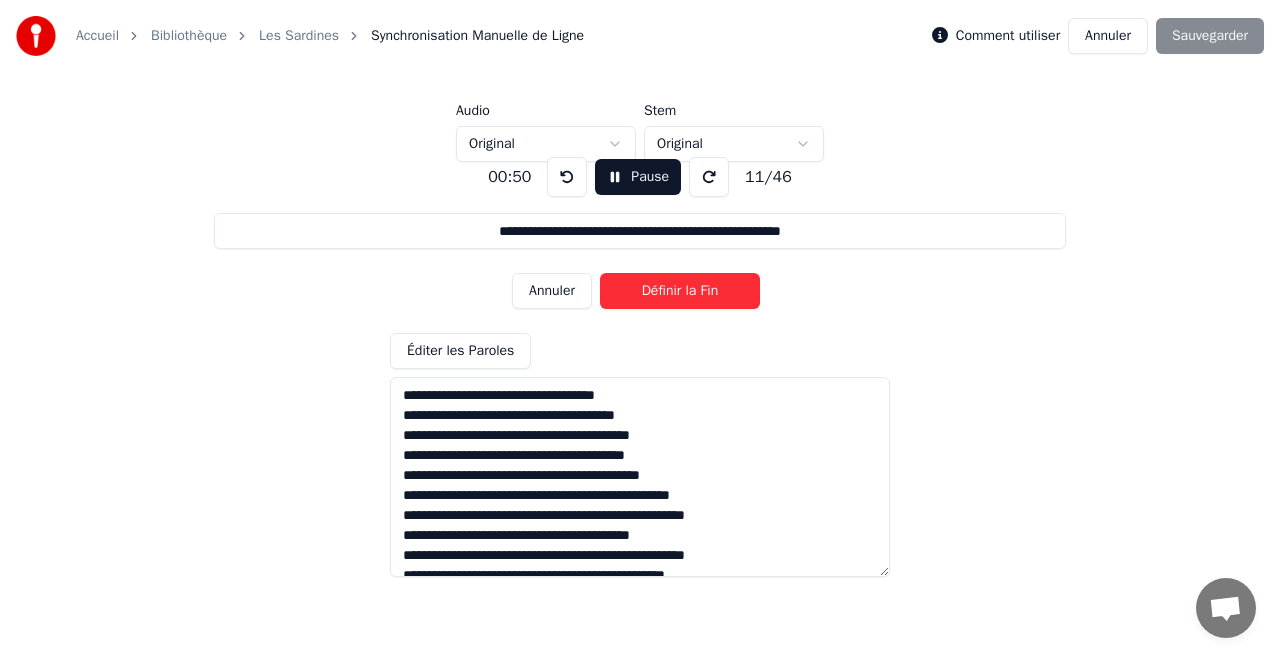 click on "Annuler" at bounding box center (552, 291) 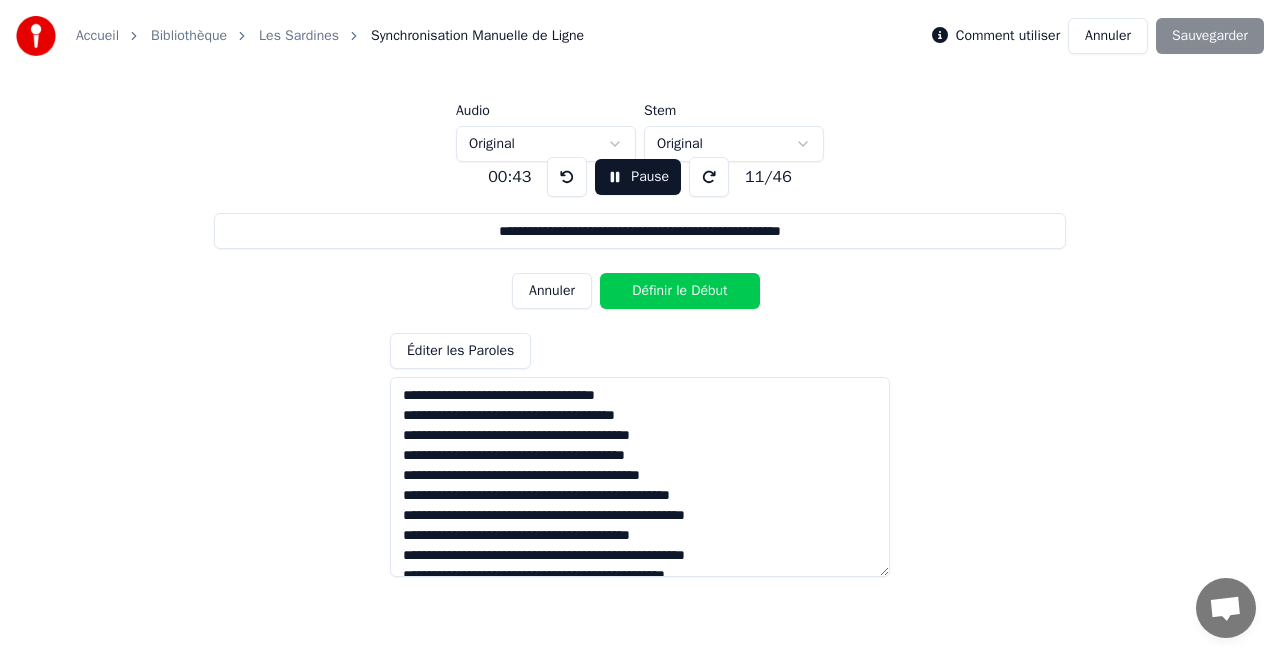 click on "Annuler" at bounding box center (552, 291) 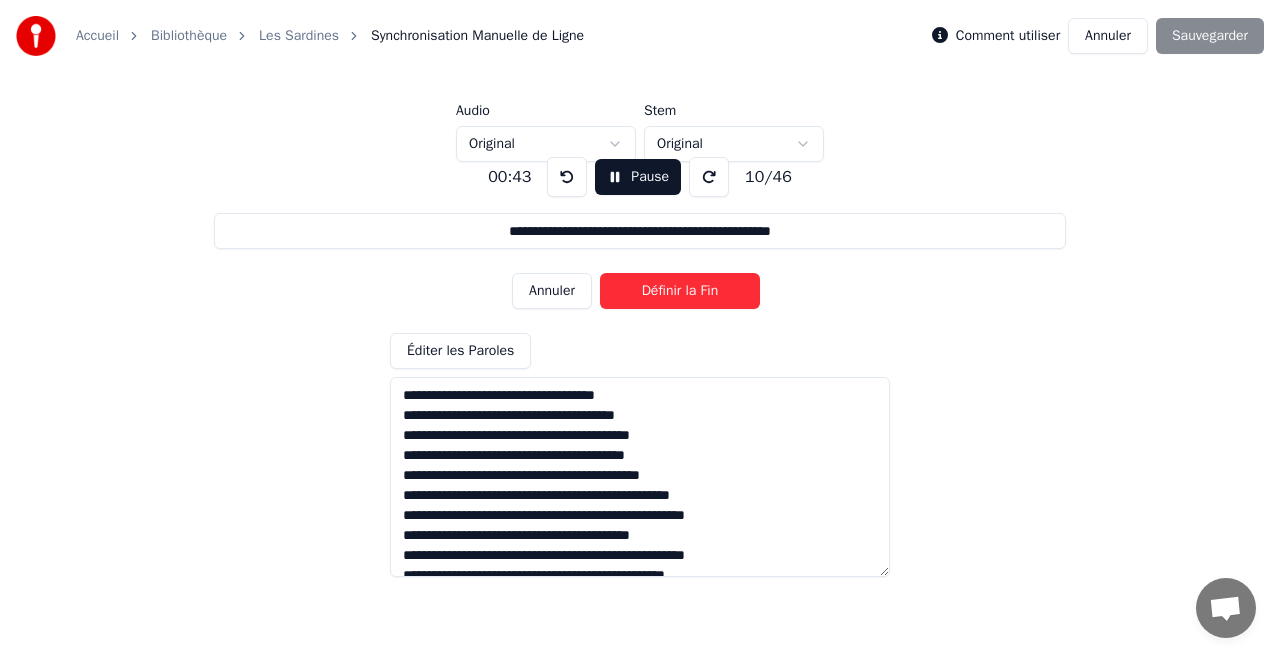 click on "Définir la Fin" at bounding box center [680, 291] 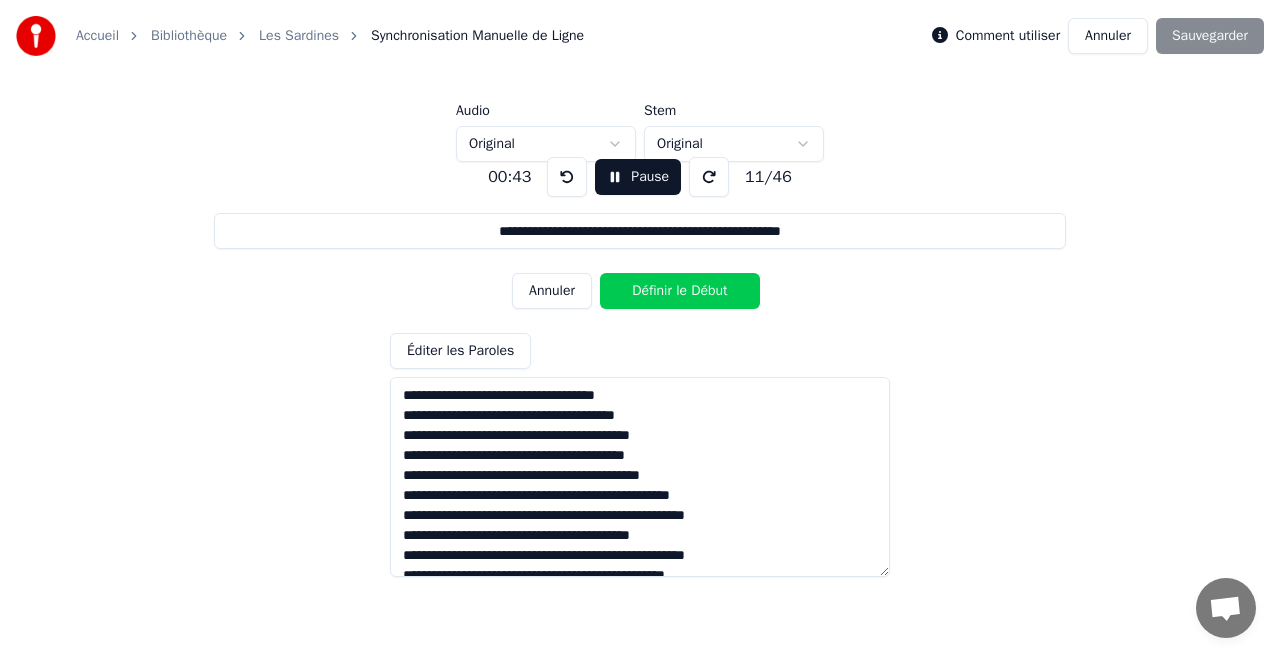 click on "Définir le Début" at bounding box center (680, 291) 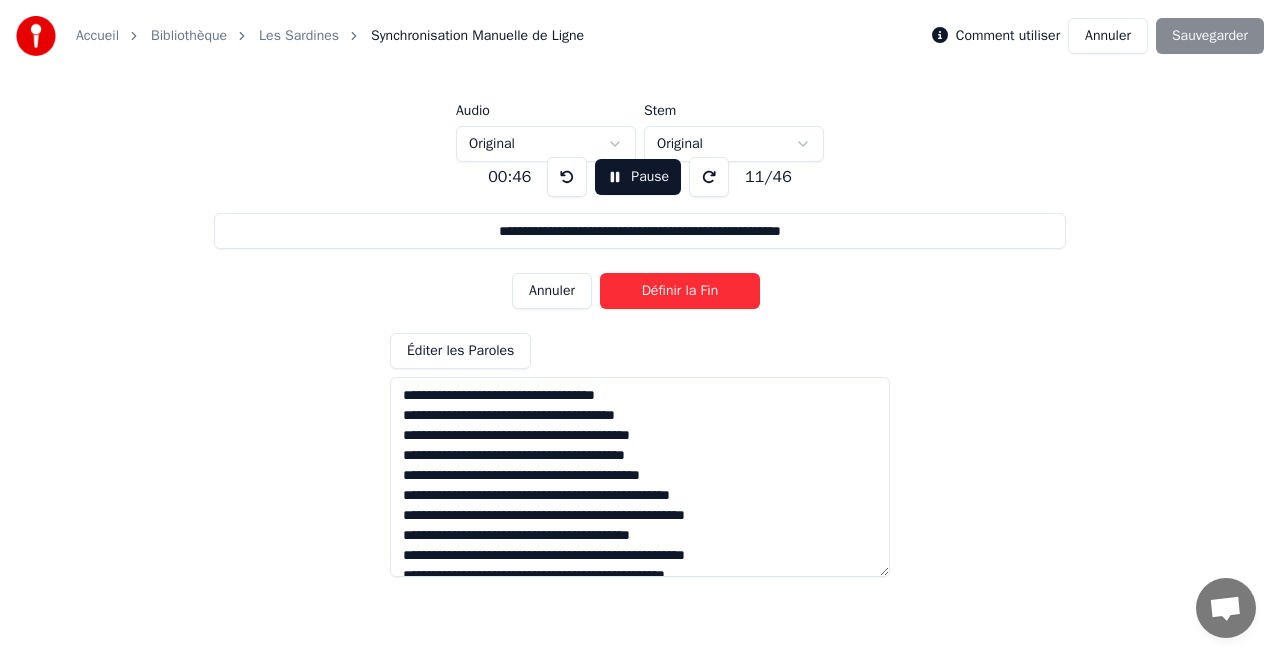 click on "Définir la Fin" at bounding box center [680, 291] 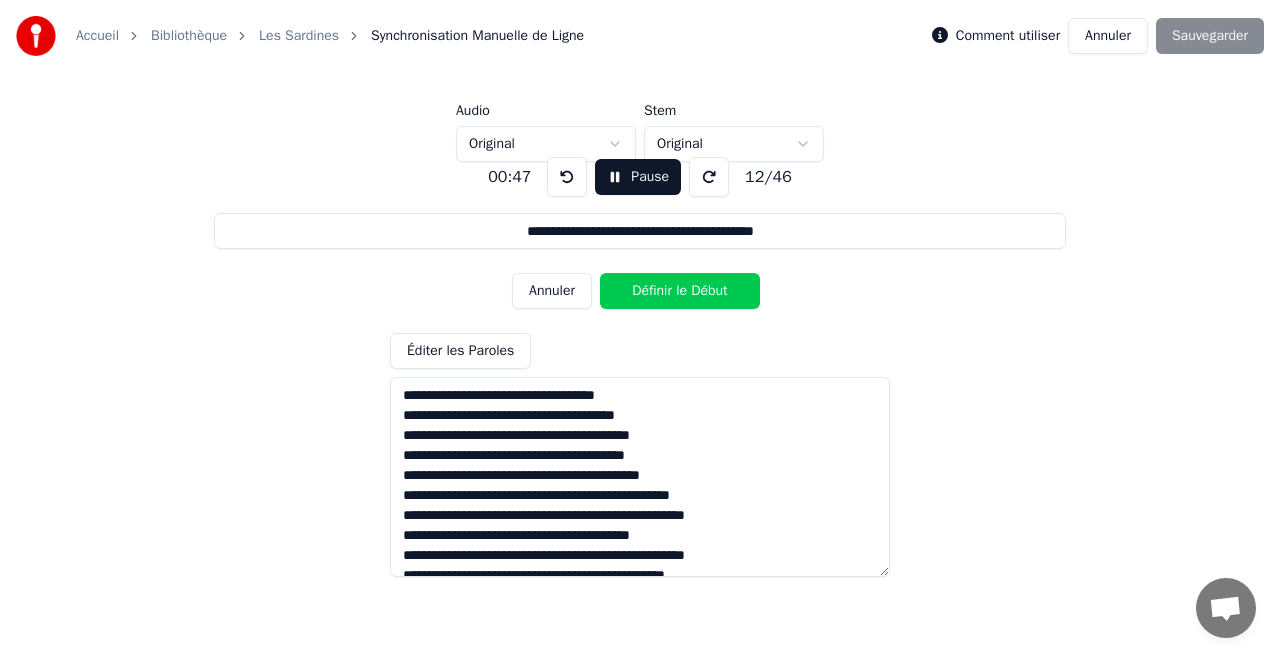 click on "Définir le Début" at bounding box center [680, 291] 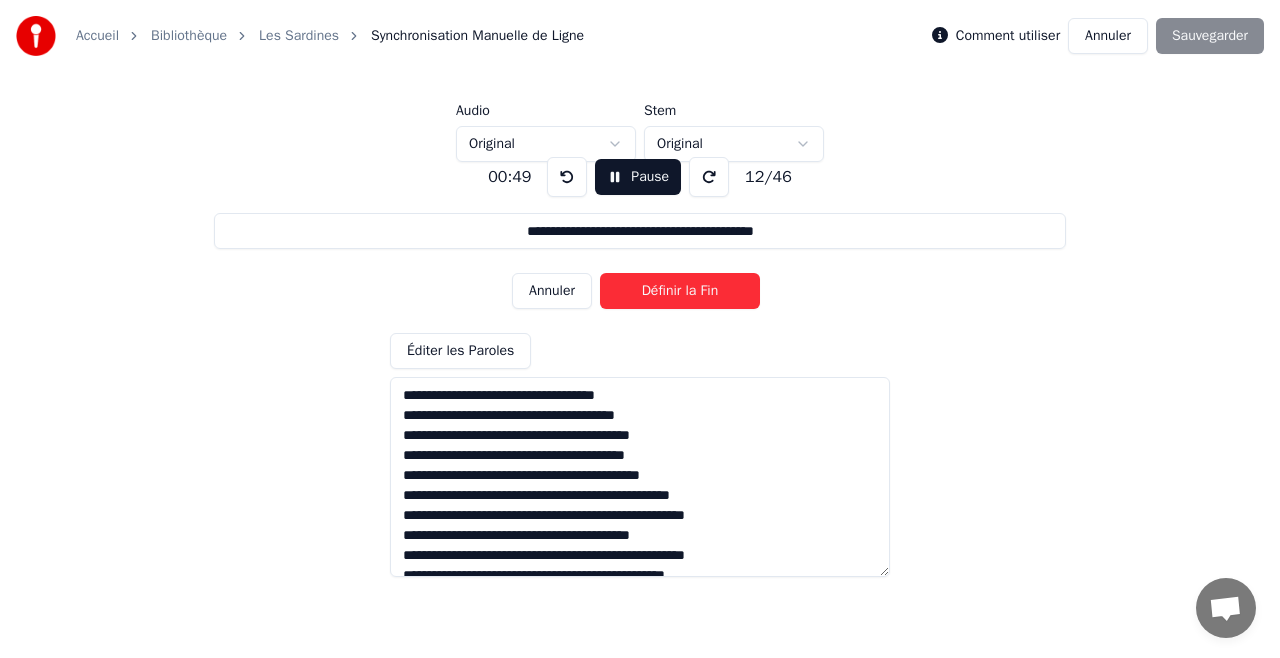 click on "Définir la Fin" at bounding box center [680, 291] 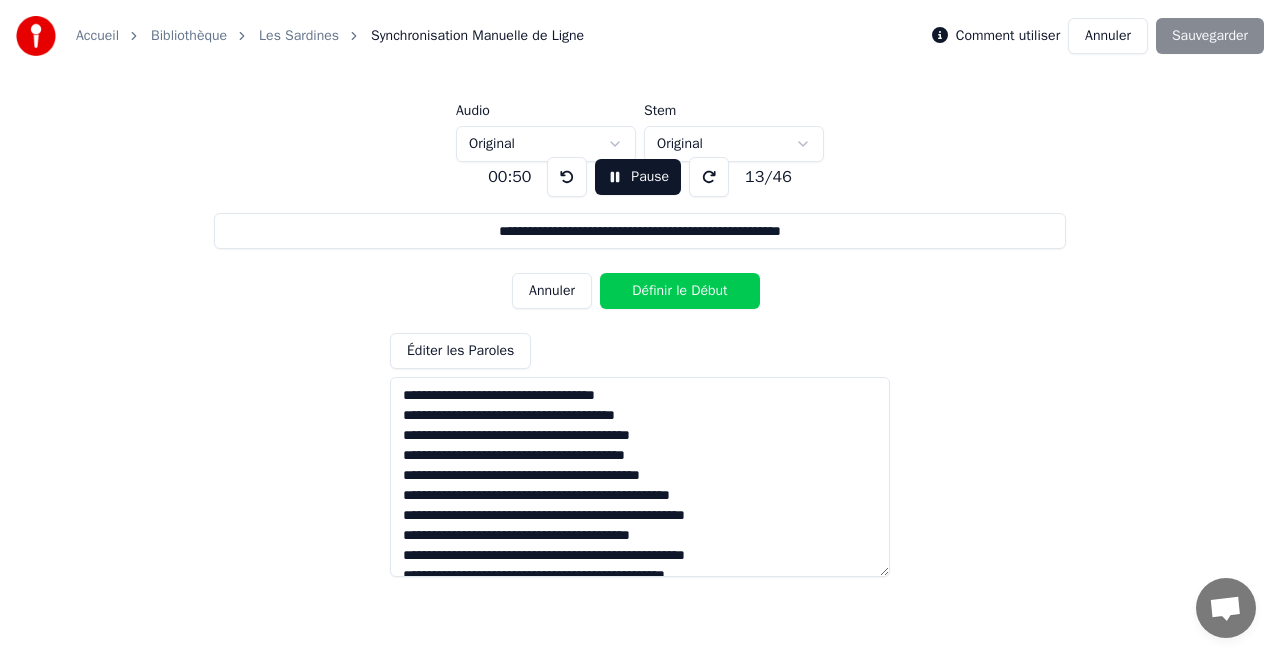 click on "Définir le Début" at bounding box center (680, 291) 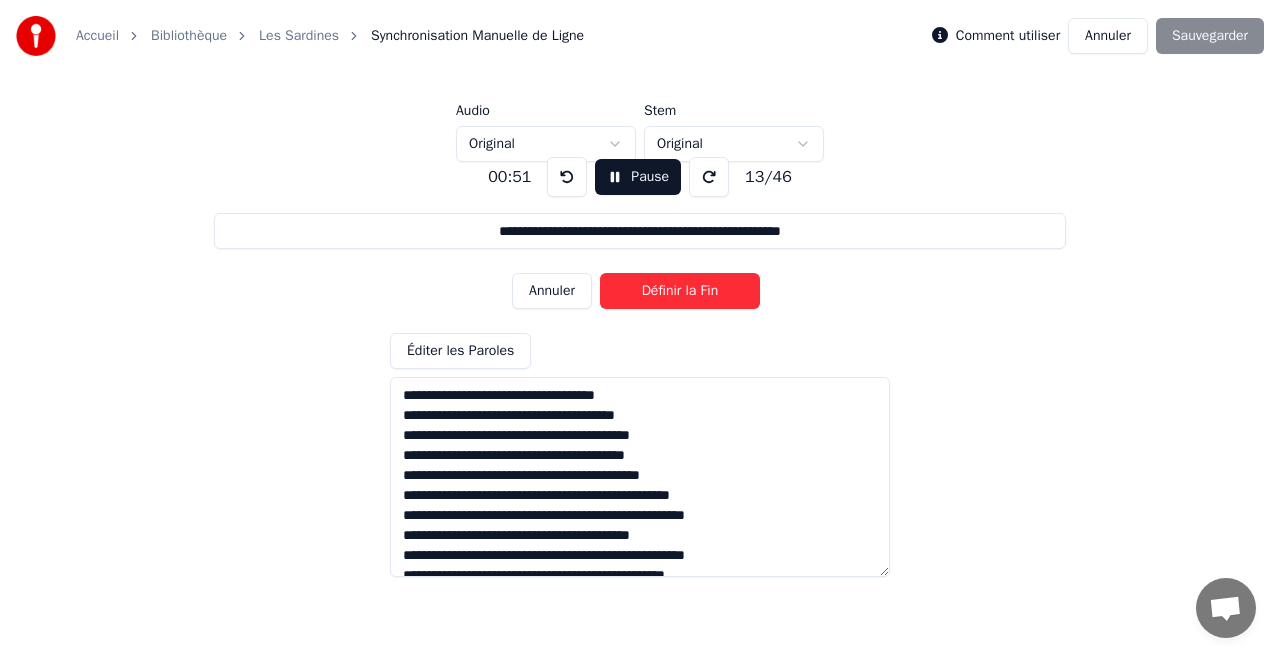 type 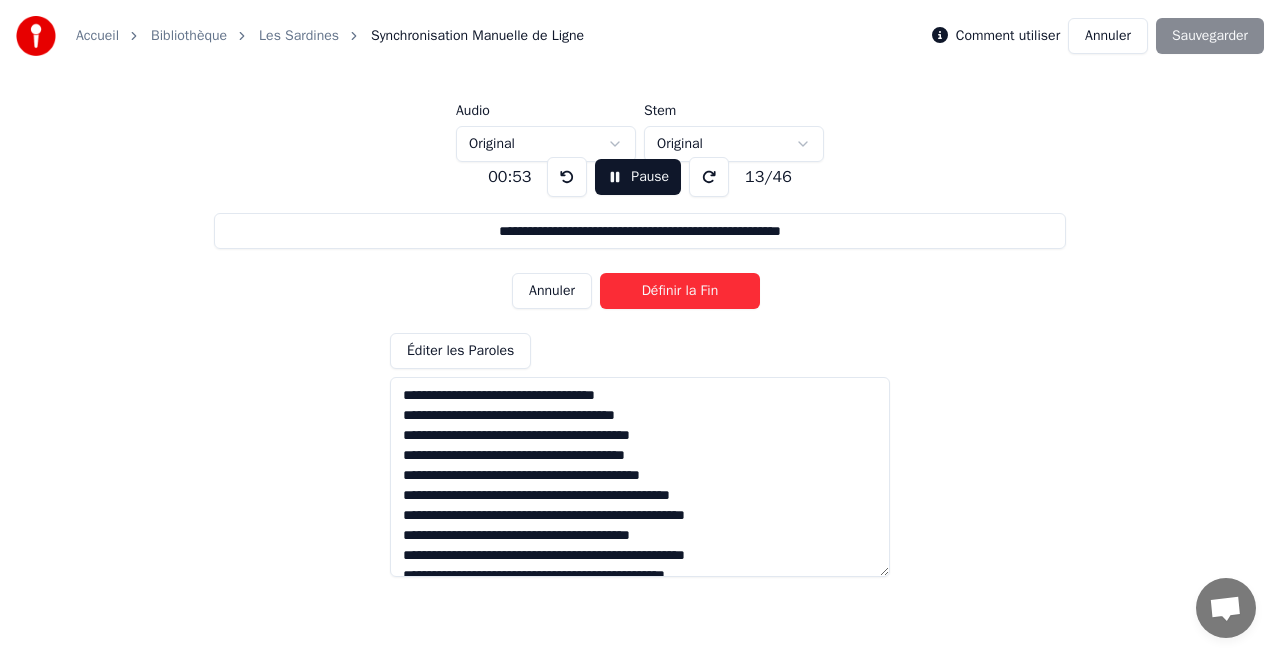 click on "Définir la Fin" at bounding box center (680, 291) 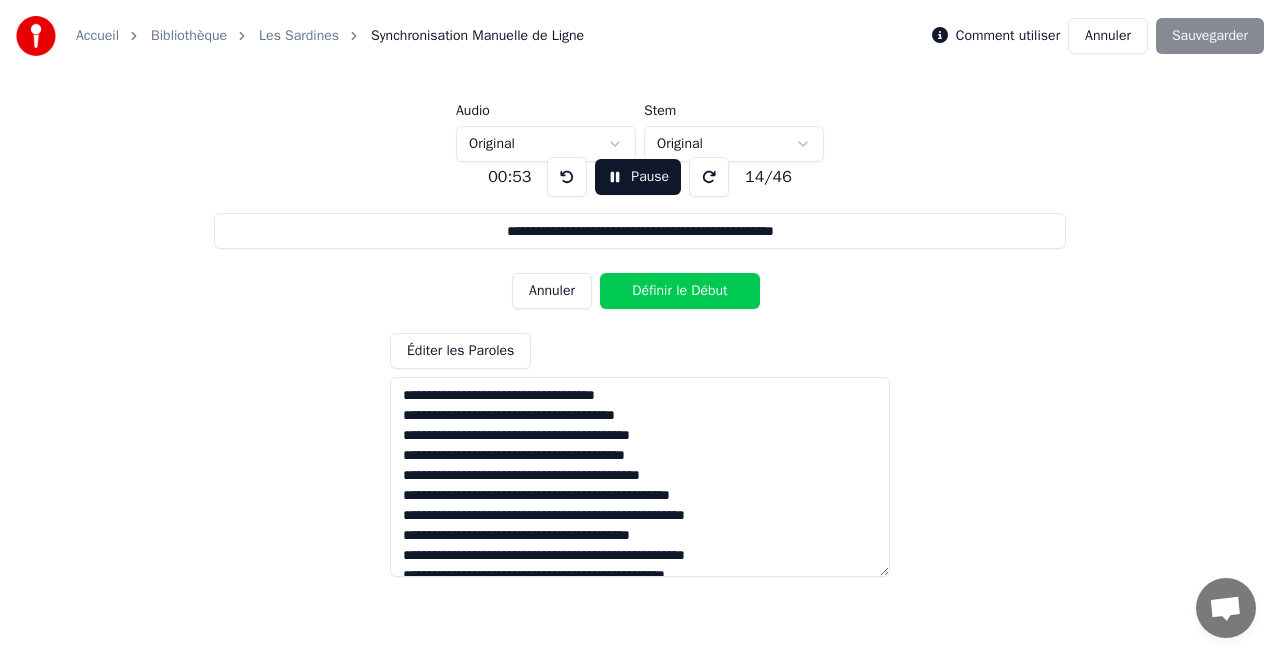 click on "Définir le Début" at bounding box center (680, 291) 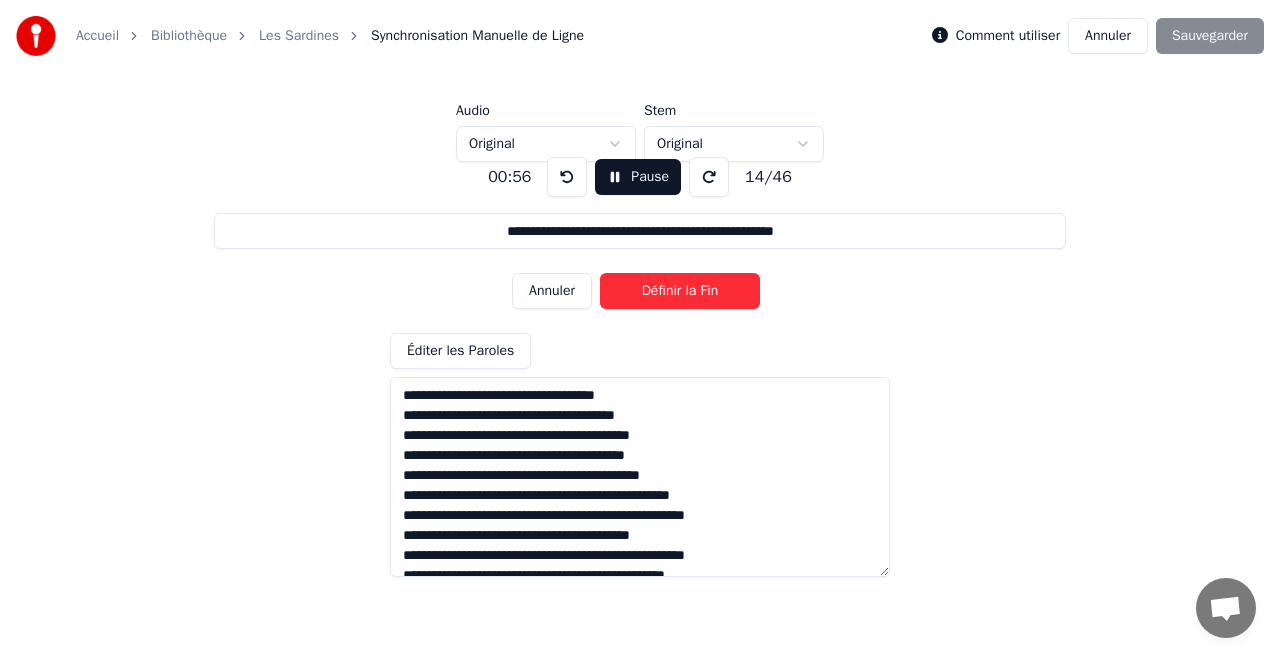 click on "Définir la Fin" at bounding box center [680, 291] 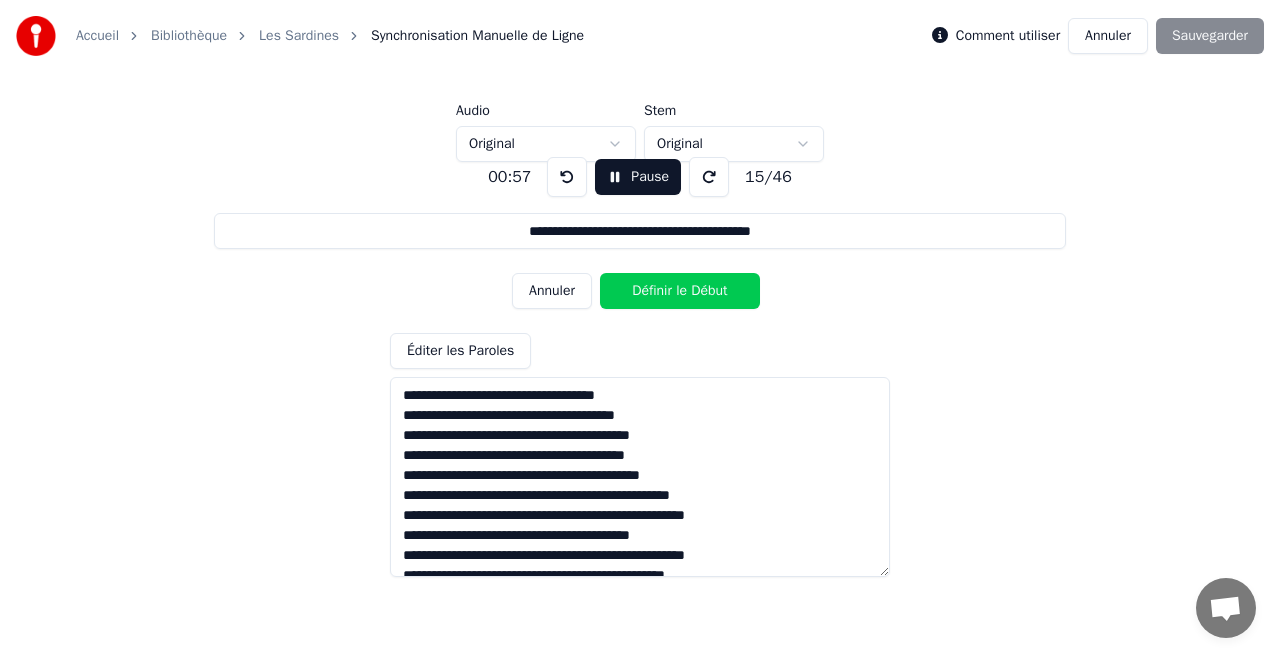 click on "Définir le Début" at bounding box center (680, 291) 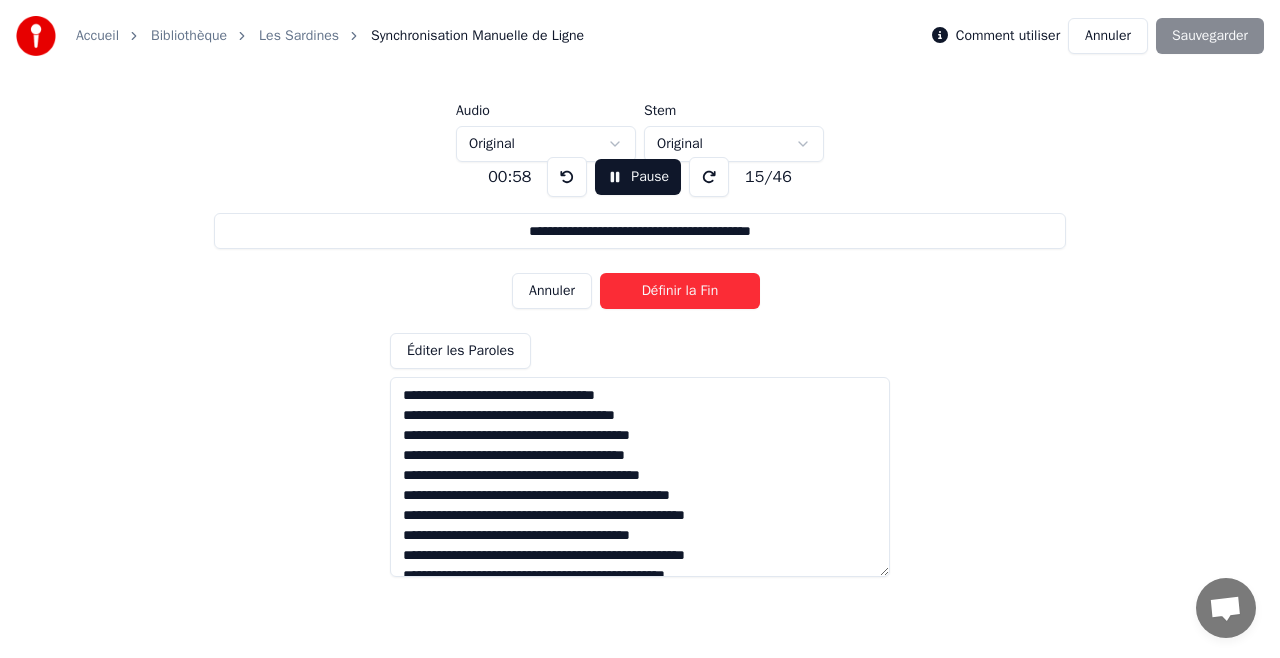 click on "Annuler" at bounding box center (552, 291) 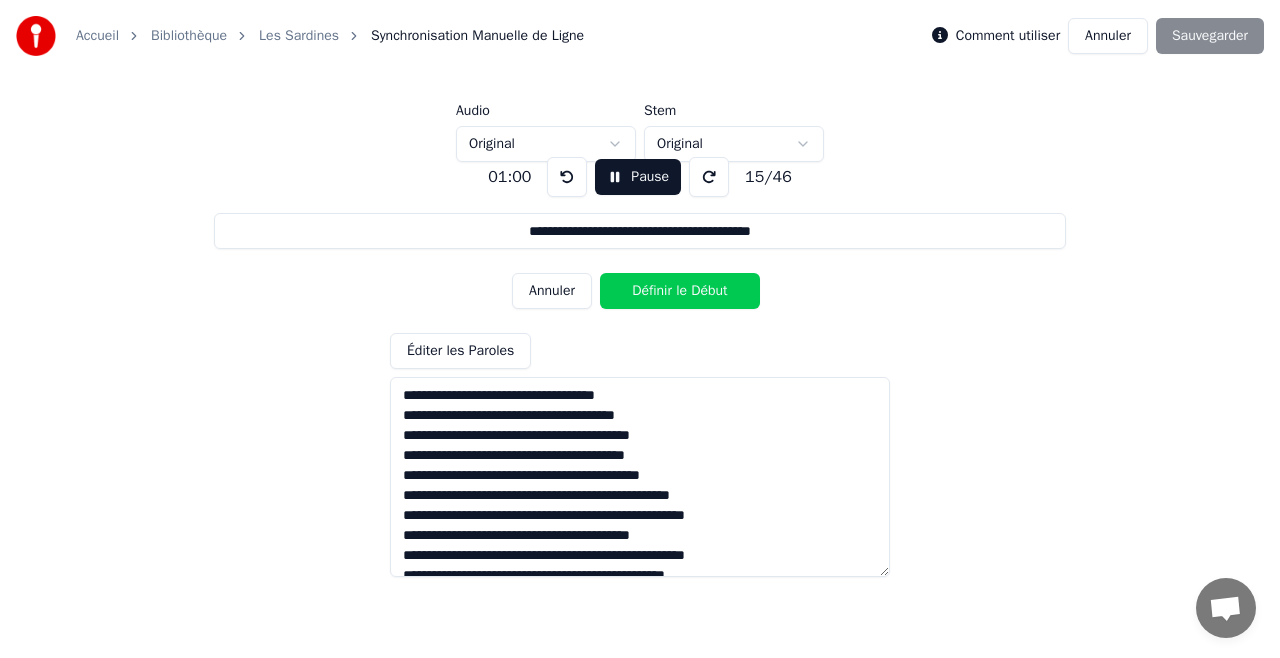 click on "Définir le Début" at bounding box center [680, 291] 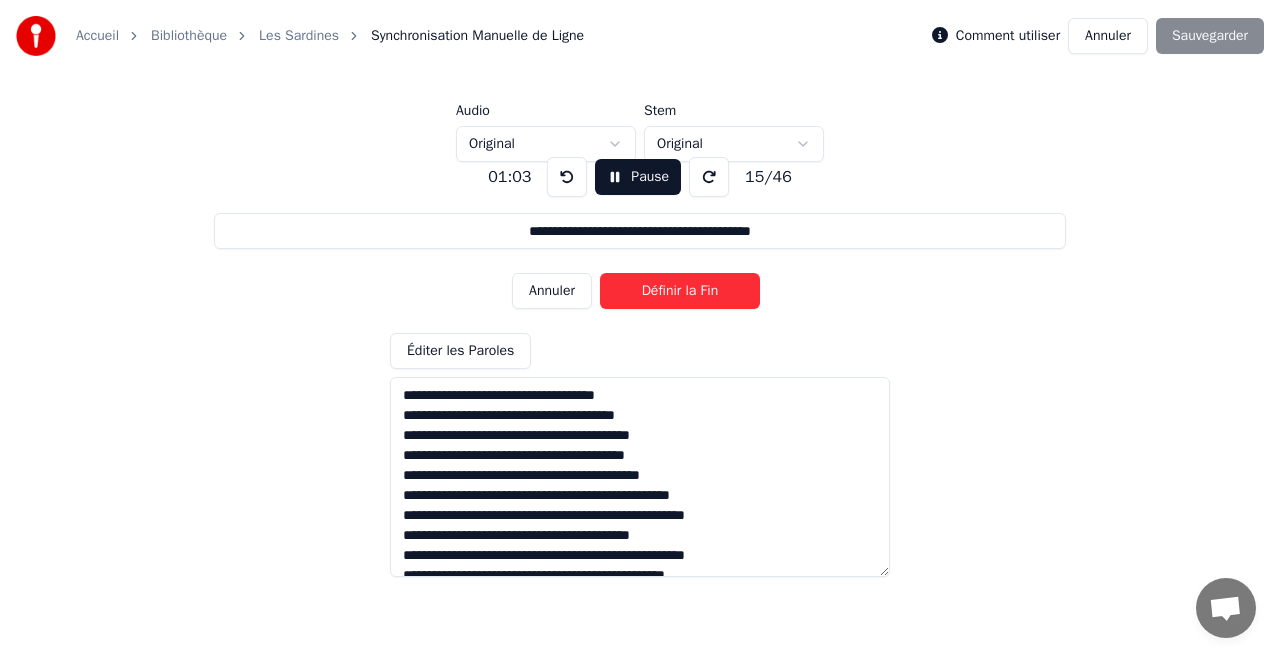 click on "Définir la Fin" at bounding box center [680, 291] 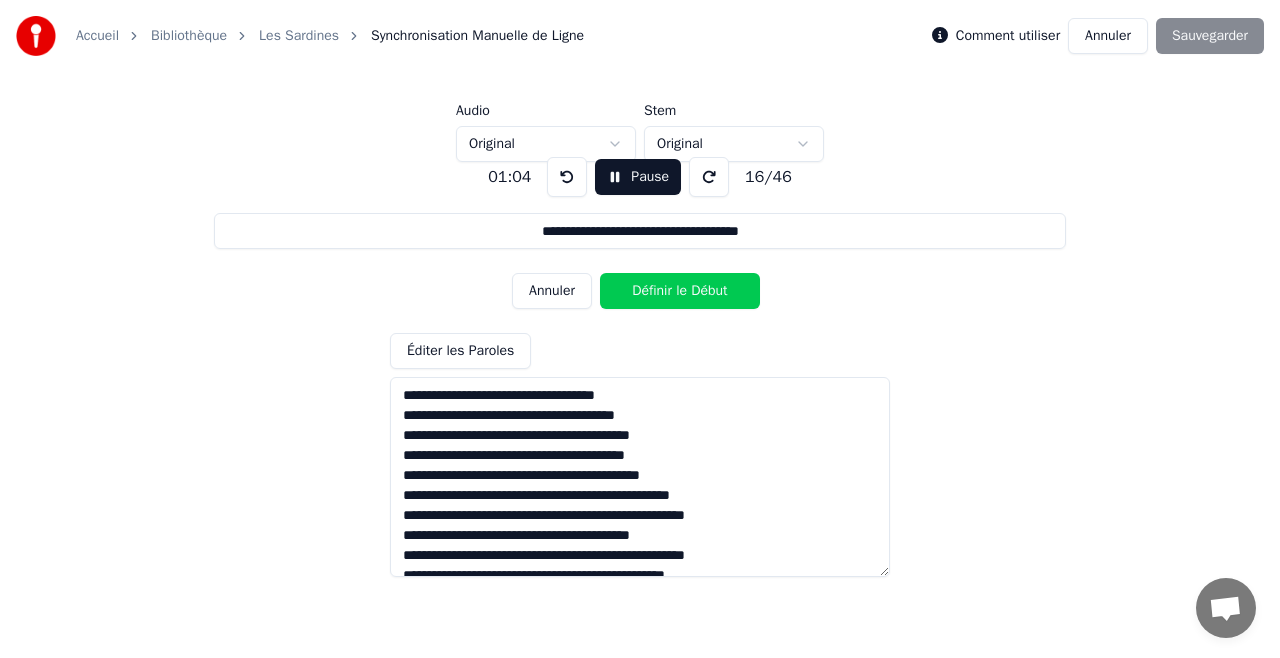 click on "Définir le Début" at bounding box center (680, 291) 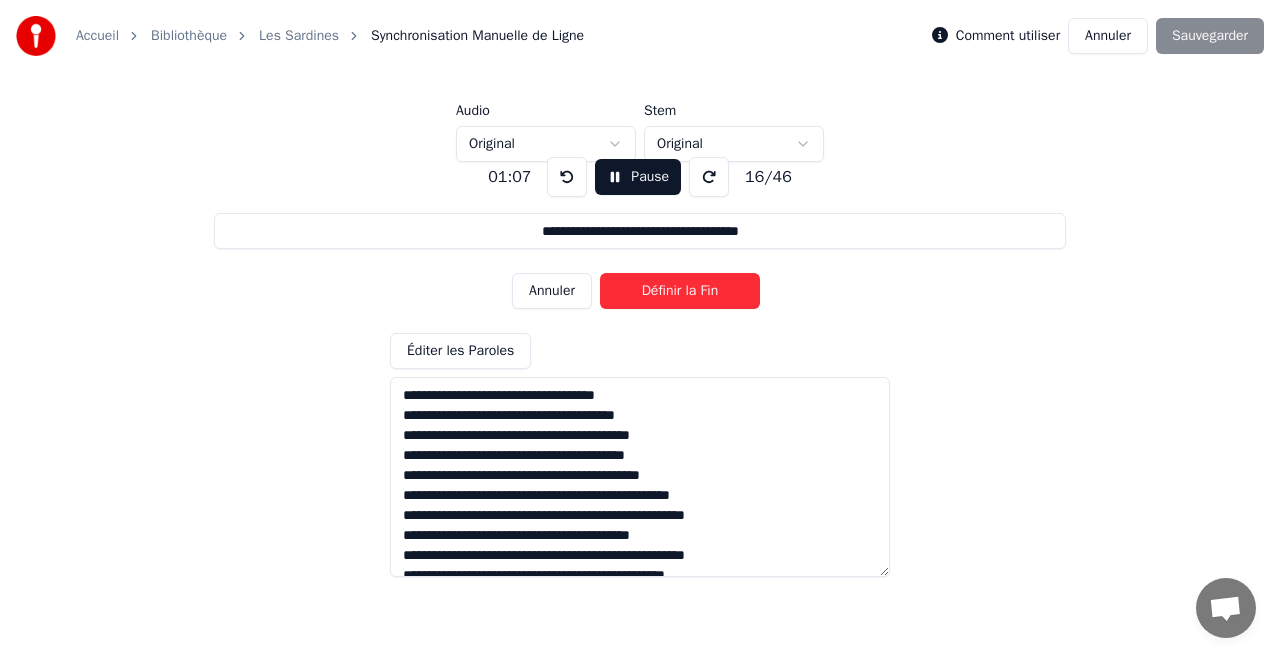 click on "Définir la Fin" at bounding box center (680, 291) 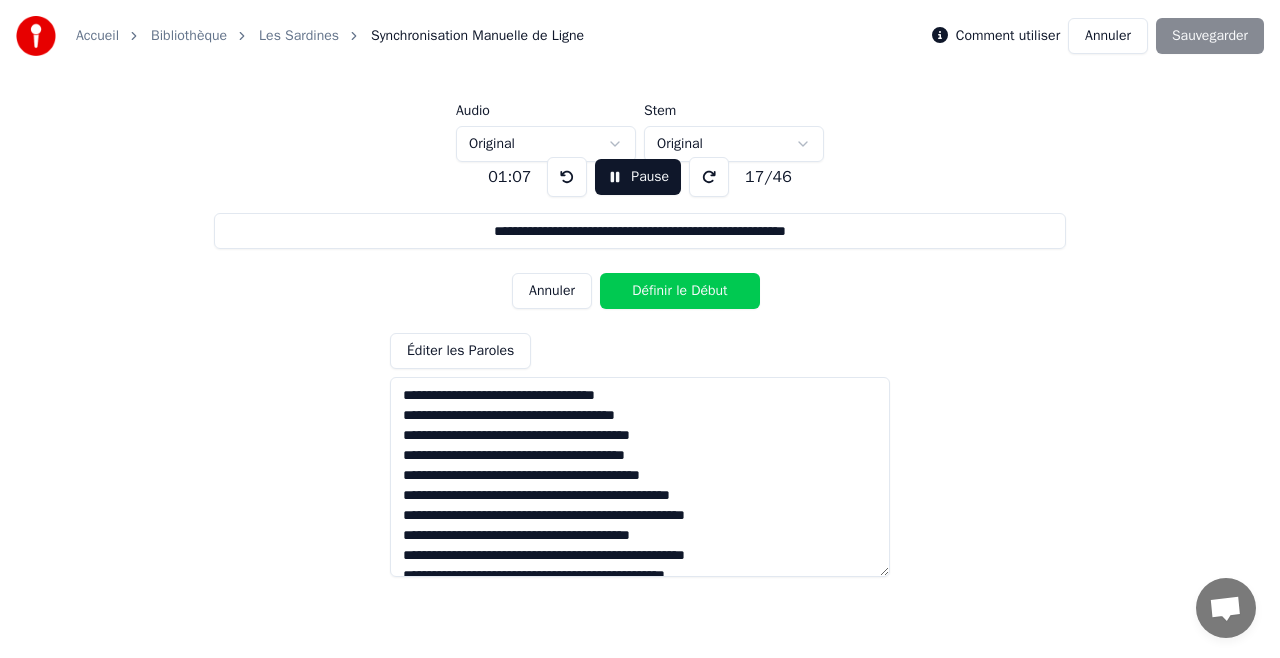 click on "Définir le Début" at bounding box center [680, 291] 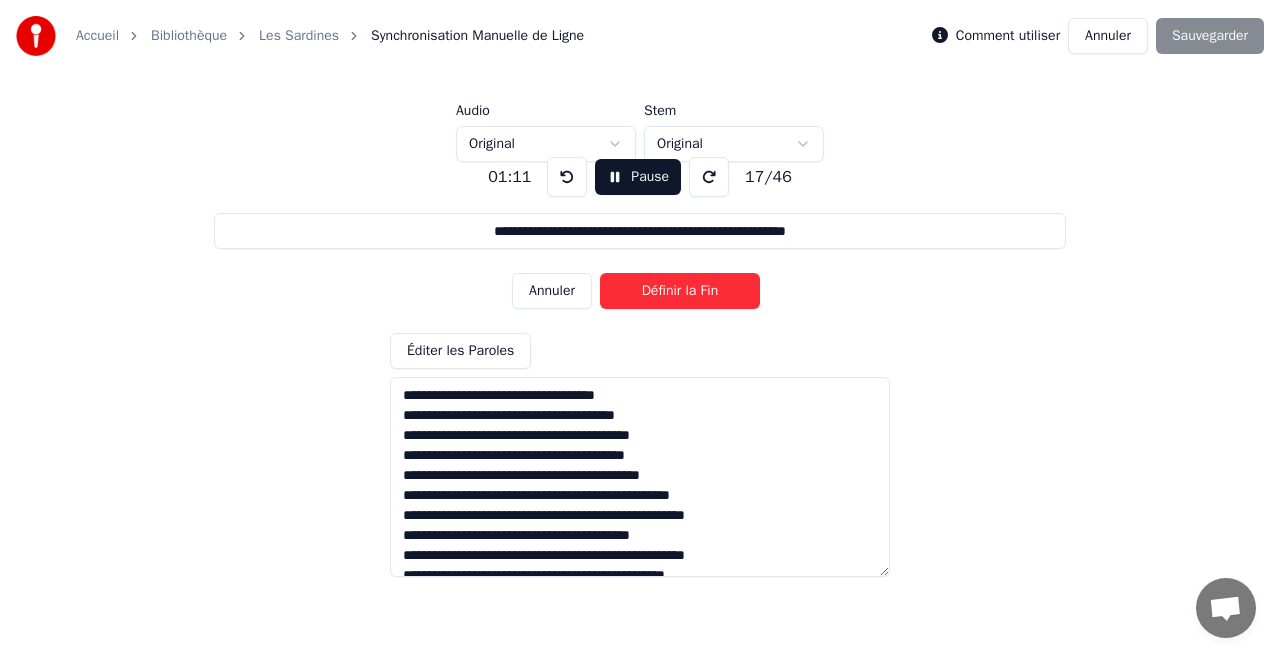 click on "Définir la Fin" at bounding box center [680, 291] 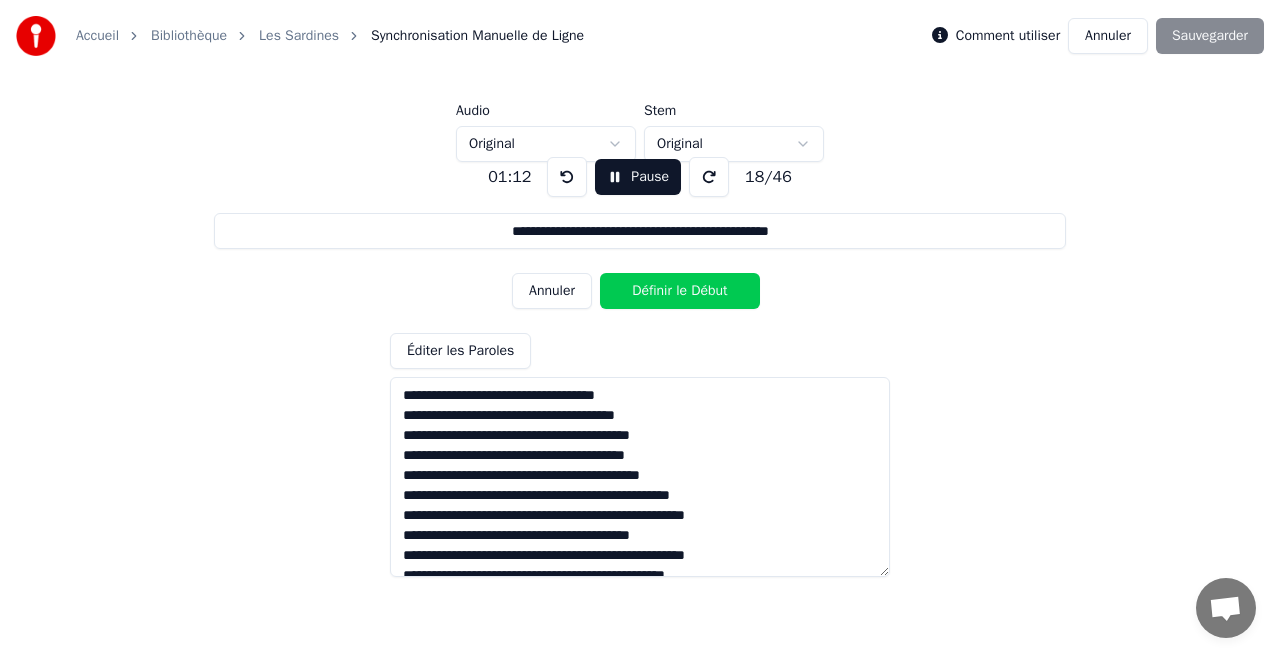 click on "Définir le Début" at bounding box center [680, 291] 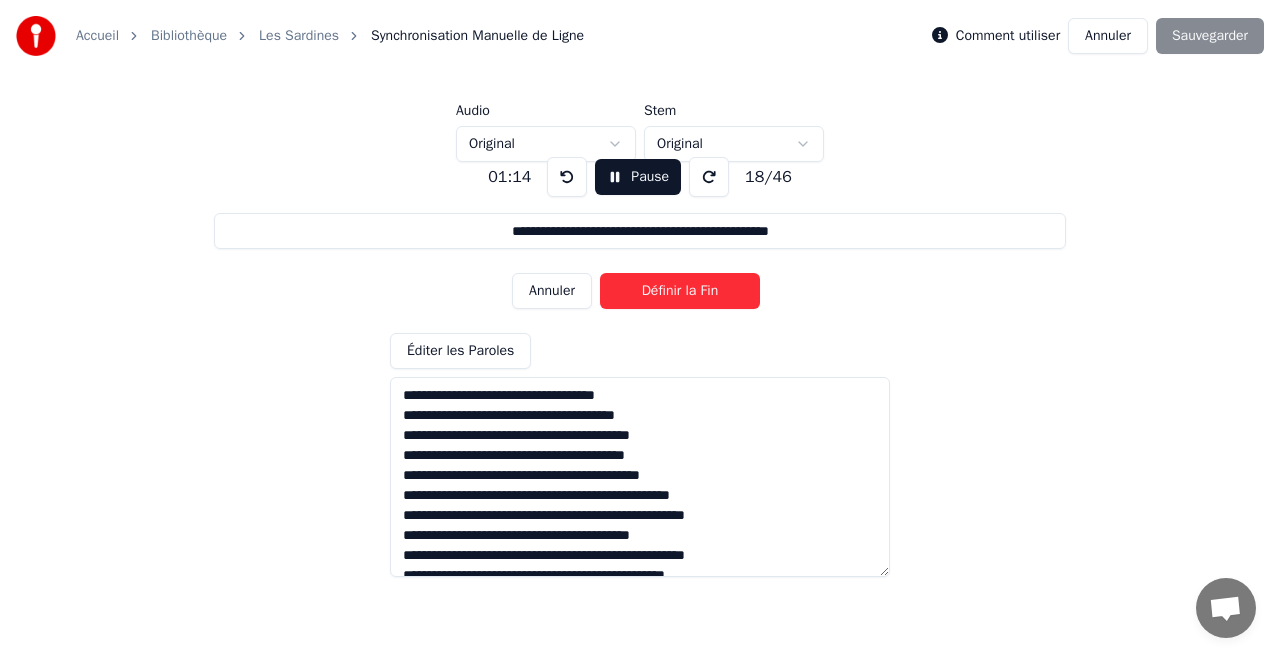 click on "Annuler" at bounding box center [552, 291] 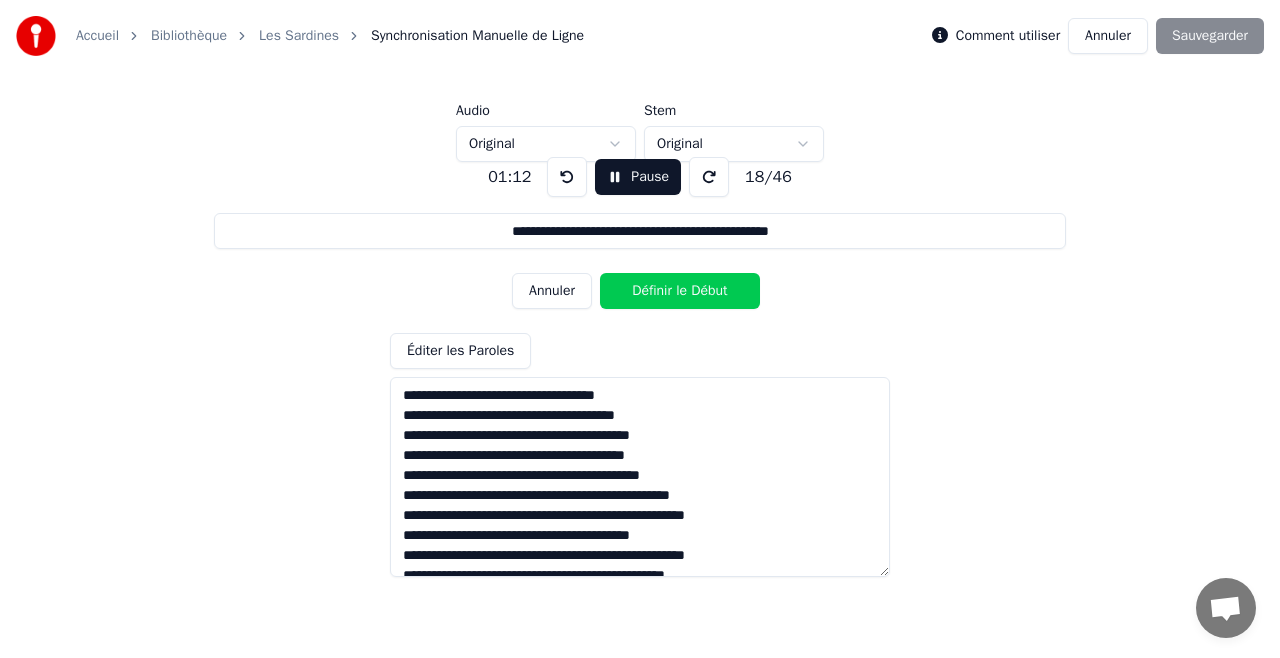 click on "Annuler" at bounding box center (552, 291) 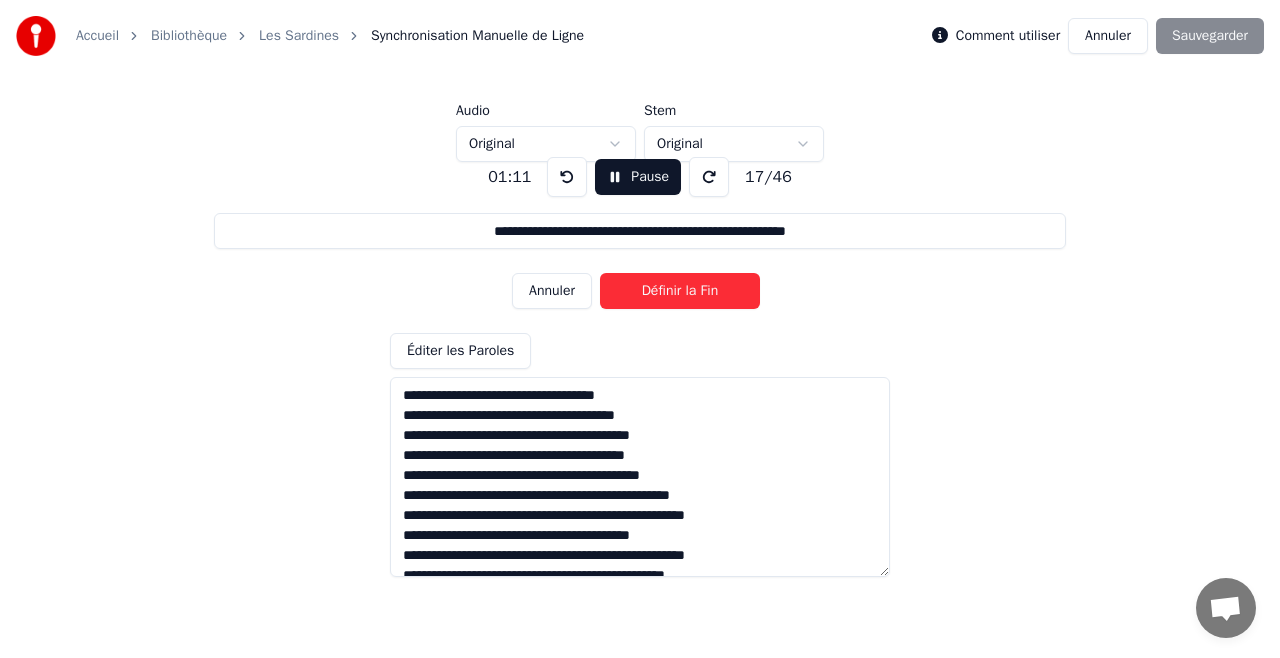 click on "Définir la Fin" at bounding box center [680, 291] 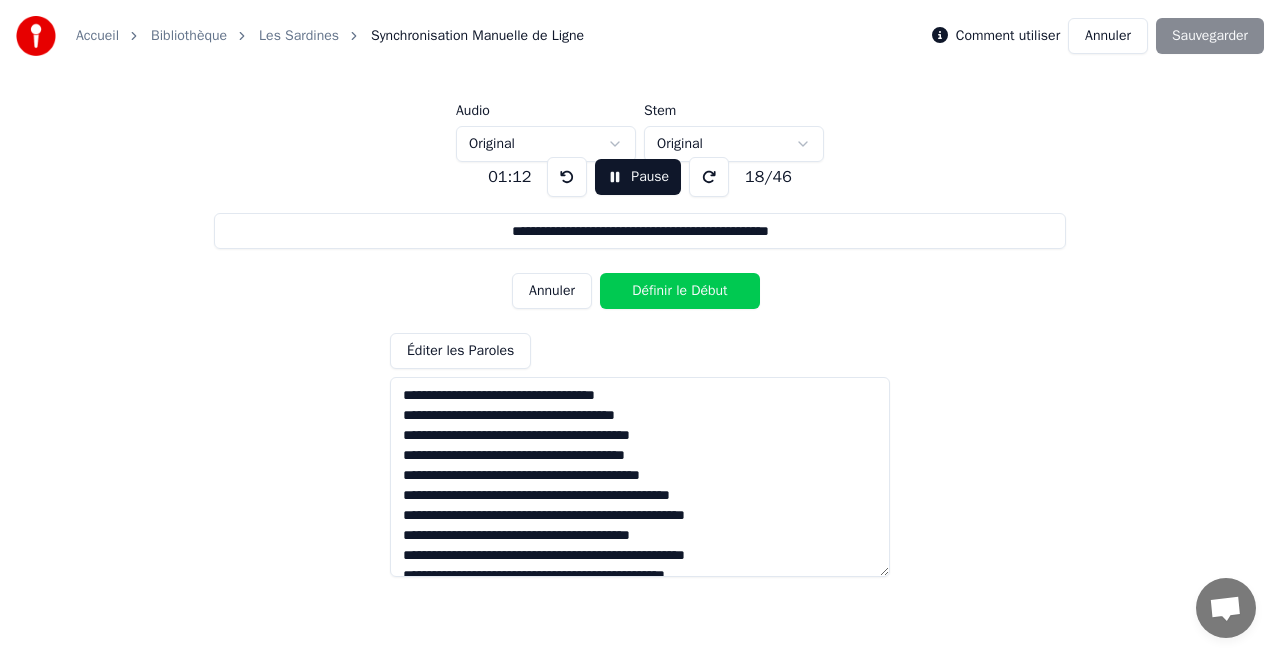 click on "Définir le Début" at bounding box center (680, 291) 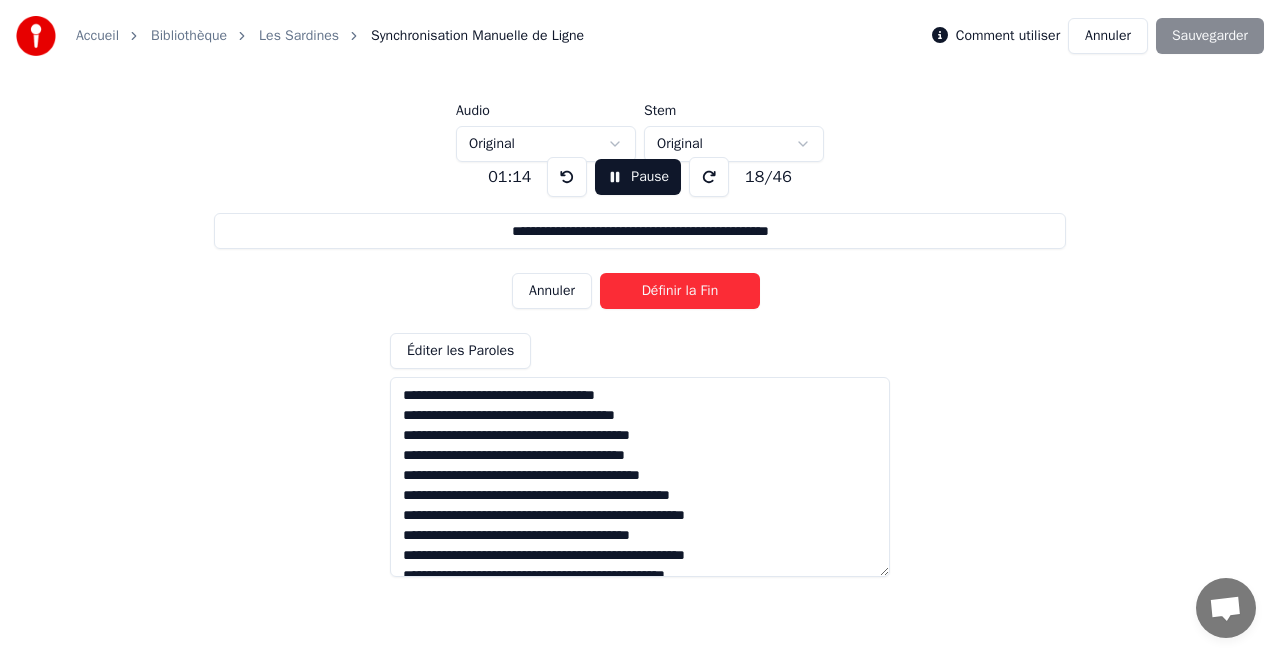 click on "Définir la Fin" at bounding box center (680, 291) 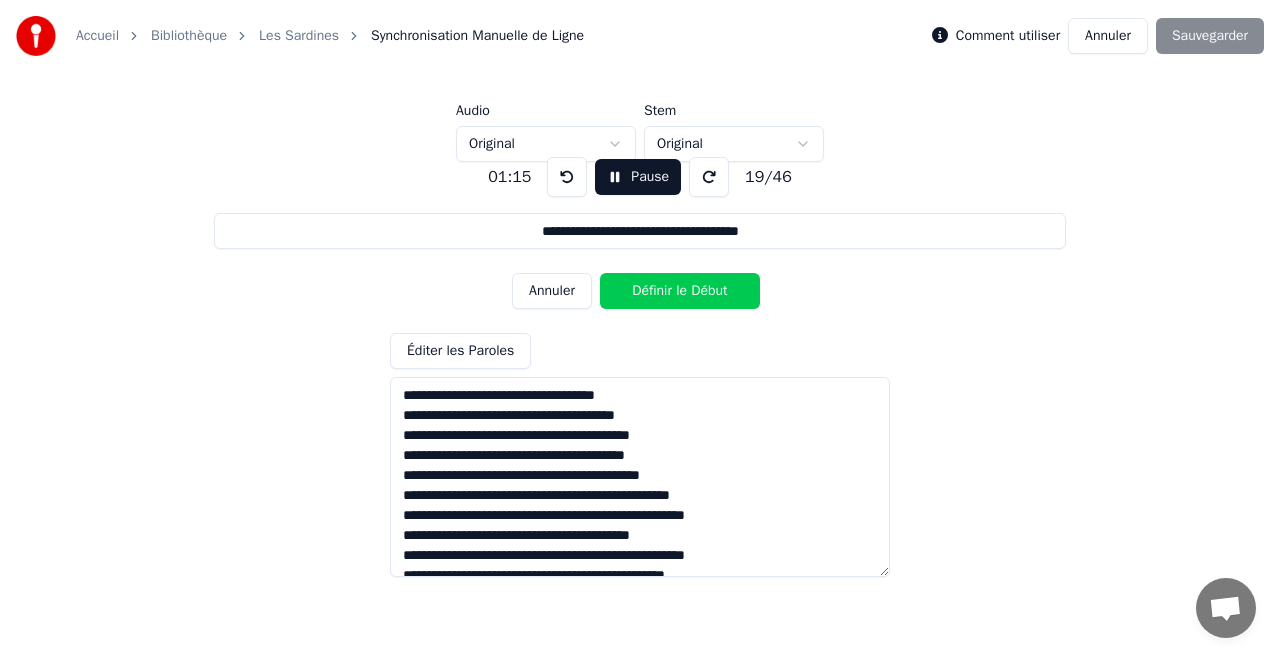 click on "Définir le Début" at bounding box center [680, 291] 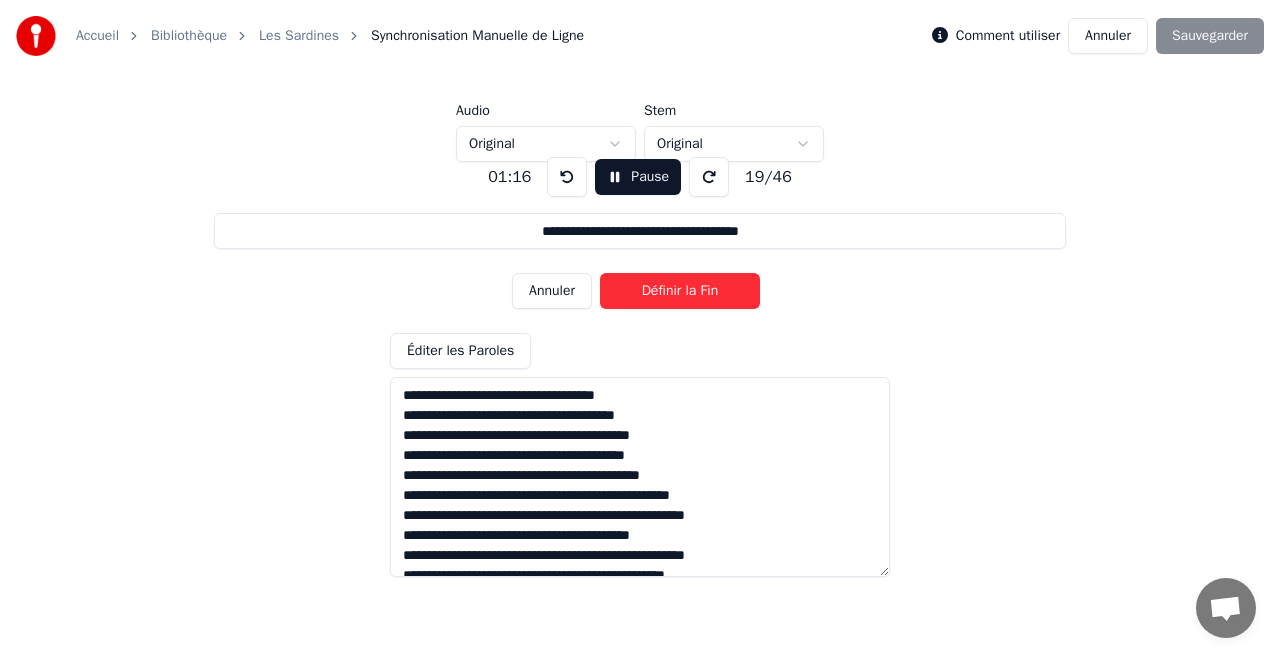 click on "Annuler" at bounding box center (552, 291) 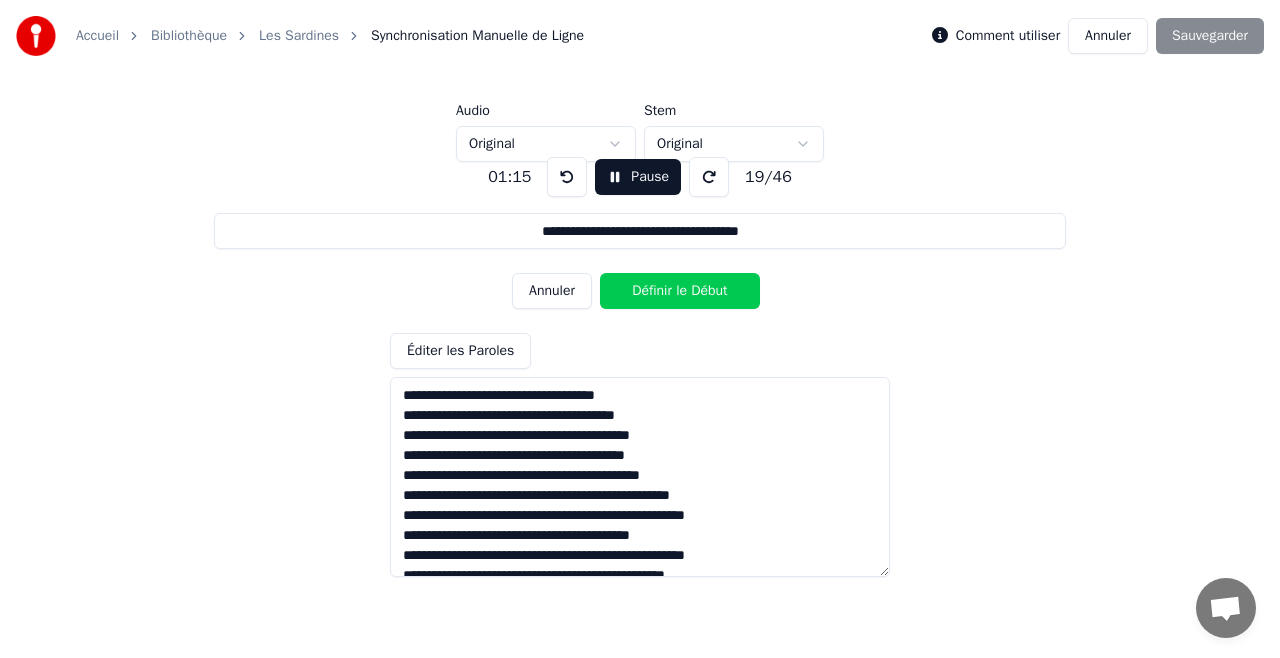 click on "Définir le Début" at bounding box center (680, 291) 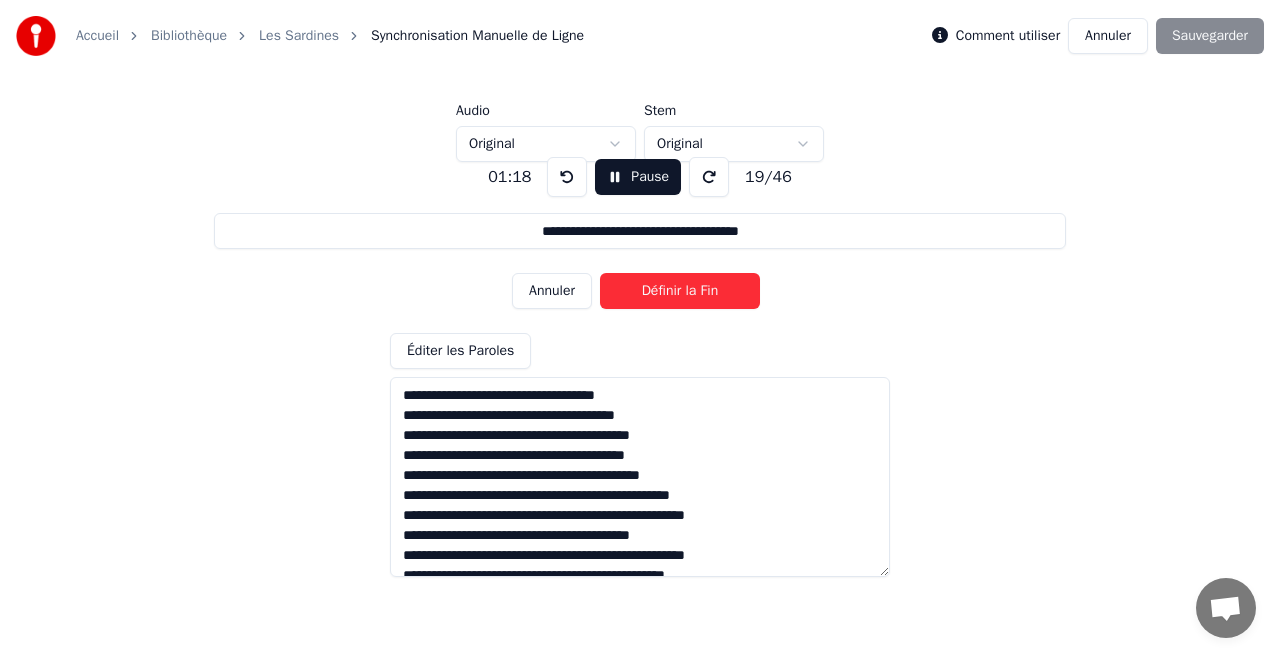 click on "Définir la Fin" at bounding box center [680, 291] 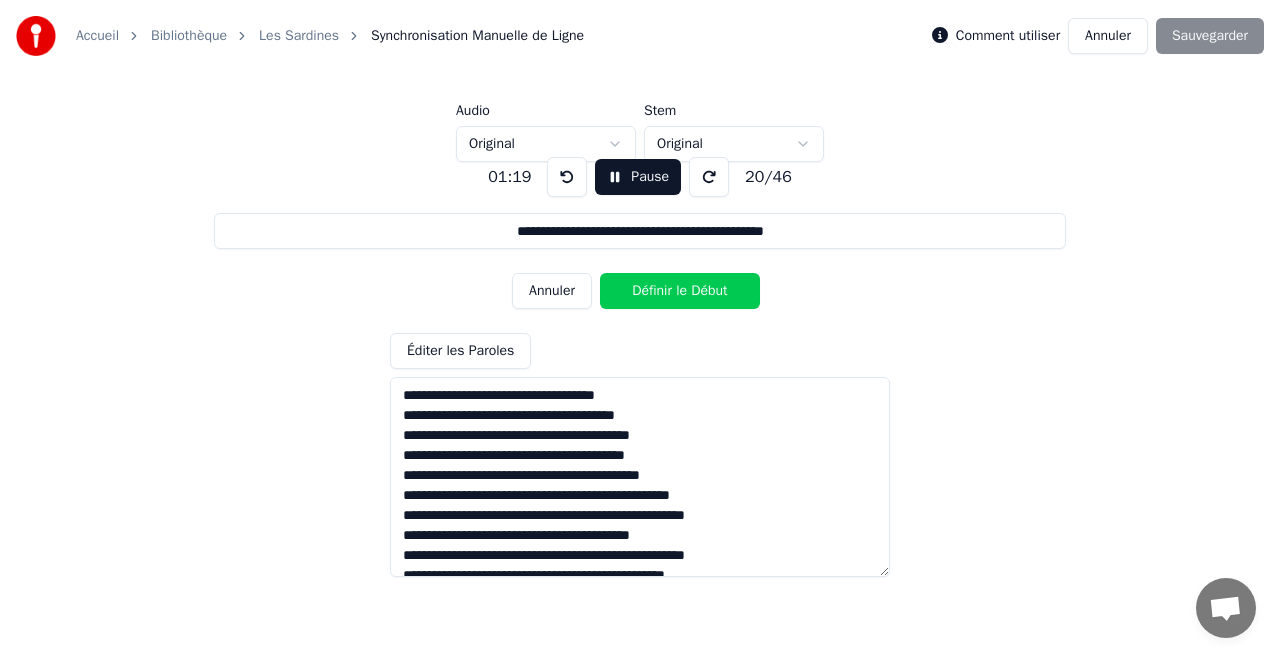 click on "Définir le Début" at bounding box center [680, 291] 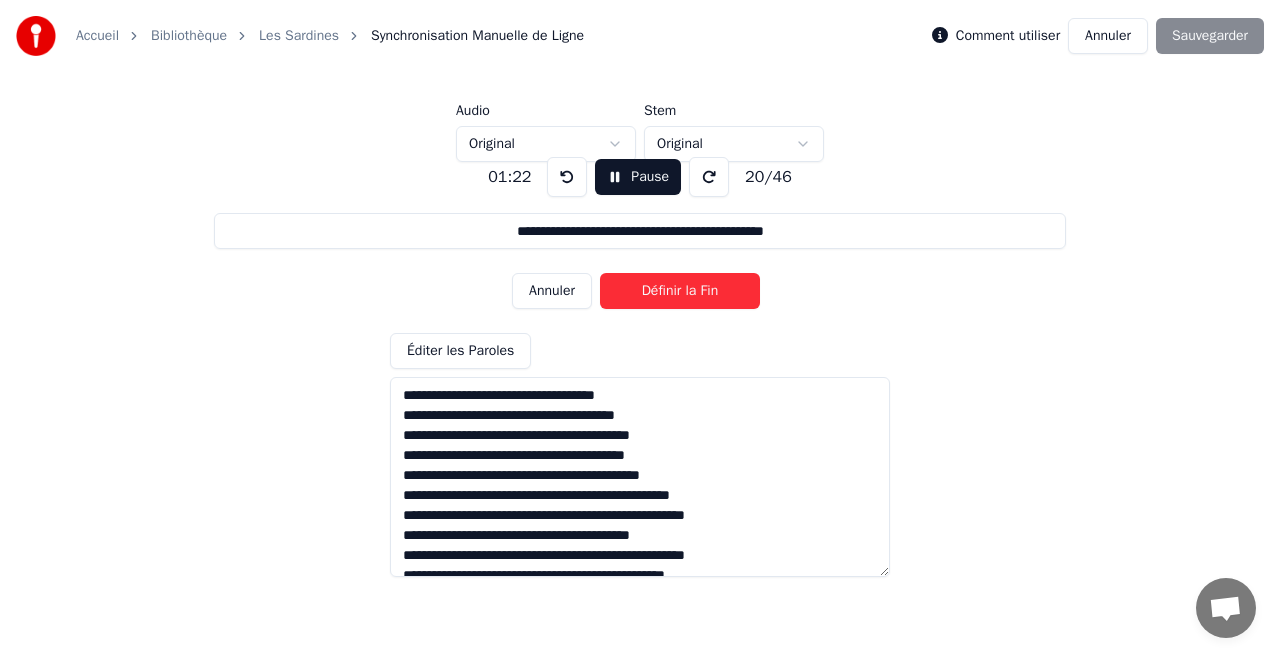 click on "Définir la Fin" at bounding box center (680, 291) 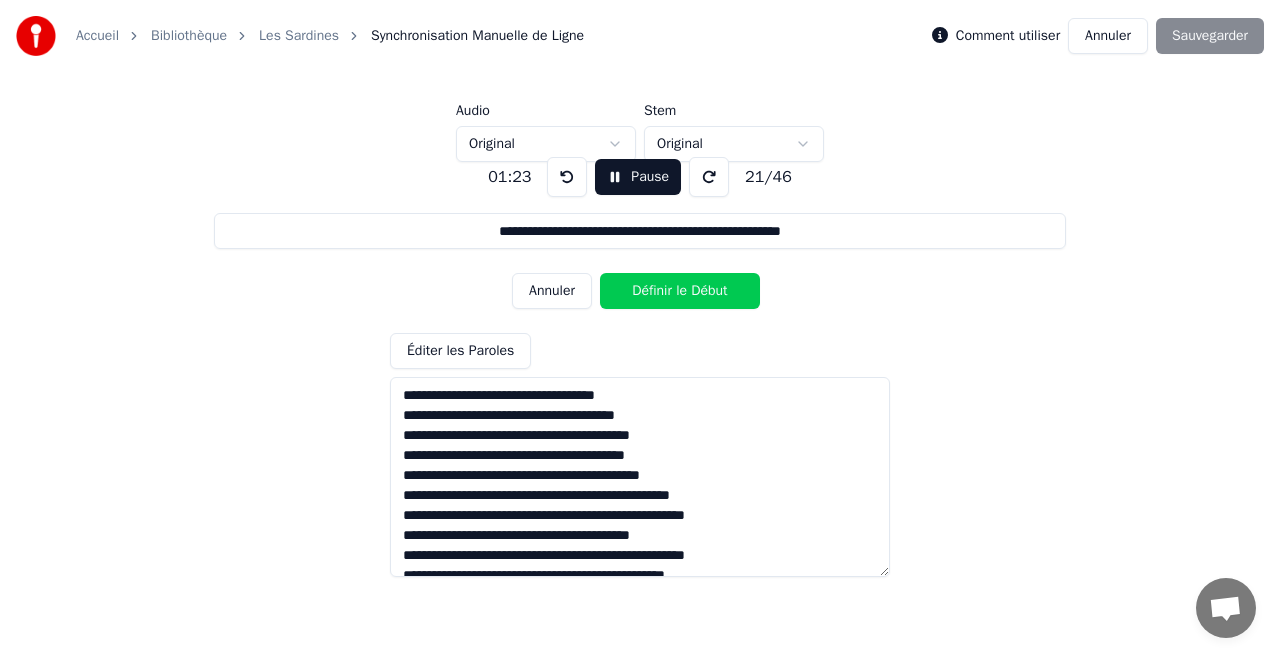 click on "Définir le Début" at bounding box center (680, 291) 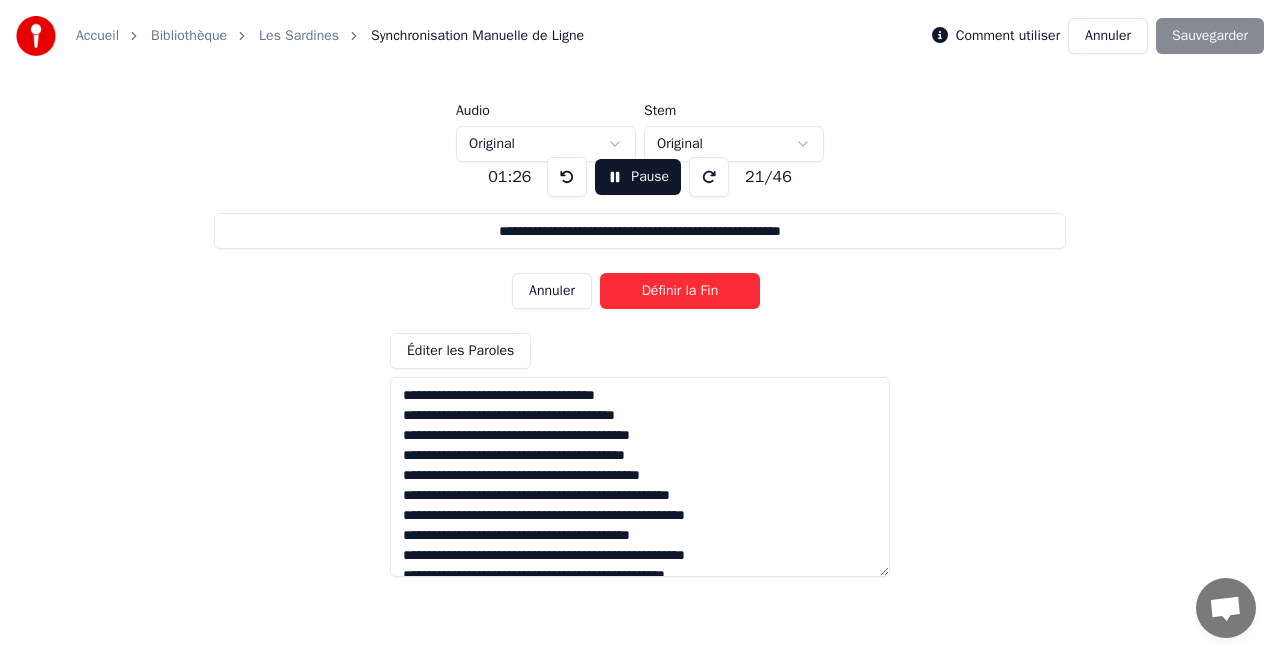 click on "Définir la Fin" at bounding box center (680, 291) 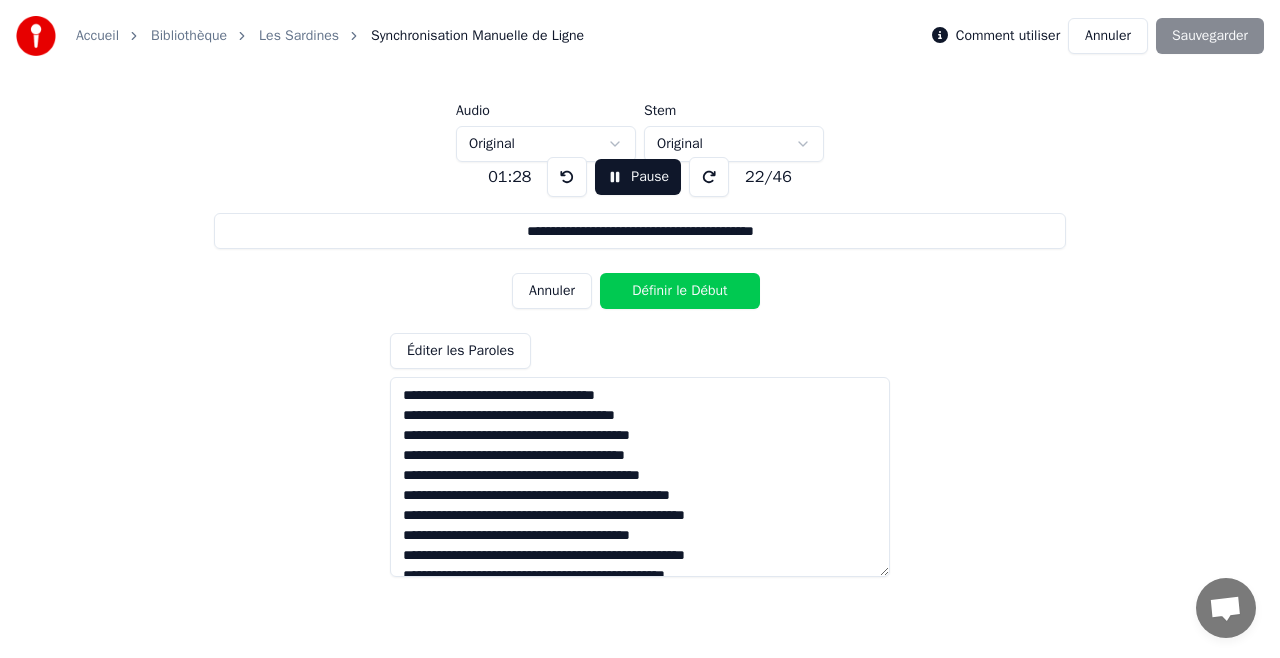 click on "Annuler" at bounding box center (552, 291) 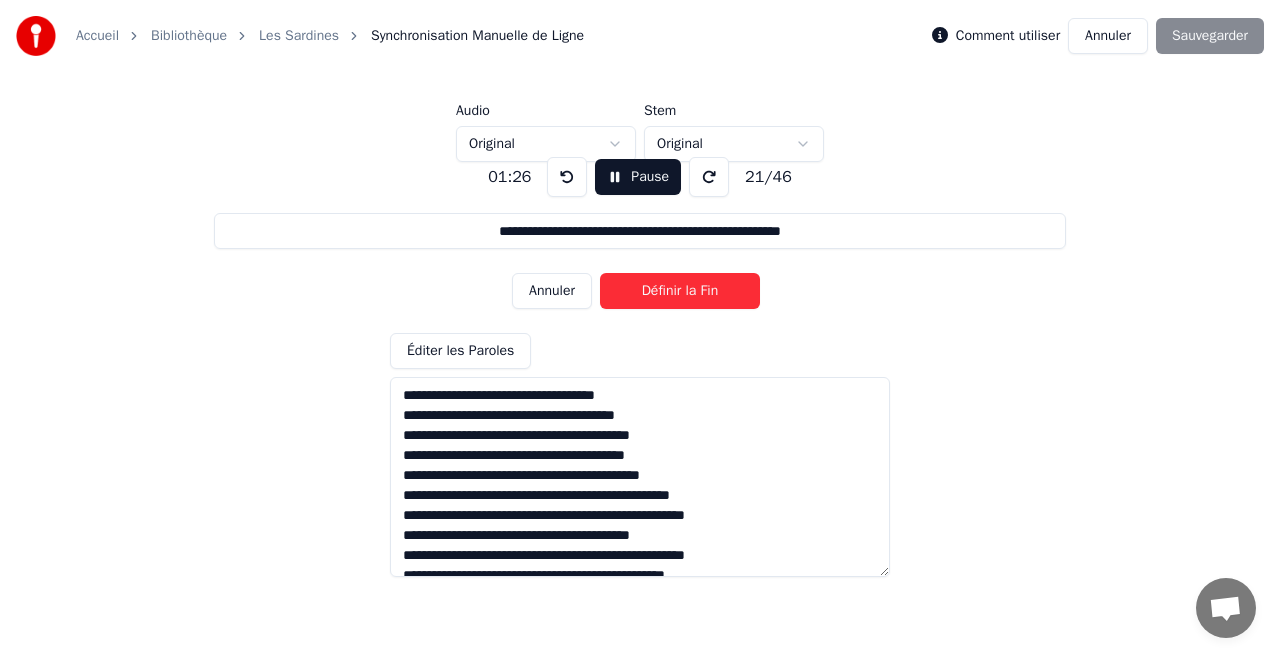 click on "Définir la Fin" at bounding box center [680, 291] 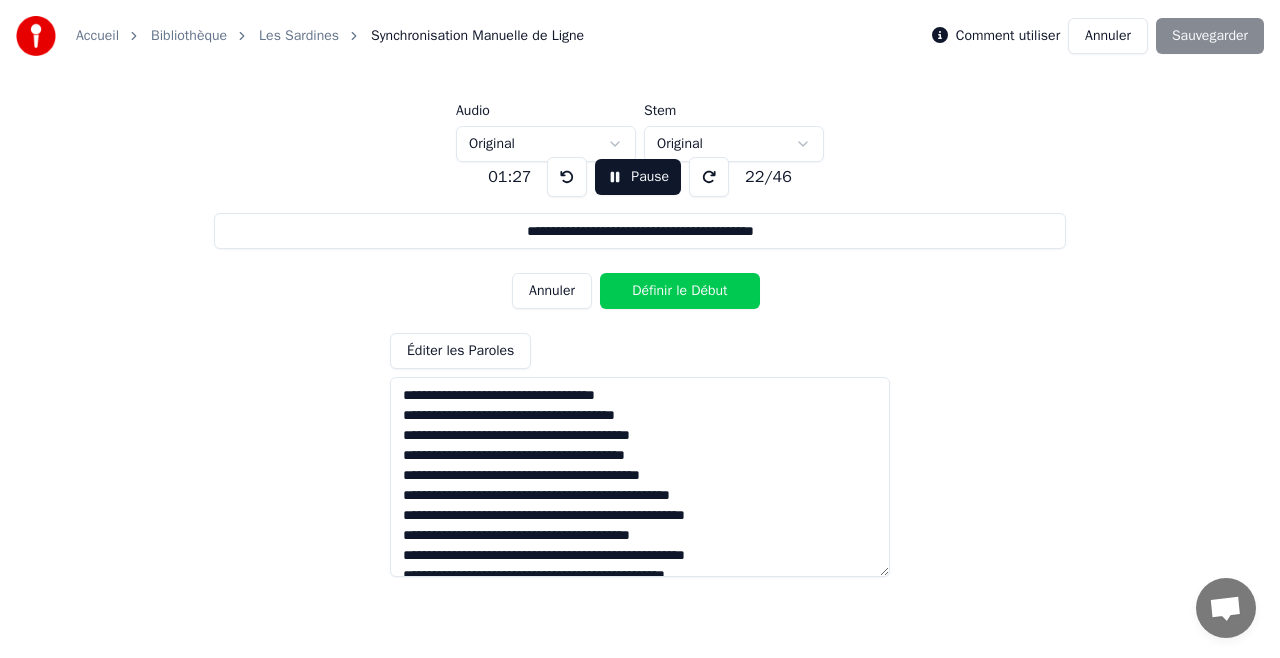 click on "Définir le Début" at bounding box center (680, 291) 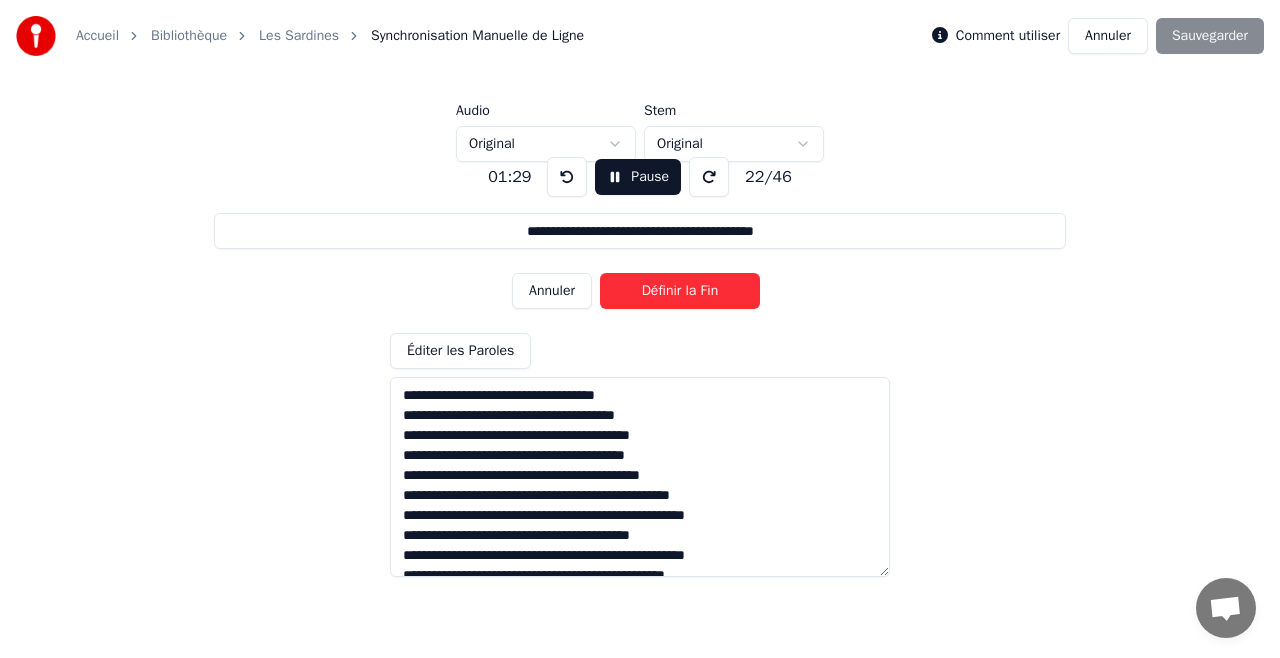 click on "Définir la Fin" at bounding box center (680, 291) 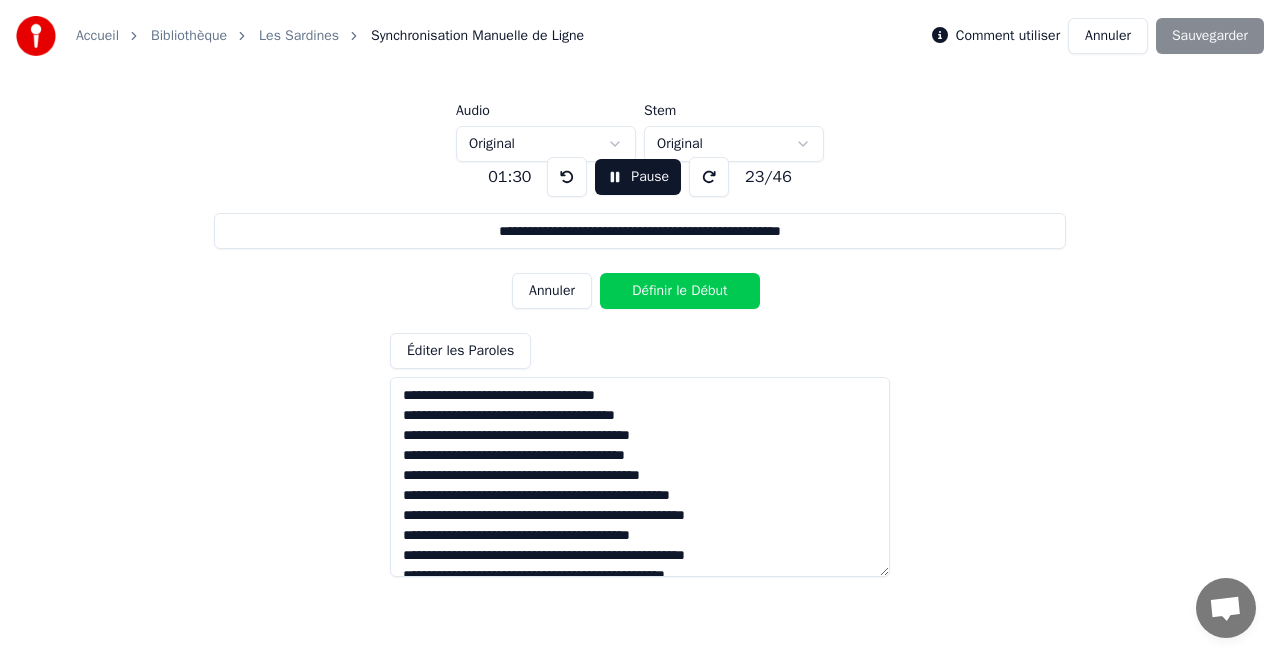 click on "Définir le Début" at bounding box center [680, 291] 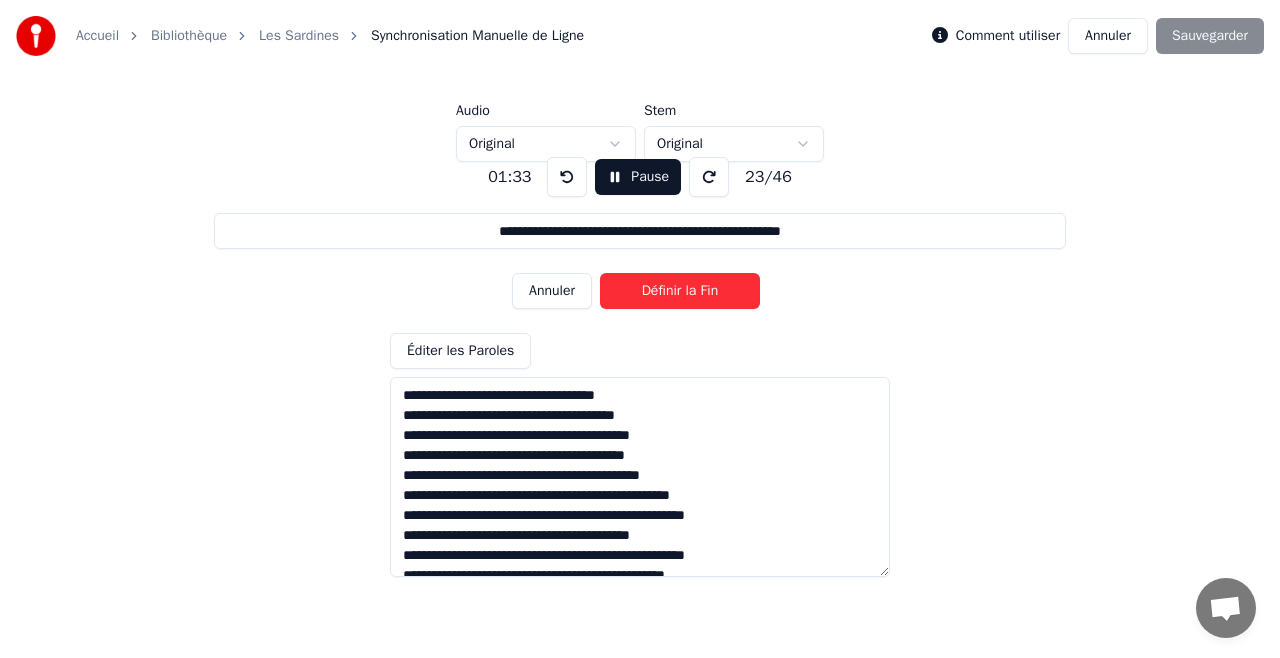 click on "Définir la Fin" at bounding box center (680, 291) 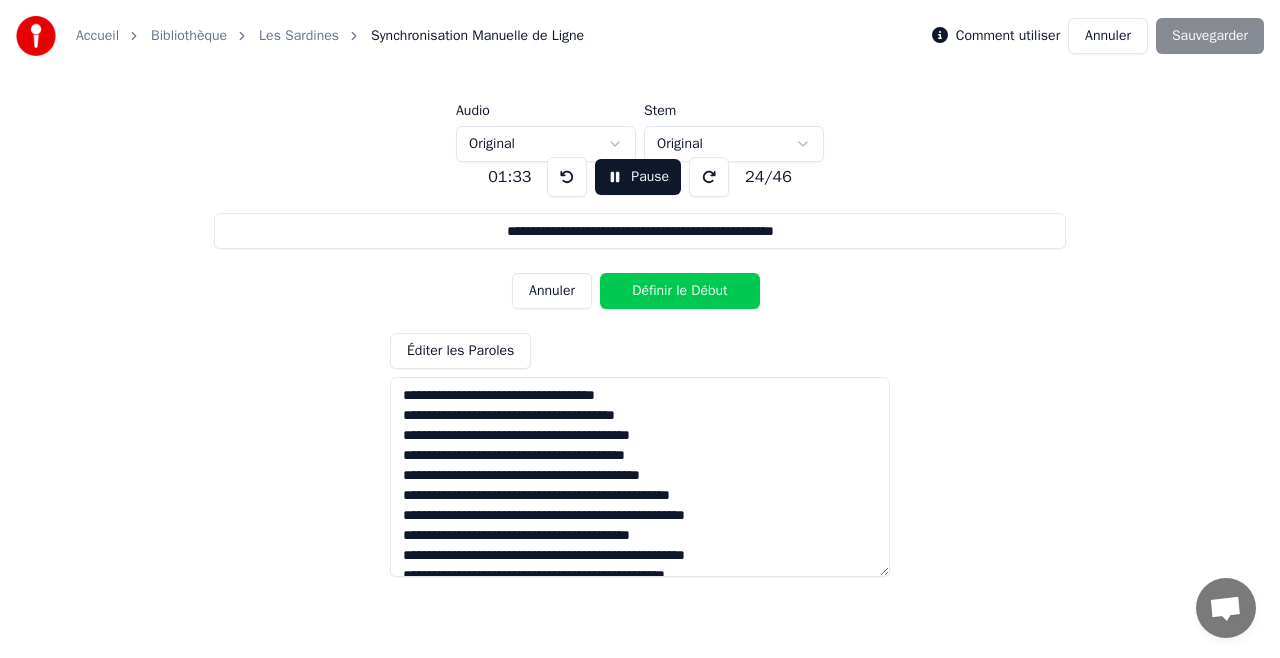 click on "Définir le Début" at bounding box center (680, 291) 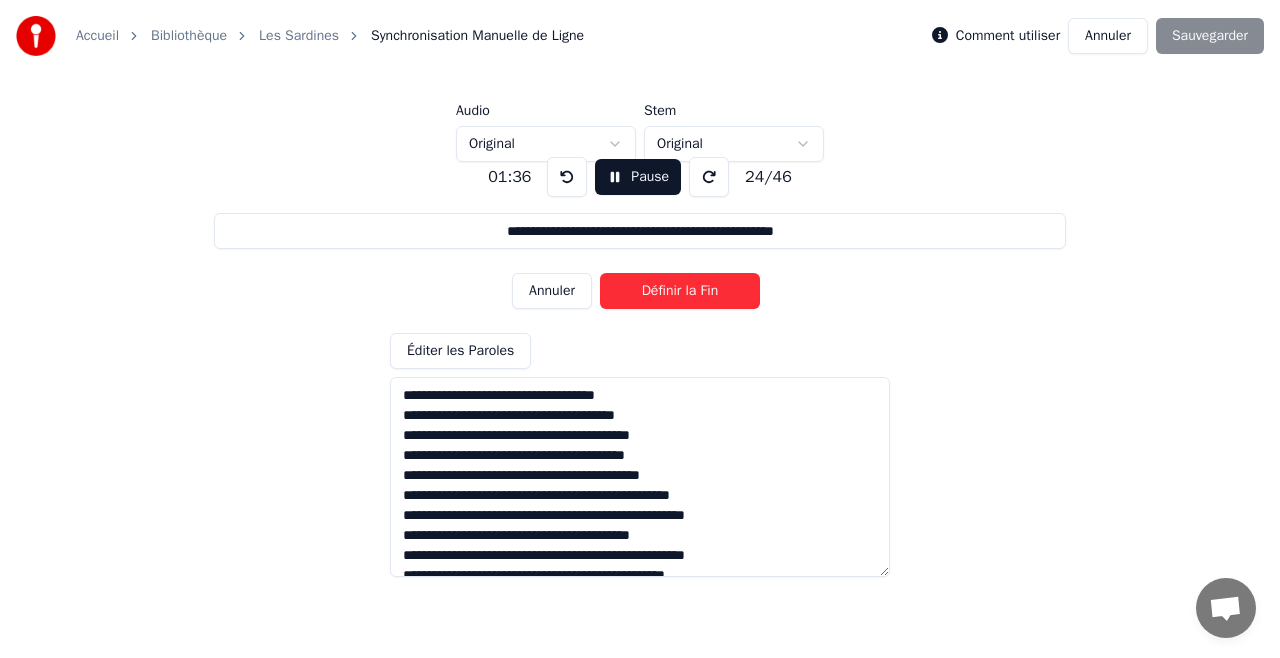click on "Définir la Fin" at bounding box center (680, 291) 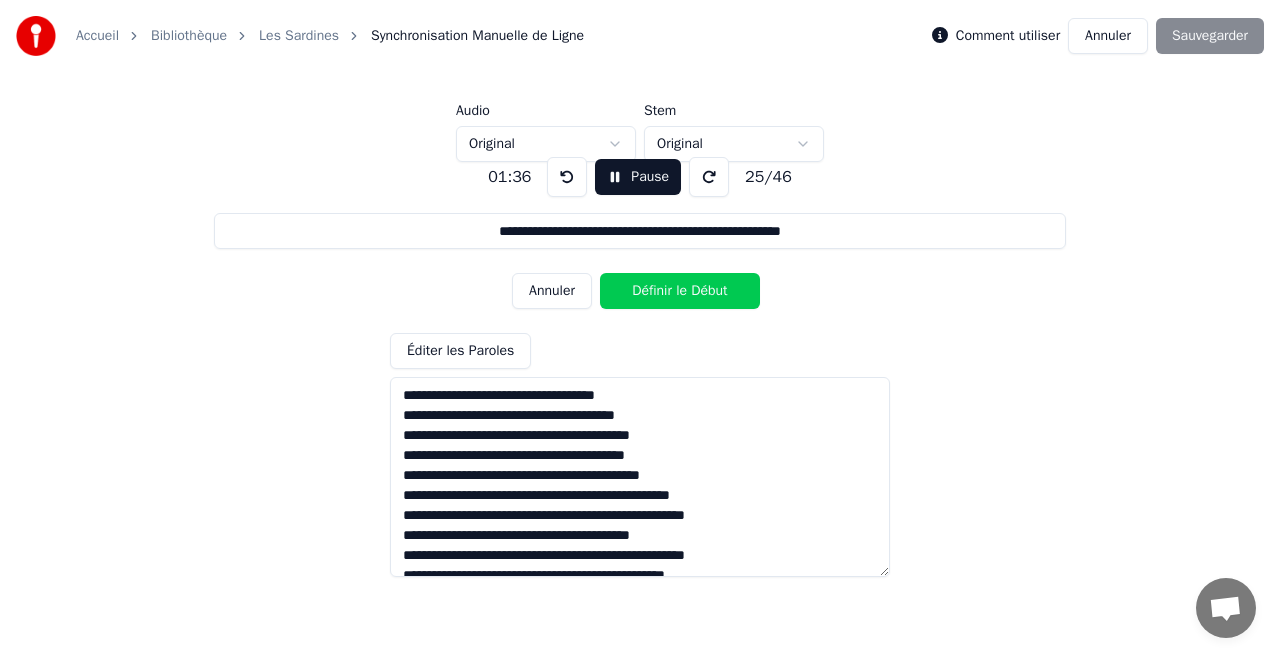 click on "Définir le Début" at bounding box center [680, 291] 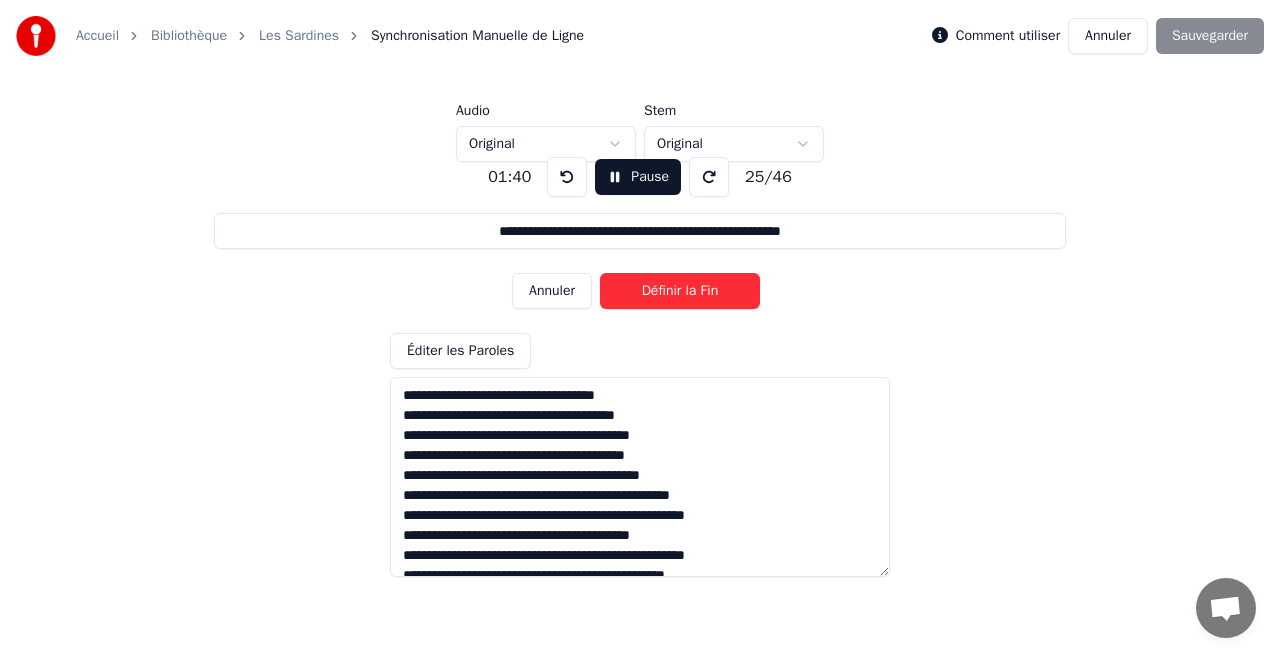 click on "Définir la Fin" at bounding box center (680, 291) 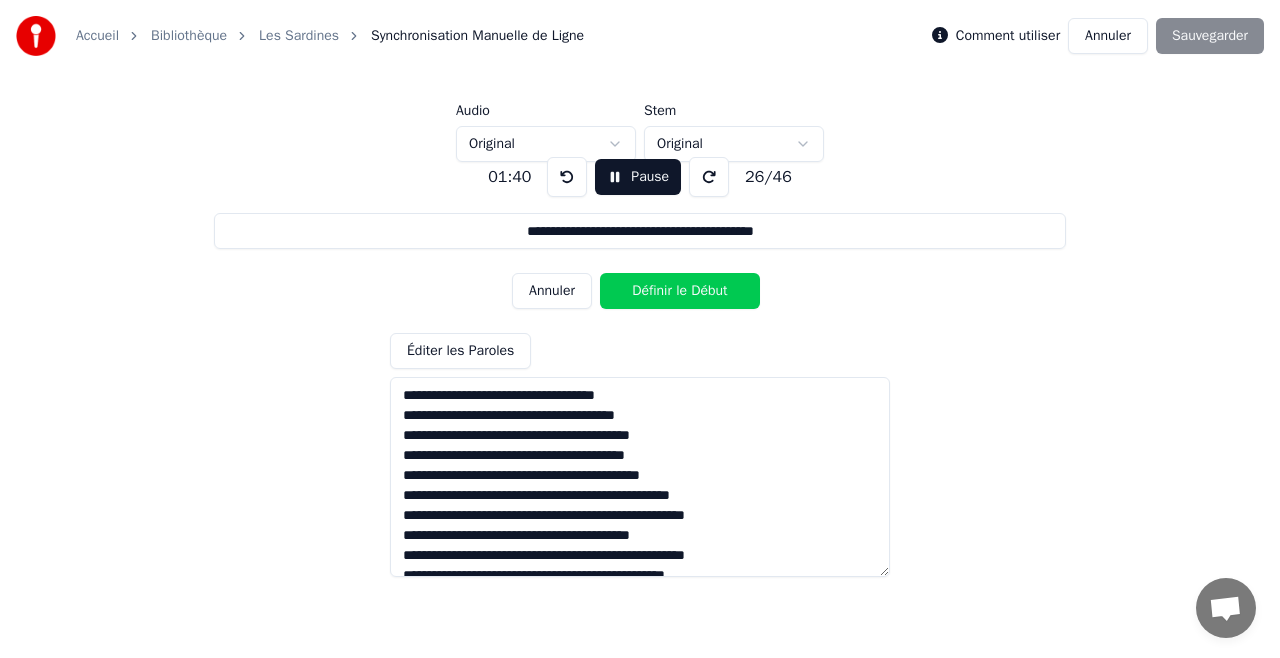 click on "Définir le Début" at bounding box center (680, 291) 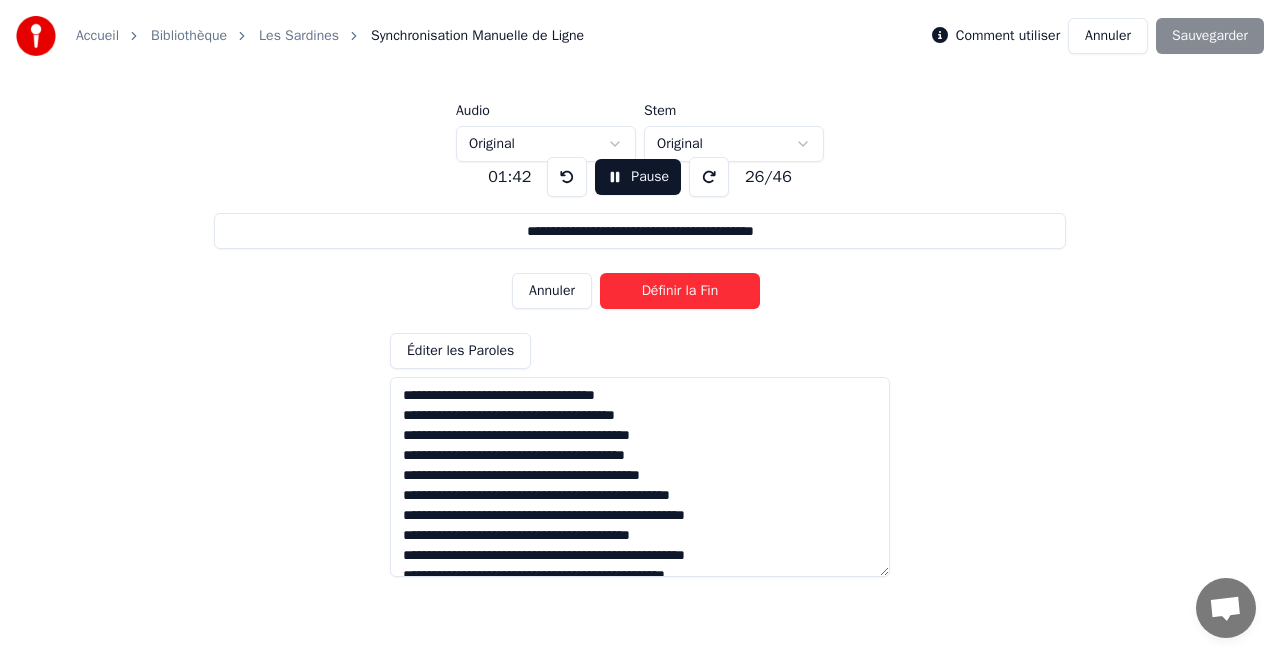 click on "Définir la Fin" at bounding box center [680, 291] 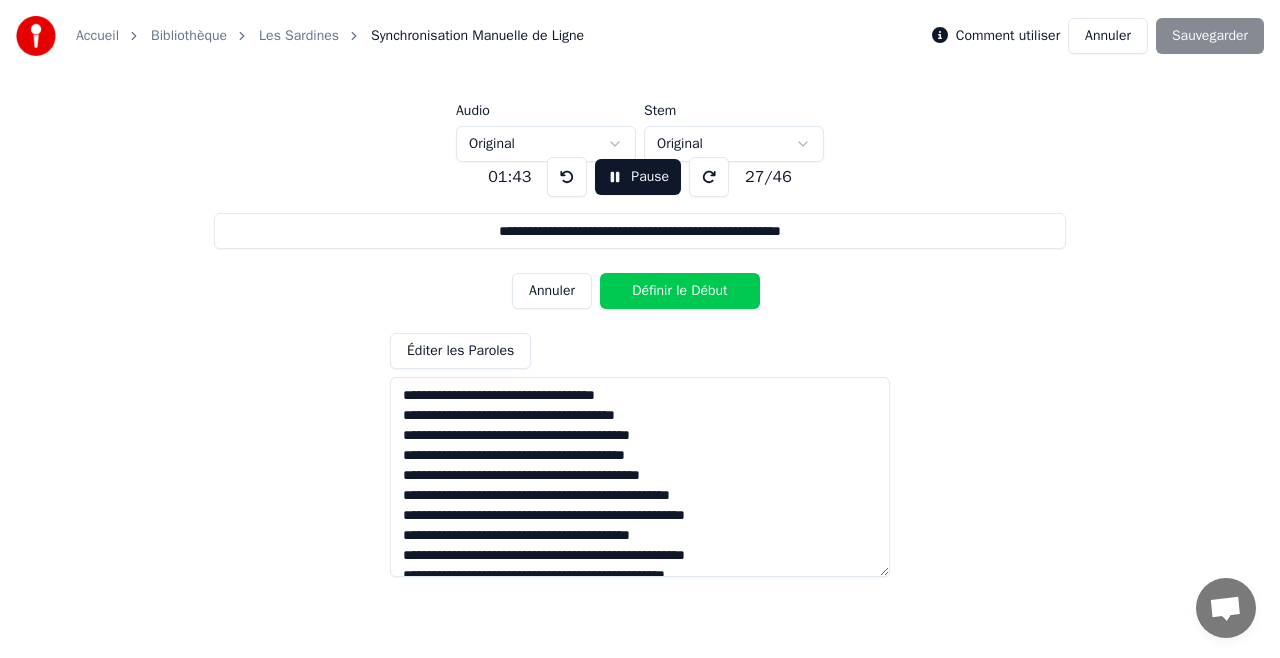 click on "Définir le Début" at bounding box center (680, 291) 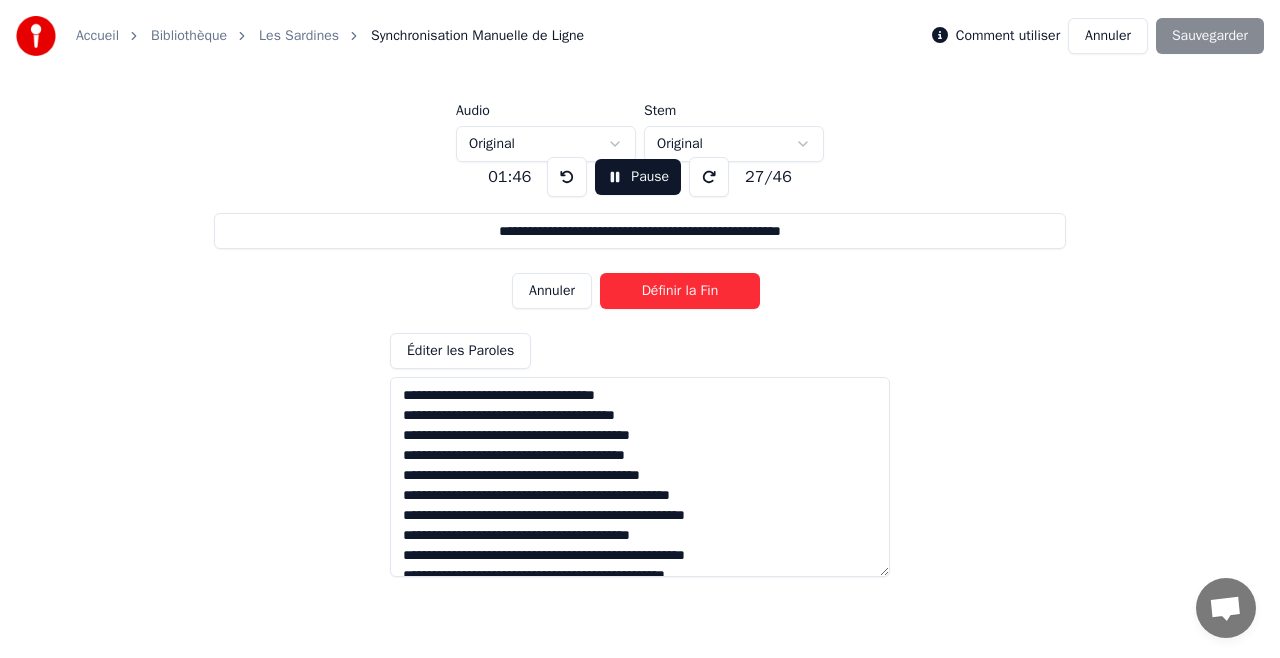 click on "Définir la Fin" at bounding box center (680, 291) 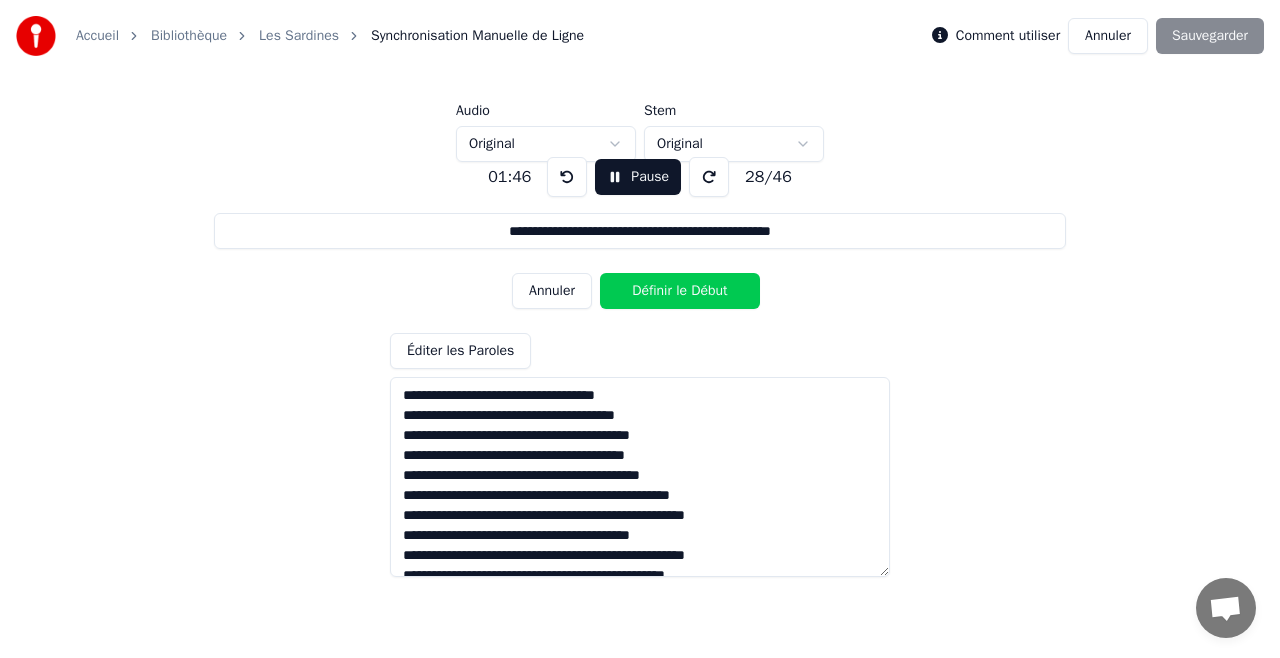 click on "Définir le Début" at bounding box center (680, 291) 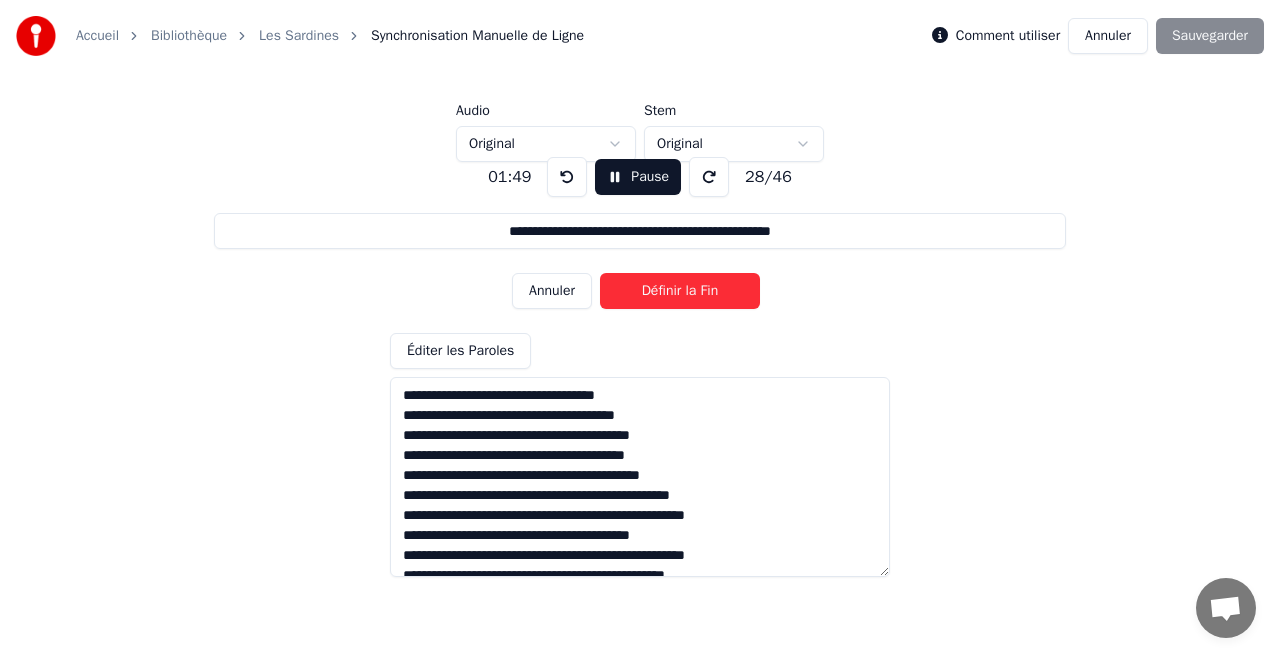 click on "Définir la Fin" at bounding box center [680, 291] 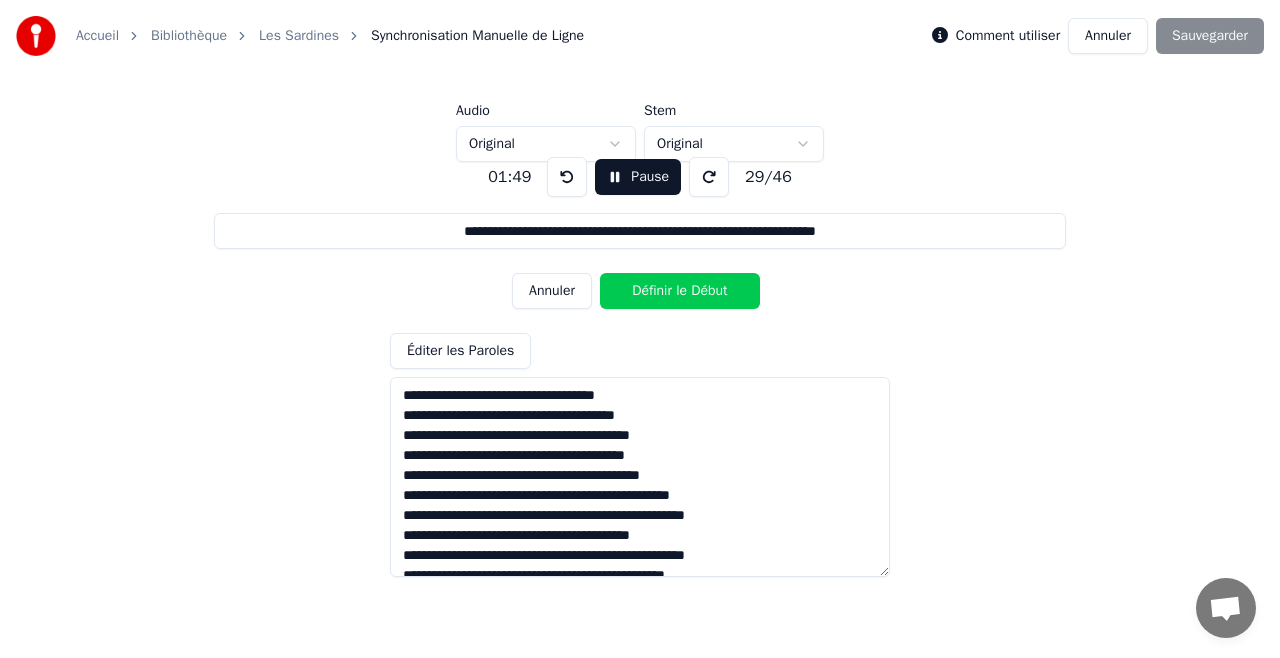 click on "Définir le Début" at bounding box center (680, 291) 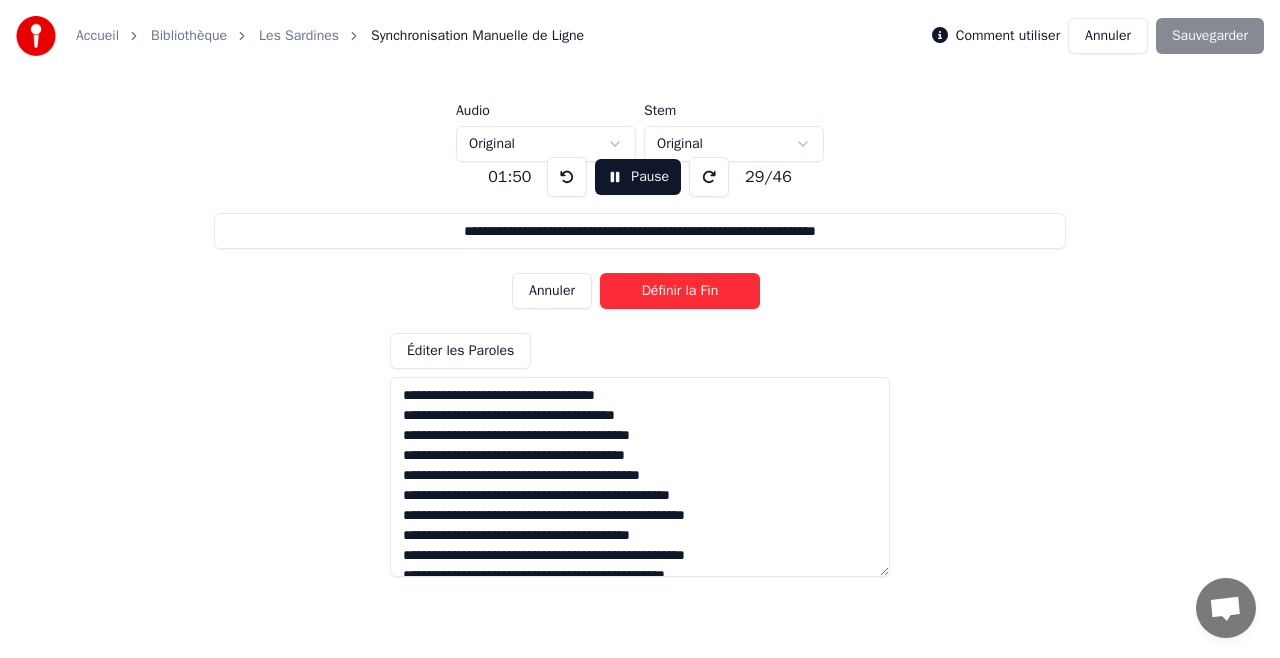 drag, startPoint x: 576, startPoint y: 294, endPoint x: 591, endPoint y: 291, distance: 15.297058 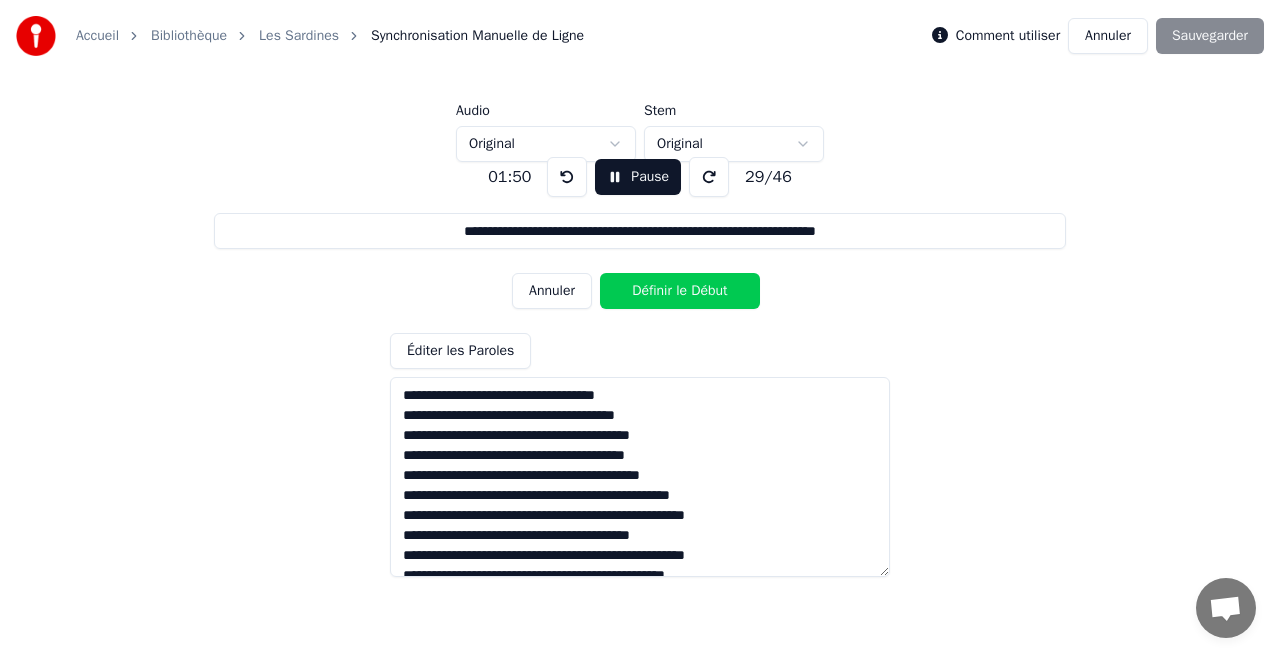 click on "Annuler" at bounding box center (552, 291) 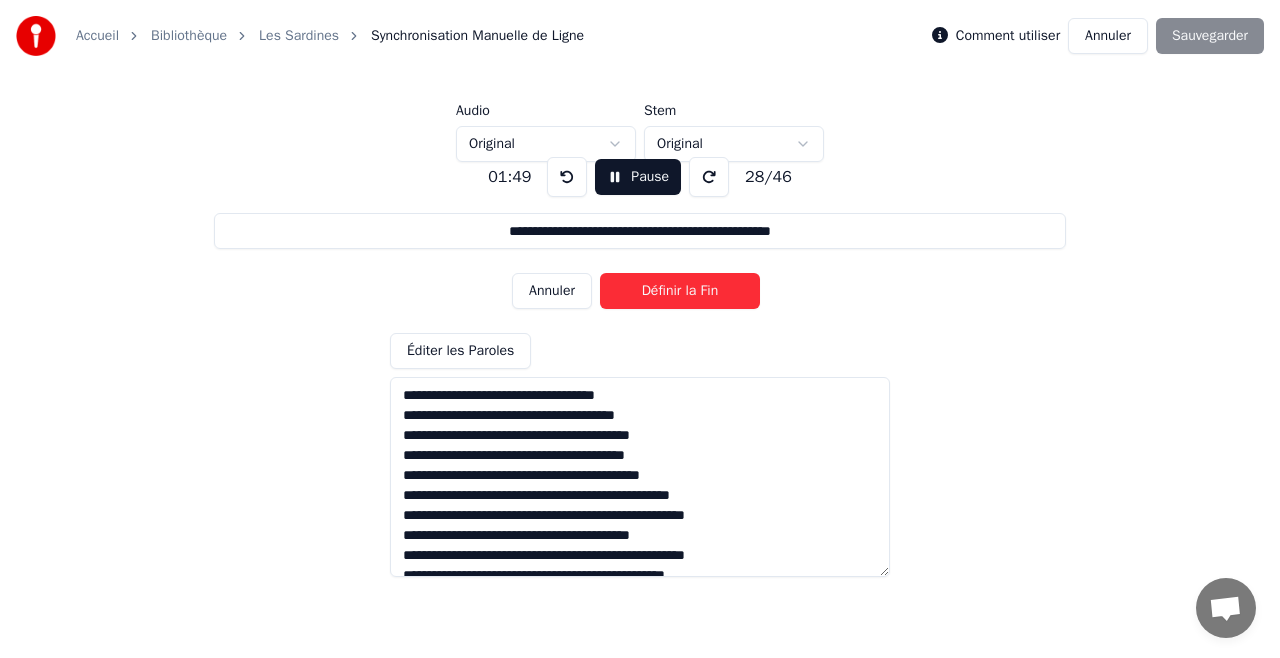 click on "Définir la Fin" at bounding box center (680, 291) 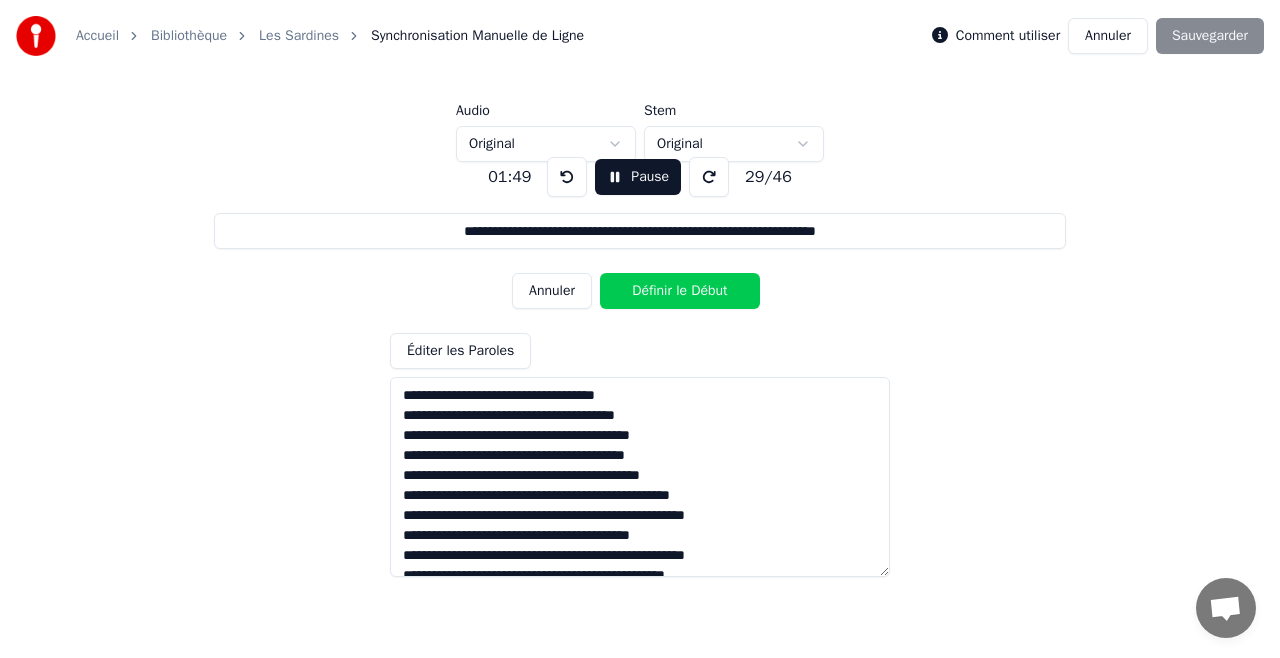 click on "Définir le Début" at bounding box center [680, 291] 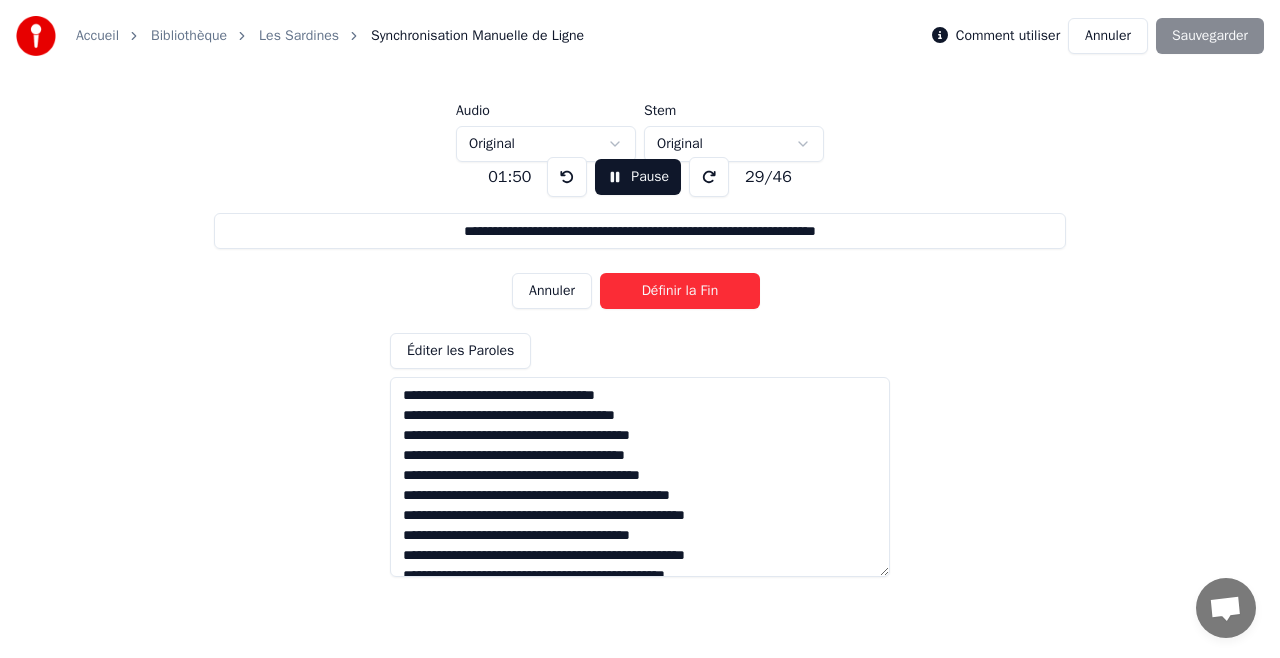 click on "Annuler" at bounding box center (552, 291) 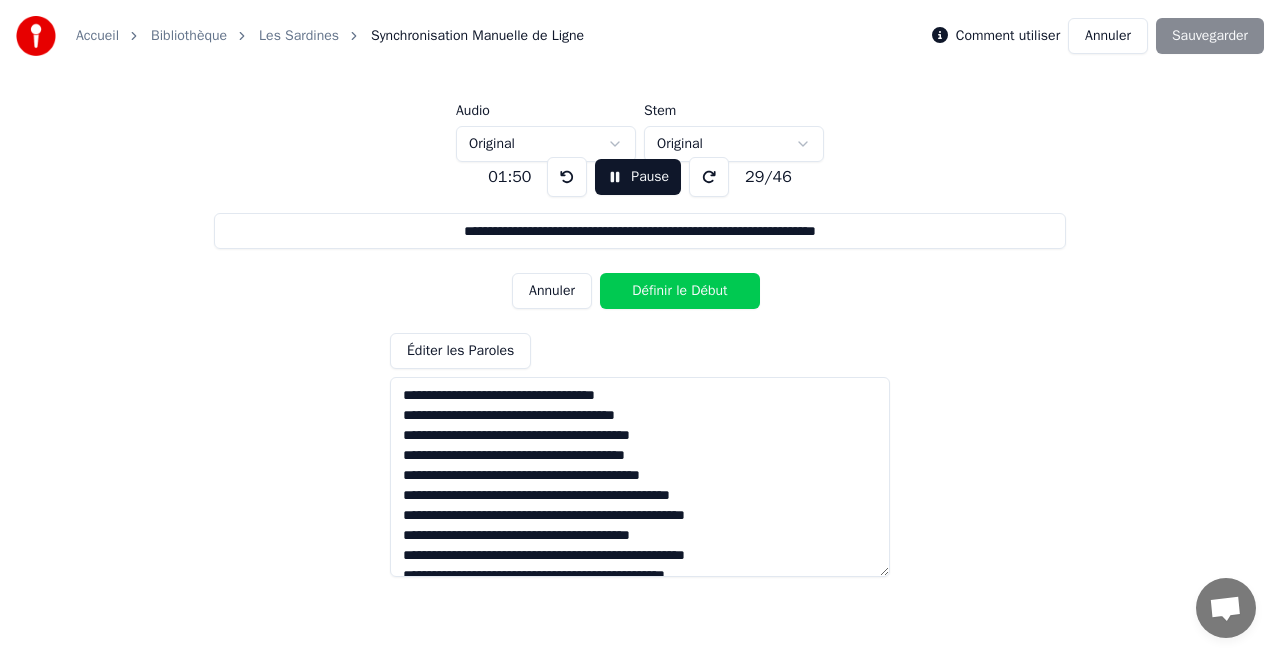 click on "Annuler" at bounding box center (552, 291) 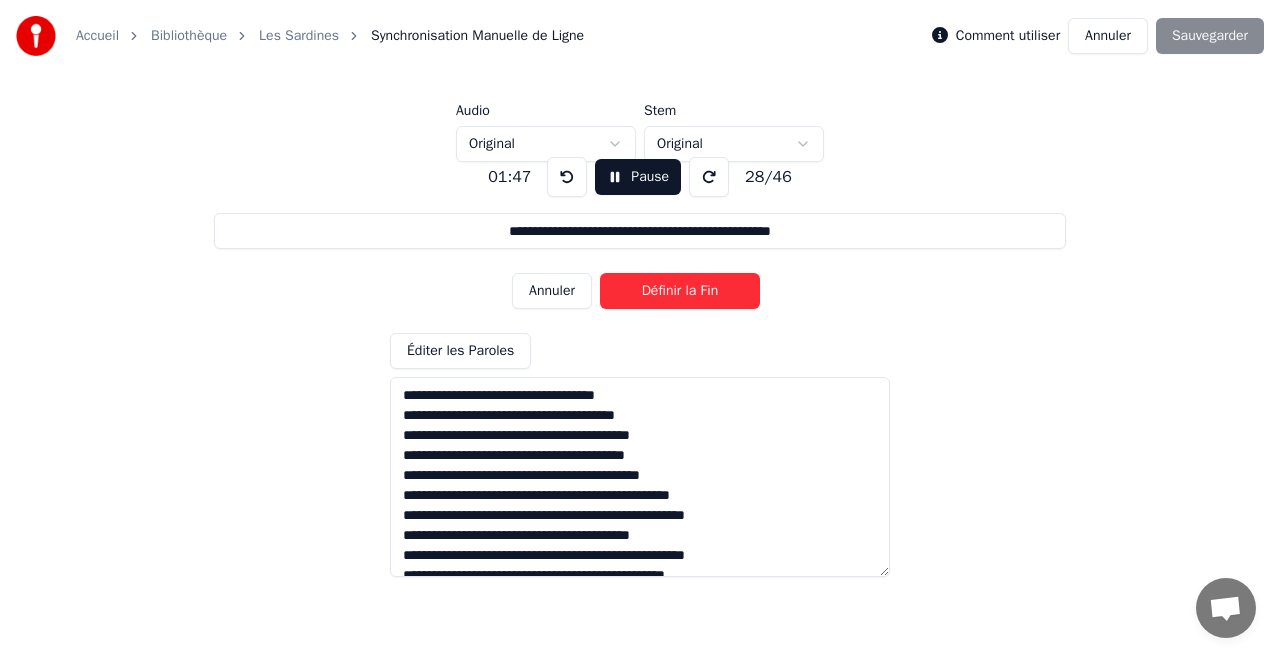 click on "Définir la Fin" at bounding box center [680, 291] 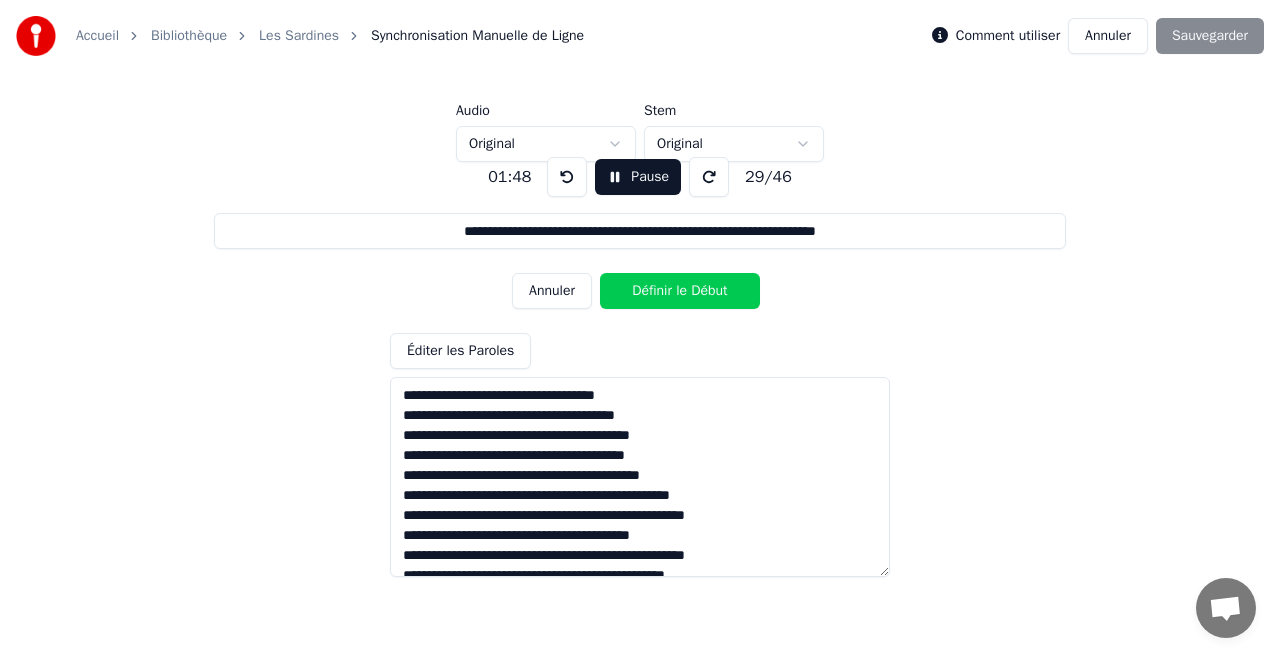 click on "Annuler" at bounding box center [552, 291] 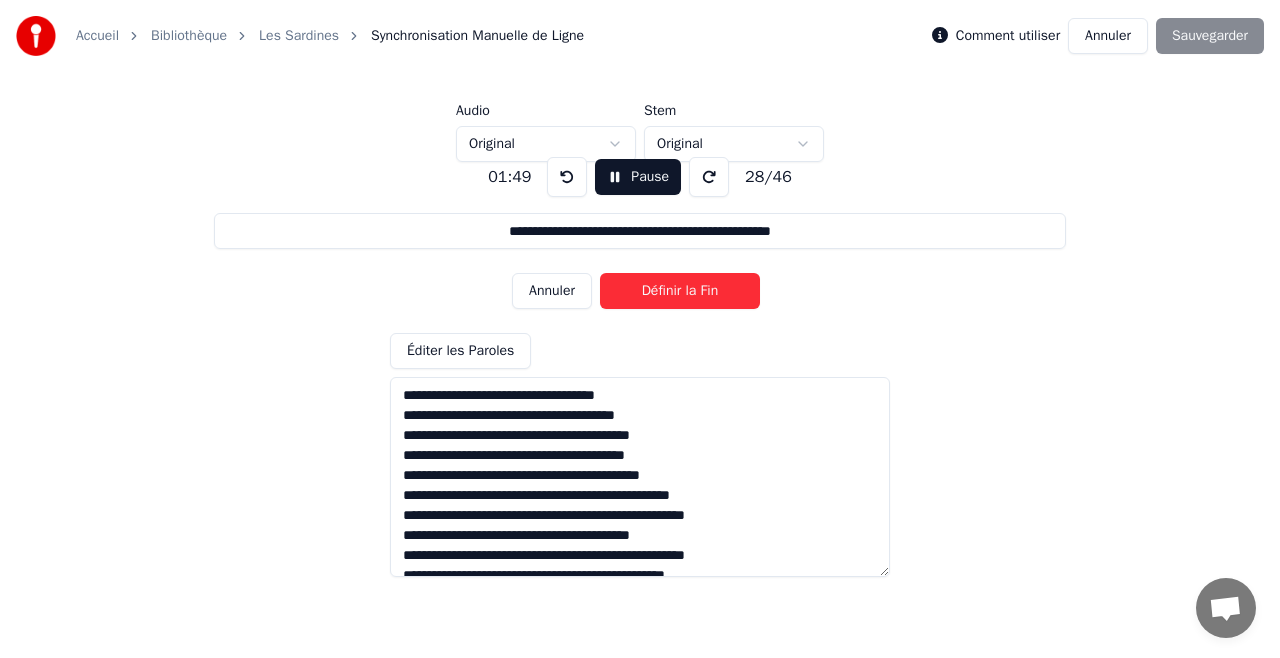 click on "Définir la Fin" at bounding box center [680, 291] 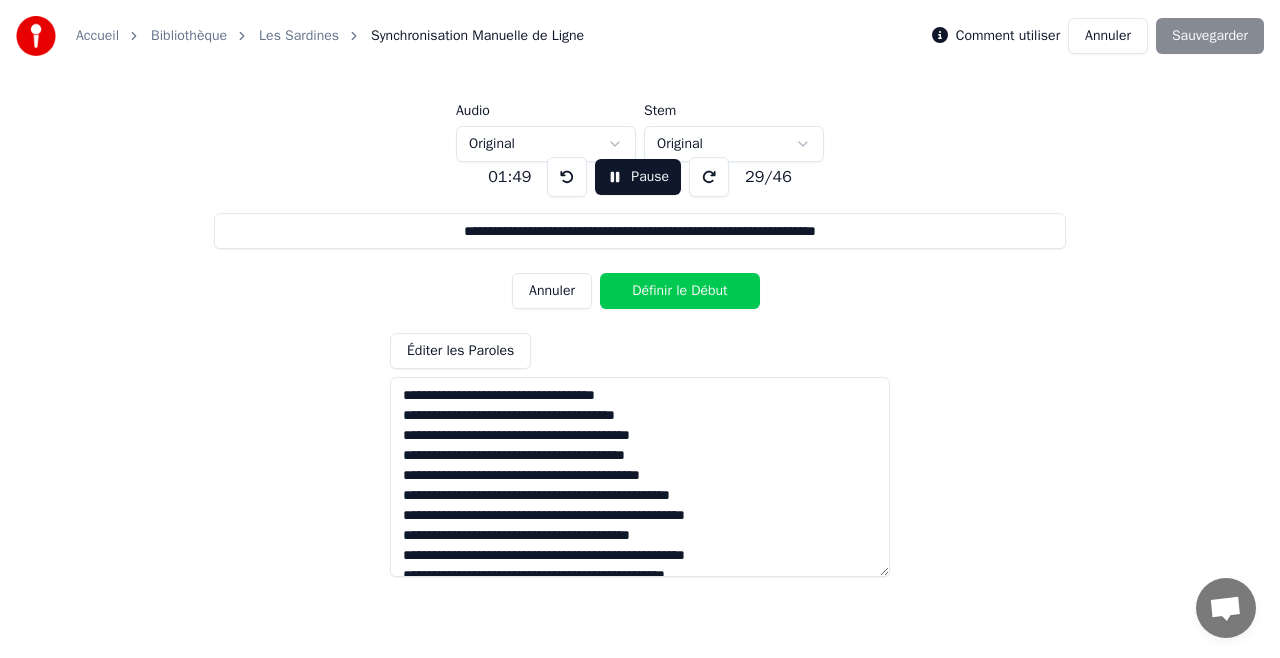 click on "Définir le Début" at bounding box center (680, 291) 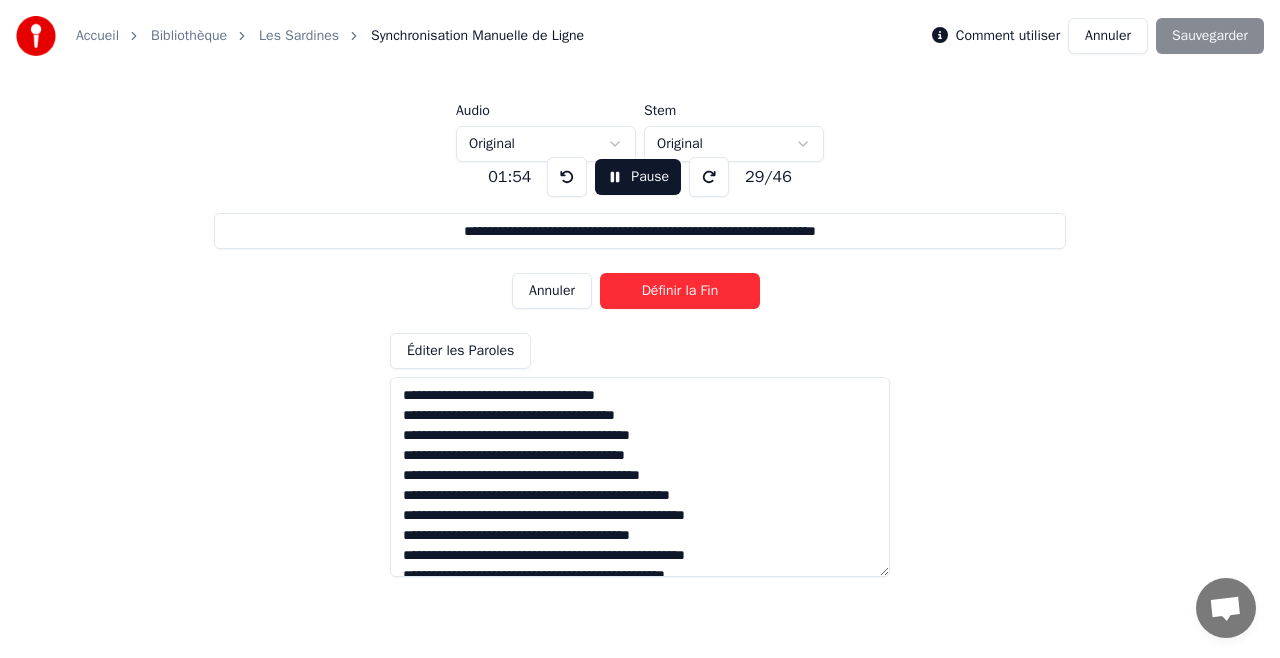 click on "Définir la Fin" at bounding box center (680, 291) 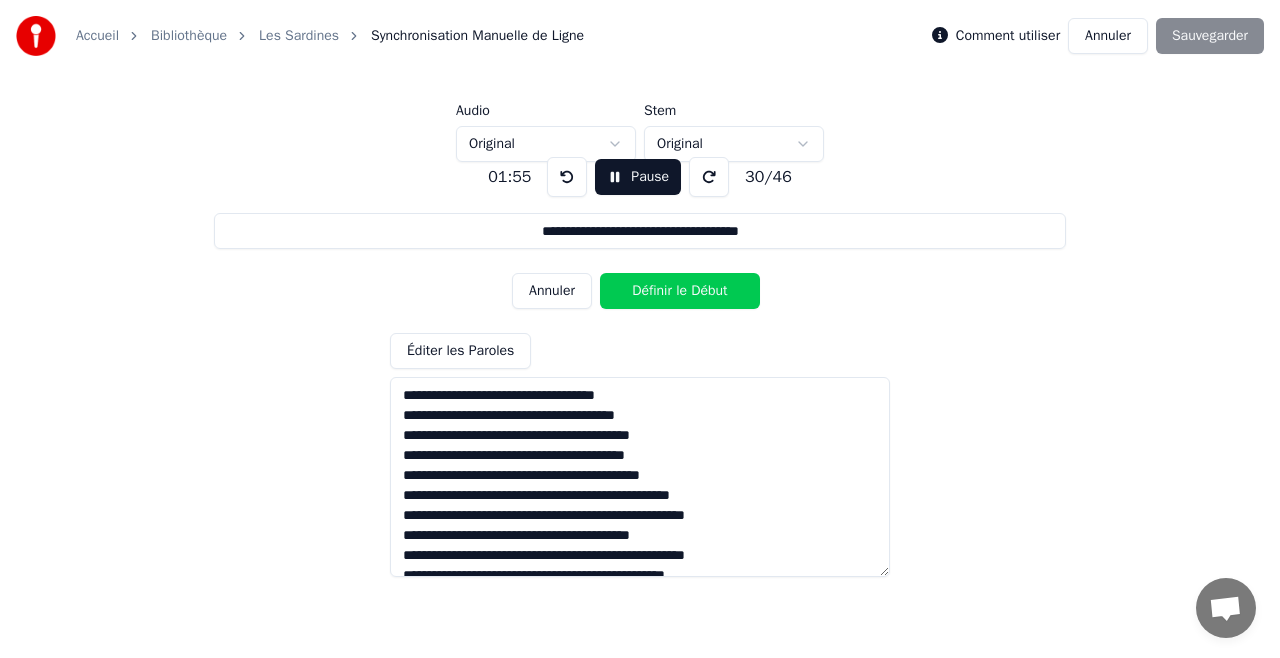 click on "Définir le Début" at bounding box center [680, 291] 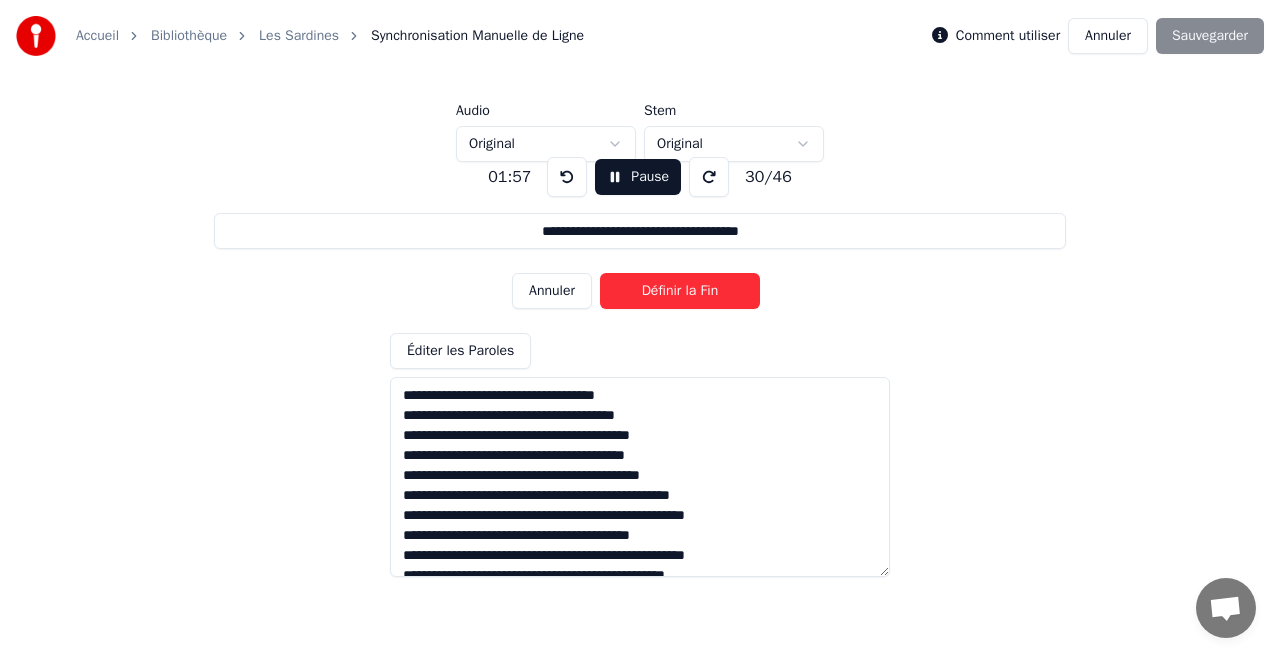 click on "Définir la Fin" at bounding box center [680, 291] 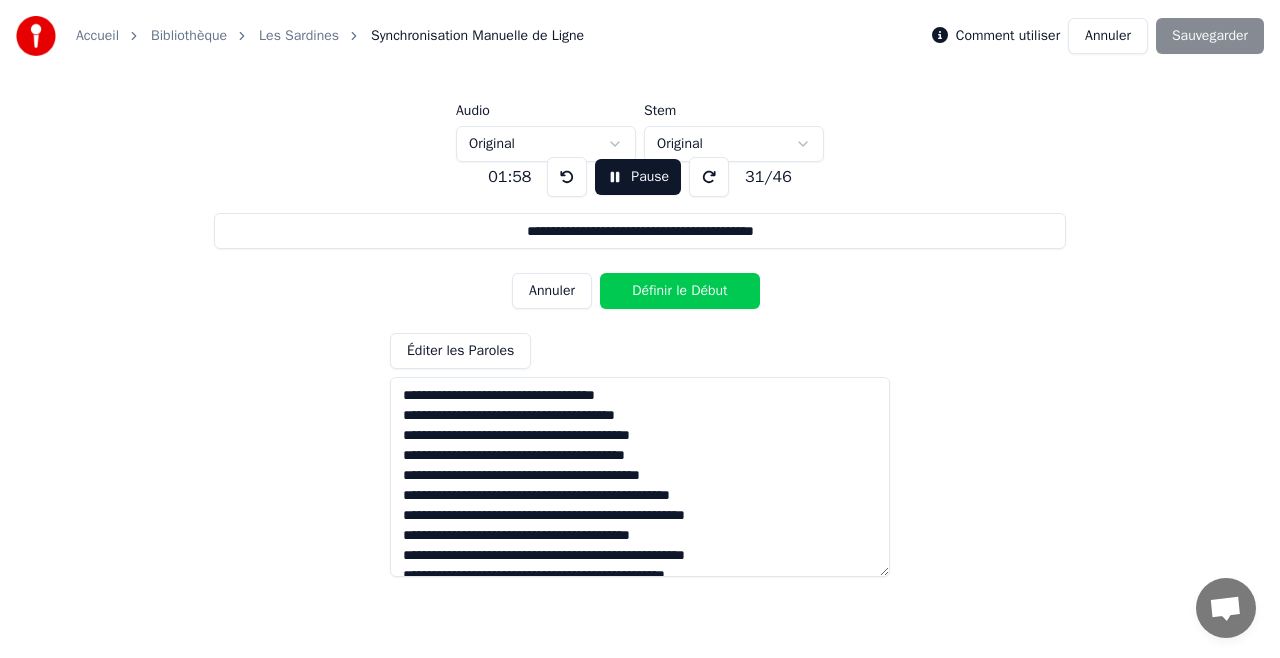 click on "Définir le Début" at bounding box center [680, 291] 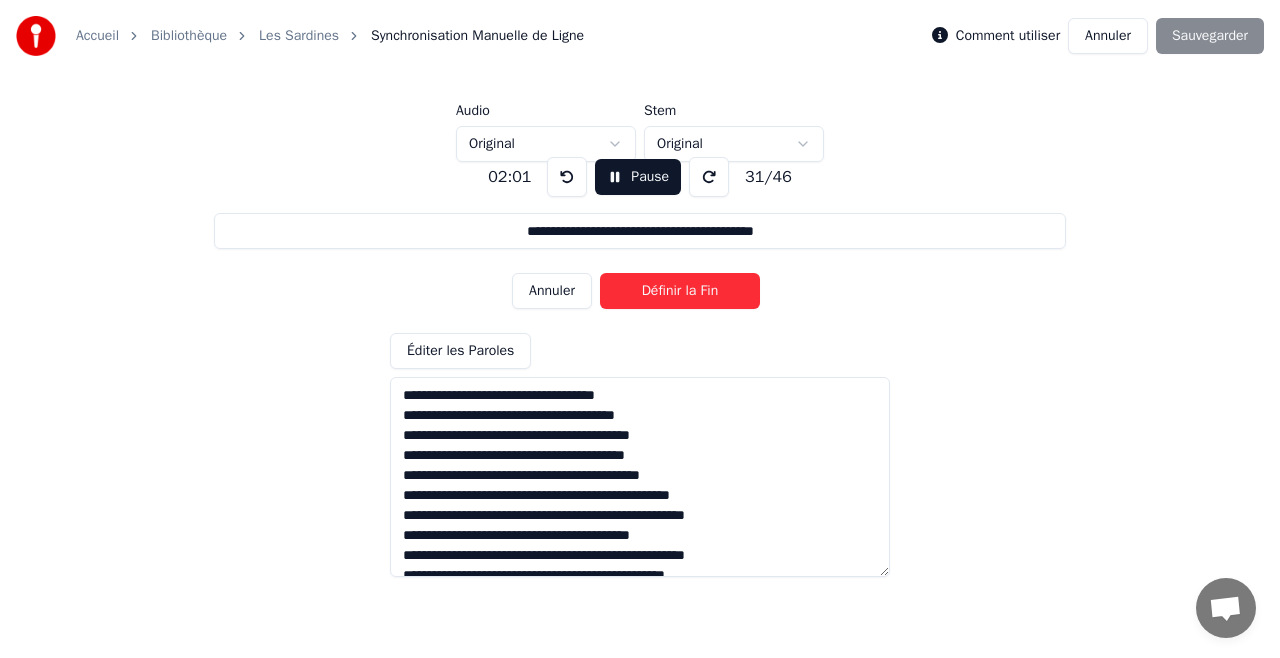 click on "Définir la Fin" at bounding box center [680, 291] 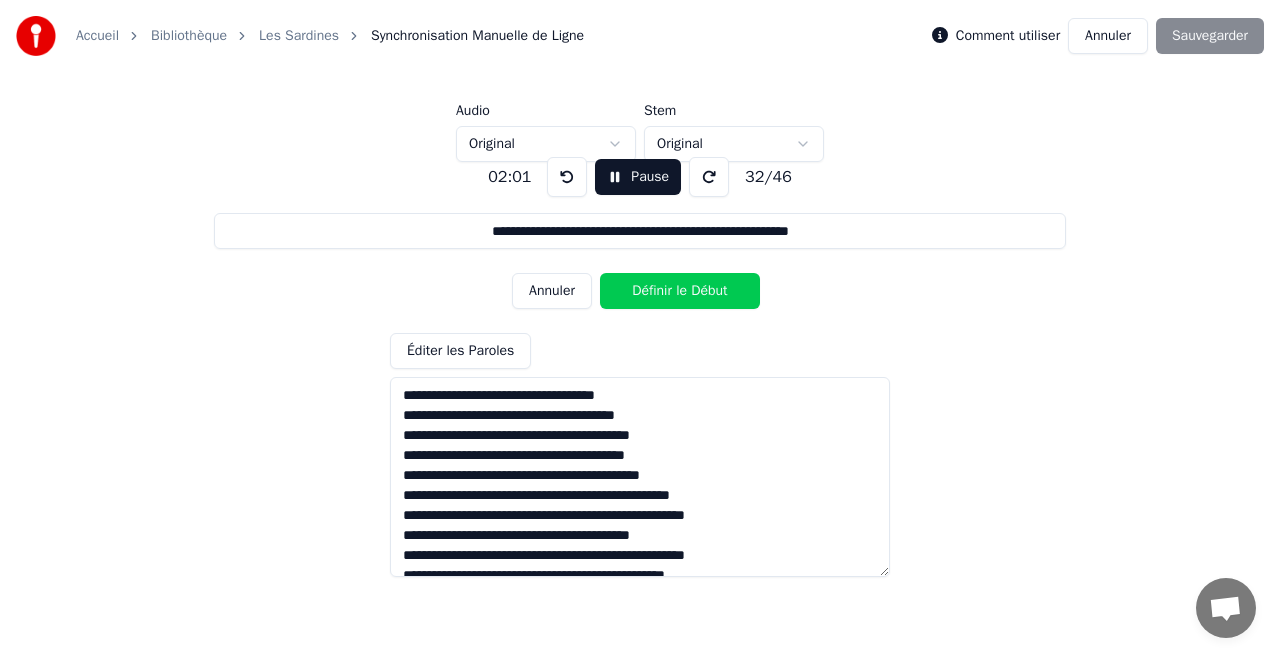 click on "Définir le Début" at bounding box center [680, 291] 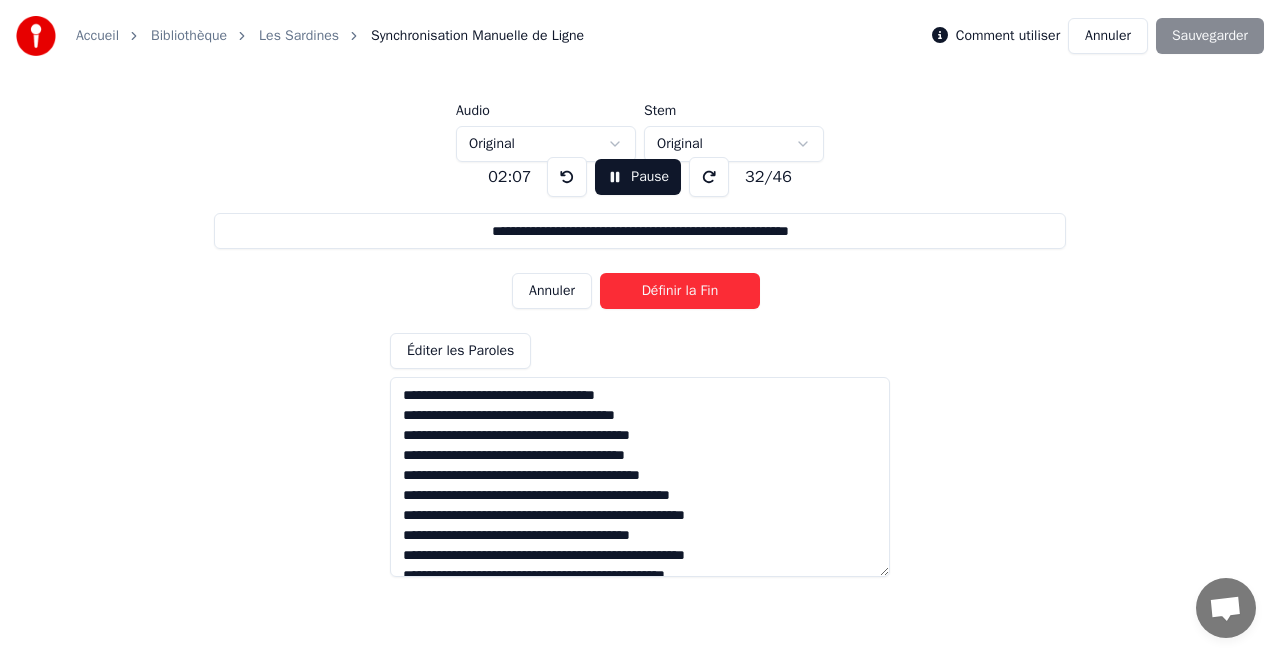 click on "Définir la Fin" at bounding box center [680, 291] 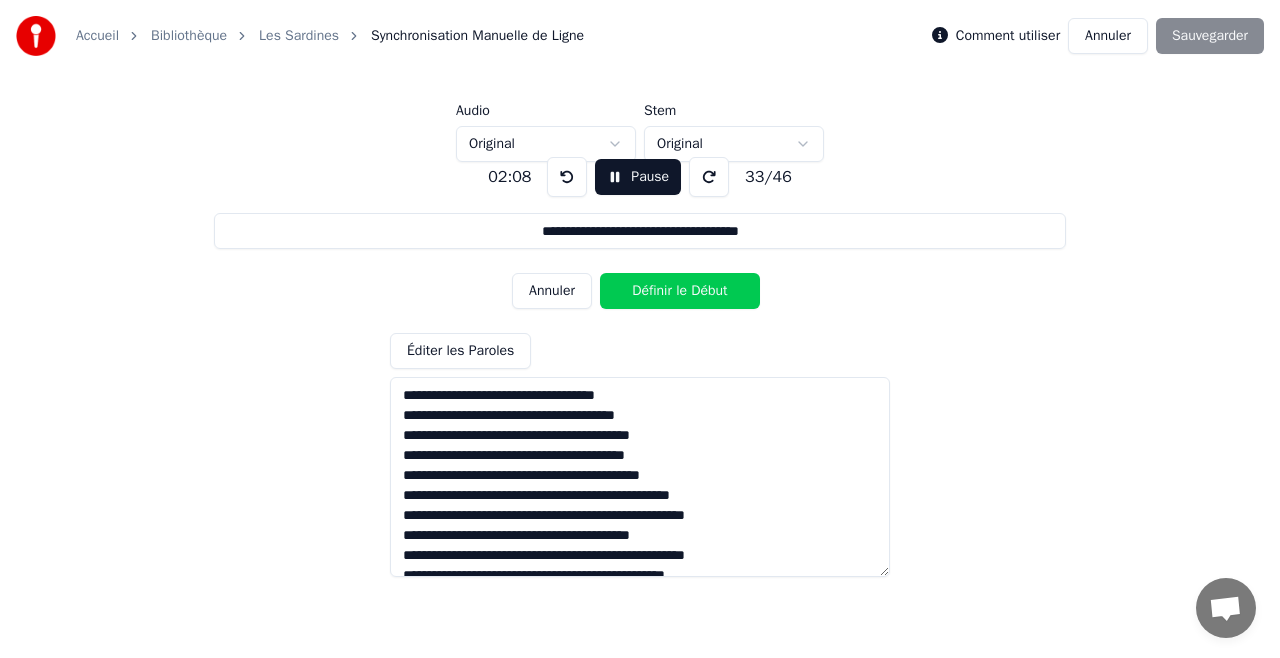 click on "Définir le Début" at bounding box center [680, 291] 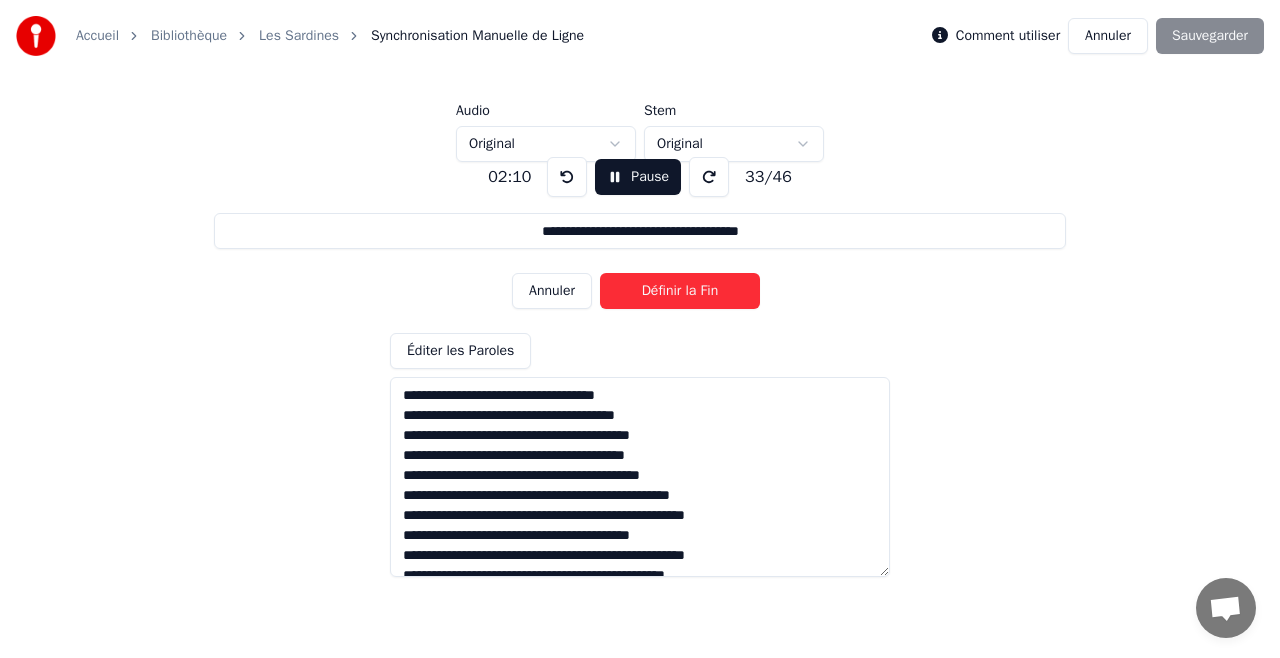 click on "Définir la Fin" at bounding box center [680, 291] 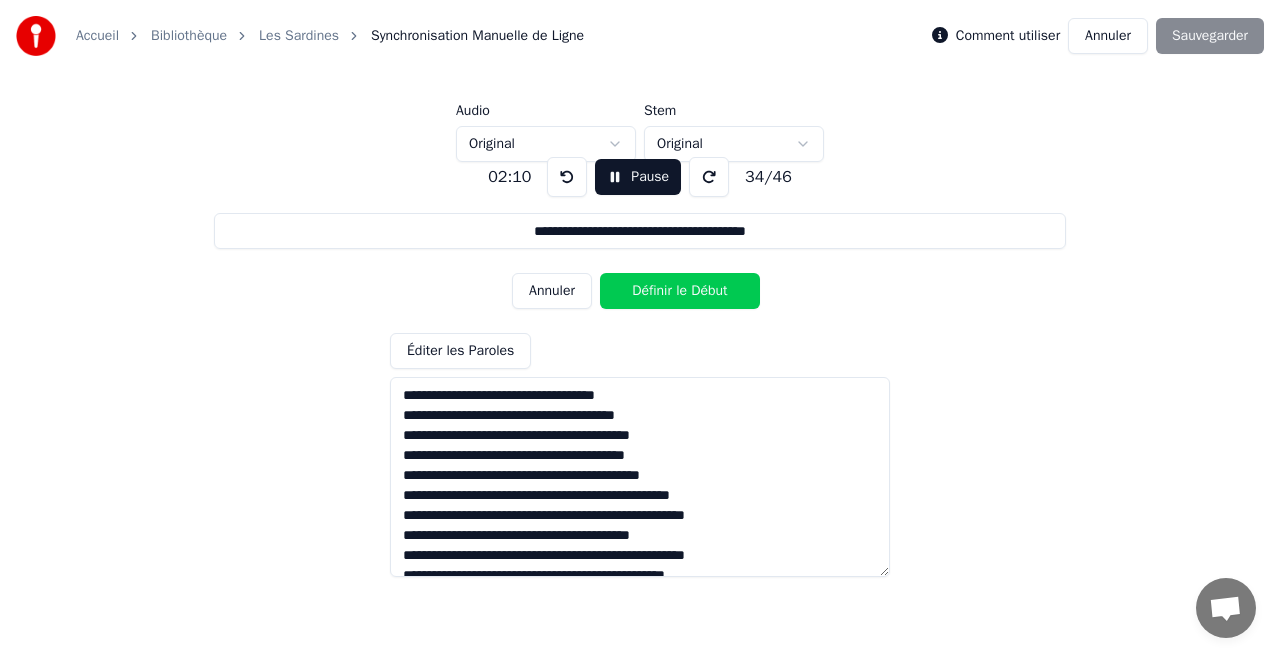 click on "Définir le Début" at bounding box center (680, 291) 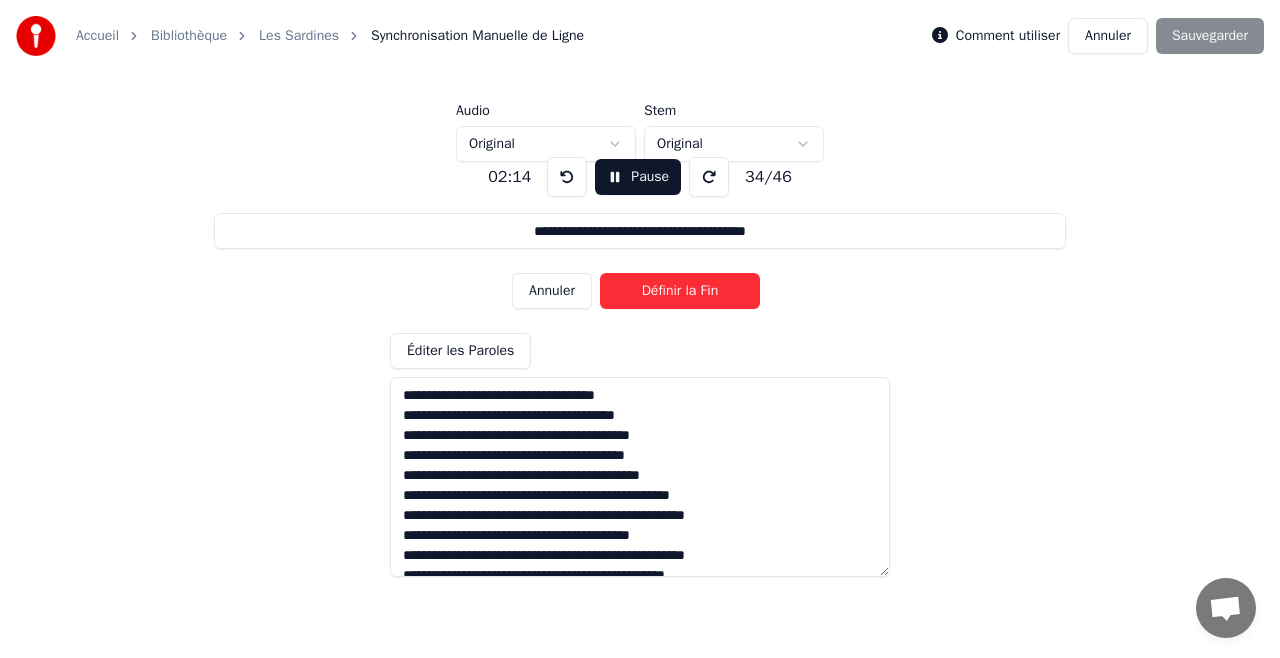 click on "Définir la Fin" at bounding box center (680, 291) 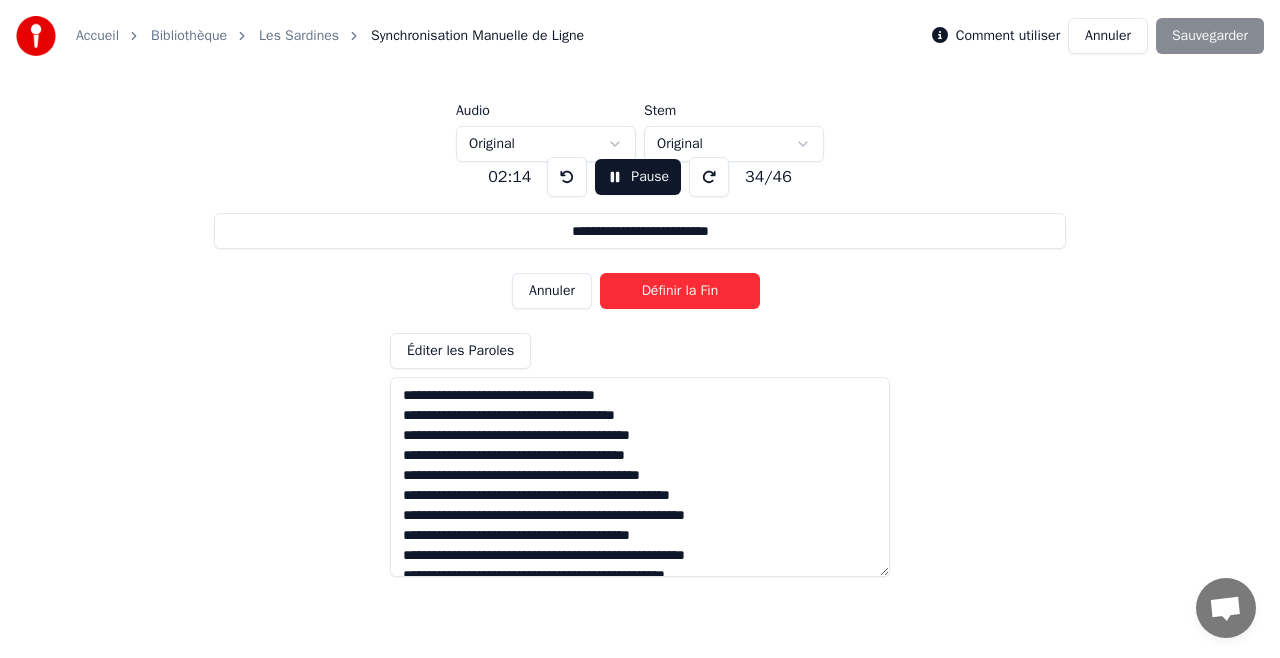 click on "Définir la Fin" at bounding box center [680, 291] 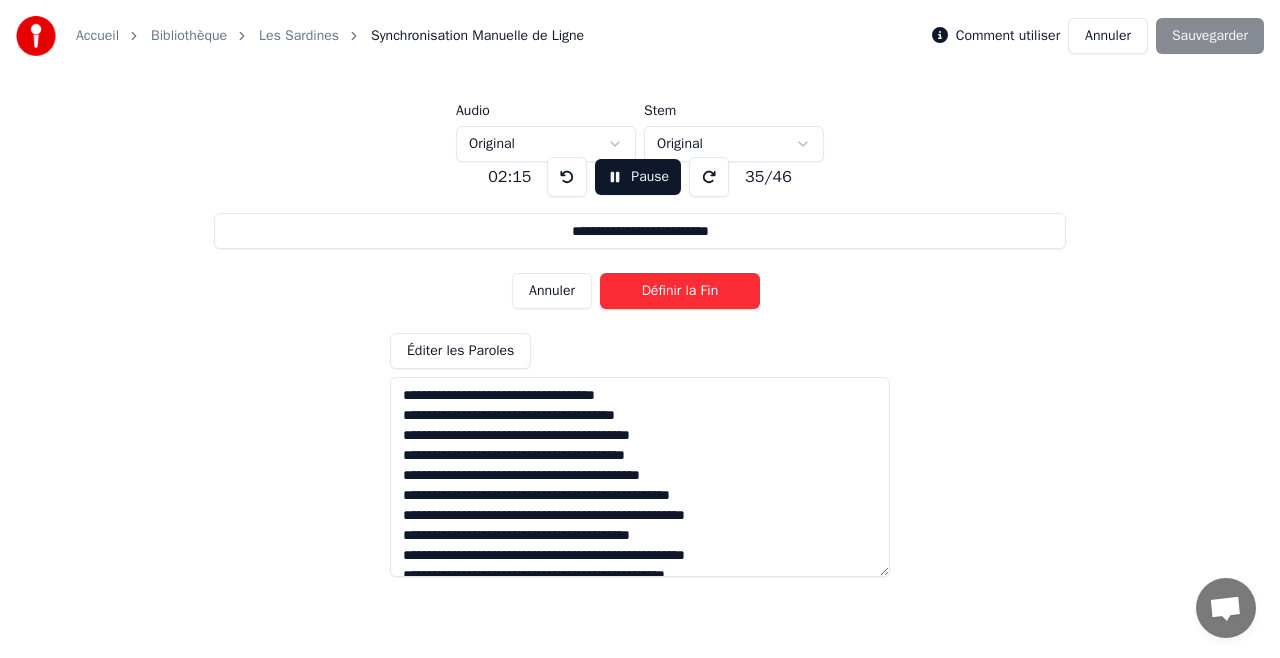 click on "Définir la Fin" at bounding box center [680, 291] 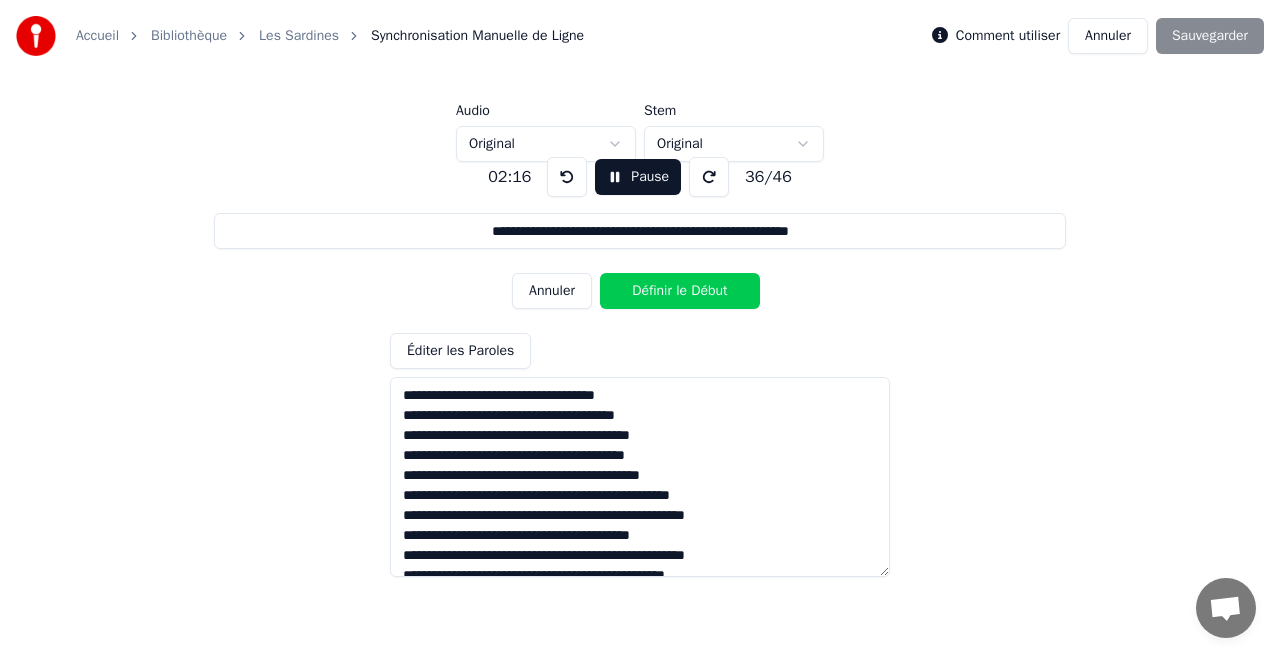 click on "Définir le Début" at bounding box center [680, 291] 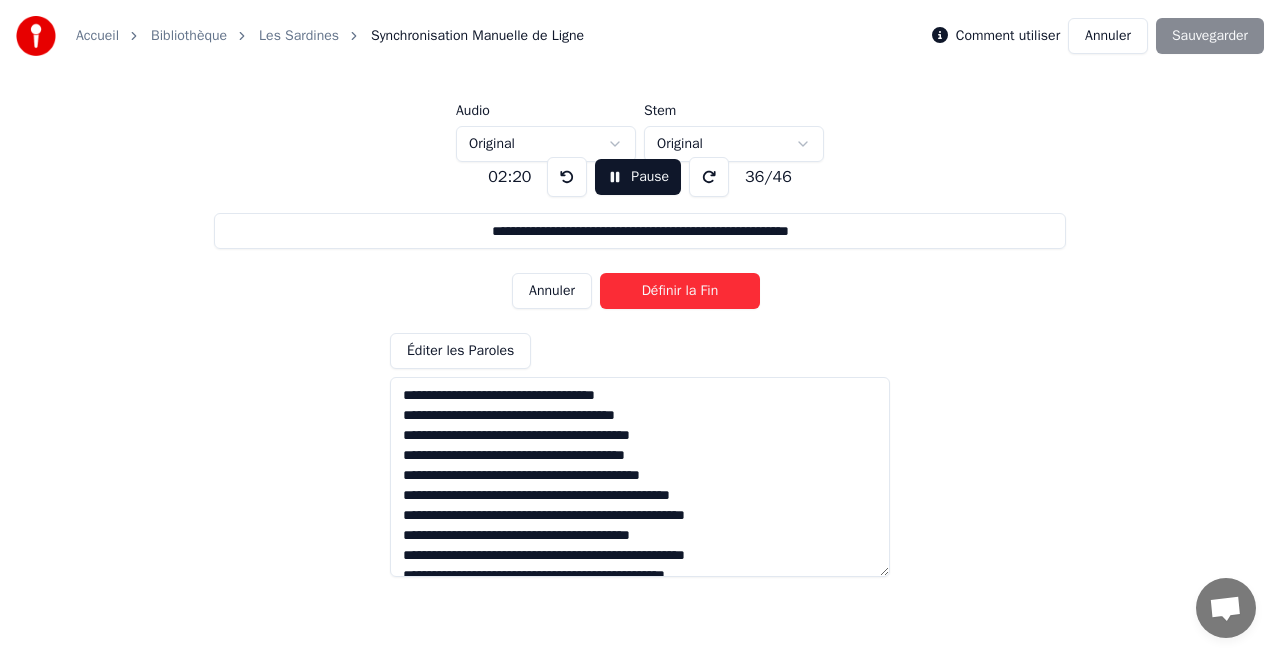 click on "Définir la Fin" at bounding box center [680, 291] 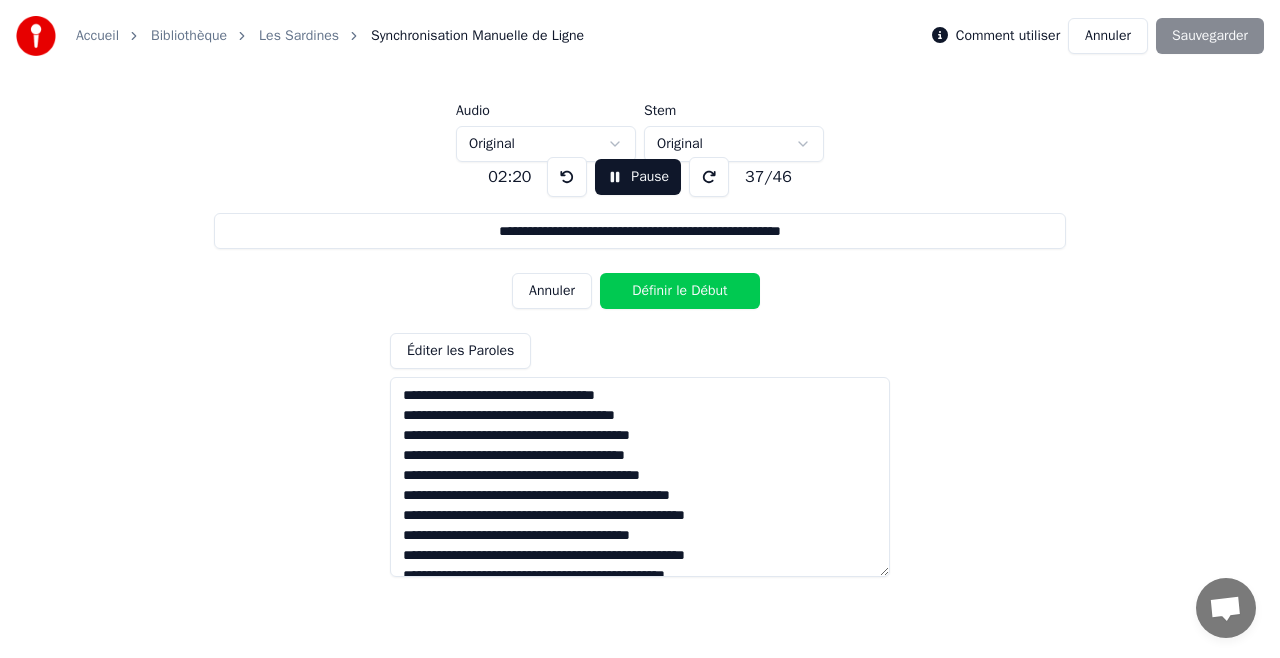 click on "Définir le Début" at bounding box center (680, 291) 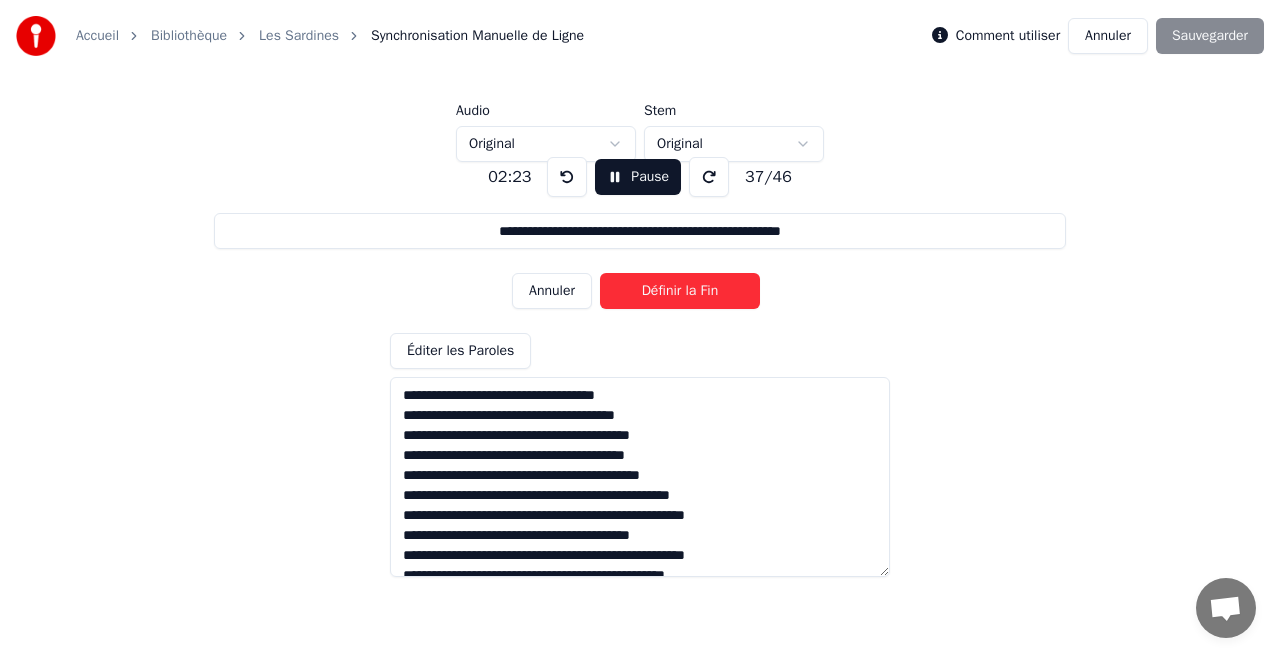click on "Définir la Fin" at bounding box center (680, 291) 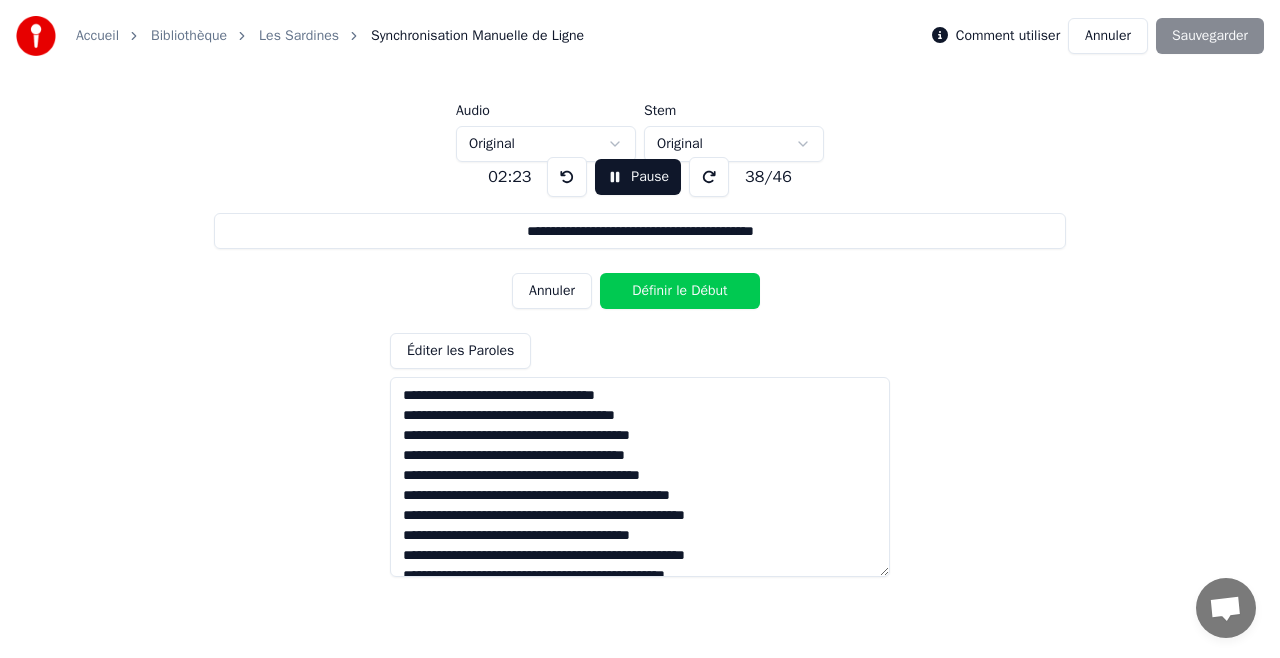 click on "Définir le Début" at bounding box center (680, 291) 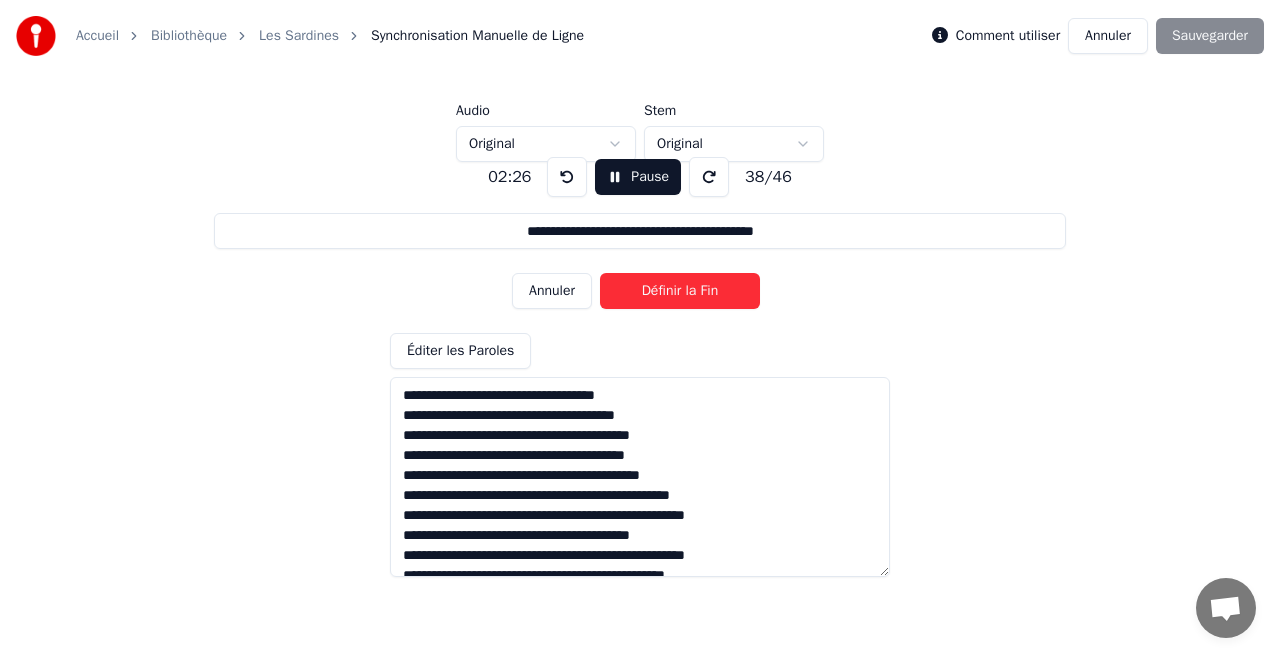 click on "Définir la Fin" at bounding box center [680, 291] 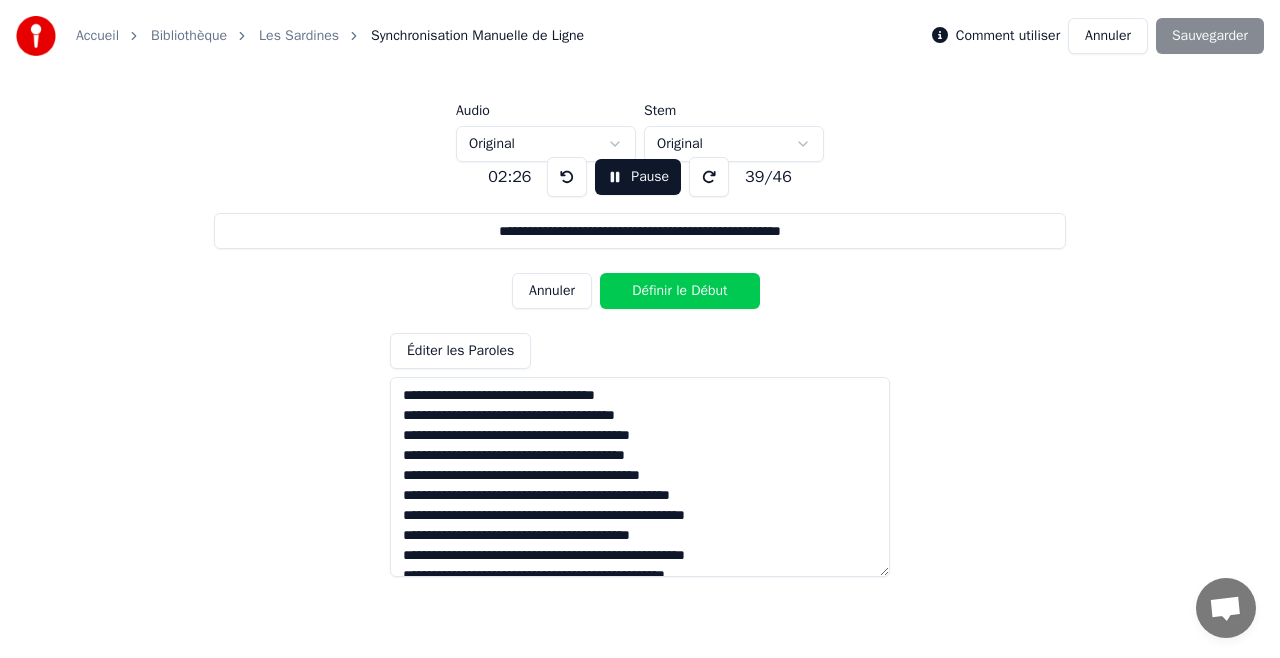 click on "Définir le Début" at bounding box center (680, 291) 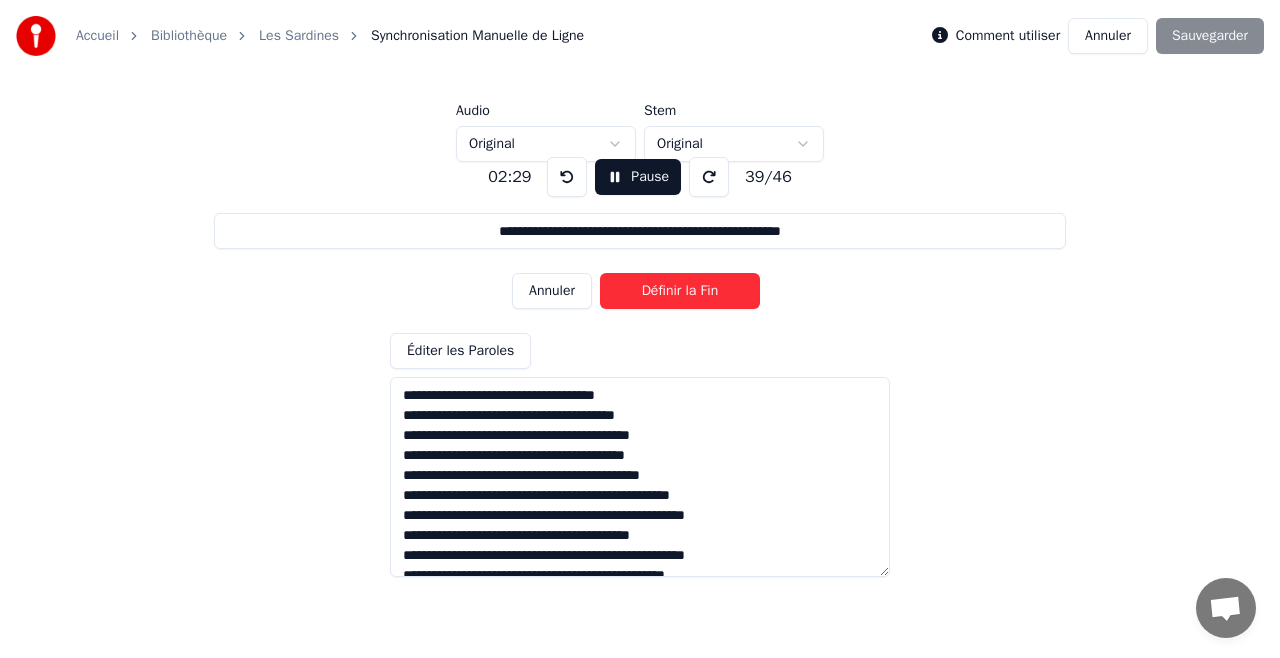 click on "Définir la Fin" at bounding box center (680, 291) 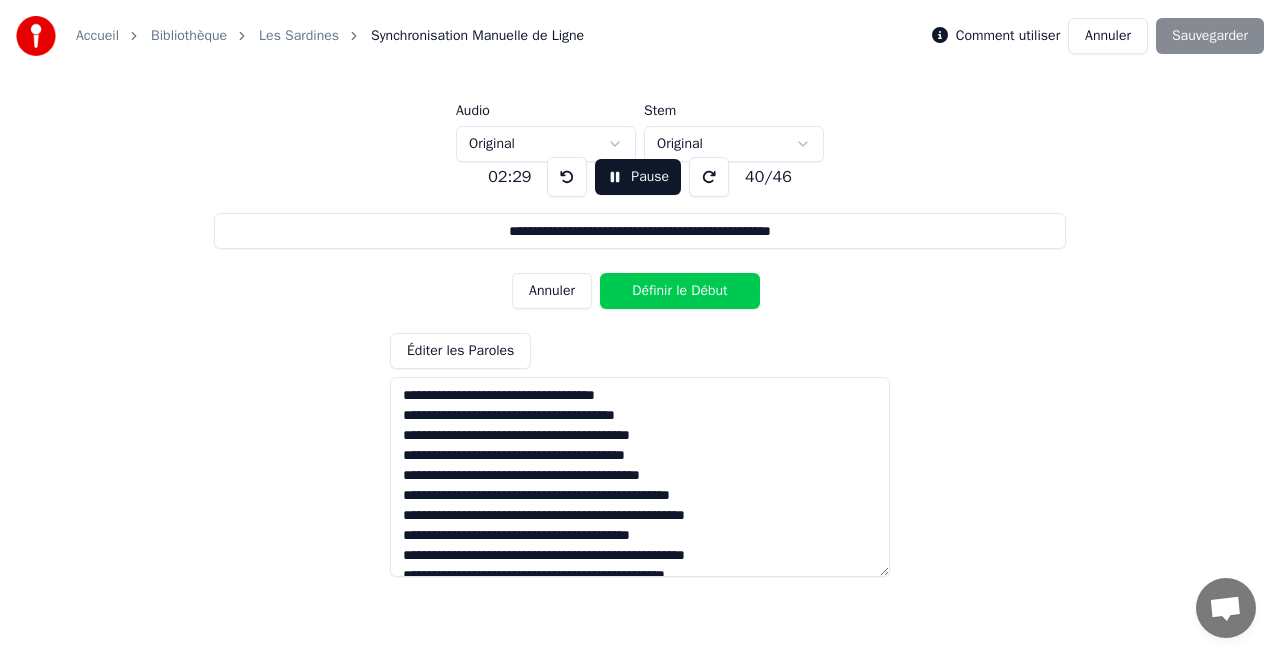 click on "Définir le Début" at bounding box center [680, 291] 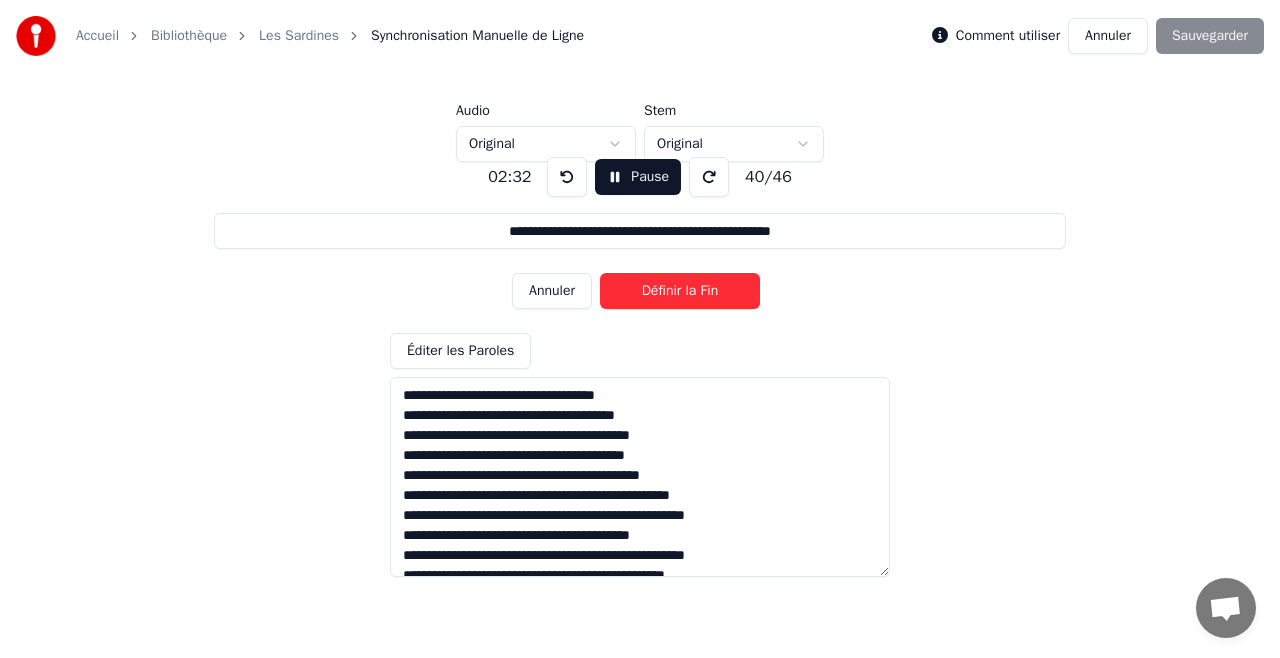 click on "Définir la Fin" at bounding box center (680, 291) 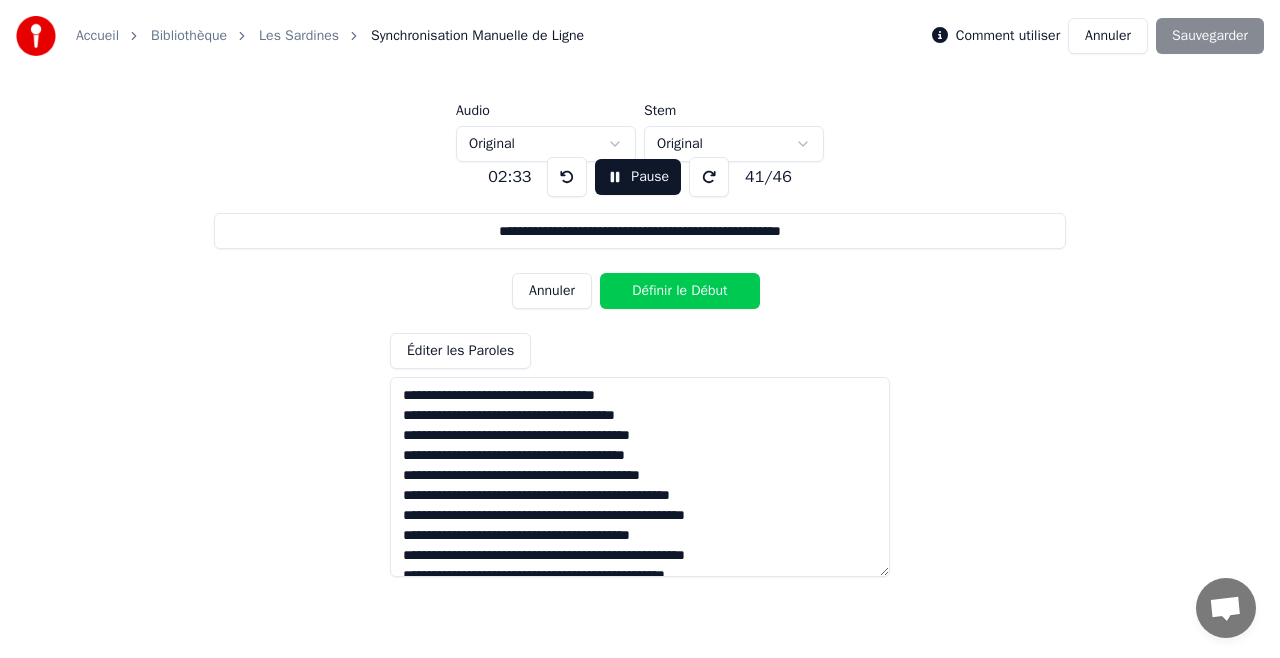 click on "Définir le Début" at bounding box center [680, 291] 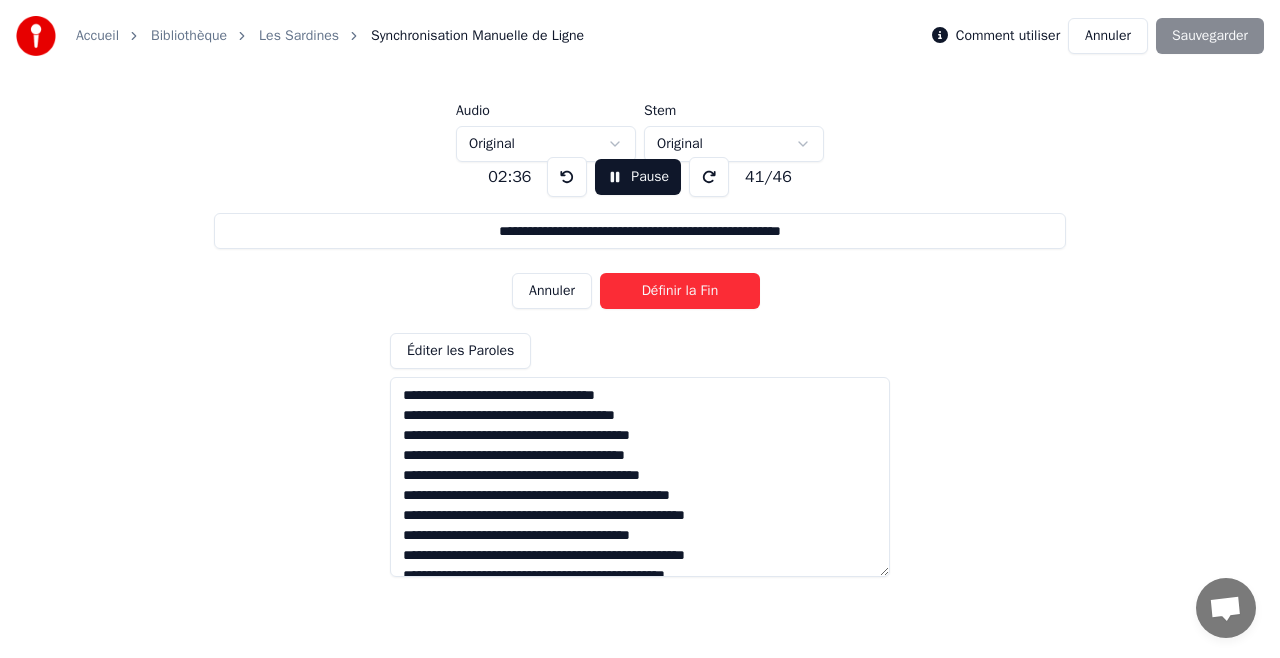 click on "Définir la Fin" at bounding box center (680, 291) 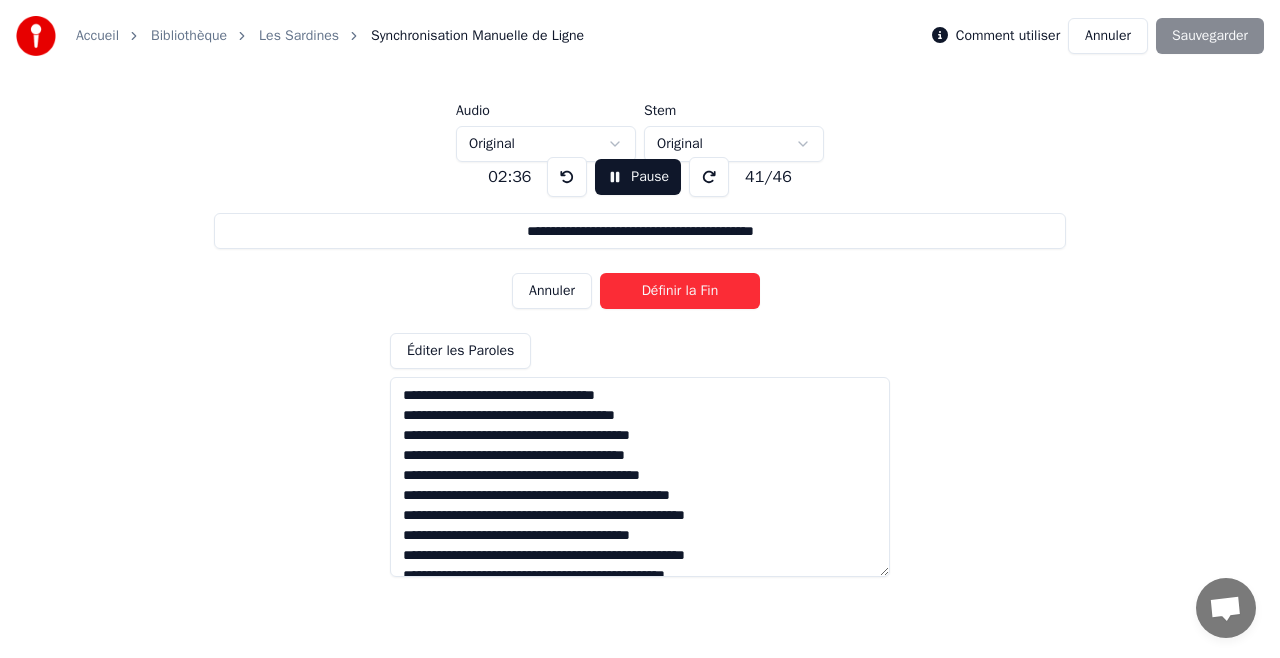 click on "Définir la Fin" at bounding box center (680, 291) 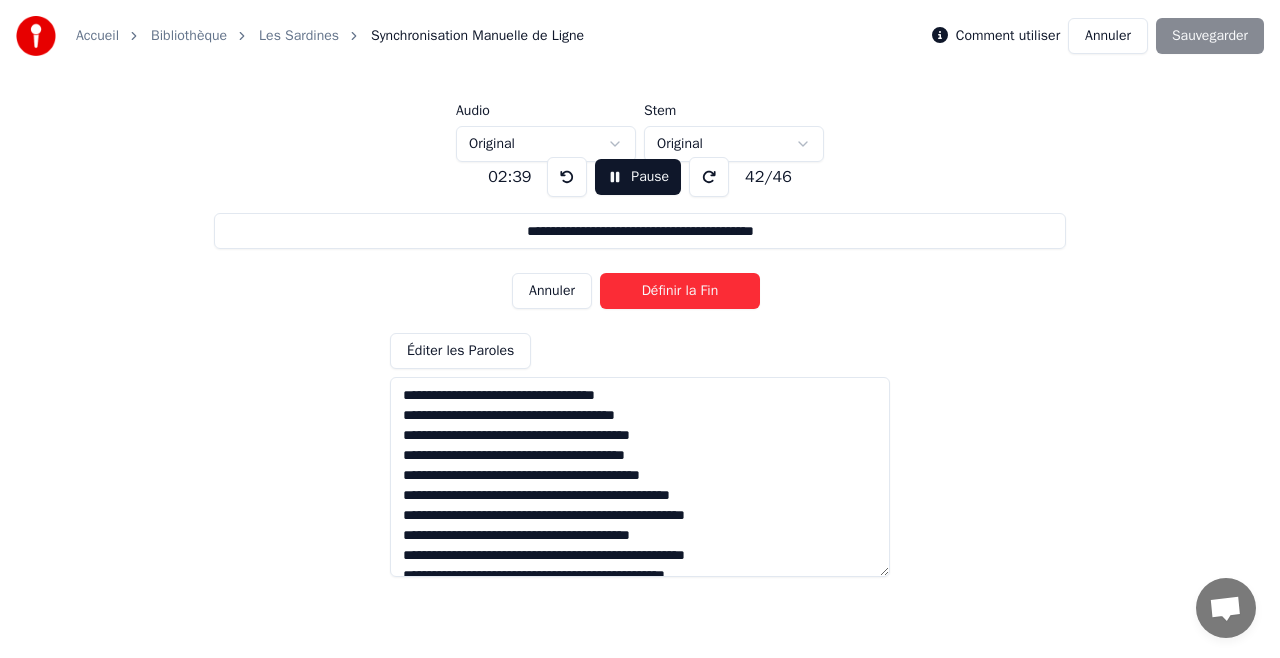 click on "Définir la Fin" at bounding box center [680, 291] 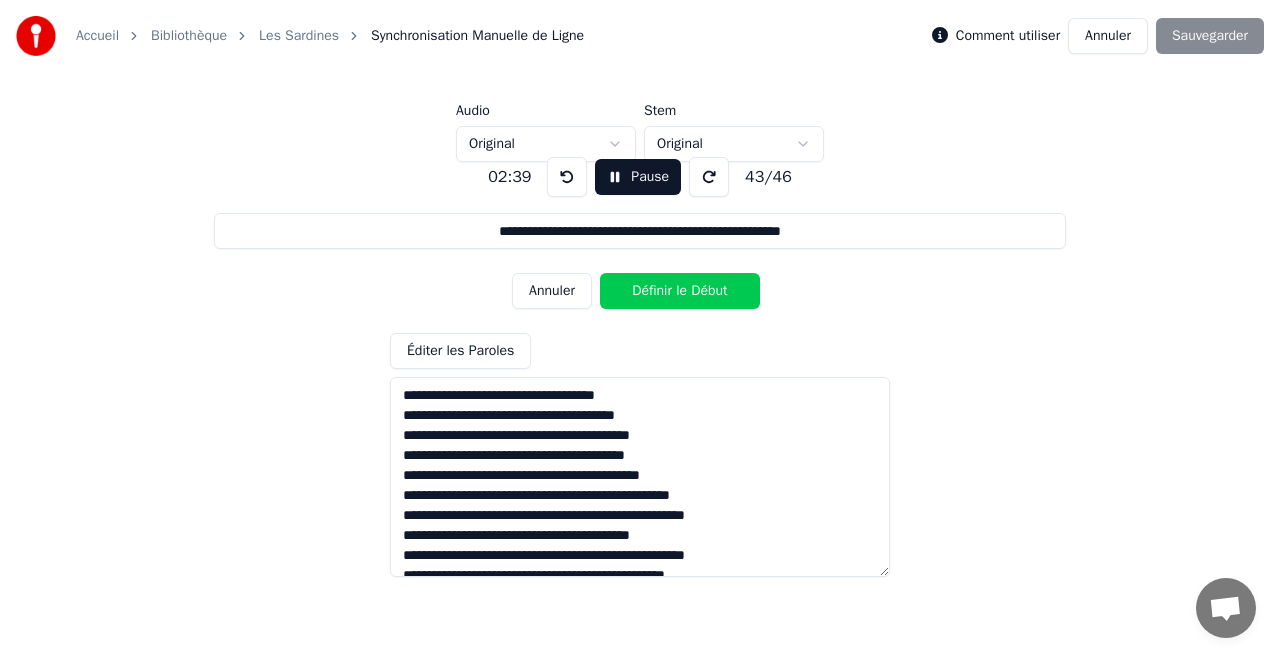 click on "Définir le Début" at bounding box center [680, 291] 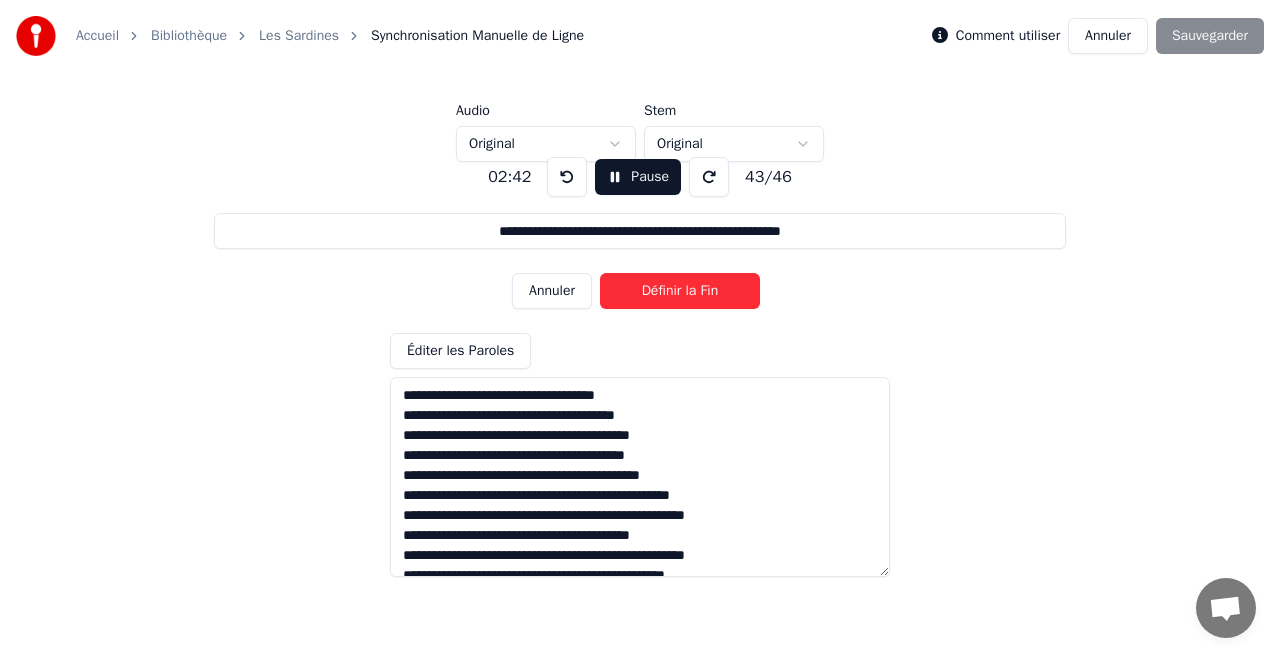 click on "Définir la Fin" at bounding box center (680, 291) 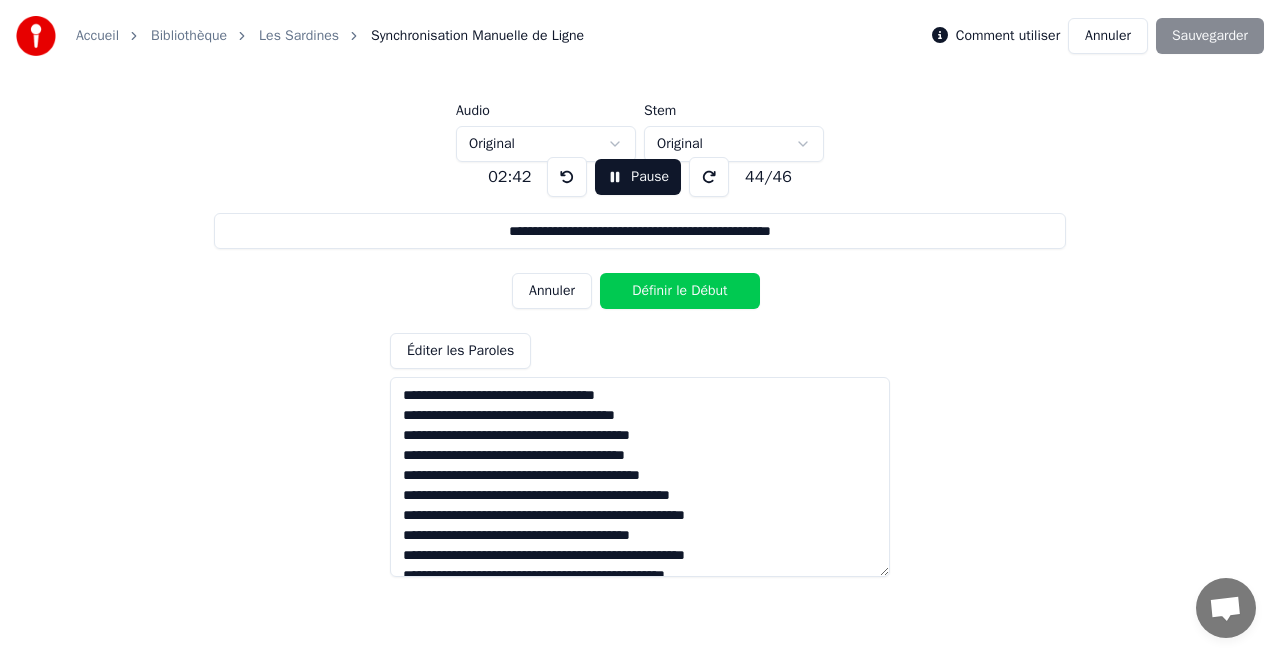 click on "Définir le Début" at bounding box center [680, 291] 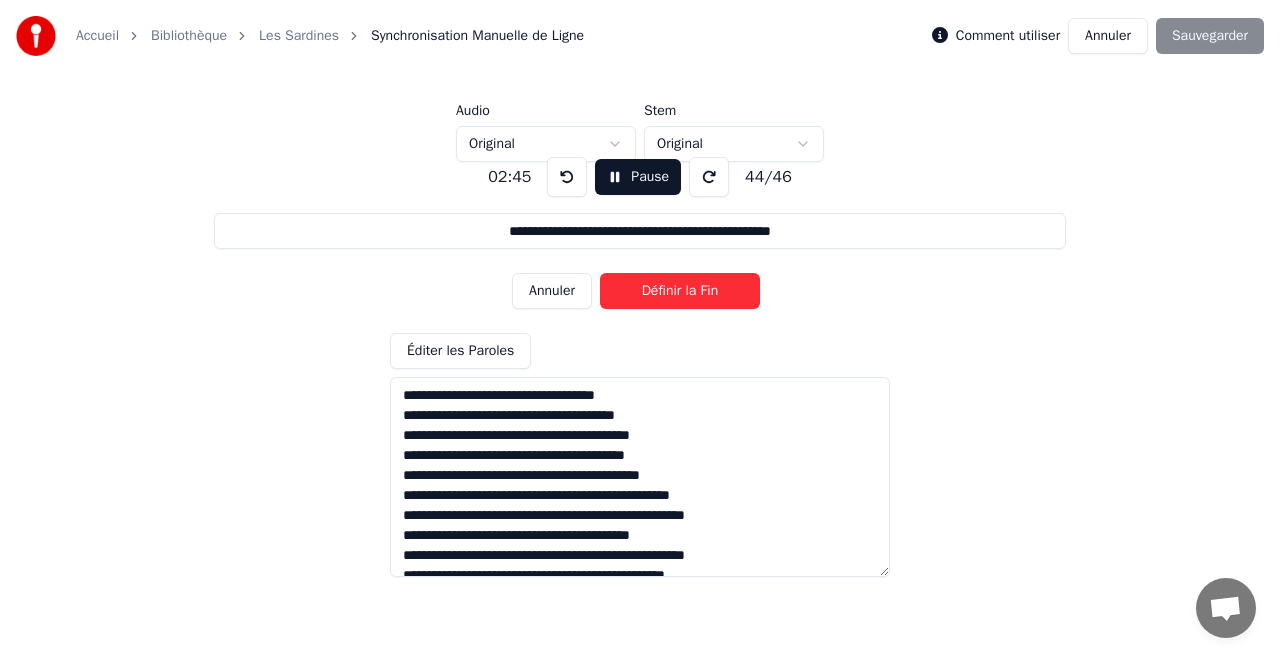 click on "Définir la Fin" at bounding box center (680, 291) 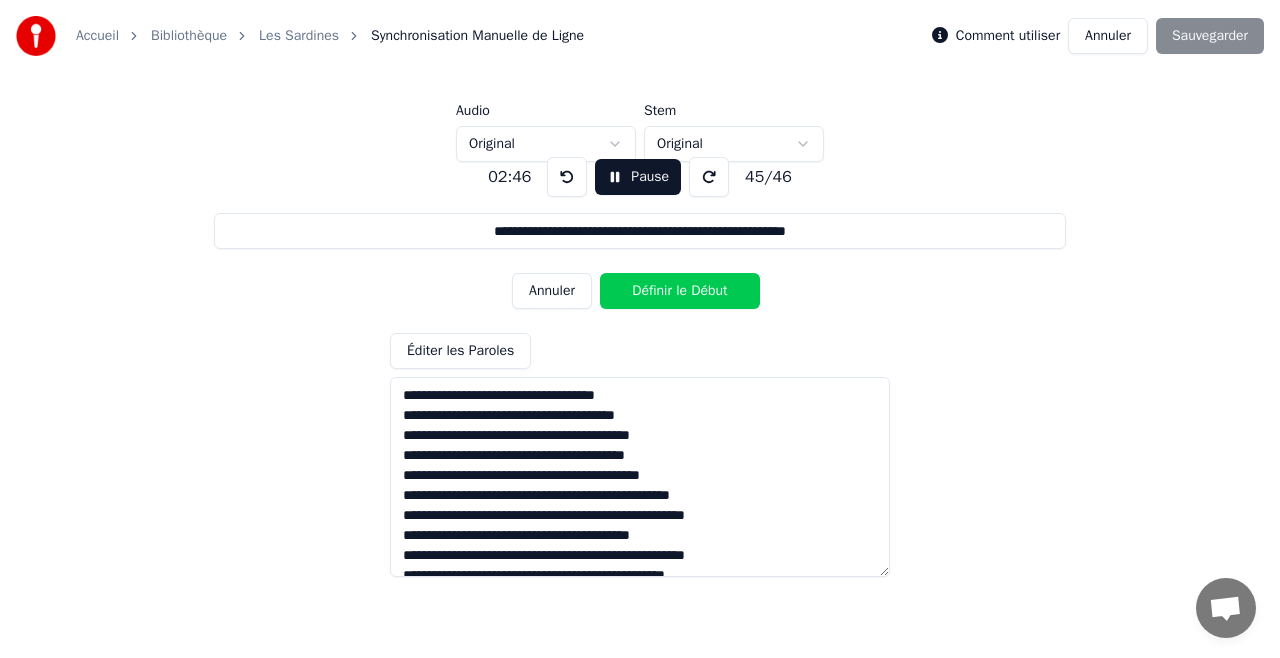click on "Définir le Début" at bounding box center (680, 291) 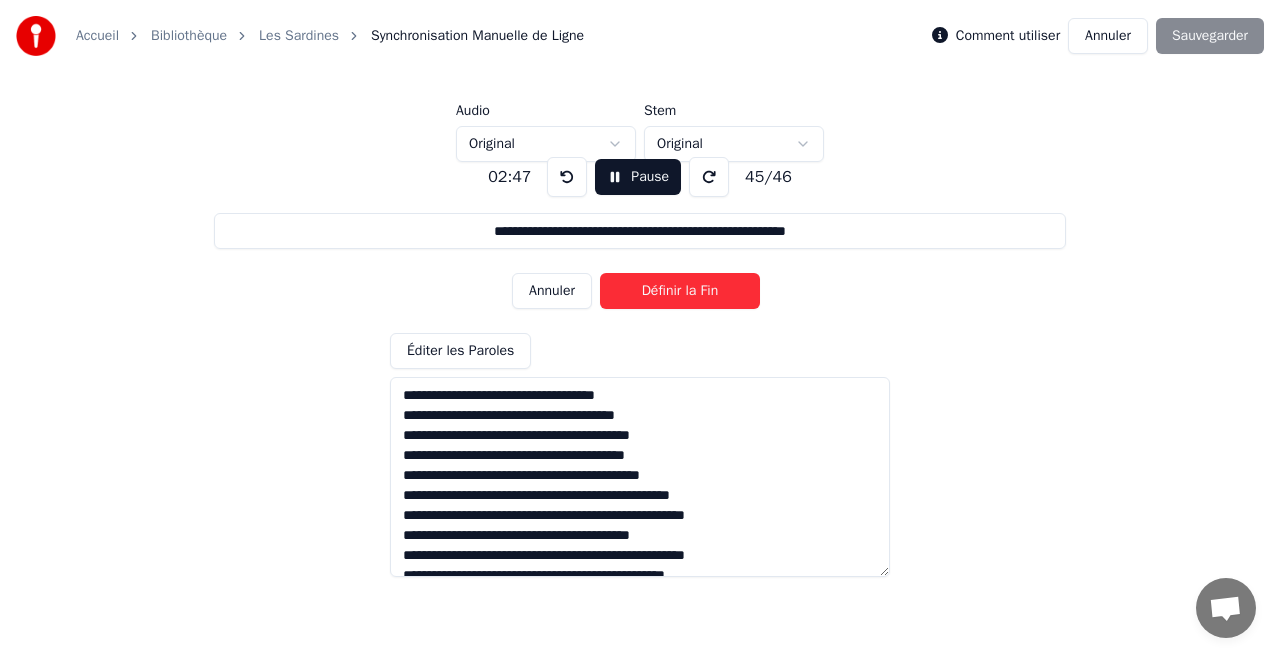 click on "Annuler" at bounding box center (552, 291) 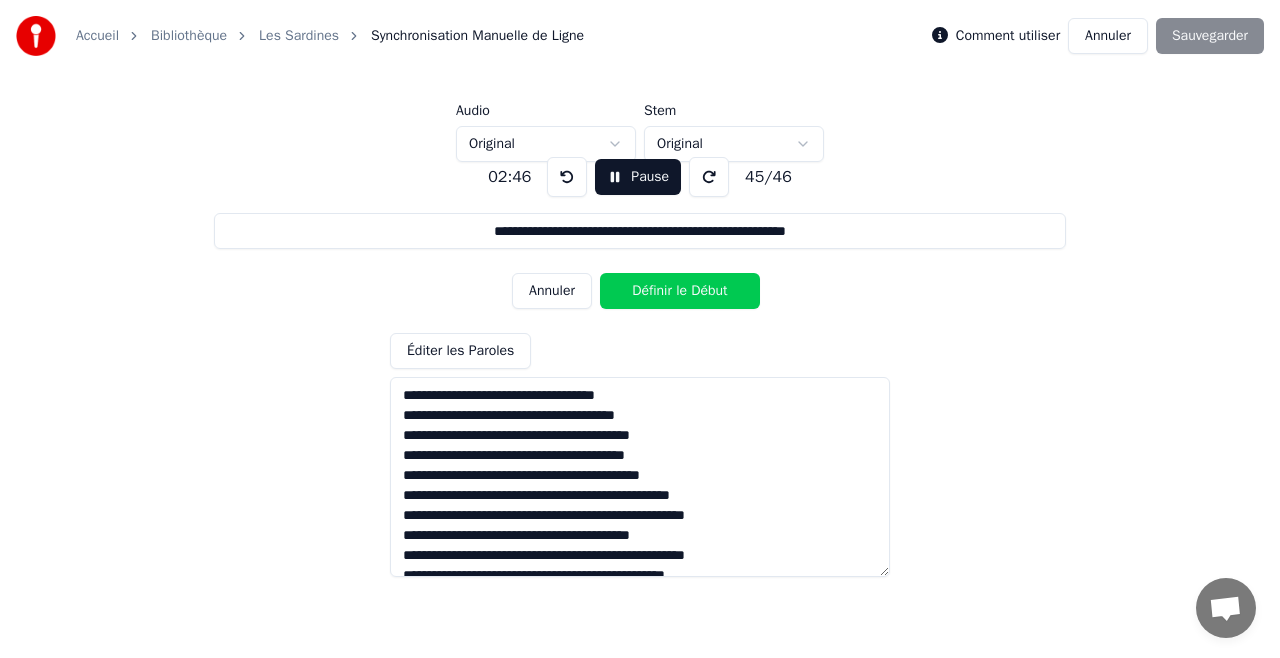 click on "Annuler" at bounding box center (552, 291) 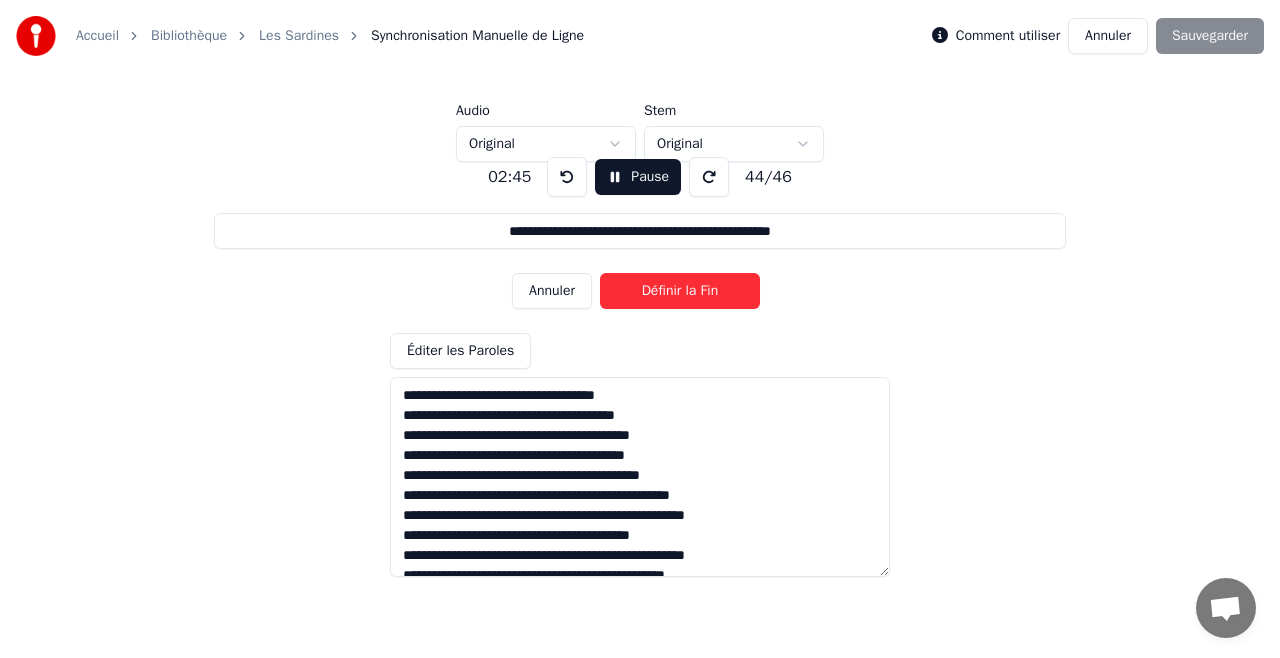 click on "Définir la Fin" at bounding box center (680, 291) 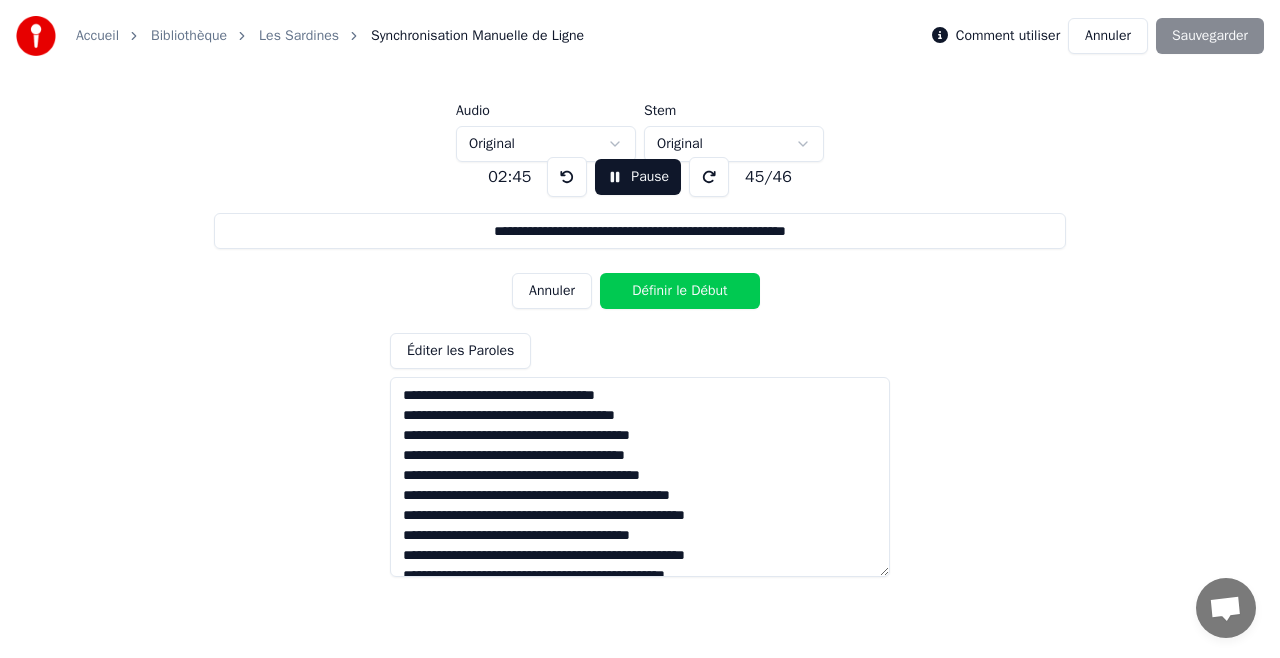 click on "Définir le Début" at bounding box center [680, 291] 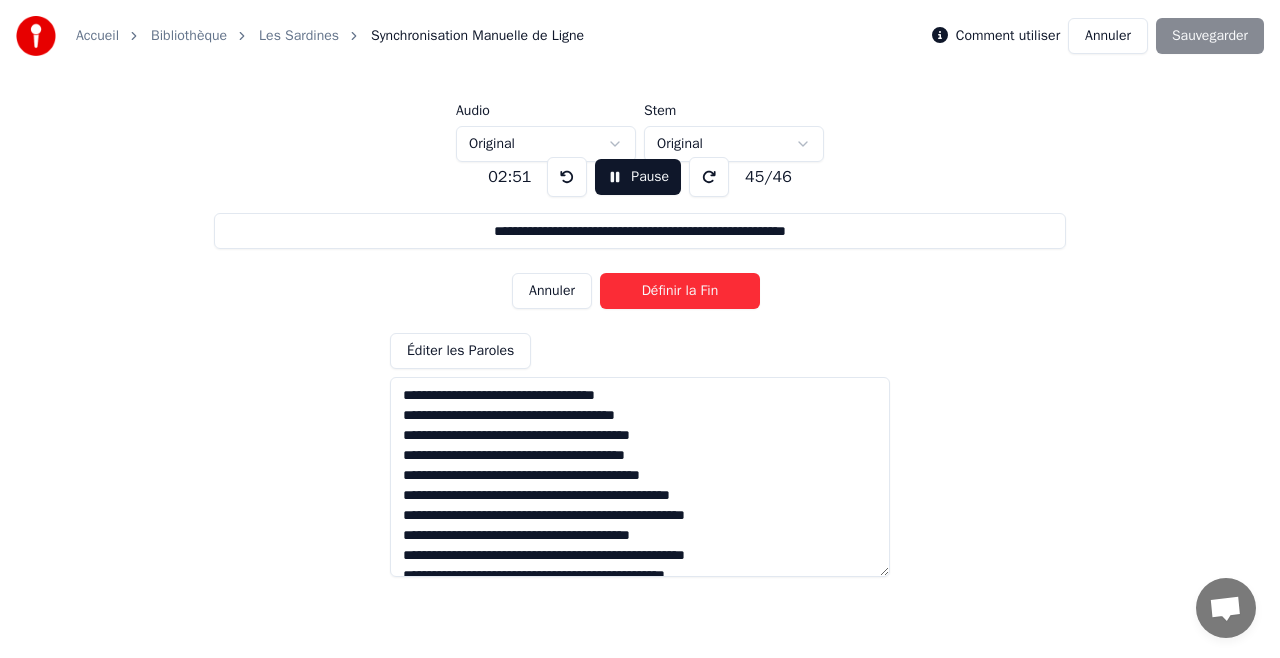 click on "Définir la Fin" at bounding box center [680, 291] 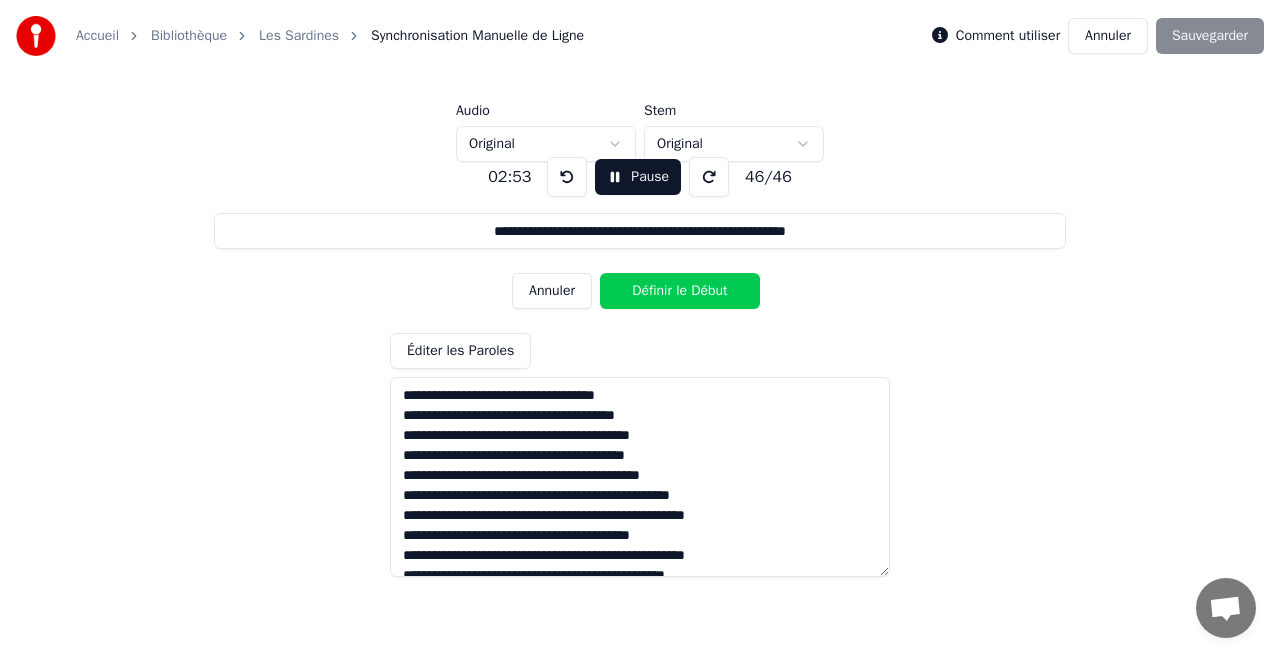 click on "Définir le Début" at bounding box center (680, 291) 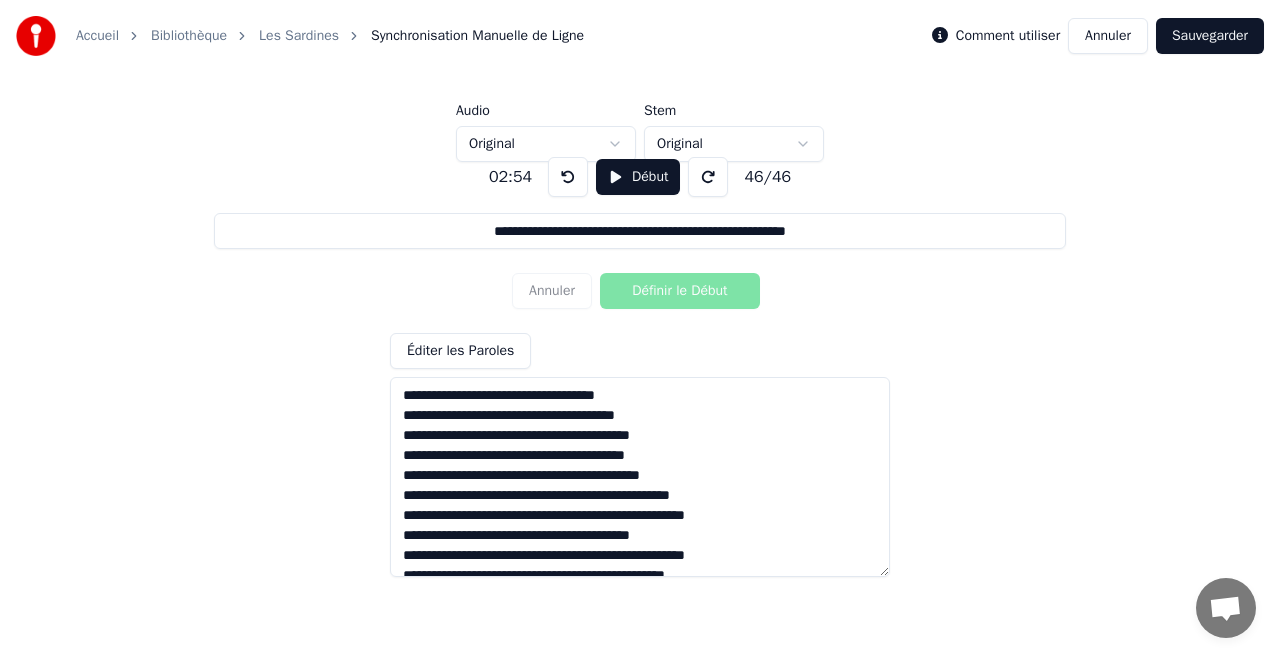 click on "Annuler Définir le Début" at bounding box center (640, 291) 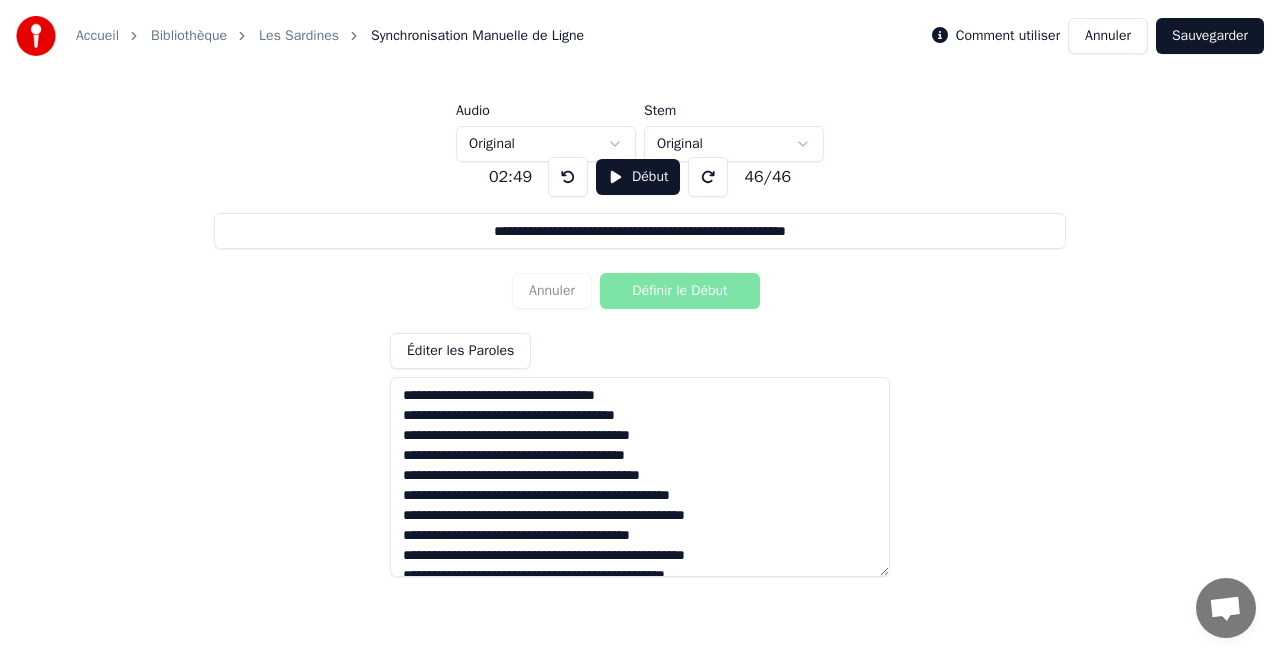 click on "Annuler Définir le Début" at bounding box center [640, 291] 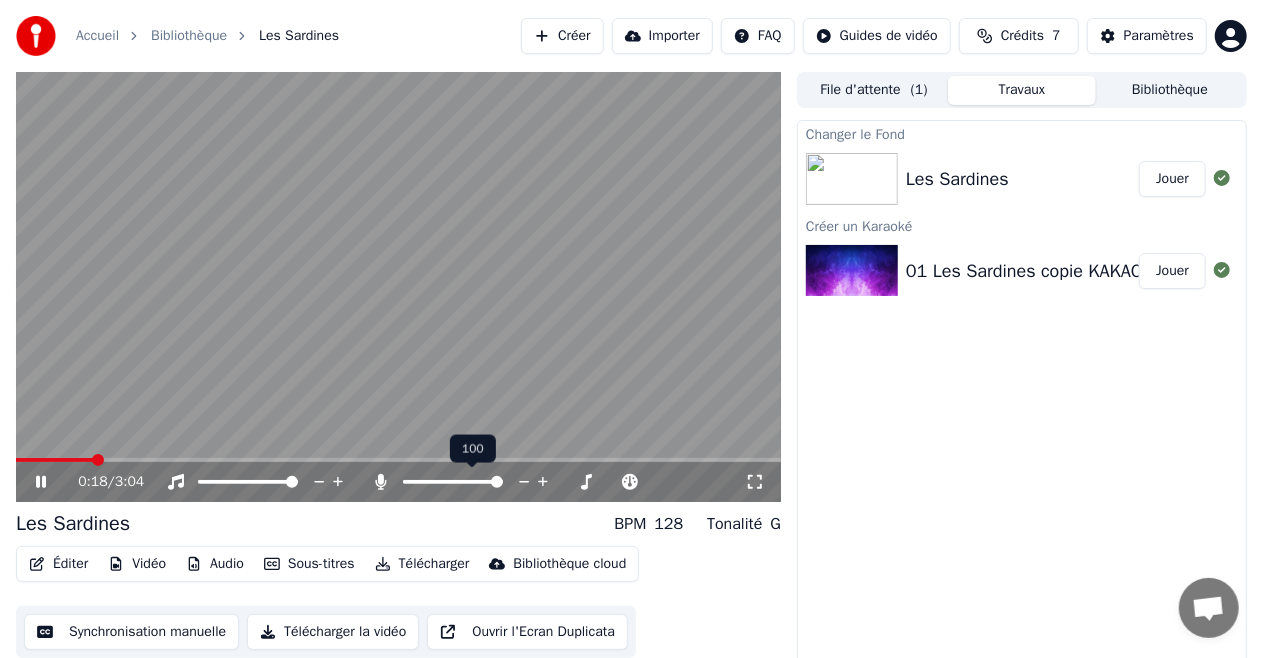 click at bounding box center (497, 482) 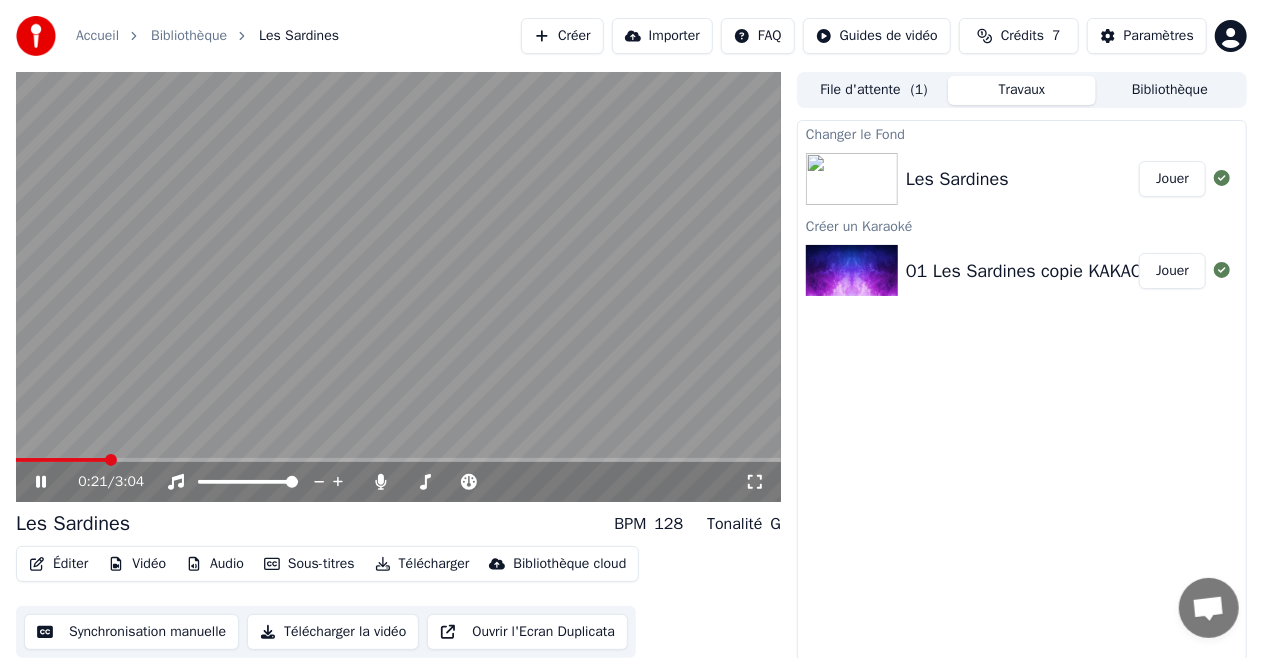 click at bounding box center [398, 287] 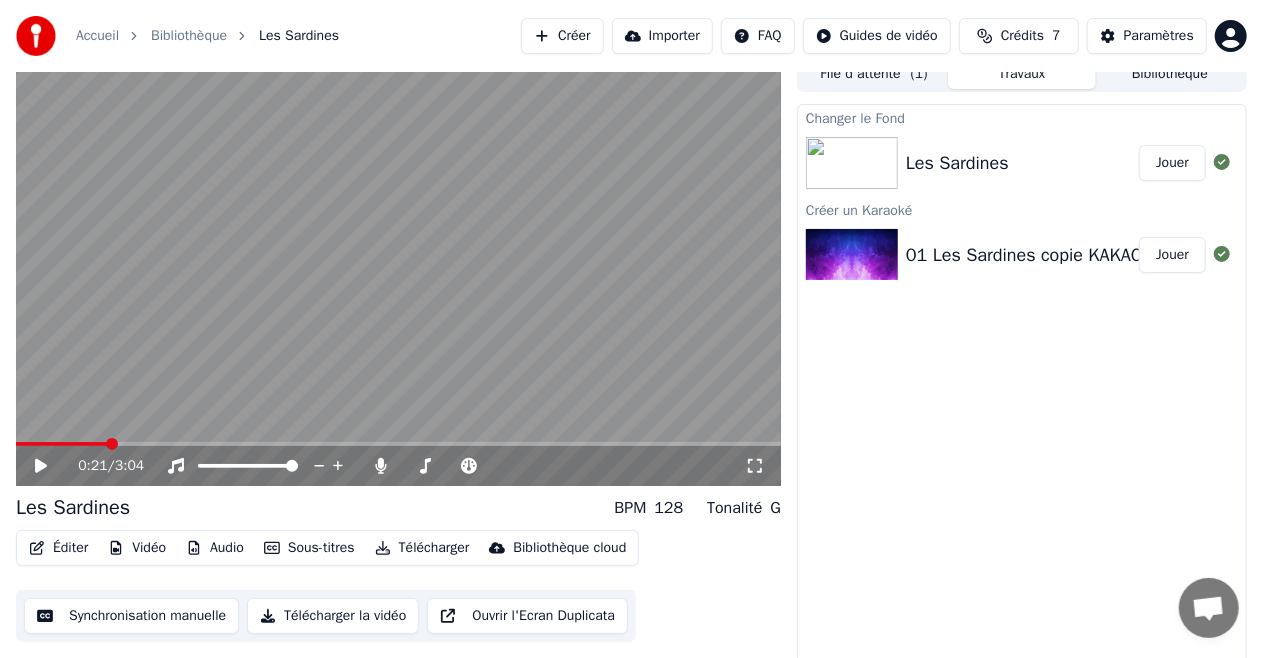 scroll, scrollTop: 21, scrollLeft: 0, axis: vertical 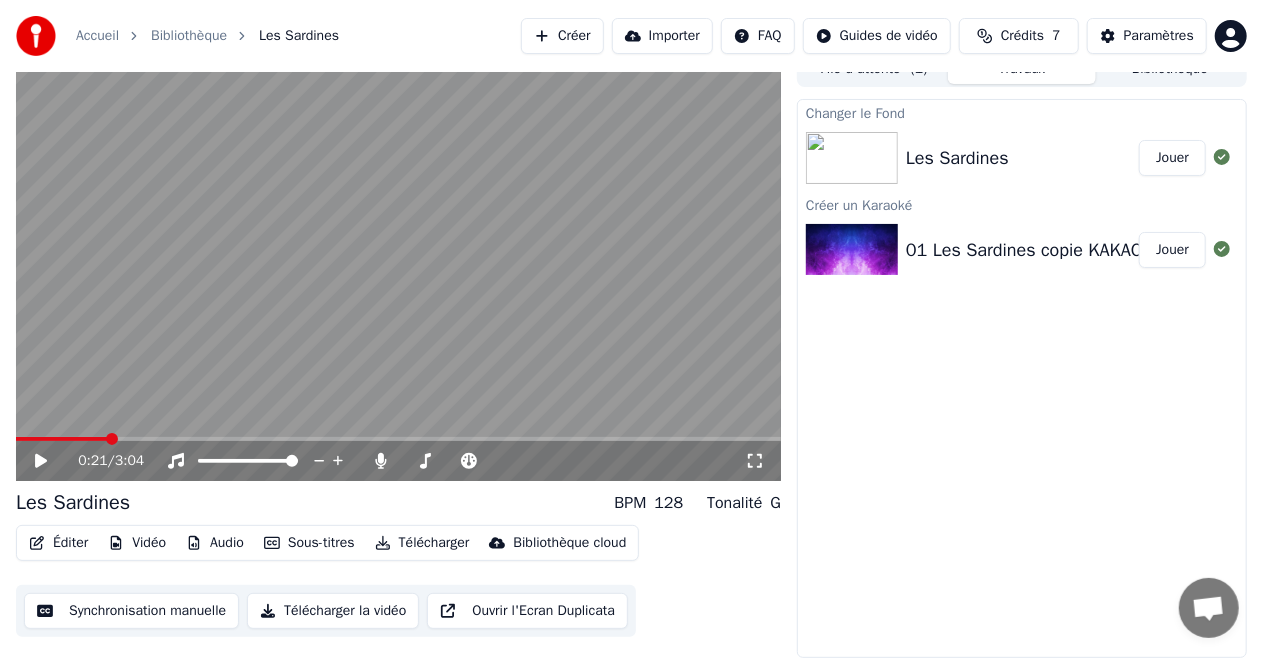 click on "Éditer" at bounding box center [58, 543] 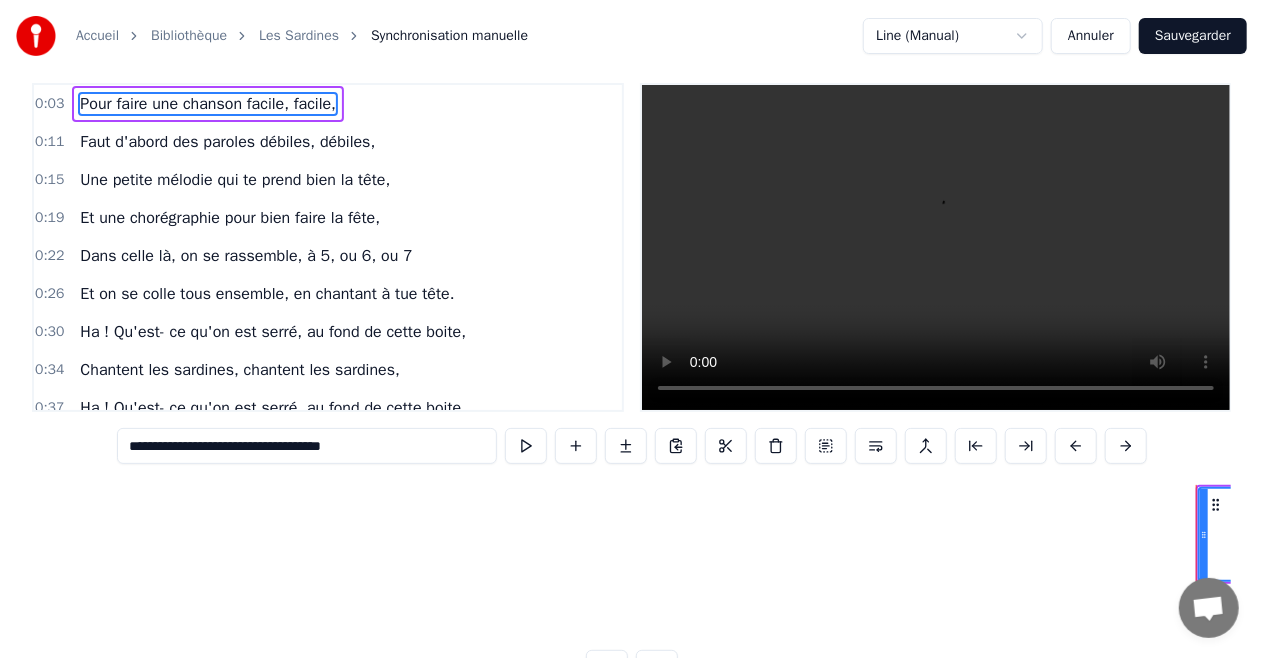 scroll, scrollTop: 0, scrollLeft: 0, axis: both 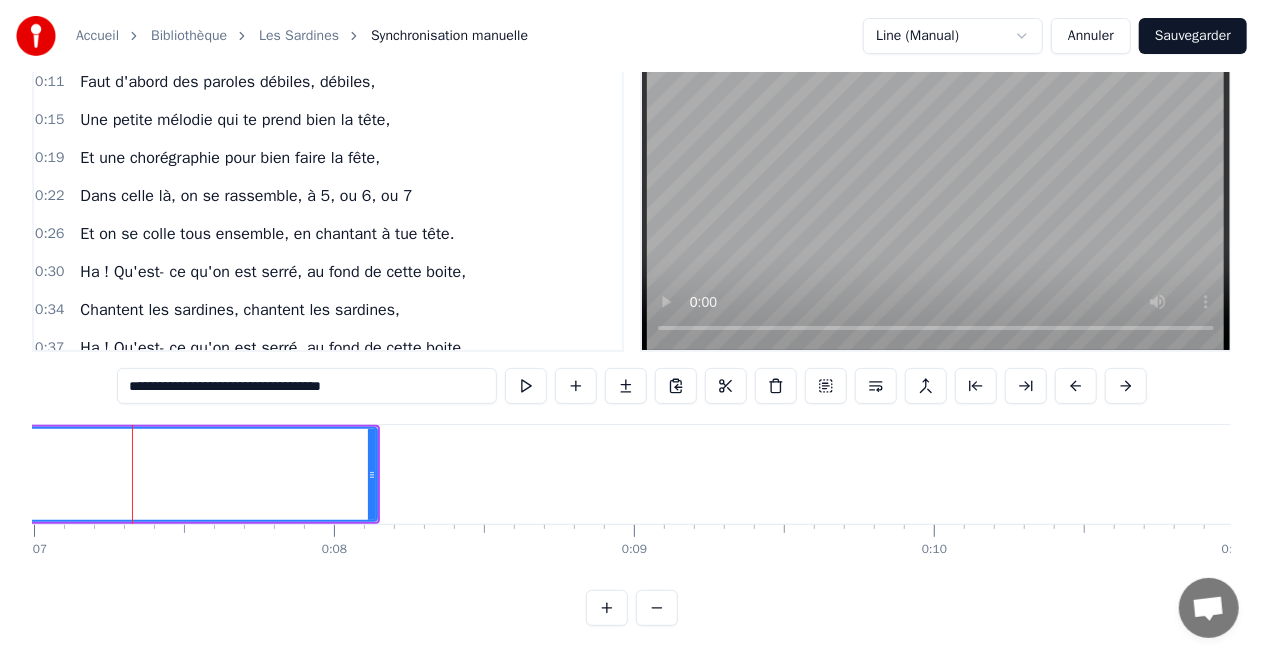 click on "Pour faire une chanson facile, facile, Faut d'abord des paroles débiles, débiles, Une petite mélodie qui te prend bien la tête, Et une chorégraphie pour bien faire la fête, Dans celle là, on se rassemble, à 5, ou 6, ou 7 Et on se colle tous ensemble, en chantant à tue tête. Ha ! Qu'est- ce qu'on est serré, au fond de cette boite, Chantent les sardines, chantent les sardines, Ha ! Qu'est- ce qu'on est serré, au fond de cette boite, Chantent les sardines entre l'huile et les aromates. (x2) Ha ! Qu'est- ce qu'on est serré, au fond de cette boite, Chantent les sardines, chantent les sardines, Ha ! Qu'est- ce qu'on est serré, au fond de cette boite, Chantent les sardines entre l'huile et les aromates.  Bien sûr, que c'est vraiment facile, facile, C'est même complètement débile, débile, C'est pas fait pour penser, c'est fait pour faire la fête, C'est fait pour se toucher, se frotter les arêtes , Alors on se rassemble, à 5, ou 6, ou 7, Et puis on saute ensemble en chantant à tue tête," at bounding box center [25621, 474] 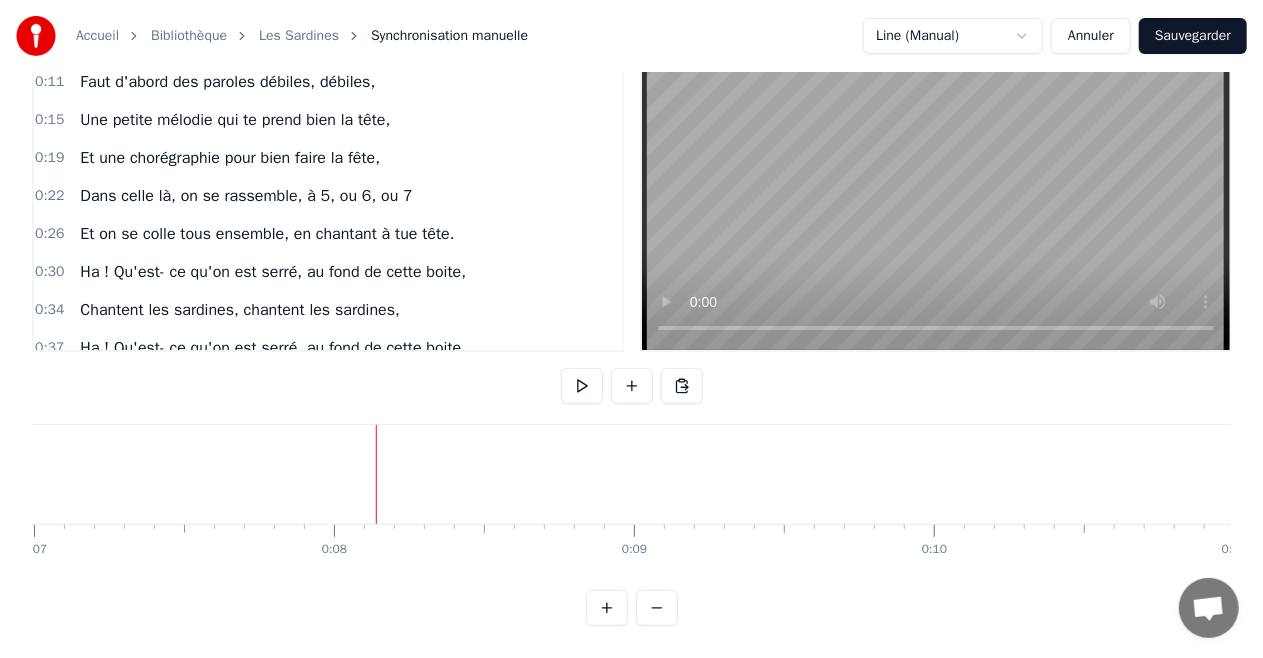 click on "Pour faire une chanson facile, facile," at bounding box center [-263, 474] 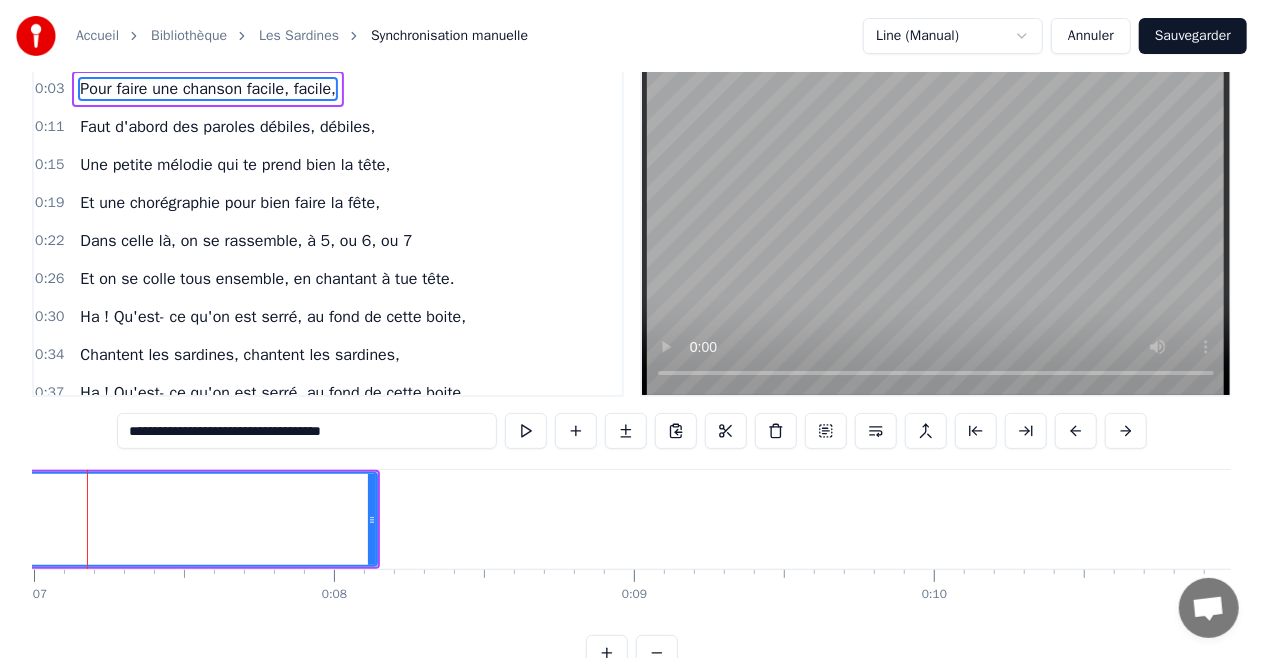 scroll, scrollTop: 0, scrollLeft: 0, axis: both 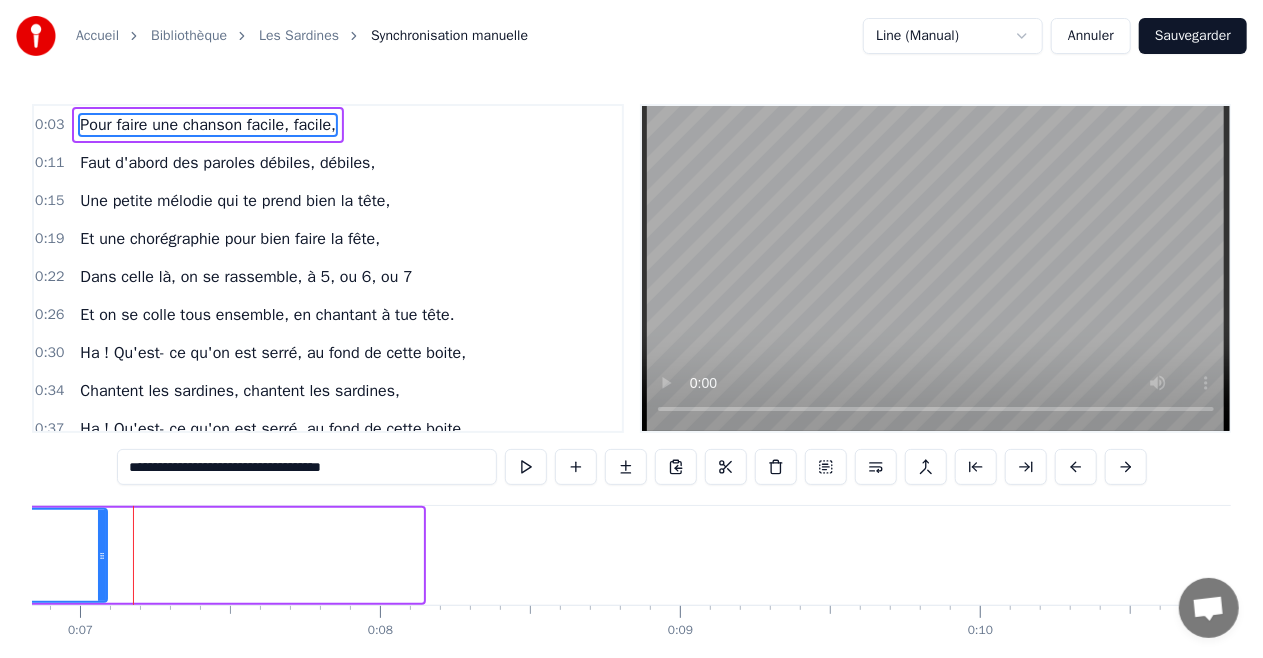 drag, startPoint x: 418, startPoint y: 545, endPoint x: 100, endPoint y: 579, distance: 319.81244 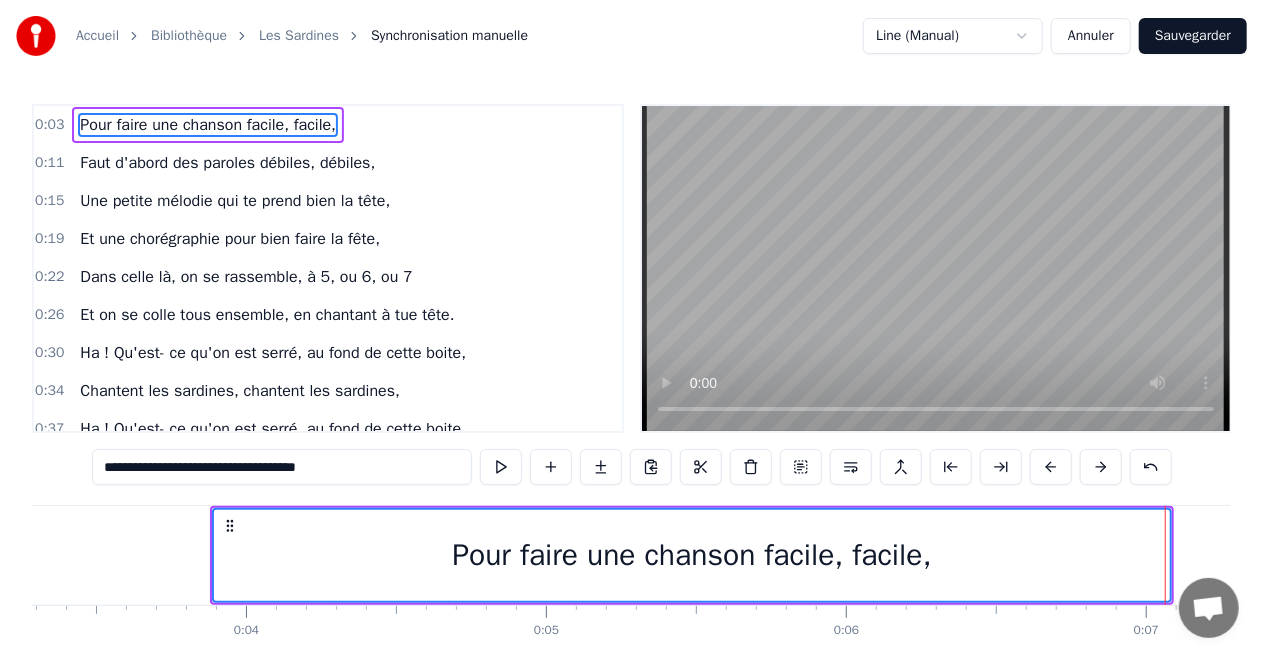 scroll, scrollTop: 0, scrollLeft: 818, axis: horizontal 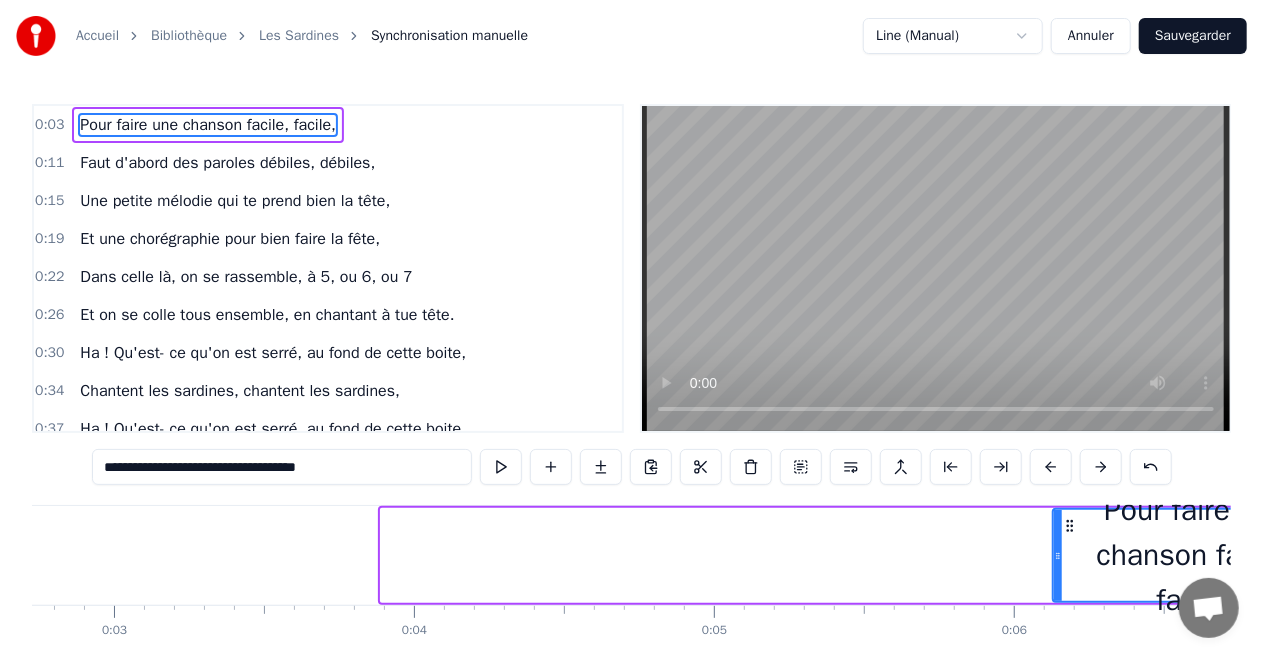 drag, startPoint x: 388, startPoint y: 560, endPoint x: 1060, endPoint y: 542, distance: 672.241 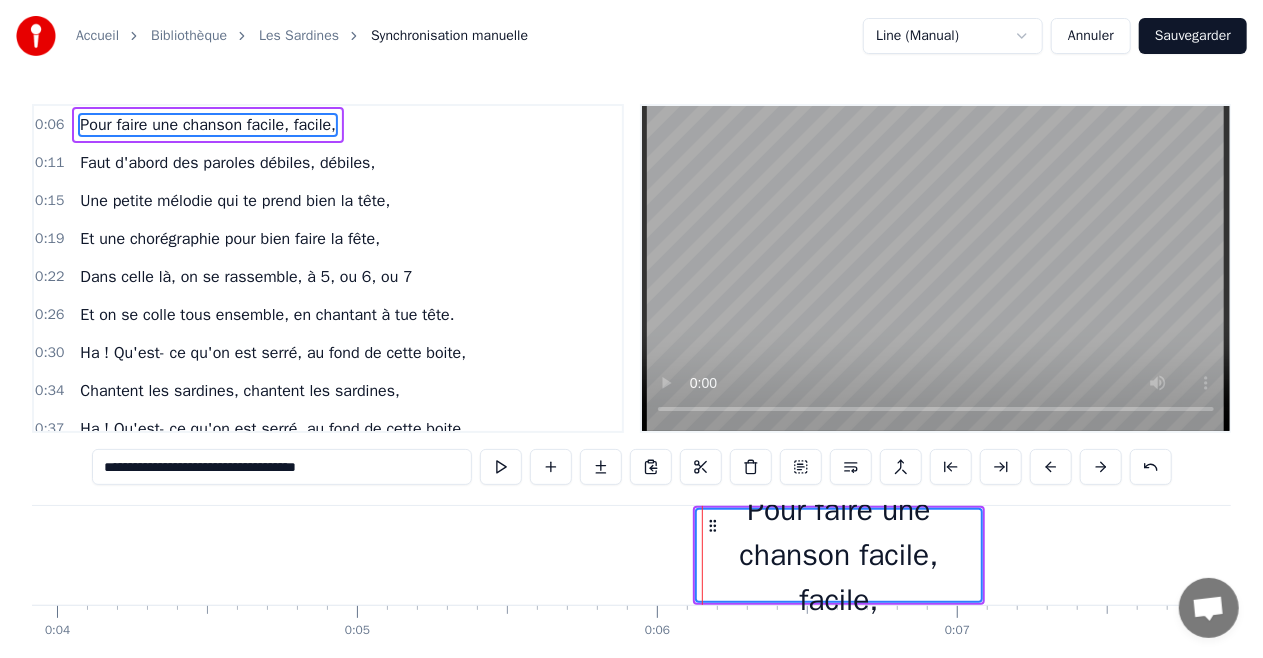 scroll, scrollTop: 0, scrollLeft: 1352, axis: horizontal 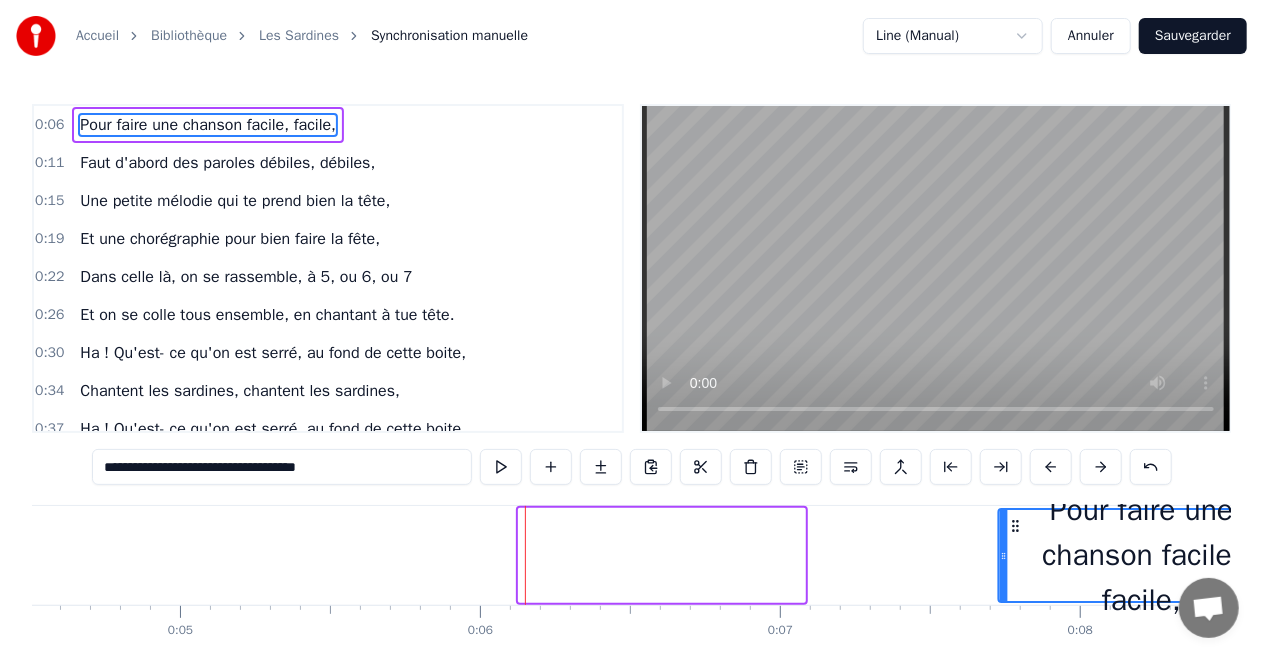 drag, startPoint x: 537, startPoint y: 527, endPoint x: 1017, endPoint y: 528, distance: 480.00104 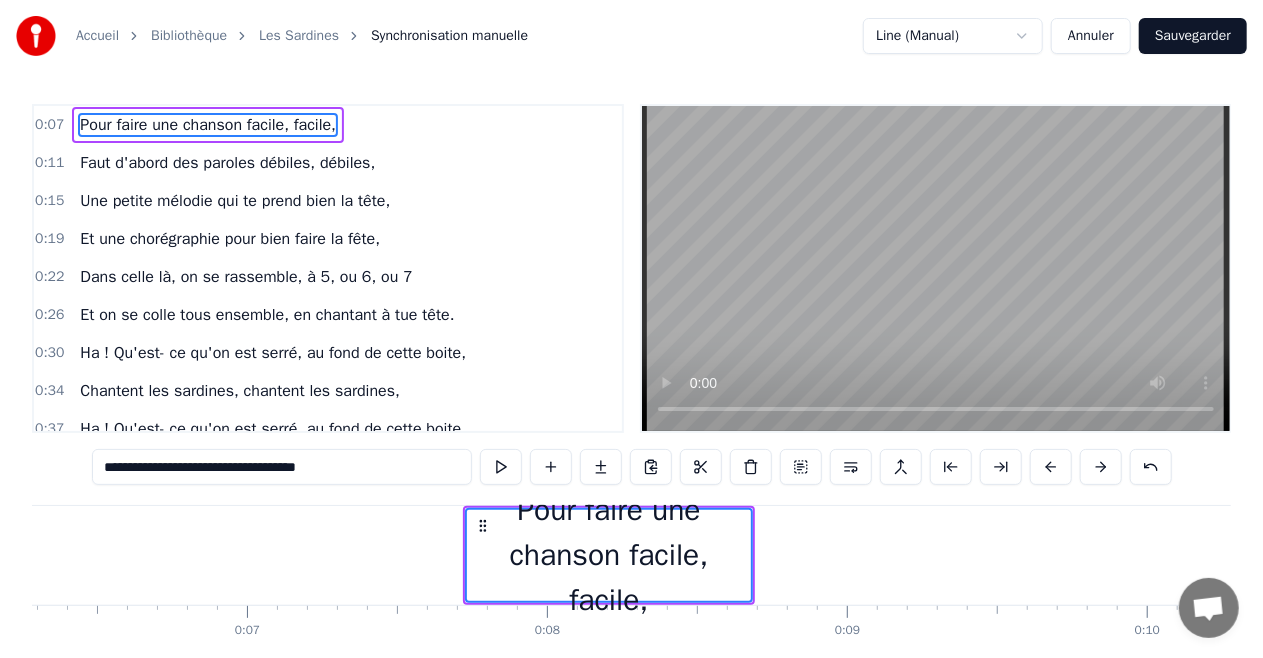 scroll, scrollTop: 0, scrollLeft: 2285, axis: horizontal 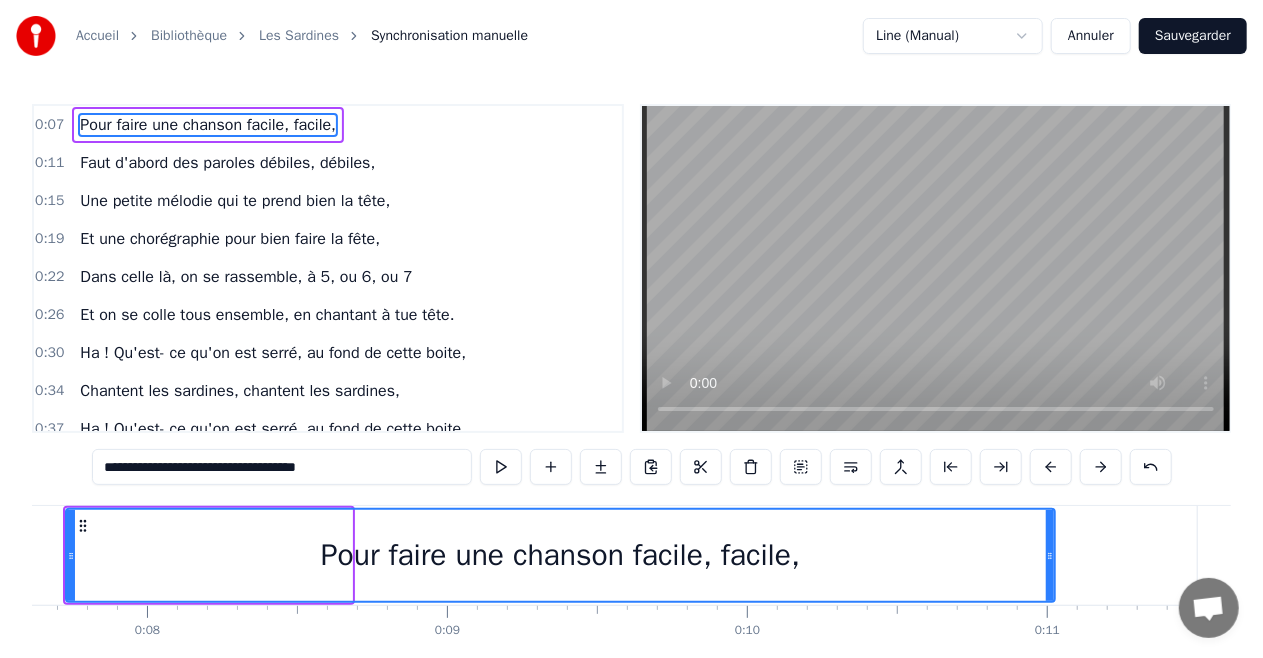 drag, startPoint x: 349, startPoint y: 556, endPoint x: 1052, endPoint y: 545, distance: 703.08606 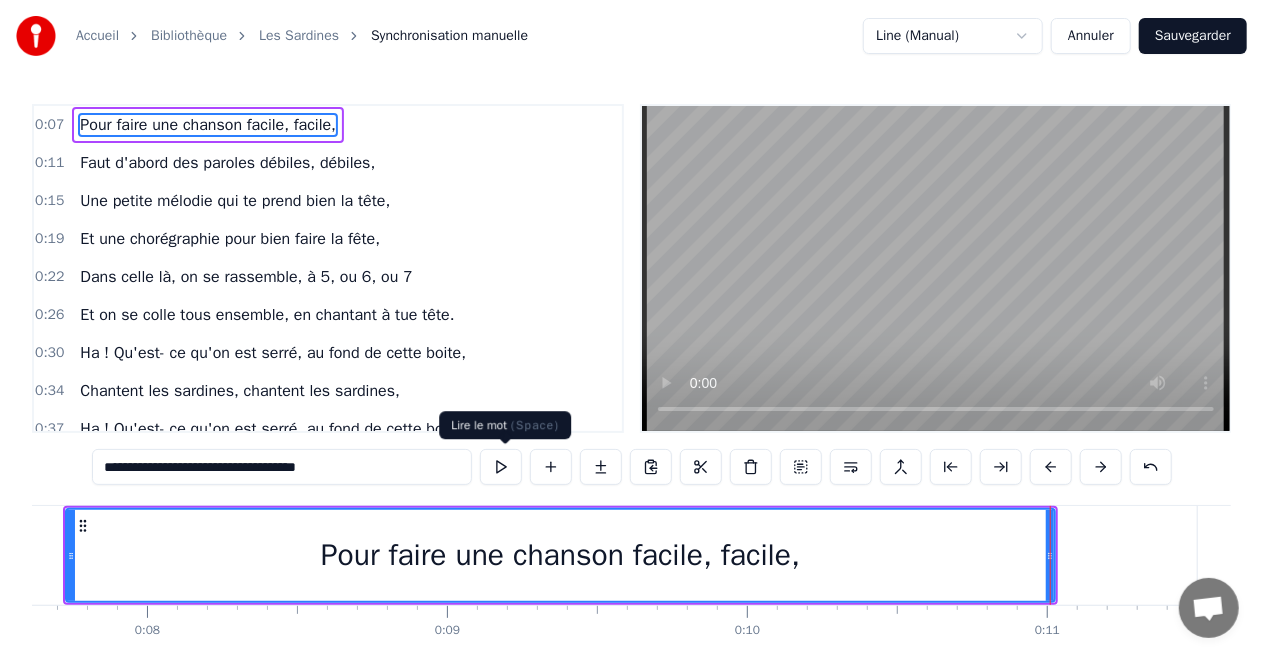 click at bounding box center [501, 467] 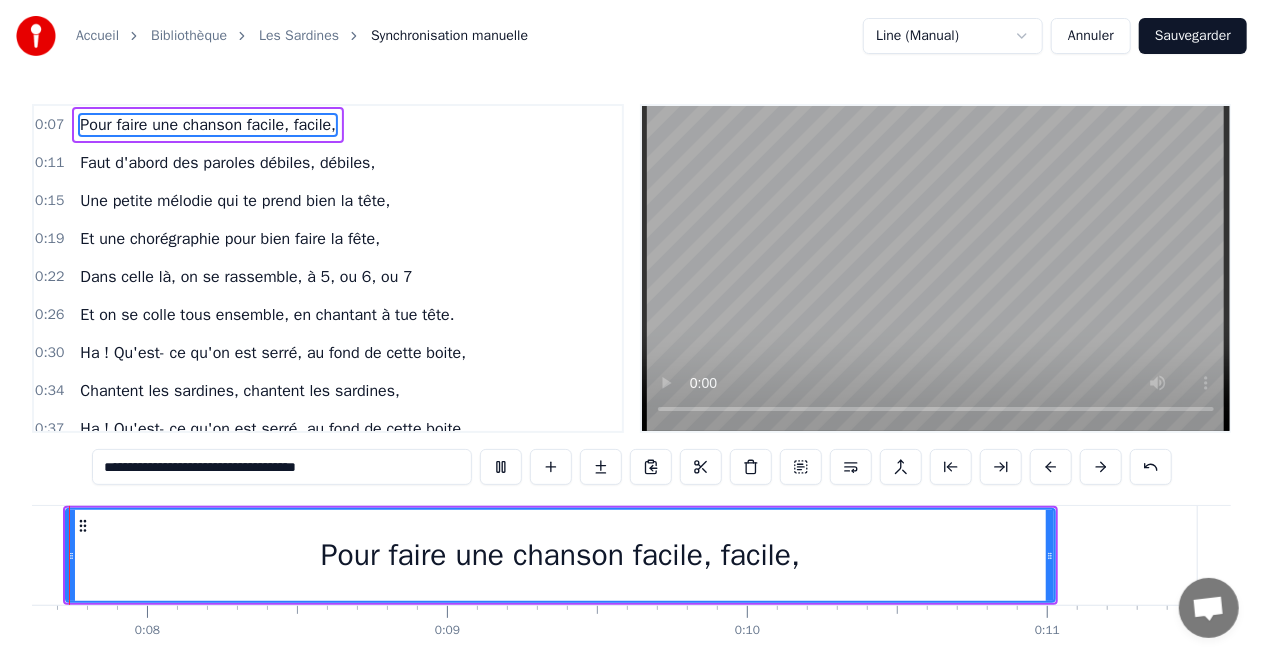 scroll, scrollTop: 0, scrollLeft: 2216, axis: horizontal 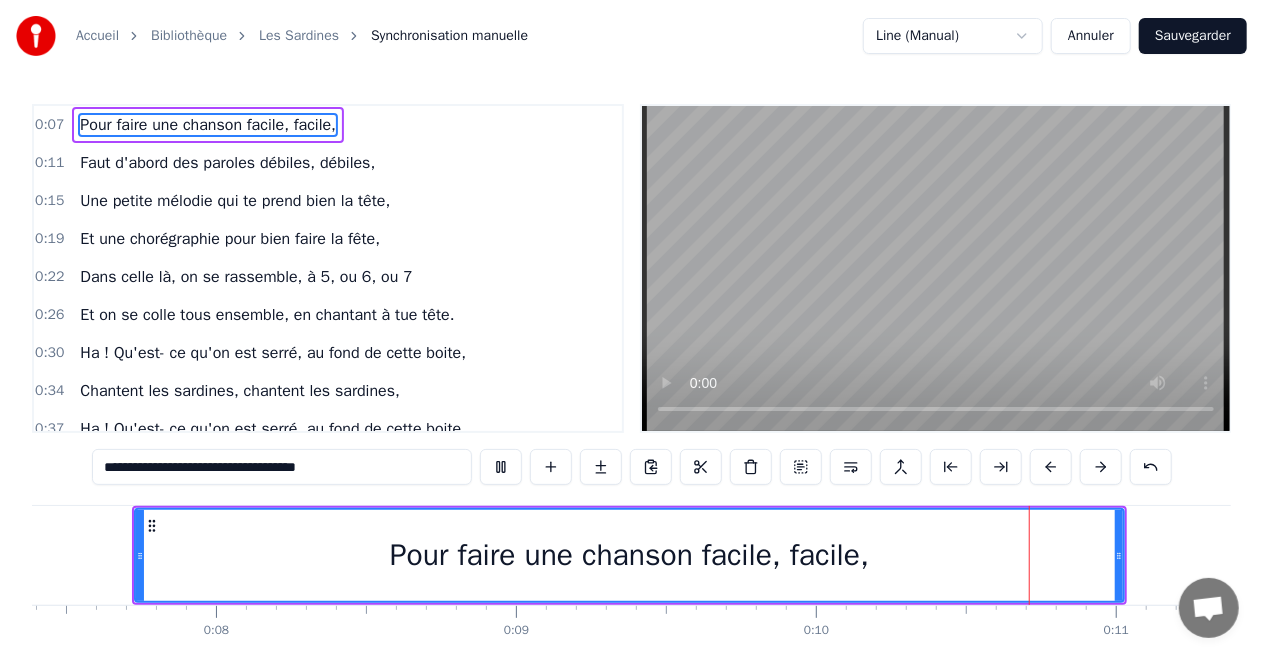 type 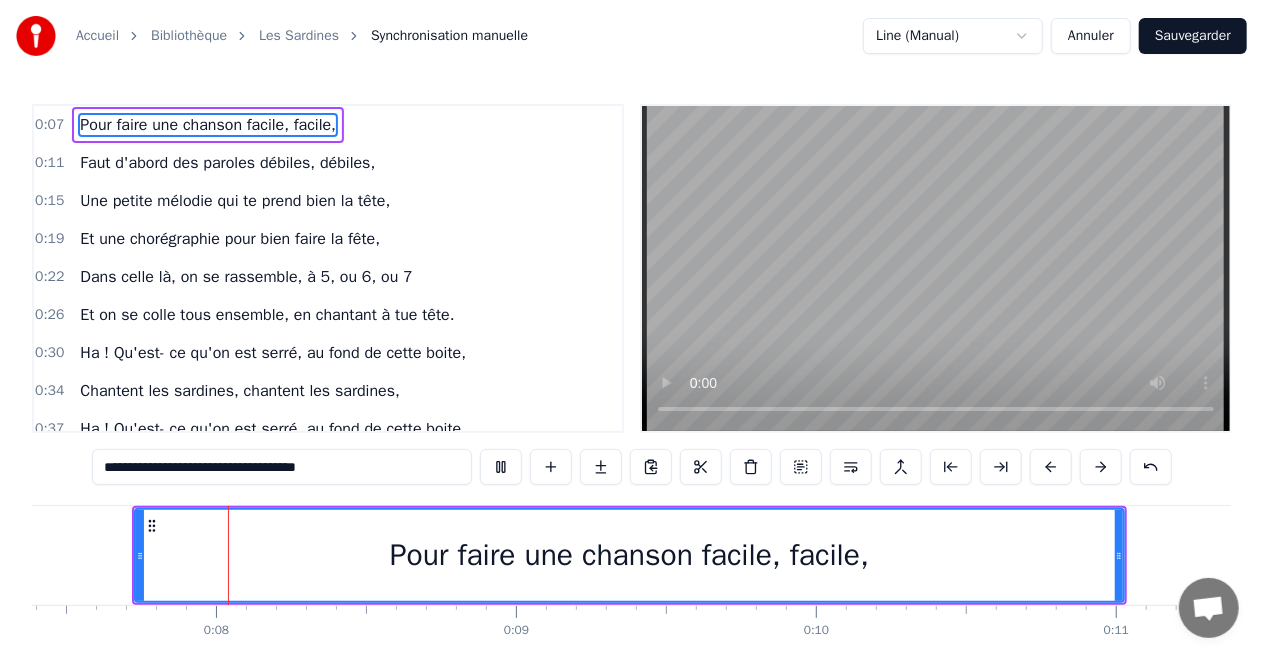 click on "Pour faire une chanson facile, facile," at bounding box center [629, 555] 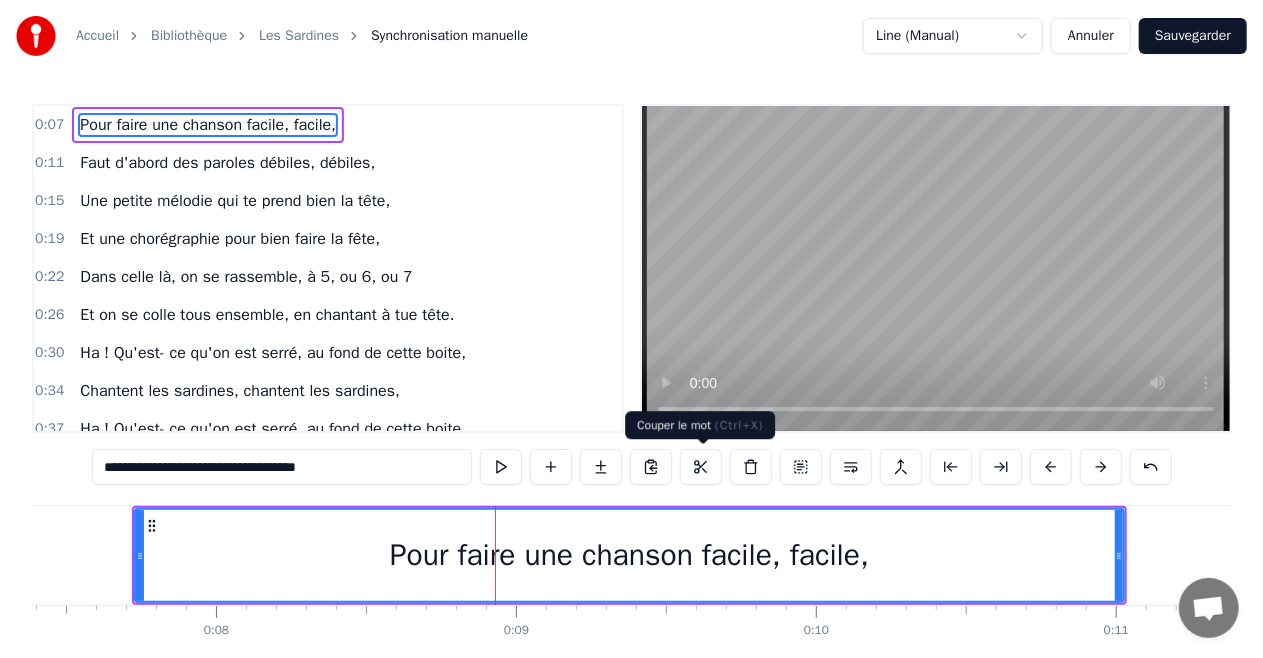 click at bounding box center (701, 467) 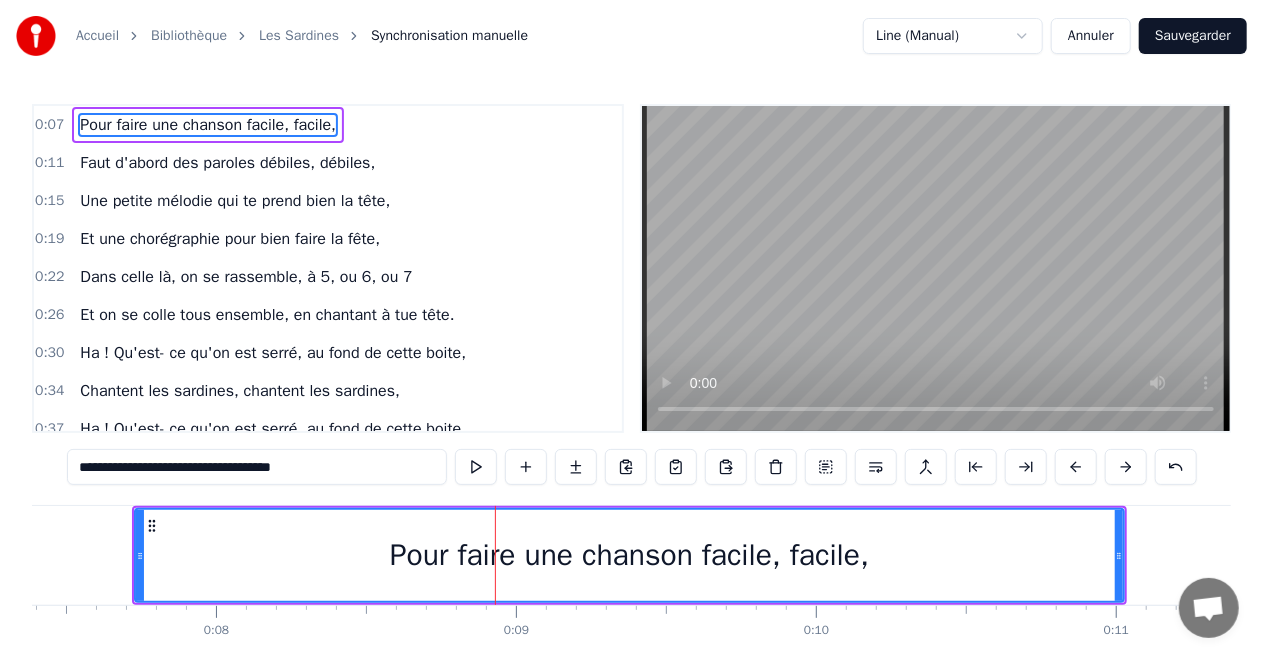 drag, startPoint x: 136, startPoint y: 115, endPoint x: 162, endPoint y: 131, distance: 30.528675 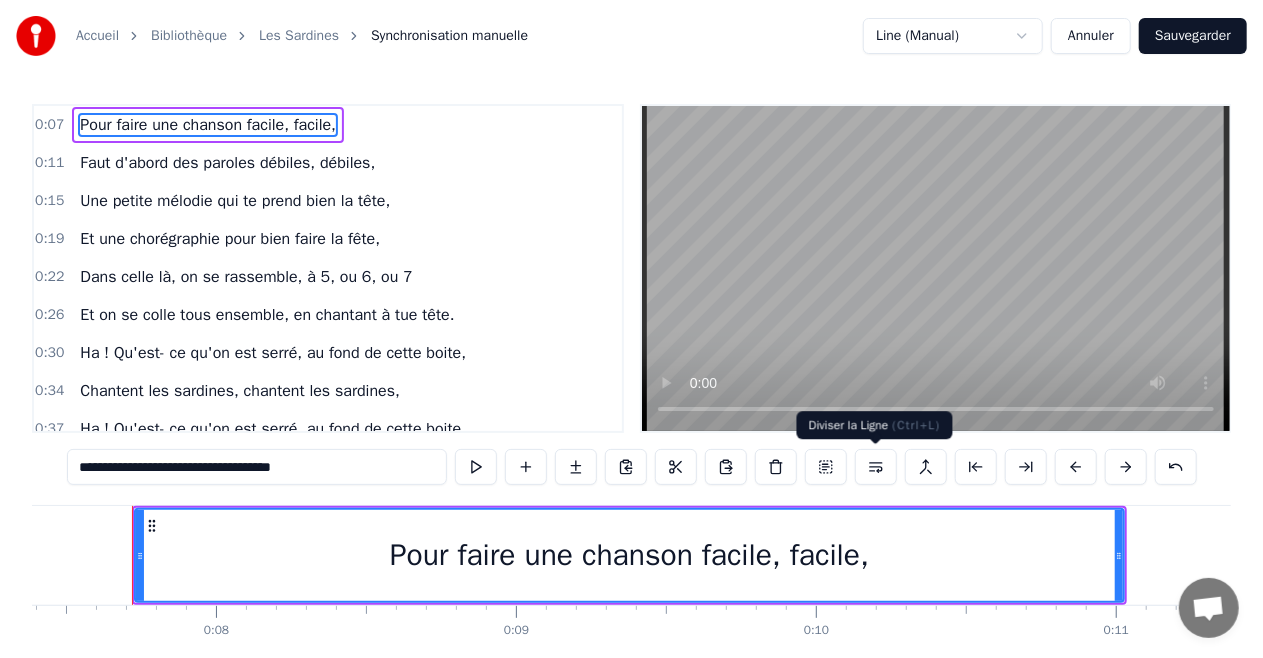 click at bounding box center (876, 467) 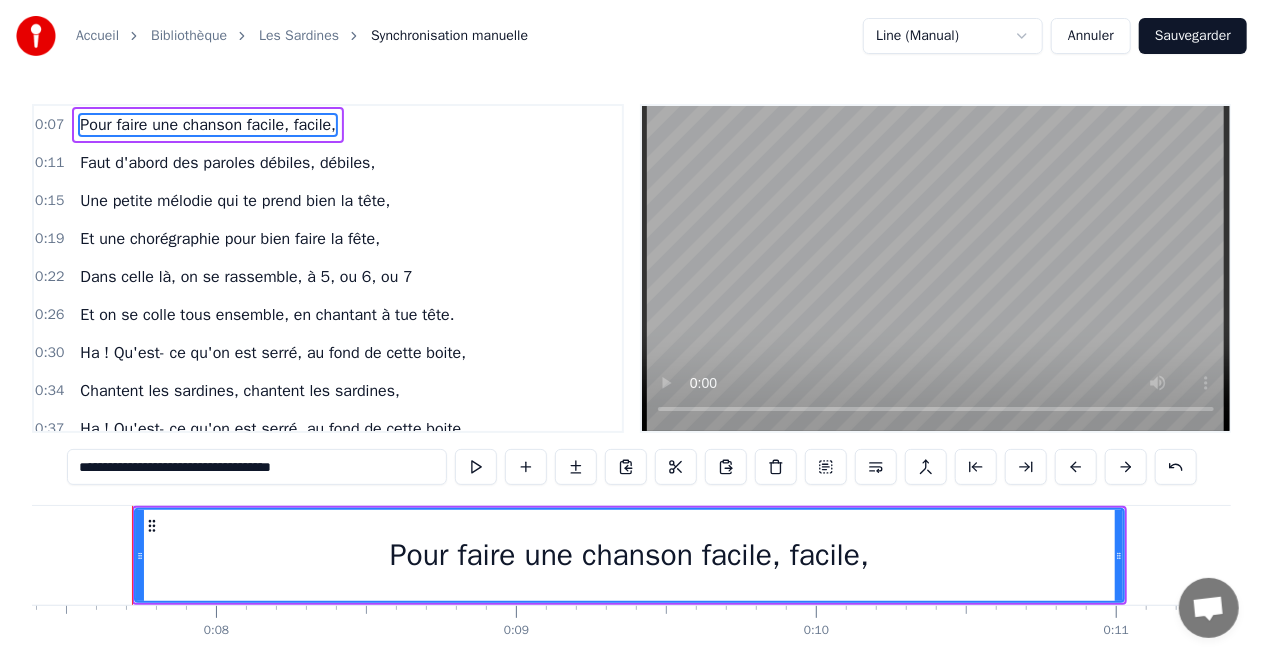 click on "Pour faire une chanson facile, facile," at bounding box center (629, 555) 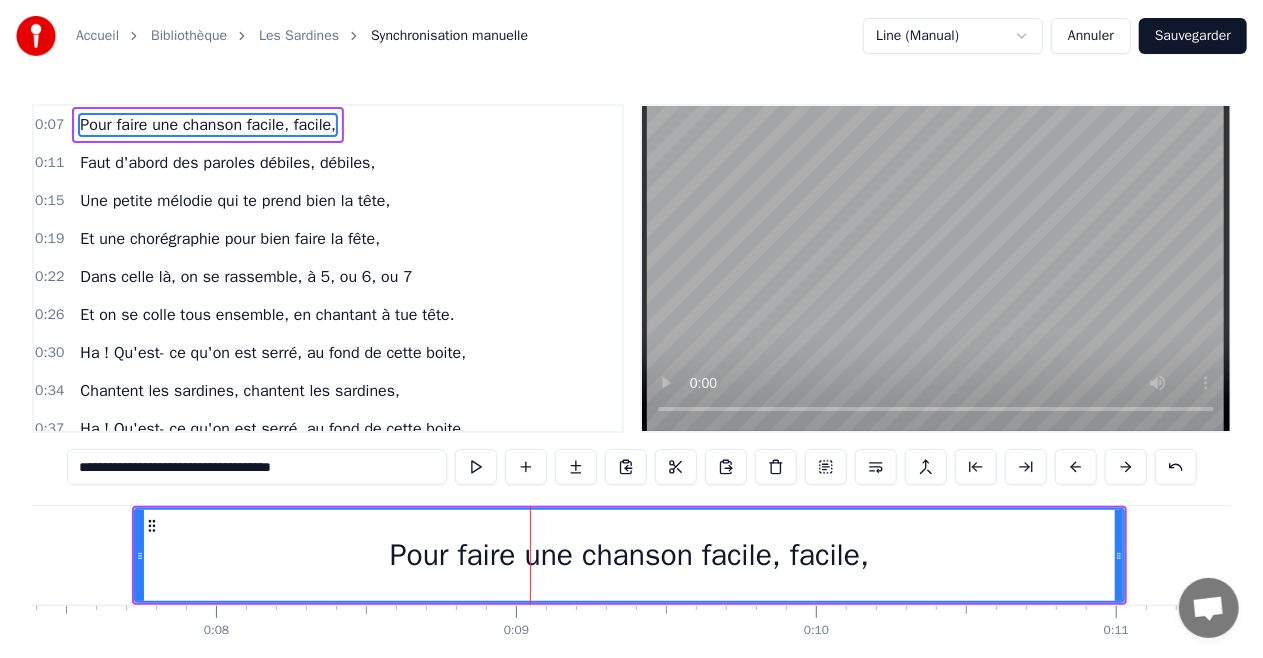 click on "Pour faire une chanson facile, facile," at bounding box center (208, 125) 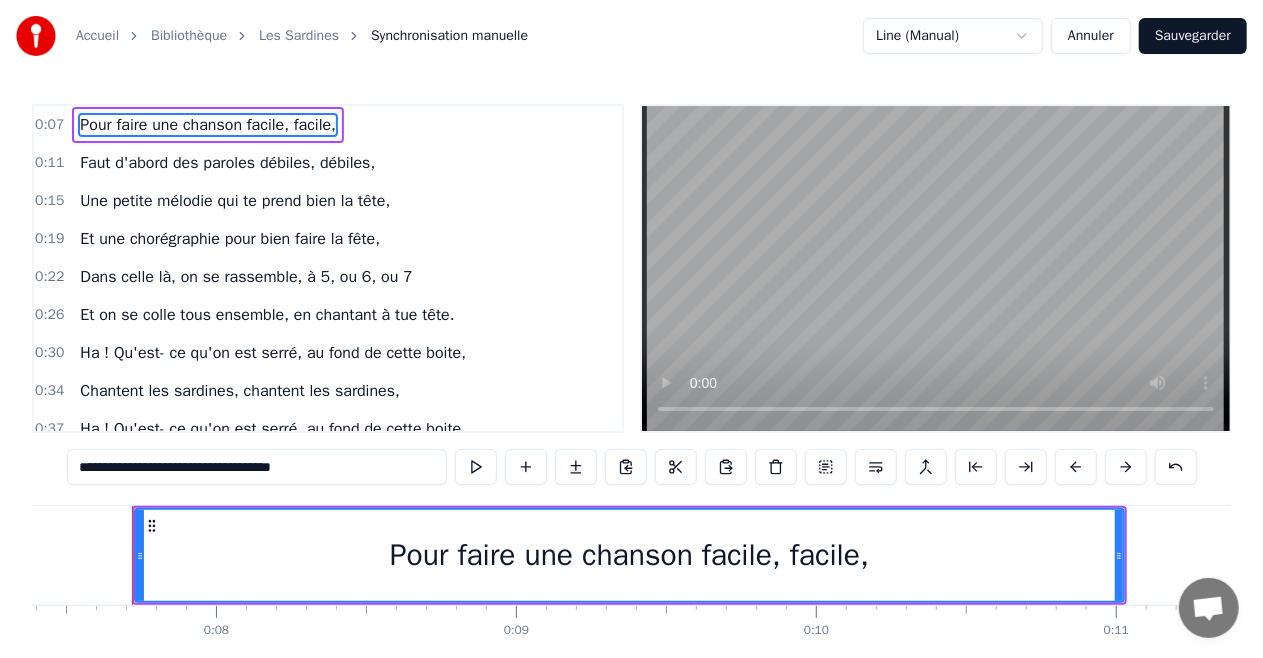 click on "Pour faire une chanson facile, facile," at bounding box center (208, 125) 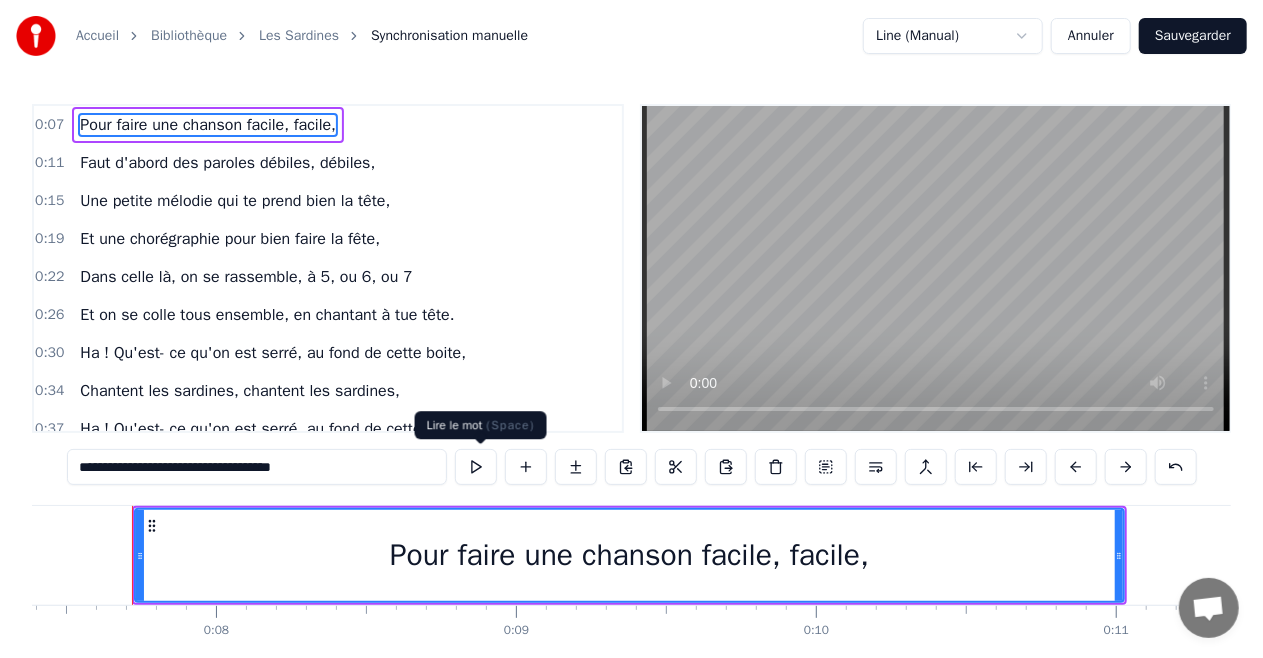 click at bounding box center (476, 467) 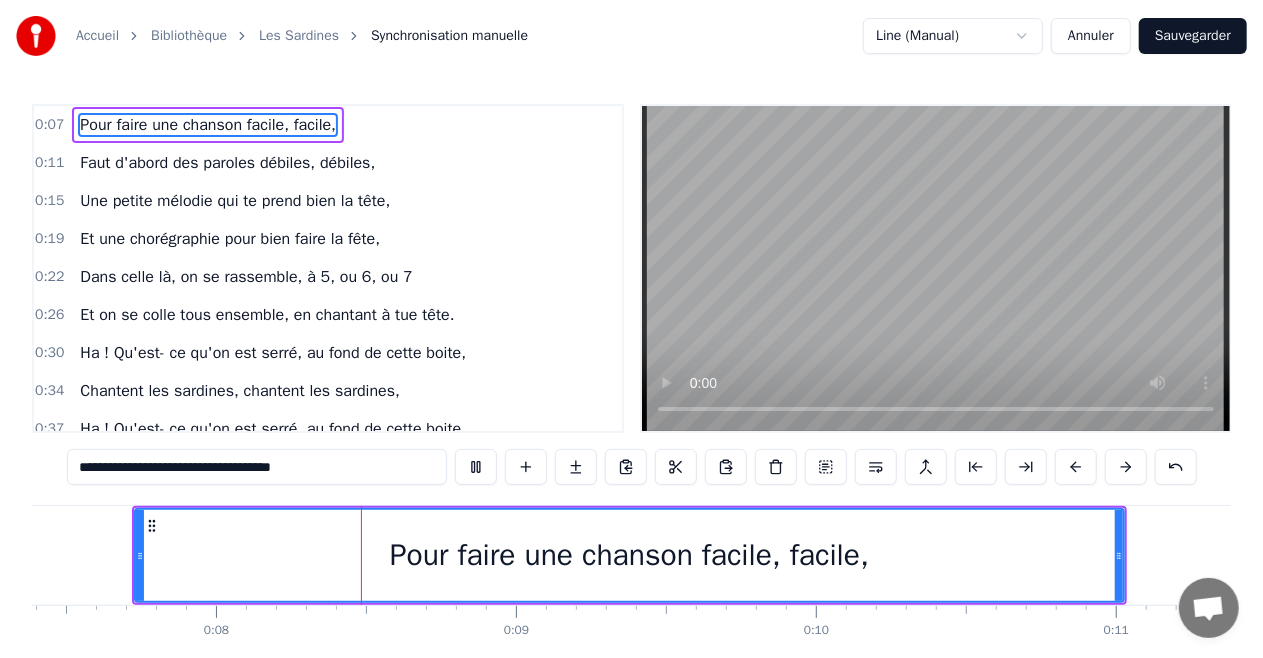 drag, startPoint x: 477, startPoint y: 481, endPoint x: 472, endPoint y: 468, distance: 13.928389 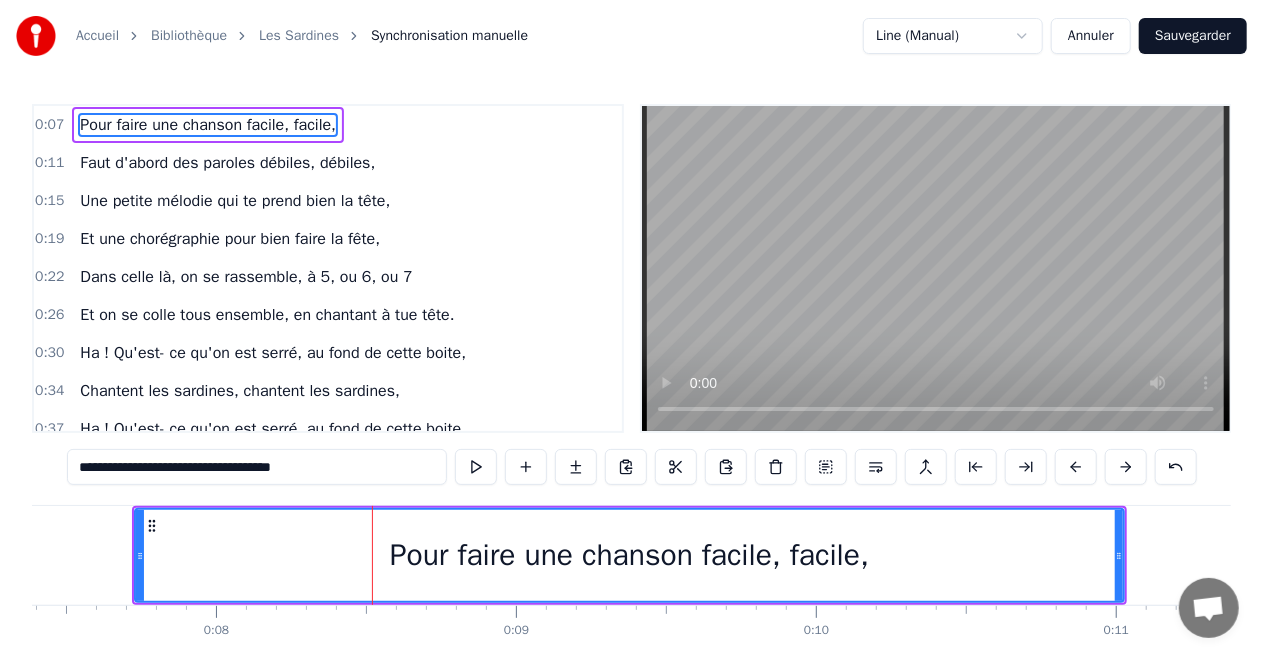 click on "Pour faire une chanson facile, facile," at bounding box center [629, 555] 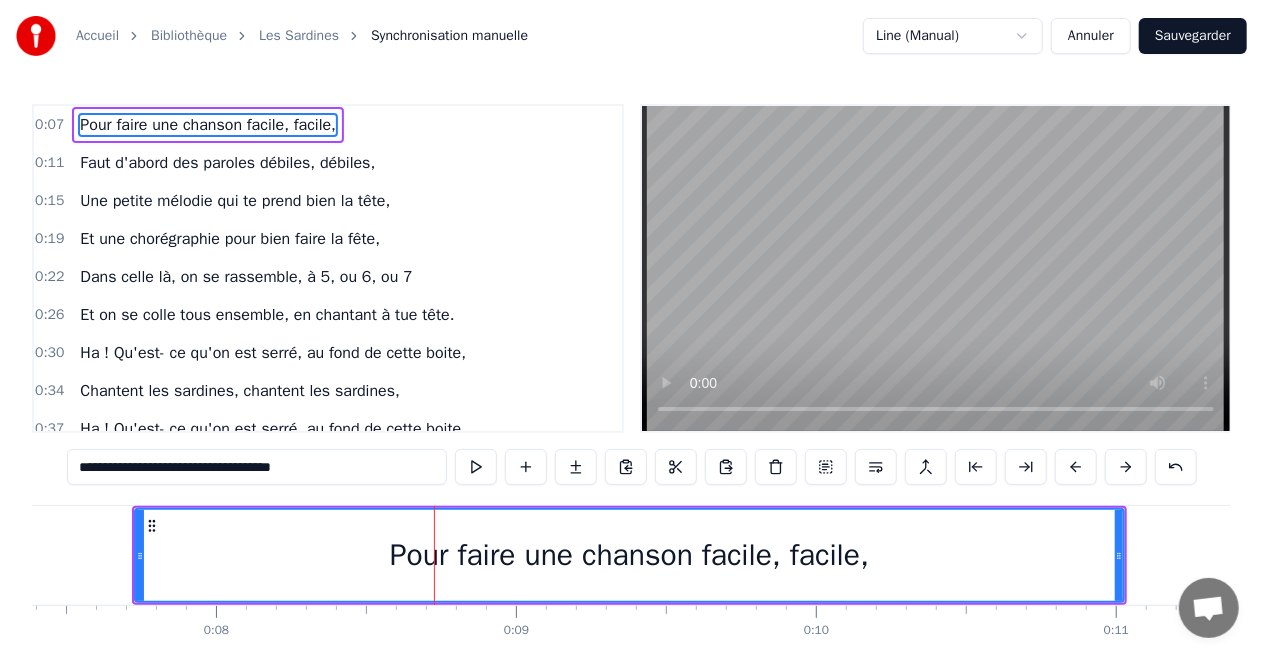 click on "Pour faire une chanson facile, facile," at bounding box center (208, 125) 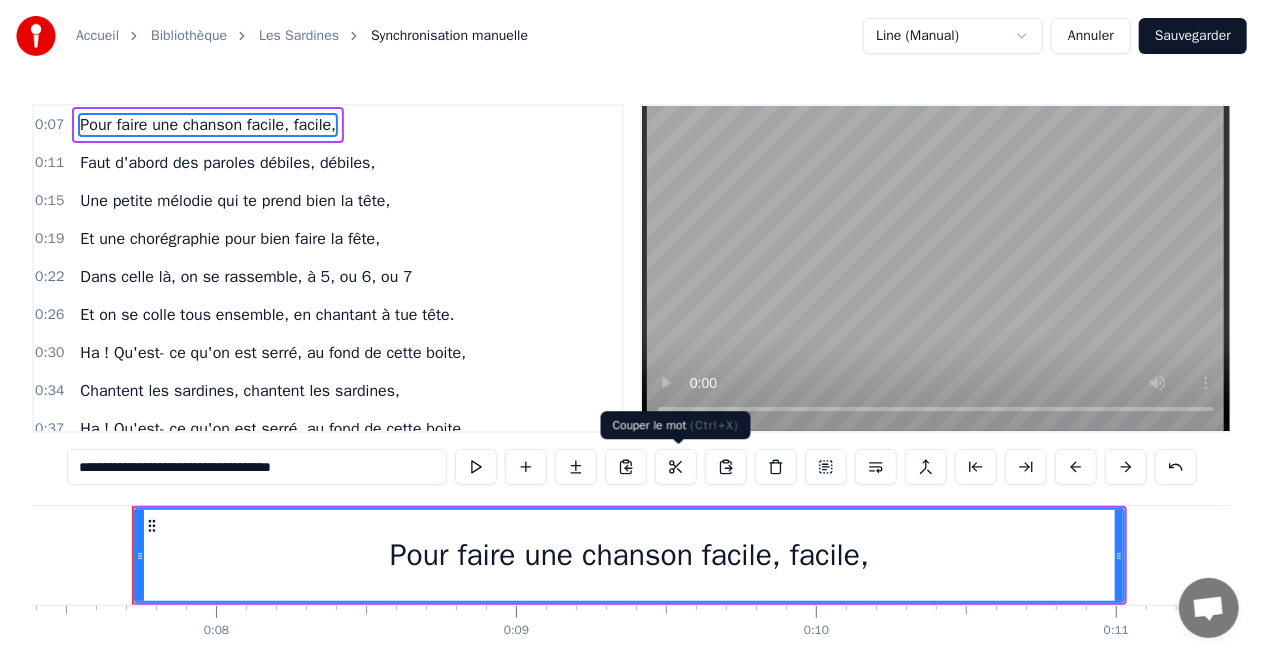 click at bounding box center (676, 467) 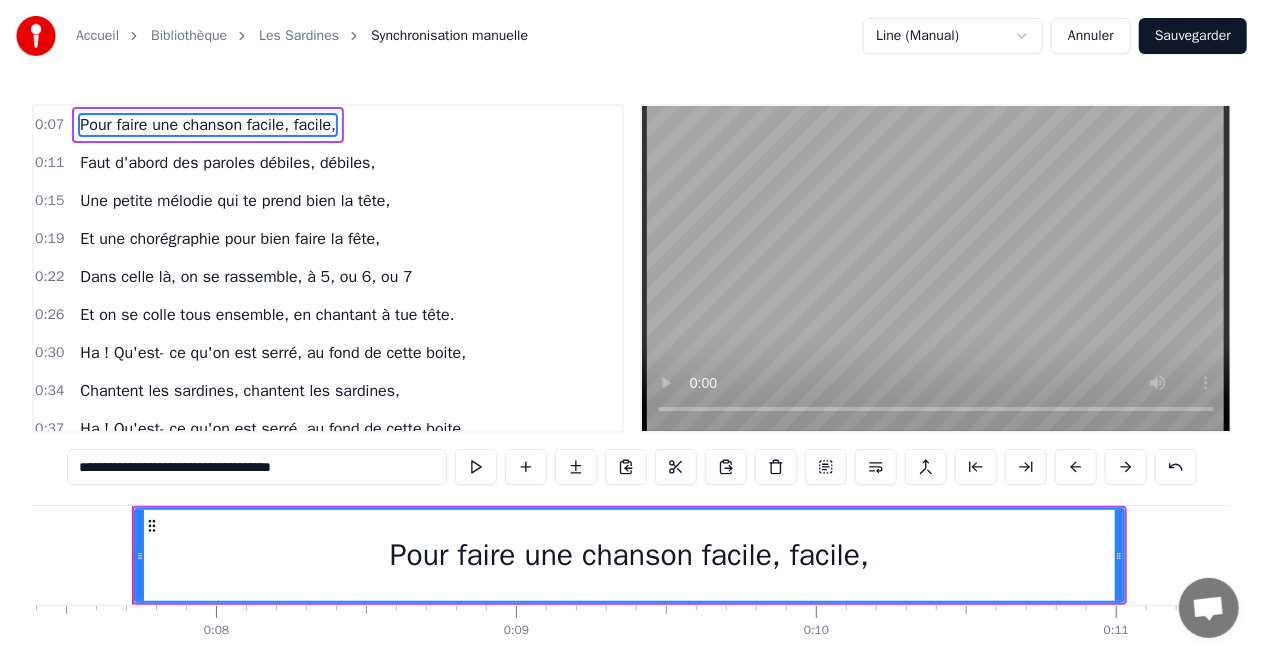 click on "Pour faire une chanson facile, facile," at bounding box center (208, 125) 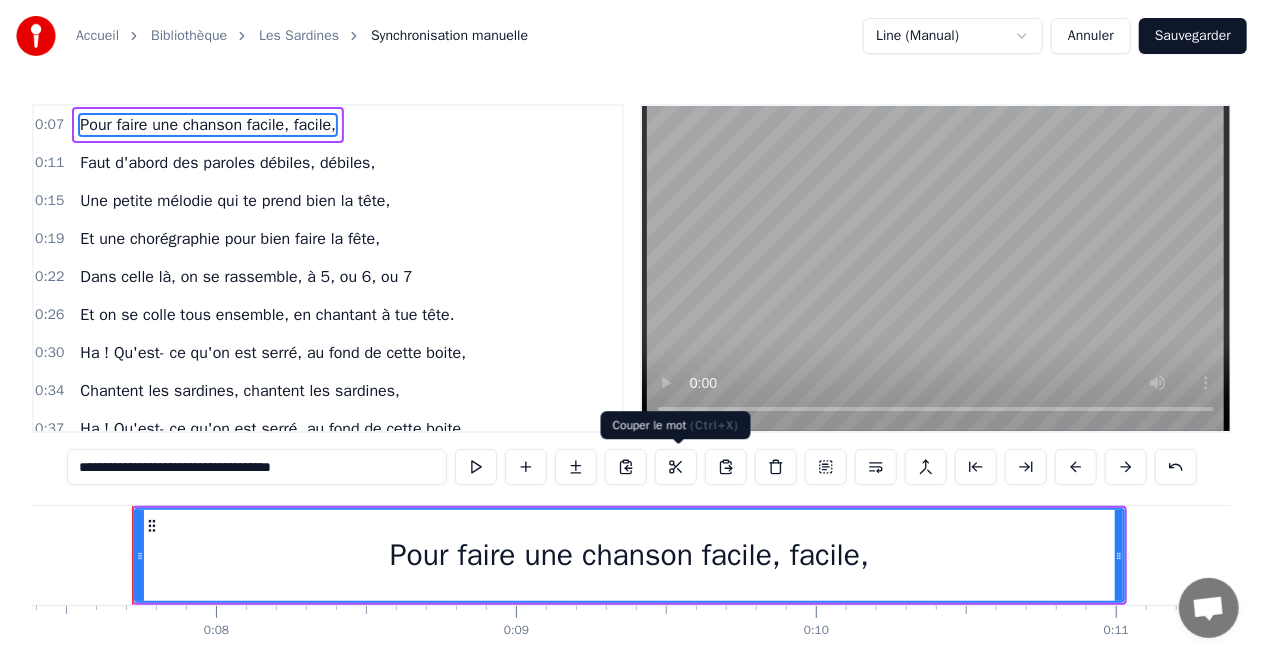 click at bounding box center (676, 467) 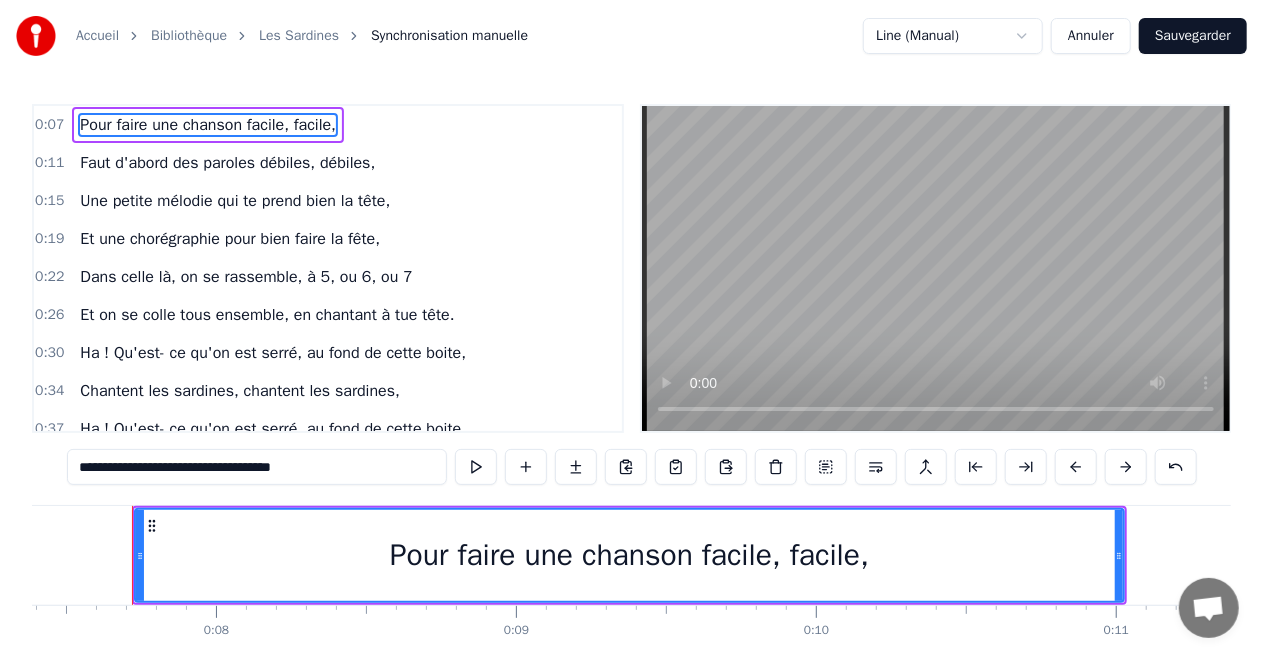 click on "**********" at bounding box center [257, 467] 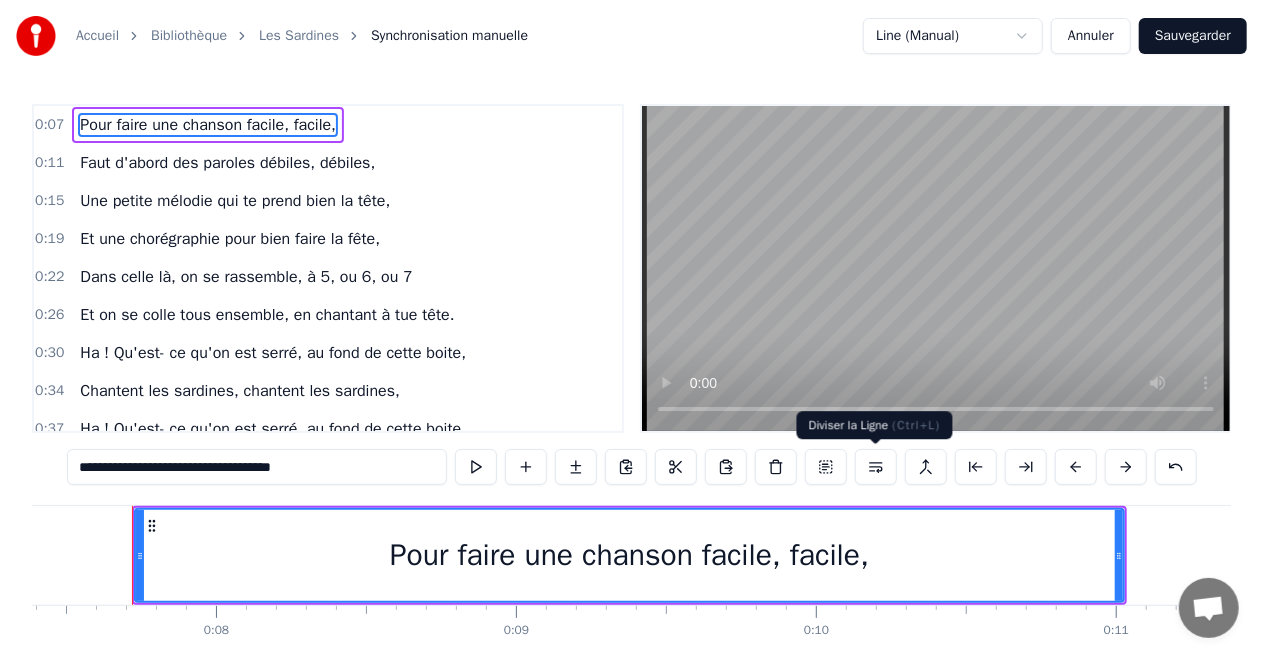 click at bounding box center [876, 467] 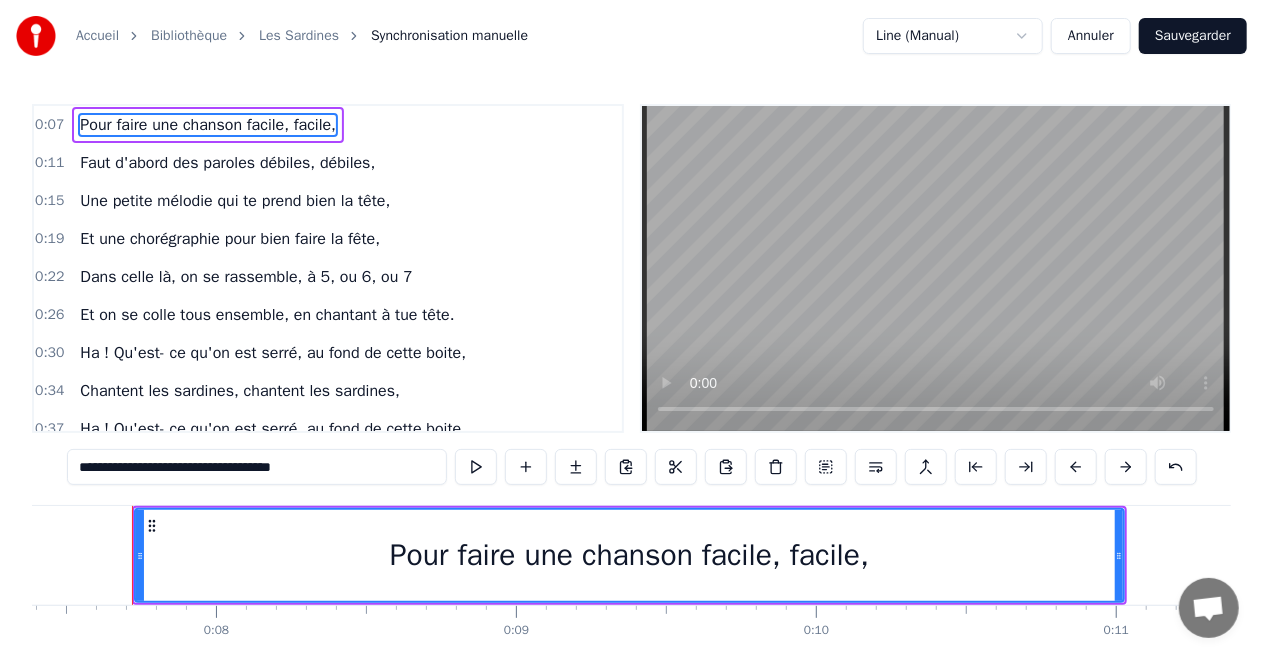click on "Pour faire une chanson facile, facile," at bounding box center [629, 555] 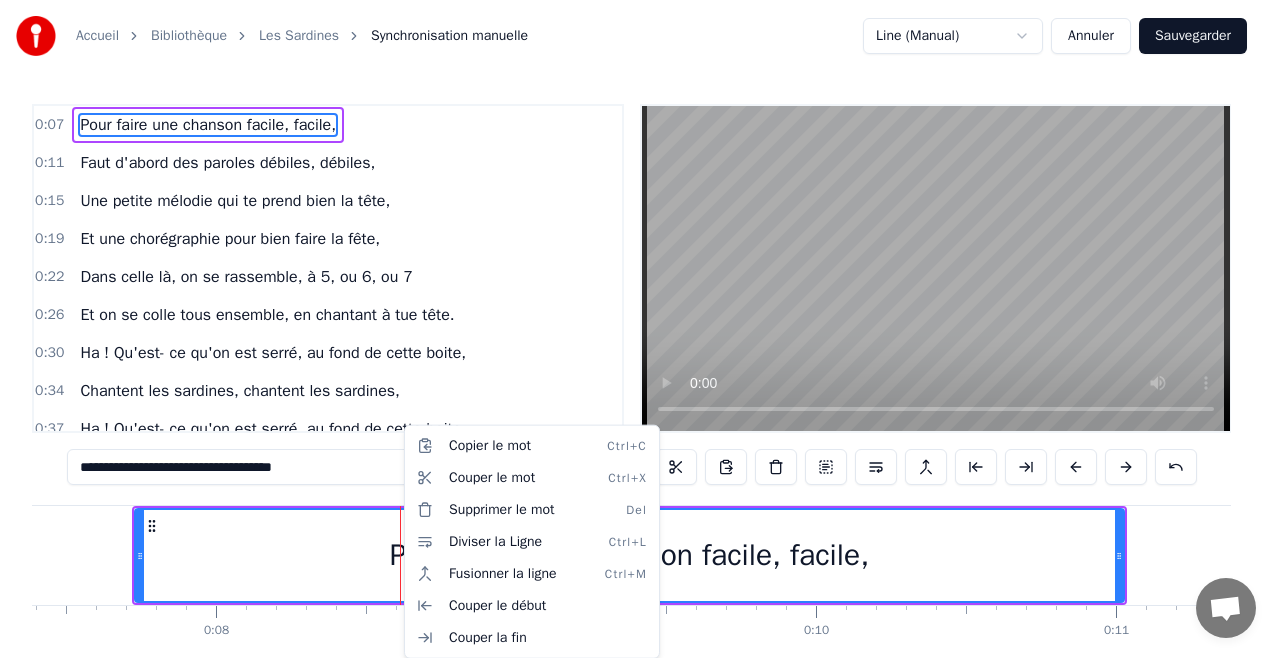 click on "Accueil Bibliothèque Les Sardines Synchronisation manuelle Line (Manual) Annuler Sauvegarder 0:07 Pour faire une chanson facile, facile, 0:11 Faut d'abord des paroles débiles, débiles, 0:15 Une petite mélodie qui te prend bien la tête, 0:19 Et une chorégraphie pour bien faire la fête, 0:22 Dans celle là, on se rassemble, à 5, ou 6, ou 7 0:26 Et on se colle tous ensemble, en chantant à tue tête. 0:30 Ha ! Qu'est- ce qu'on est serré, au fond de cette boite, 0:34 Chantent les sardines, chantent les sardines, 0:37 Ha ! Qu'est- ce qu'on est serré, au fond de cette boite, 0:40 Chantent les sardines entre l'huile et les aromates. (x2) 0:44 Ha ! Qu'est- ce qu'on est serré, au fond de cette boite, 0:47 Chantent les sardines, chantent les sardines, 0:50 Ha ! Qu'est- ce qu'on est serré, au fond de cette boite, 0:53 Chantent les sardines entre l'huile et les aromates.  1:00 Bien sûr, que c'est vraiment facile, facile, 1:04 C'est même complètement débile, débile, 1:07 1:12 1:15 1:19 1:23 1:27 1:30 1:33" at bounding box center (640, 369) 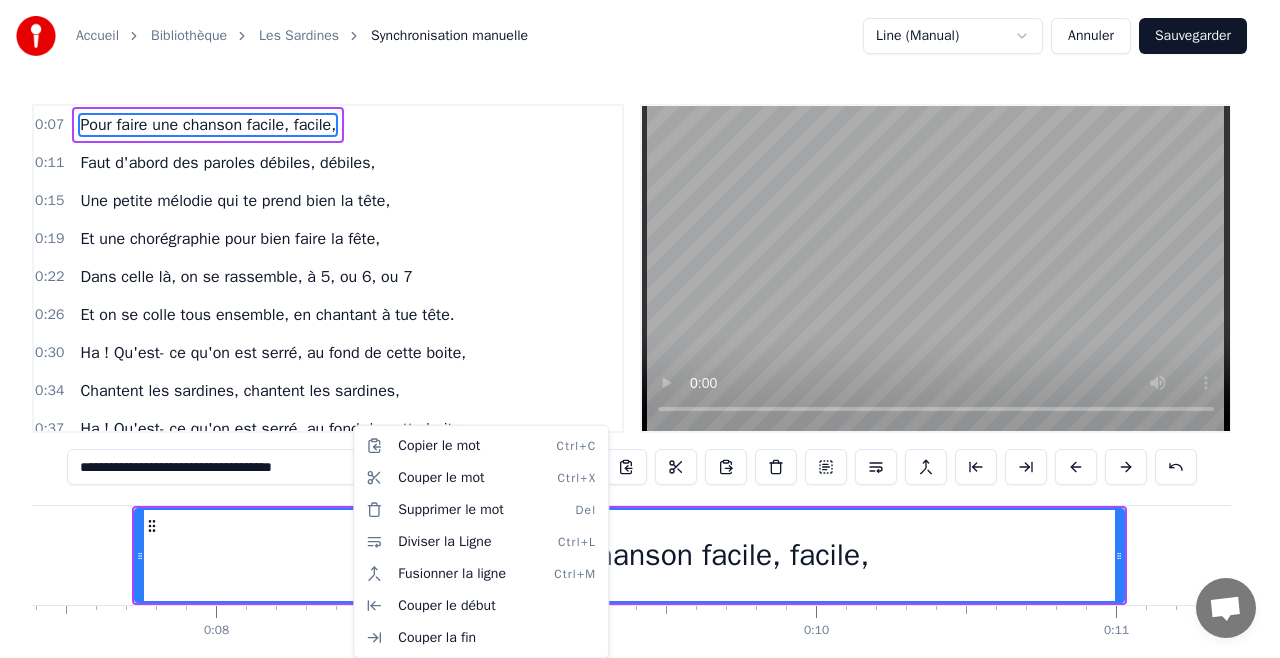 click on "Accueil Bibliothèque Les Sardines Synchronisation manuelle Line (Manual) Annuler Sauvegarder 0:07 Pour faire une chanson facile, facile, 0:11 Faut d'abord des paroles débiles, débiles, 0:15 Une petite mélodie qui te prend bien la tête, 0:19 Et une chorégraphie pour bien faire la fête, 0:22 Dans celle là, on se rassemble, à 5, ou 6, ou 7 0:26 Et on se colle tous ensemble, en chantant à tue tête. 0:30 Ha ! Qu'est- ce qu'on est serré, au fond de cette boite, 0:34 Chantent les sardines, chantent les sardines, 0:37 Ha ! Qu'est- ce qu'on est serré, au fond de cette boite, 0:40 Chantent les sardines entre l'huile et les aromates. (x2) 0:44 Ha ! Qu'est- ce qu'on est serré, au fond de cette boite, 0:47 Chantent les sardines, chantent les sardines, 0:50 Ha ! Qu'est- ce qu'on est serré, au fond de cette boite, 0:53 Chantent les sardines entre l'huile et les aromates.  1:00 Bien sûr, que c'est vraiment facile, facile, 1:04 C'est même complètement débile, débile, 1:07 1:12 1:15 1:19 1:23 1:27 1:30 1:33" at bounding box center [640, 369] 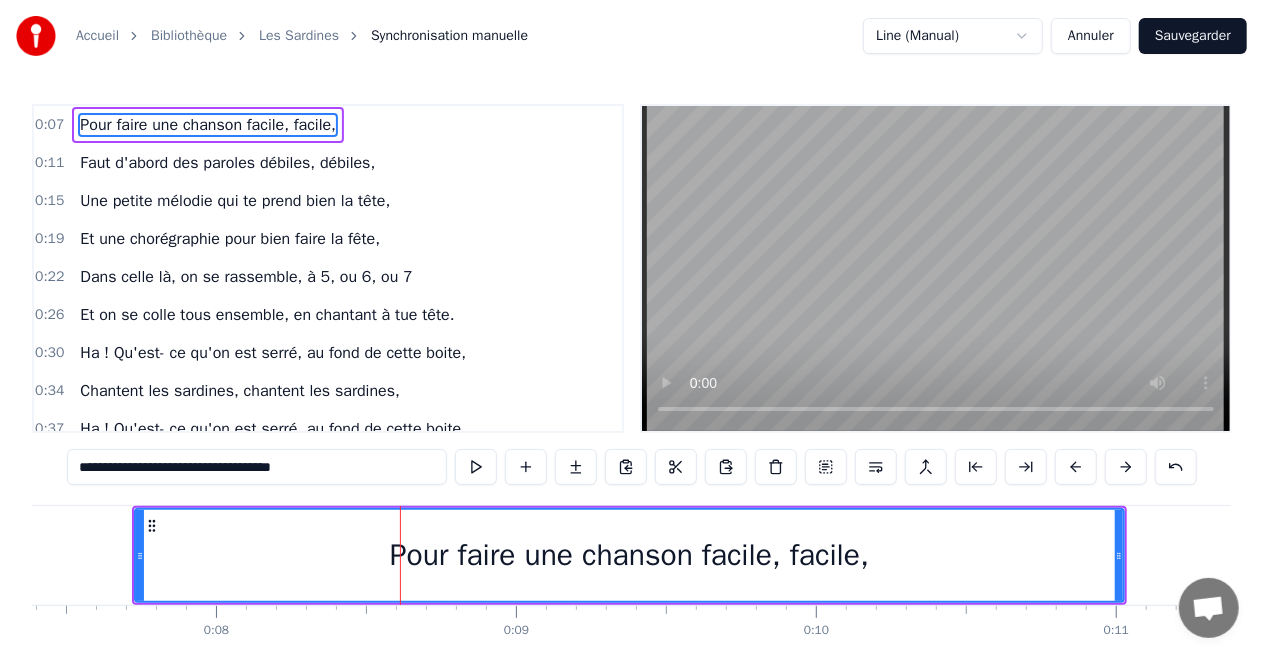 click on "Accueil Bibliothèque Les Sardines Synchronisation manuelle Line (Manual) Annuler Sauvegarder 0:07 Pour faire une chanson facile, facile, 0:11 Faut d'abord des paroles débiles, débiles, 0:15 Une petite mélodie qui te prend bien la tête, 0:19 Et une chorégraphie pour bien faire la fête, 0:22 Dans celle là, on se rassemble, à 5, ou 6, ou 7 0:26 Et on se colle tous ensemble, en chantant à tue tête. 0:30 Ha ! Qu'est- ce qu'on est serré, au fond de cette boite, 0:34 Chantent les sardines, chantent les sardines, 0:37 Ha ! Qu'est- ce qu'on est serré, au fond de cette boite, 0:40 Chantent les sardines entre l'huile et les aromates. (x2) 0:44 Ha ! Qu'est- ce qu'on est serré, au fond de cette boite, 0:47 Chantent les sardines, chantent les sardines, 0:50 Ha ! Qu'est- ce qu'on est serré, au fond de cette boite, 0:53 Chantent les sardines entre l'huile et les aromates.  1:00 Bien sûr, que c'est vraiment facile, facile, 1:04 C'est même complètement débile, débile, 1:07 1:12 1:15 1:19 1:23 1:27 1:30 1:33" at bounding box center [631, 369] 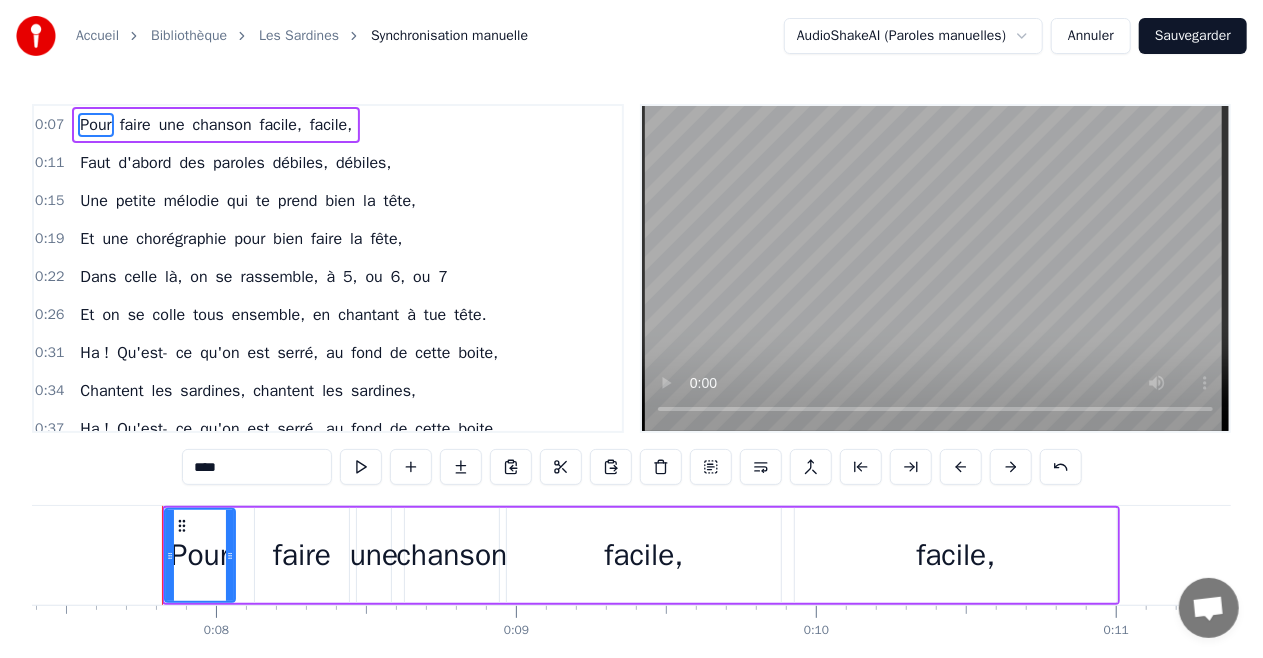 click on "faire" at bounding box center (302, 555) 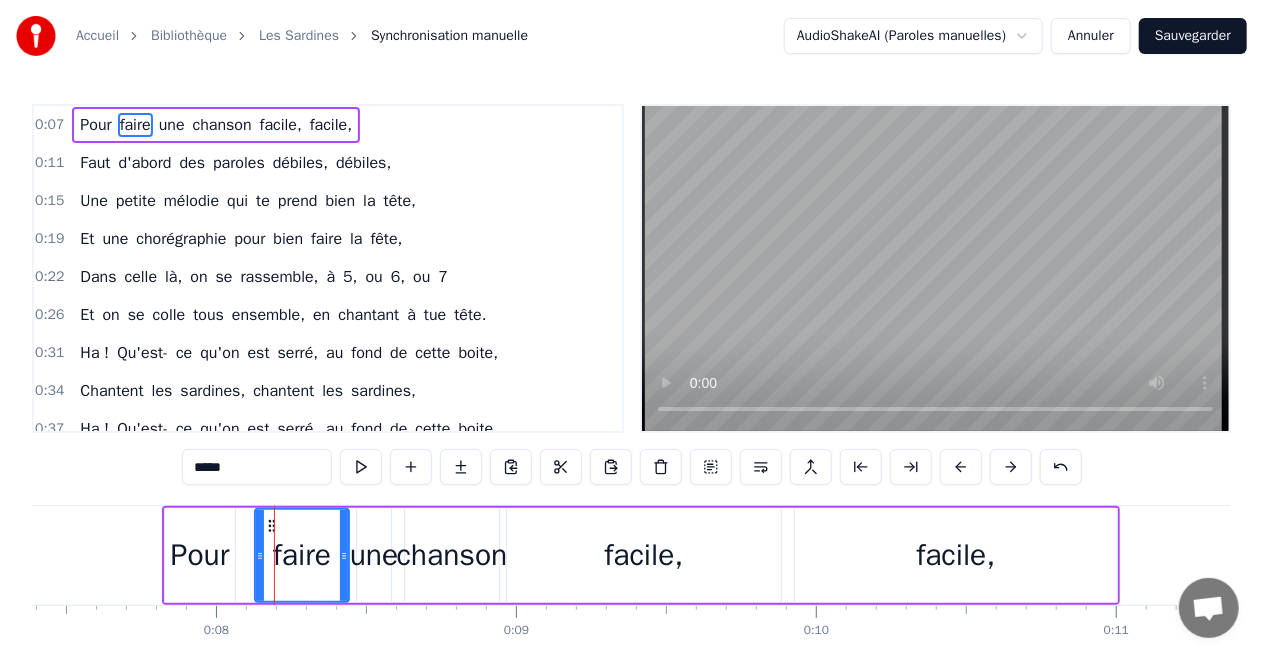 drag, startPoint x: 292, startPoint y: 560, endPoint x: 279, endPoint y: 564, distance: 13.601471 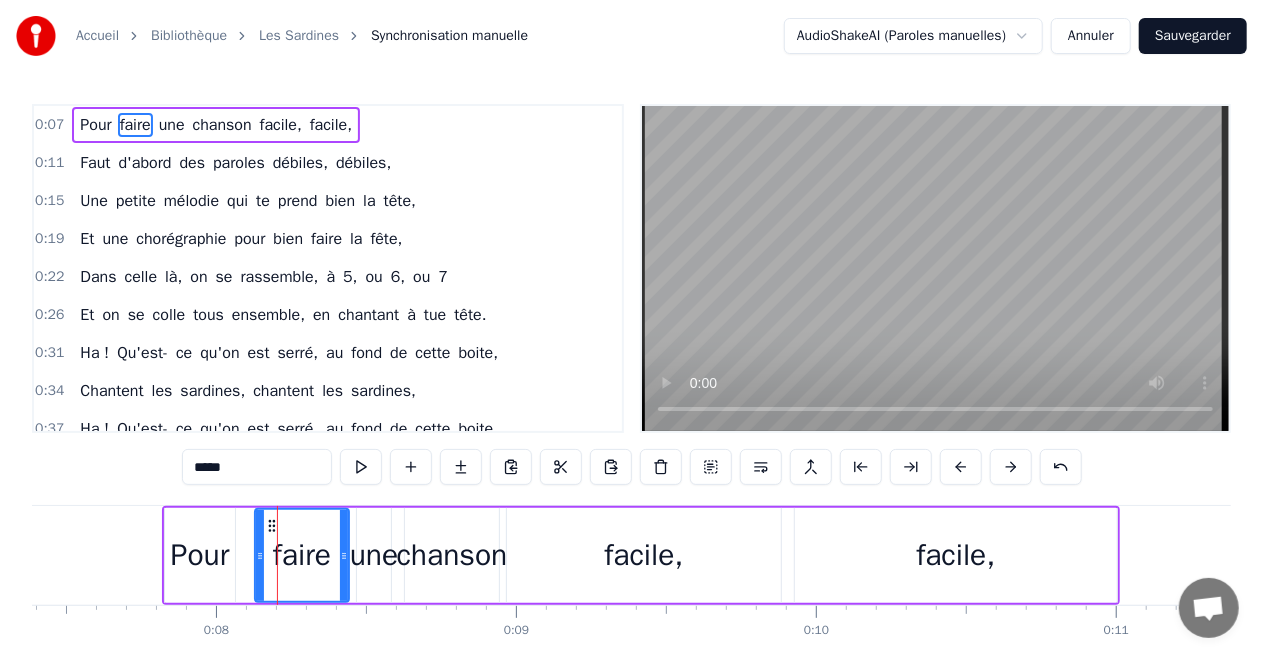 drag, startPoint x: 368, startPoint y: 553, endPoint x: 344, endPoint y: 554, distance: 24.020824 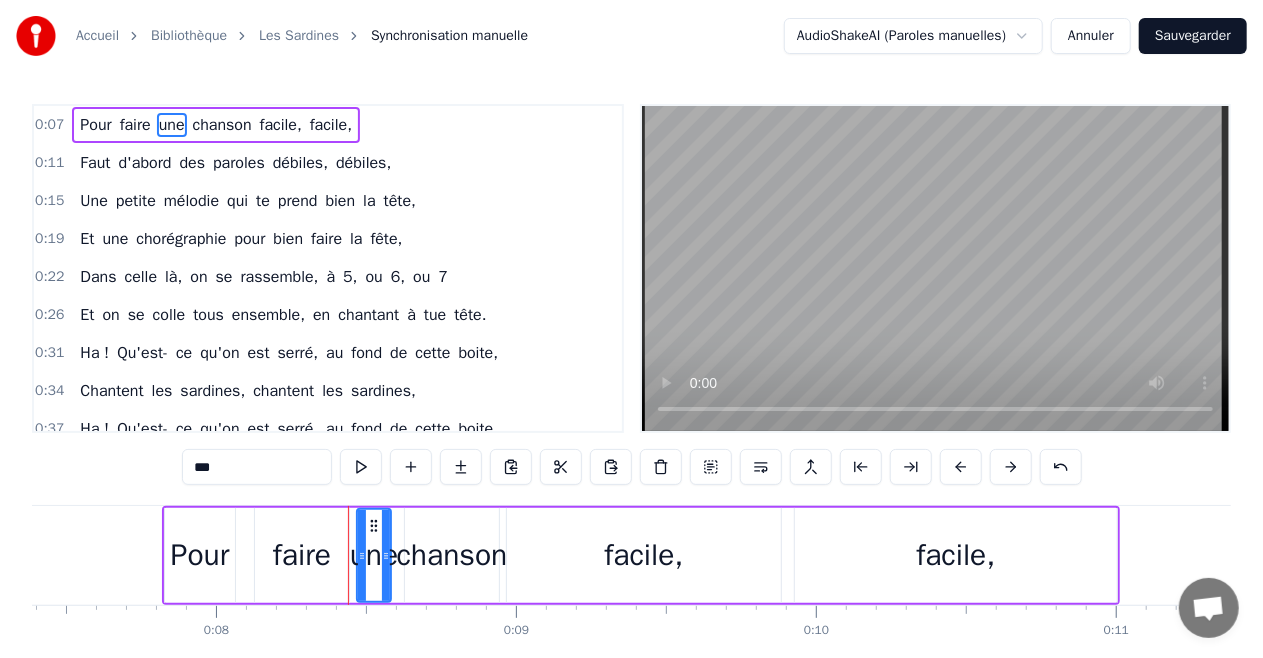 click on "faire" at bounding box center [302, 555] 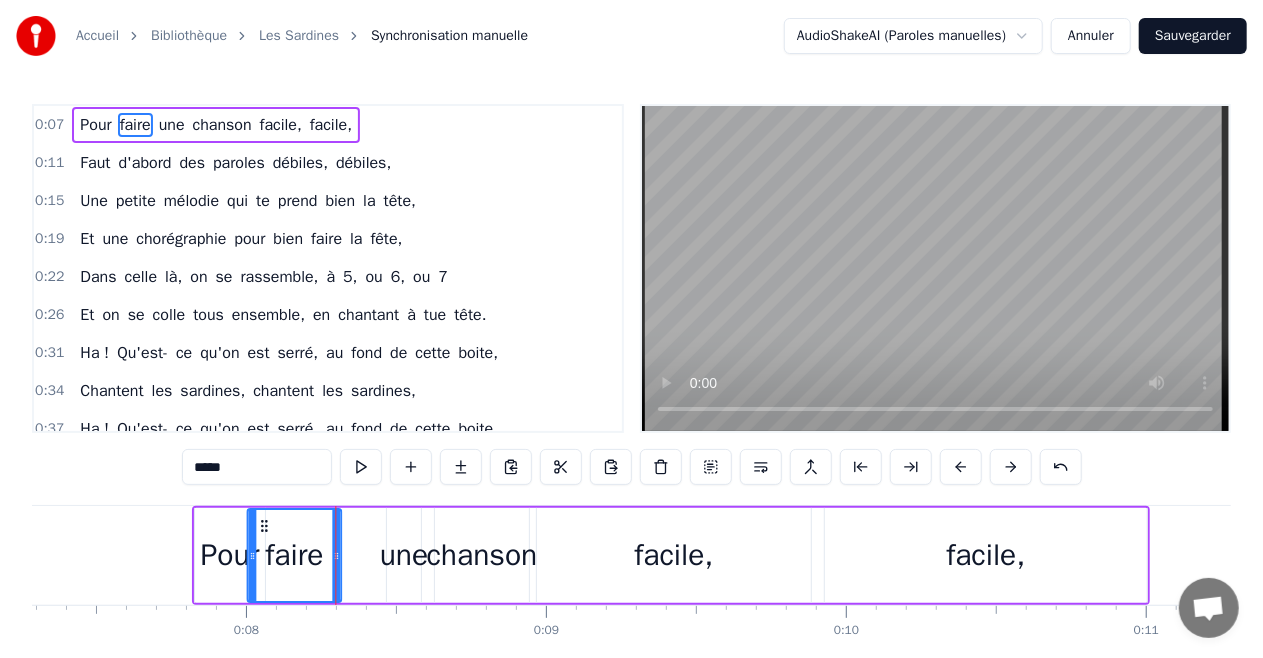 scroll, scrollTop: 0, scrollLeft: 2179, axis: horizontal 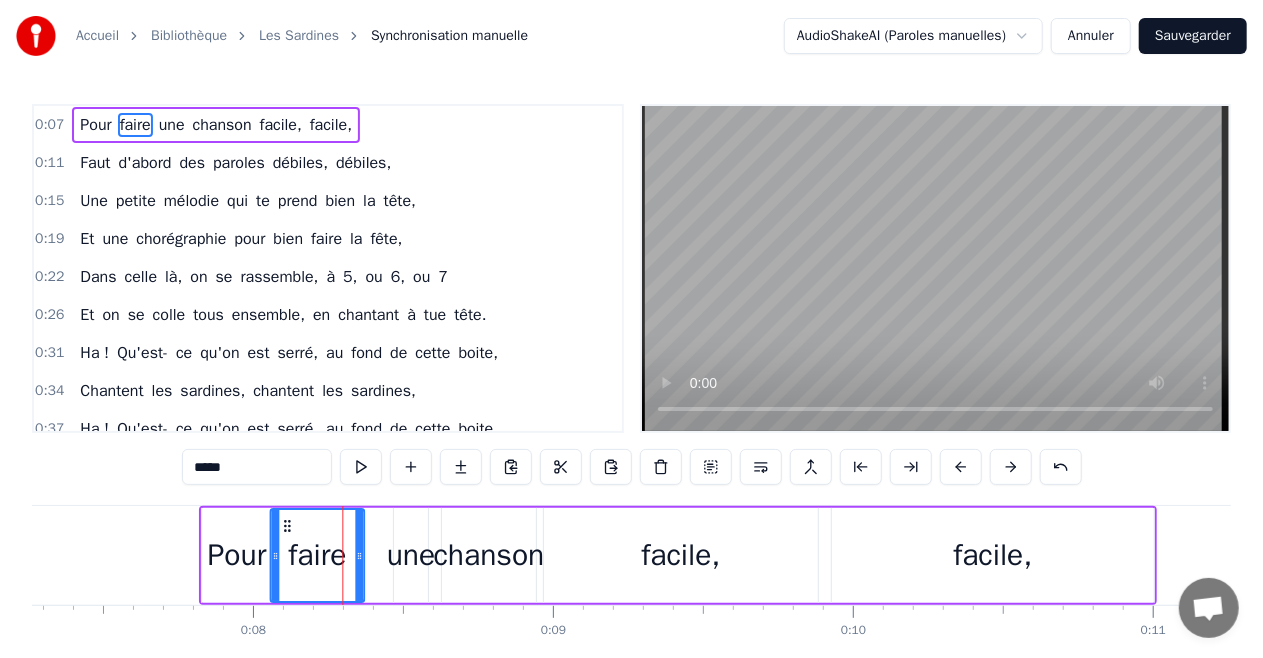 drag, startPoint x: 273, startPoint y: 526, endPoint x: 288, endPoint y: 520, distance: 16.155495 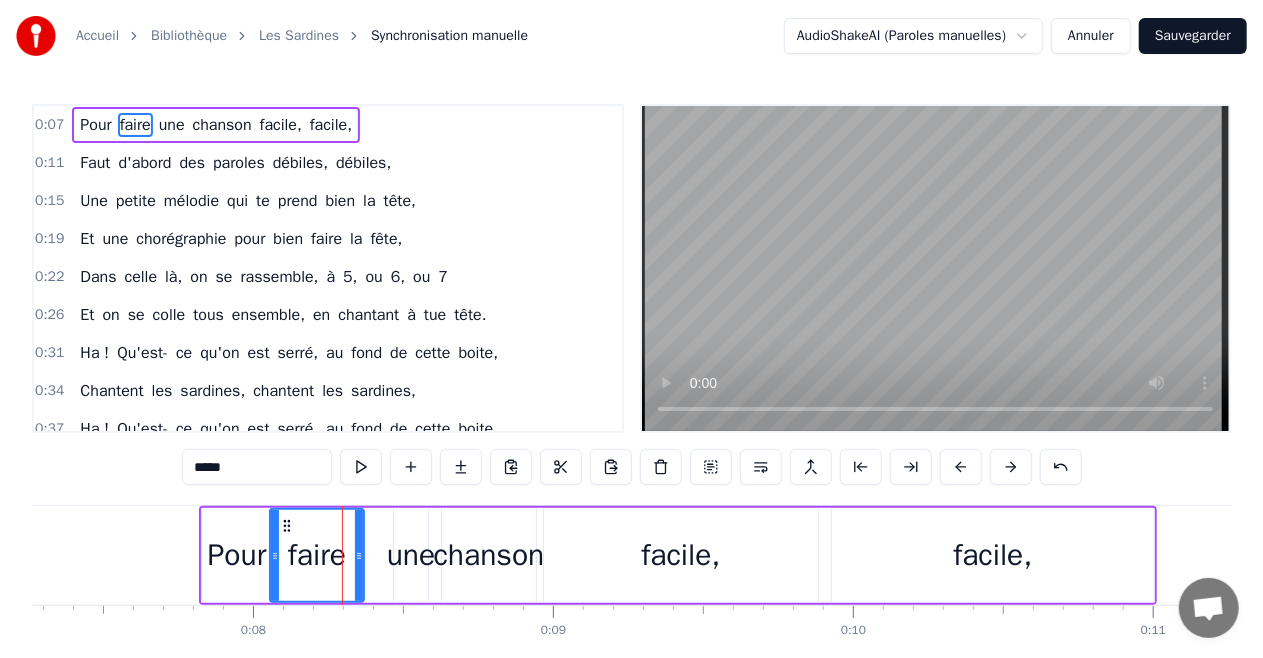 click on "une" at bounding box center (411, 555) 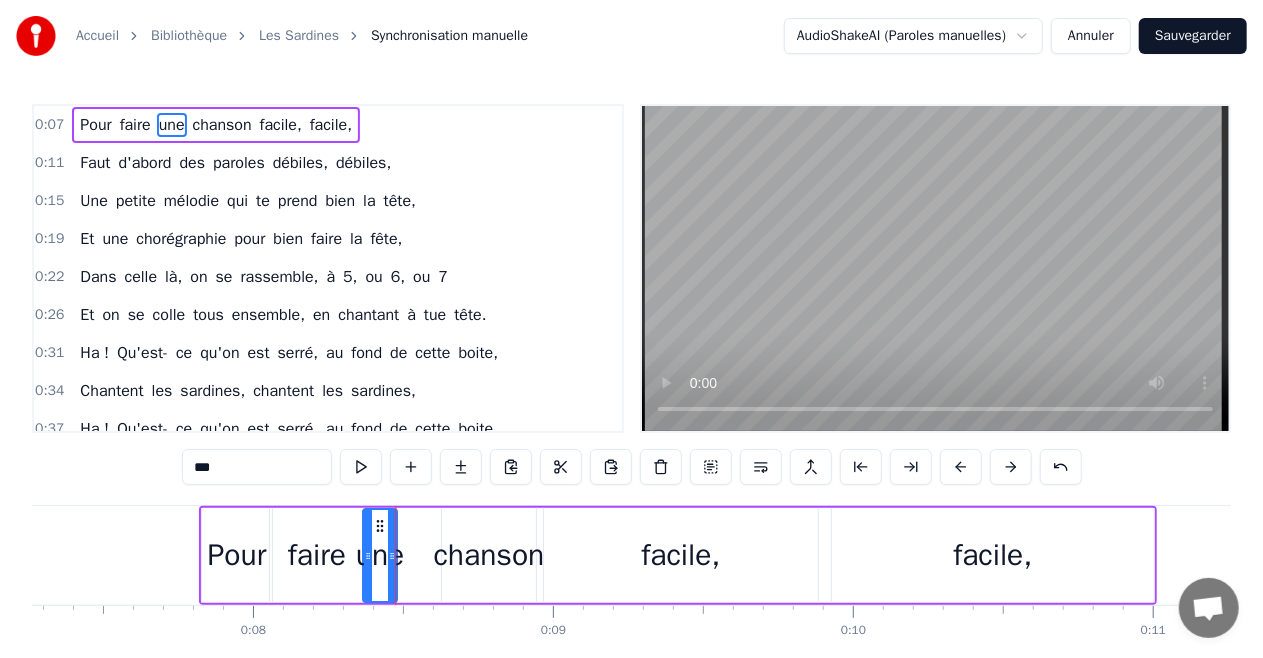 drag, startPoint x: 410, startPoint y: 522, endPoint x: 384, endPoint y: 518, distance: 26.305893 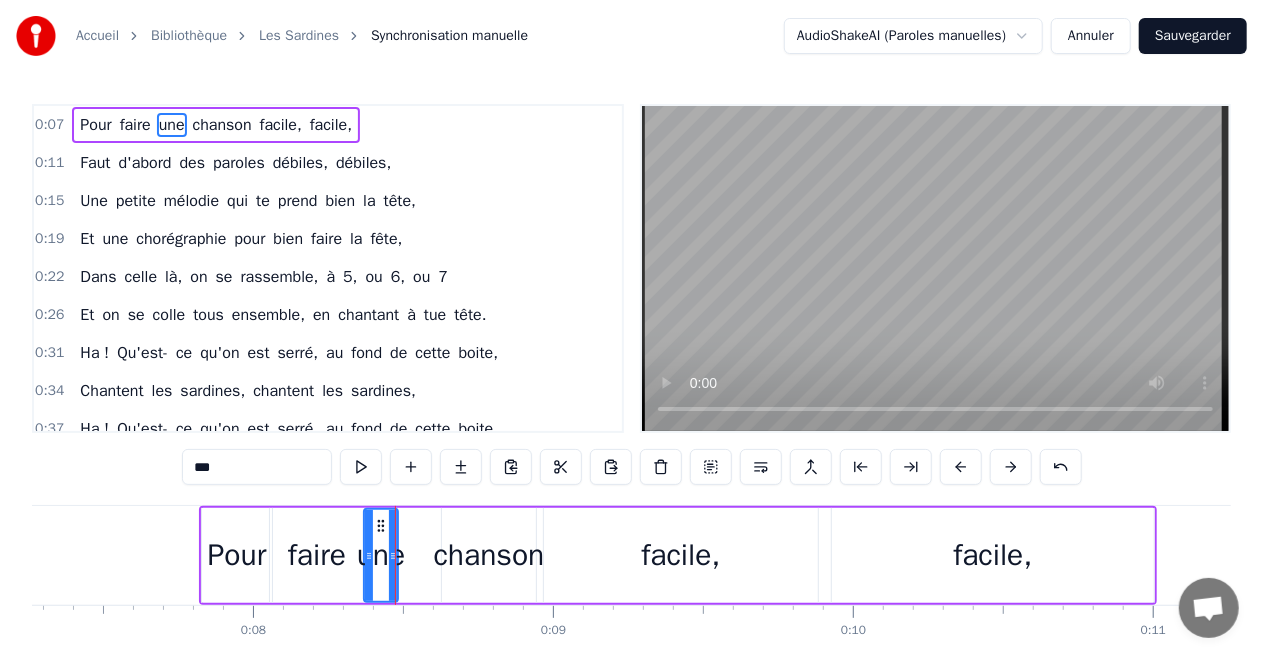click on "chanson" at bounding box center [489, 555] 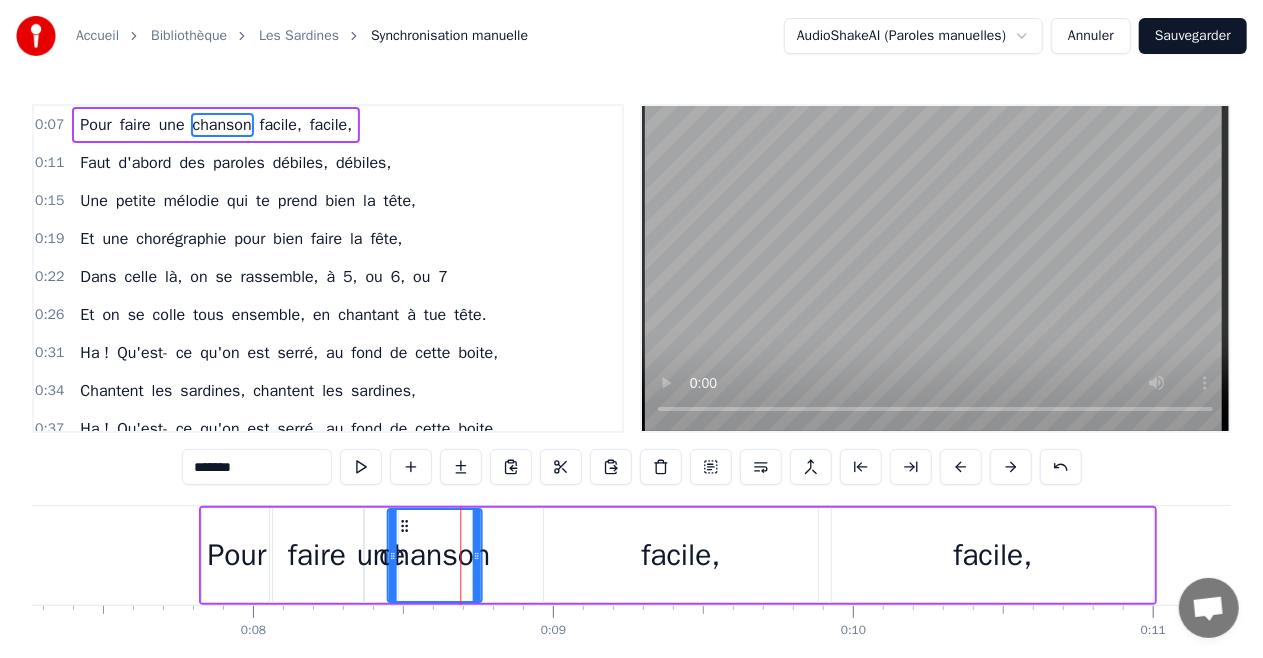 drag, startPoint x: 454, startPoint y: 525, endPoint x: 400, endPoint y: 516, distance: 54.74486 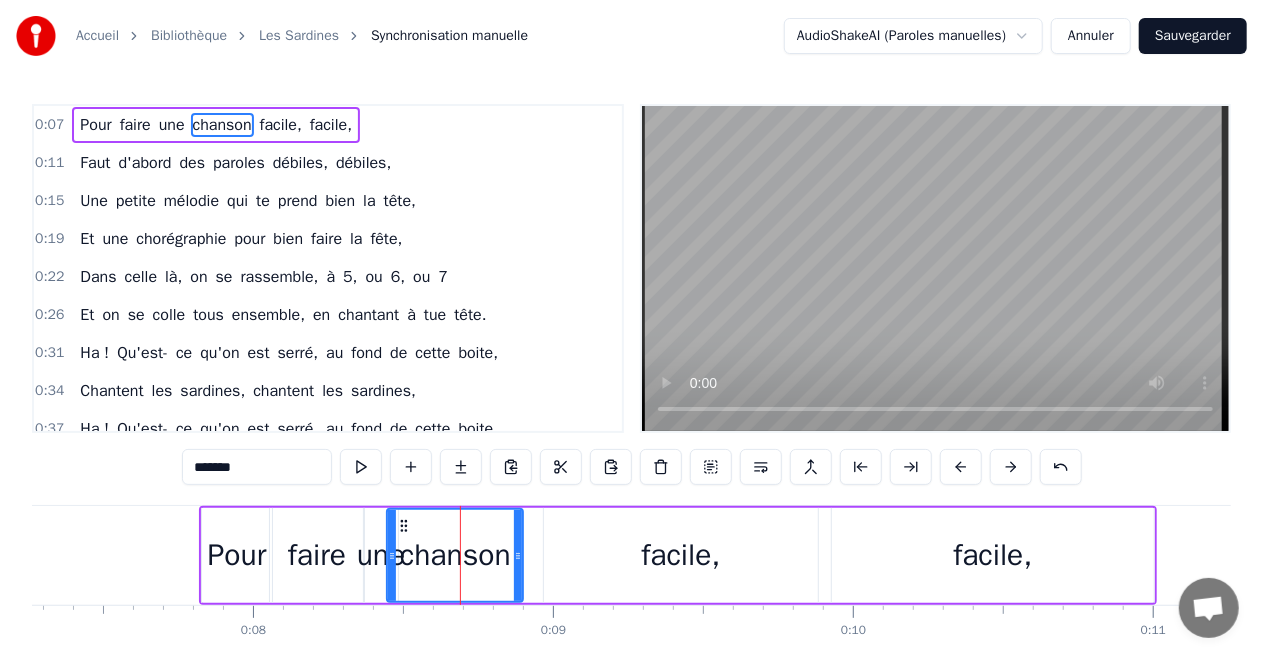 drag, startPoint x: 487, startPoint y: 562, endPoint x: 568, endPoint y: 568, distance: 81.22192 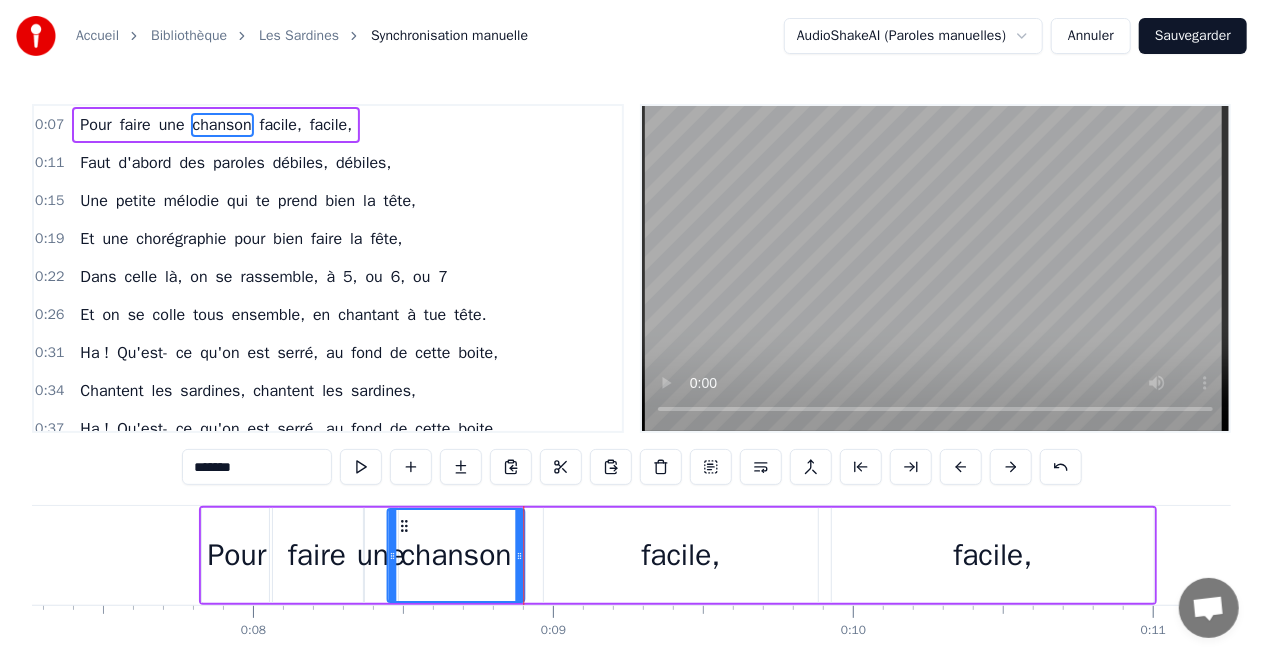 click on "facile," at bounding box center (681, 555) 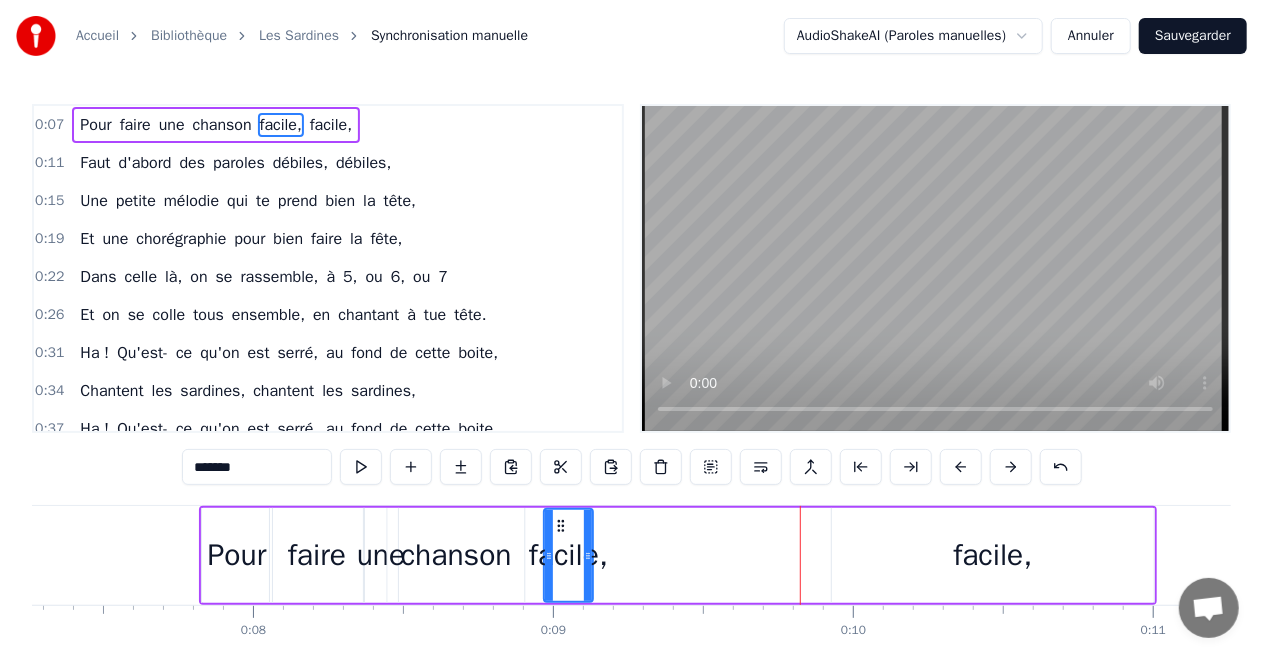 drag, startPoint x: 816, startPoint y: 544, endPoint x: 591, endPoint y: 558, distance: 225.43513 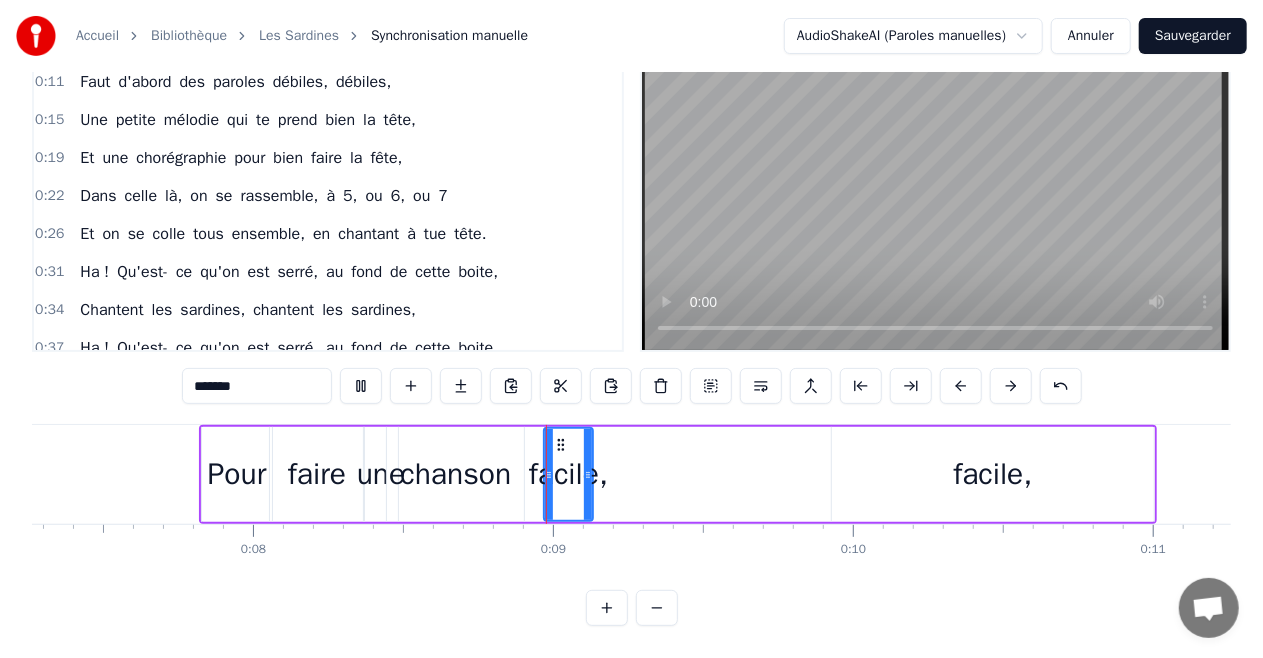scroll, scrollTop: 98, scrollLeft: 0, axis: vertical 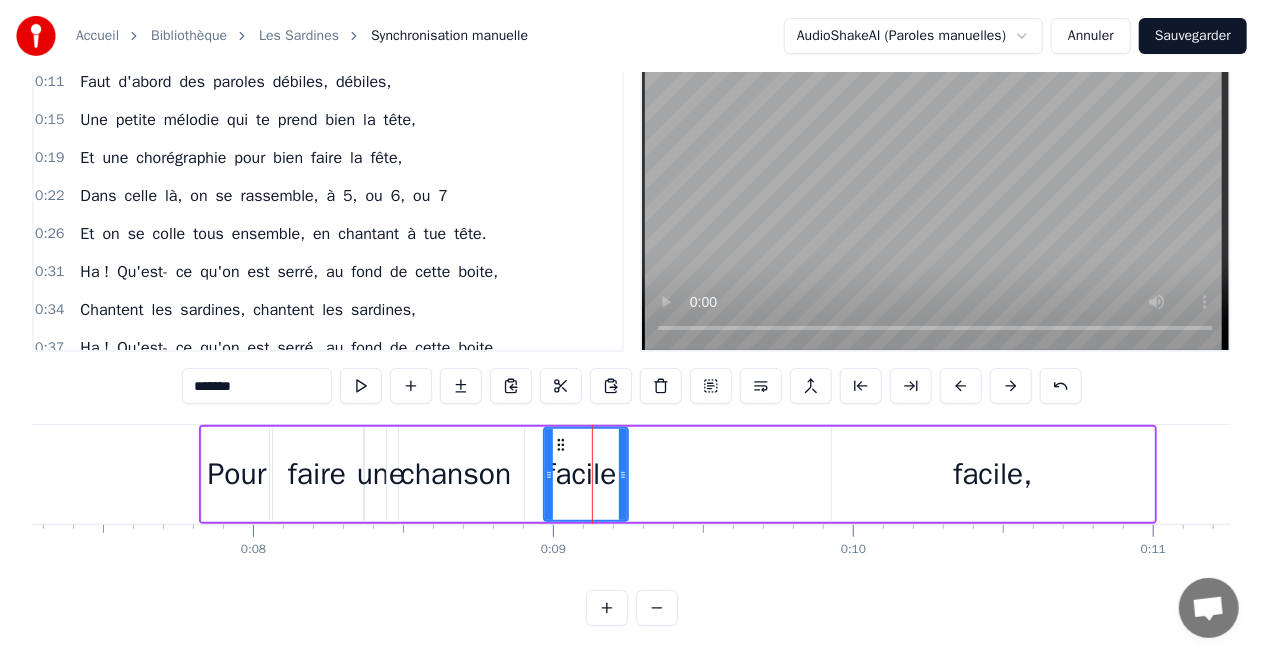 drag, startPoint x: 590, startPoint y: 465, endPoint x: 629, endPoint y: 462, distance: 39.115215 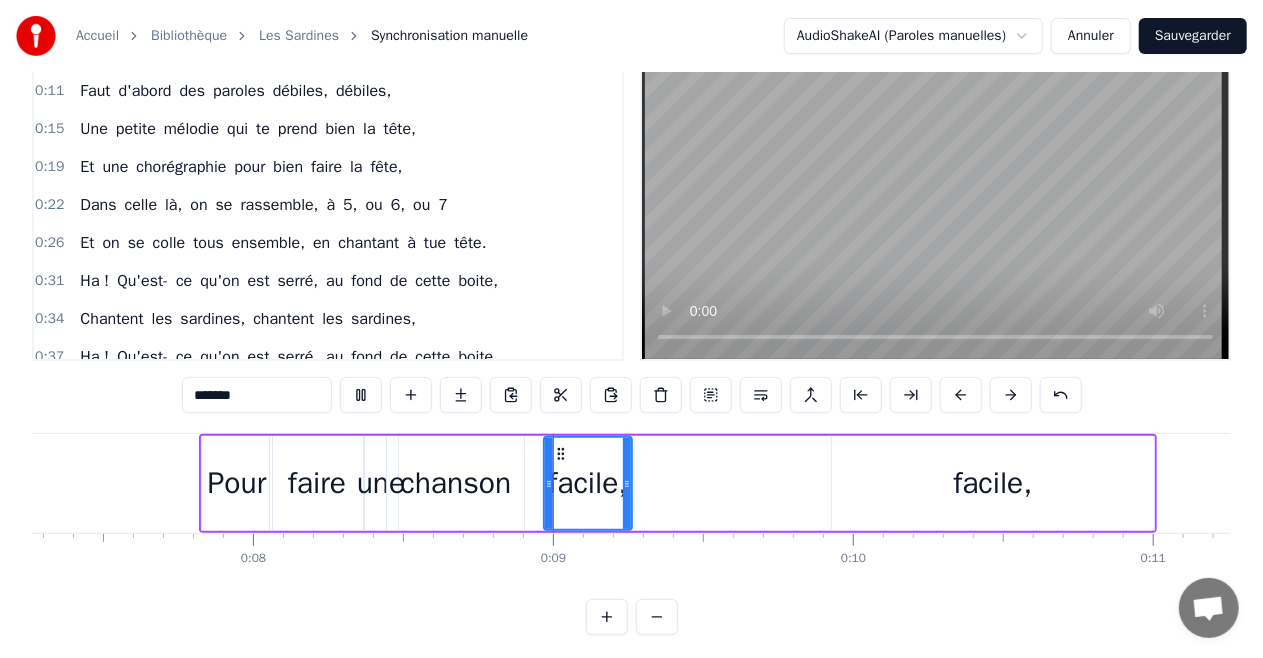 scroll, scrollTop: 98, scrollLeft: 0, axis: vertical 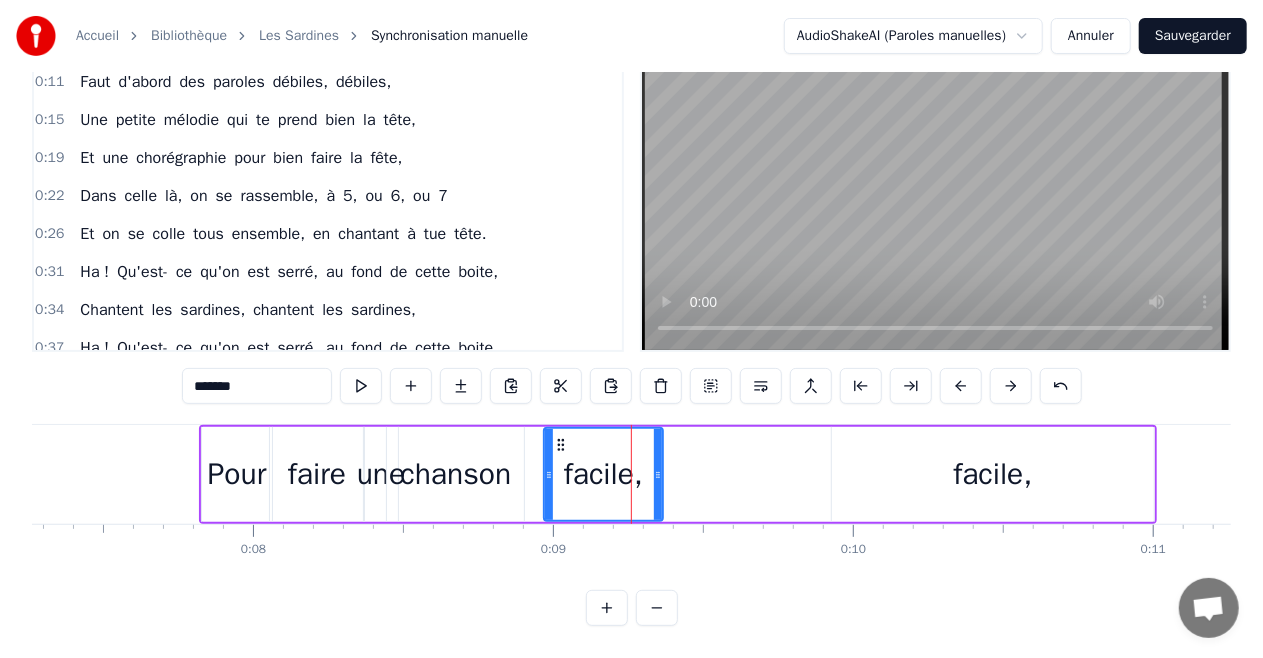 drag, startPoint x: 625, startPoint y: 460, endPoint x: 664, endPoint y: 466, distance: 39.45884 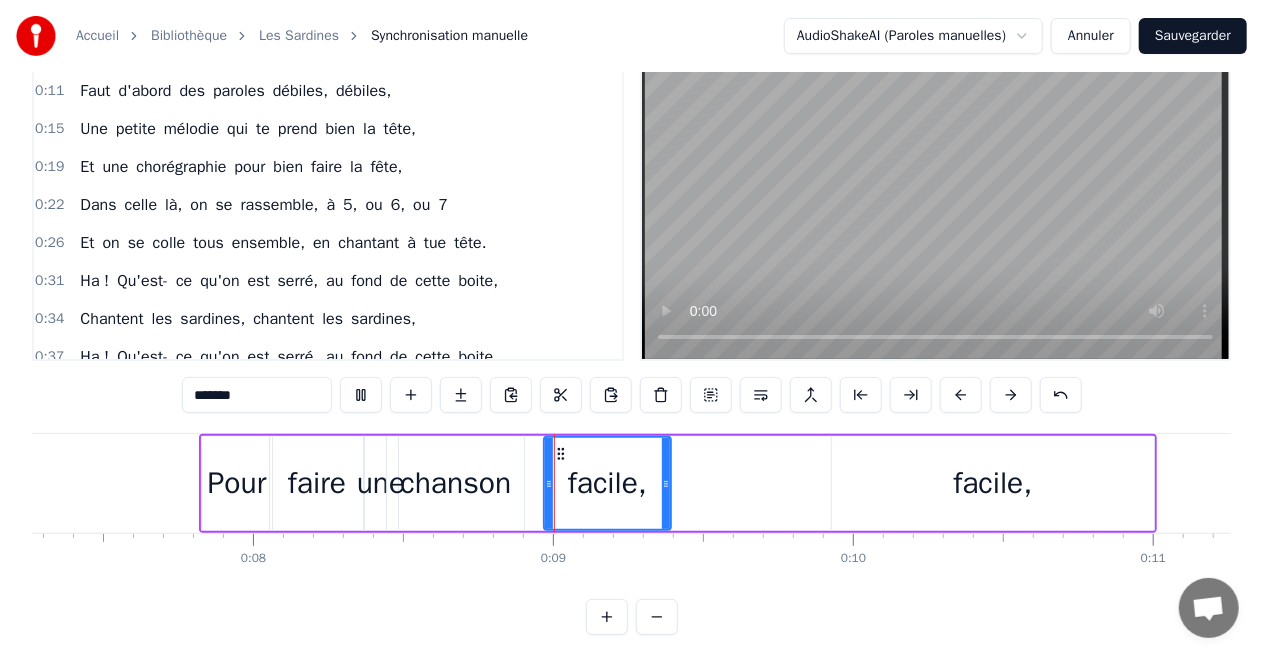 scroll, scrollTop: 98, scrollLeft: 0, axis: vertical 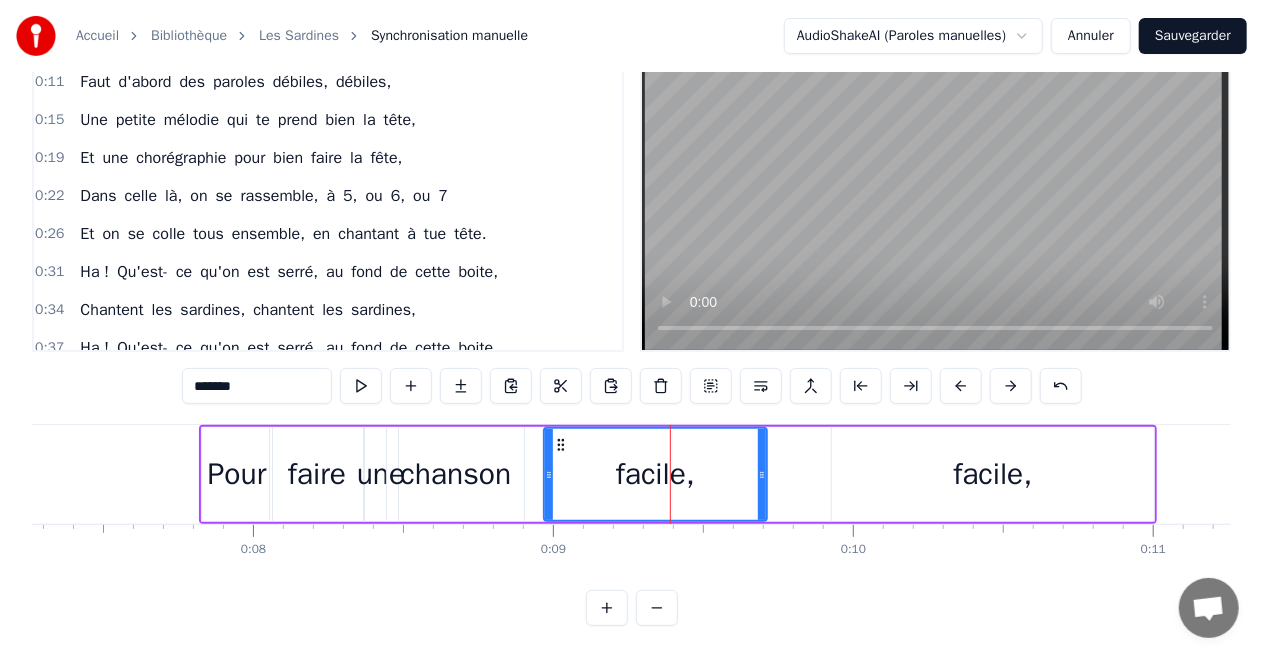 drag, startPoint x: 662, startPoint y: 448, endPoint x: 751, endPoint y: 494, distance: 100.18483 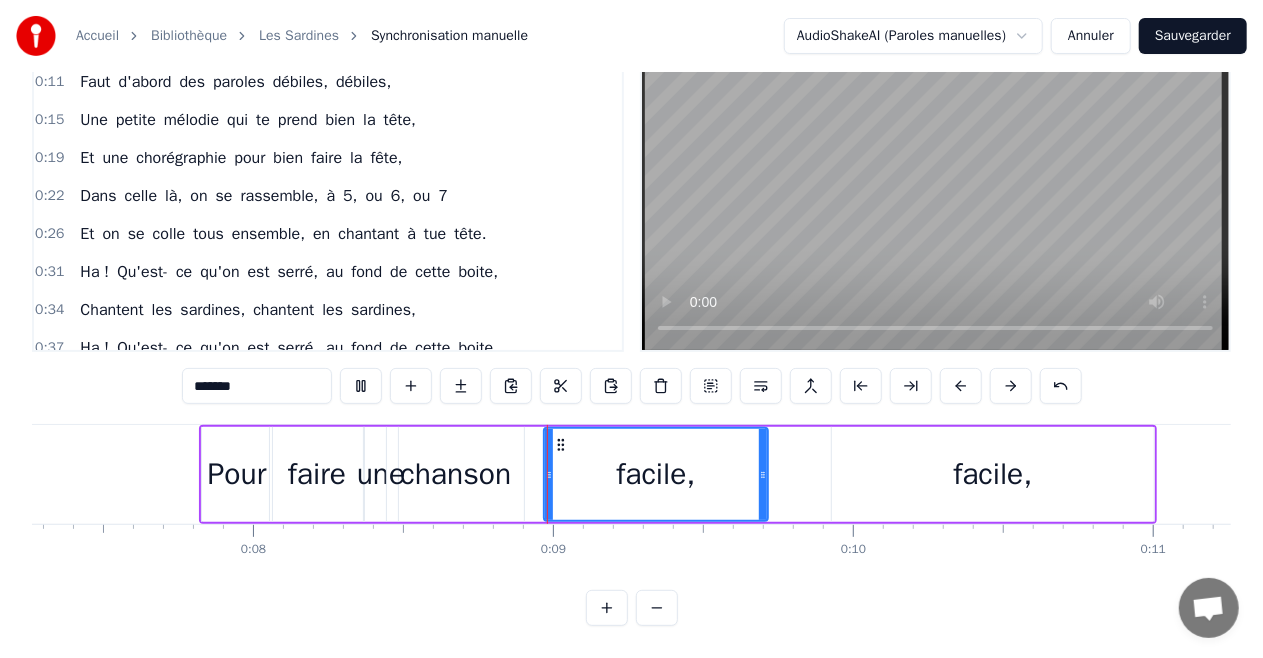 scroll, scrollTop: 0, scrollLeft: 0, axis: both 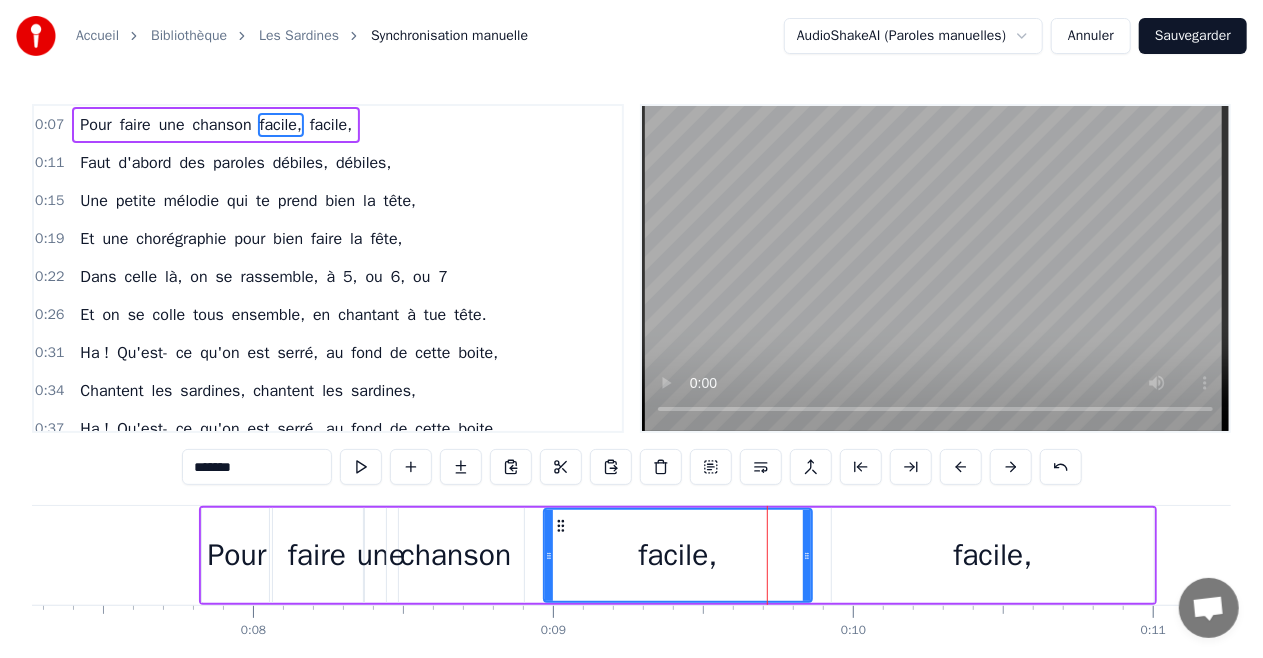 drag, startPoint x: 764, startPoint y: 552, endPoint x: 808, endPoint y: 563, distance: 45.35416 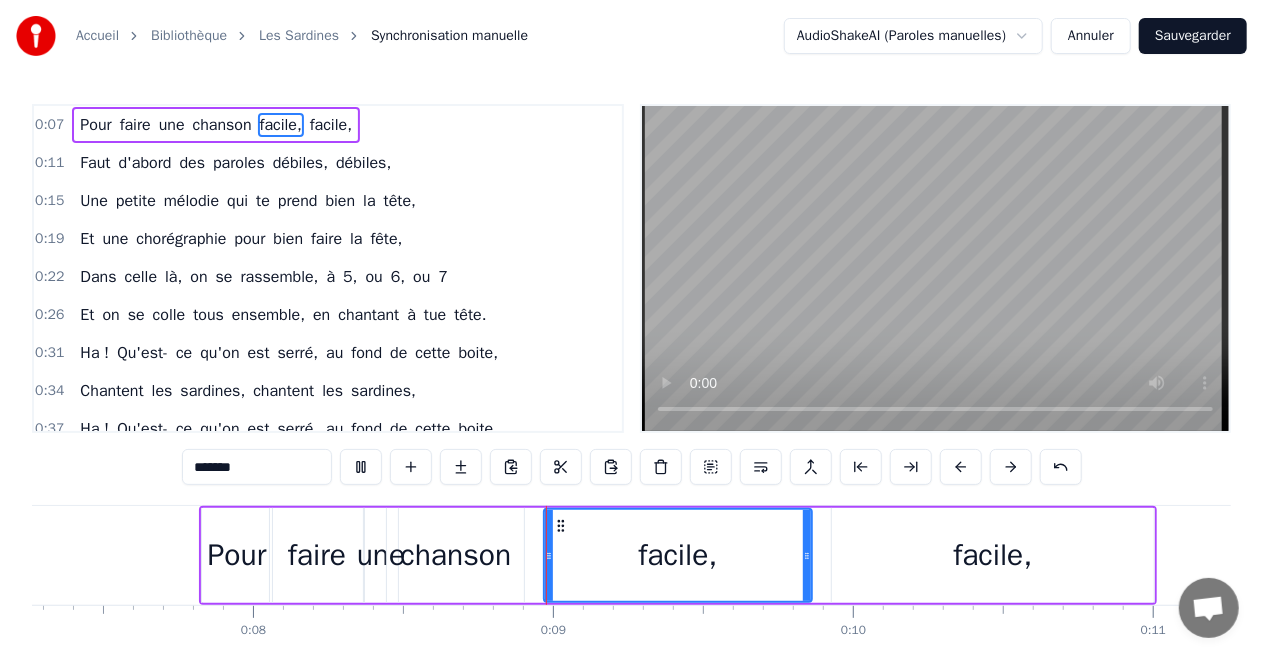 scroll, scrollTop: 98, scrollLeft: 0, axis: vertical 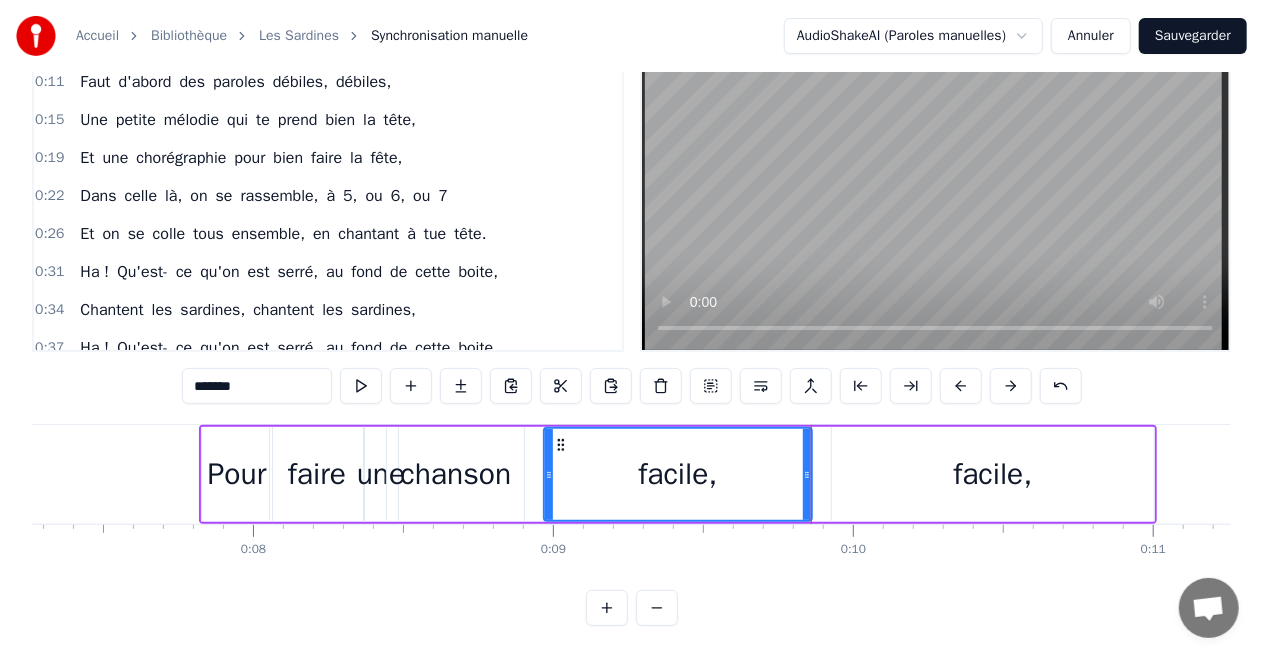 drag, startPoint x: 998, startPoint y: 455, endPoint x: 916, endPoint y: 459, distance: 82.0975 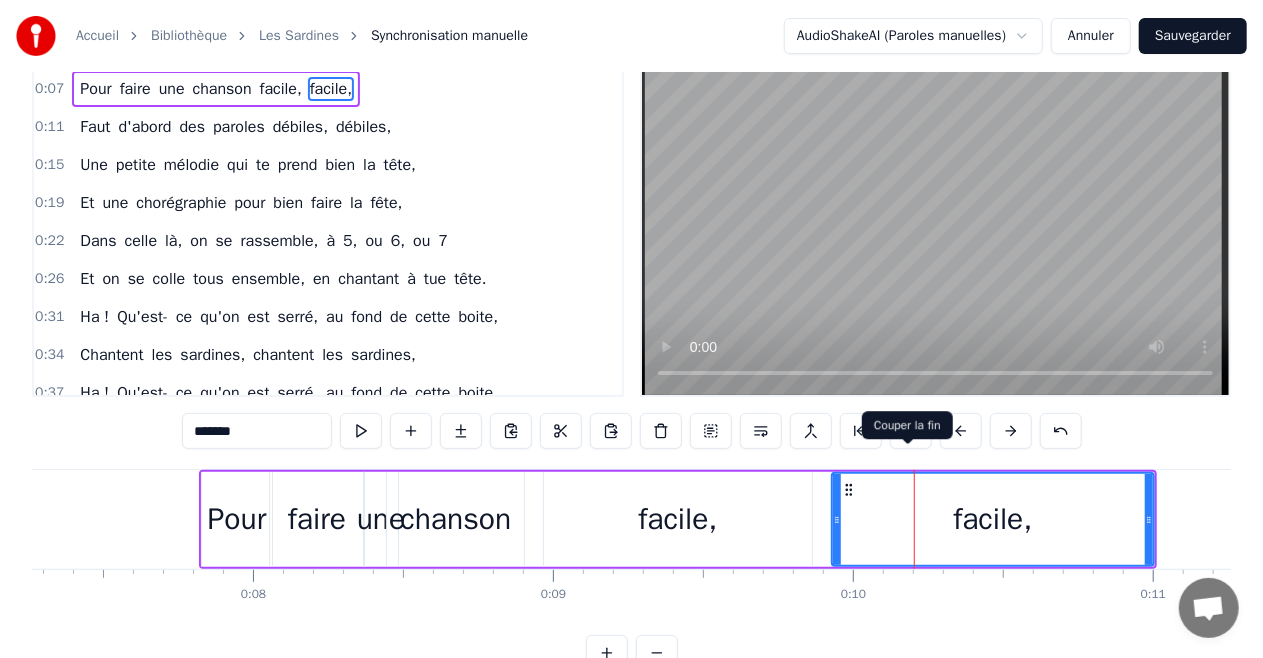scroll, scrollTop: 0, scrollLeft: 0, axis: both 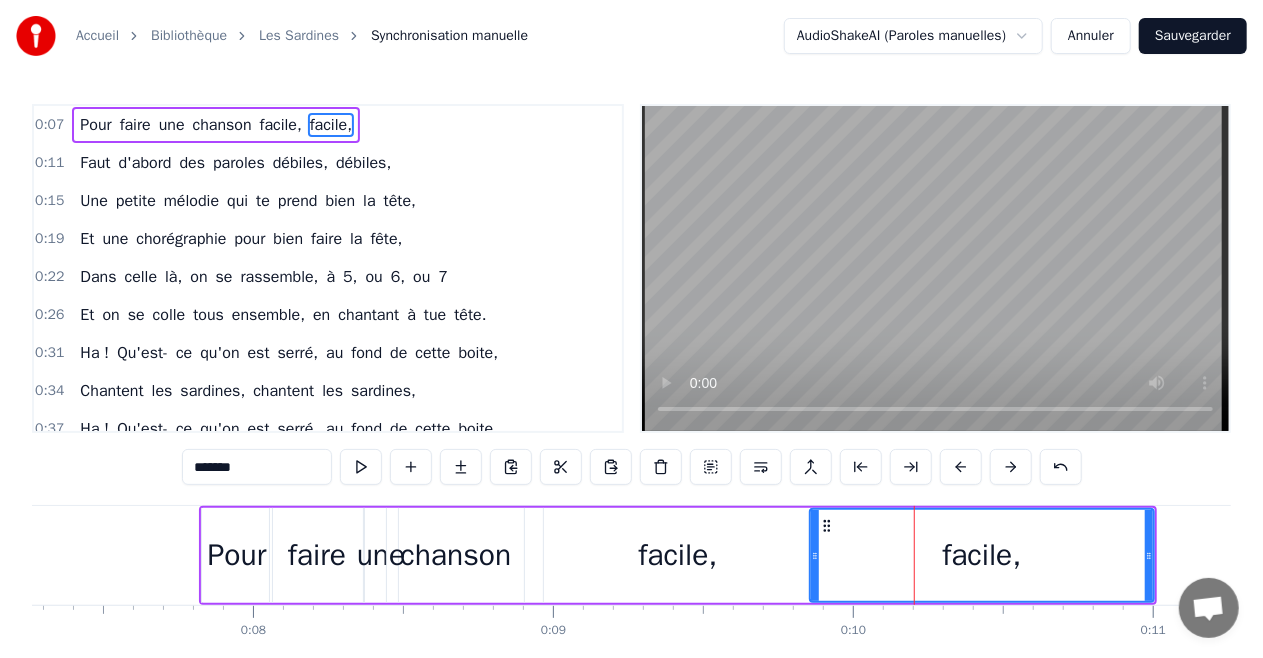 drag, startPoint x: 835, startPoint y: 559, endPoint x: 813, endPoint y: 556, distance: 22.203604 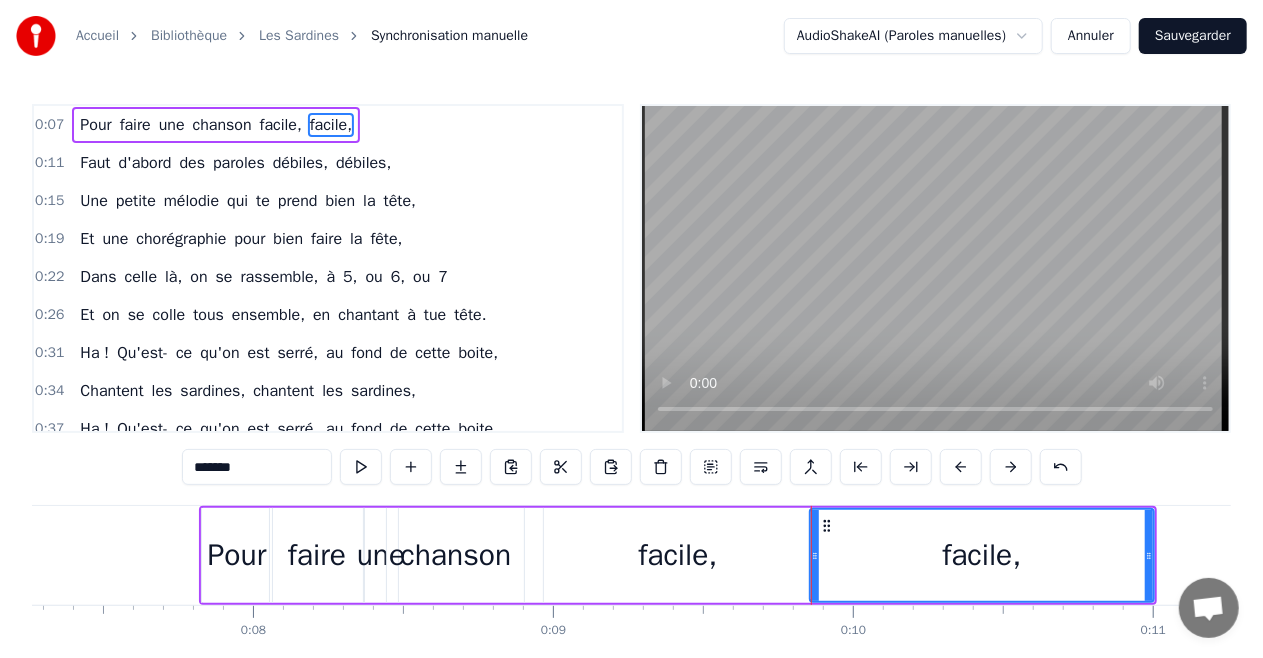 scroll, scrollTop: 98, scrollLeft: 0, axis: vertical 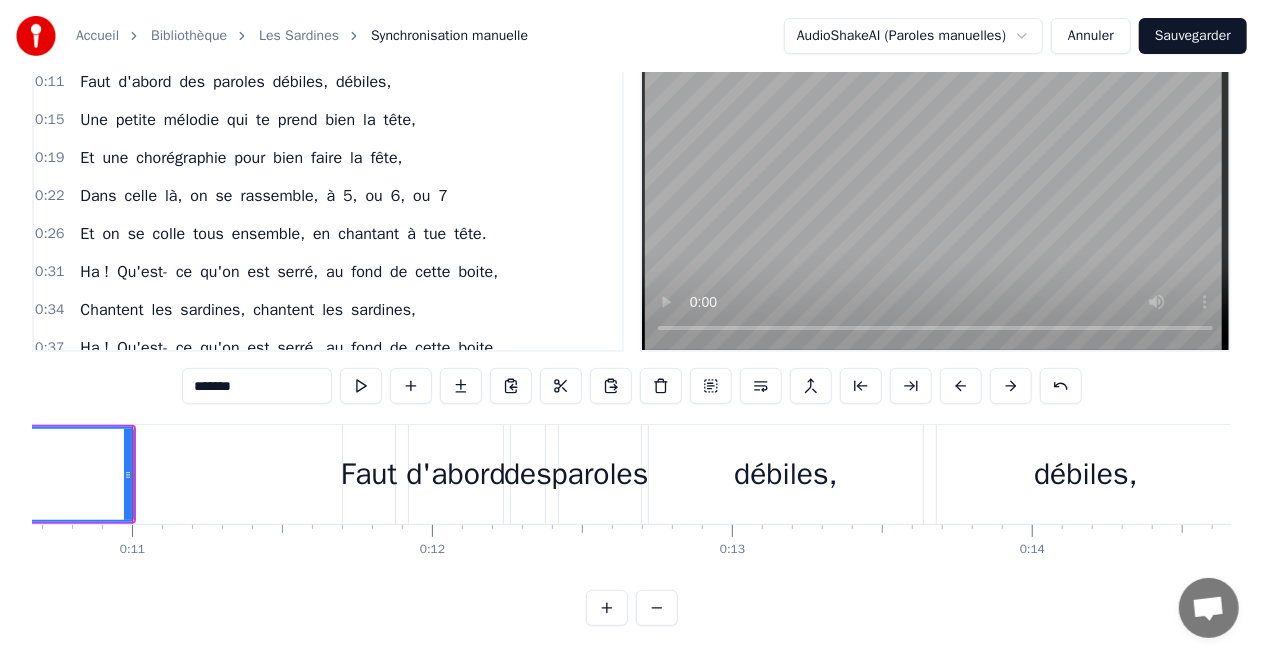 click on "Sauvegarder" at bounding box center [1193, 36] 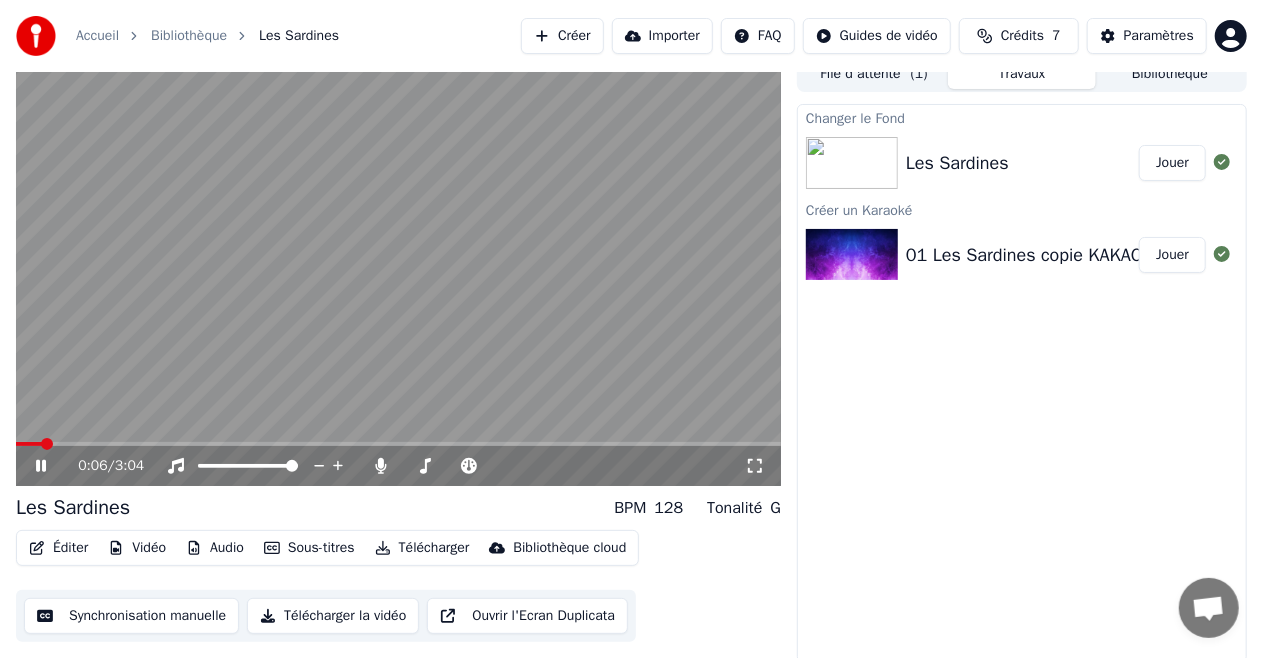 scroll, scrollTop: 21, scrollLeft: 0, axis: vertical 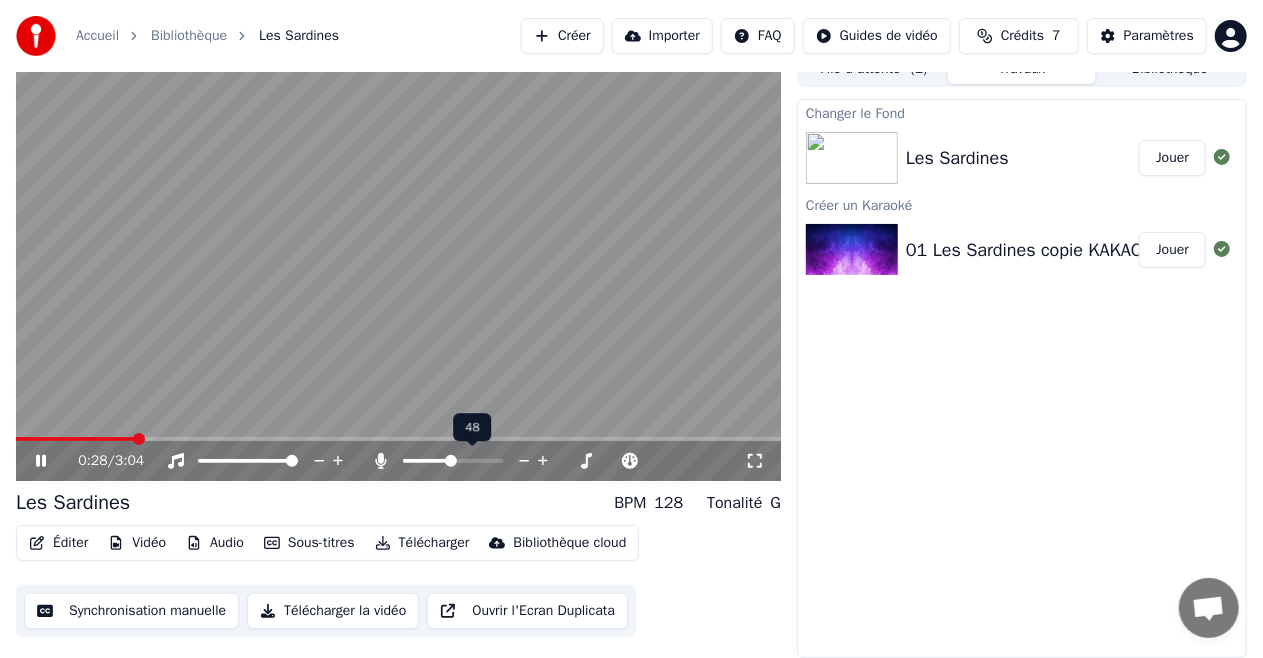 click at bounding box center [427, 461] 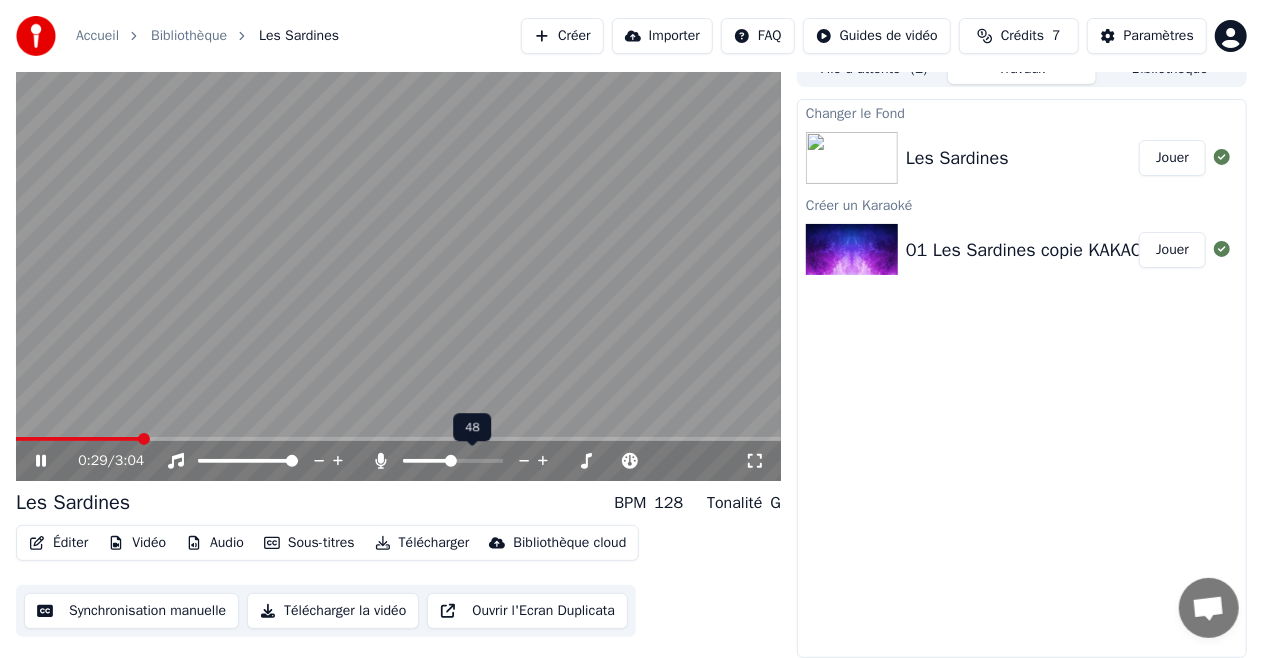 click at bounding box center [471, 461] 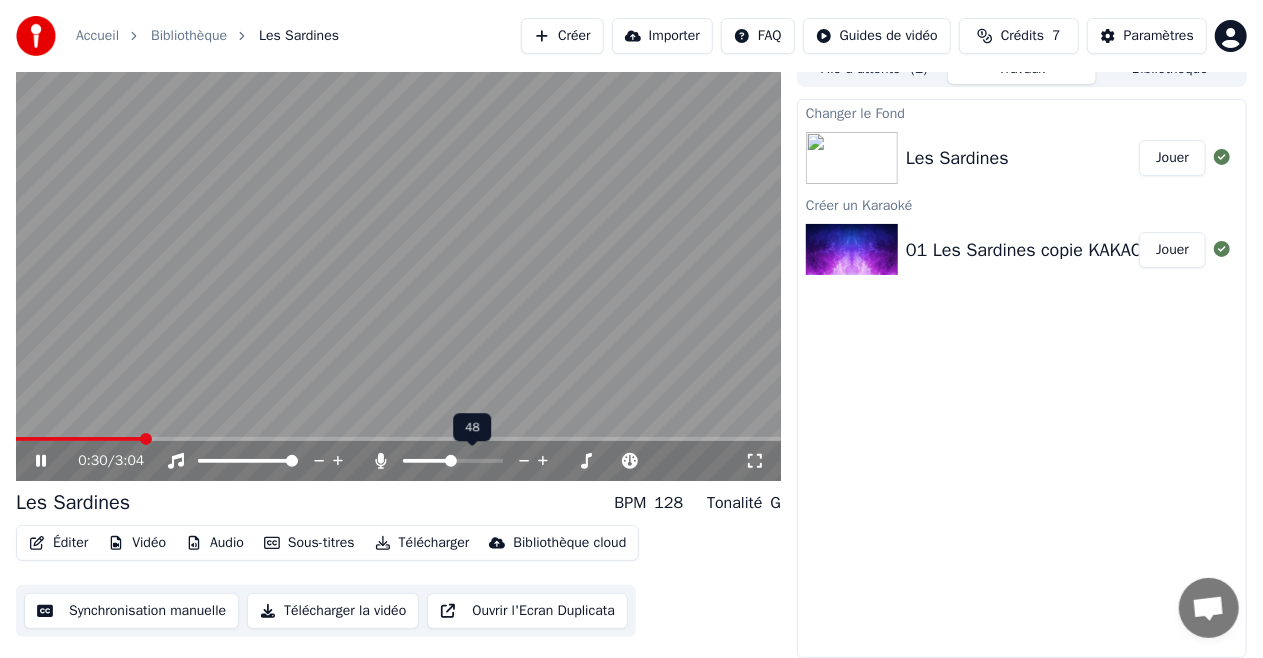 click at bounding box center (427, 461) 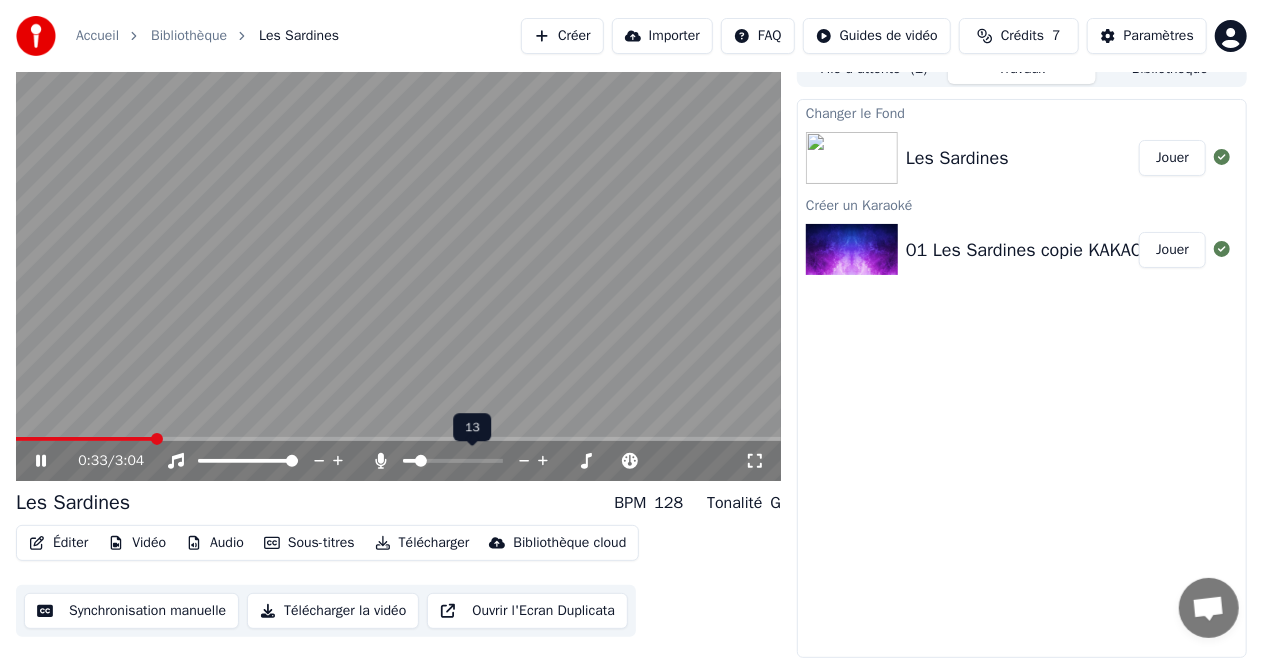click at bounding box center [409, 461] 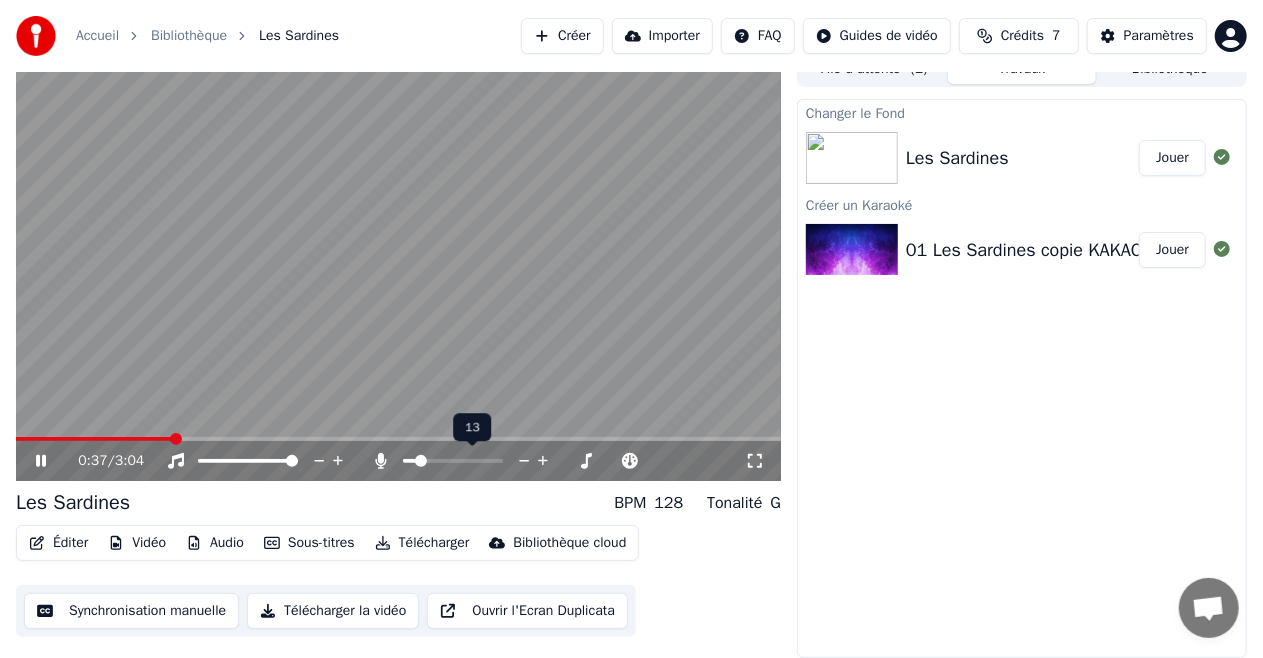 click at bounding box center (453, 461) 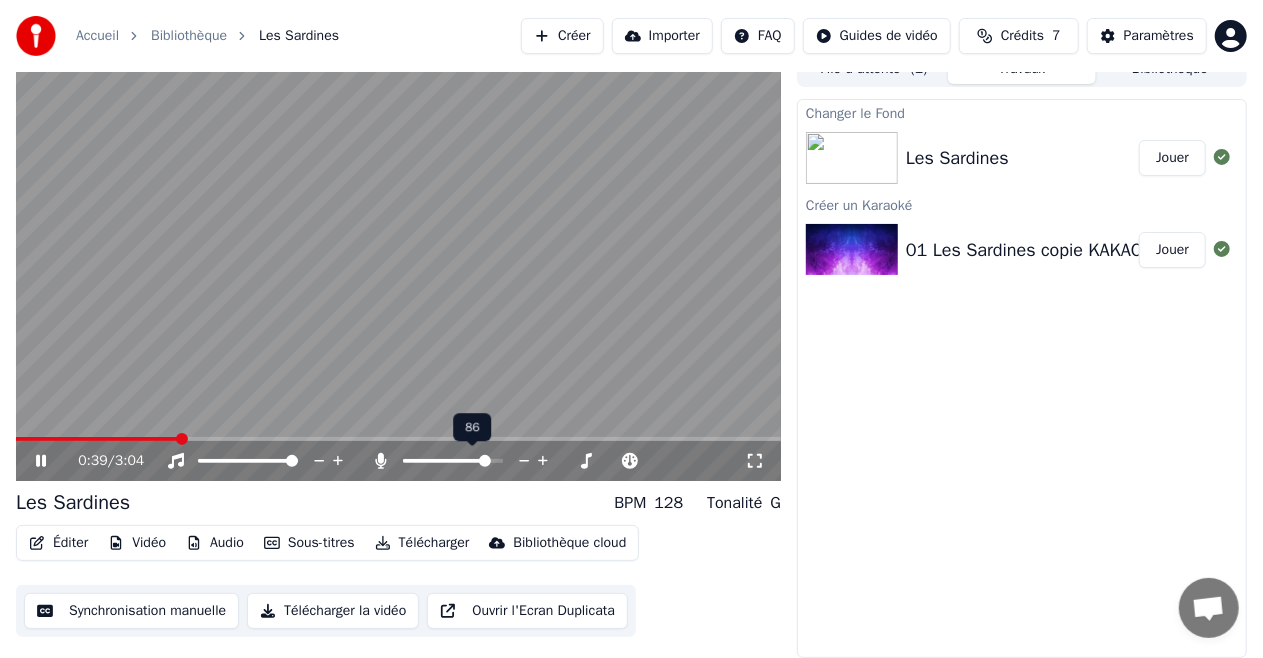 click at bounding box center (453, 461) 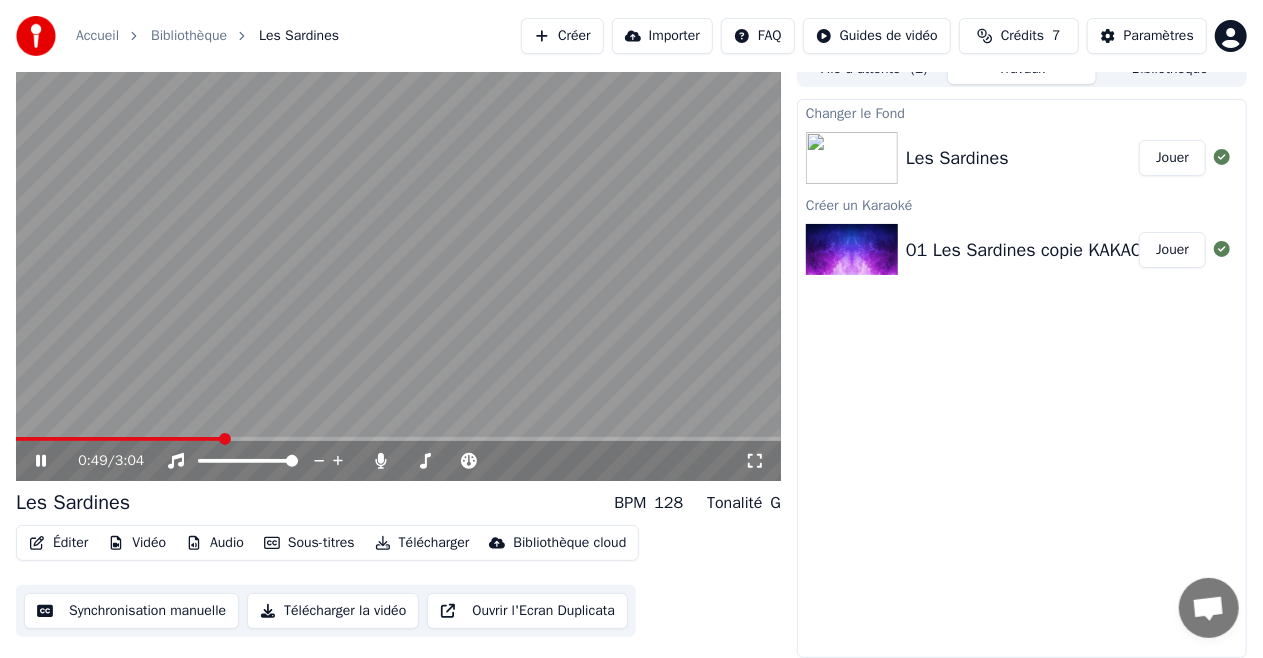 click on "0:49  /  3:04" at bounding box center [398, 461] 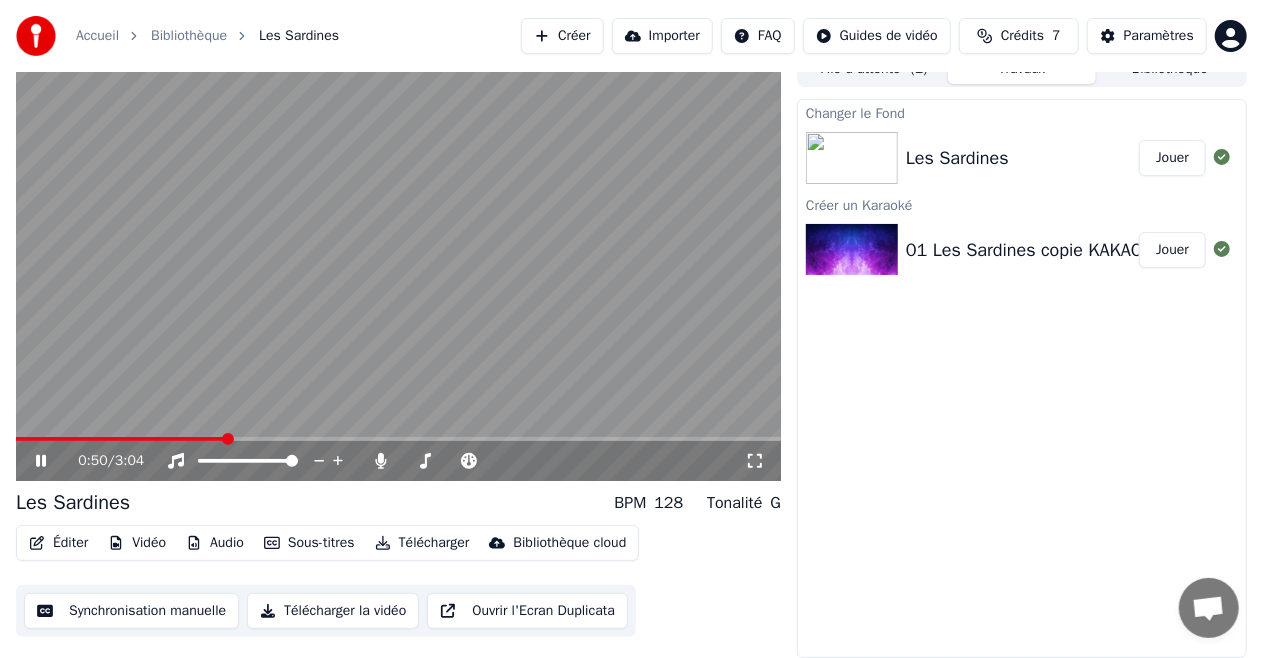 click at bounding box center (120, 439) 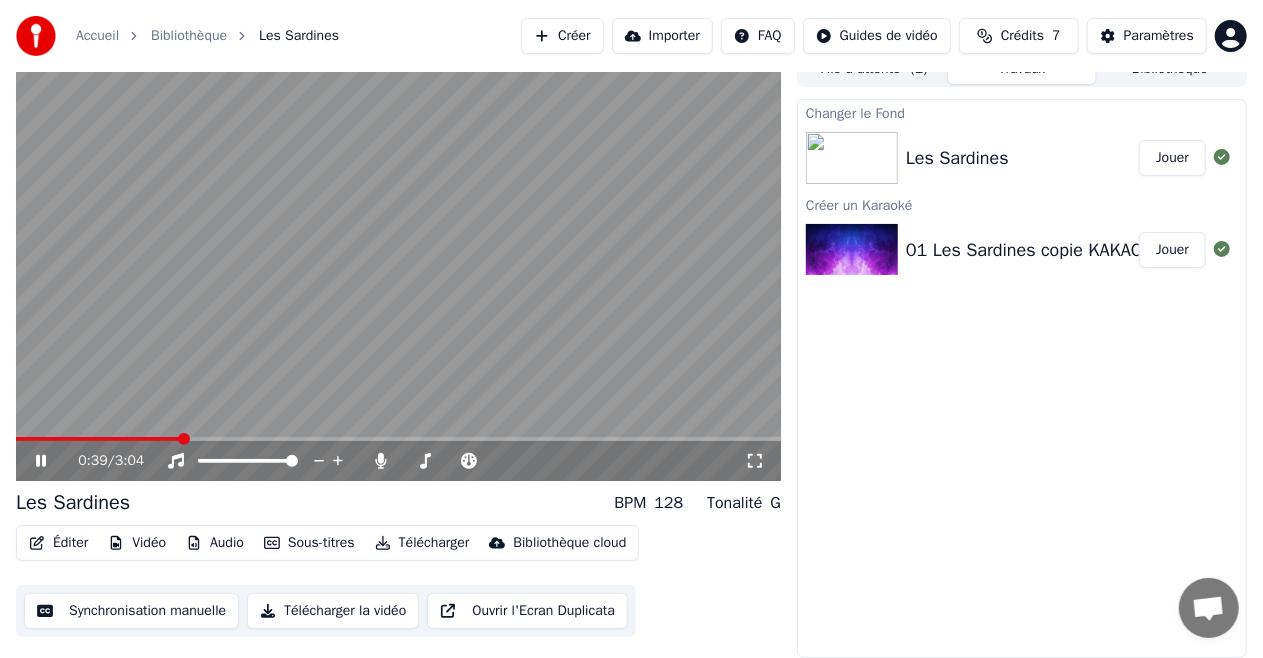 click on "0:39  /  3:04" at bounding box center [398, 461] 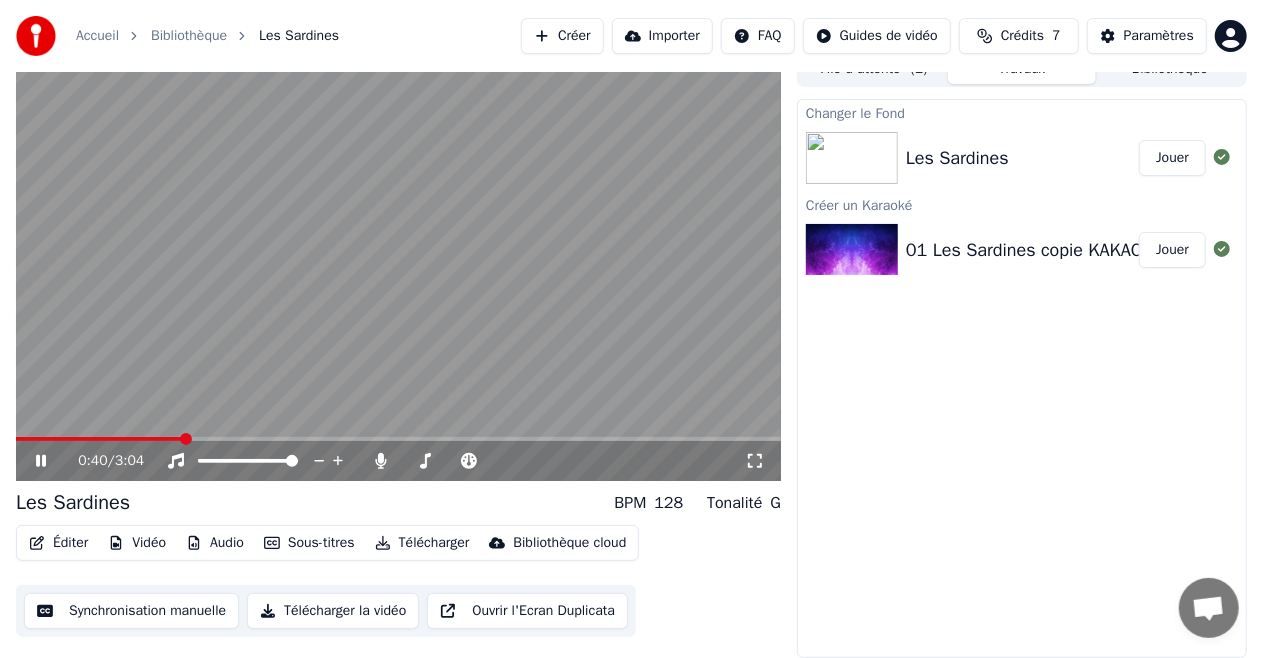 click at bounding box center [398, 266] 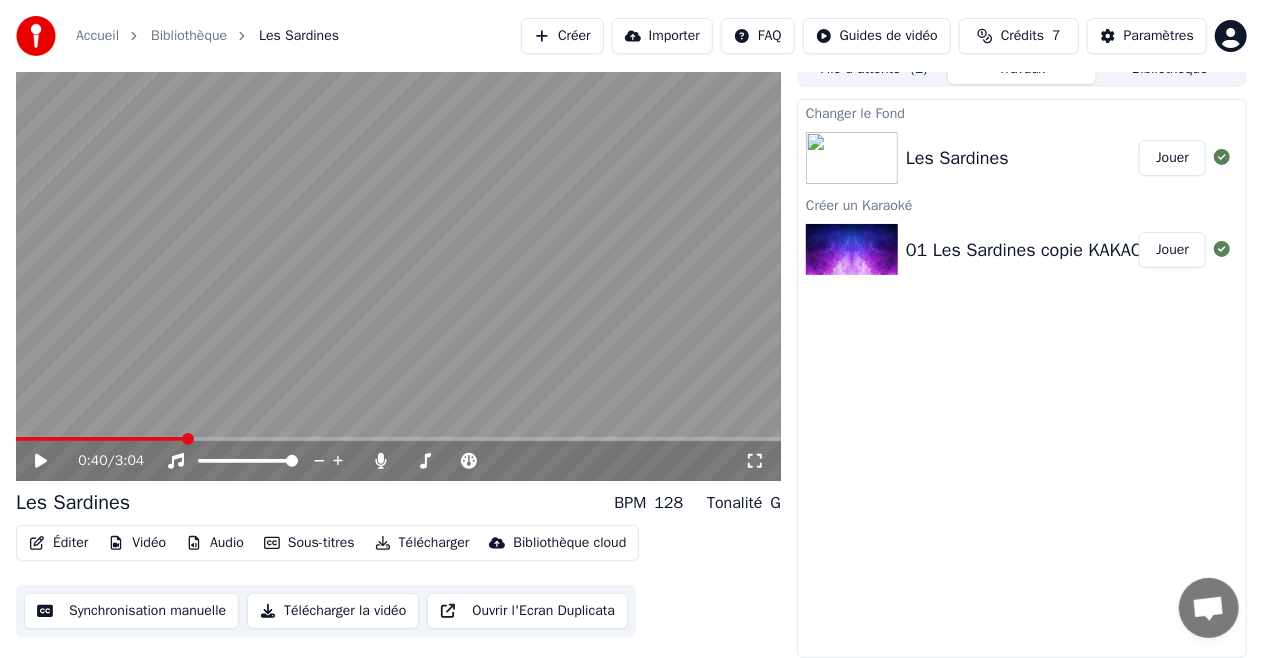 click on "Éditer" at bounding box center (58, 543) 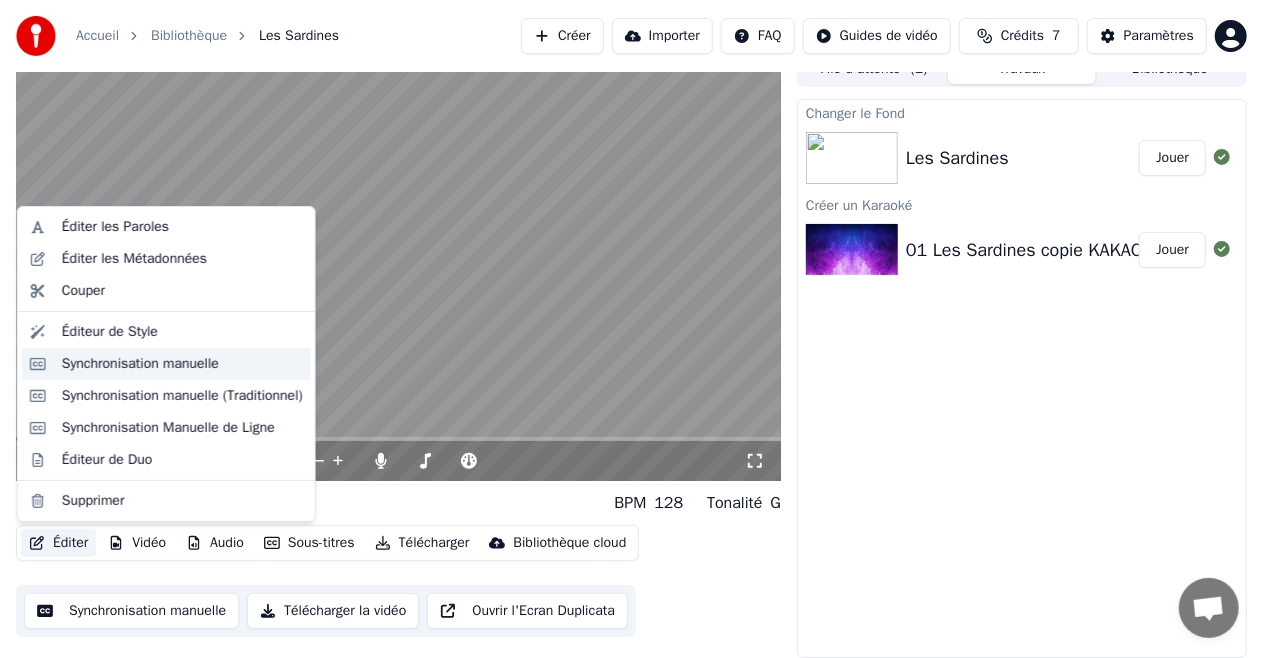 click on "Synchronisation manuelle" at bounding box center (140, 364) 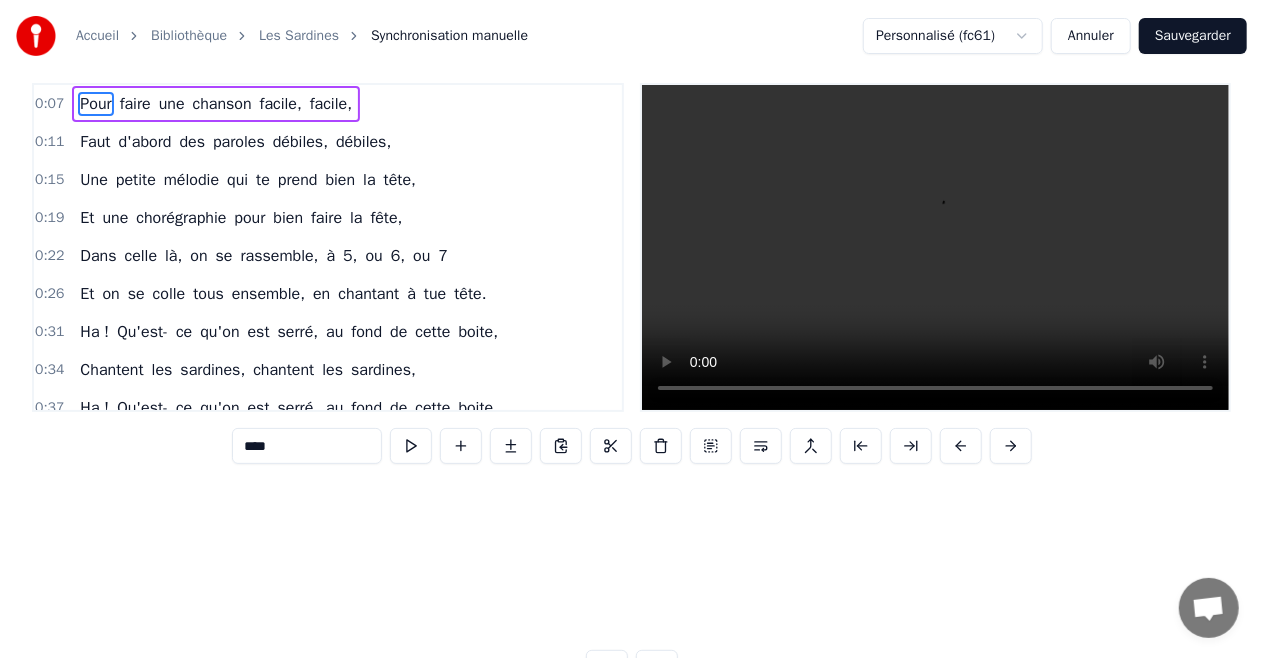 scroll, scrollTop: 0, scrollLeft: 0, axis: both 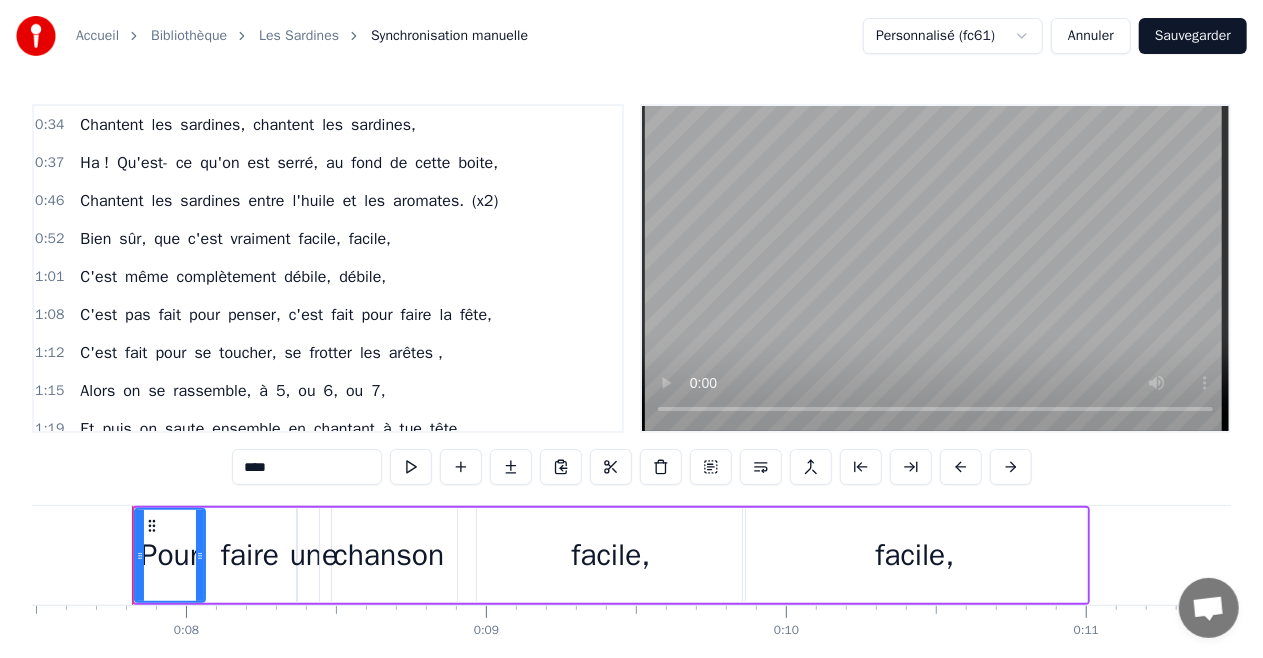 click on "Qu'est-" at bounding box center [142, 163] 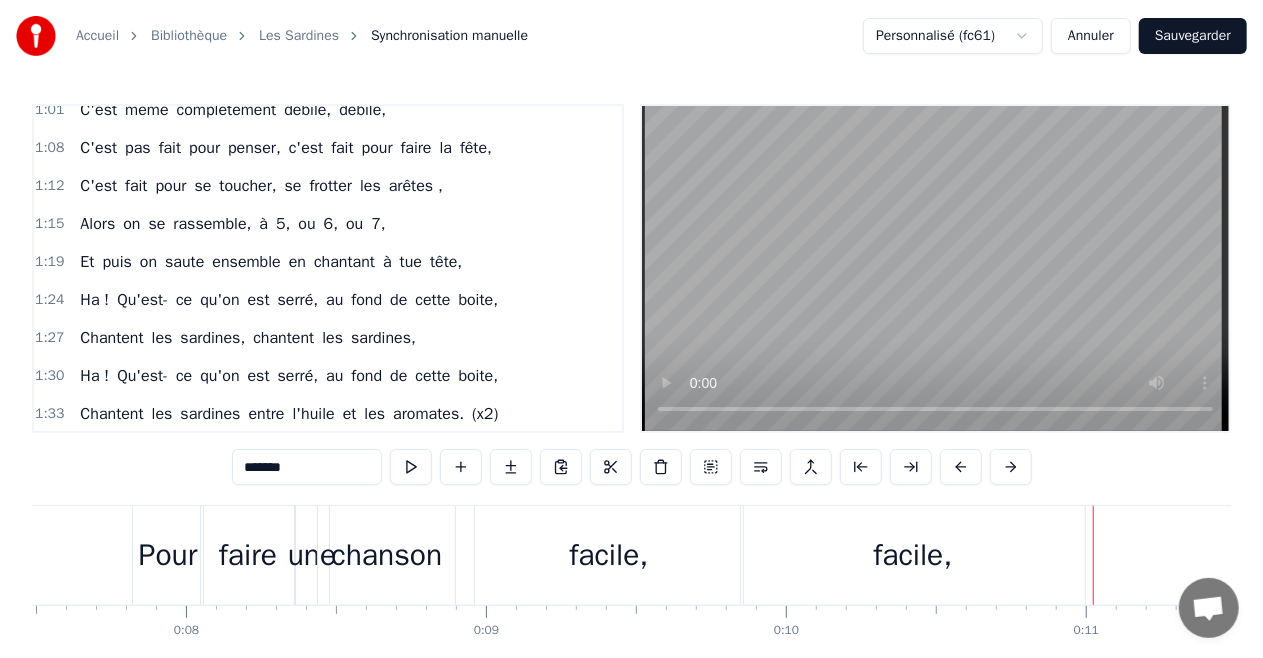 scroll, scrollTop: 166, scrollLeft: 0, axis: vertical 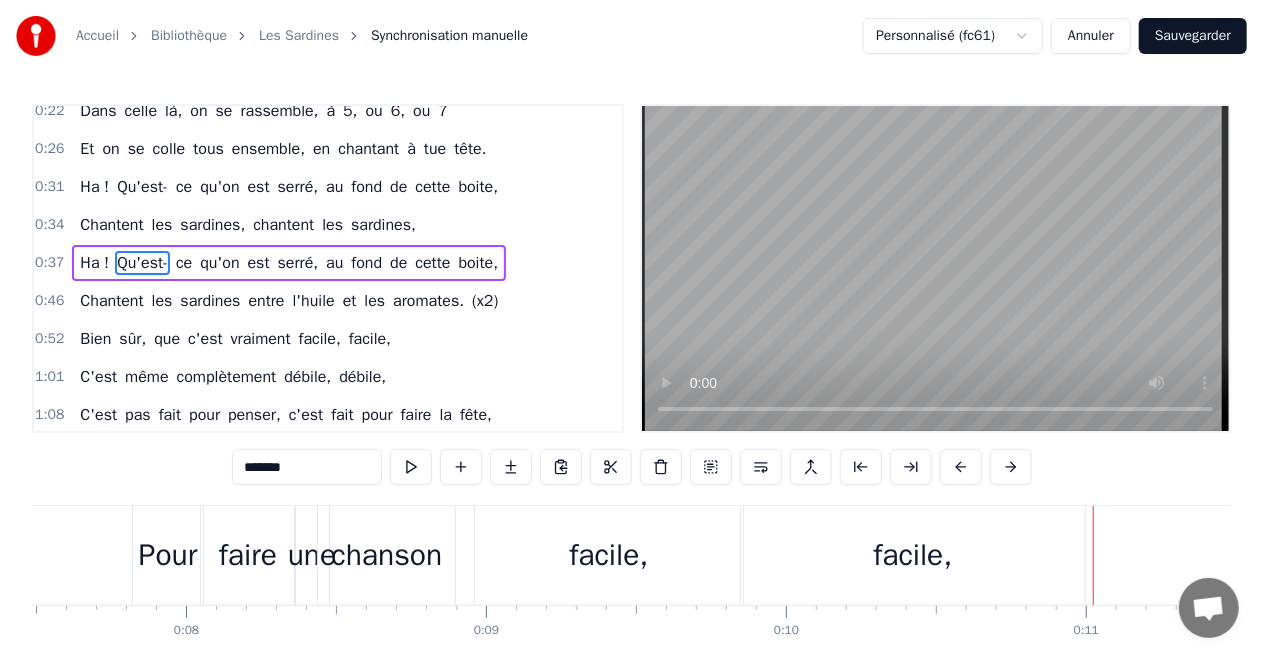 click on "Chantent" at bounding box center (111, 301) 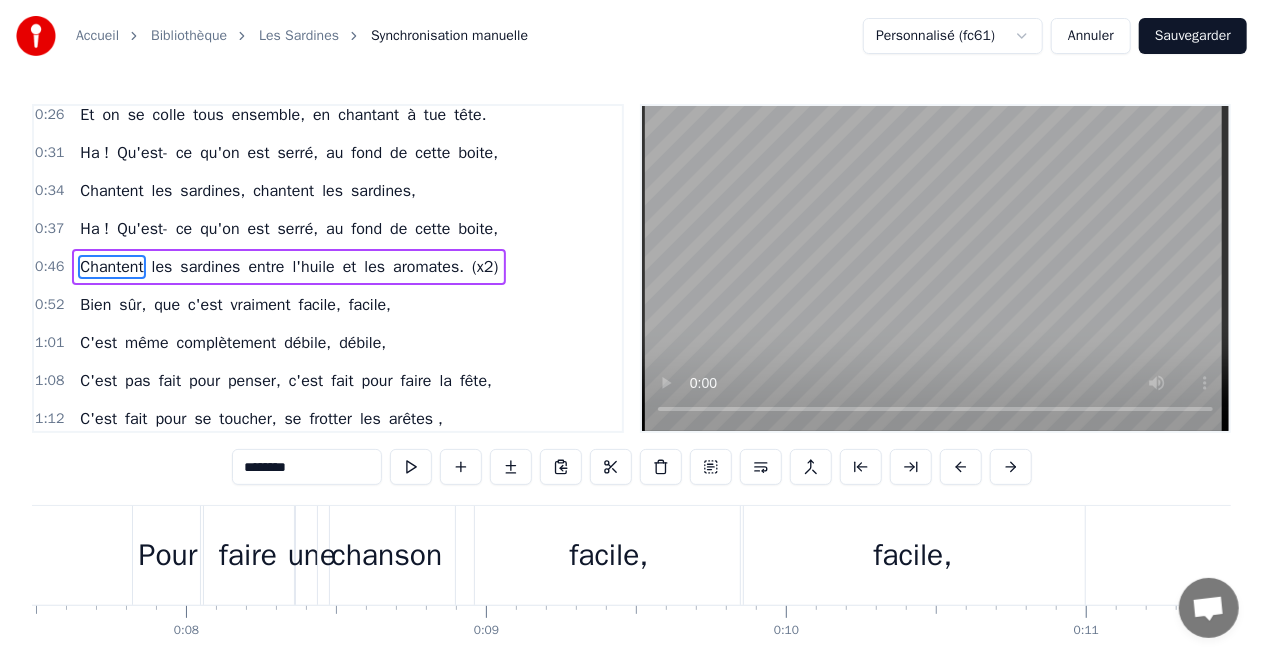 scroll, scrollTop: 200, scrollLeft: 0, axis: vertical 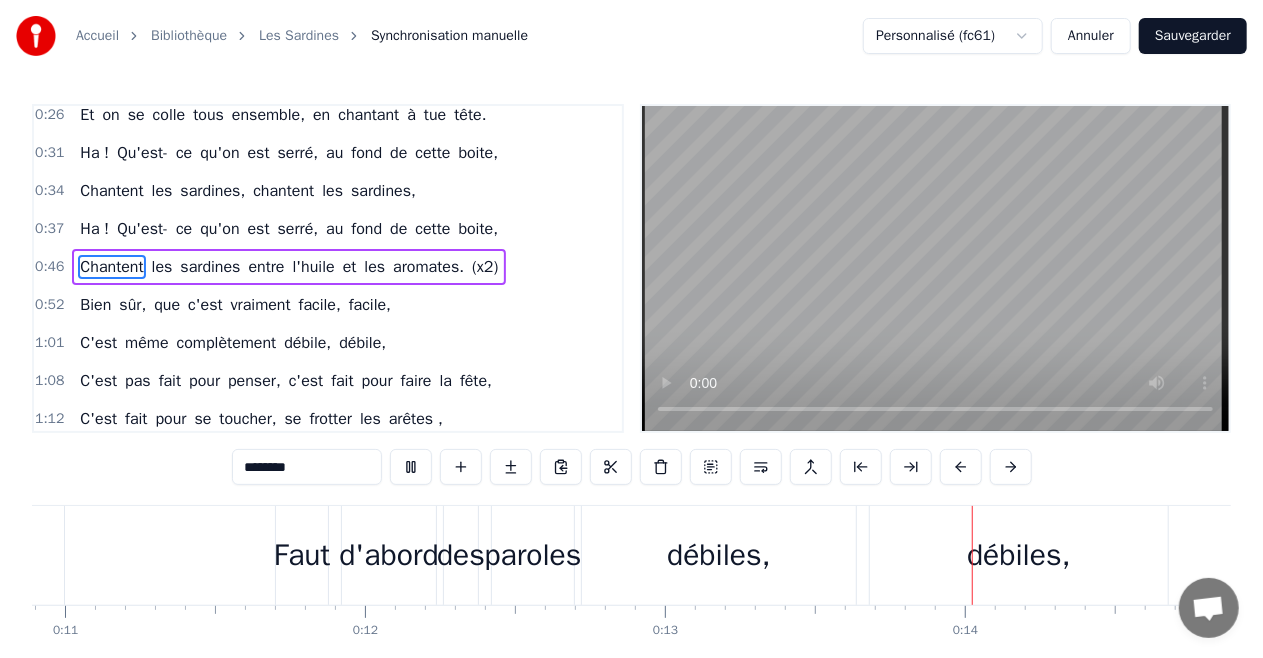 click on "Chantent" at bounding box center (111, 267) 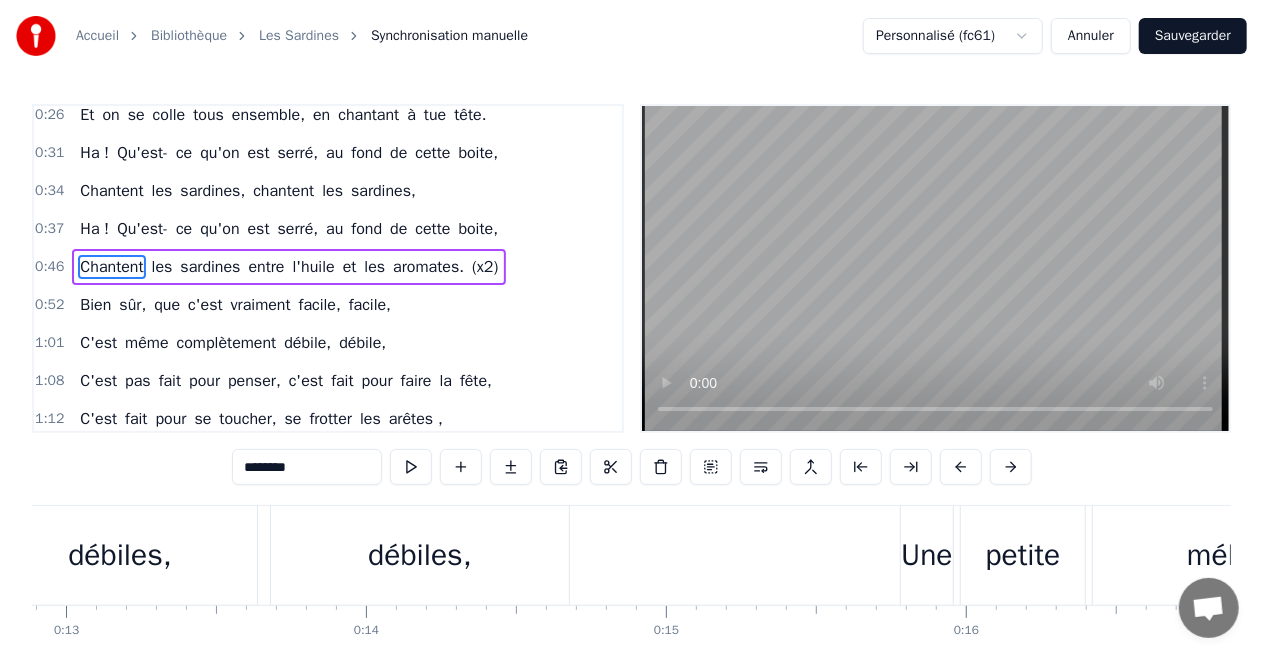 click on "Chantent" at bounding box center (111, 267) 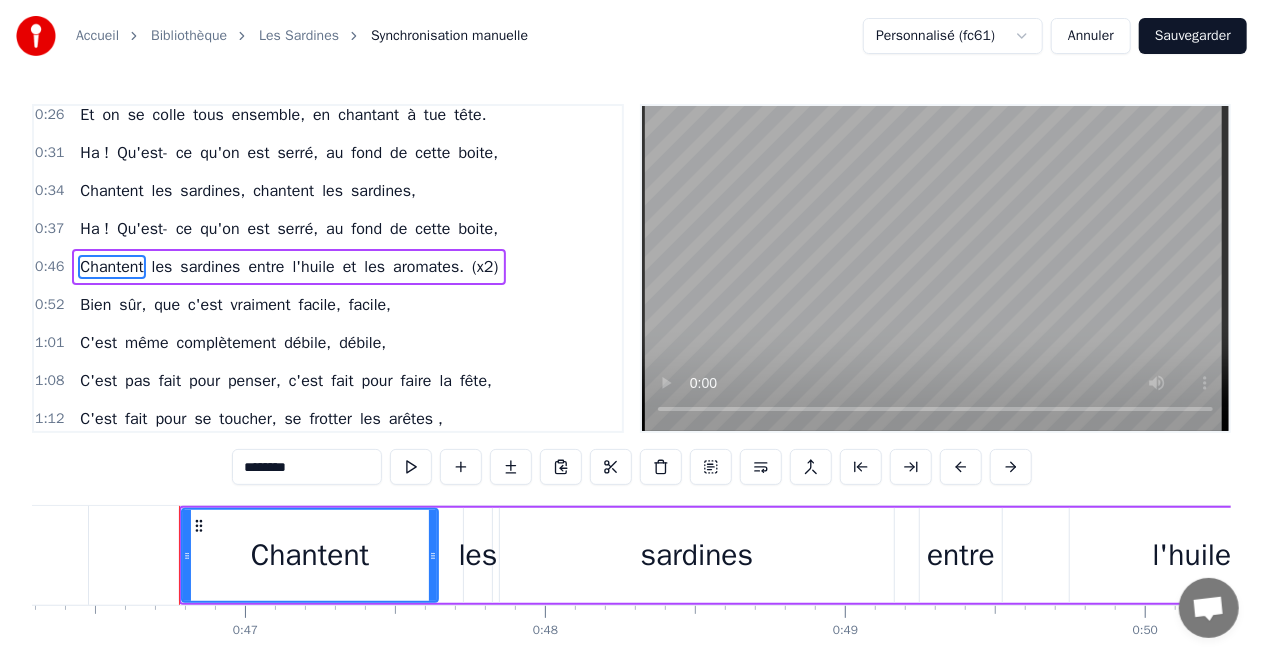 scroll, scrollTop: 0, scrollLeft: 13934, axis: horizontal 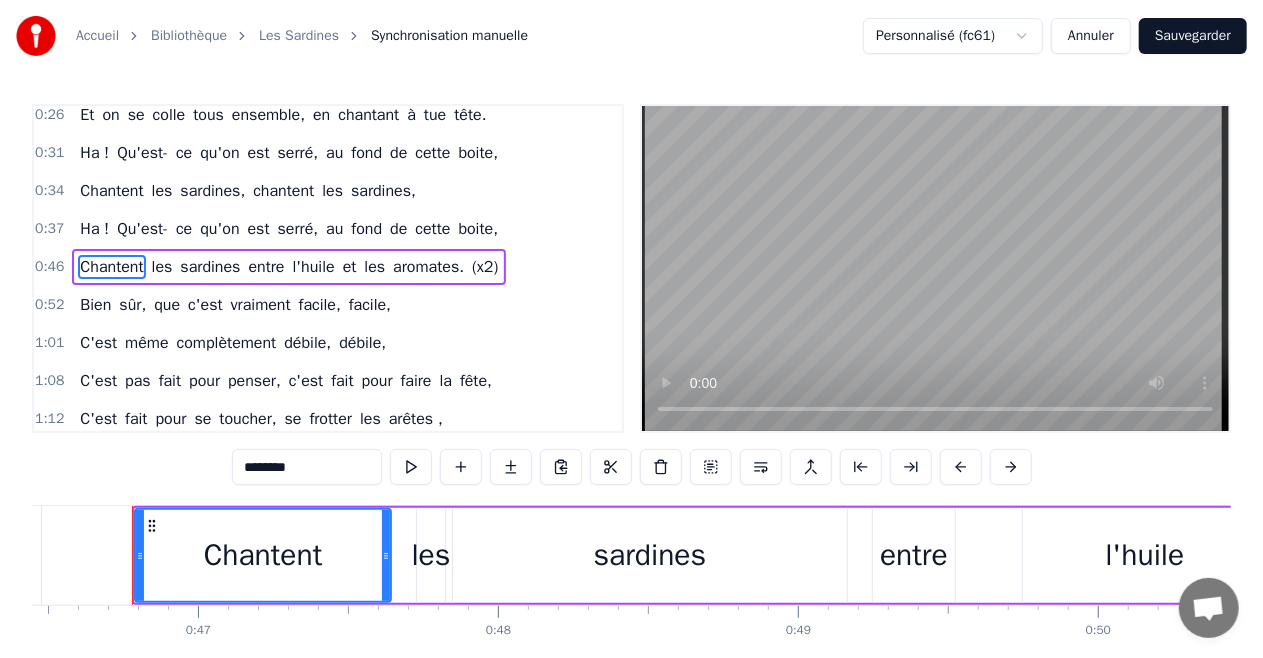 click at bounding box center [935, 268] 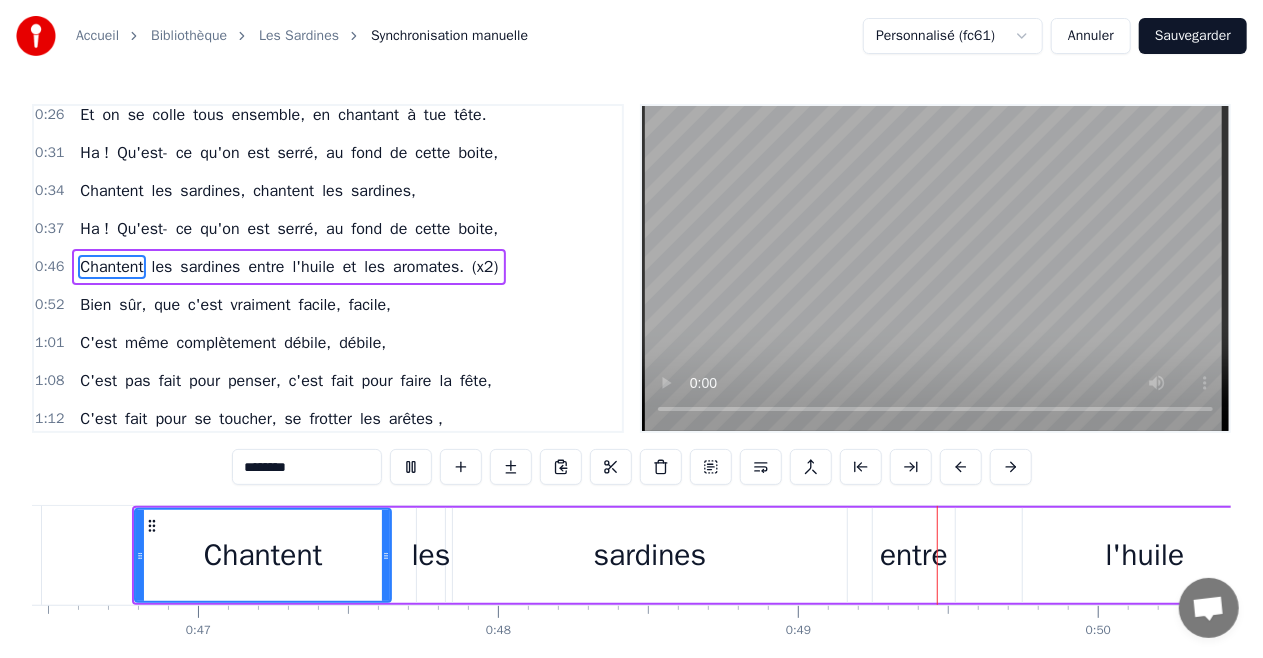 click at bounding box center (935, 268) 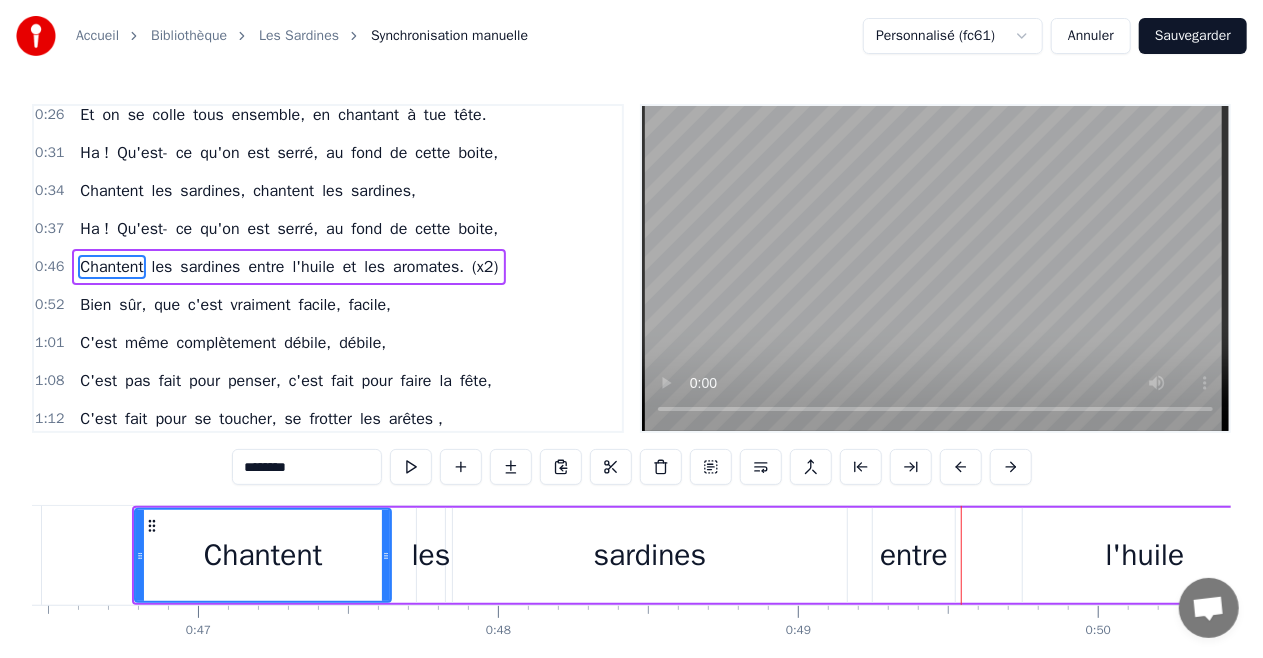 click on "0:07 Pour faire une chanson facile, facile, 0:11 Faut d'abord des paroles débiles, débiles, 0:15 Une petite mélodie qui te prend bien la tête, 0:19 Et une chorégraphie pour bien faire la fête, 0:22 Dans celle là, on se rassemble, à 5, ou 6, ou 7 0:26 Et on se colle tous ensemble, en chantant à tue tête, 0:31 Ha ! Qu'est- ce qu'on est serré, au fond de cette boite, 0:34 Chantent les sardines, chantent les sardines, 0:37 Ha ! Qu'est- ce qu'on est serré, au fond de cette boite, 0:46 Chantent les sardines entre l'huile et les aromates. (x2) 0:52 Bien sûr, que c'est vraiment facile, facile, 1:01 C'est même complètement débile, débile, 1:08 C'est pas fait pour penser, c'est fait pour faire la fête, 1:12 C'est fait pour se toucher, se frotter les arêtes , 1:15 Alors on se rassemble, à 5, ou 6, ou 7, 1:19 Et puis on saute ensemble en chantant à tue tête, 1:24 Ha ! Qu'est- ce qu'on est serré, au fond de cette boite, 1:27 Chantent les sardines, chantent les sardines, 1:30 Ha ! Qu'est- ce qu'on au" at bounding box center (328, 268) 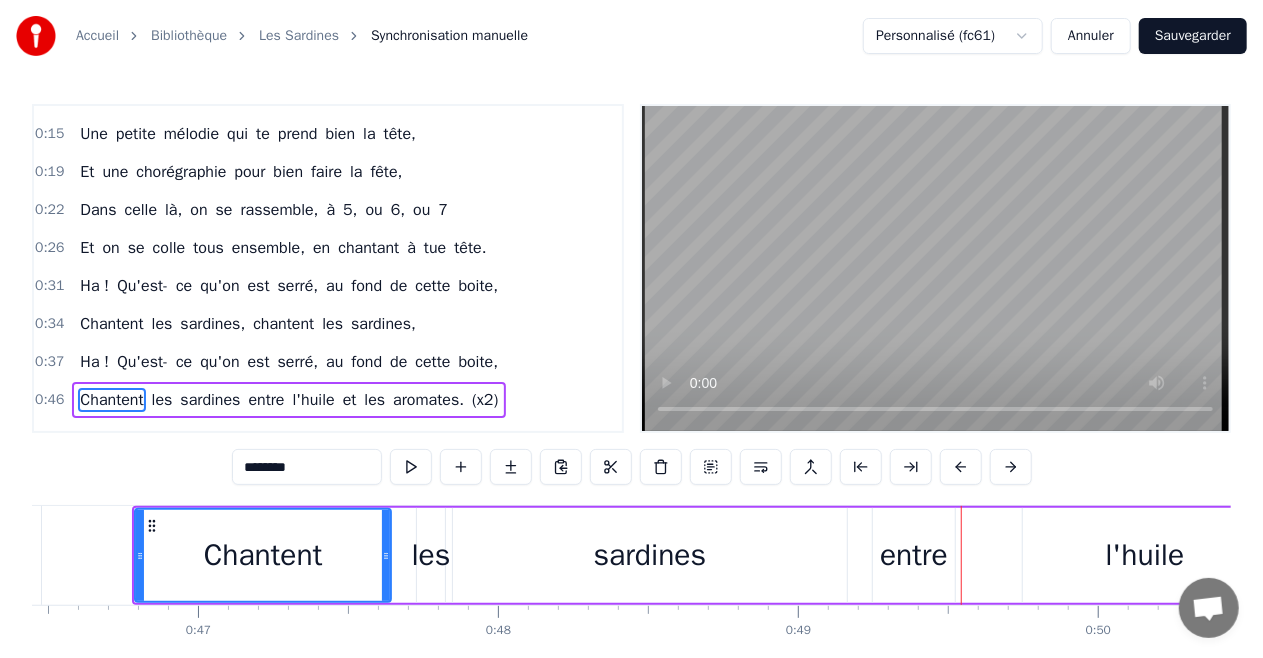 click on "Dans" at bounding box center [98, 210] 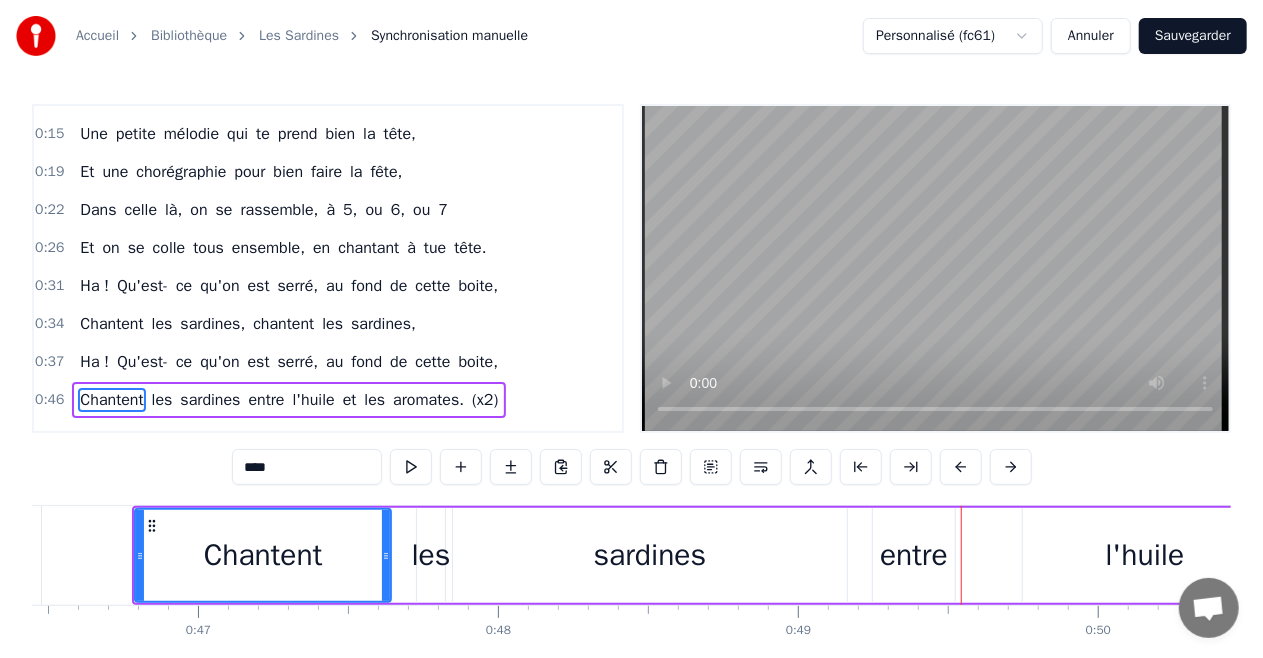 scroll, scrollTop: 45, scrollLeft: 0, axis: vertical 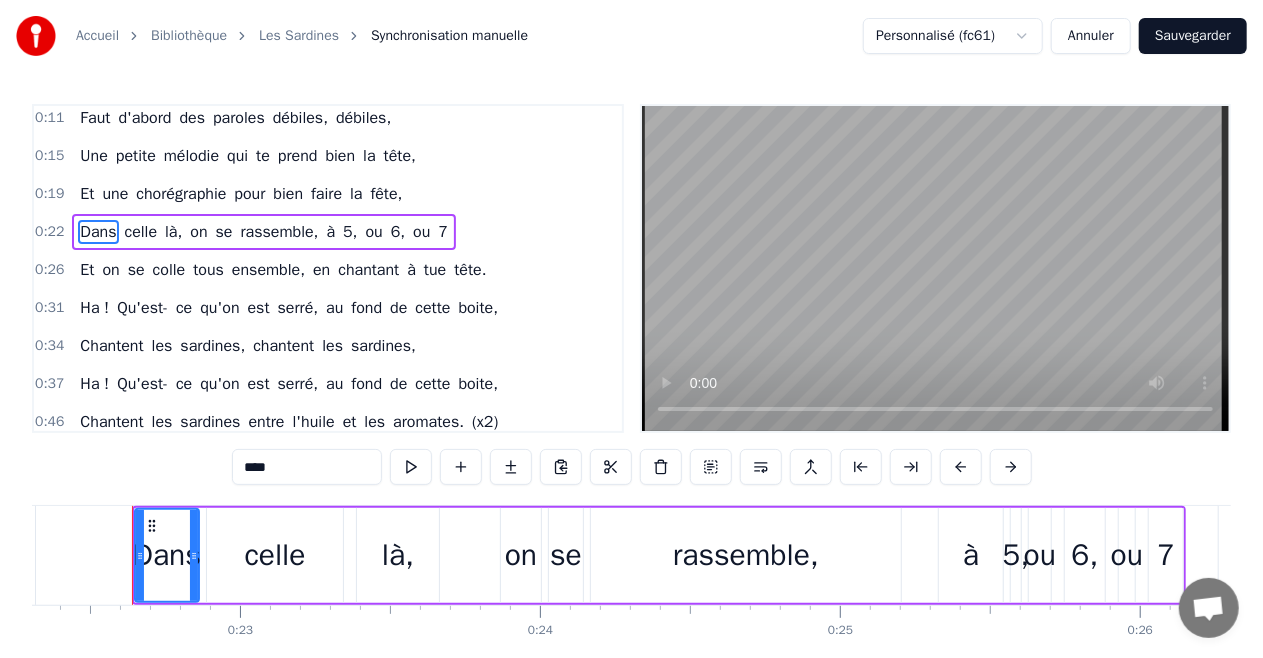 click on "Annuler" at bounding box center [1091, 36] 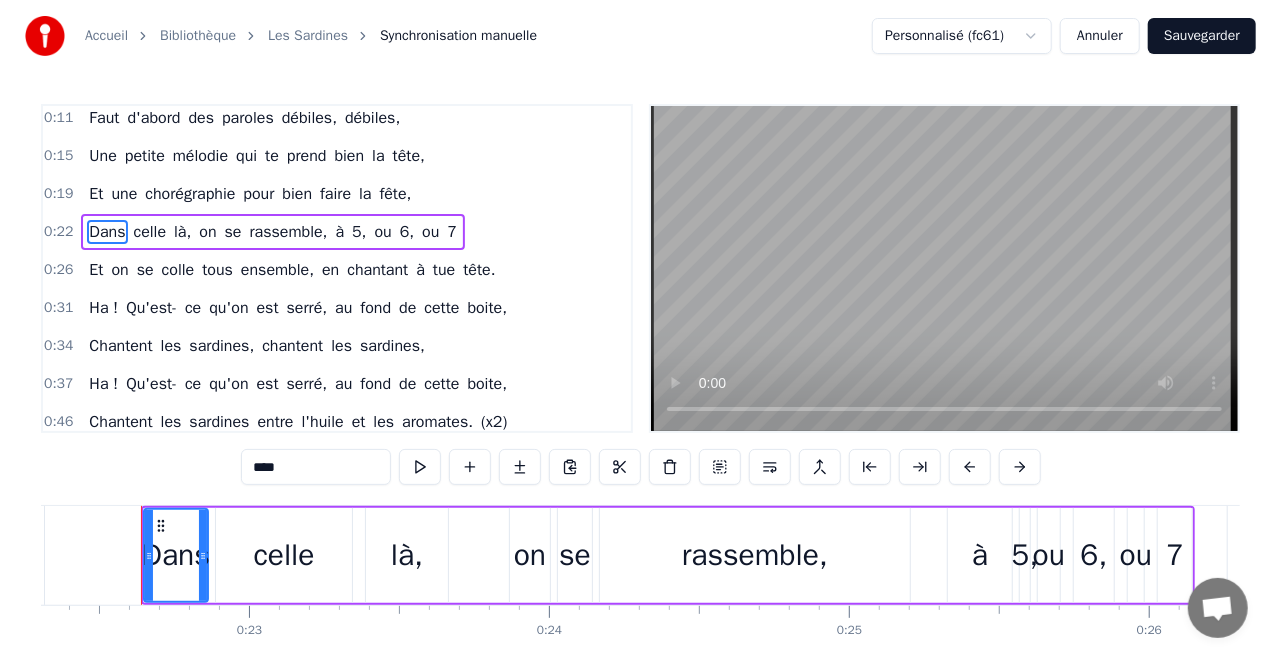 scroll, scrollTop: 21, scrollLeft: 0, axis: vertical 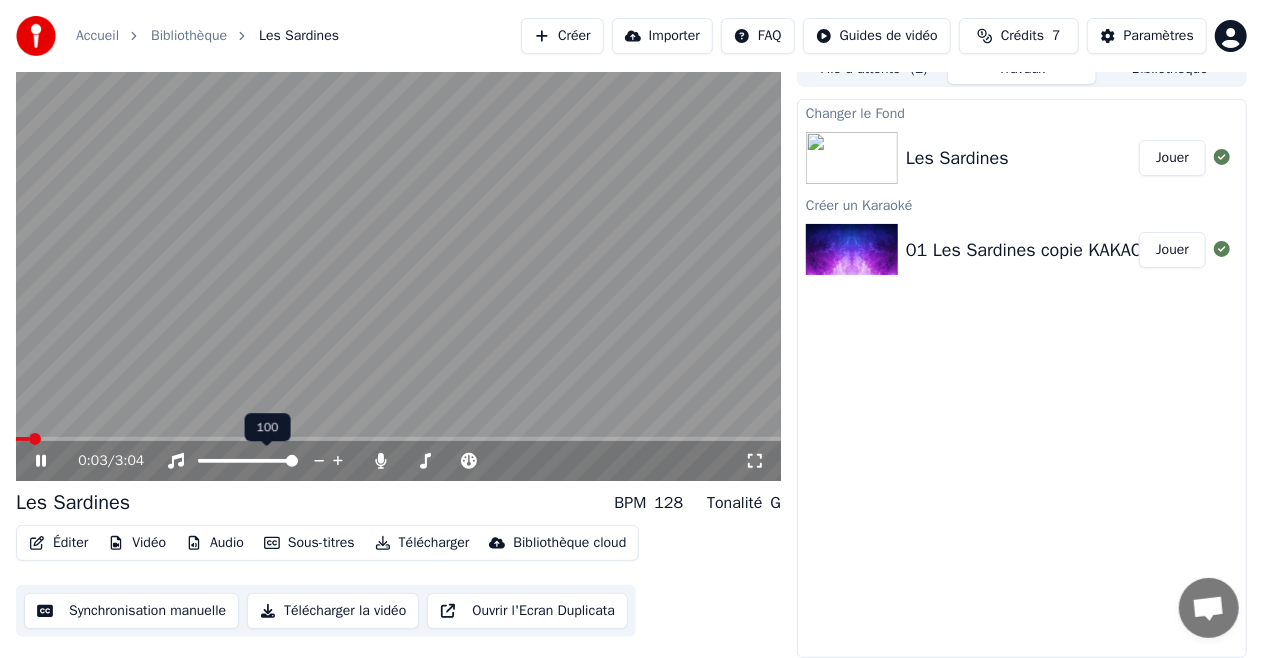 click on "100 100" at bounding box center [268, 427] 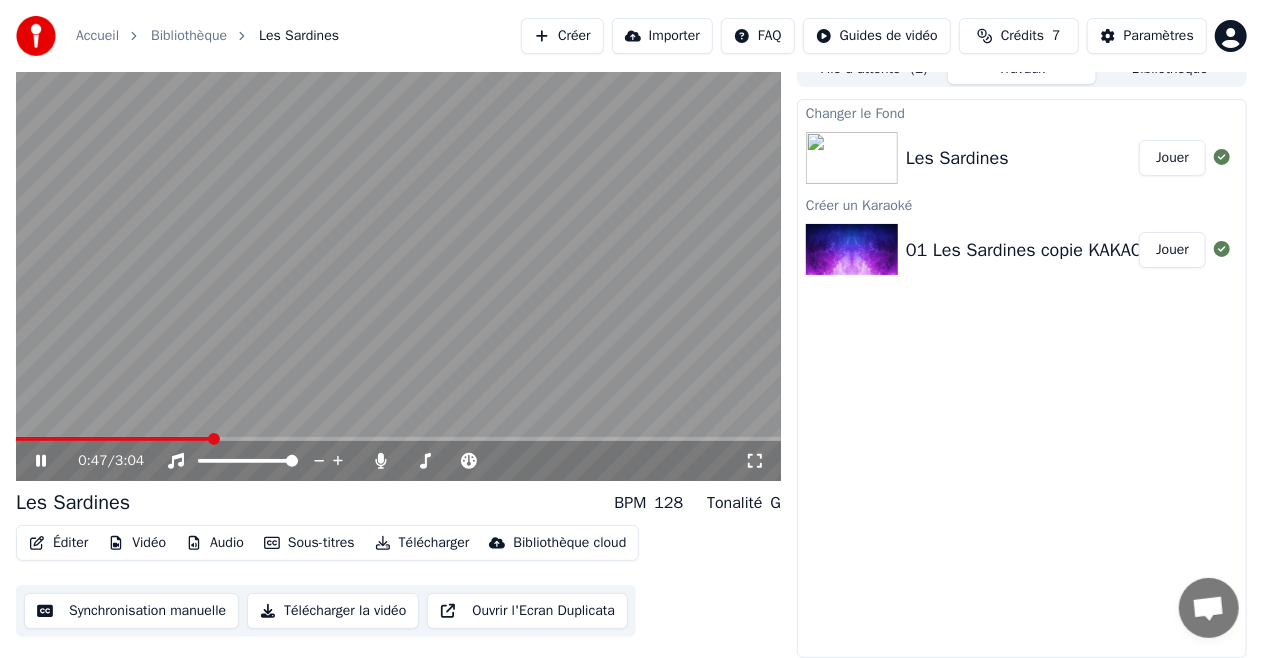 click at bounding box center (398, 439) 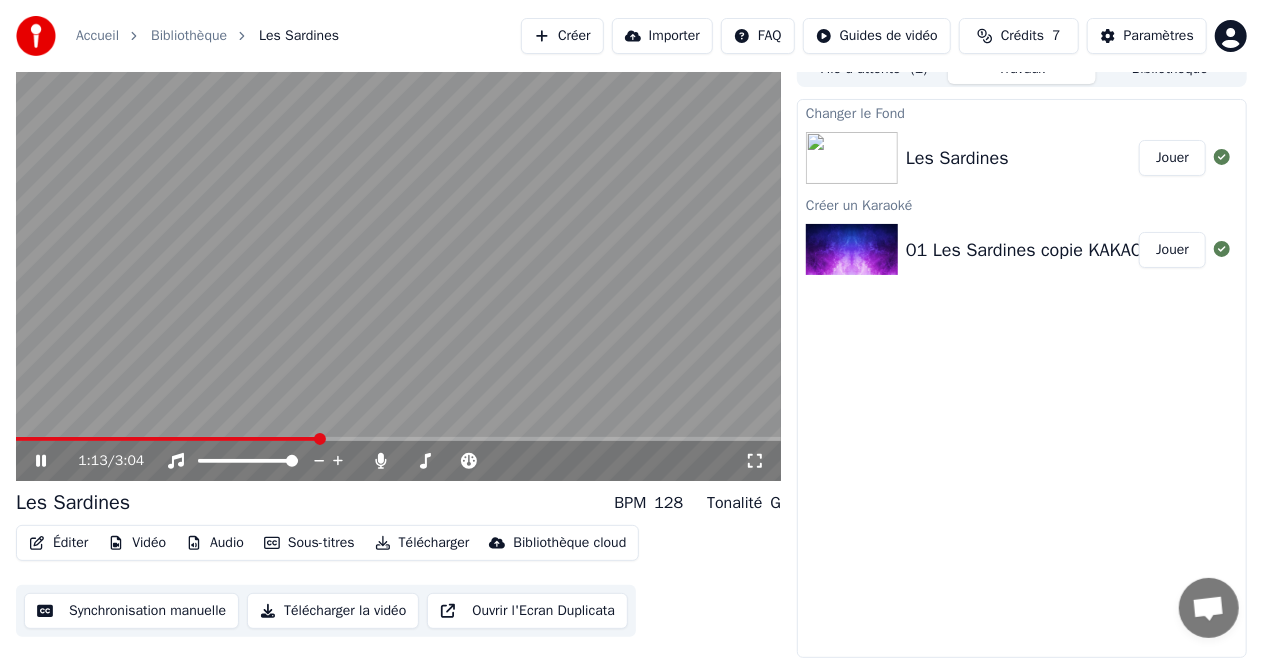 click at bounding box center (398, 439) 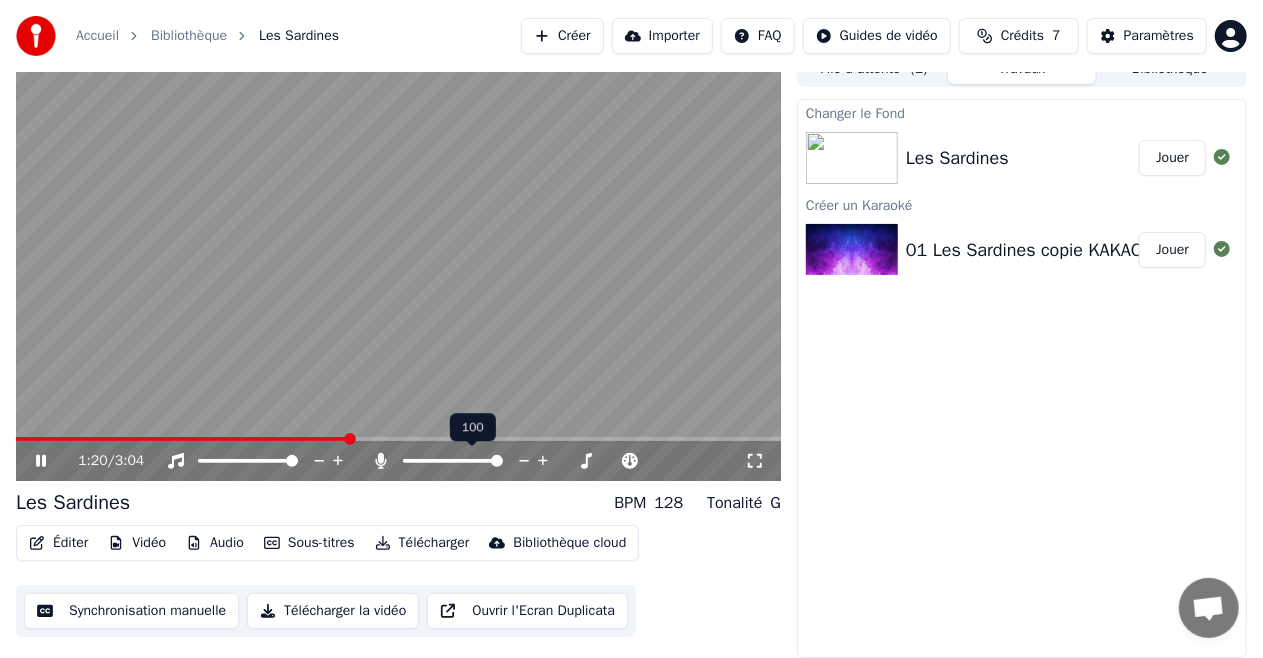 click at bounding box center [497, 461] 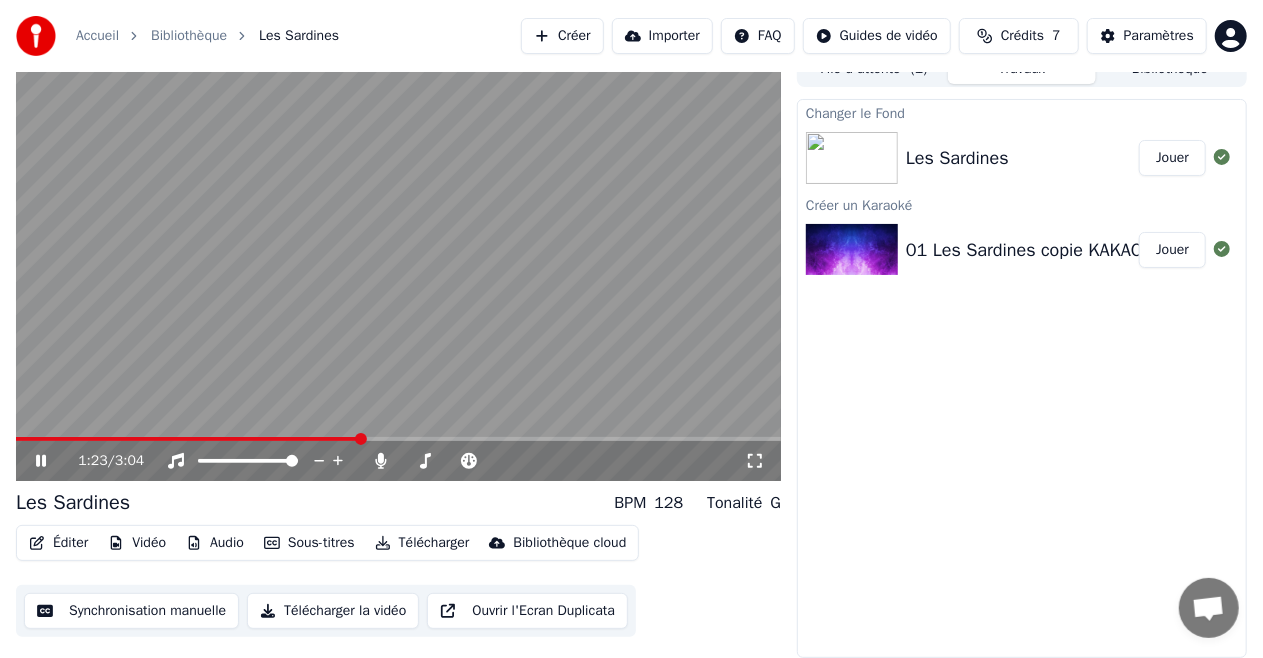 click at bounding box center [398, 266] 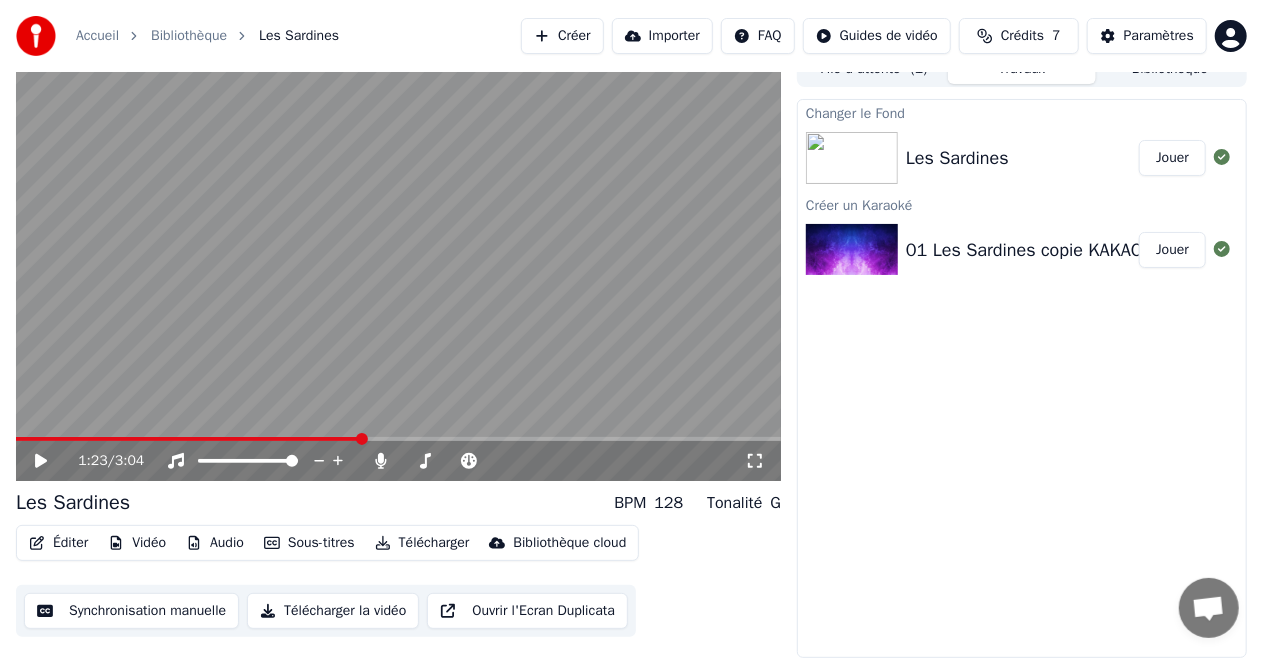 click on "Éditer" at bounding box center [58, 543] 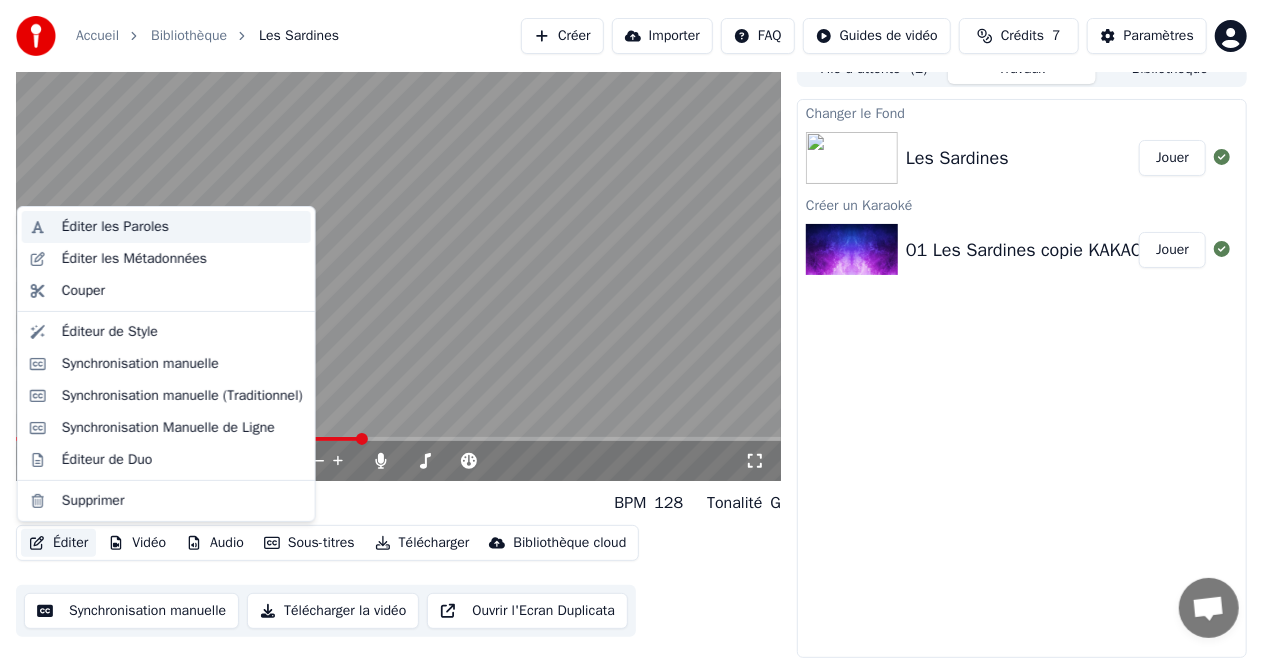 click on "Éditer les Paroles" at bounding box center (115, 227) 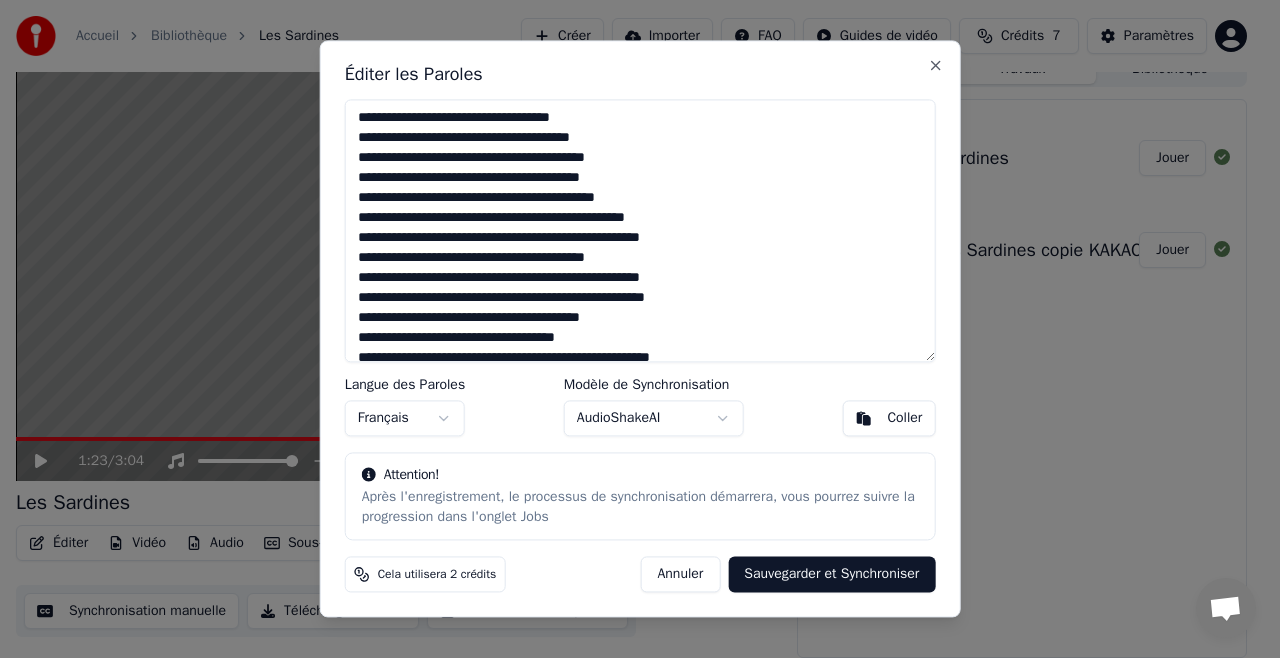 click at bounding box center [640, 230] 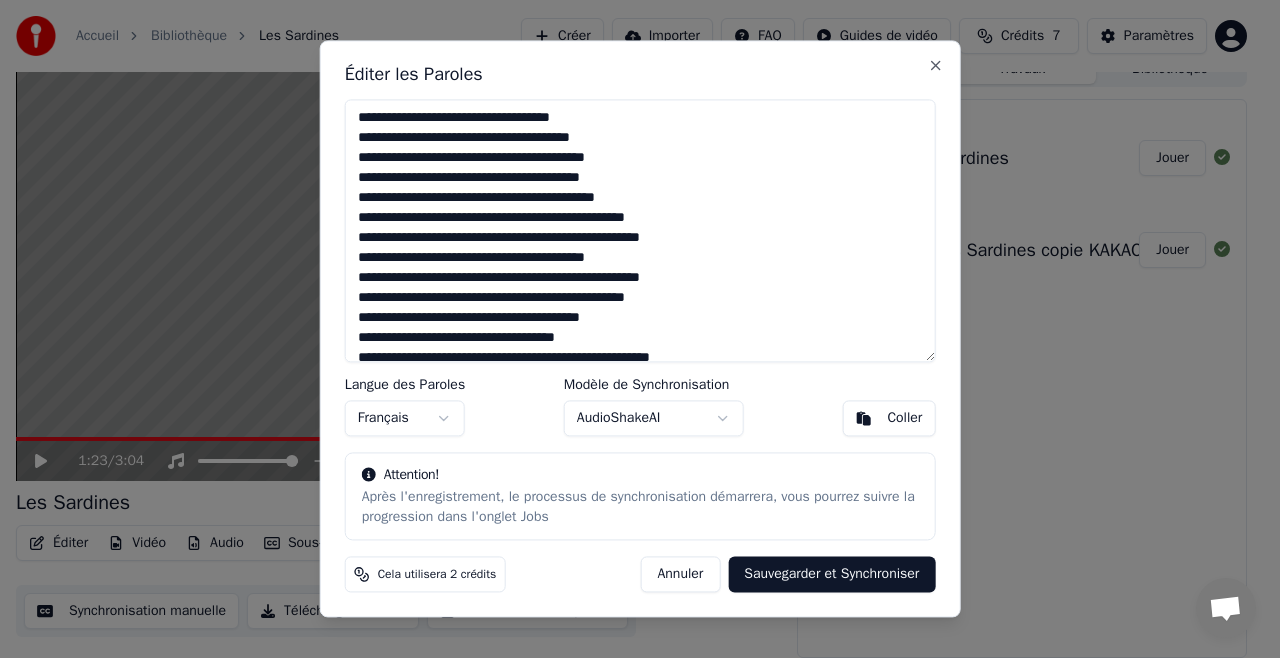 click at bounding box center (640, 230) 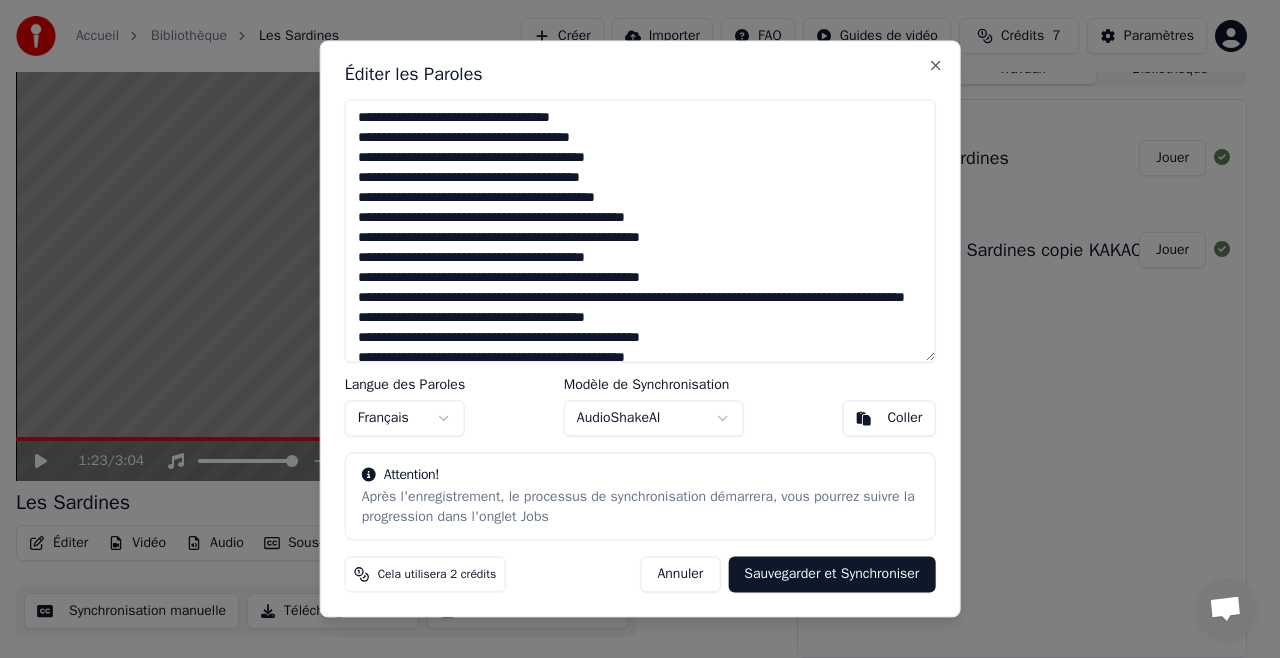 scroll, scrollTop: 25, scrollLeft: 0, axis: vertical 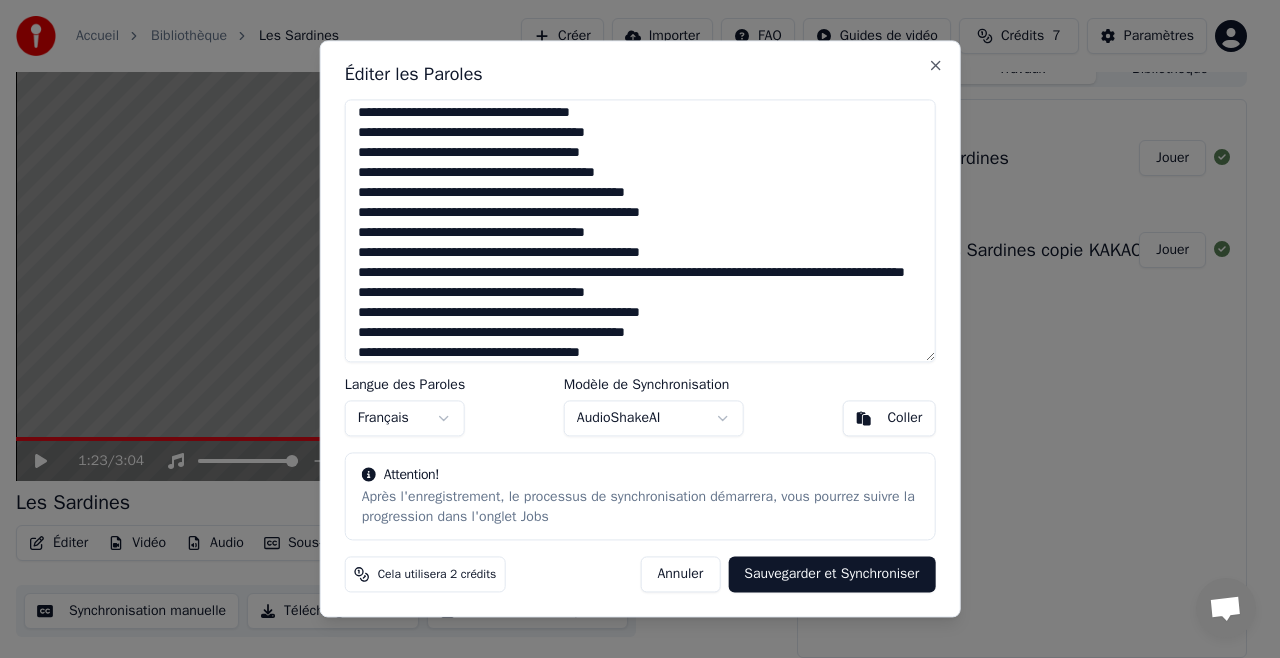 click at bounding box center (640, 230) 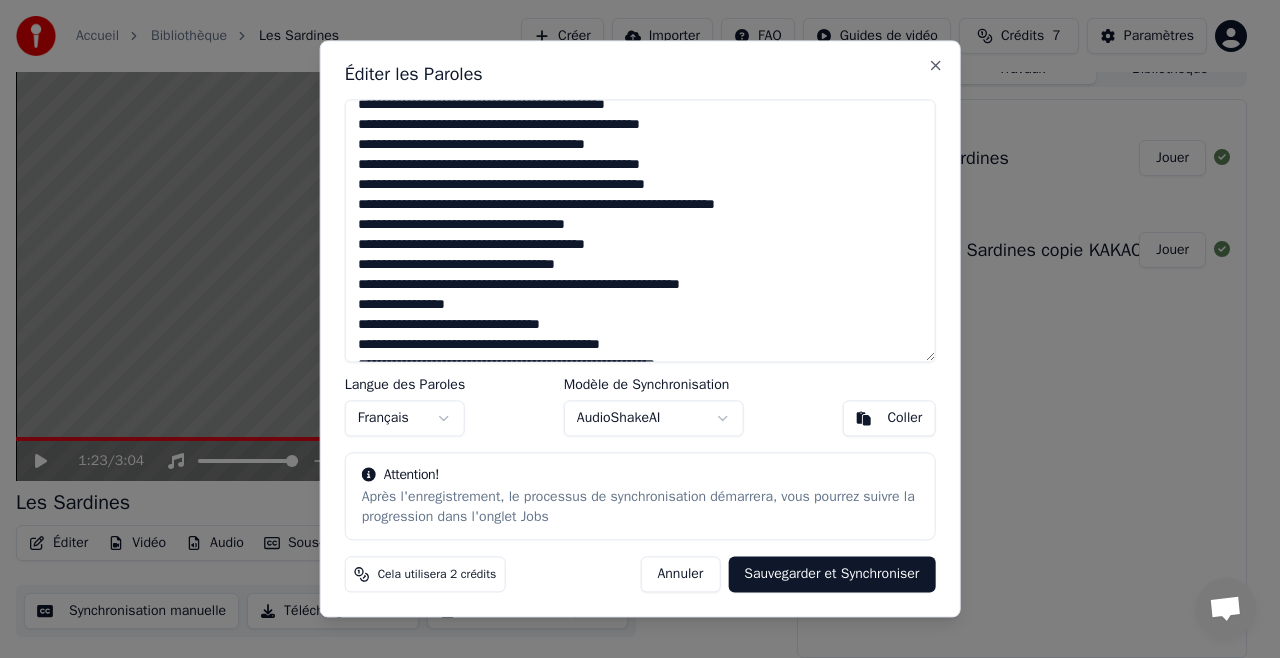scroll, scrollTop: 474, scrollLeft: 0, axis: vertical 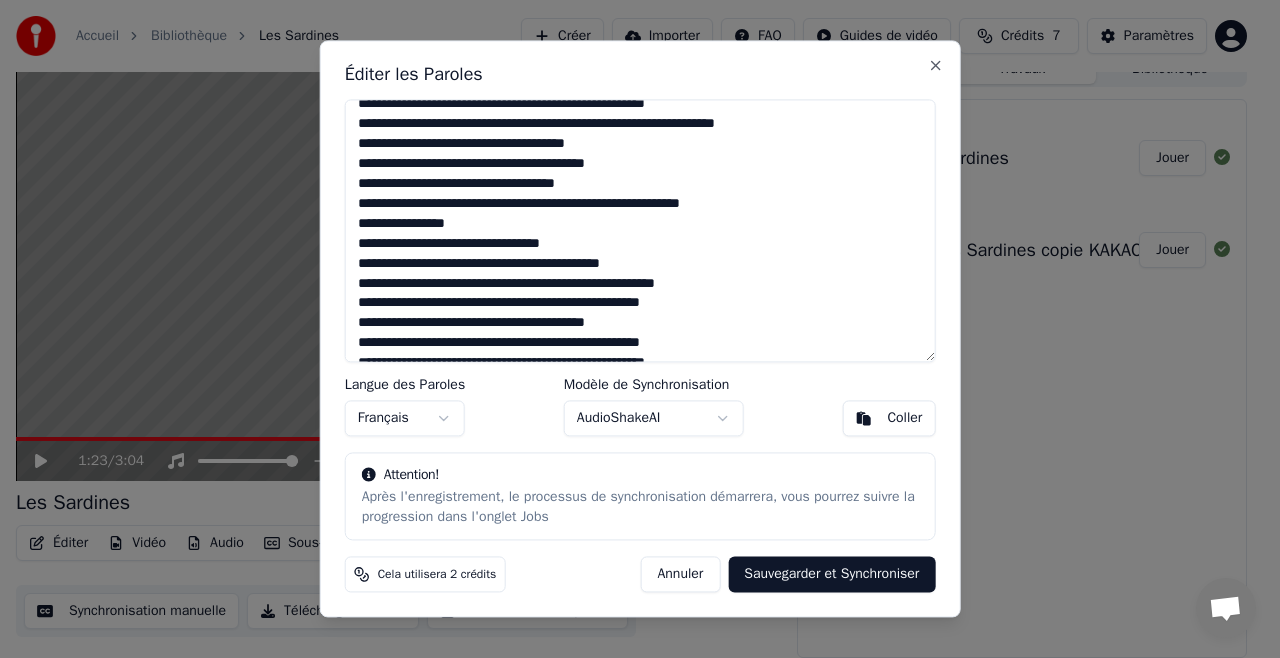 drag, startPoint x: 656, startPoint y: 202, endPoint x: 618, endPoint y: 204, distance: 38.052597 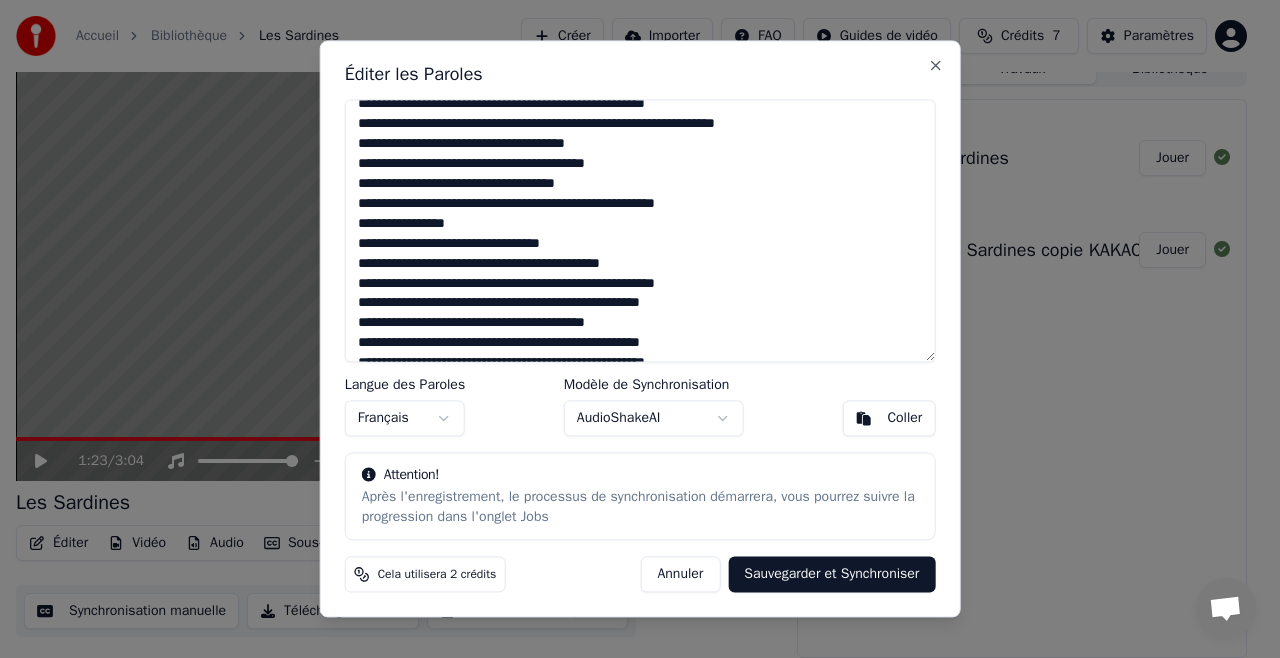 scroll, scrollTop: 340, scrollLeft: 0, axis: vertical 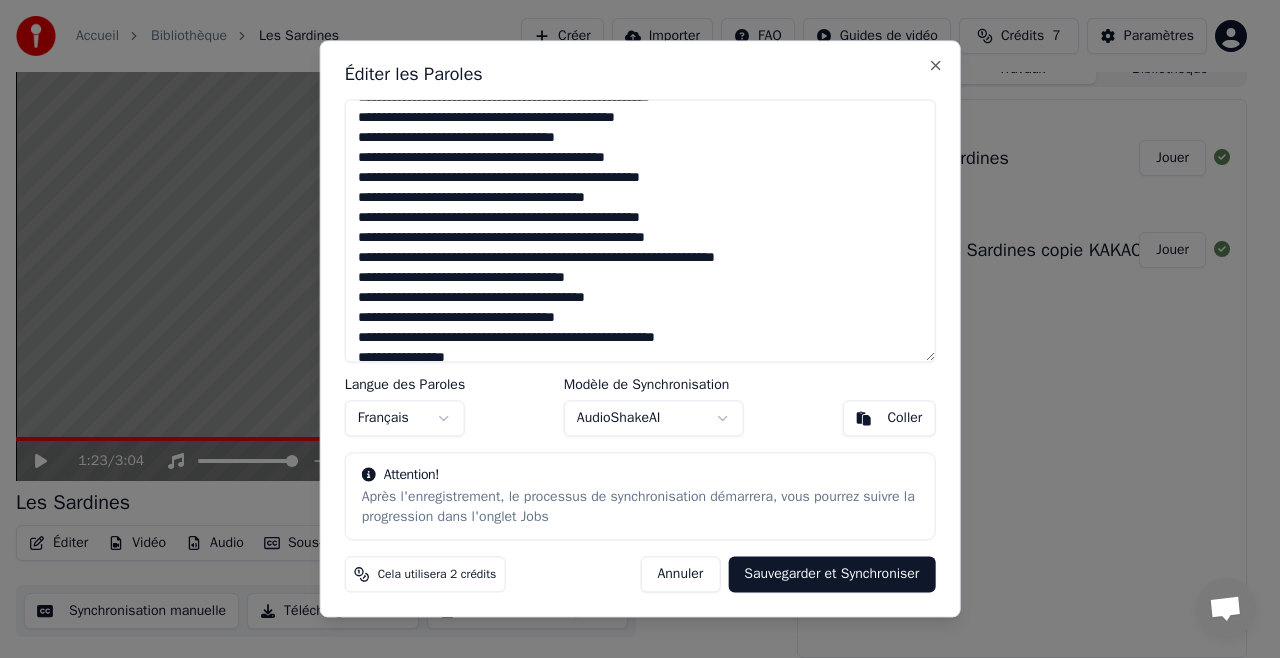 drag, startPoint x: 705, startPoint y: 238, endPoint x: 668, endPoint y: 238, distance: 37 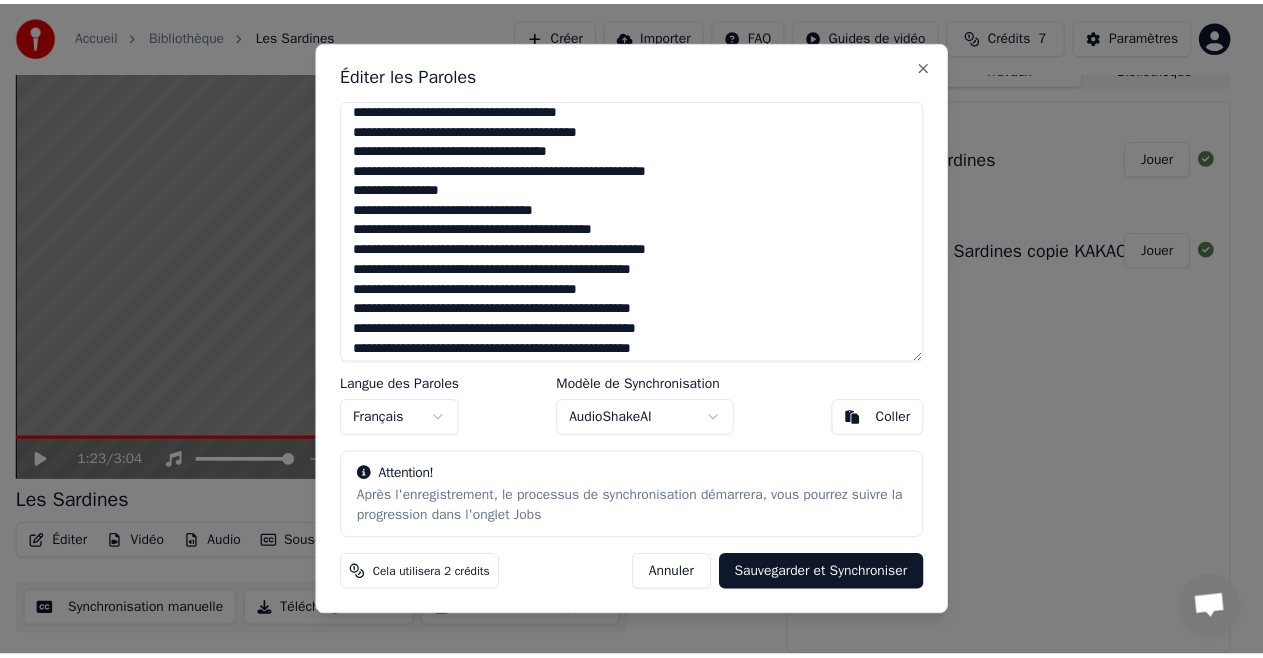 scroll, scrollTop: 620, scrollLeft: 0, axis: vertical 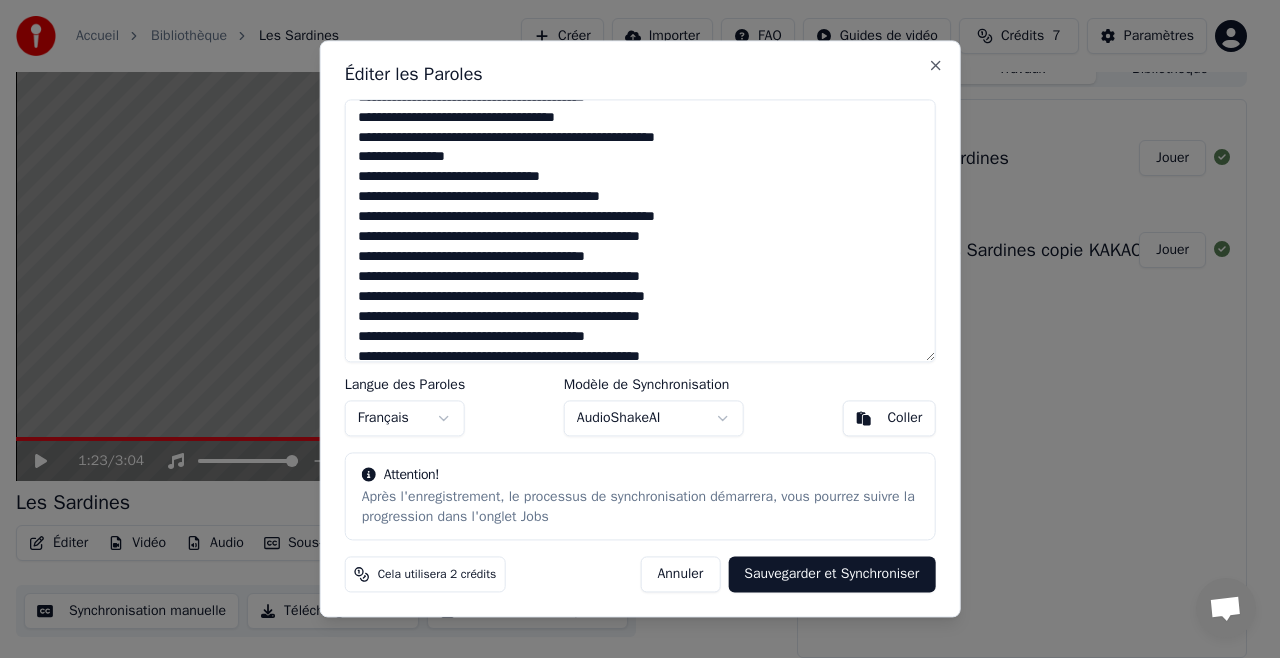 drag, startPoint x: 482, startPoint y: 157, endPoint x: 356, endPoint y: 164, distance: 126.1943 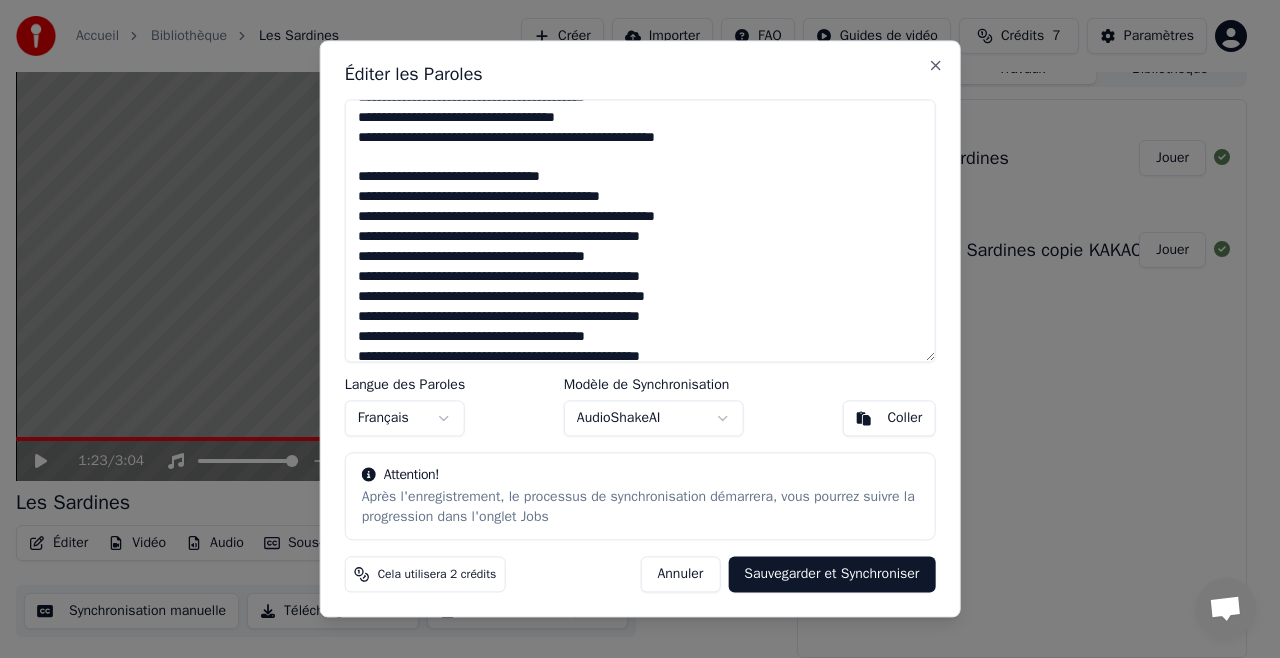 type on "**********" 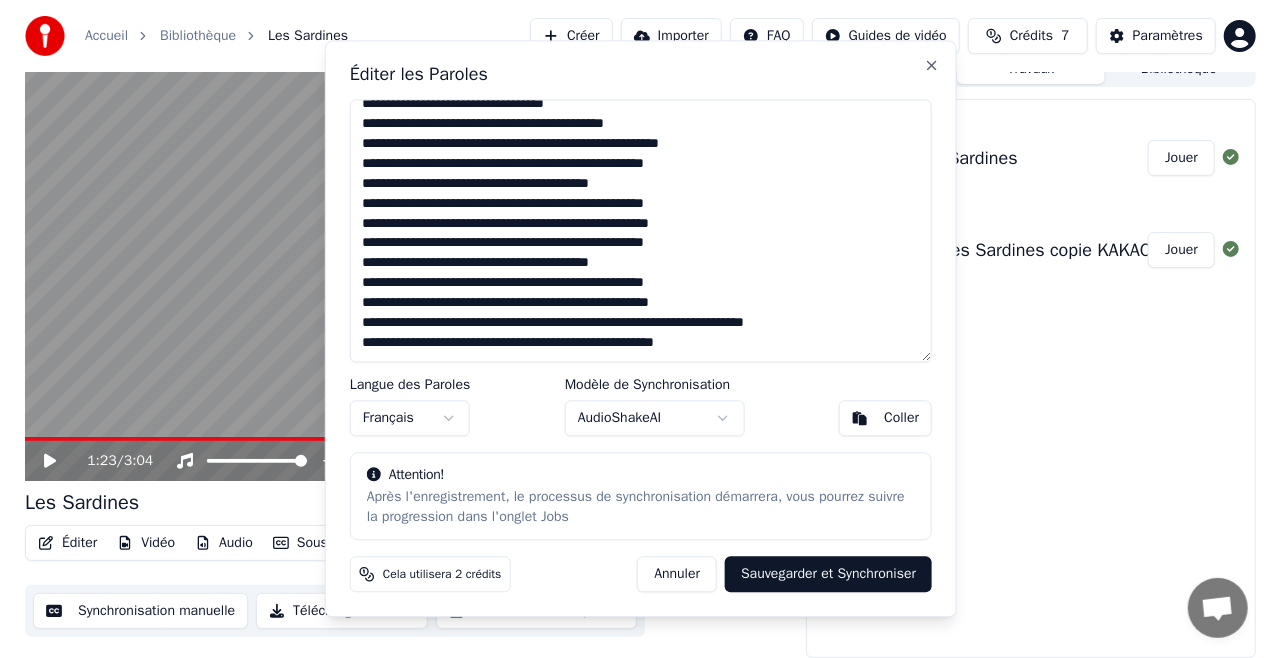 scroll, scrollTop: 533, scrollLeft: 0, axis: vertical 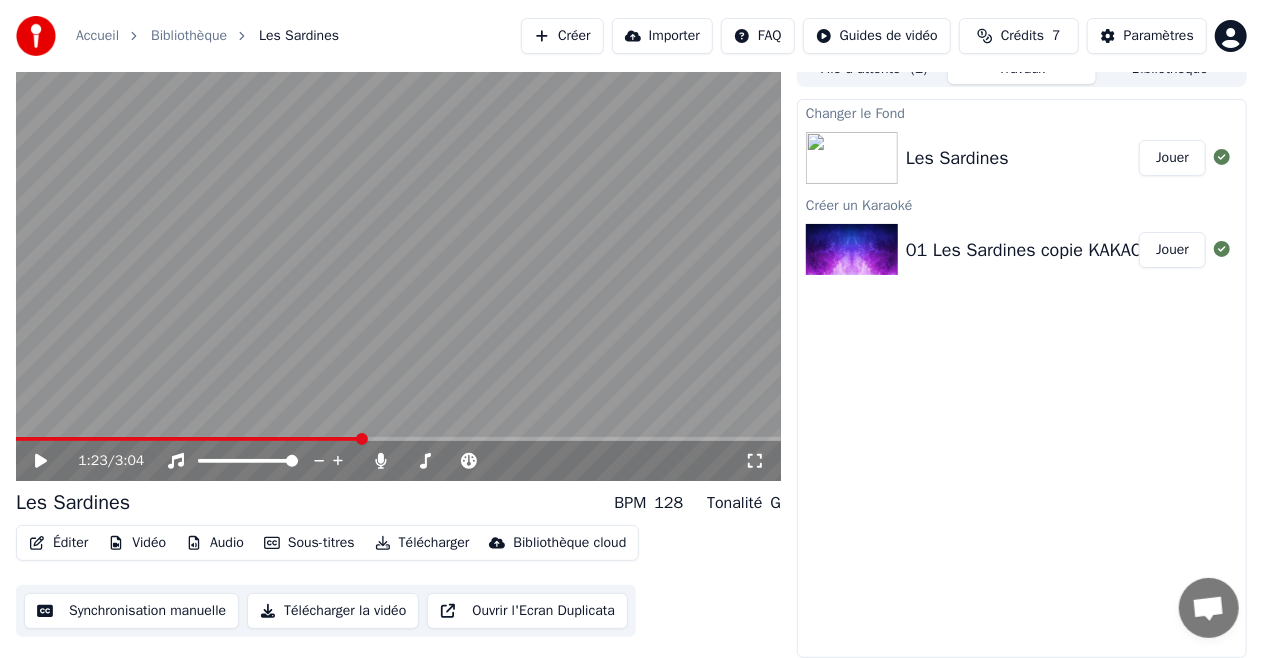 click at bounding box center [398, 266] 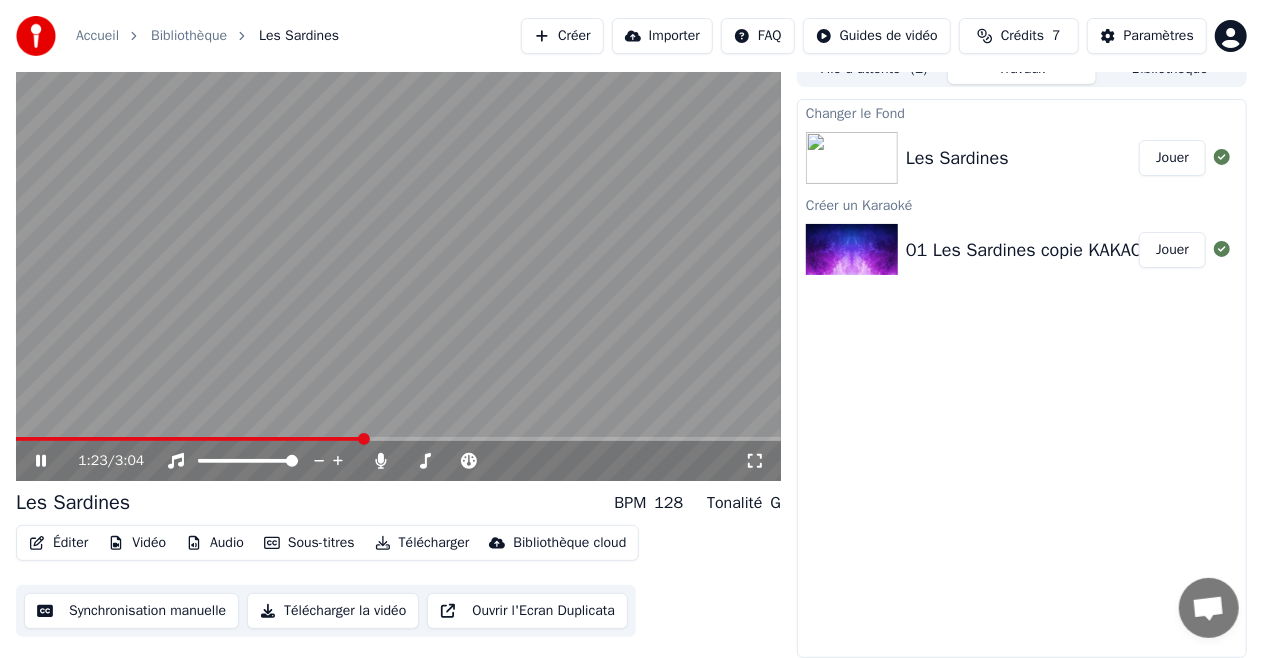 click at bounding box center [398, 439] 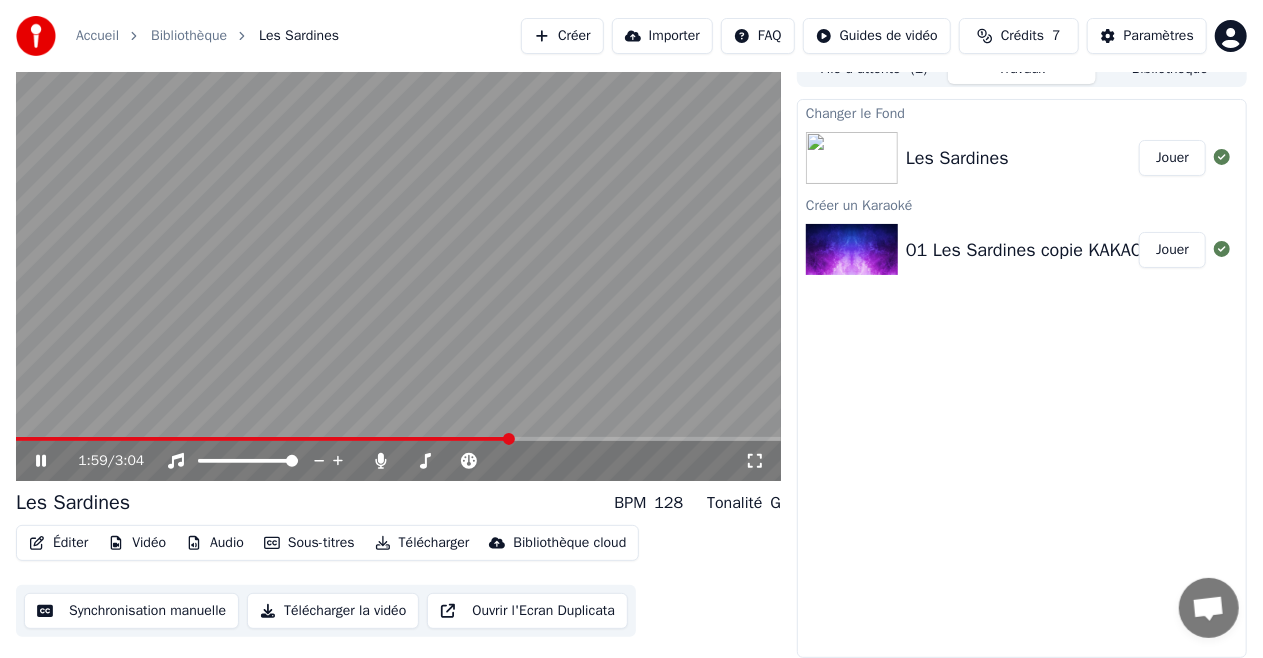 click on "Éditer" at bounding box center (58, 543) 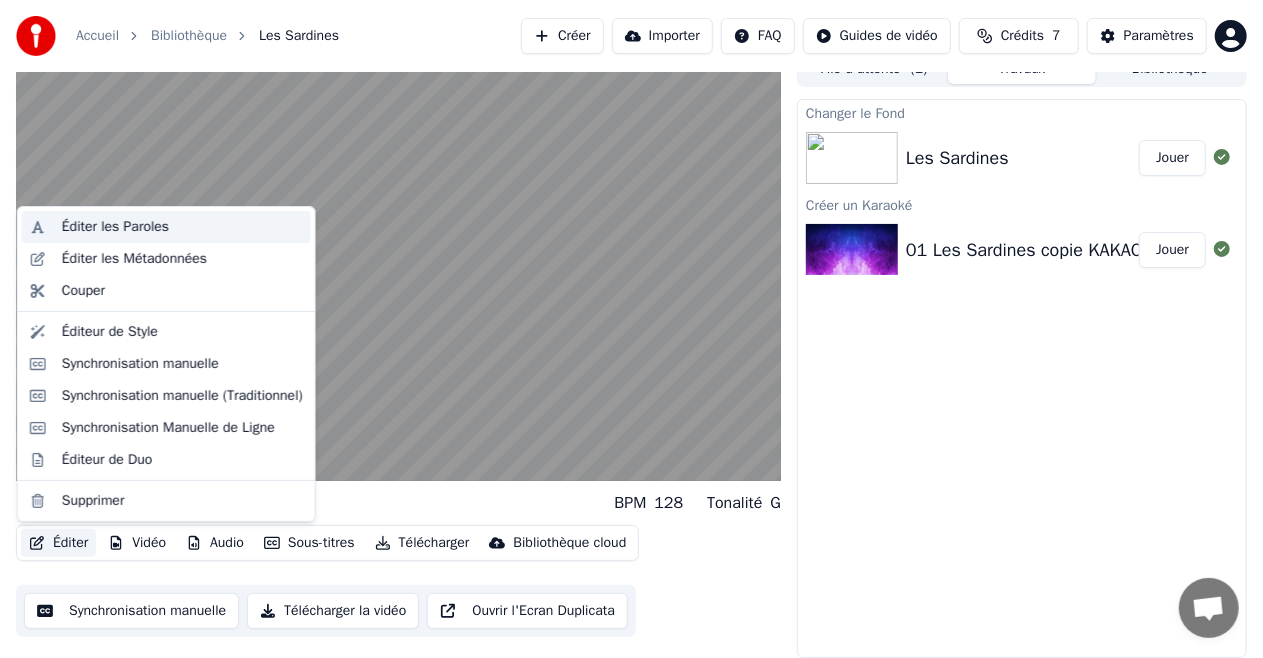 click on "Éditer les Paroles" at bounding box center (182, 227) 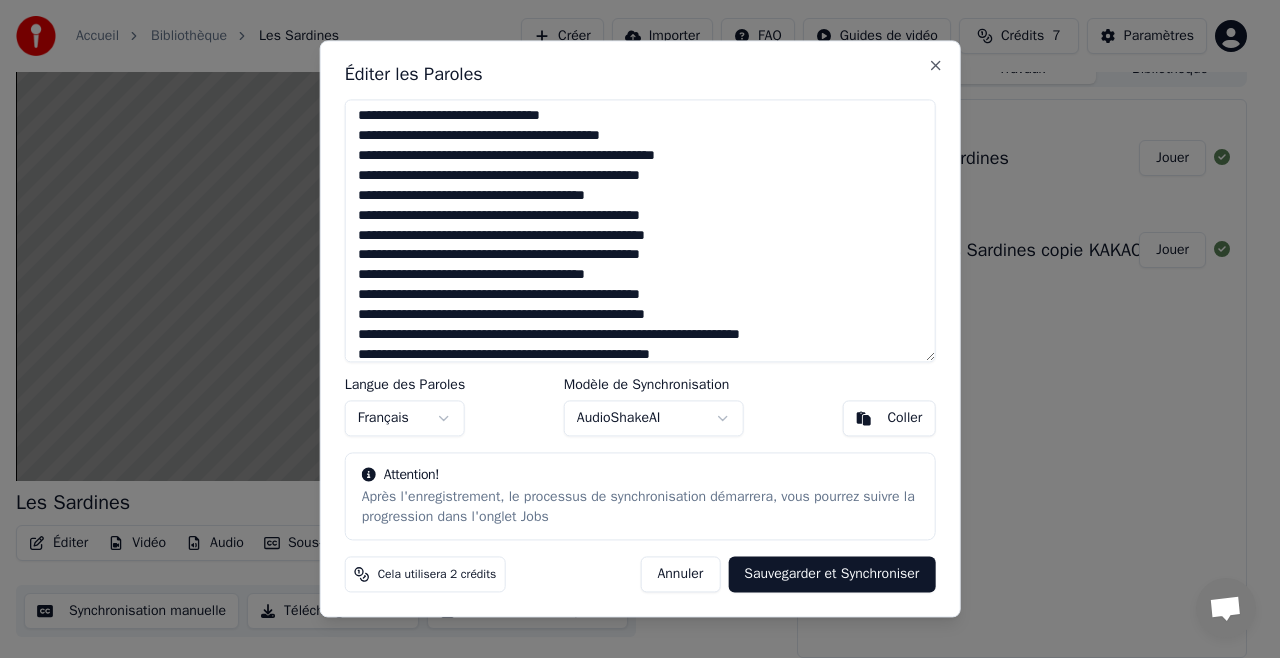 scroll, scrollTop: 533, scrollLeft: 0, axis: vertical 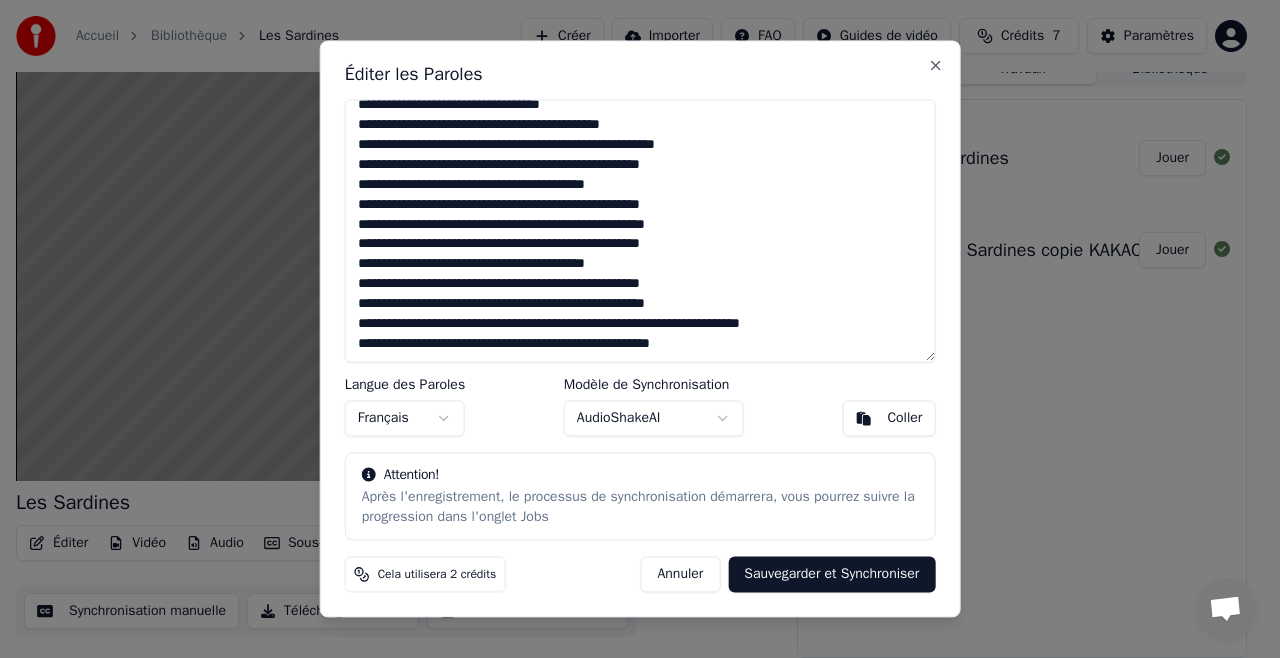 click at bounding box center (640, 230) 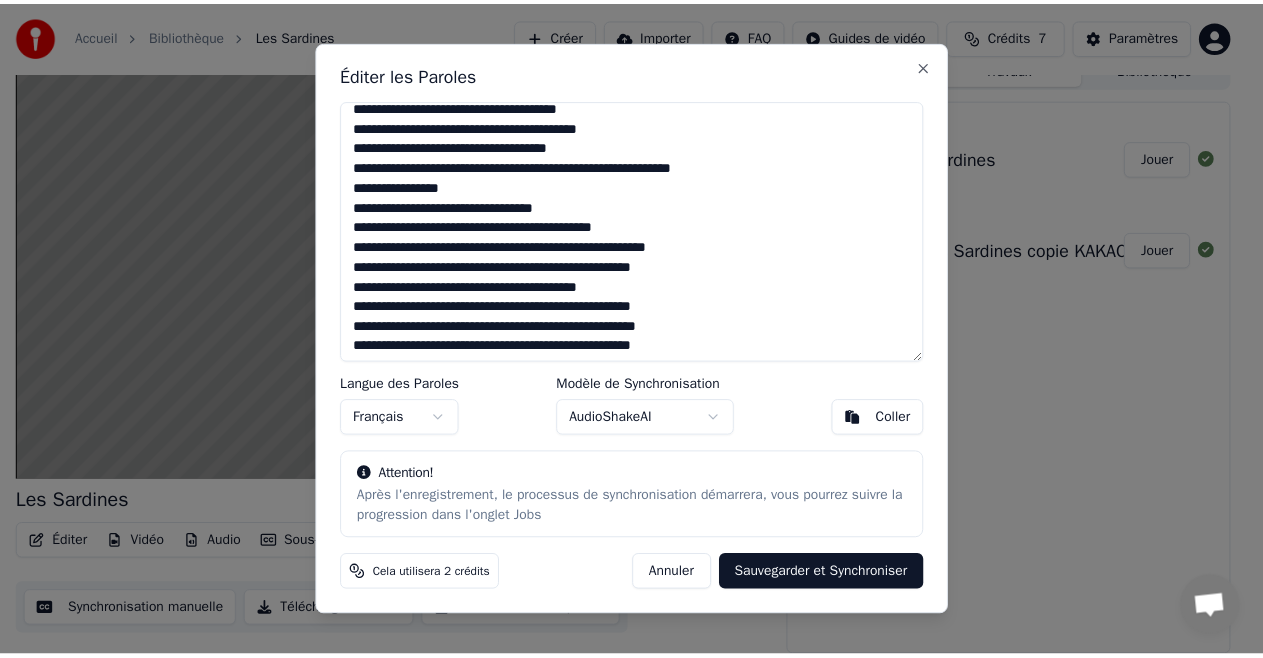 scroll, scrollTop: 400, scrollLeft: 0, axis: vertical 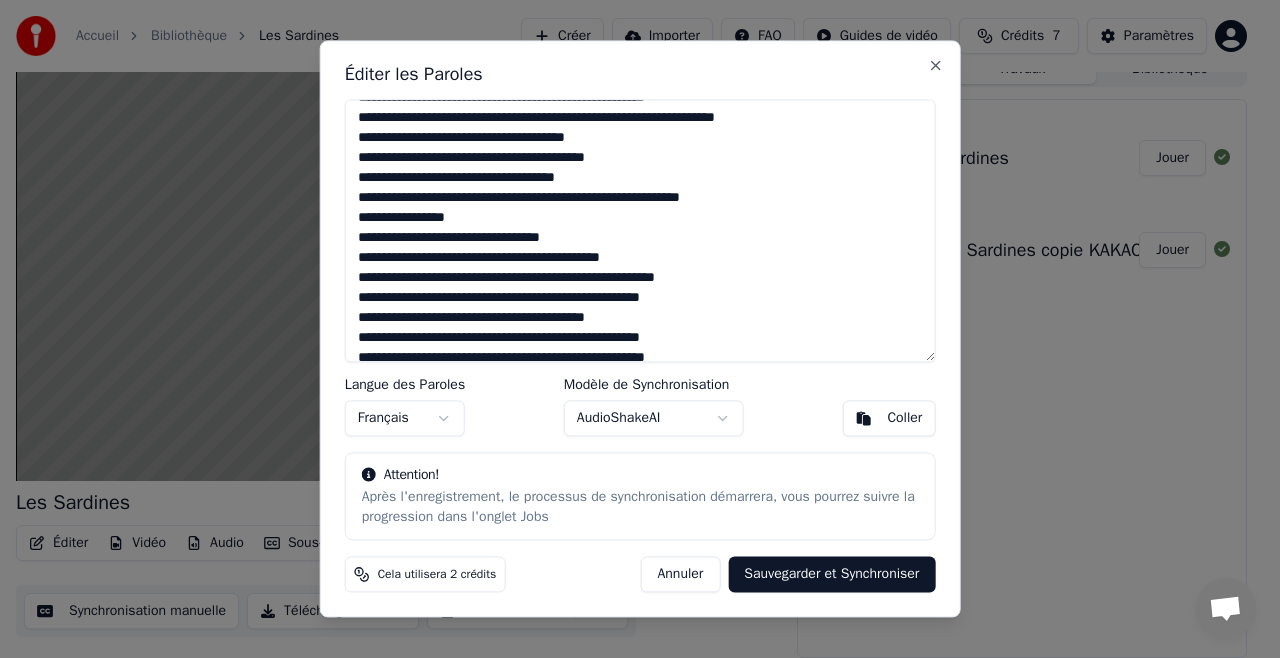 click at bounding box center [640, 230] 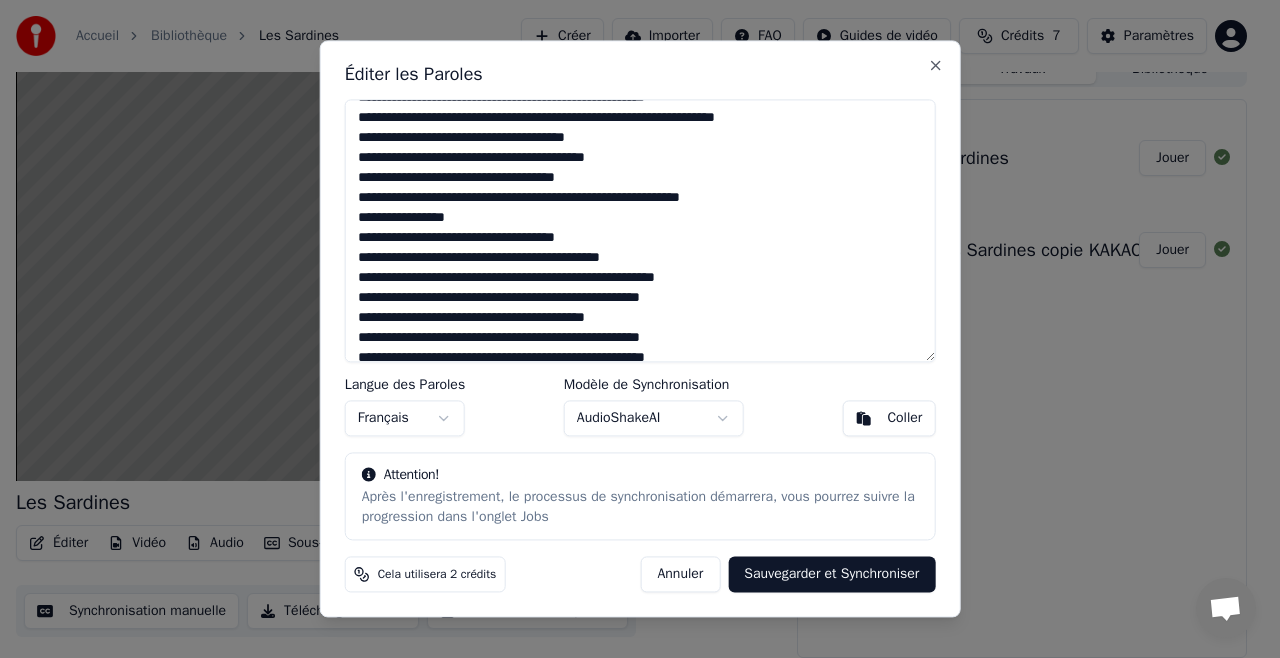 click at bounding box center (640, 230) 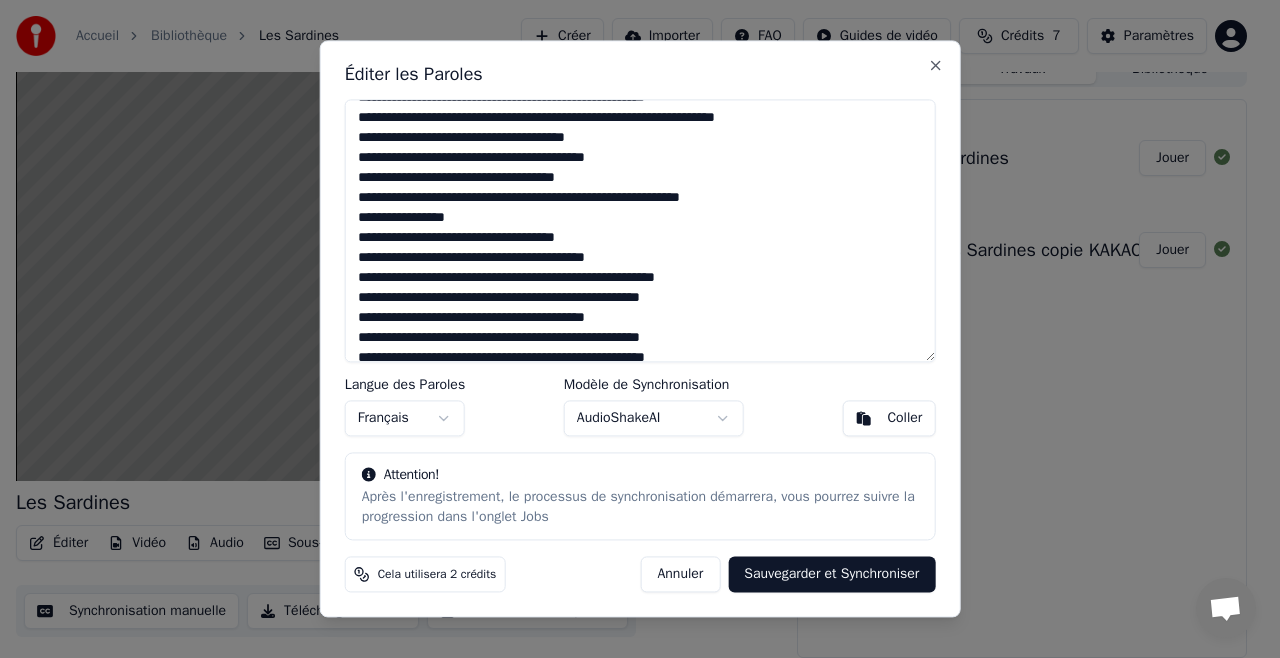 drag, startPoint x: 436, startPoint y: 255, endPoint x: 472, endPoint y: 264, distance: 37.107952 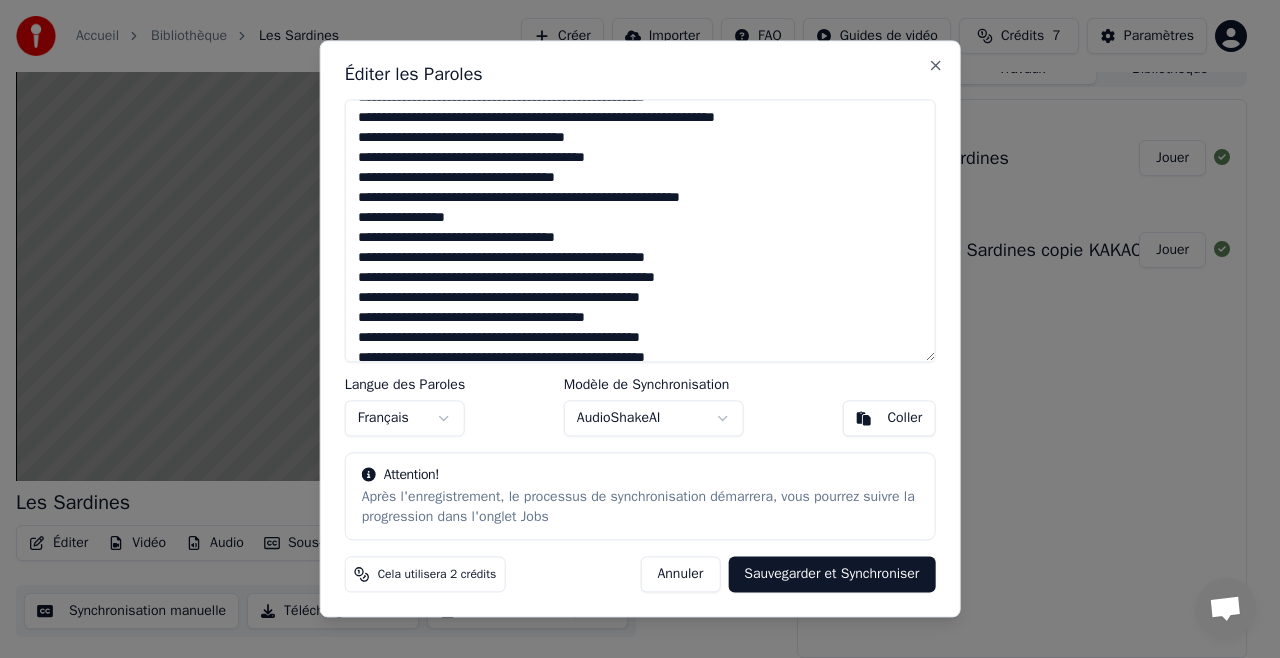click at bounding box center (640, 230) 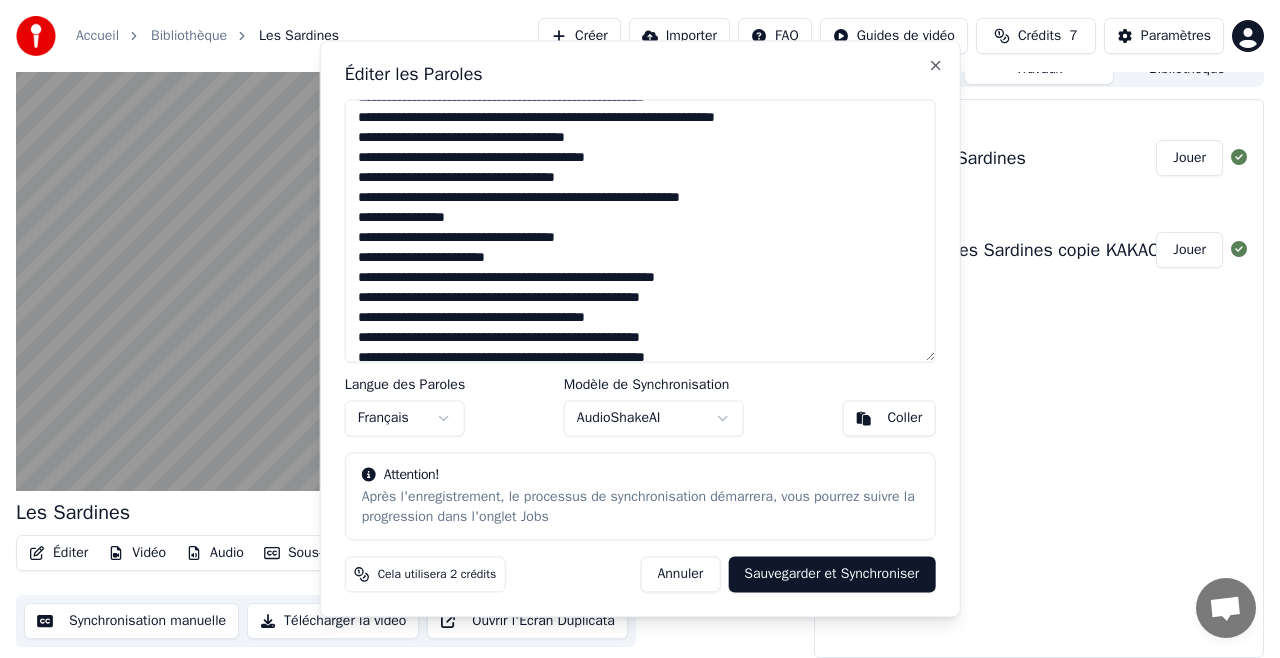 type on "**********" 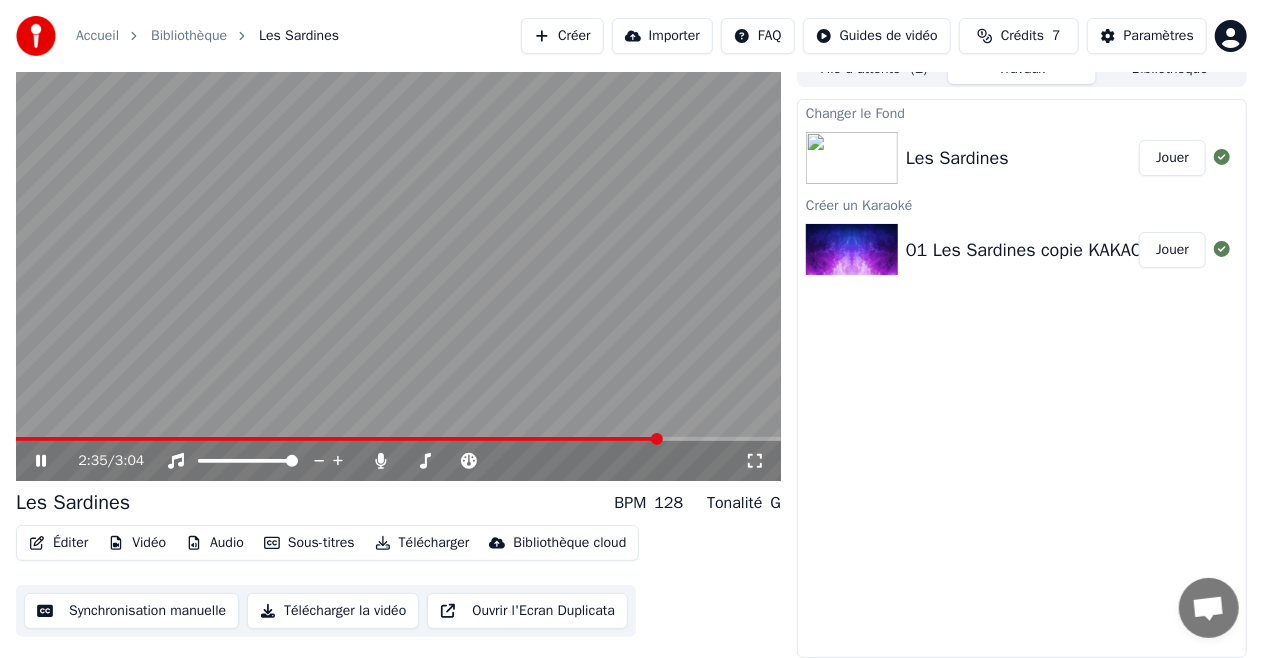 click at bounding box center (398, 266) 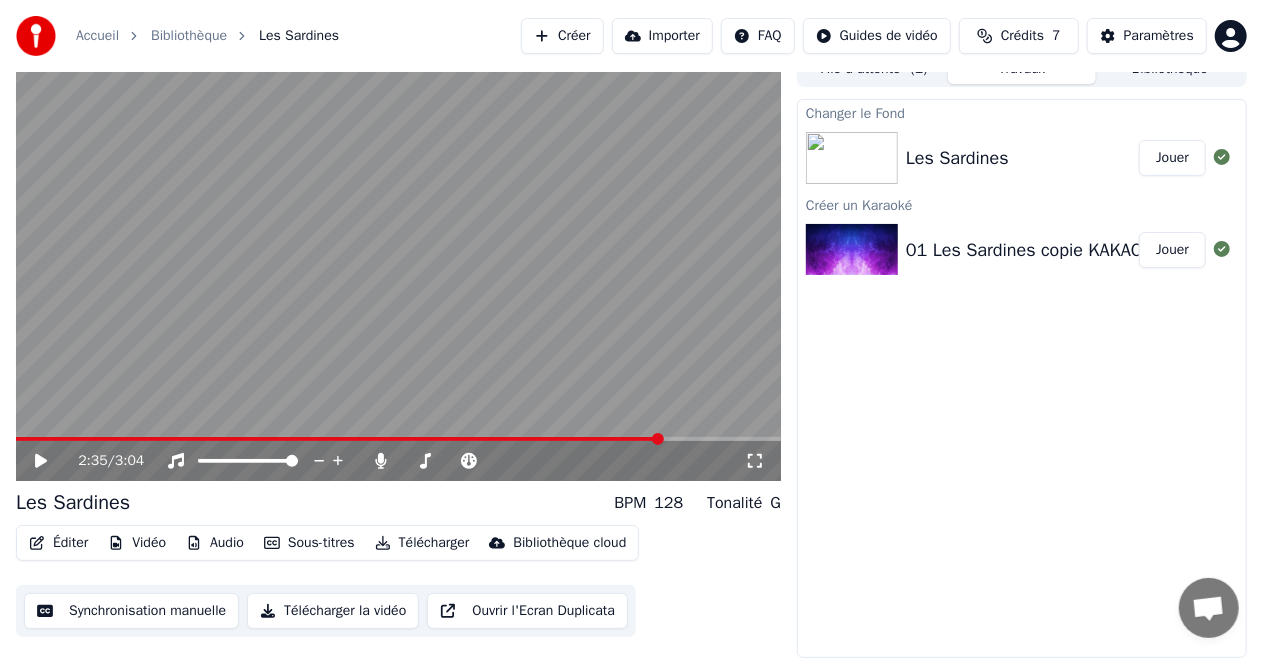 click on "Éditer" at bounding box center (58, 543) 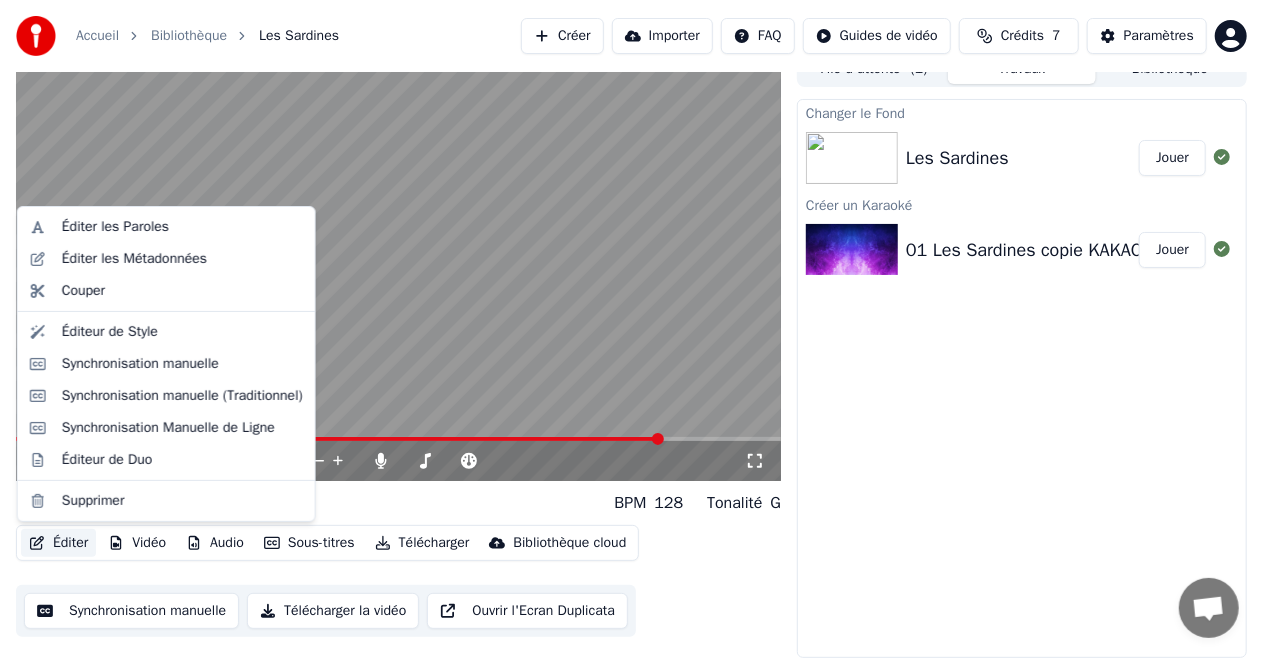 click on "Éditer" at bounding box center [58, 543] 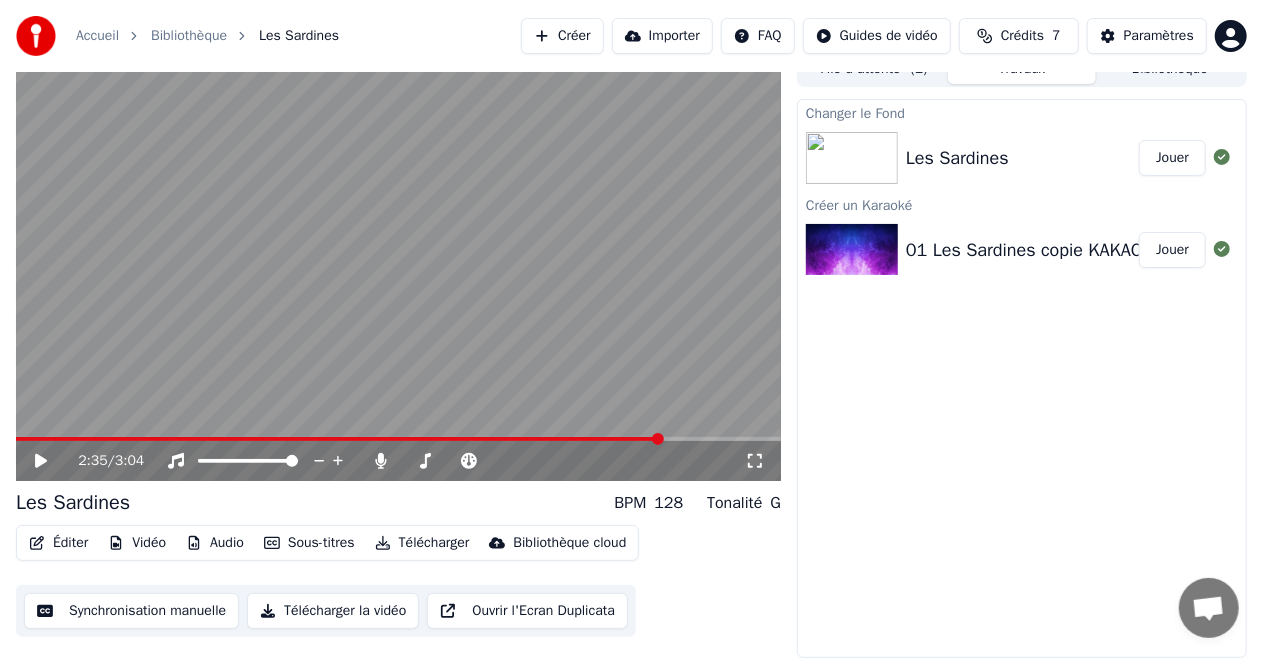 click on "Éditer" at bounding box center [58, 543] 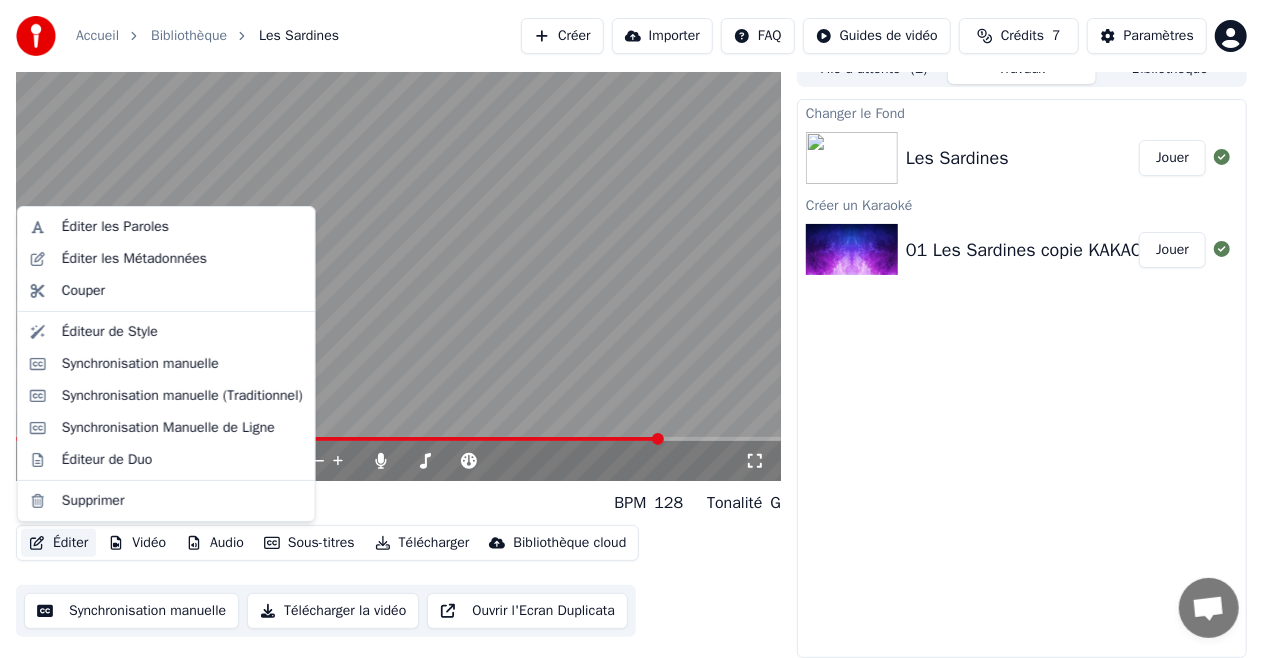 click on "Éditer" at bounding box center [58, 543] 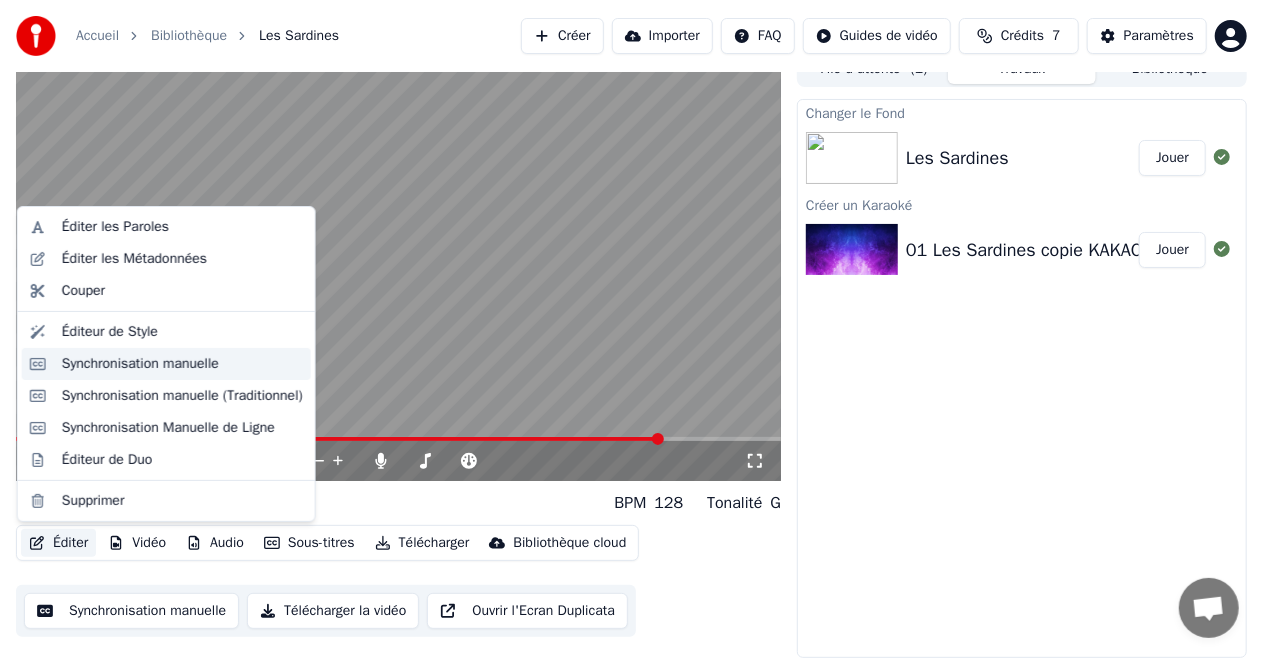 click on "Synchronisation manuelle" at bounding box center [140, 364] 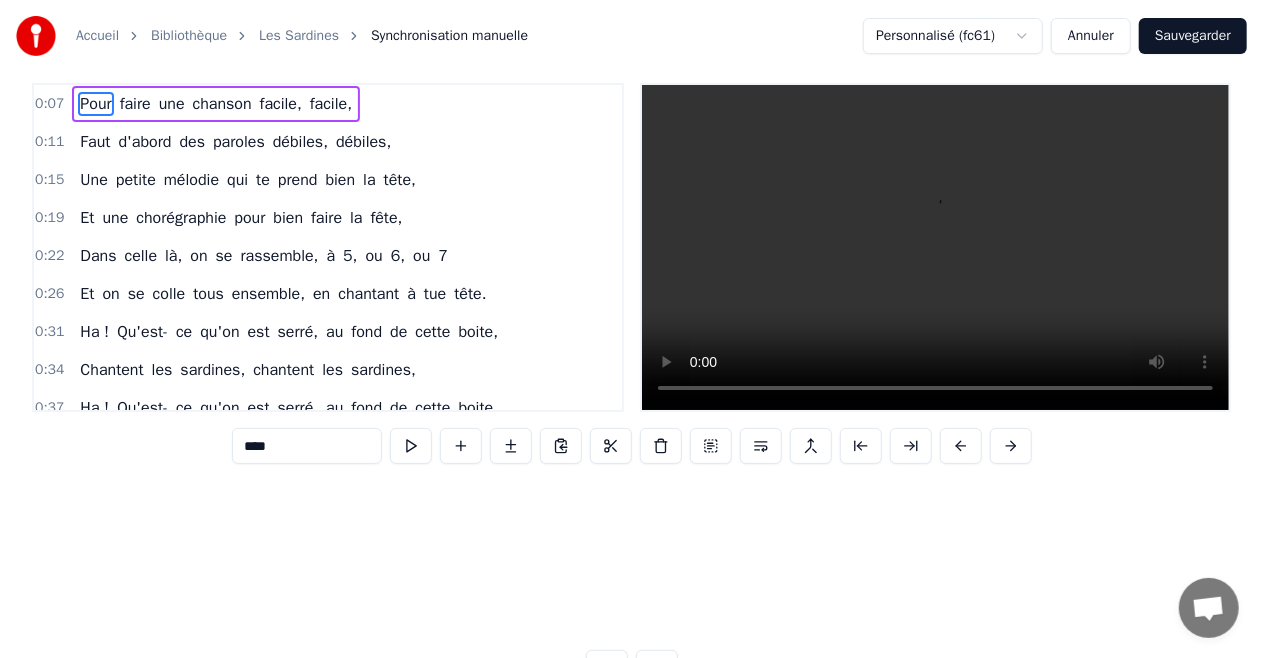 scroll, scrollTop: 0, scrollLeft: 0, axis: both 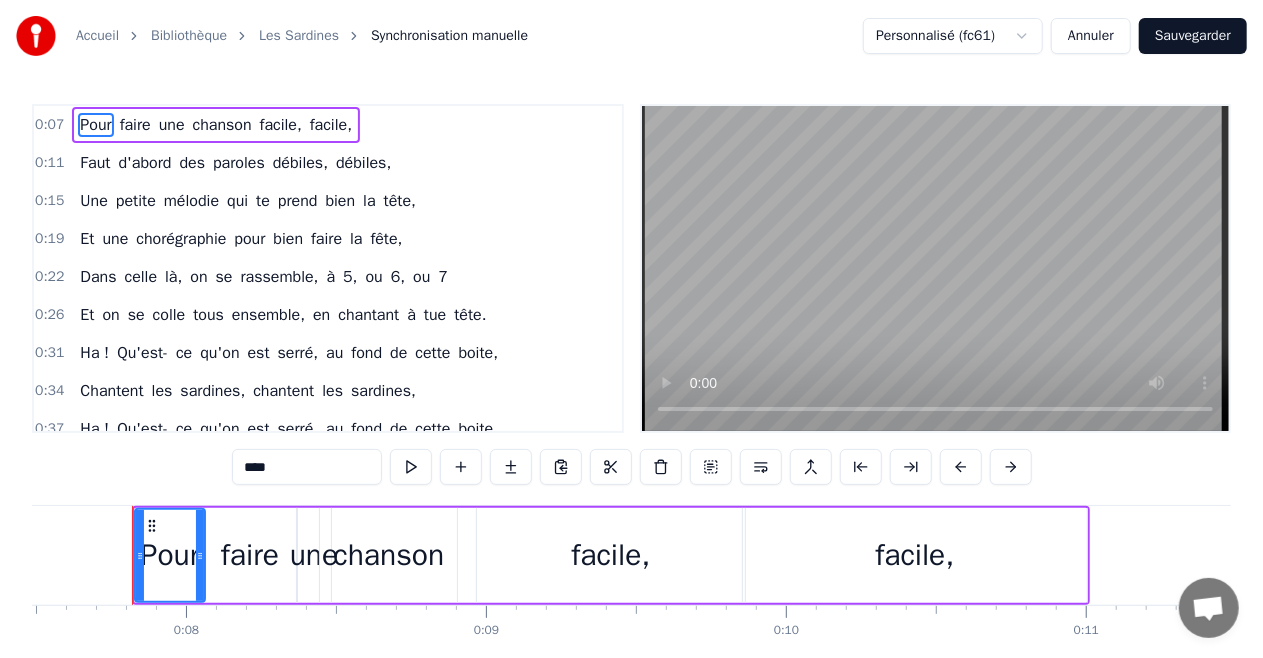 click on "Annuler" at bounding box center (1091, 36) 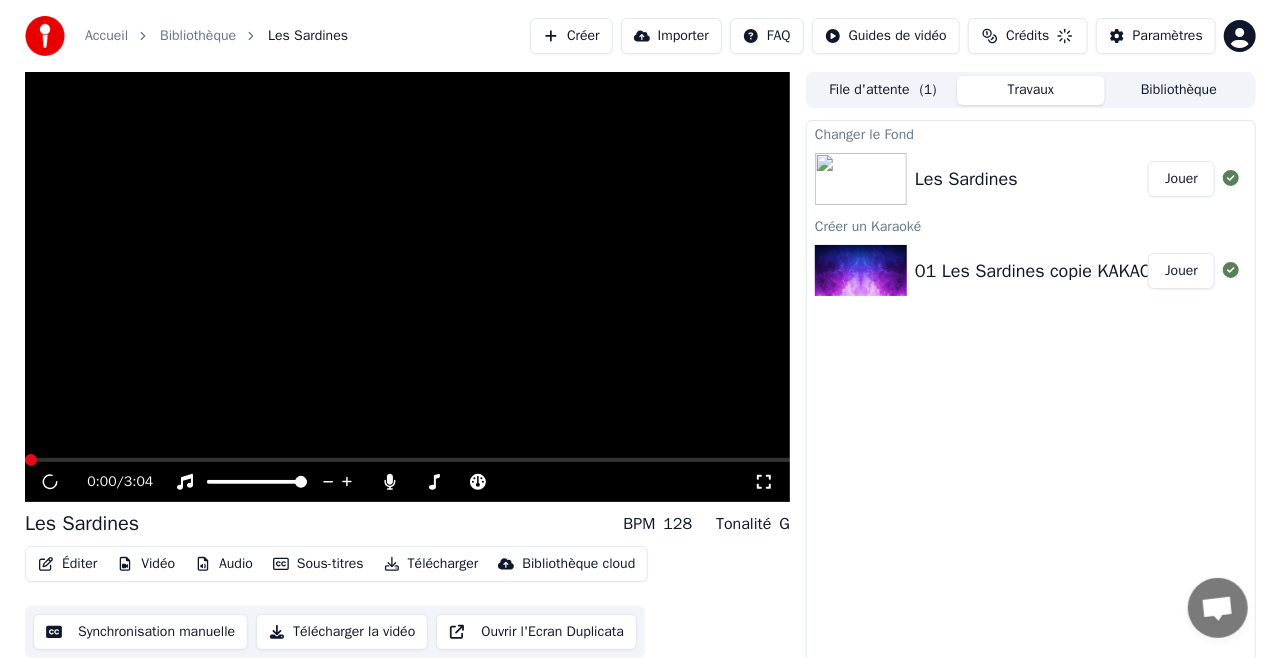 scroll, scrollTop: 21, scrollLeft: 0, axis: vertical 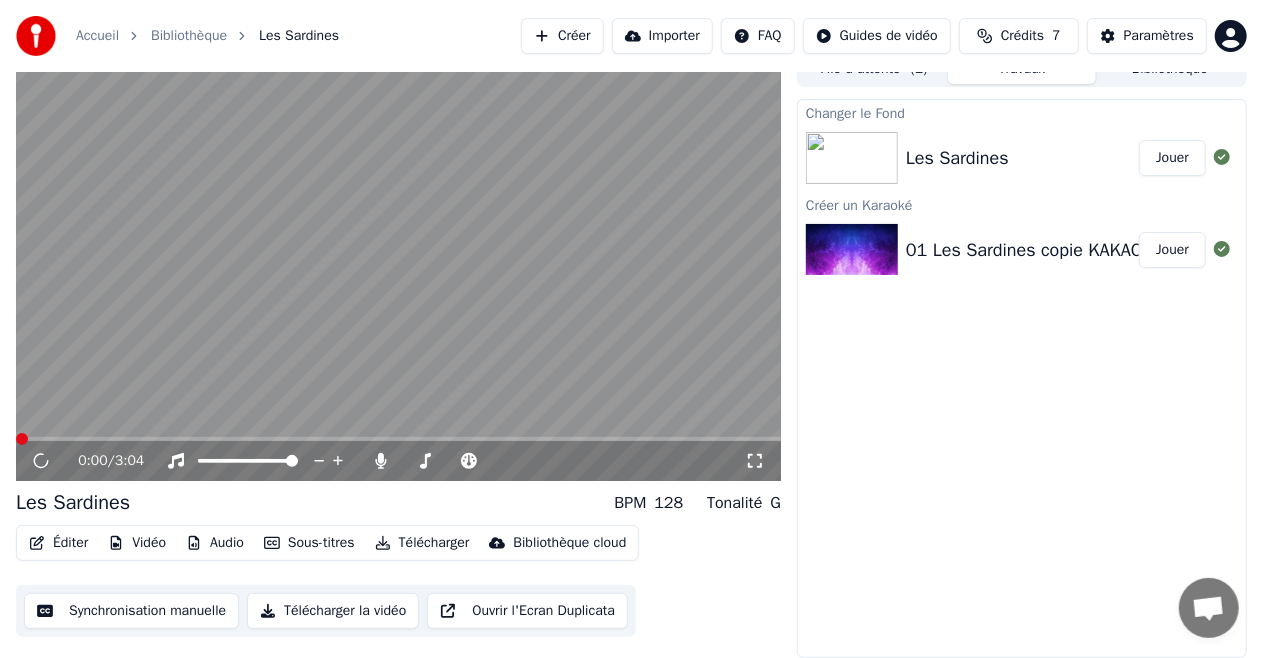 click on "Éditer" at bounding box center [58, 543] 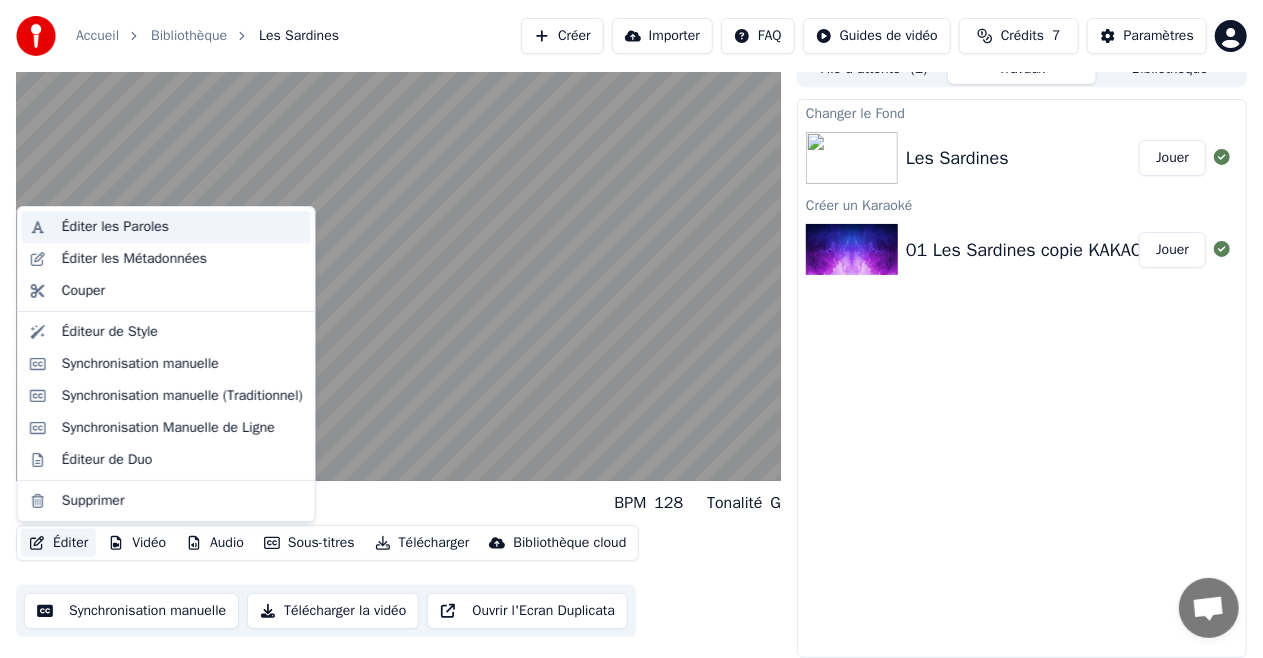 click on "Éditer les Paroles" at bounding box center [115, 227] 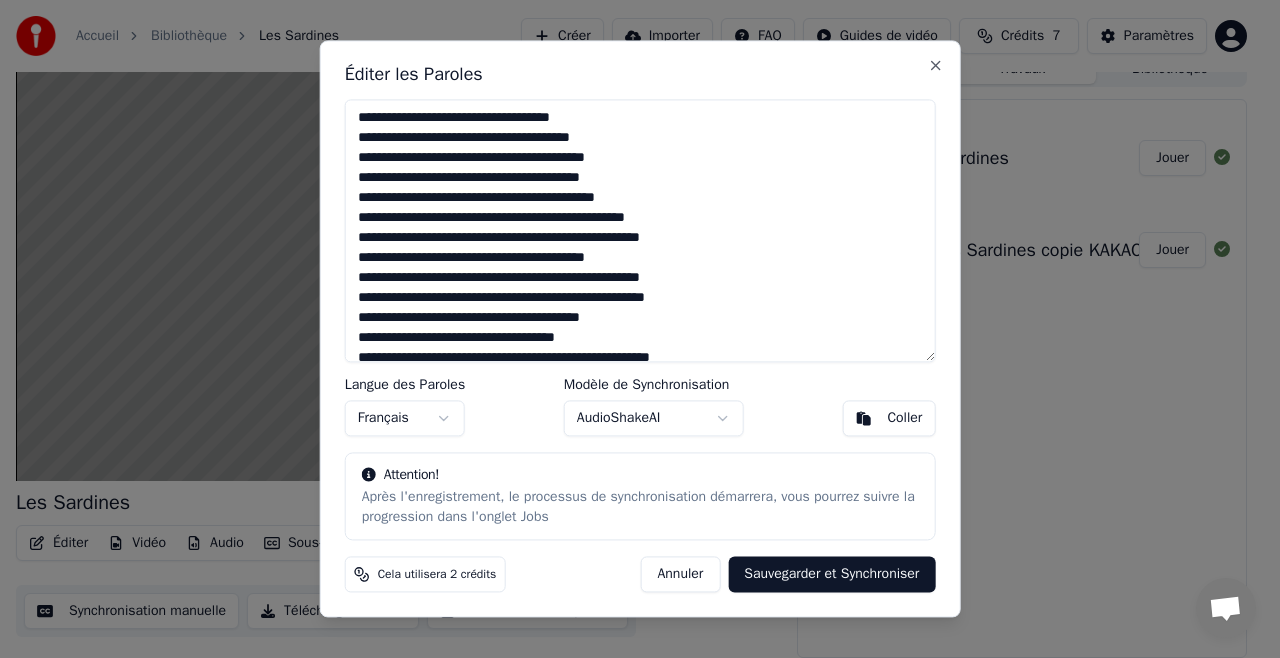 click at bounding box center (640, 230) 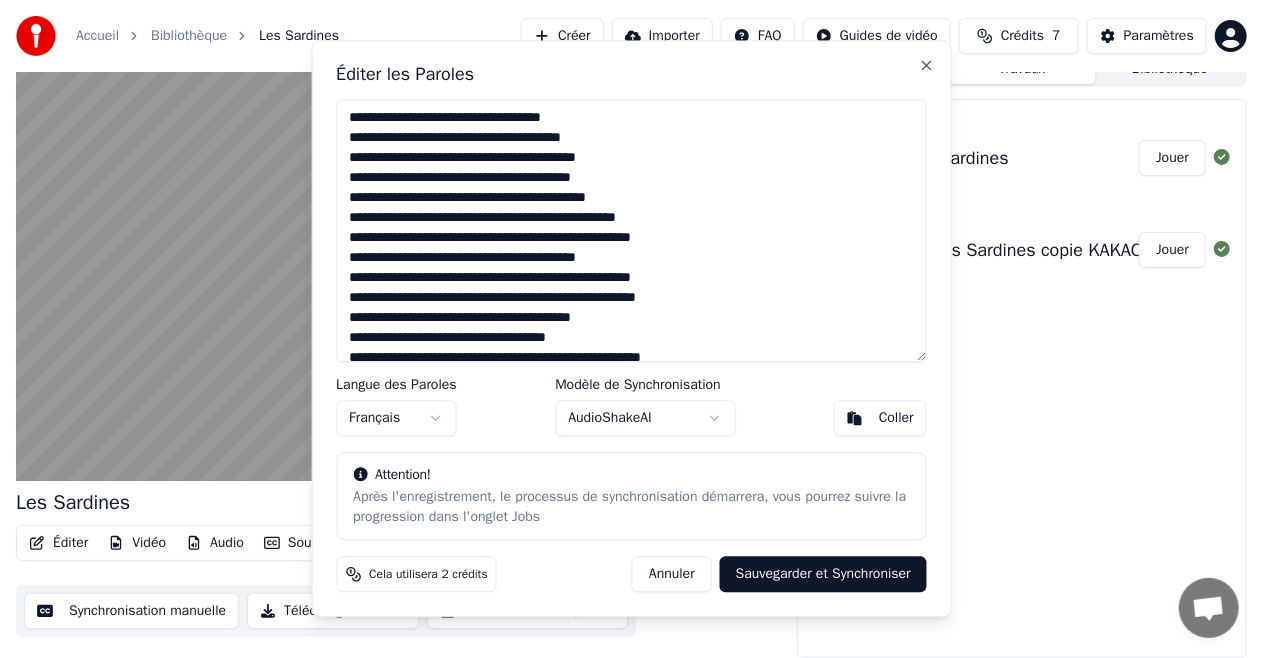 click on "Accueil Bibliothèque Les Sardines Créer Importer FAQ Guides de vidéo Crédits 7 Paramètres Les Sardines BPM 128 Tonalité G Éditer Vidéo Audio Sous-titres Télécharger Bibliothèque cloud Synchronisation manuelle Télécharger la vidéo Ouvrir l'Ecran Duplicata File d'attente ( 1 ) Travaux Bibliothèque Changer le Fond Les Sardines Jouer Créer un Karaoké 01 Les Sardines copie KAKAOKE Jouer Éditer les Paroles Langue des Paroles Français Modèle de Synchronisation AudioShakeAI Coller Attention! Après l'enregistrement, le processus de synchronisation démarrera, vous pourrez suivre la progression dans l'onglet Jobs Cela utilisera 2 crédits Annuler Sauvegarder et Synchroniser Close" at bounding box center [631, 308] 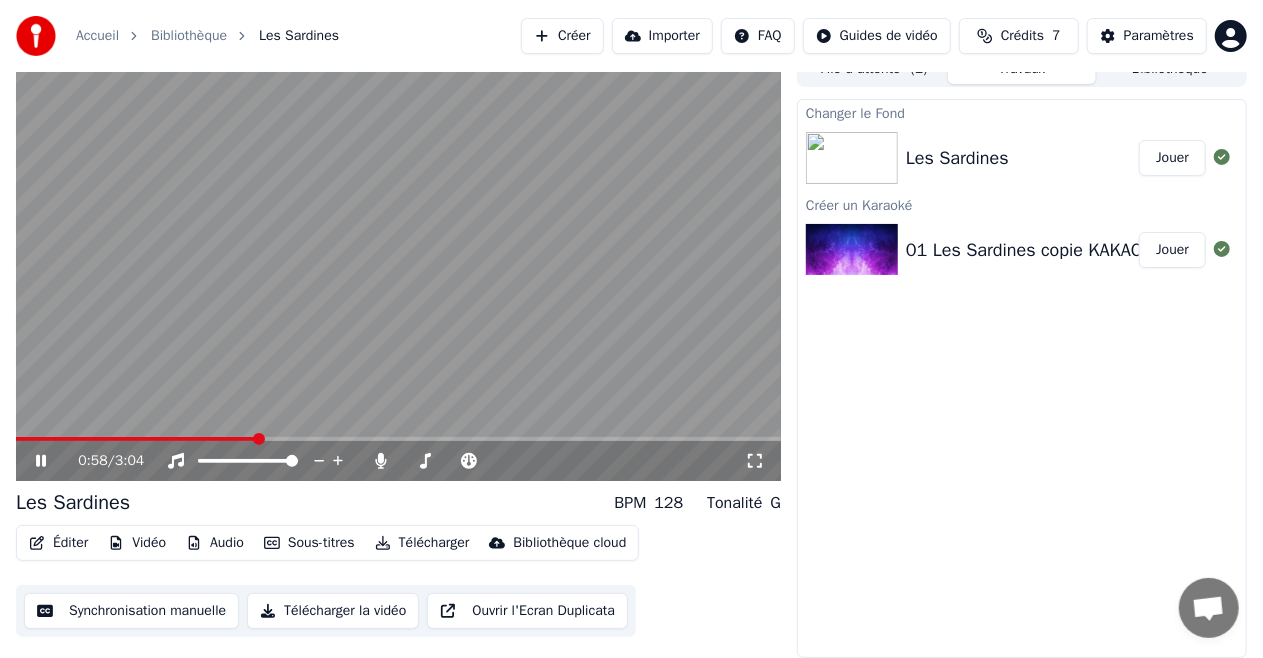 click at bounding box center [398, 266] 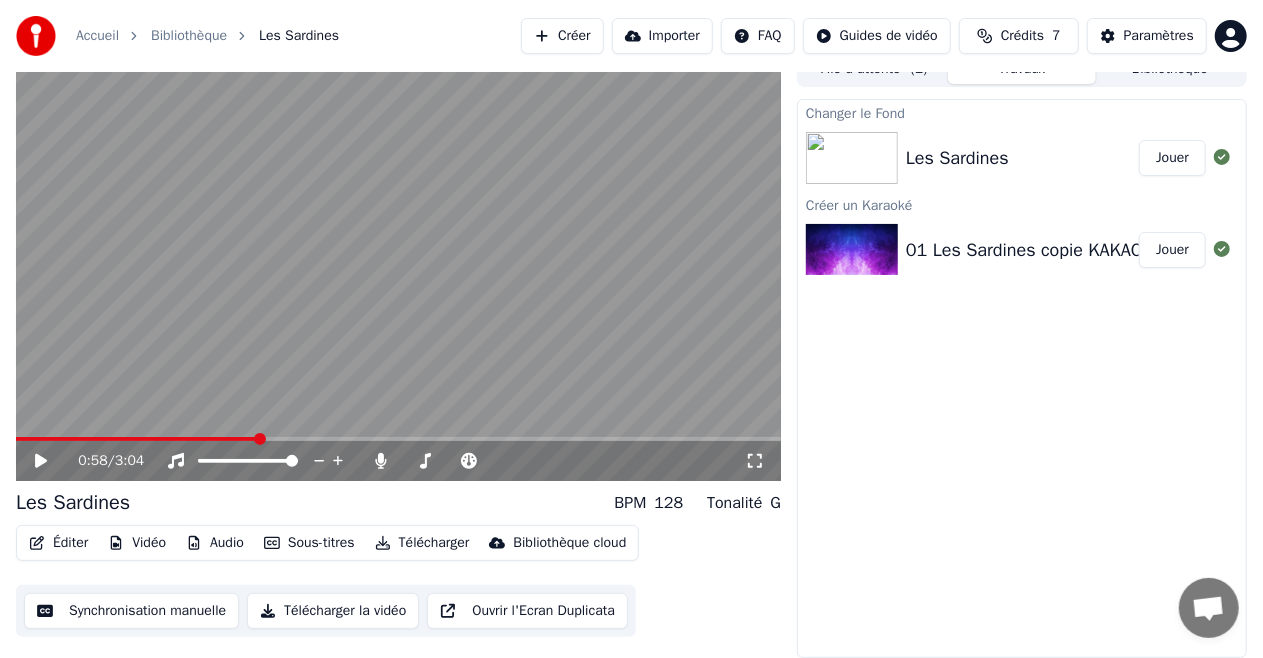 drag, startPoint x: 93, startPoint y: 292, endPoint x: 108, endPoint y: 293, distance: 15.033297 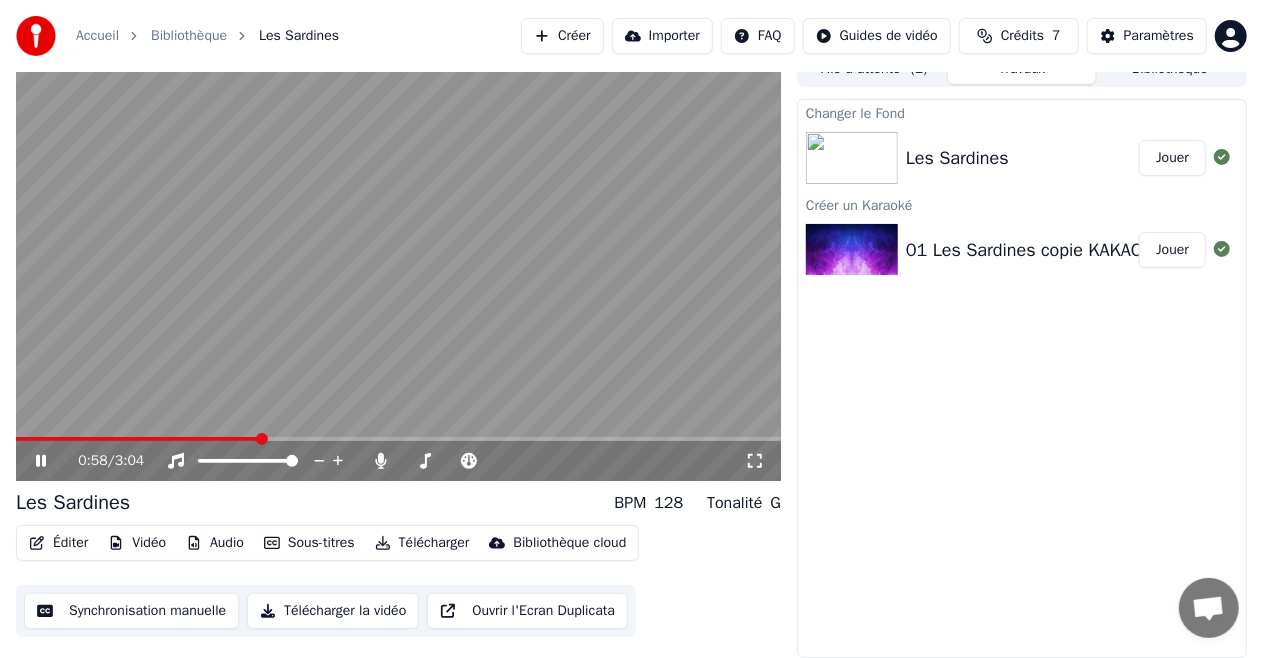 click at bounding box center [398, 266] 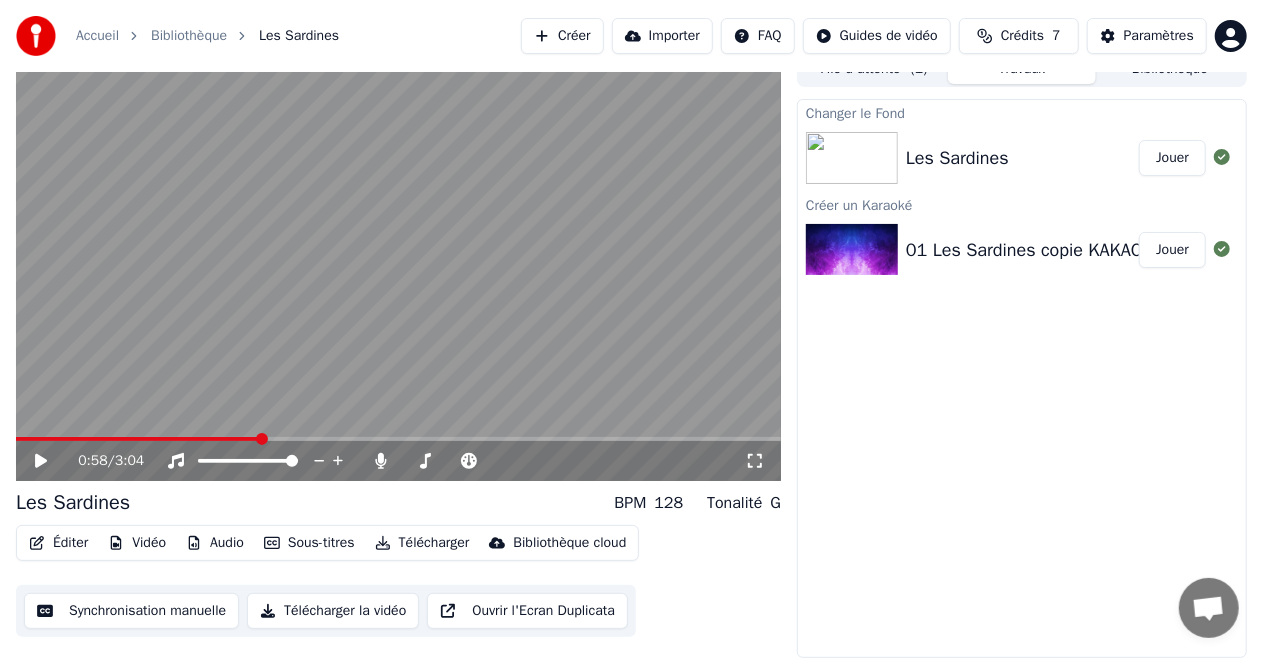 click at bounding box center (398, 439) 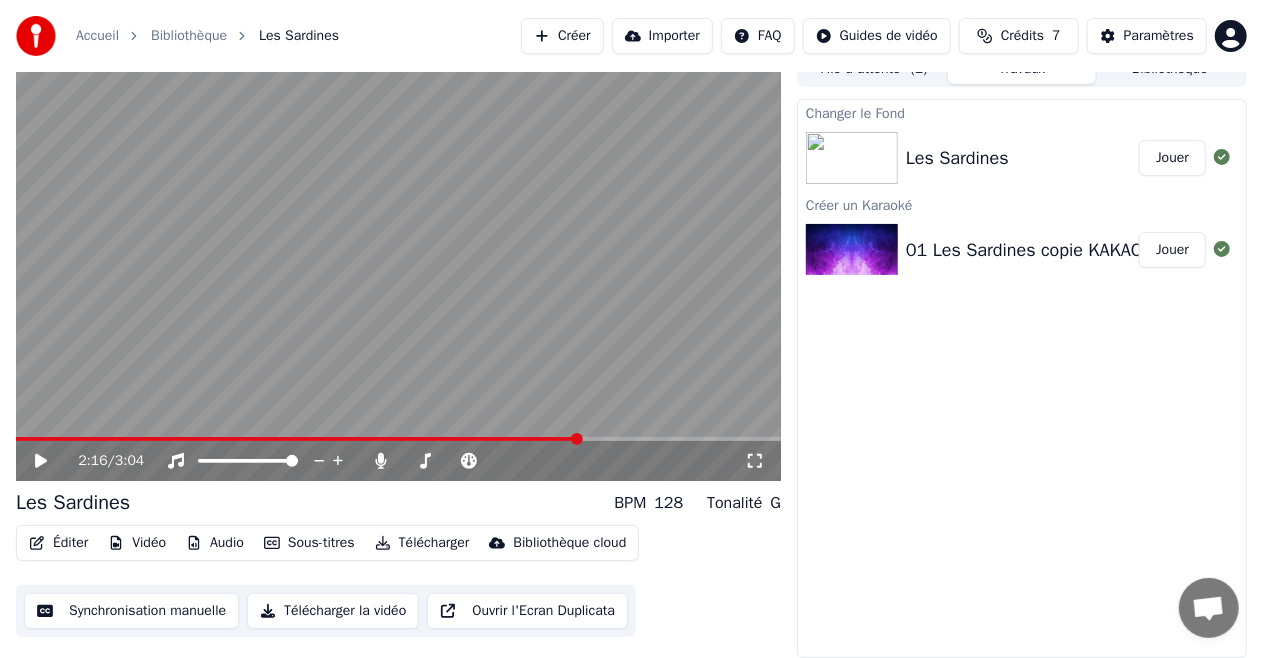 click at bounding box center [398, 266] 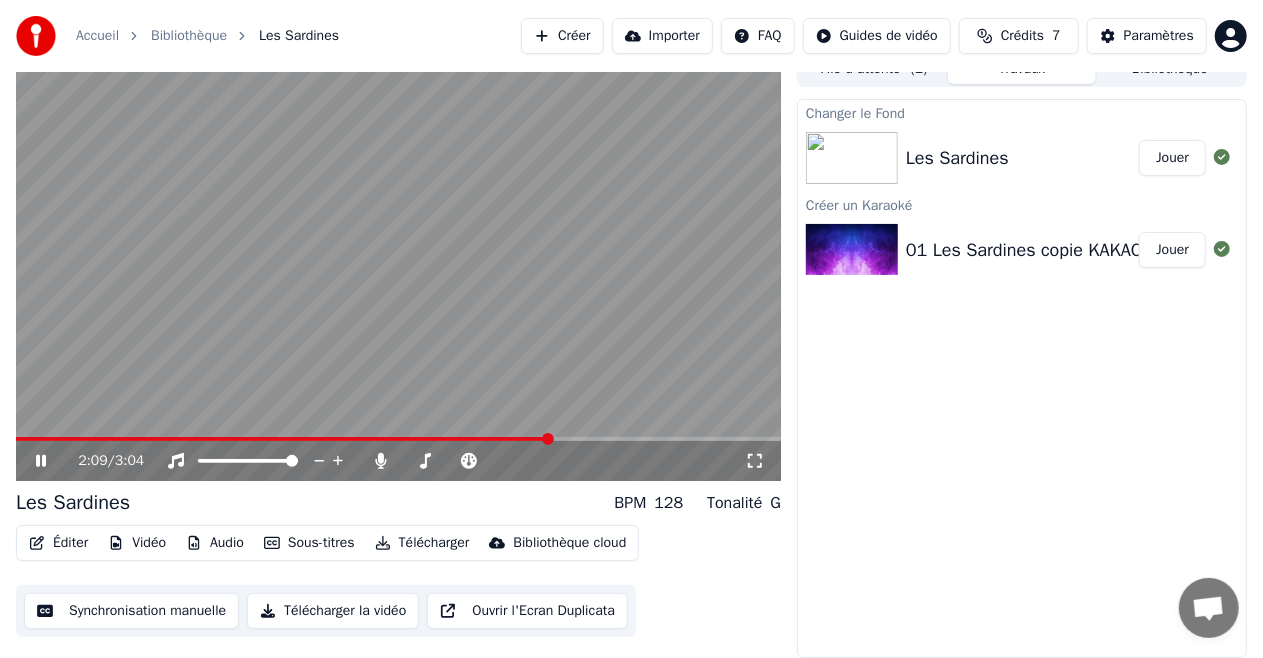 click at bounding box center (283, 439) 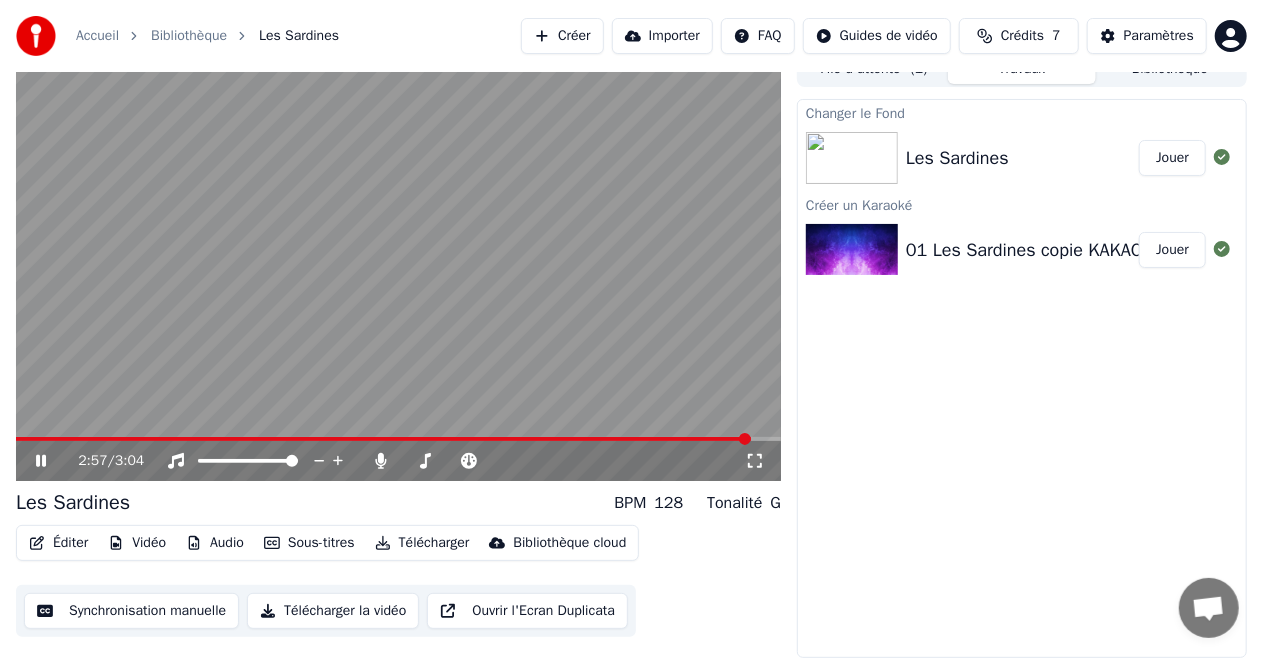 drag, startPoint x: 876, startPoint y: 362, endPoint x: 824, endPoint y: 363, distance: 52.009613 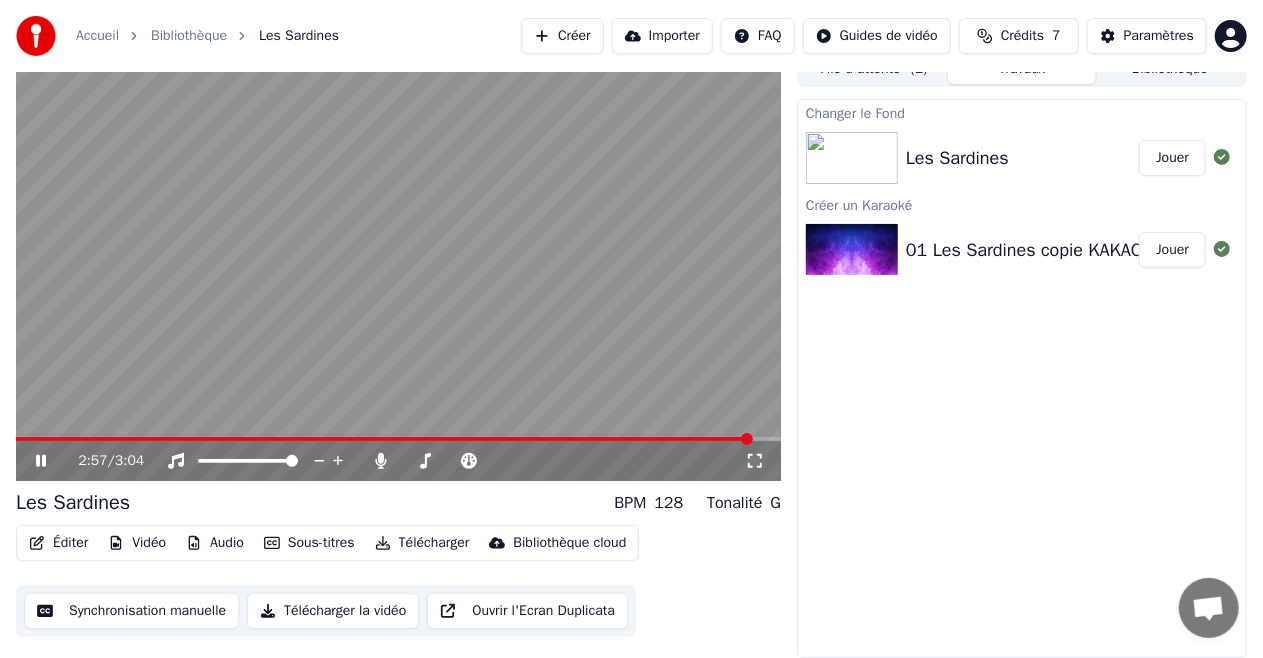 click at bounding box center [398, 266] 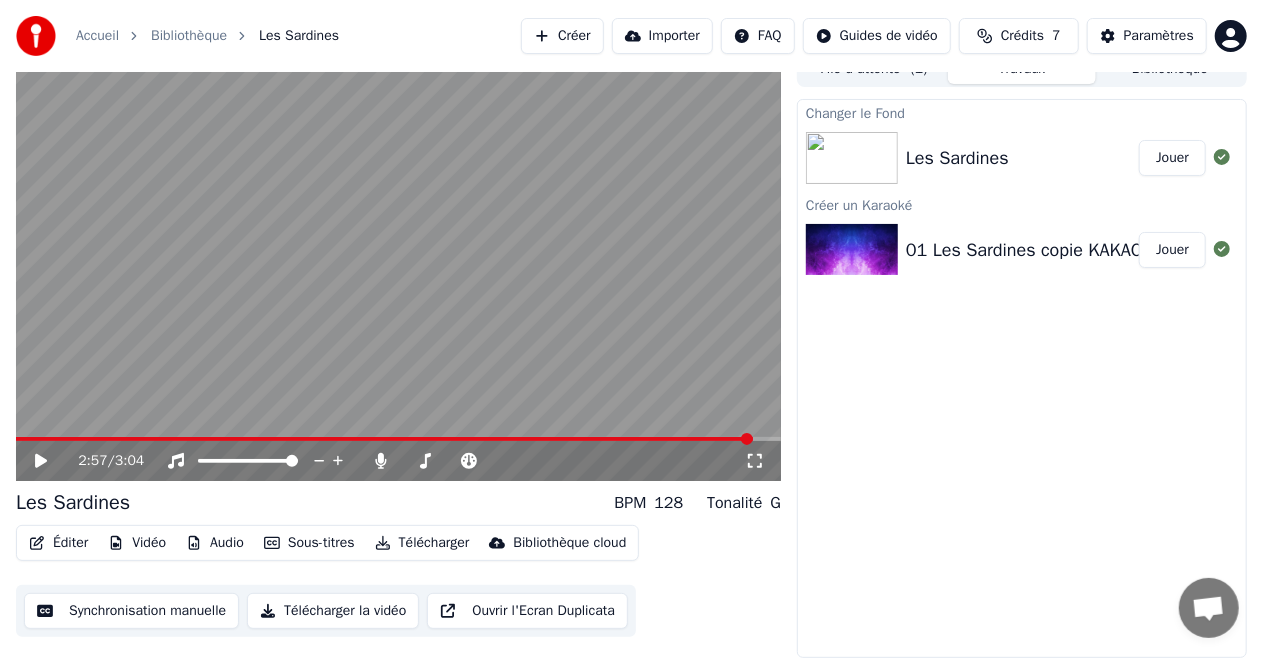 click on "Éditer" at bounding box center [58, 543] 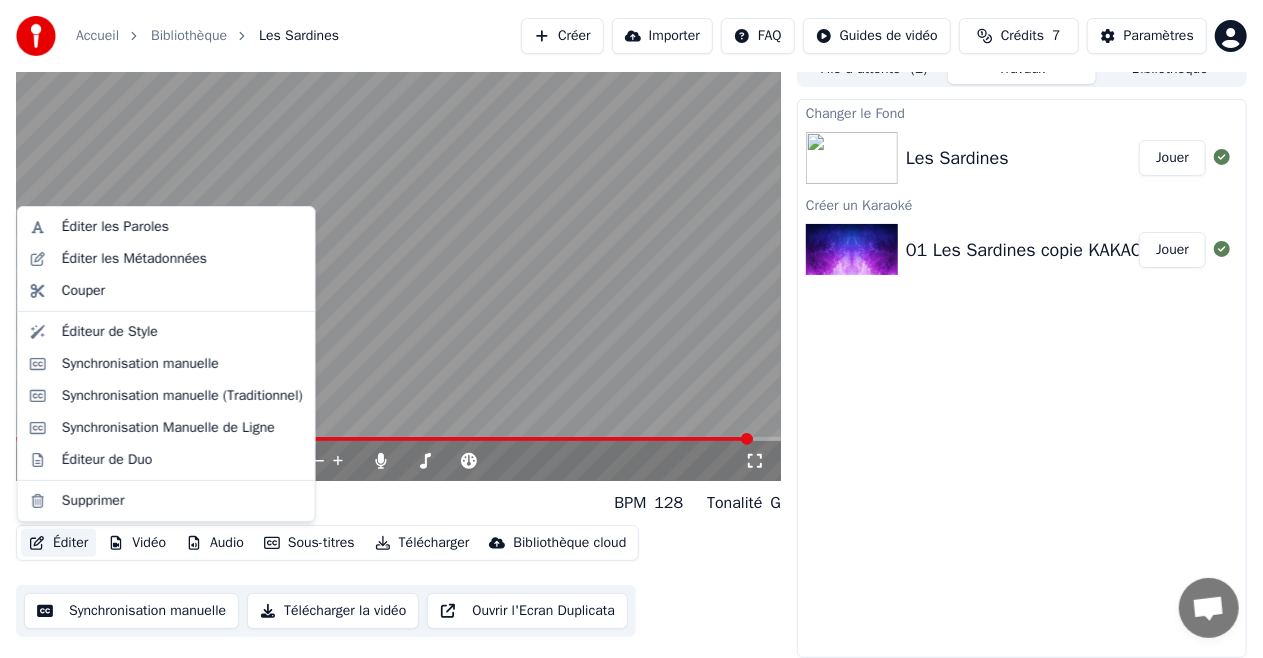 click on "Éditer" at bounding box center [58, 543] 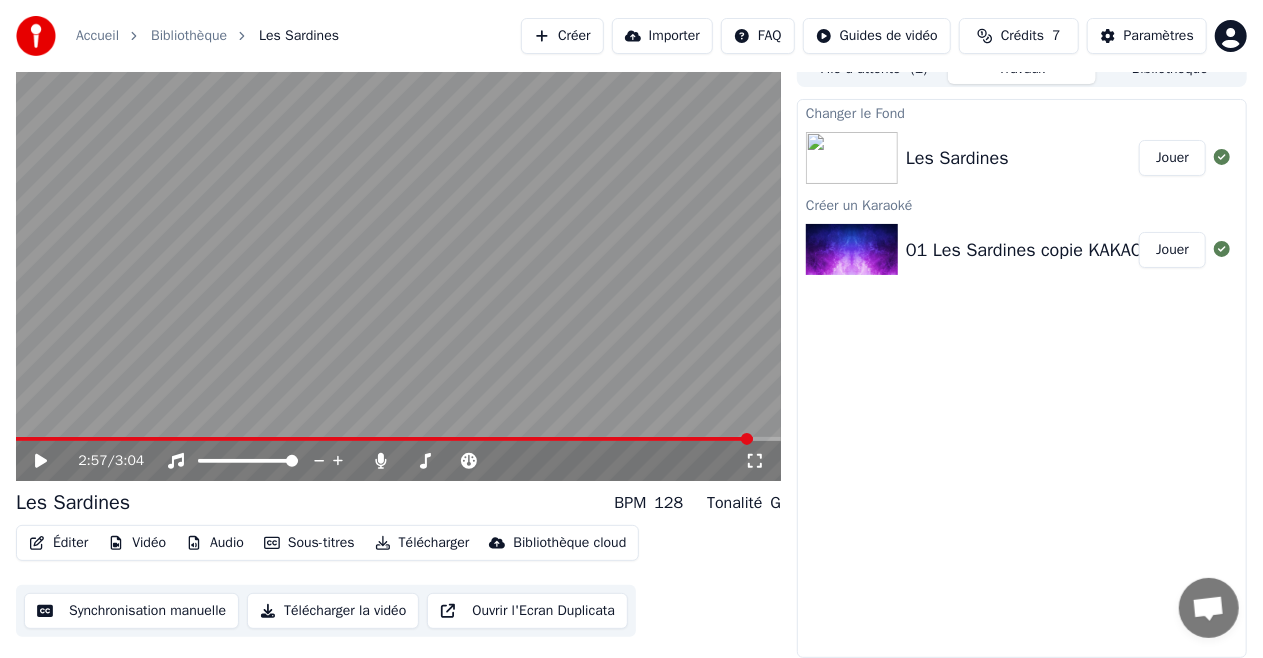 click on "Éditer" at bounding box center [58, 543] 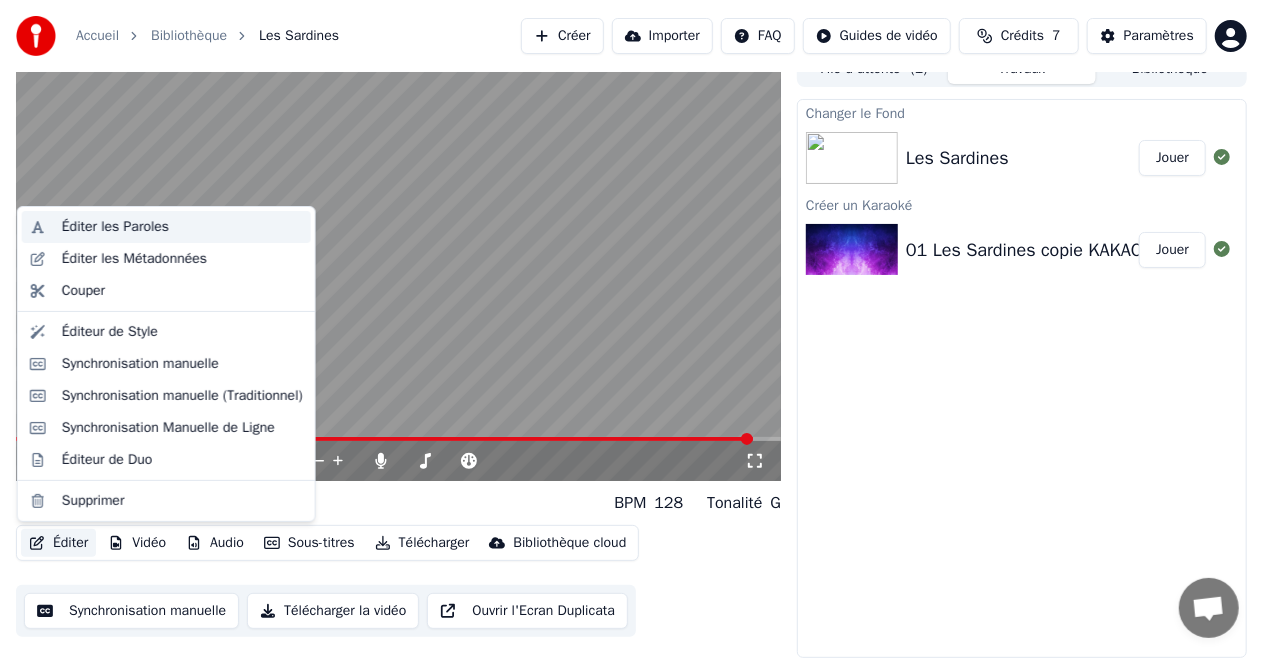 click on "Éditer les Paroles" at bounding box center (115, 227) 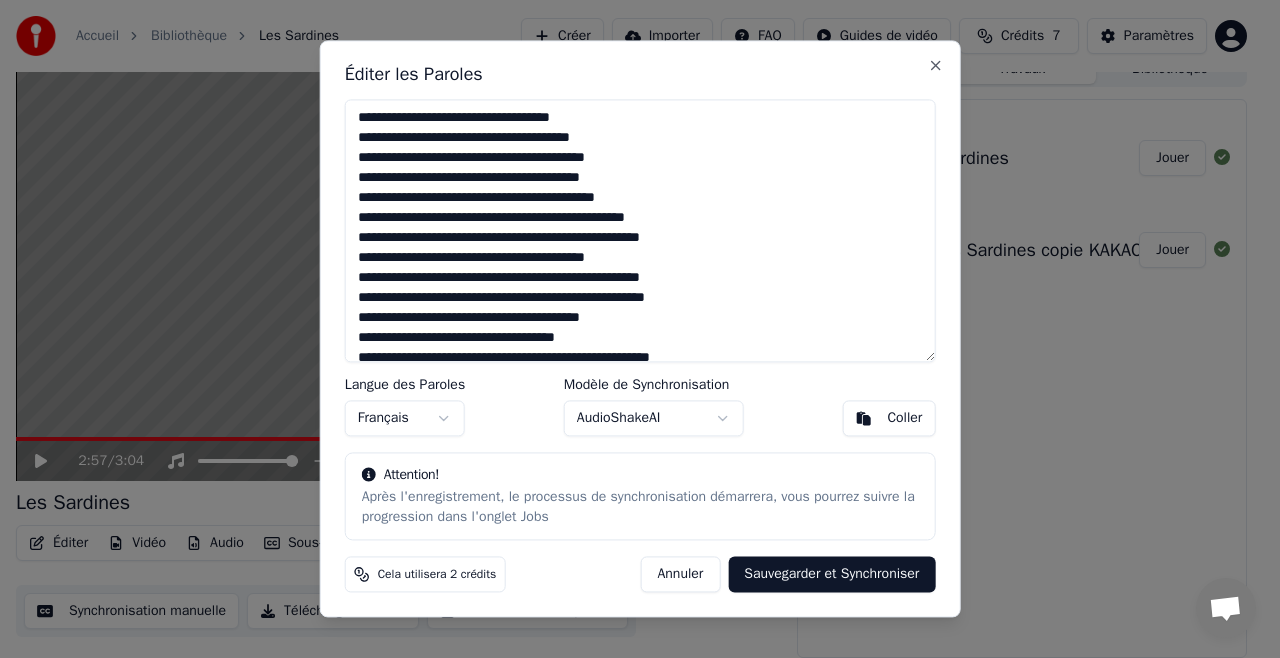 click at bounding box center [640, 230] 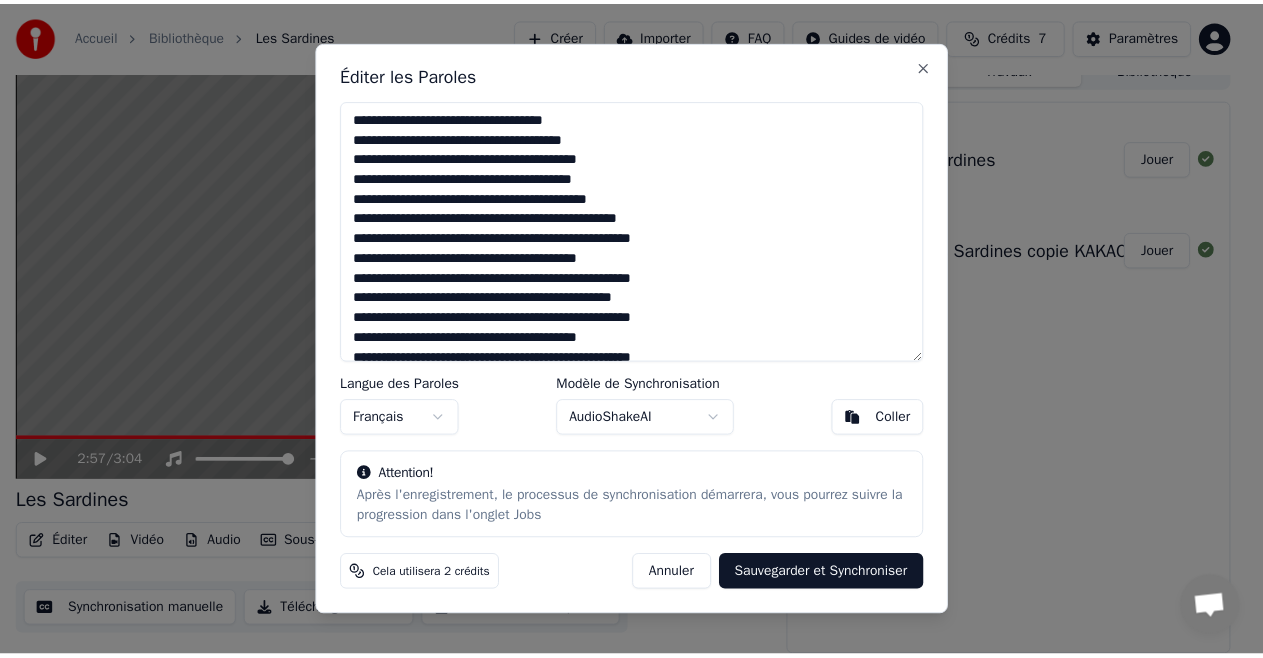 scroll, scrollTop: 724, scrollLeft: 0, axis: vertical 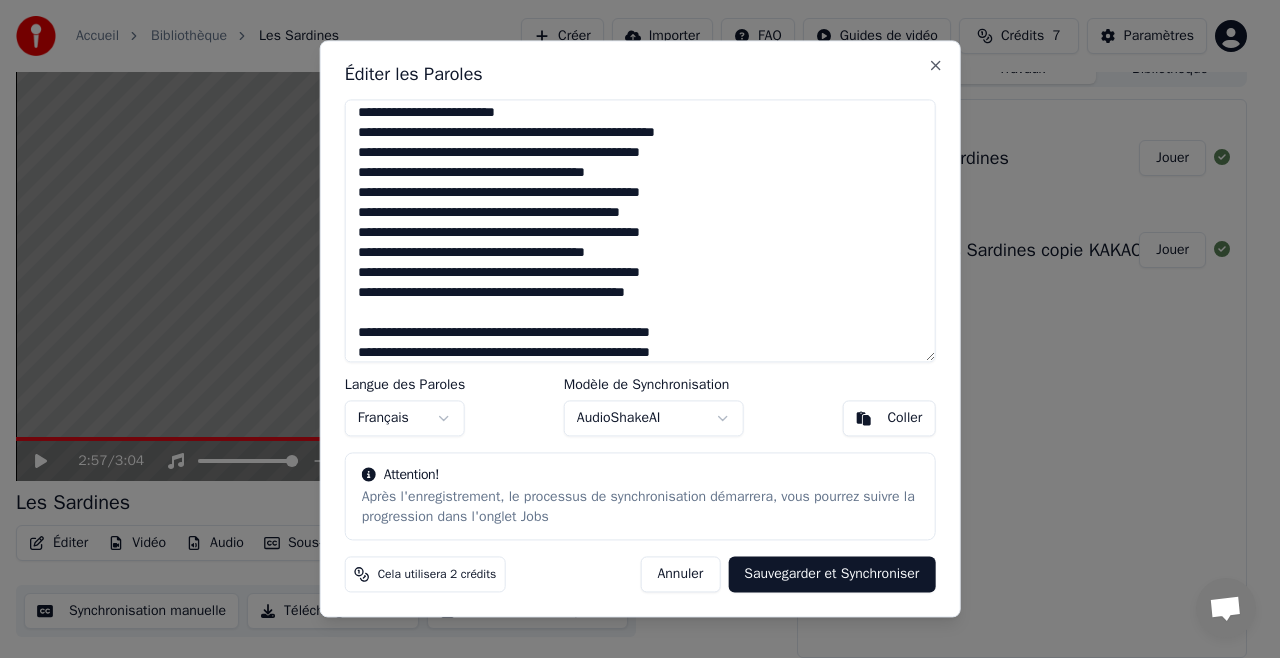type on "**********" 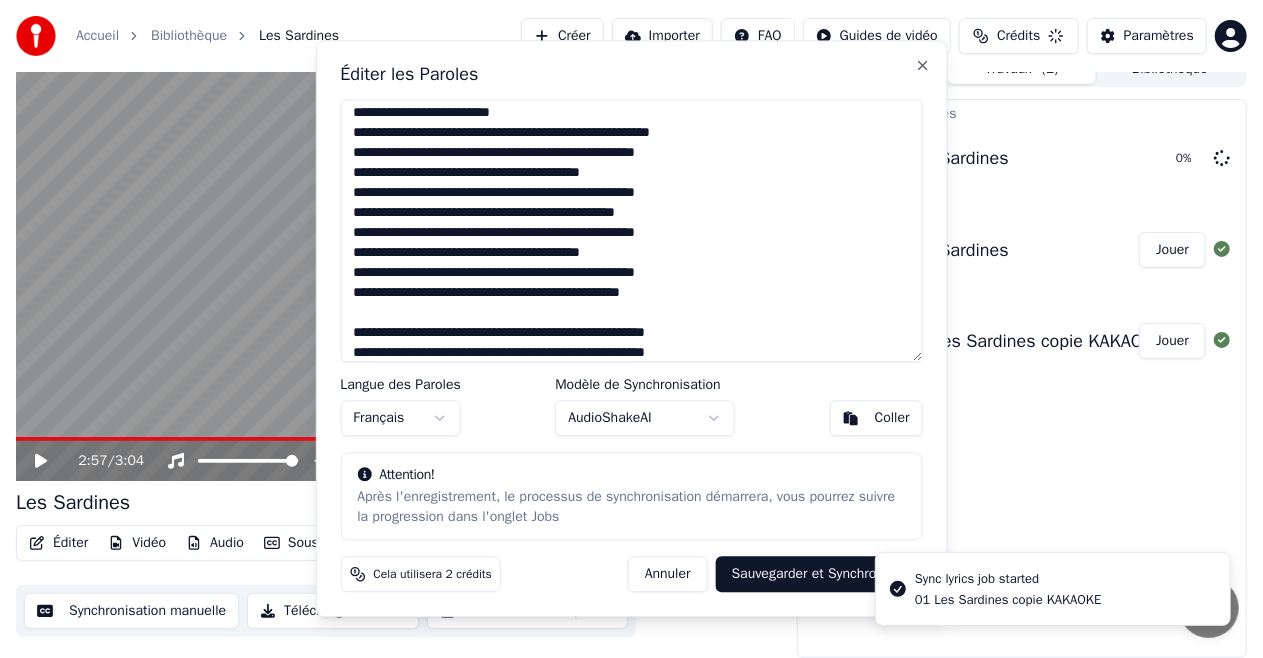 scroll, scrollTop: 31, scrollLeft: 0, axis: vertical 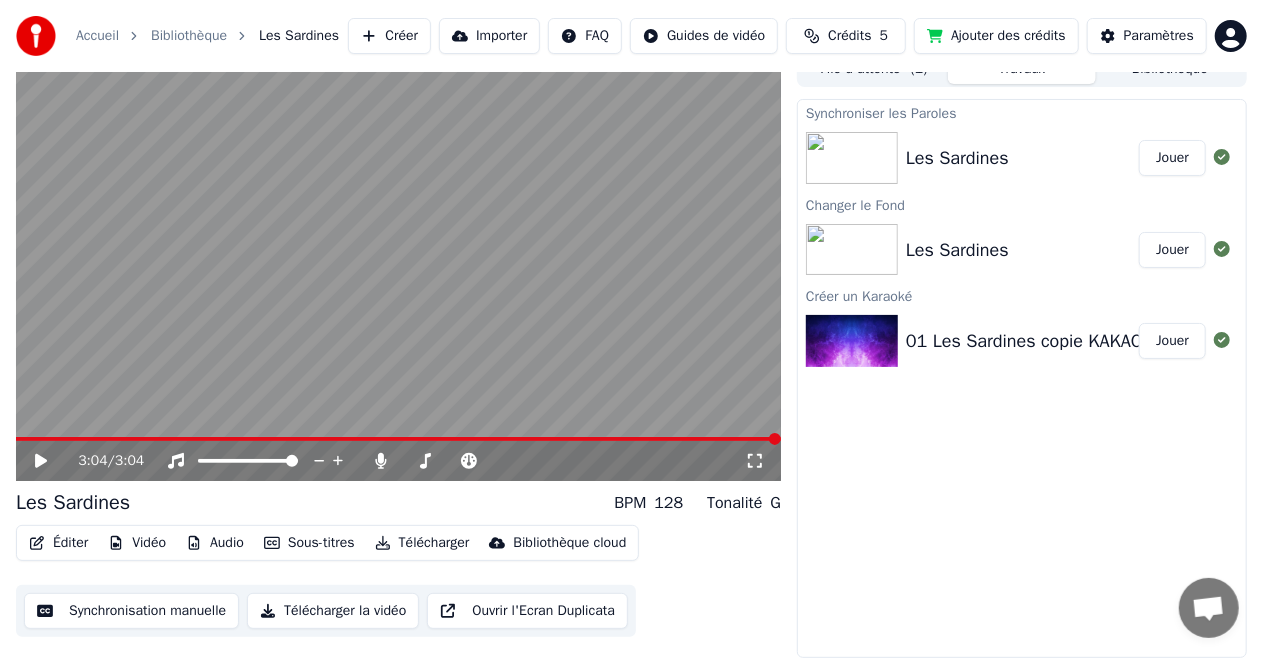 click on "Jouer" at bounding box center [1172, 158] 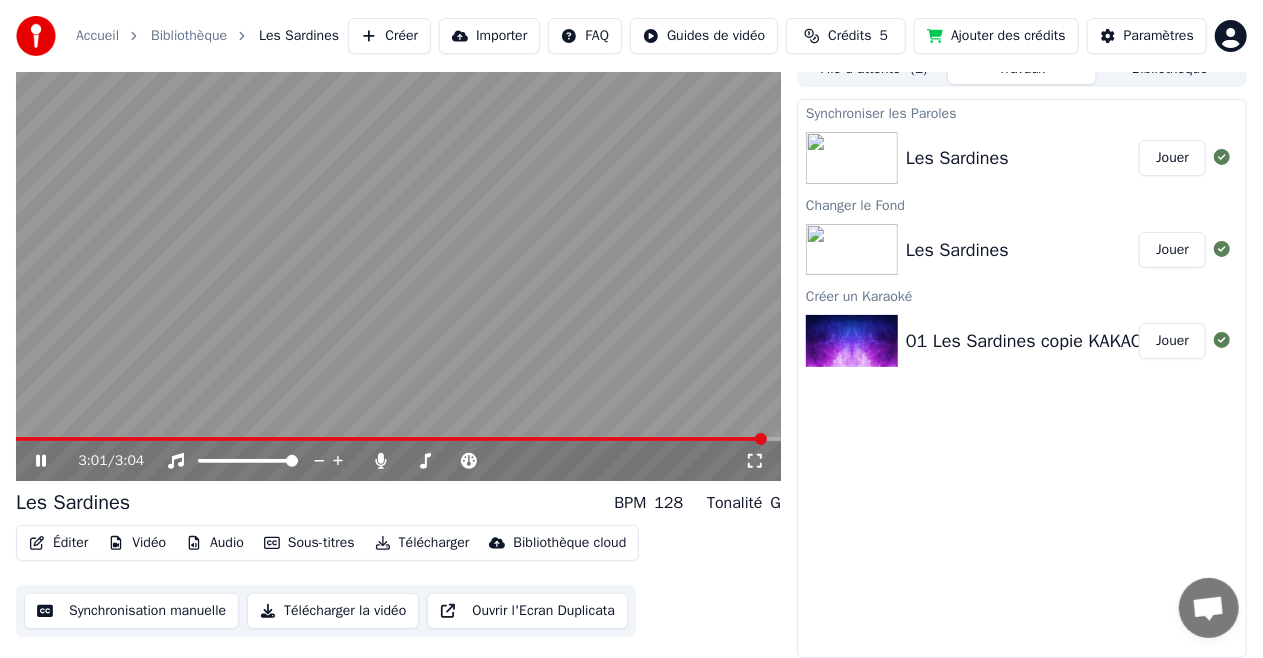 click at bounding box center (398, 266) 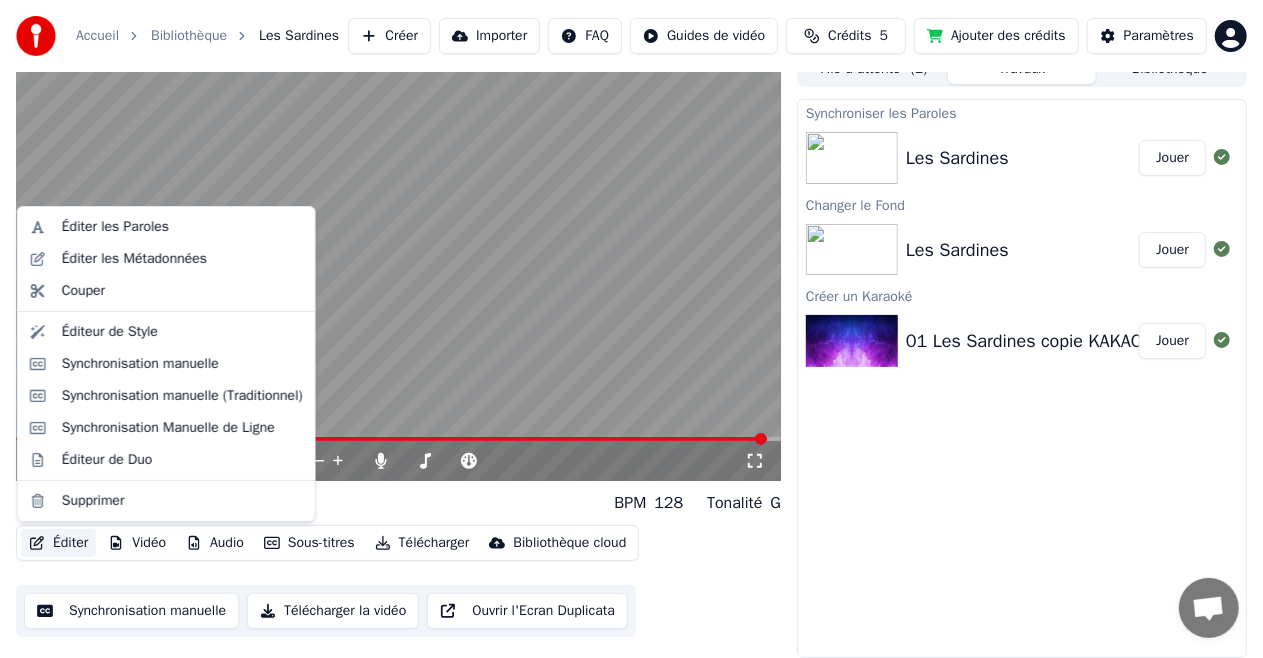 click on "Éditer" at bounding box center [58, 543] 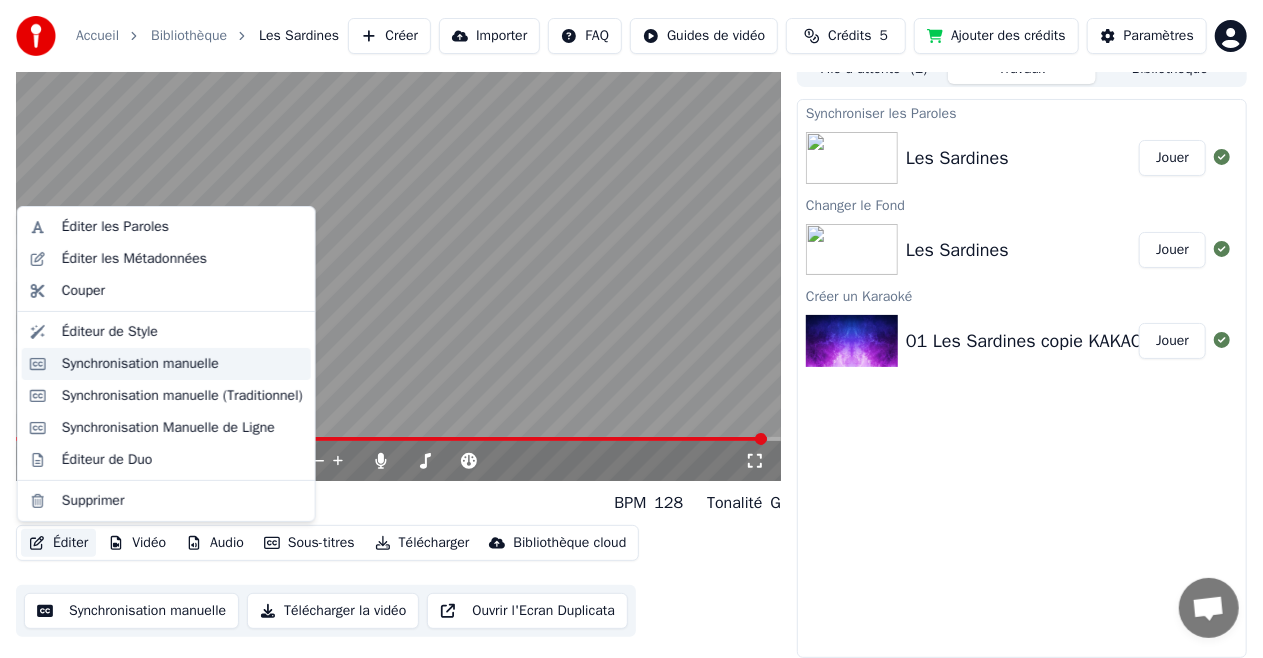 click on "Synchronisation manuelle" at bounding box center (140, 364) 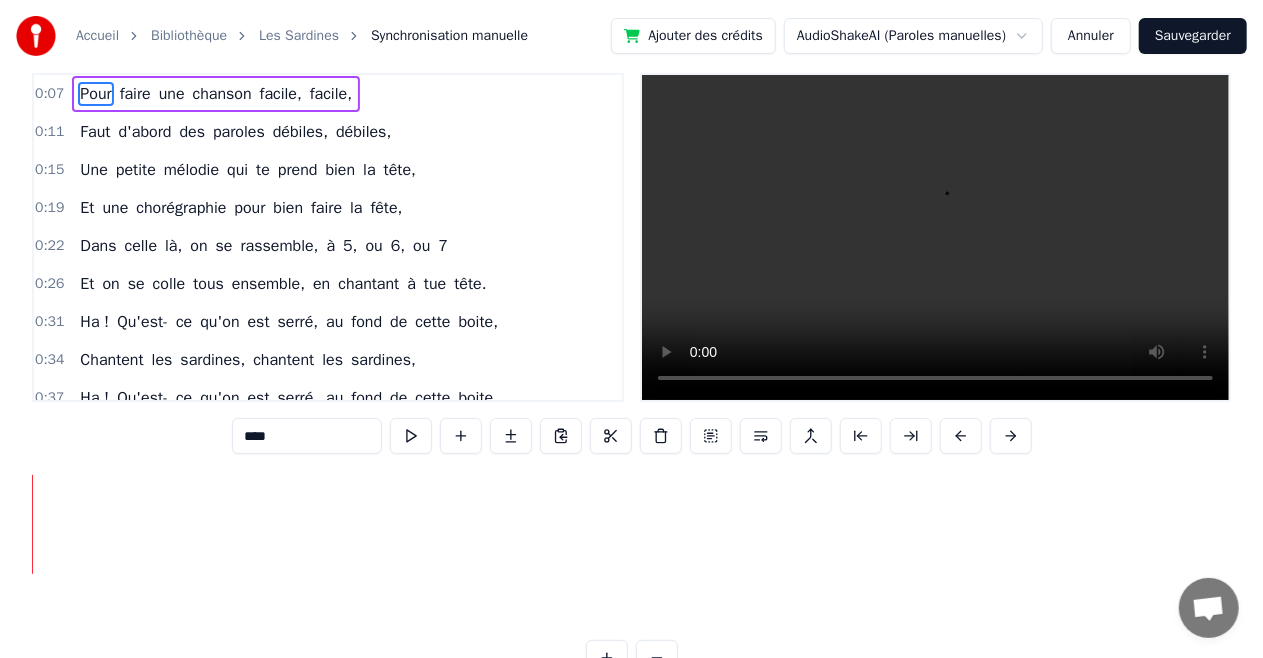 scroll, scrollTop: 0, scrollLeft: 0, axis: both 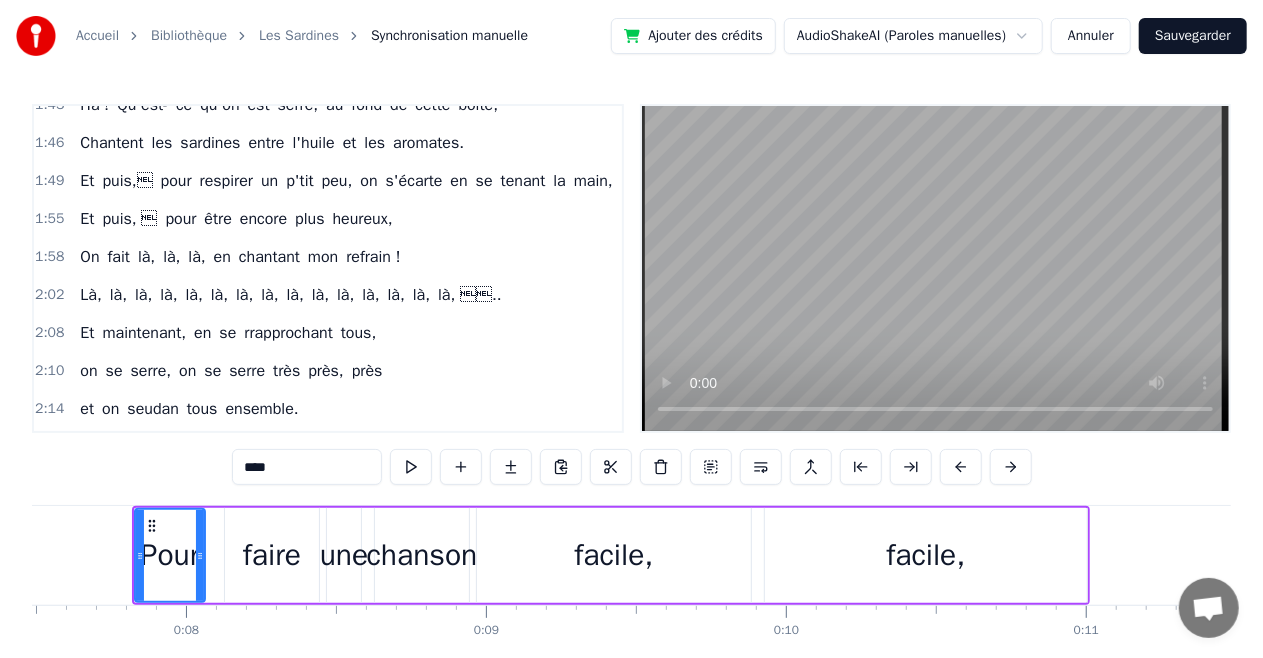 click on "Là," at bounding box center [90, 295] 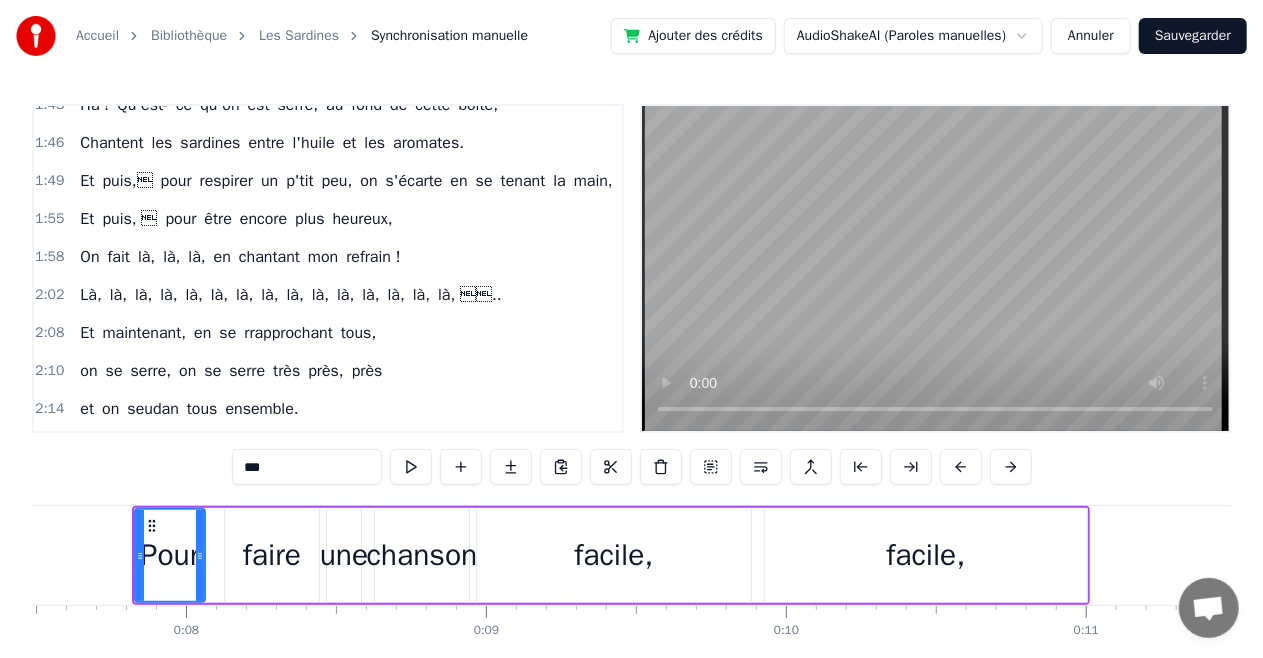 scroll, scrollTop: 1022, scrollLeft: 0, axis: vertical 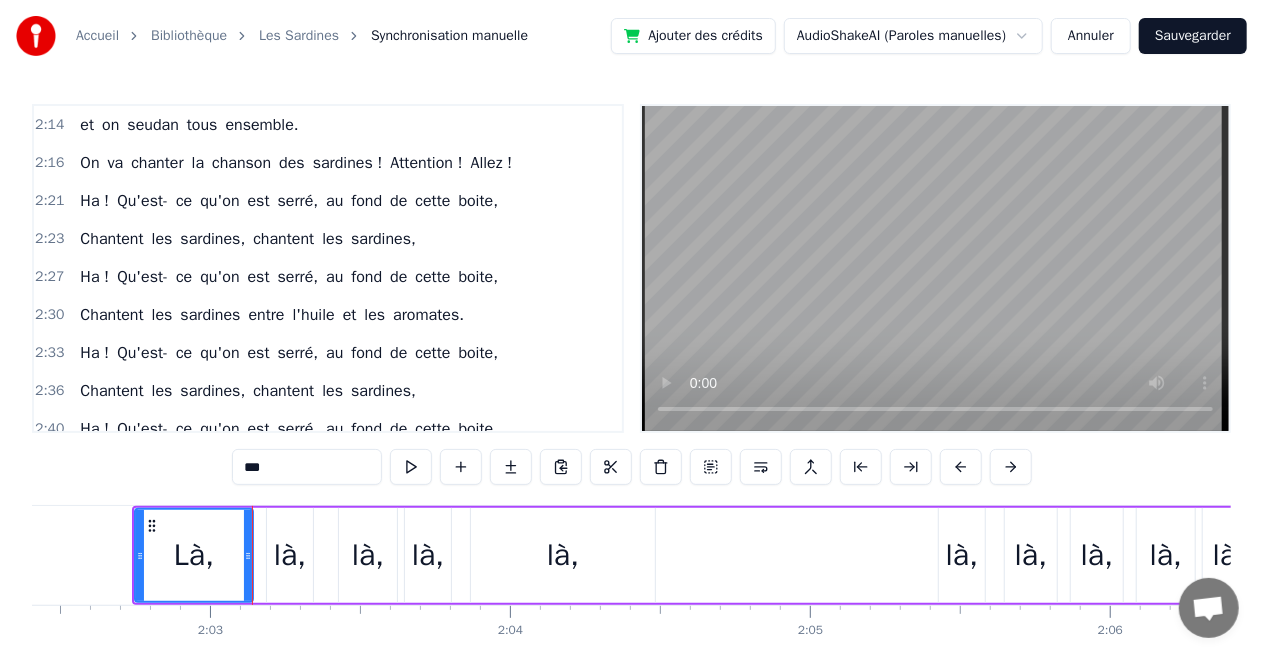 click on "Là," at bounding box center (194, 555) 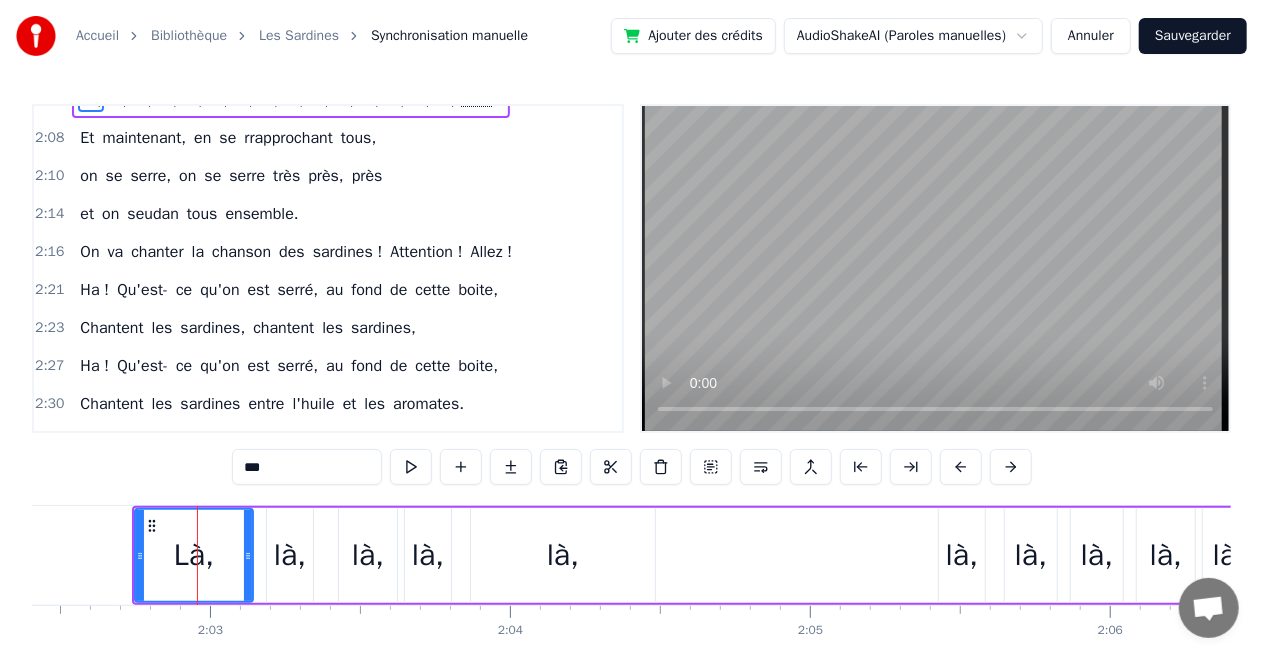 scroll, scrollTop: 1135, scrollLeft: 0, axis: vertical 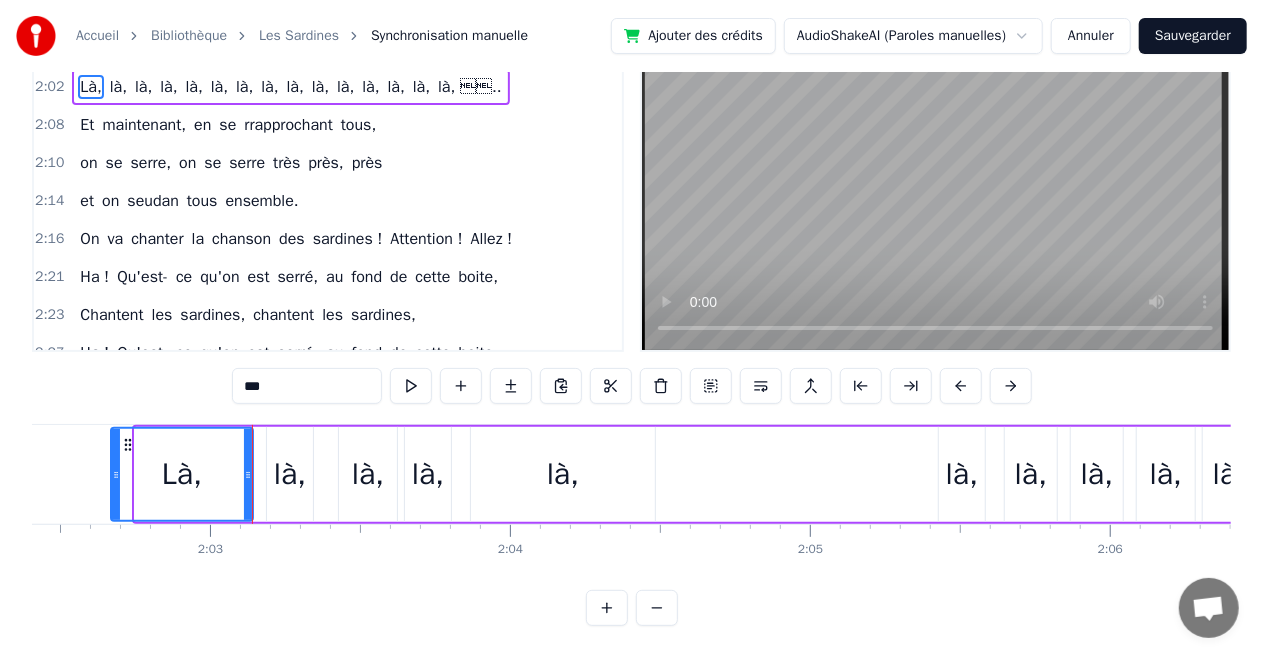 drag, startPoint x: 137, startPoint y: 465, endPoint x: 113, endPoint y: 463, distance: 24.083189 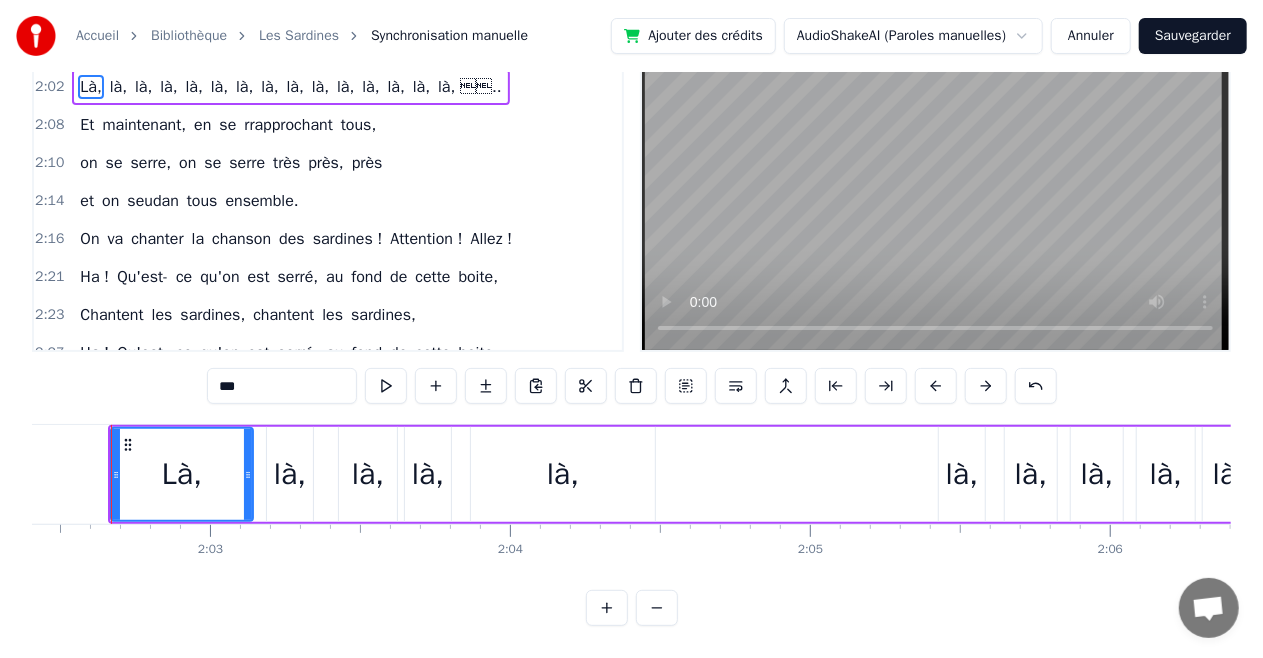 scroll, scrollTop: 13, scrollLeft: 0, axis: vertical 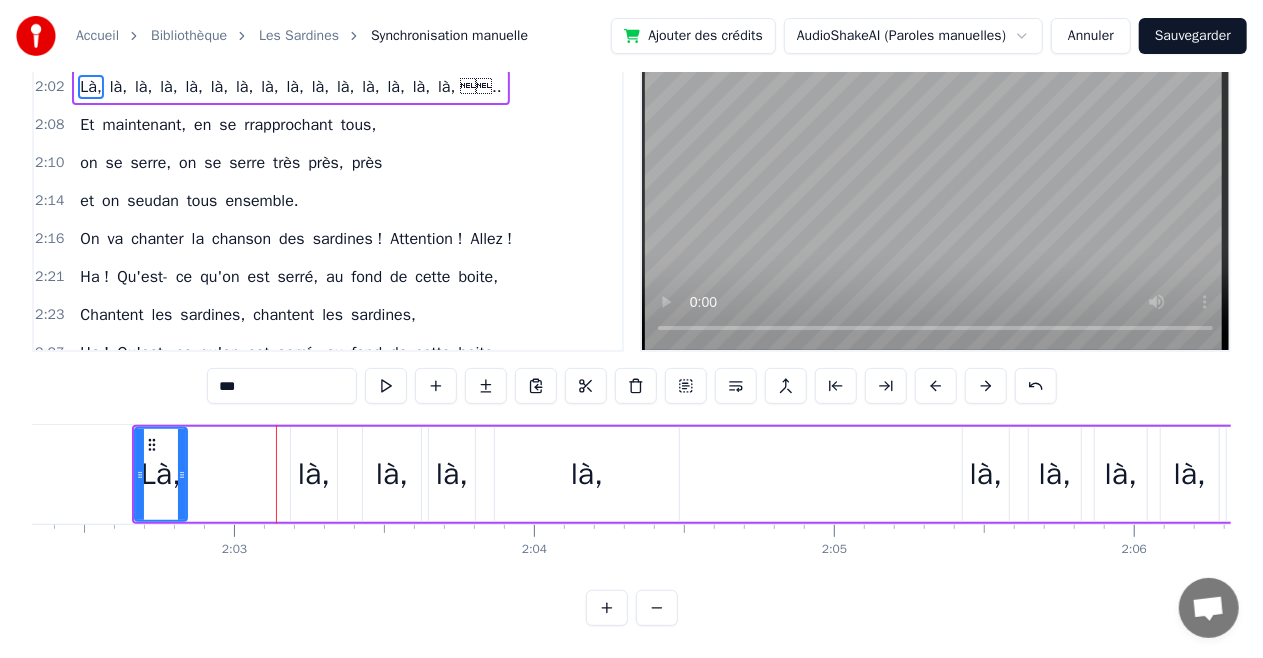 drag, startPoint x: 274, startPoint y: 466, endPoint x: 184, endPoint y: 461, distance: 90.13878 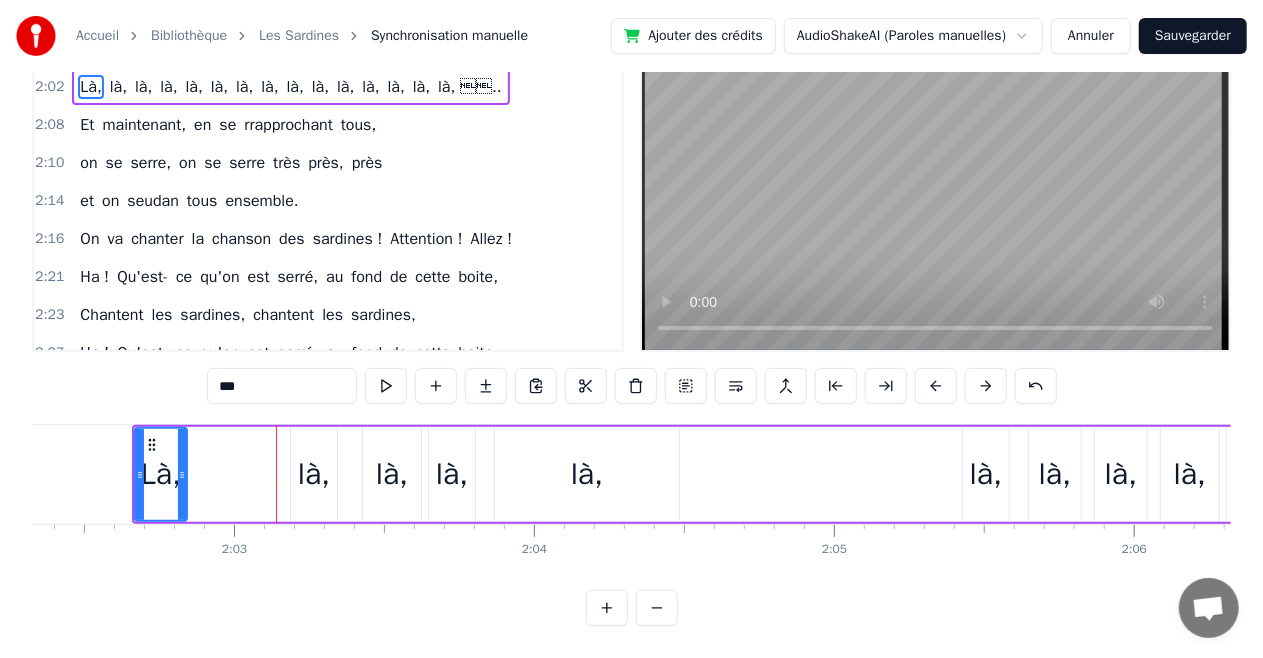 click at bounding box center [182, 474] 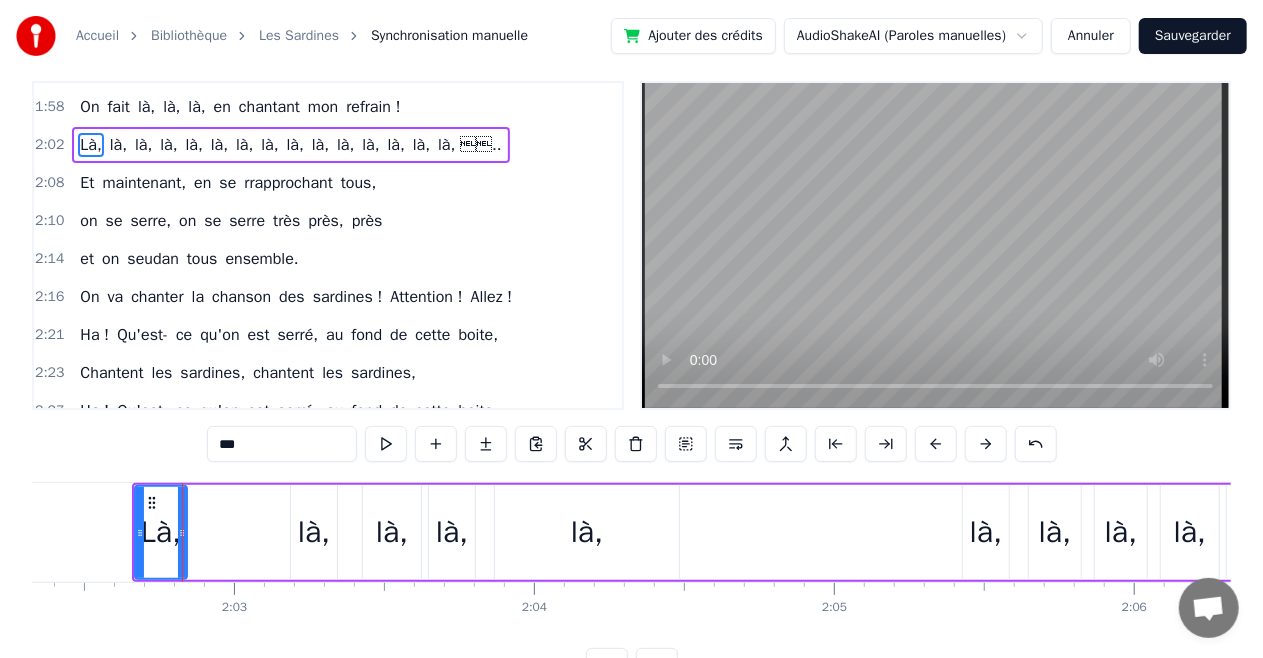 scroll, scrollTop: 0, scrollLeft: 0, axis: both 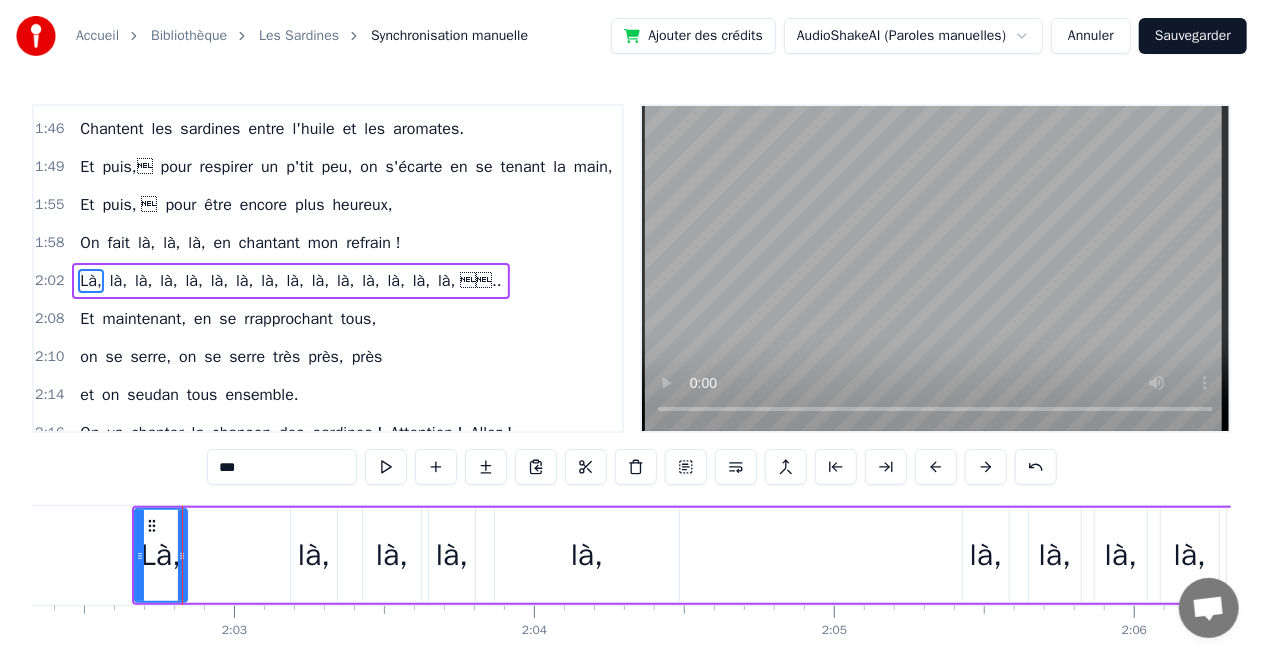 click on "là, .." at bounding box center [470, 281] 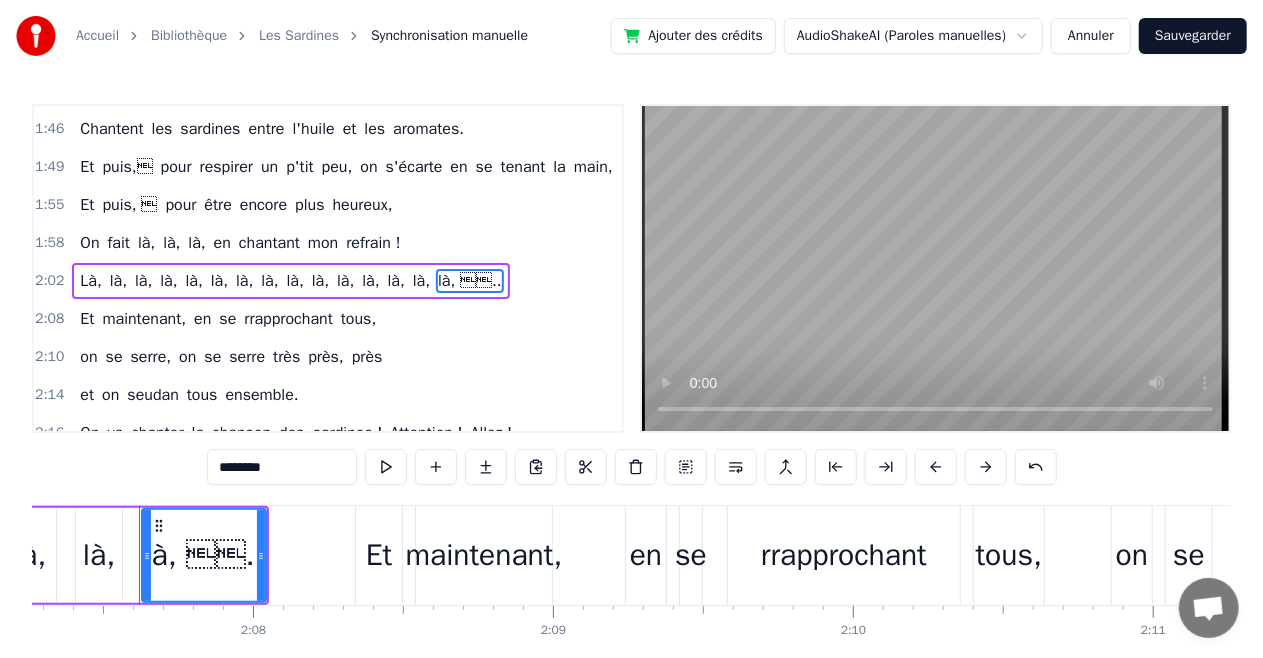 scroll, scrollTop: 0, scrollLeft: 38186, axis: horizontal 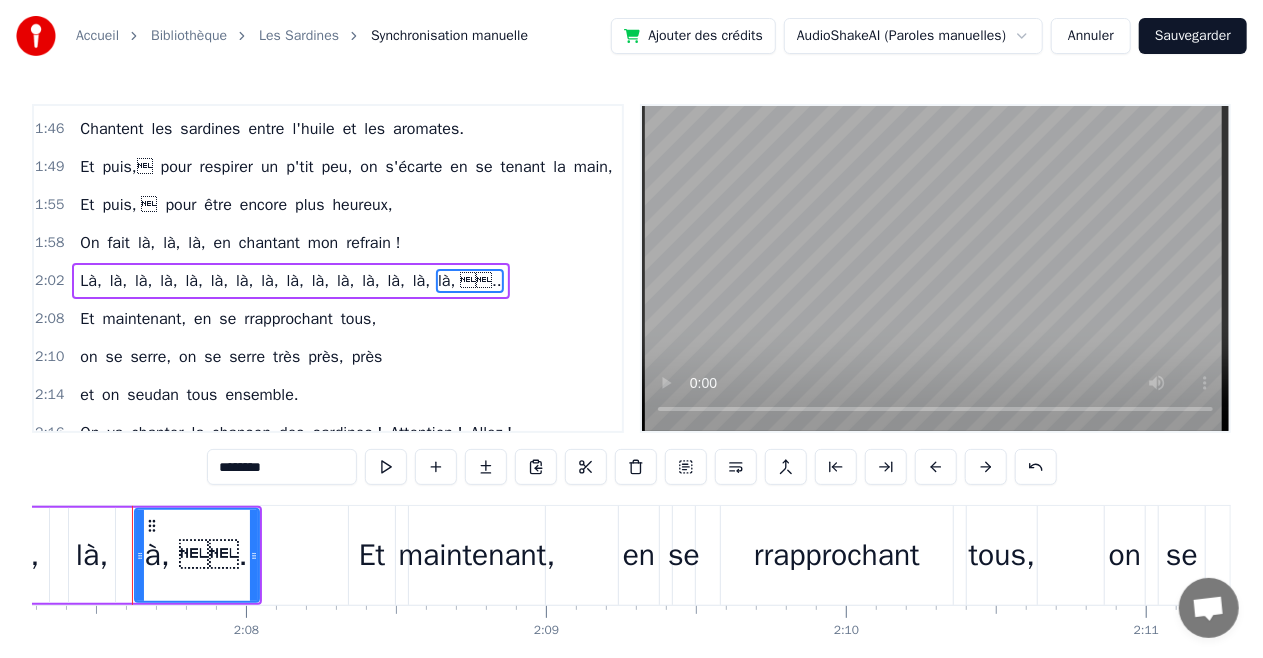 click at bounding box center (935, 268) 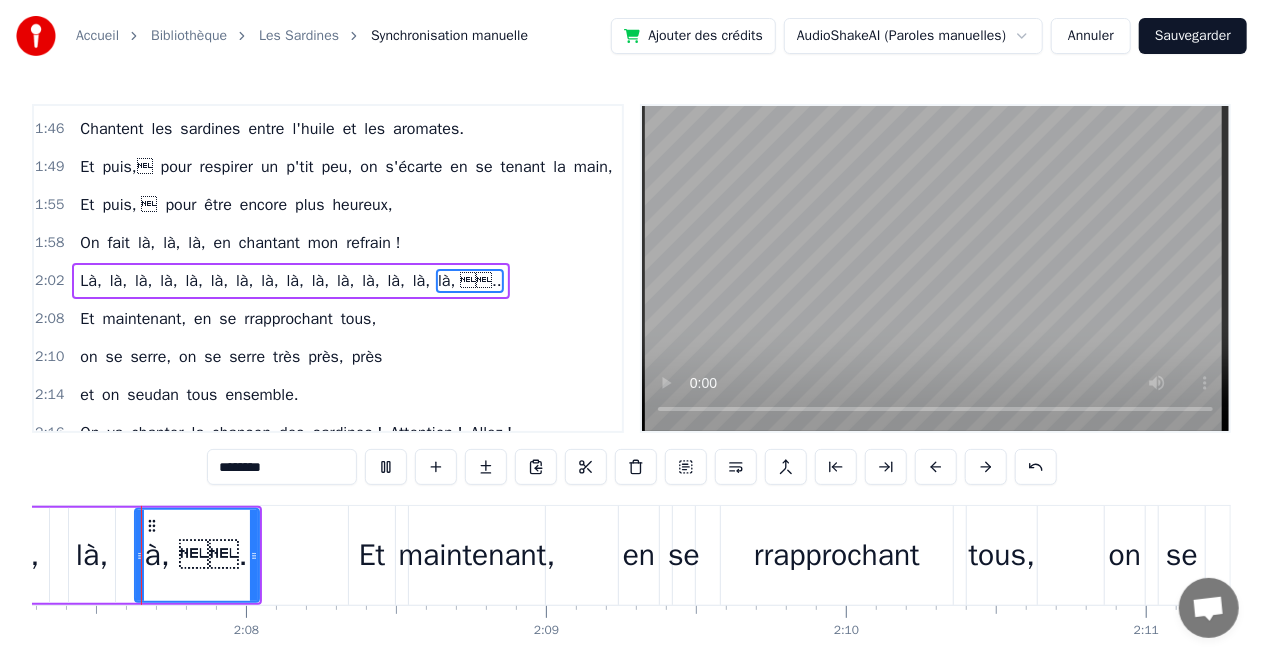 click at bounding box center [935, 268] 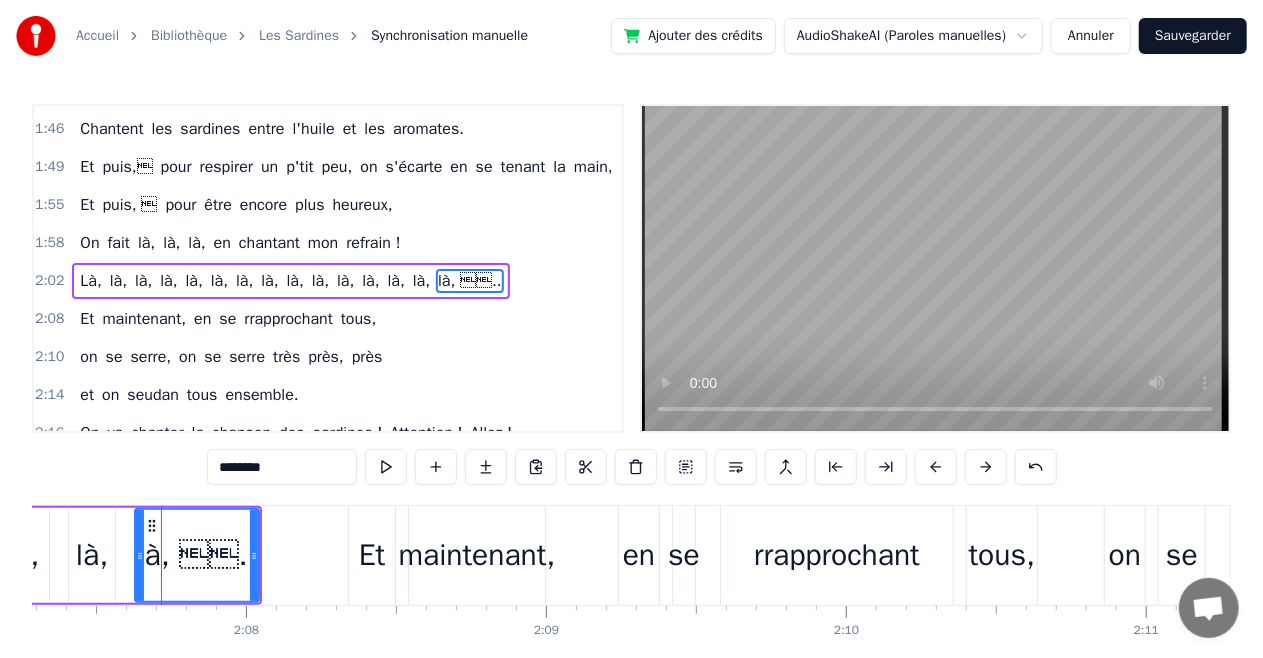 drag, startPoint x: 276, startPoint y: 474, endPoint x: 240, endPoint y: 476, distance: 36.05551 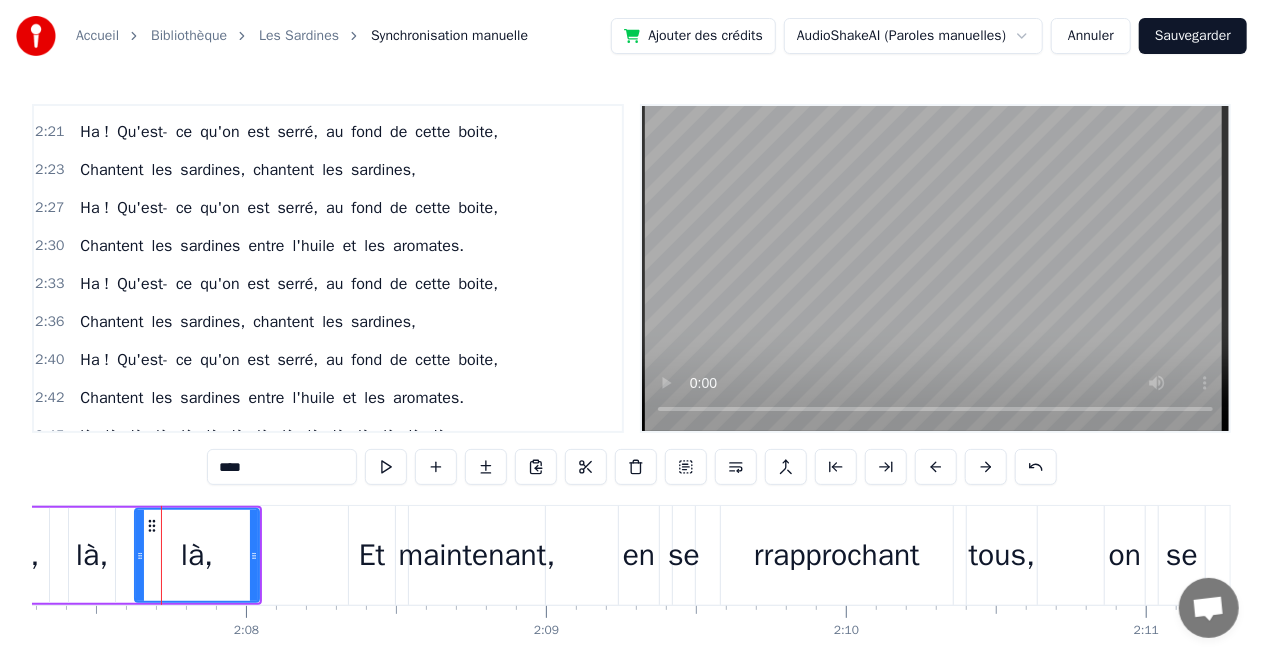 scroll, scrollTop: 1392, scrollLeft: 0, axis: vertical 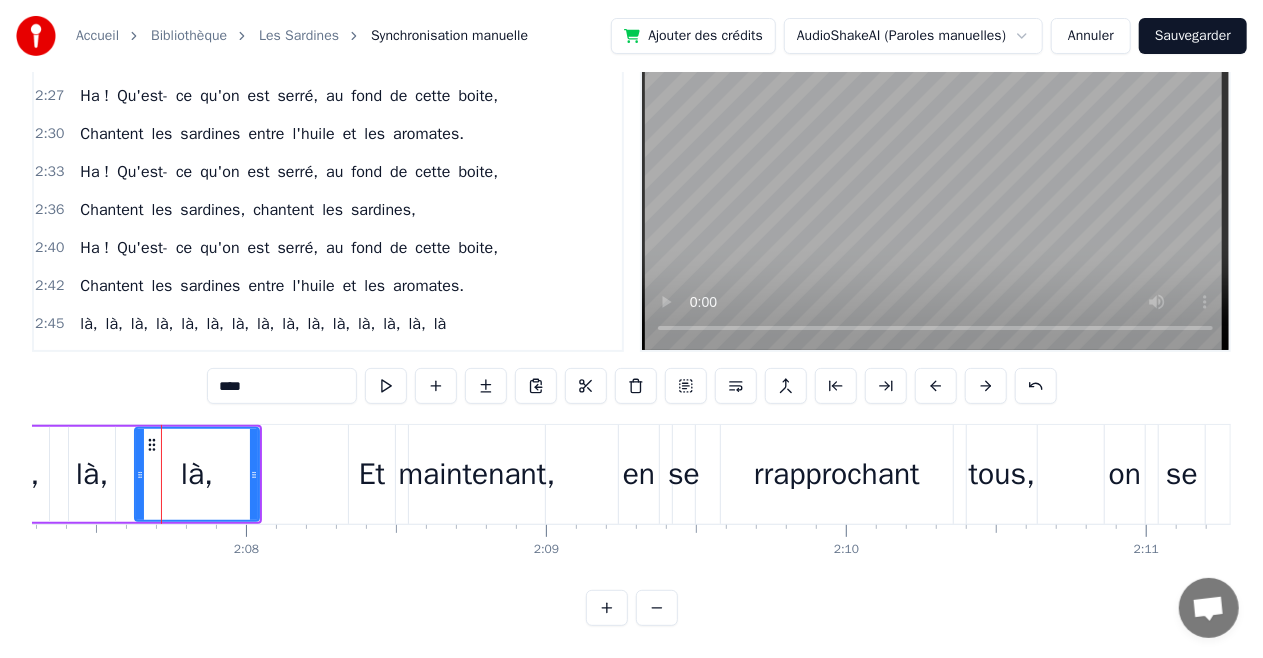 type on "***" 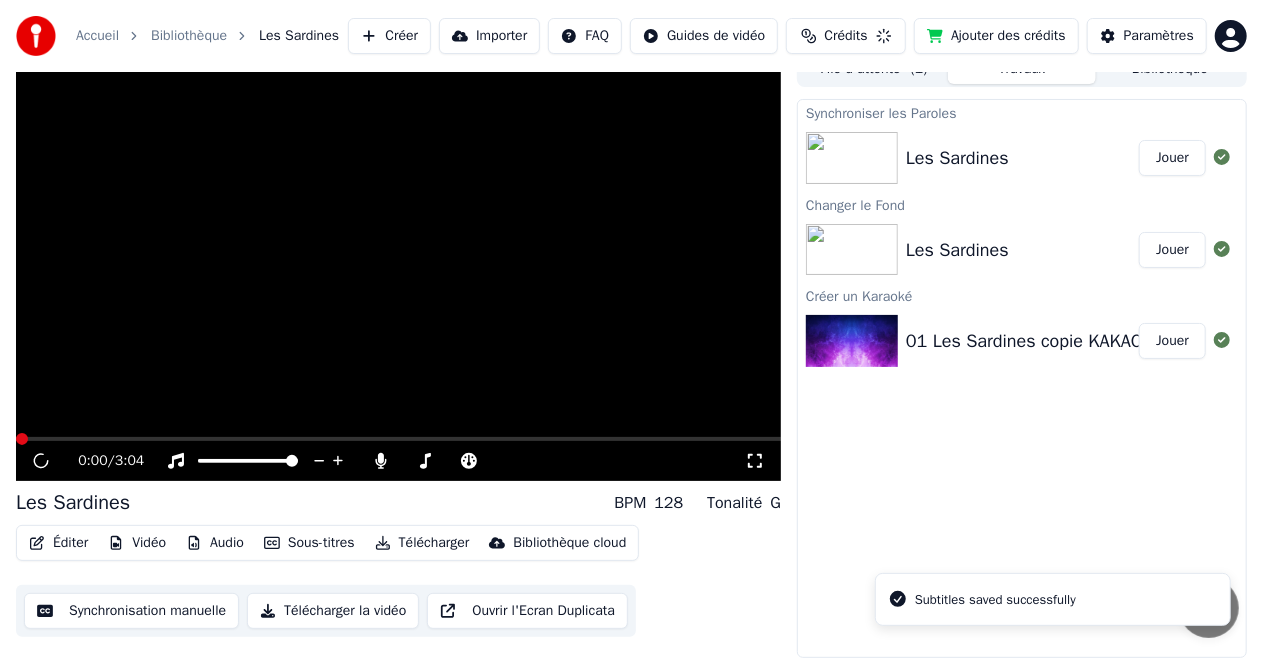 scroll, scrollTop: 31, scrollLeft: 0, axis: vertical 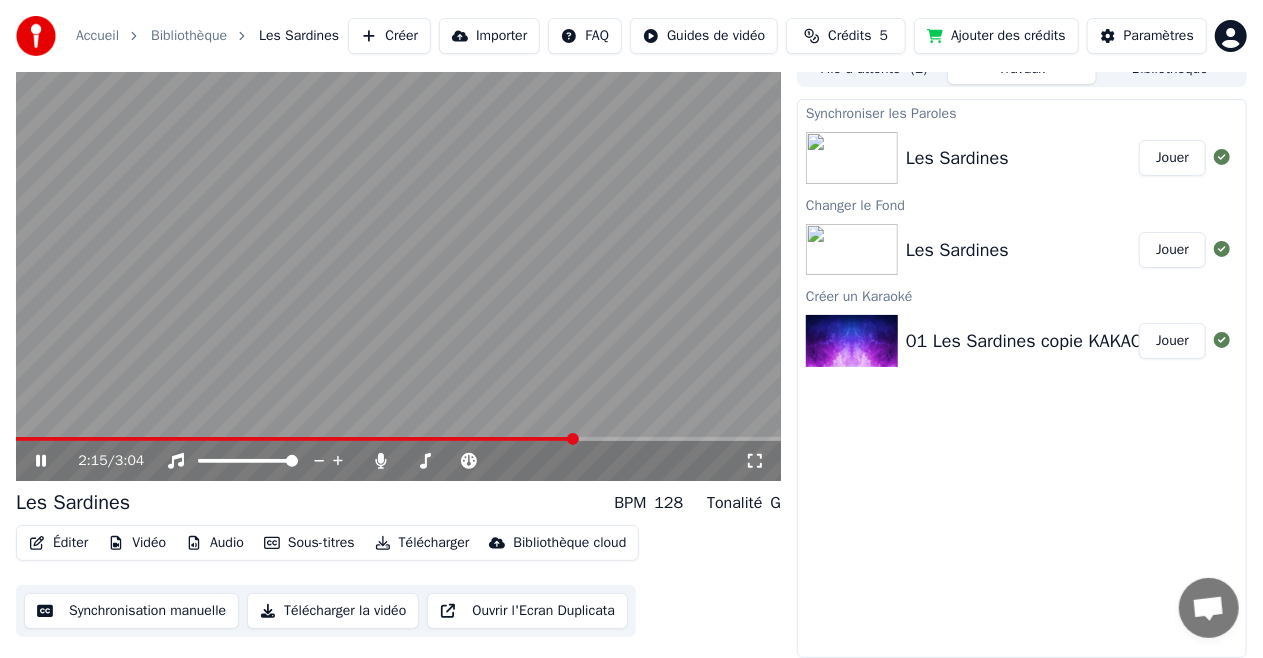 click at bounding box center (398, 439) 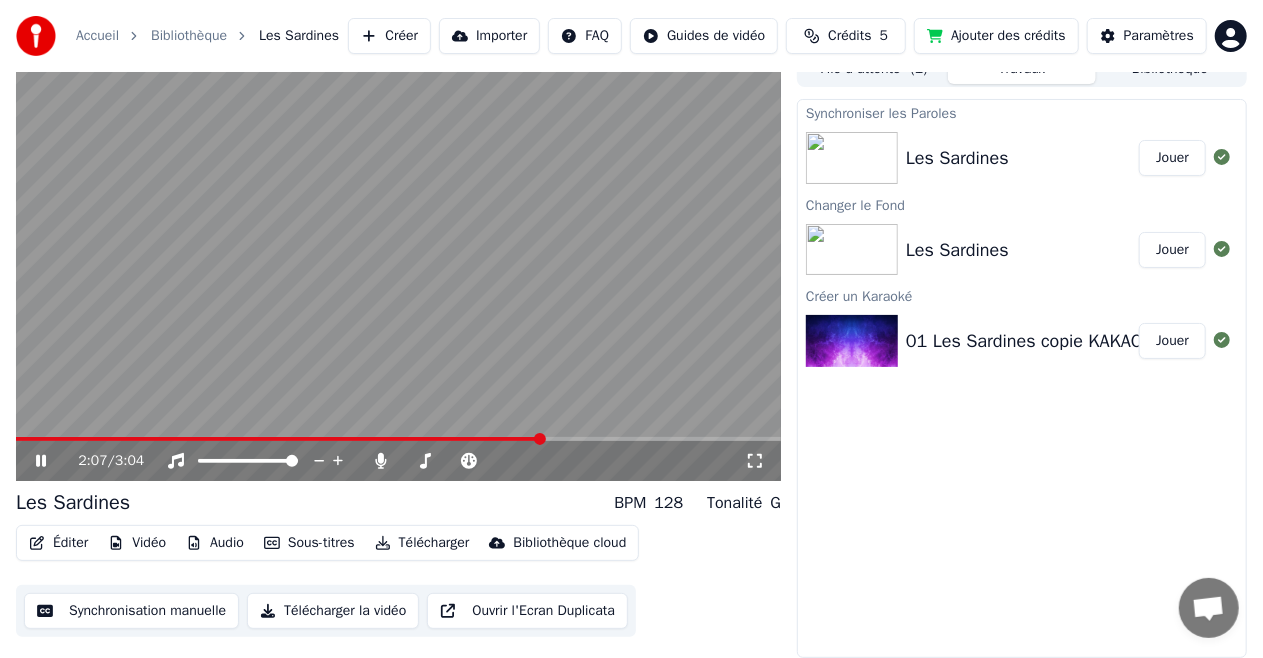 click at bounding box center (279, 439) 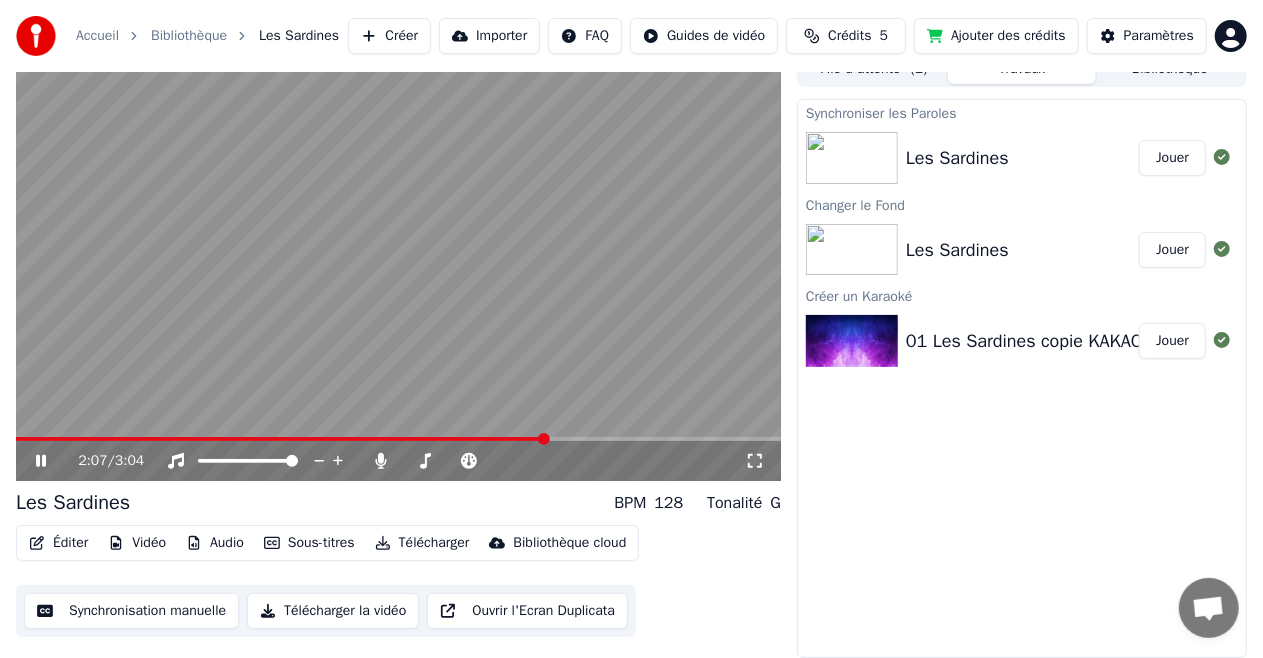 click at bounding box center (398, 439) 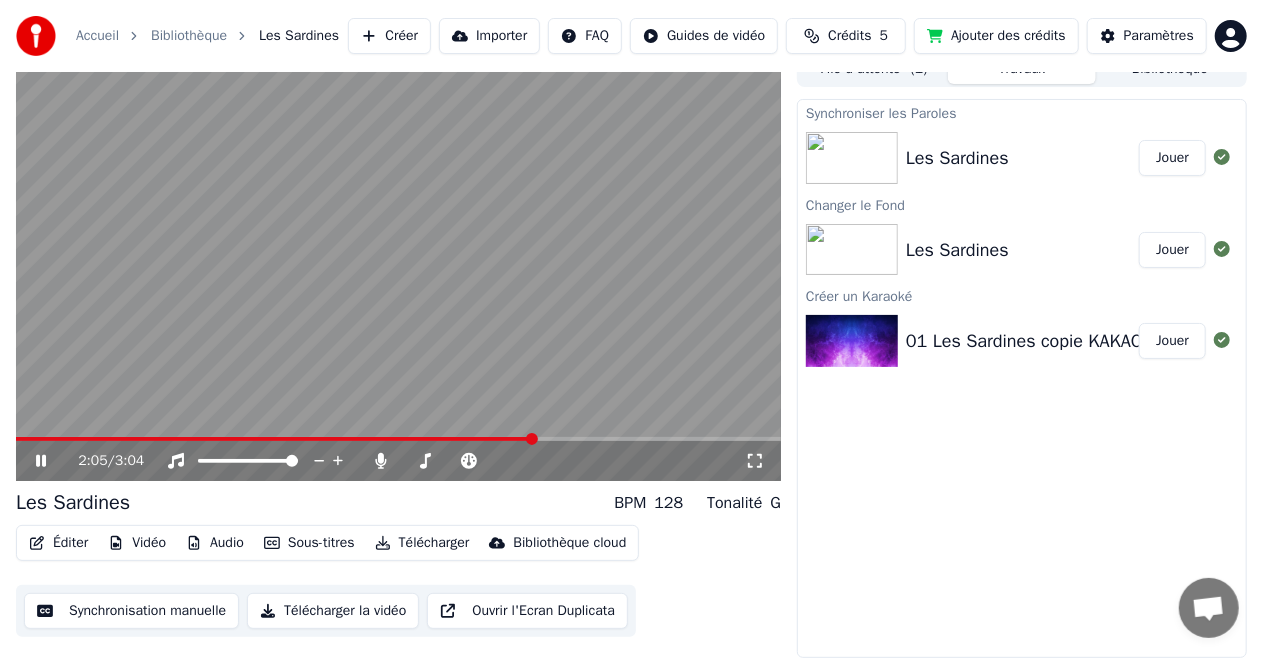 click at bounding box center (275, 439) 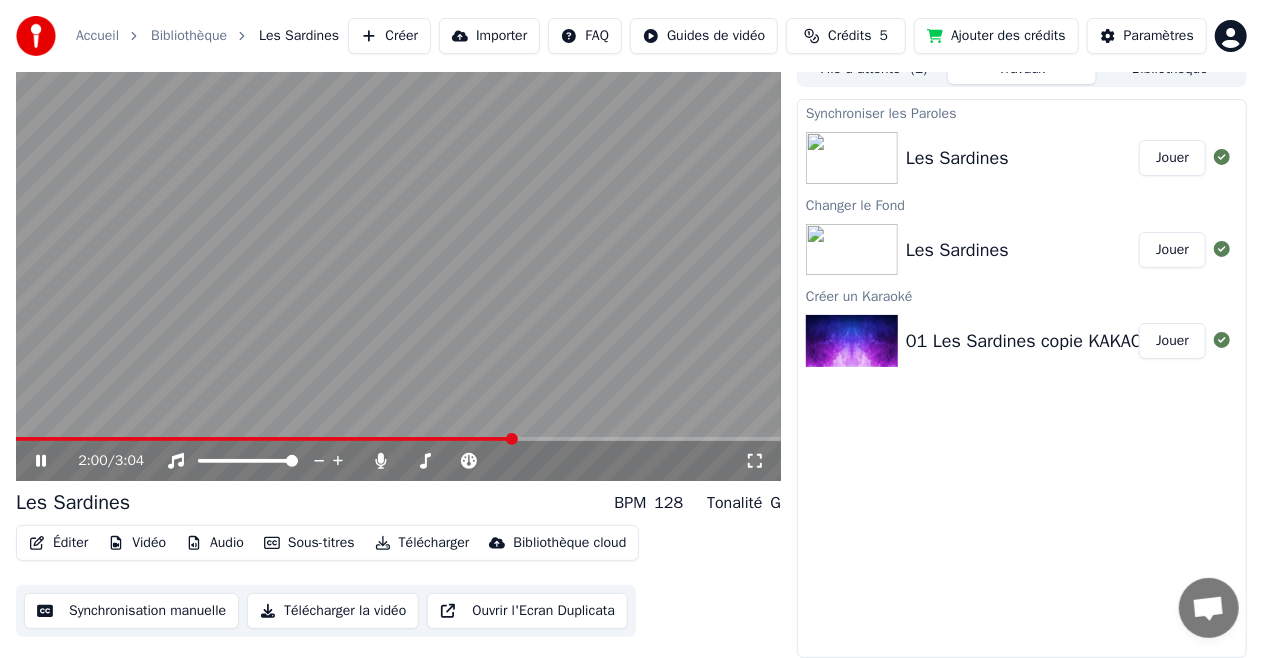 click at bounding box center (264, 439) 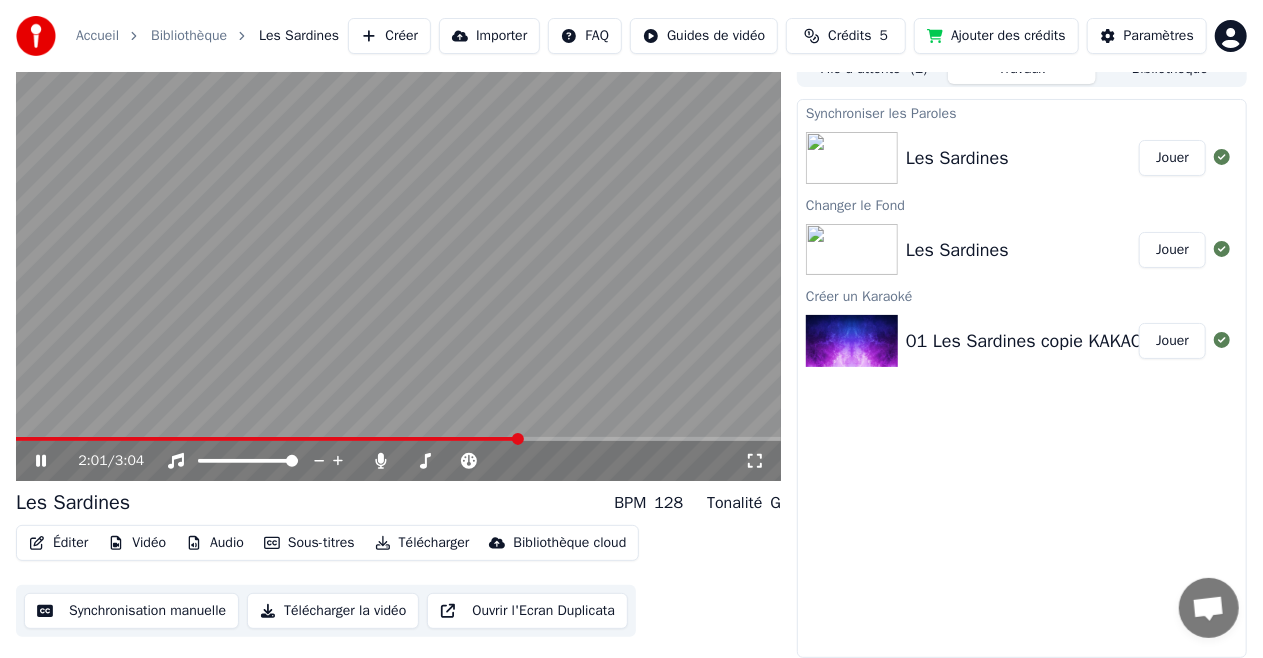 click at bounding box center (398, 266) 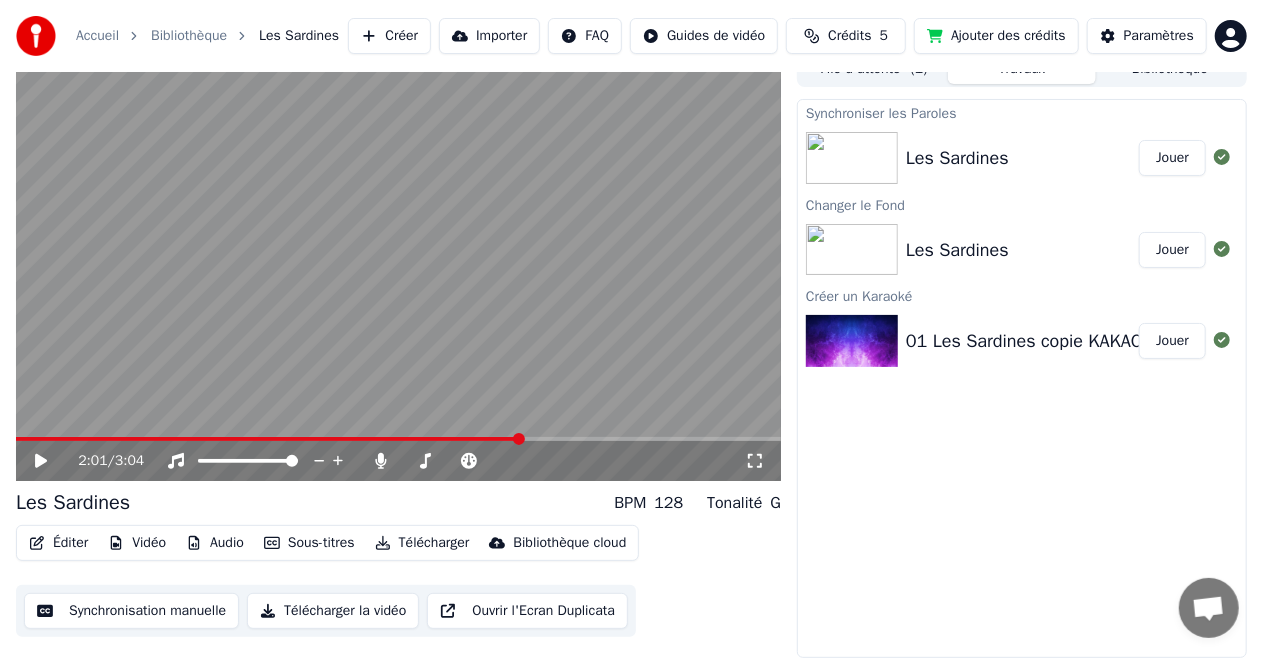 click on "Synchronisation manuelle" at bounding box center [131, 611] 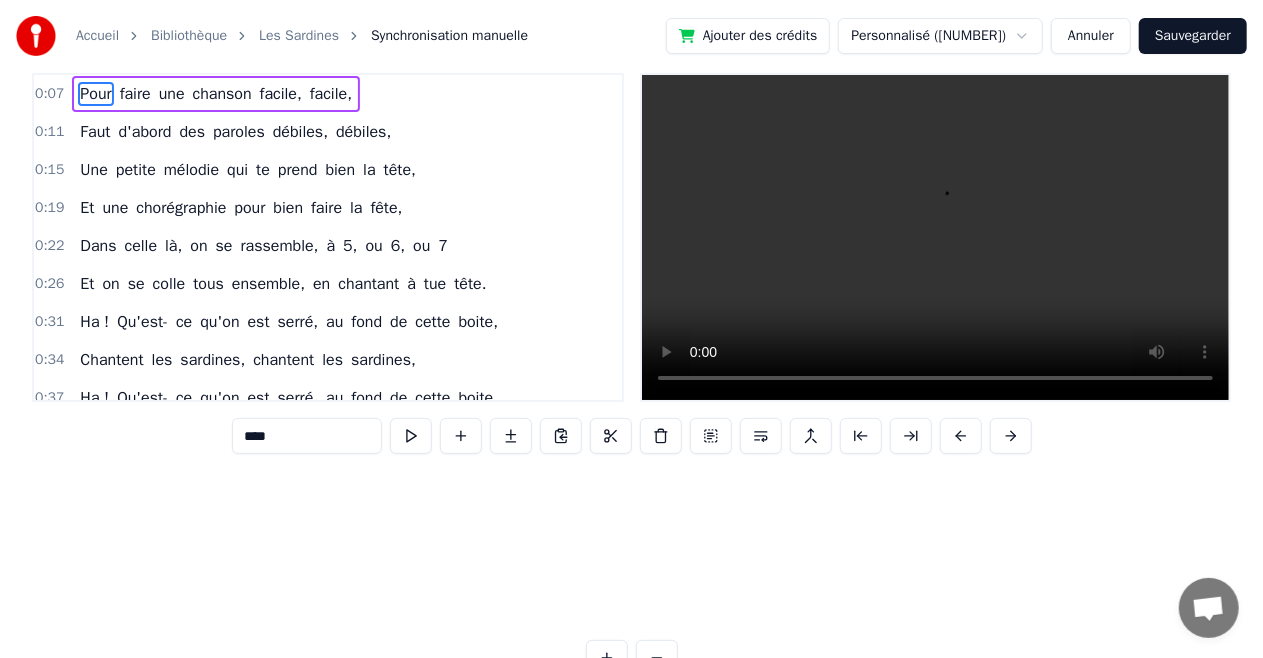 scroll, scrollTop: 0, scrollLeft: 0, axis: both 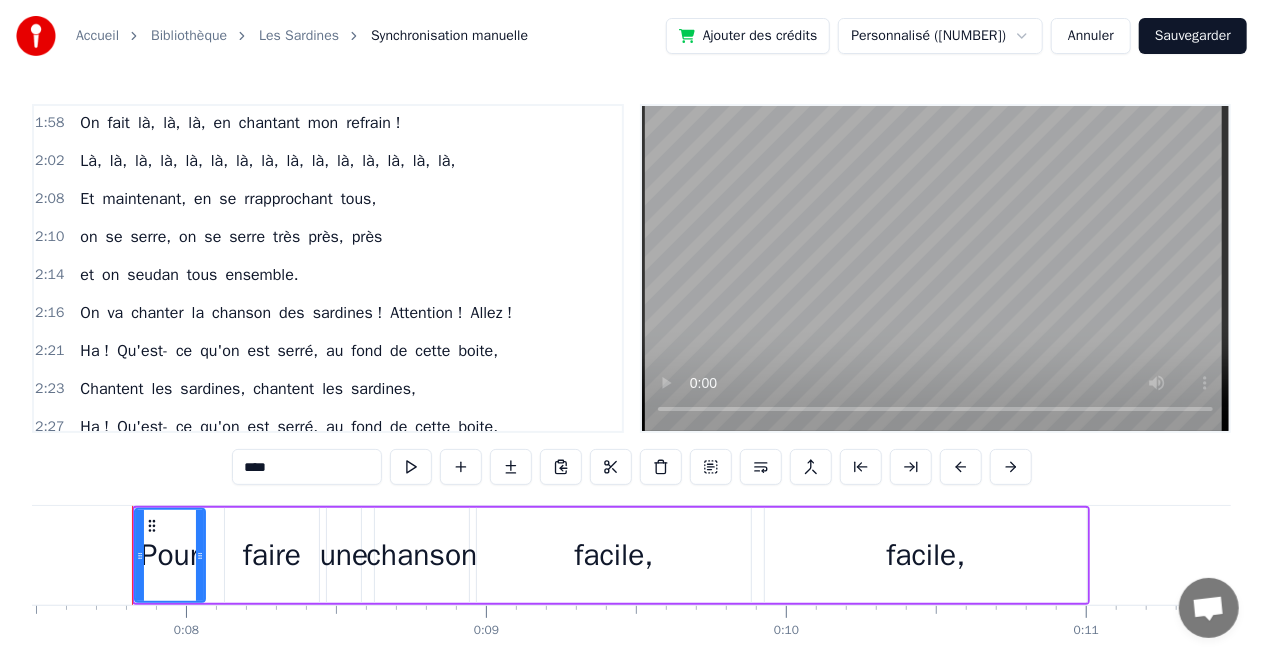 click on "Là," at bounding box center [90, 161] 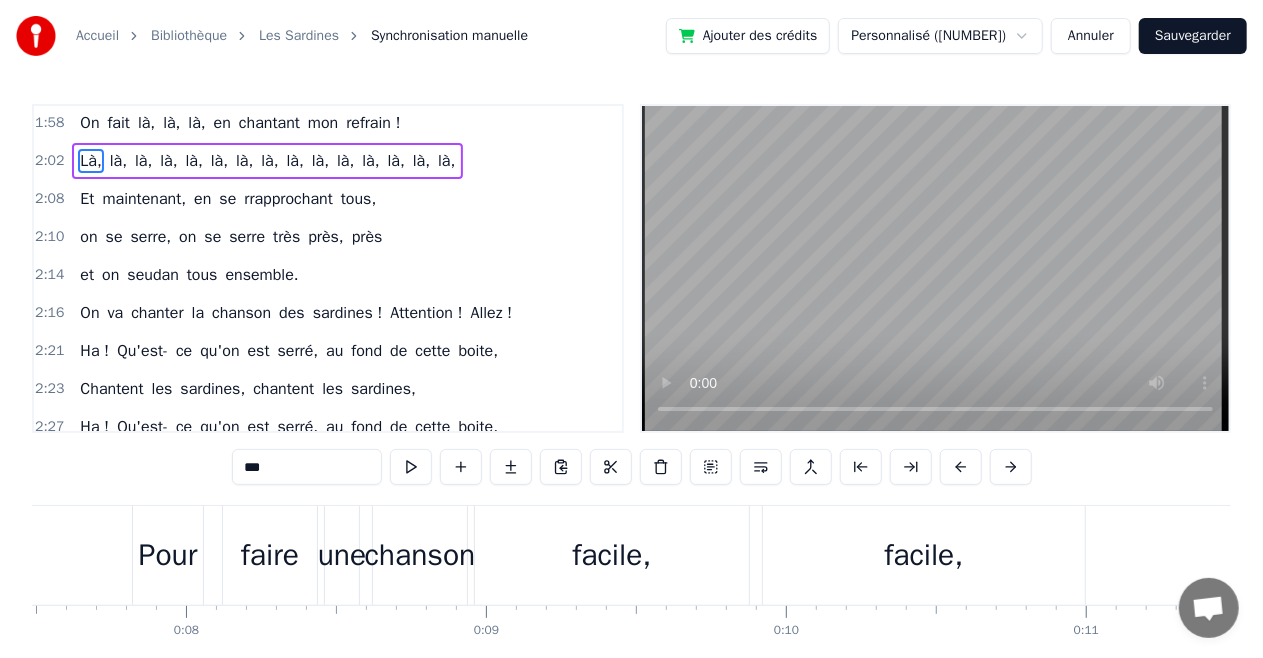 scroll, scrollTop: 1077, scrollLeft: 0, axis: vertical 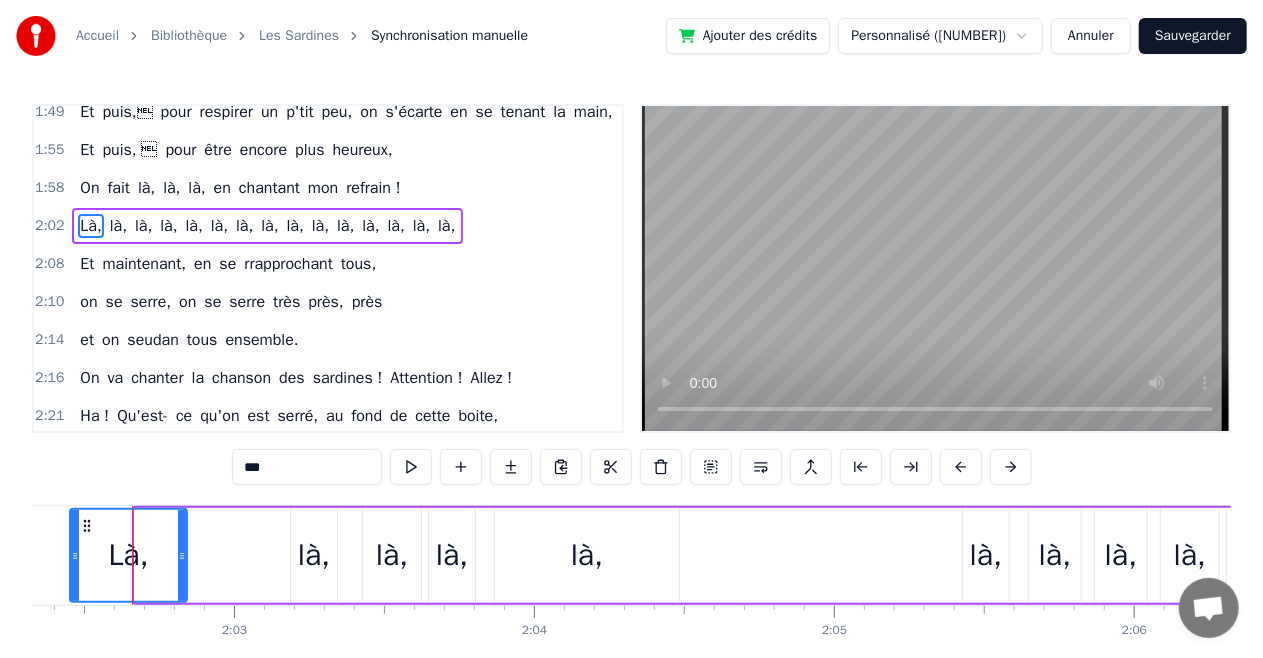 drag, startPoint x: 137, startPoint y: 521, endPoint x: 72, endPoint y: 531, distance: 65.76473 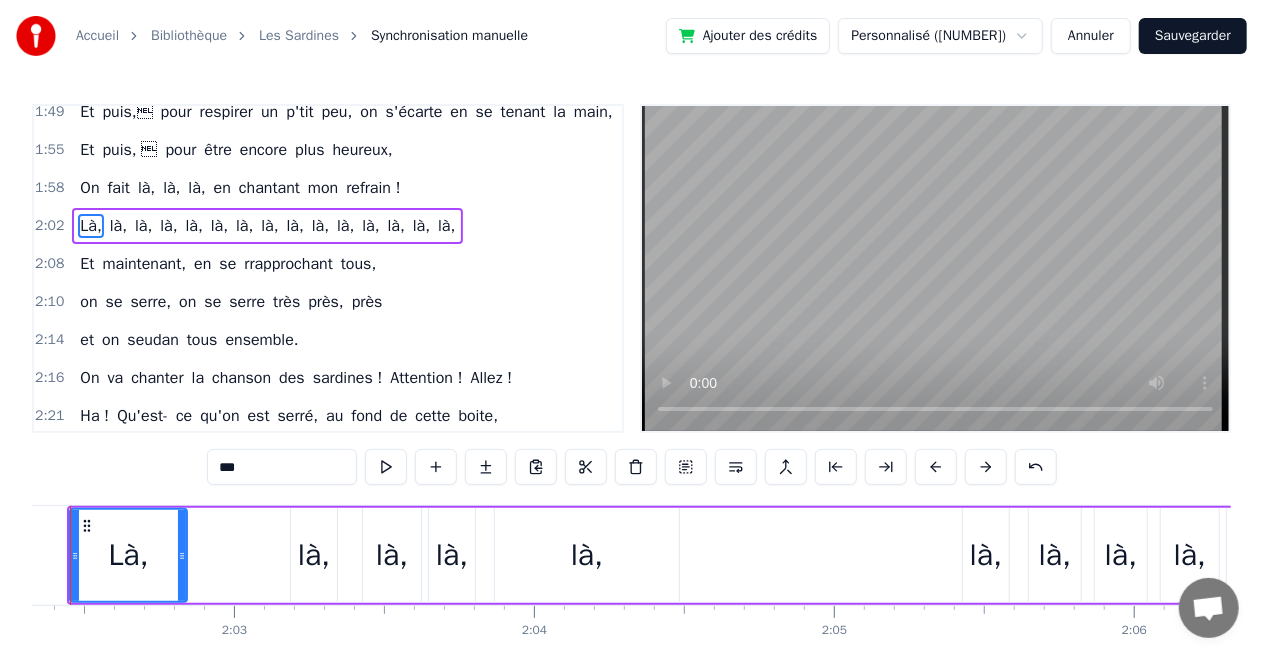 scroll, scrollTop: 1022, scrollLeft: 0, axis: vertical 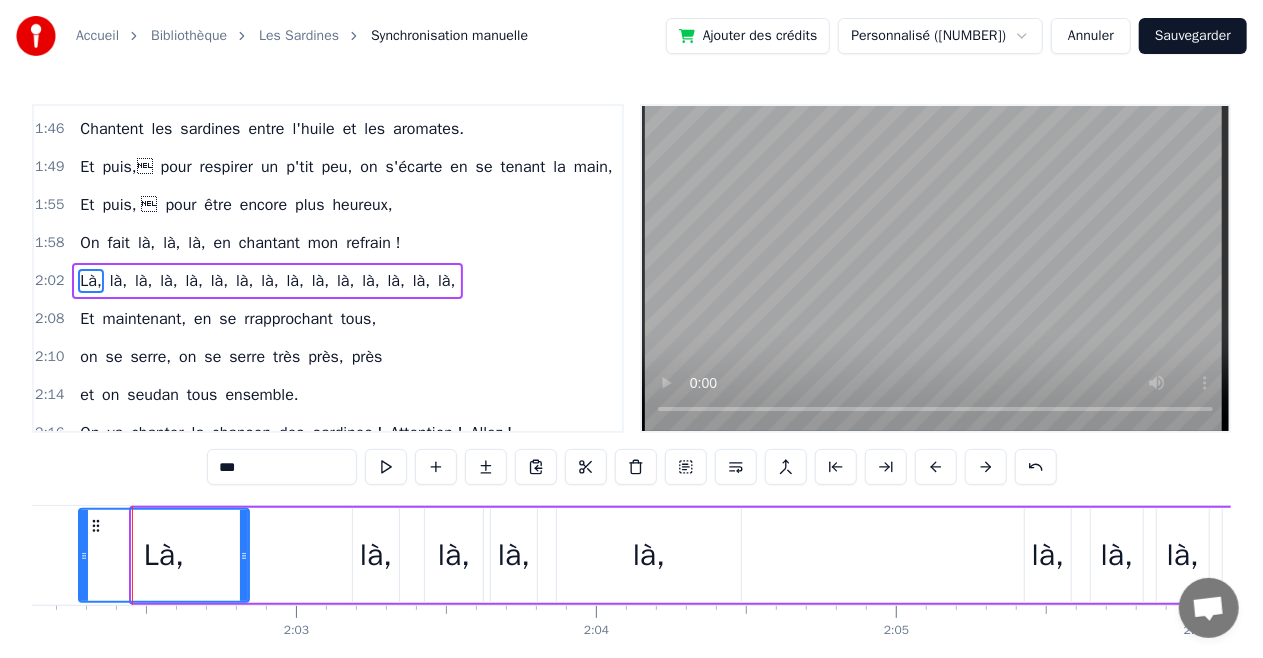 drag, startPoint x: 136, startPoint y: 532, endPoint x: 82, endPoint y: 527, distance: 54.230988 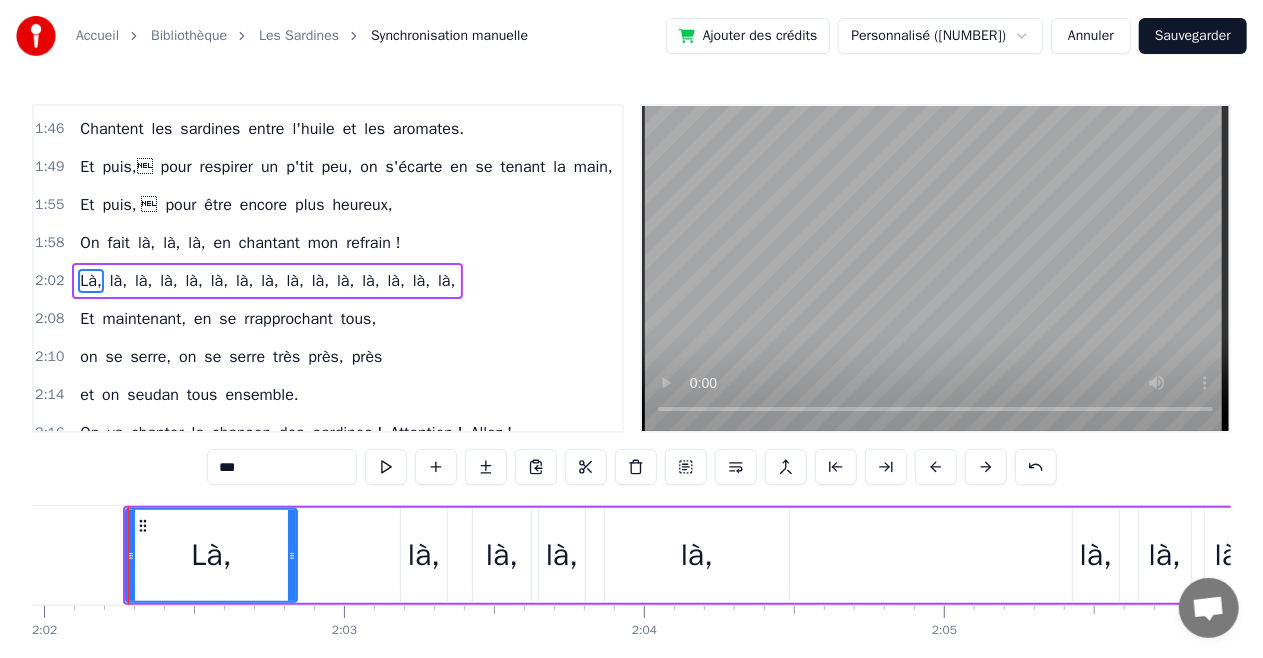 scroll, scrollTop: 0, scrollLeft: 36584, axis: horizontal 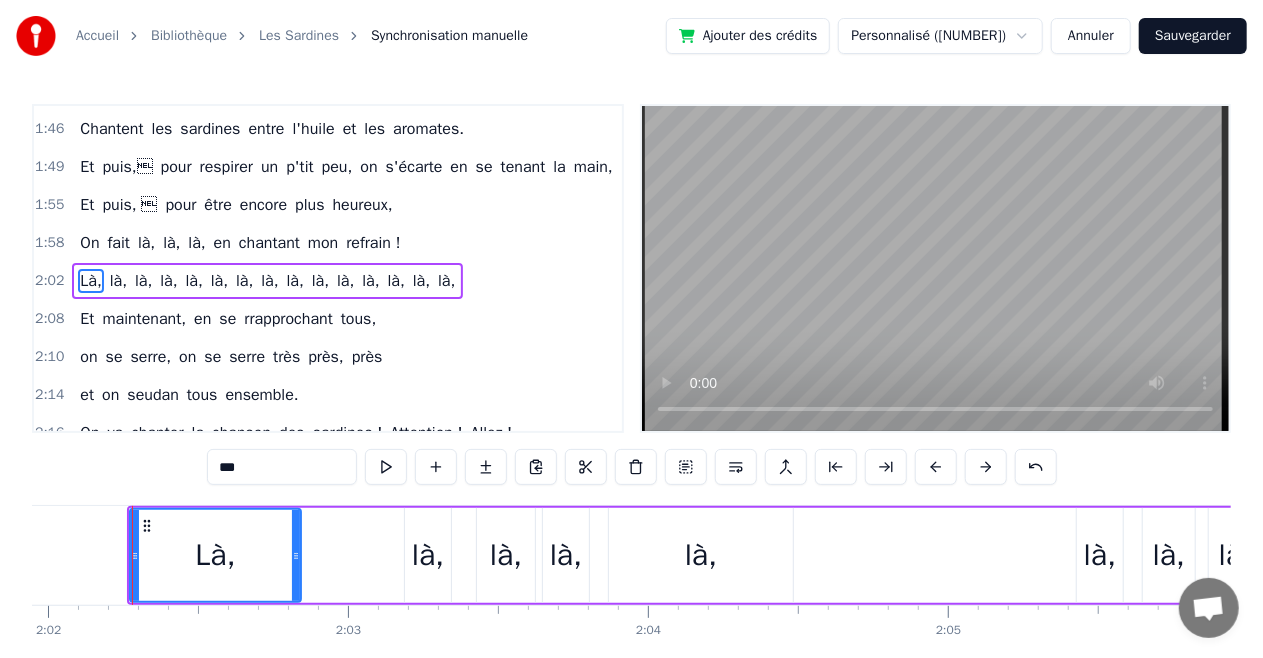 click on "***" at bounding box center (282, 467) 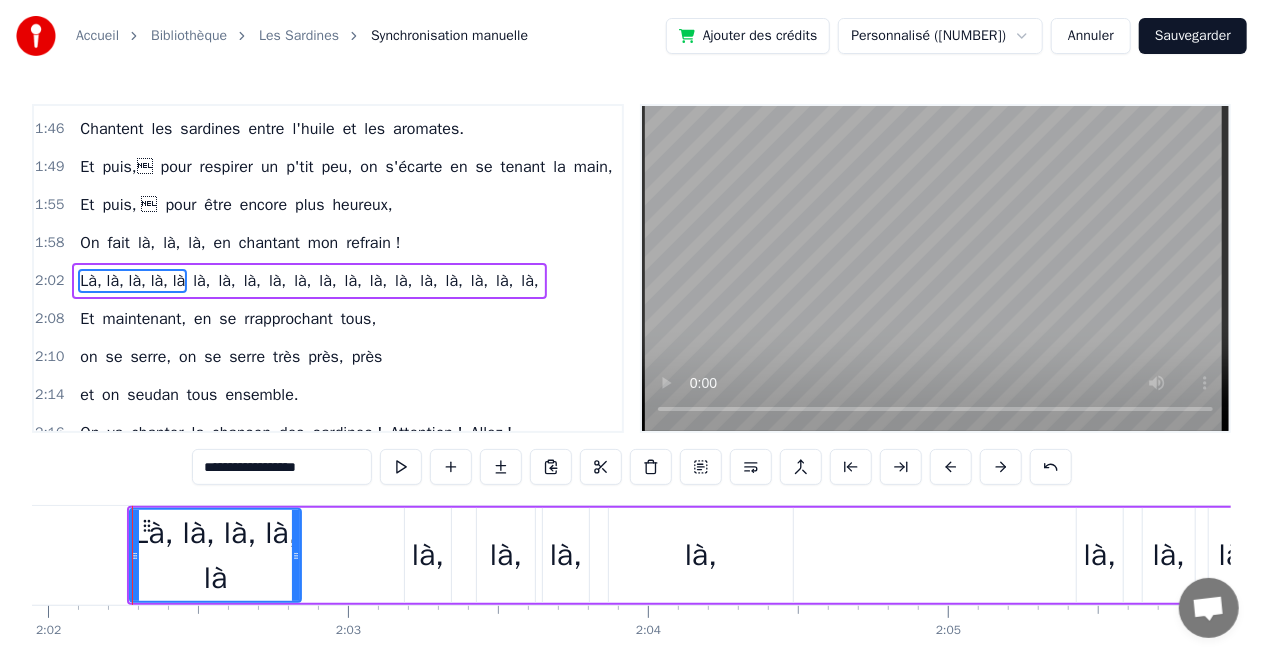 drag, startPoint x: 304, startPoint y: 470, endPoint x: 197, endPoint y: 472, distance: 107.01869 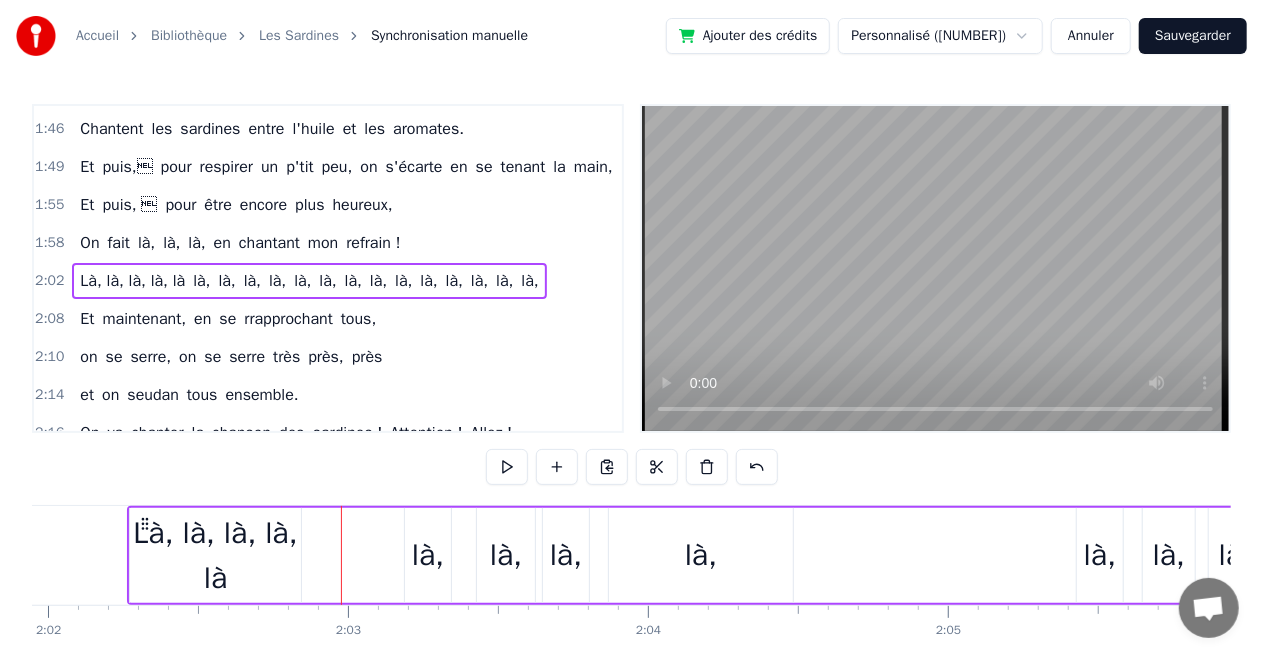 click on "Là, là, là, là, là" at bounding box center (215, 556) 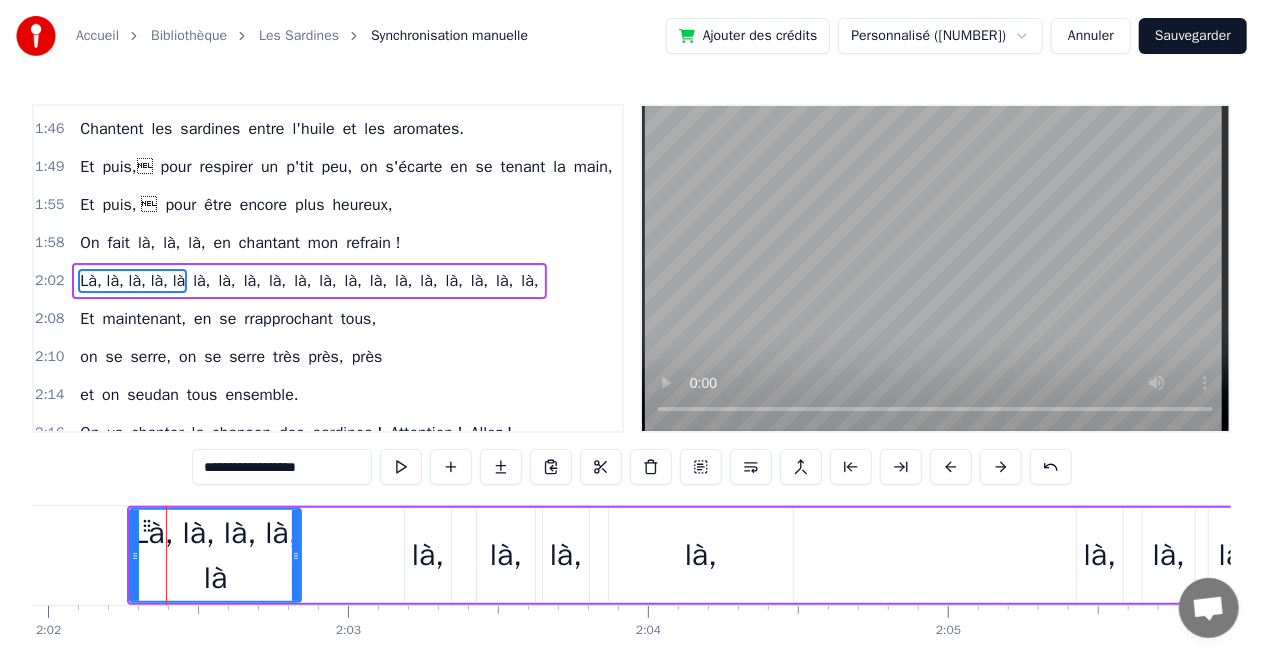 scroll, scrollTop: 1013, scrollLeft: 0, axis: vertical 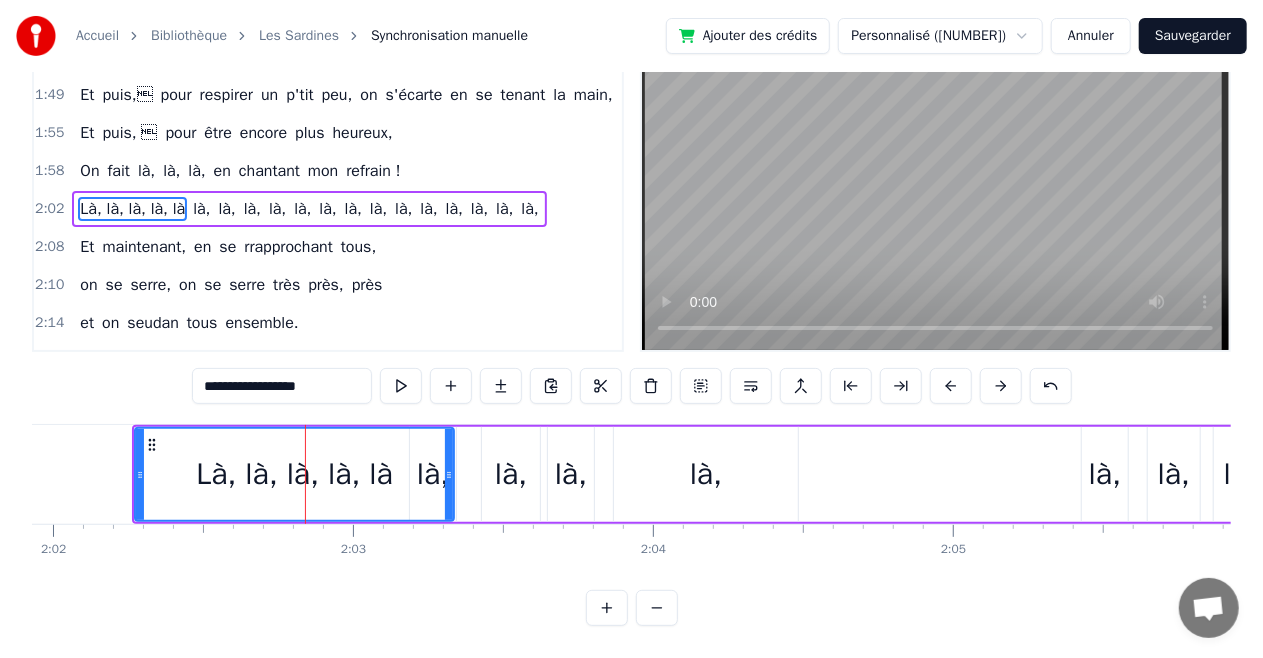 drag, startPoint x: 298, startPoint y: 459, endPoint x: 446, endPoint y: 463, distance: 148.05405 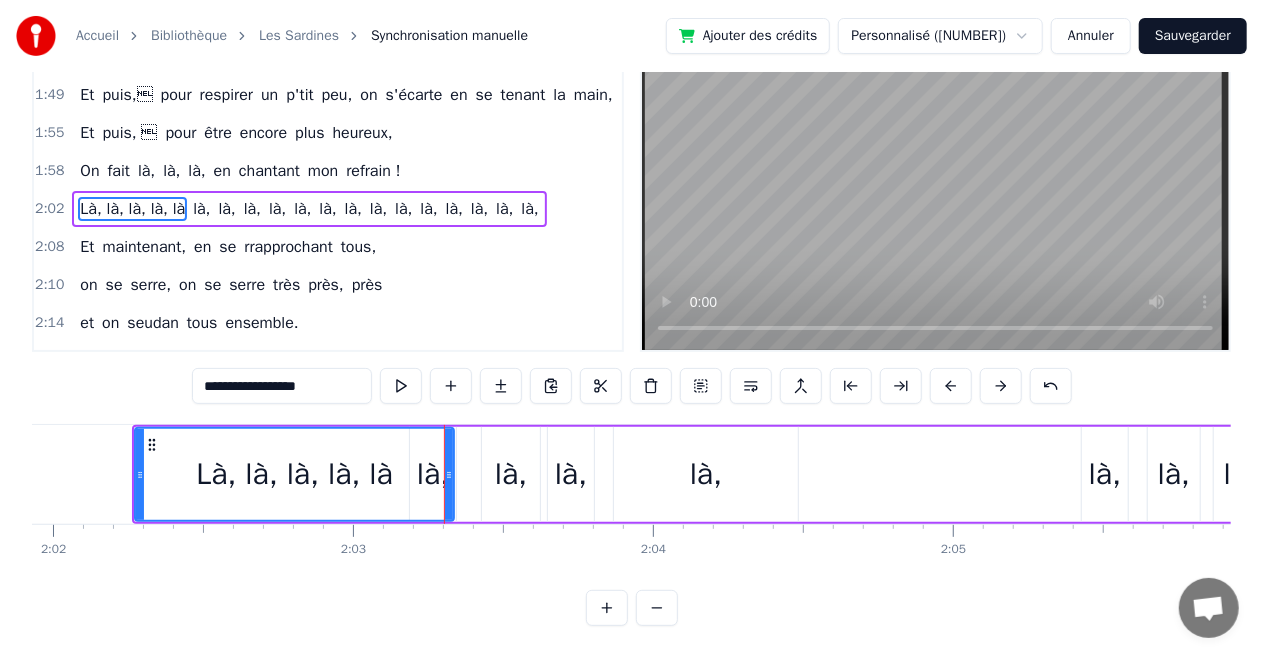 scroll, scrollTop: 98, scrollLeft: 0, axis: vertical 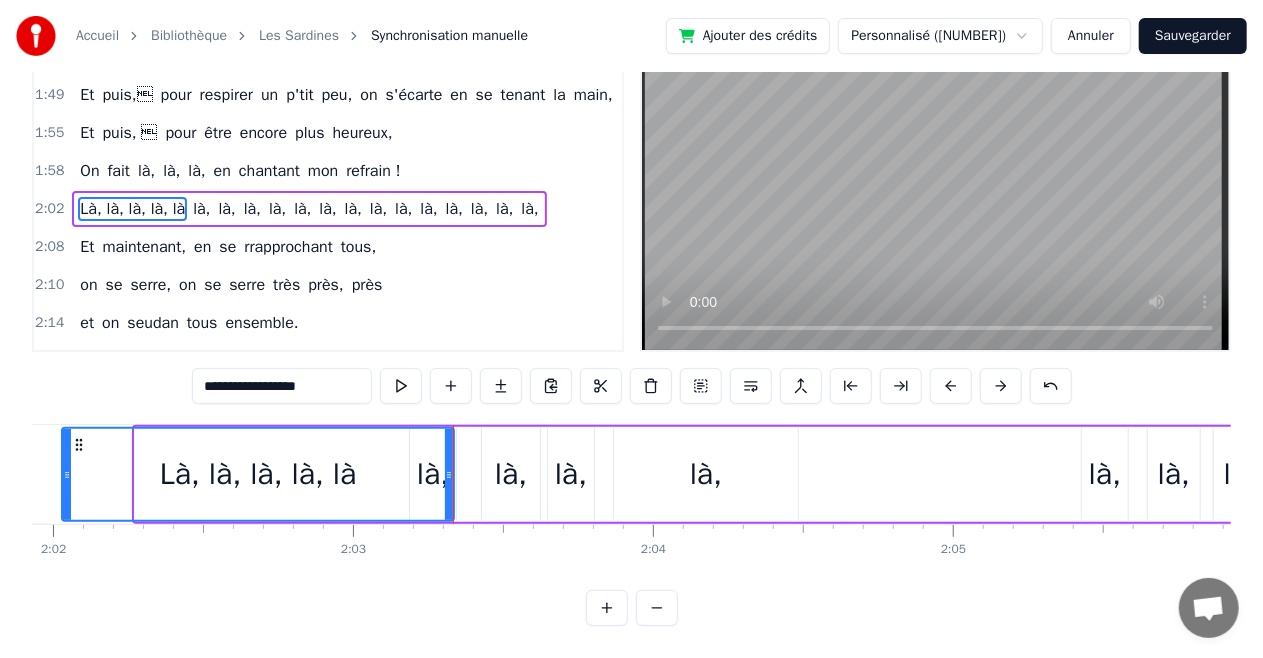 drag, startPoint x: 135, startPoint y: 457, endPoint x: 61, endPoint y: 465, distance: 74.431175 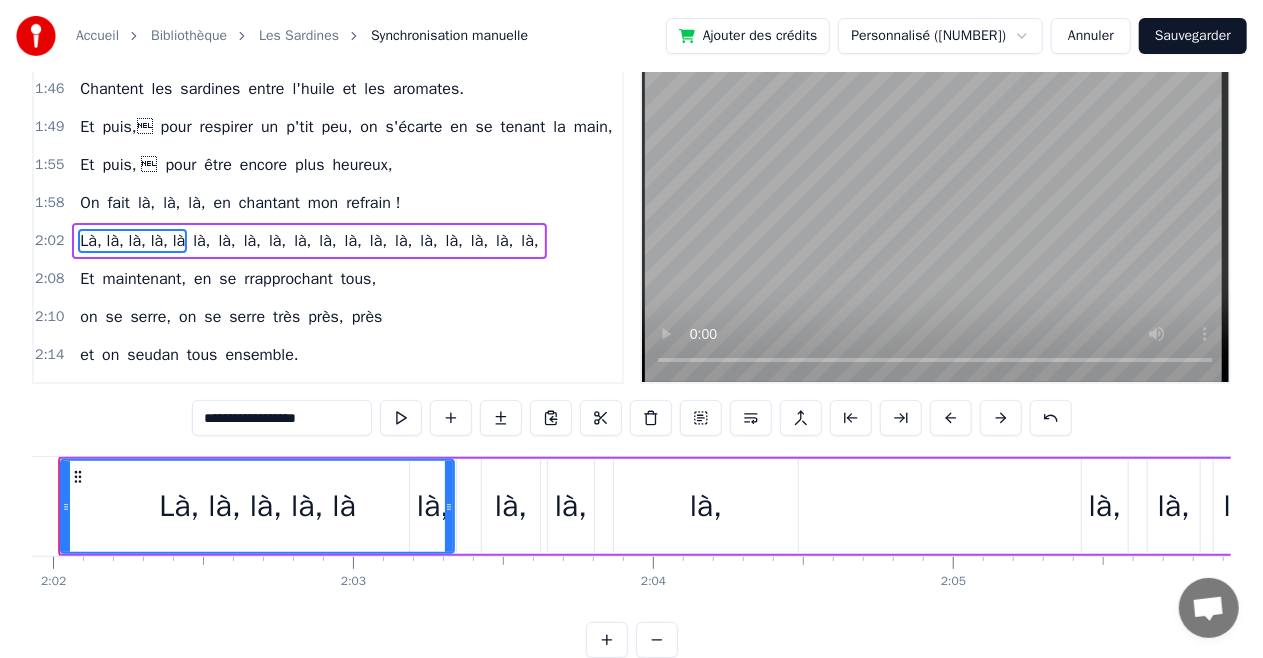 scroll, scrollTop: 98, scrollLeft: 0, axis: vertical 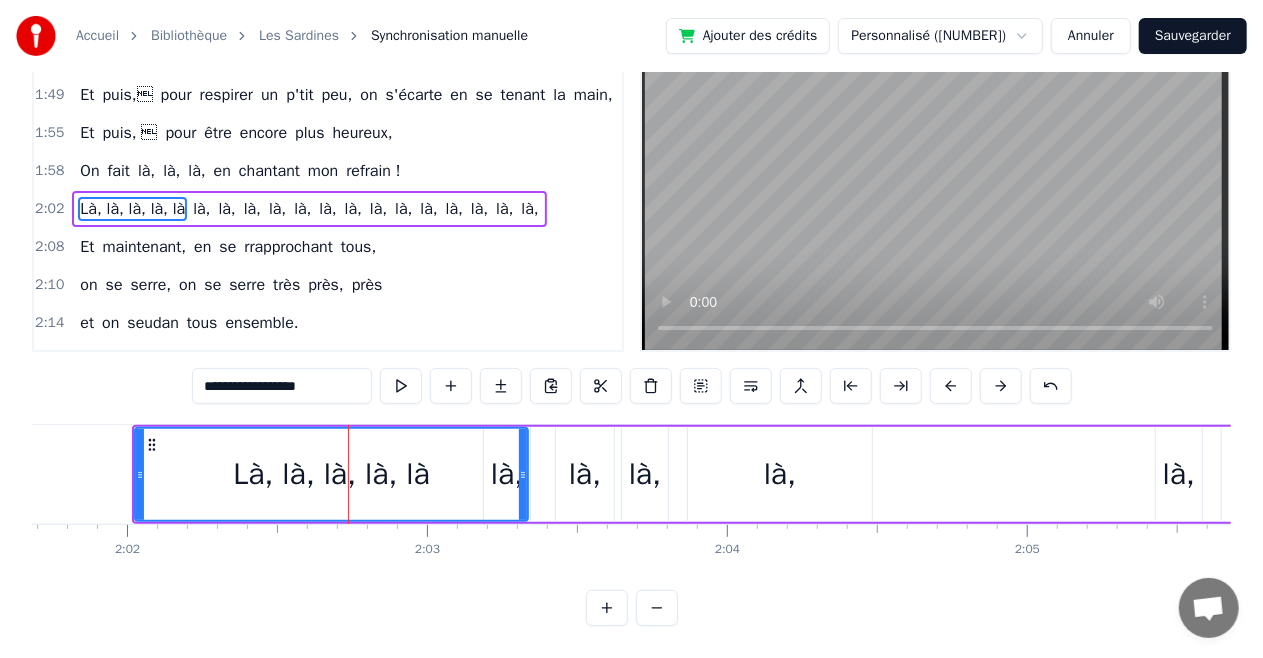 click on "Pour faire une chanson facile, facile, Faut d'abord des paroles débiles, débiles, Une petite mélodie qui te prend bien la tête, Et une chorégraphie pour bien faire la fête, Dans celle là, on se rassemble, à 5, ou 6, ou 7 Et on se colle tous ensemble, en chantant à tue tête. Ha ! Qu'est- ce qu'on est serré, au fond de cette boite, Chantent les sardines, chantent les sardines, Ha ! Qu'est- ce qu'on est serré, au fond de cette boite, Chantent les sardines entre l'huile et les aromates. Ha ! Qu'est- ce qu'on est serré, au fond de cette boite, Chantent les sardines, chantent les sardines, Ha ! Qu'est- ce qu'on est serré, au fond de cette boite, Chantent les sardines entre l'huile et les aromates. Bien sûr, que c'est vraiment facile, facile, C'est même complètement débile, débile, C'est pas fait pour penser, c'est fait pour faire la fête, C'est fait pour se toucher, se frotter les arêtes , Alors on se rassemble, à 5, ou 6, ou 7, Et puis on saute ensemble en chantant à tue tête, Ha ! Qu'est-" at bounding box center [-8786, 474] 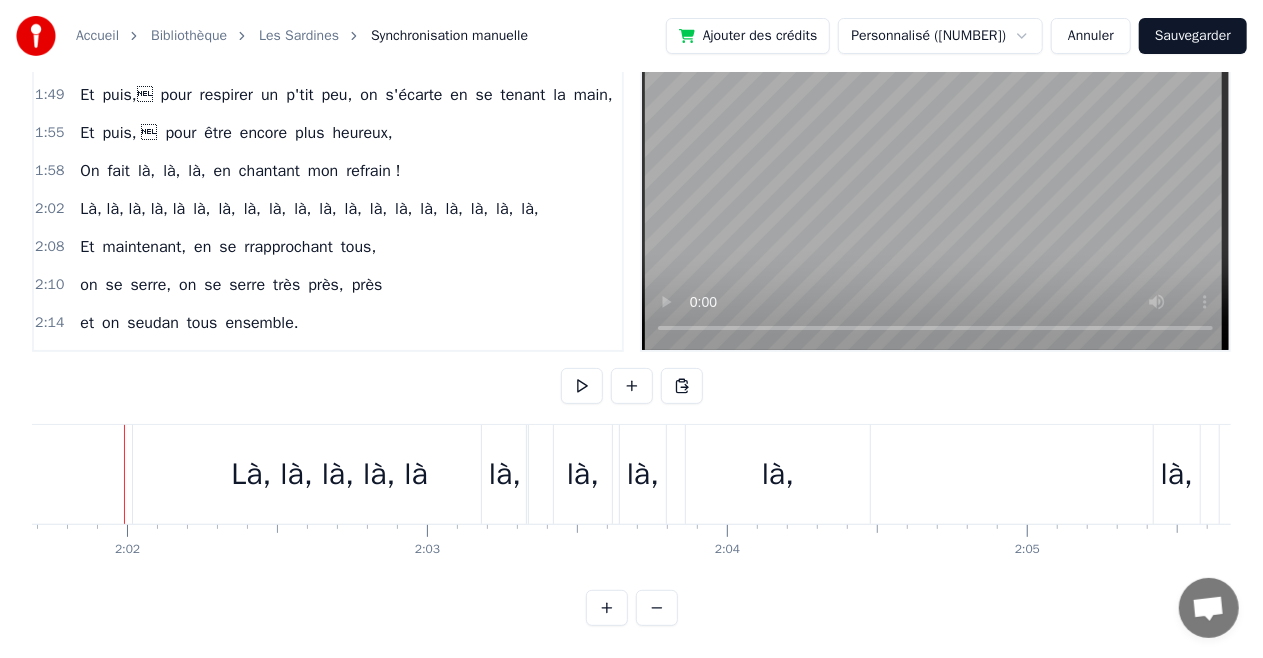 scroll, scrollTop: 0, scrollLeft: 36497, axis: horizontal 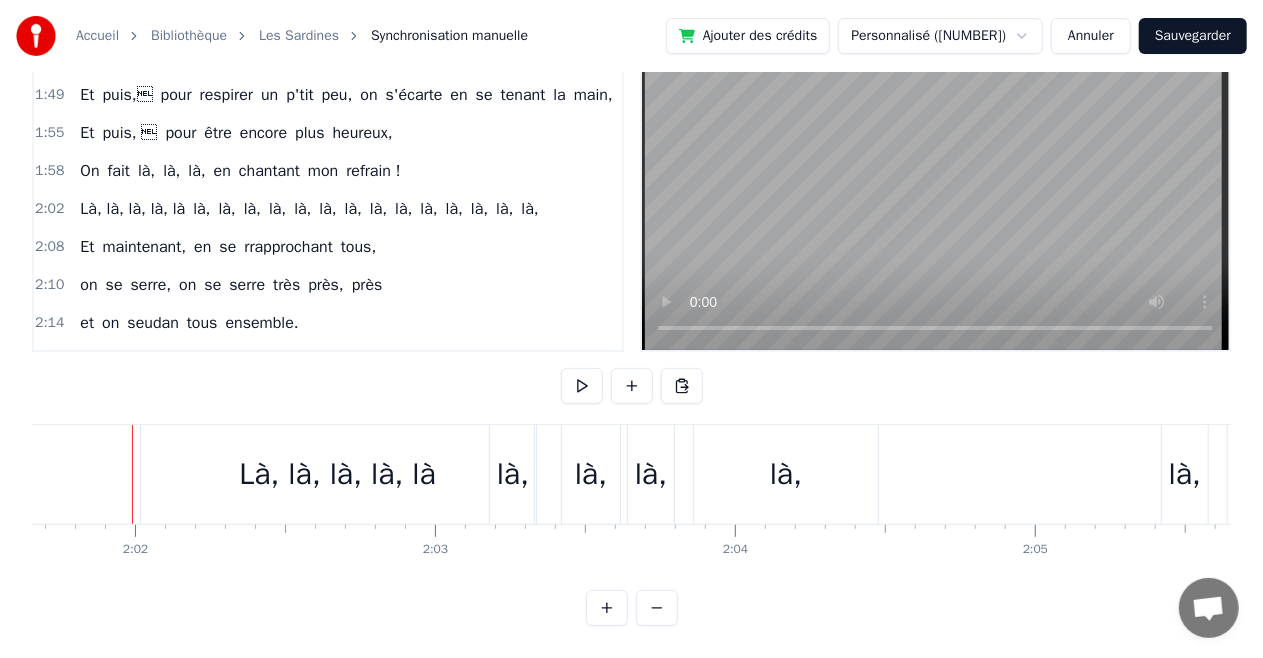 click on "Là, là, là, là, là" at bounding box center [337, 474] 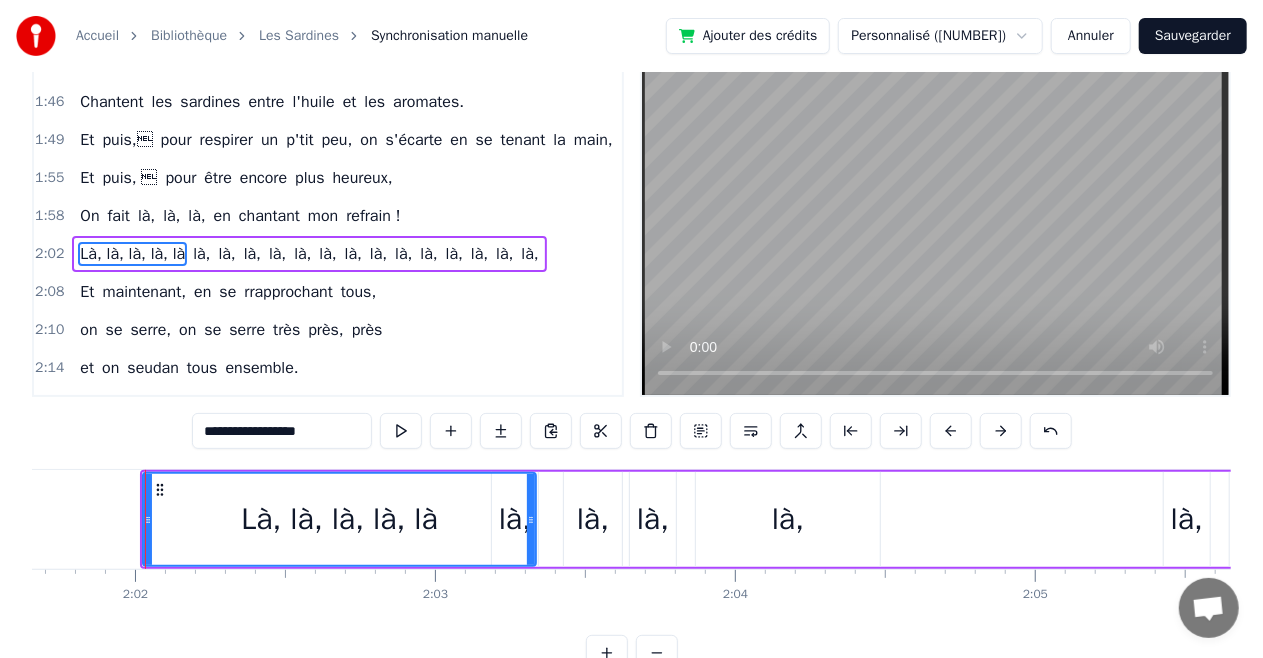 scroll, scrollTop: 0, scrollLeft: 0, axis: both 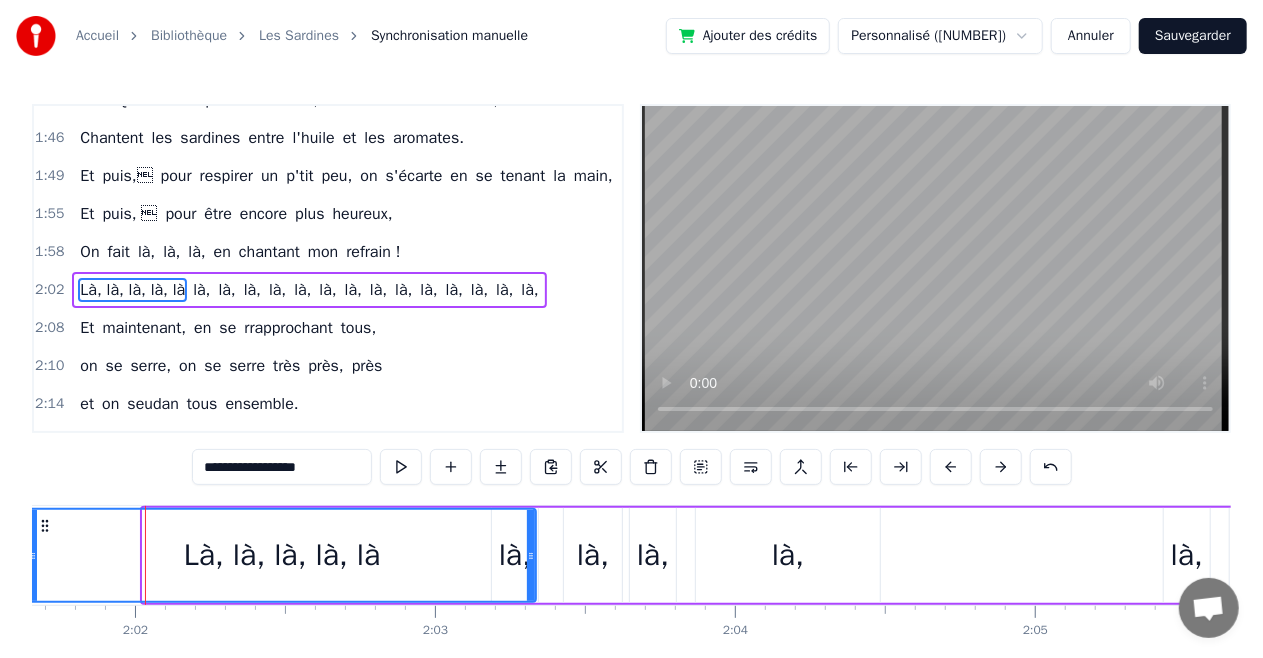 drag, startPoint x: 150, startPoint y: 556, endPoint x: 35, endPoint y: 553, distance: 115.03912 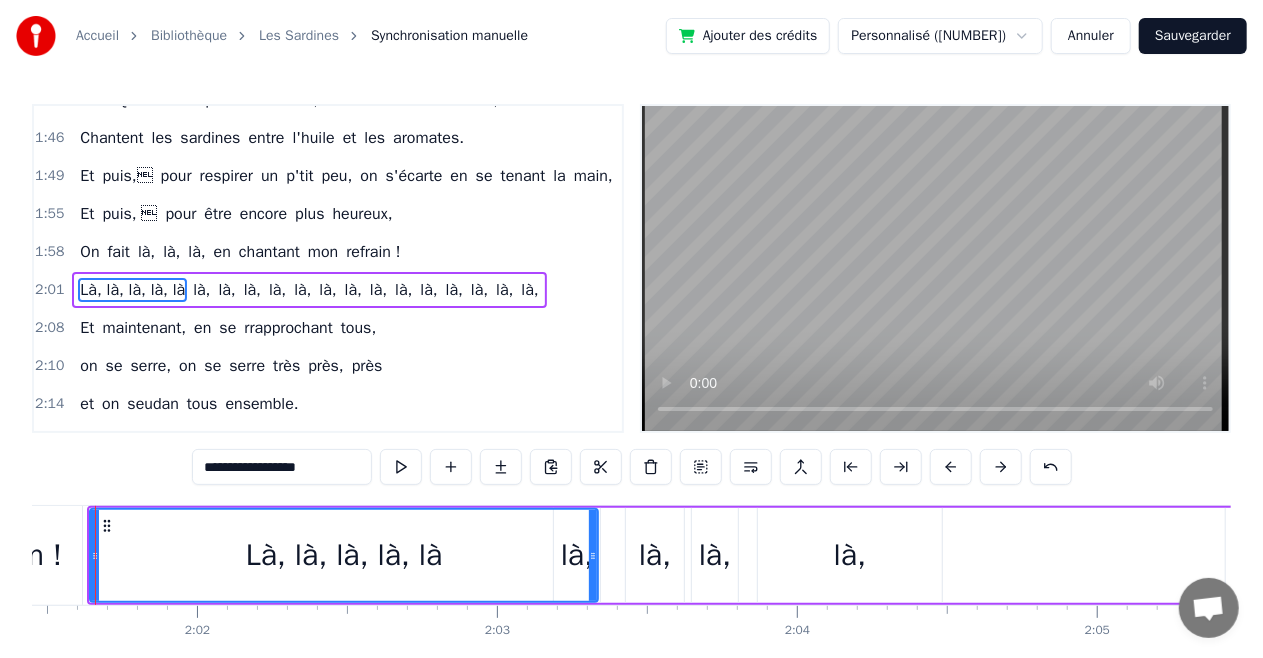 scroll, scrollTop: 0, scrollLeft: 36398, axis: horizontal 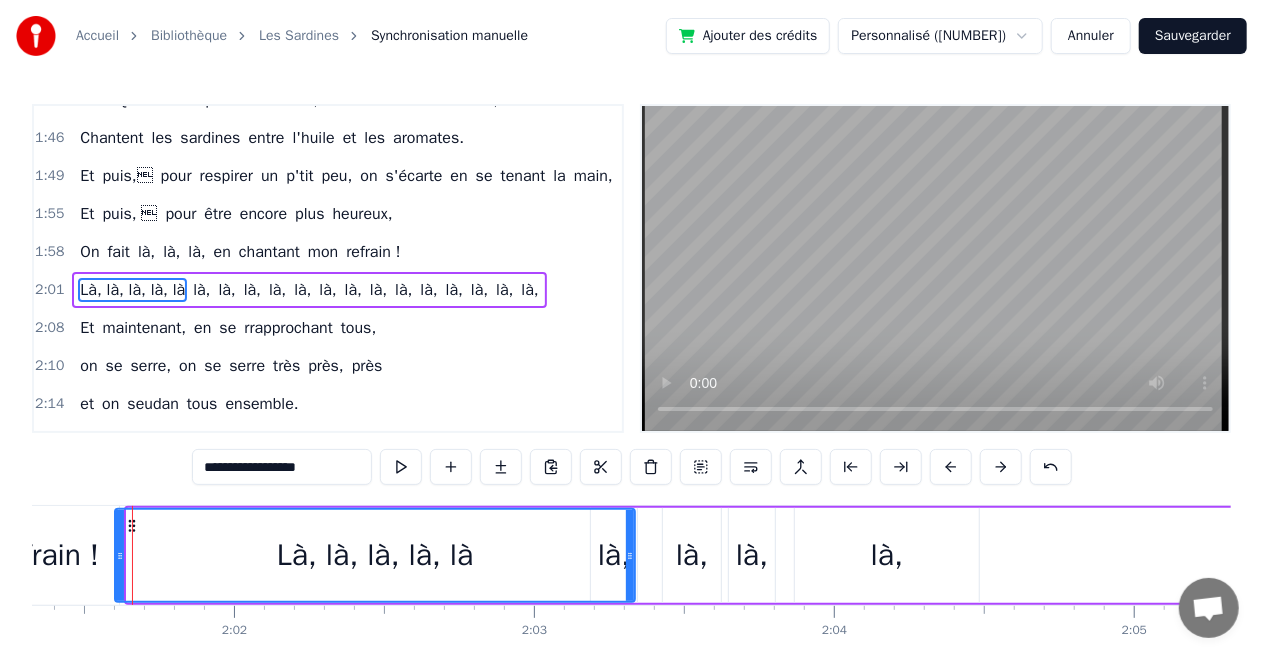 drag, startPoint x: 128, startPoint y: 554, endPoint x: 116, endPoint y: 551, distance: 12.369317 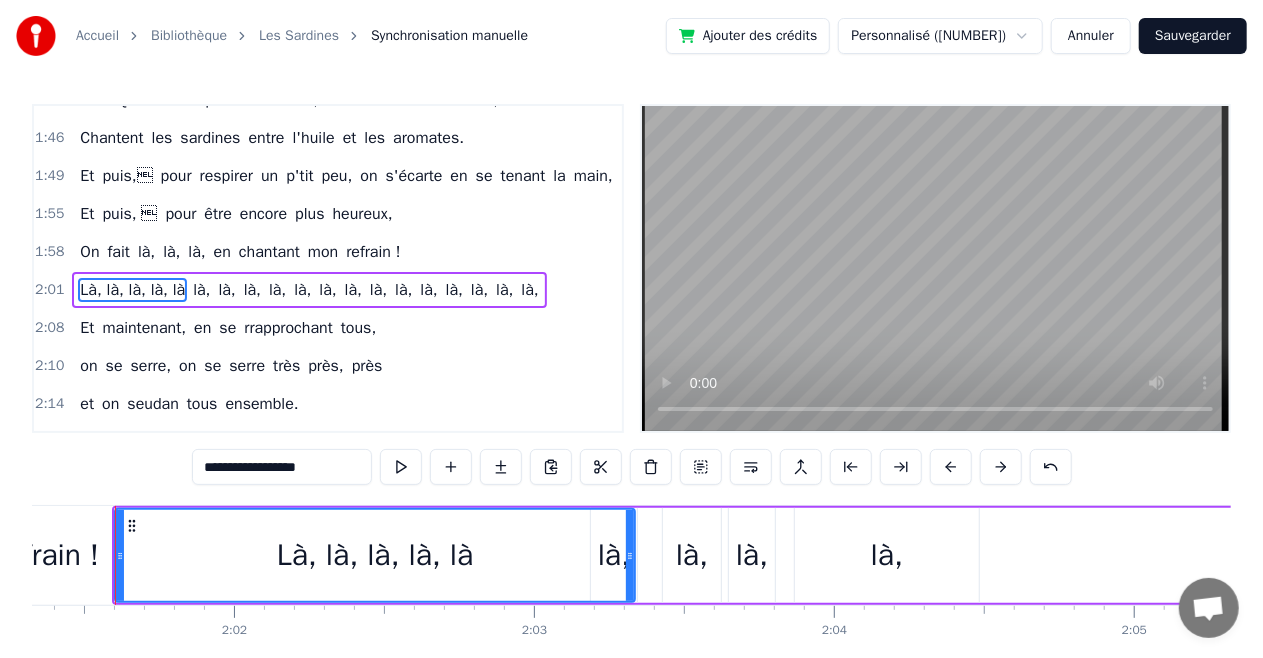 scroll, scrollTop: 0, scrollLeft: 36380, axis: horizontal 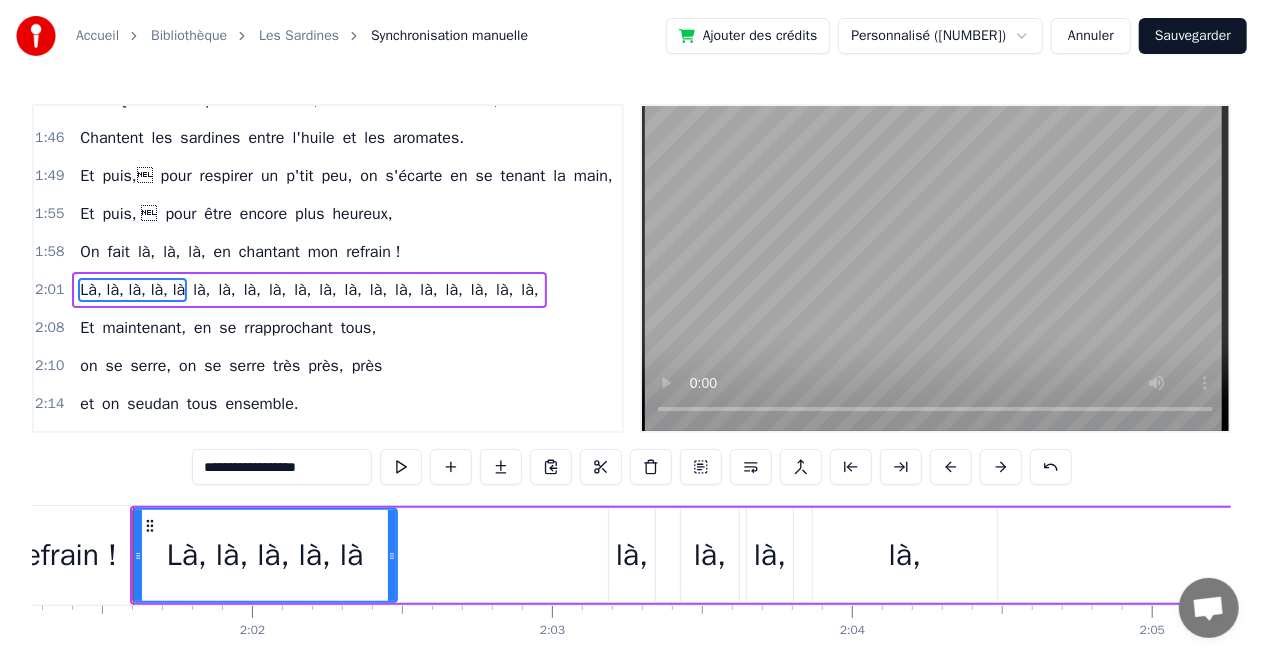 drag, startPoint x: 645, startPoint y: 555, endPoint x: 380, endPoint y: 577, distance: 265.91165 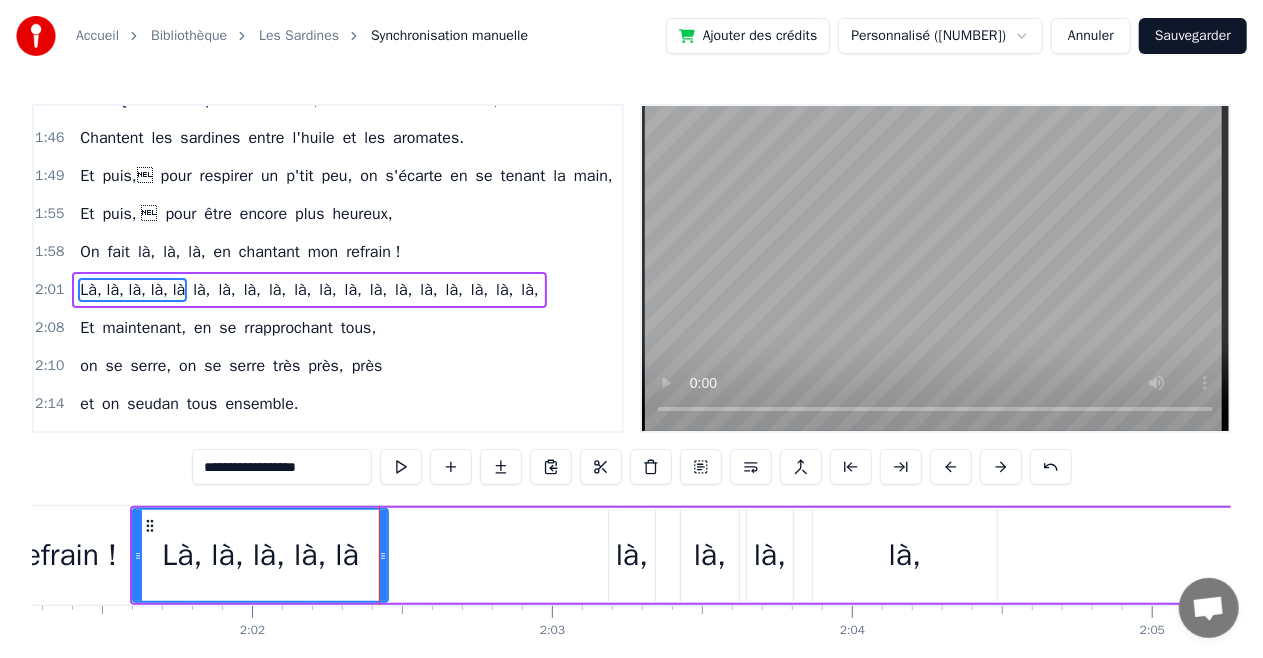 click on "là," at bounding box center (201, 290) 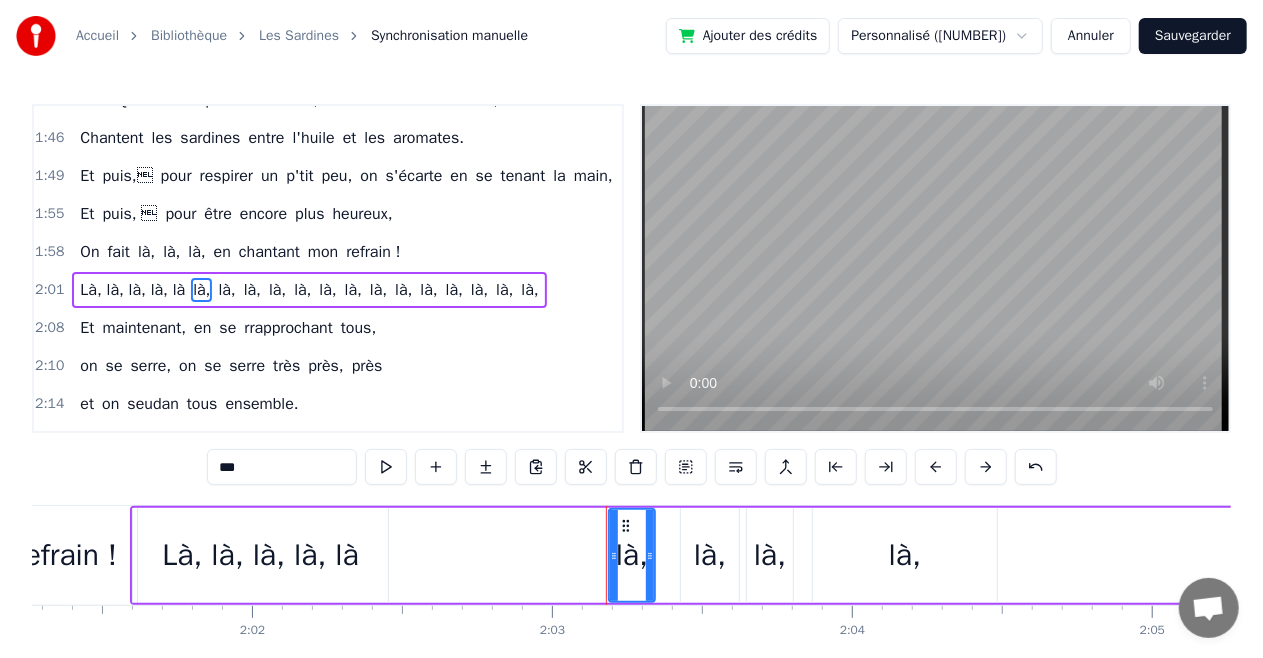 drag, startPoint x: 628, startPoint y: 559, endPoint x: 413, endPoint y: 554, distance: 215.05814 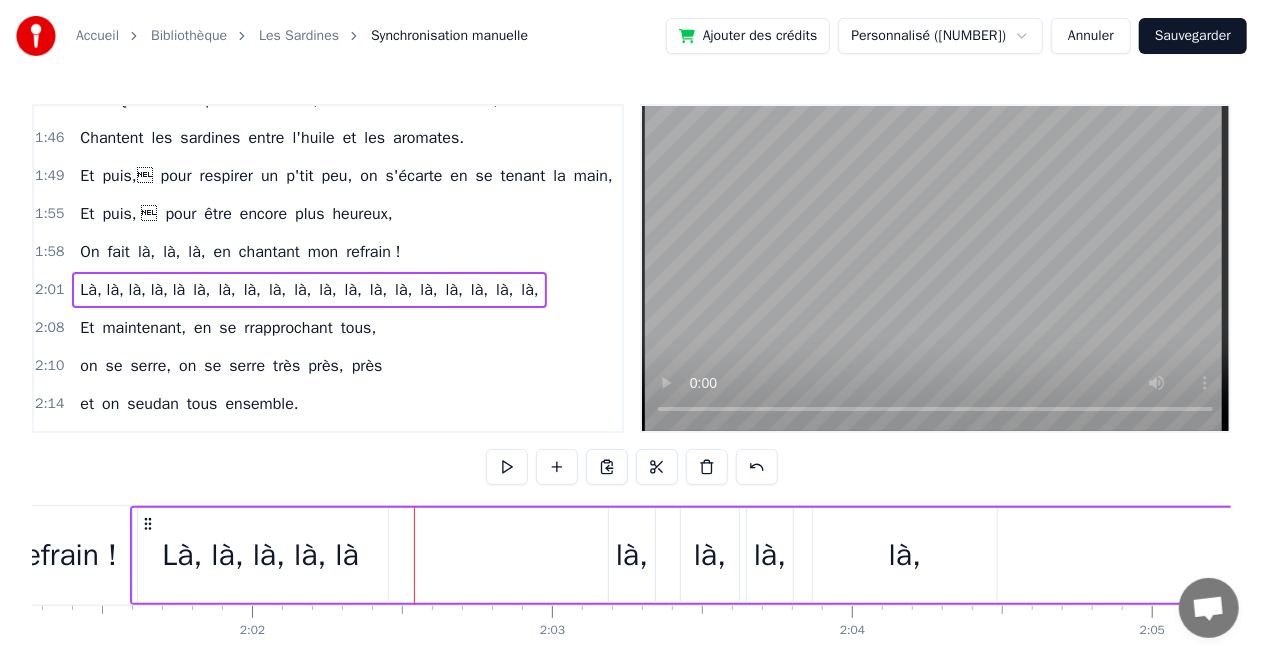 click on "là," at bounding box center [632, 555] 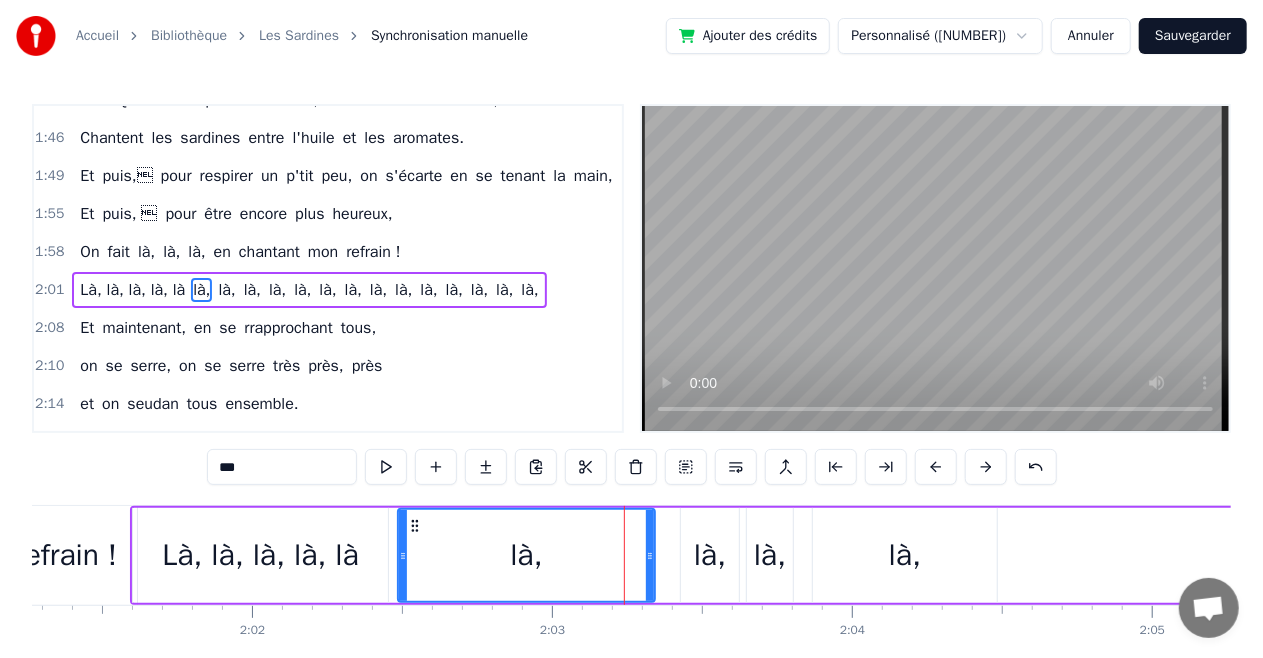 drag, startPoint x: 611, startPoint y: 559, endPoint x: 403, endPoint y: 561, distance: 208.00961 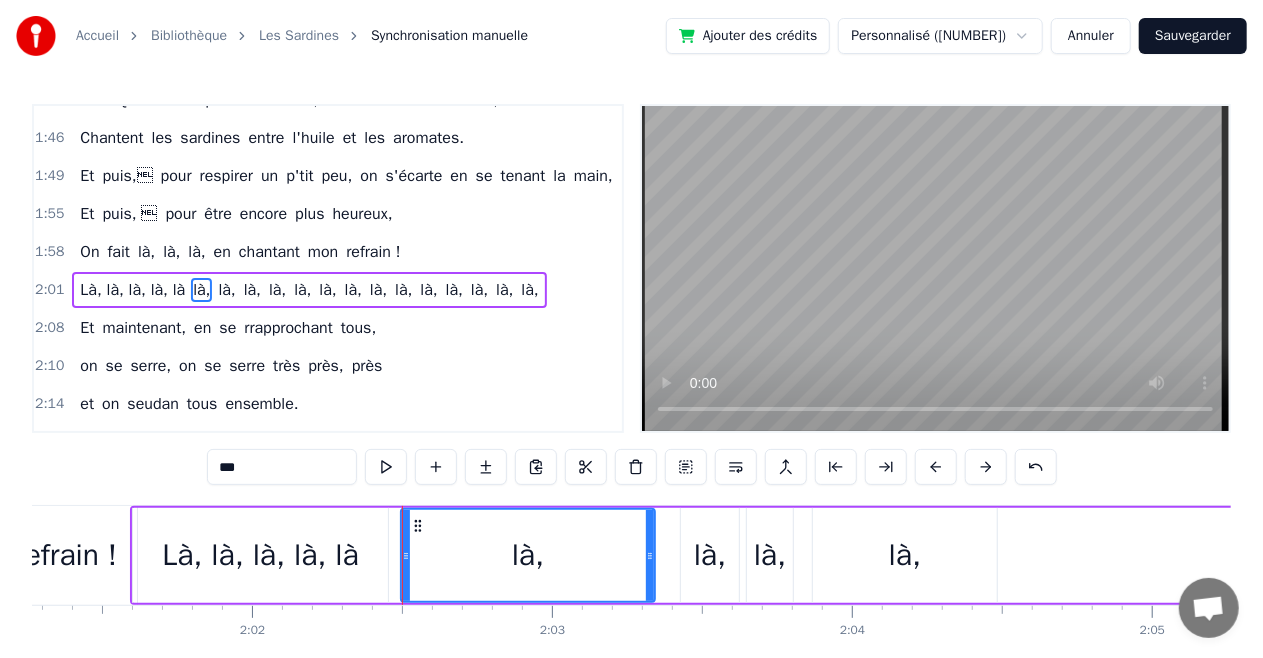 click on "***" at bounding box center [282, 467] 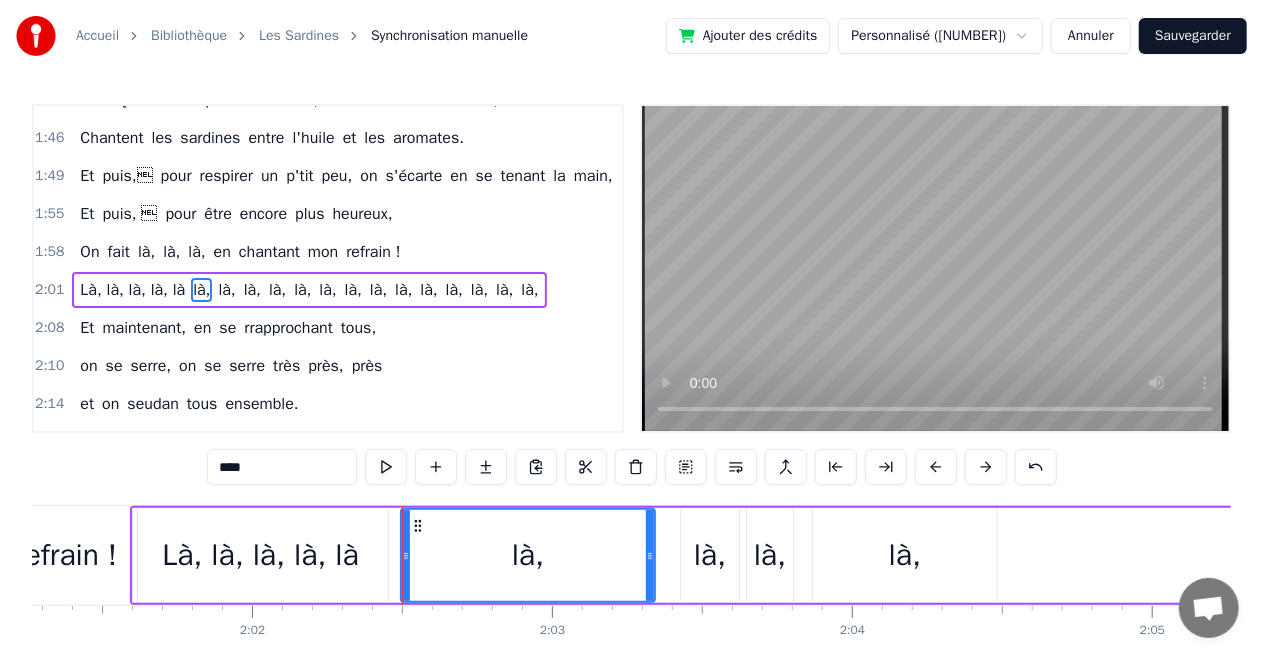 paste on "****" 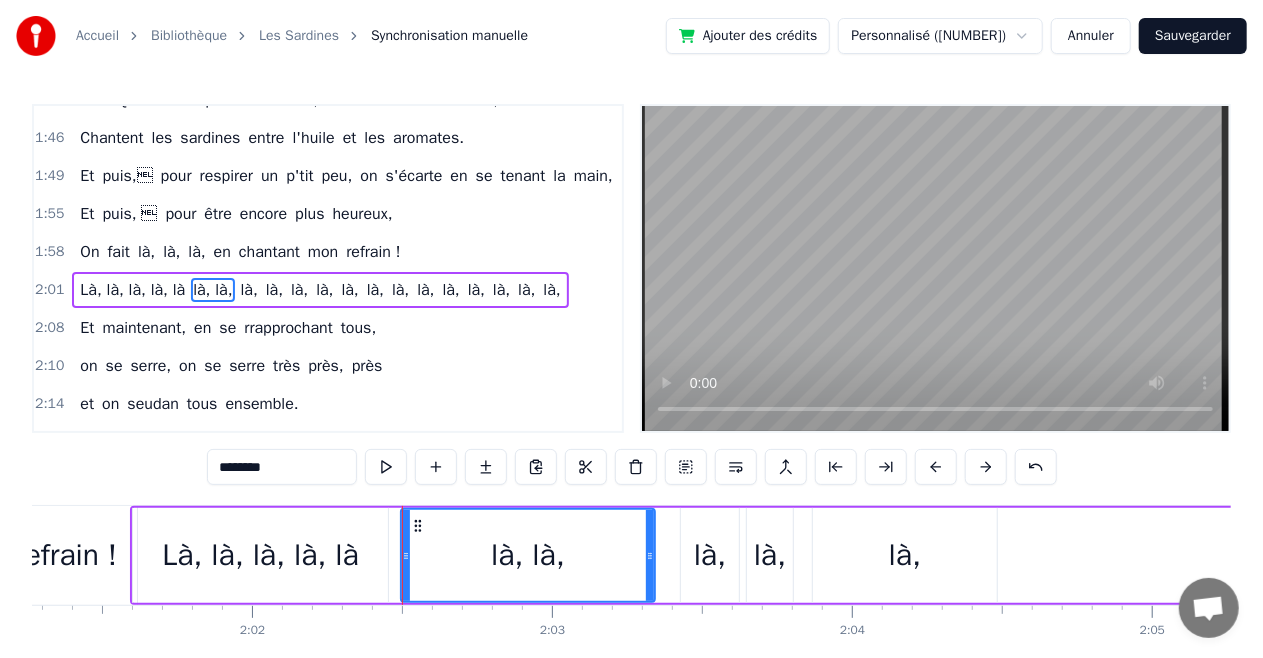paste on "****" 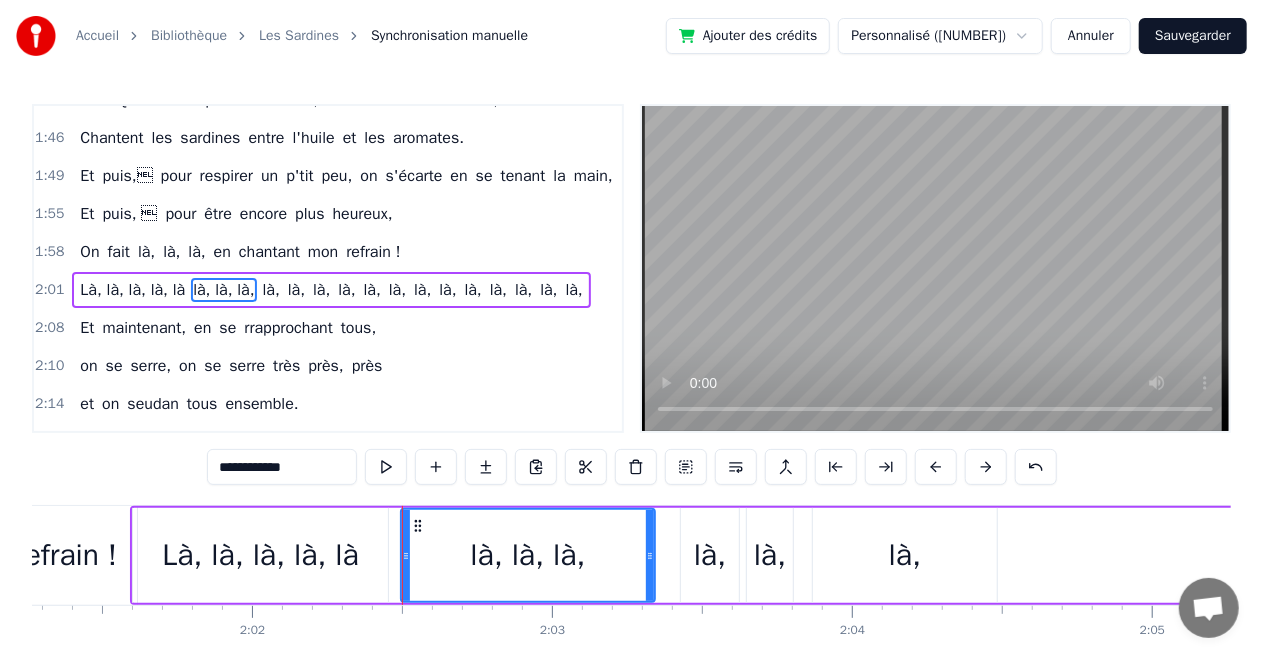 paste on "****" 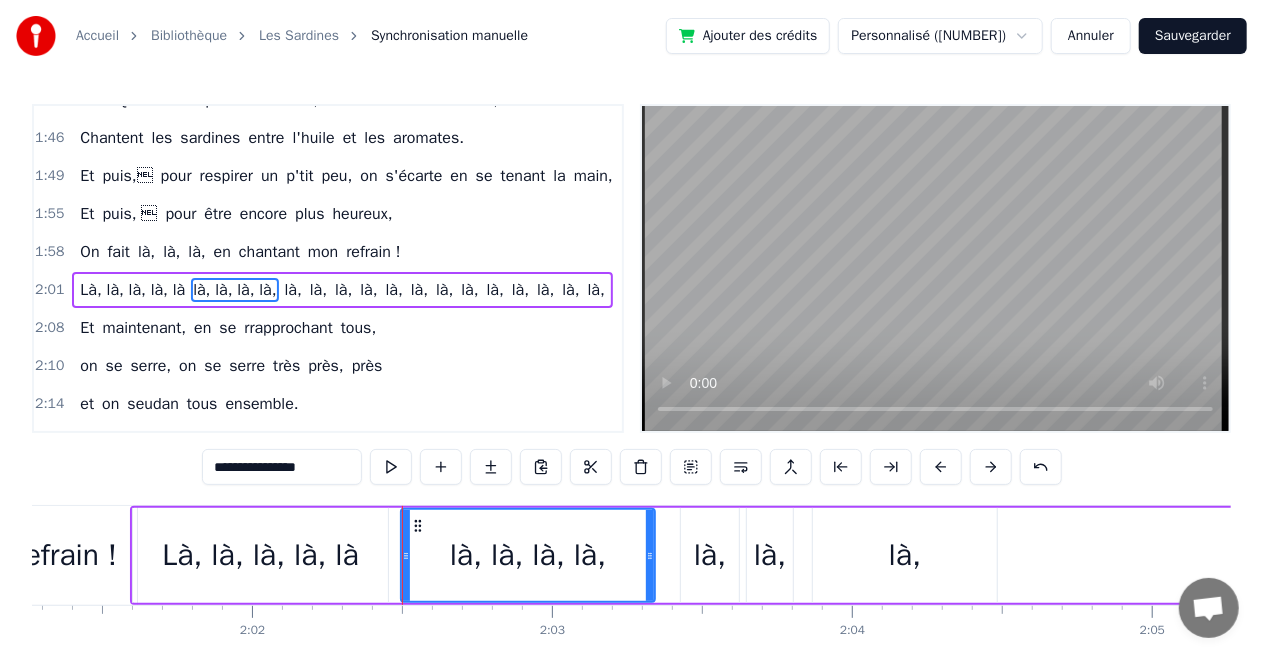 paste on "****" 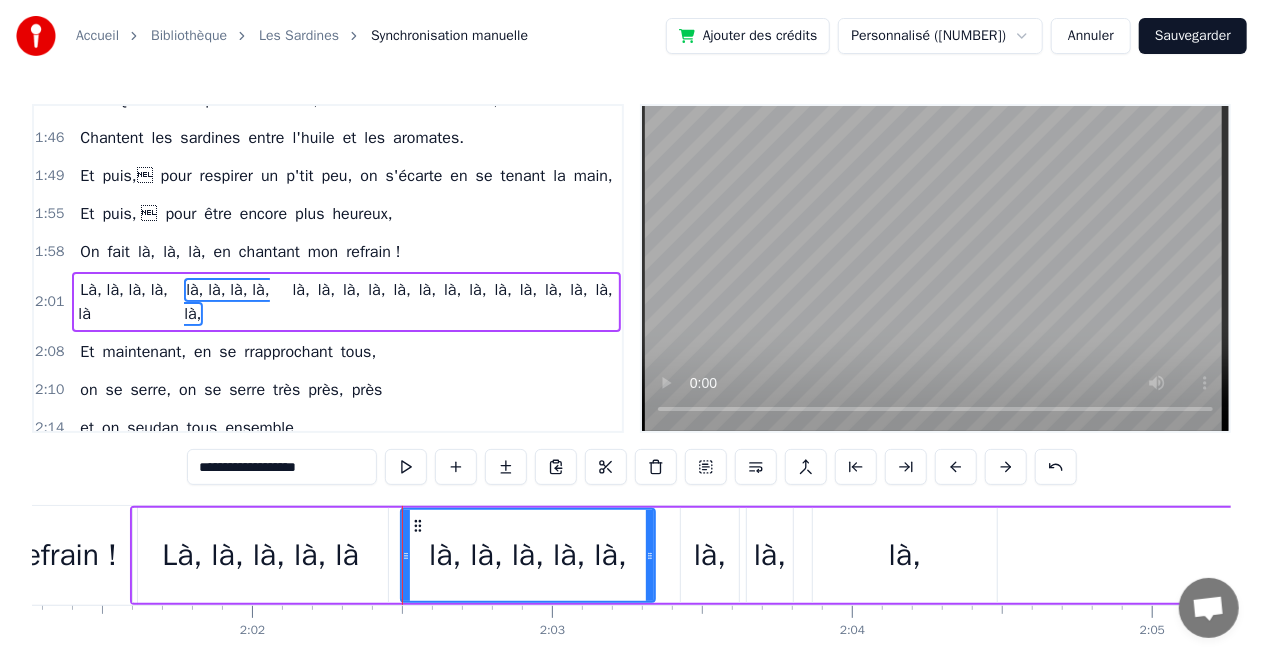click on "là," at bounding box center [710, 555] 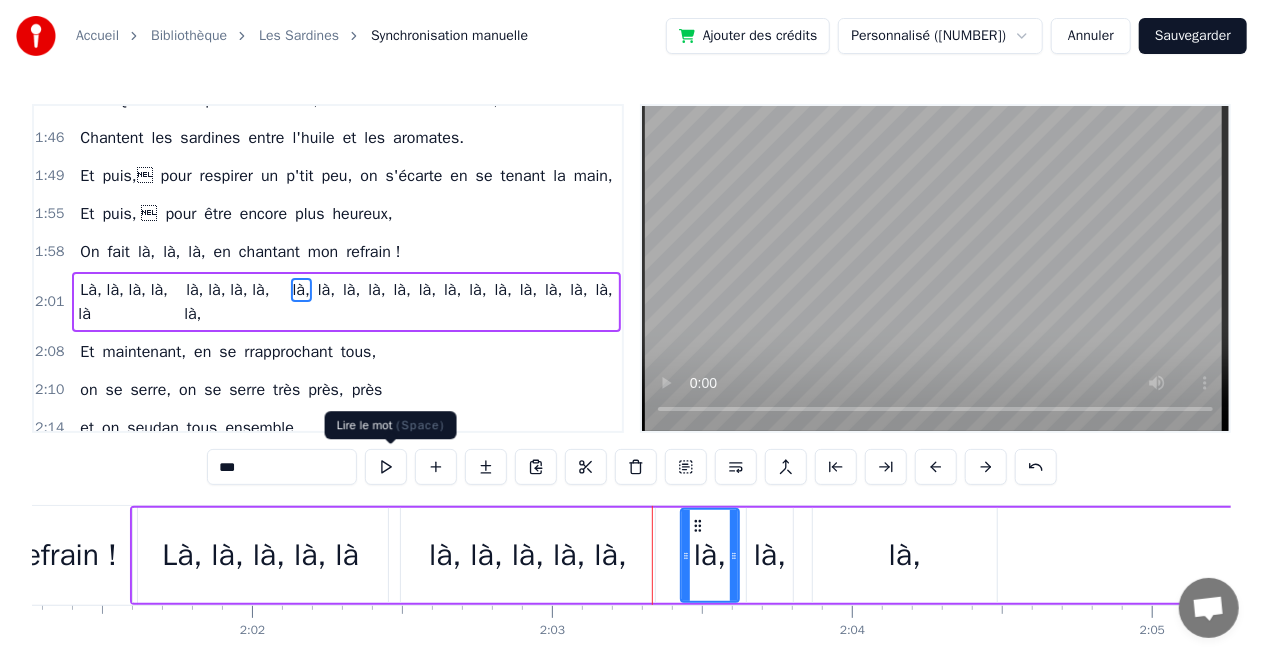 click on "***" at bounding box center [282, 467] 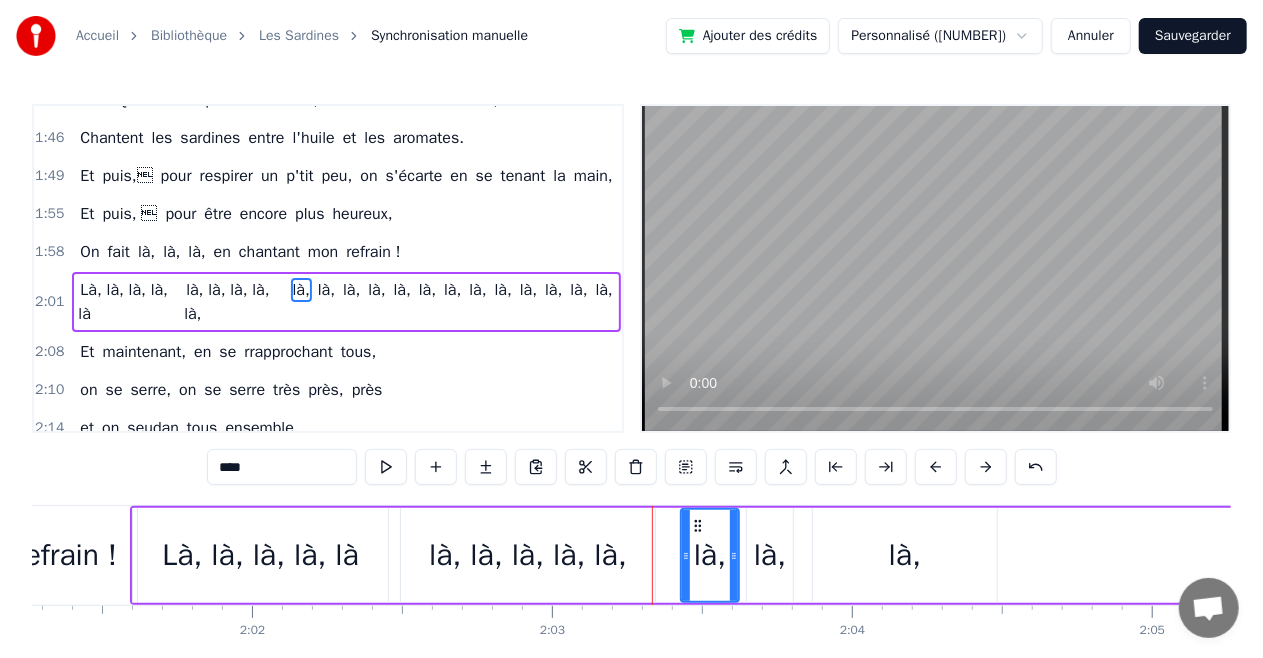 paste on "****" 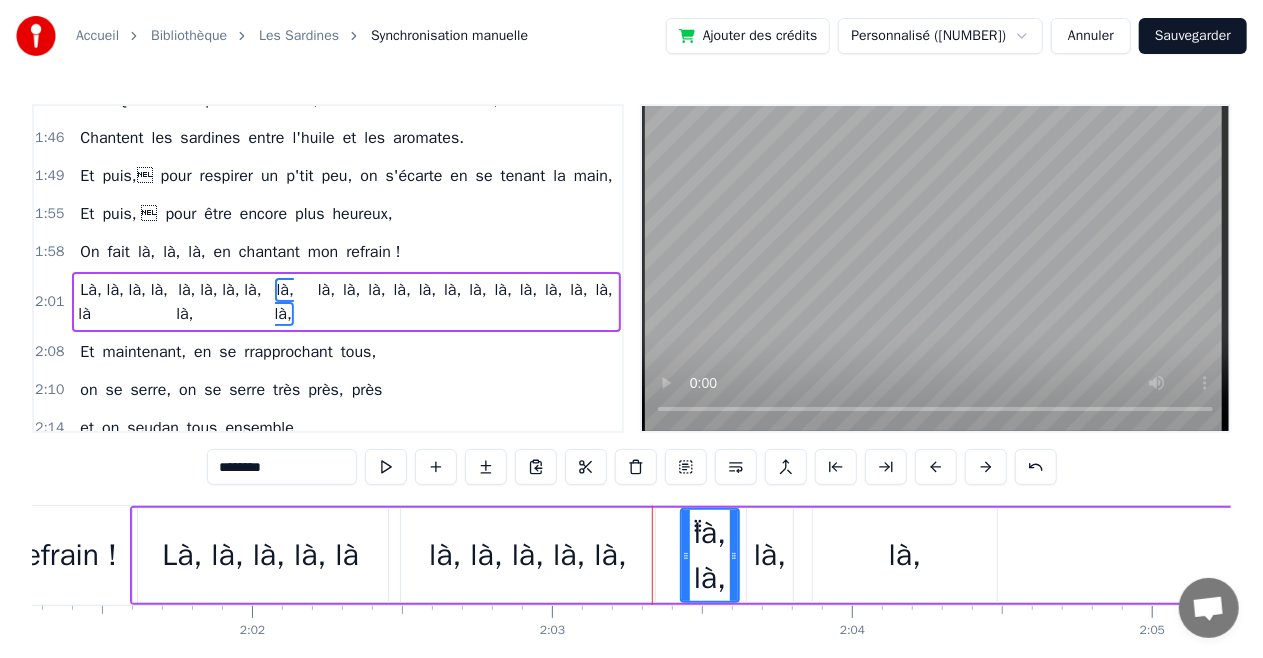 paste on "****" 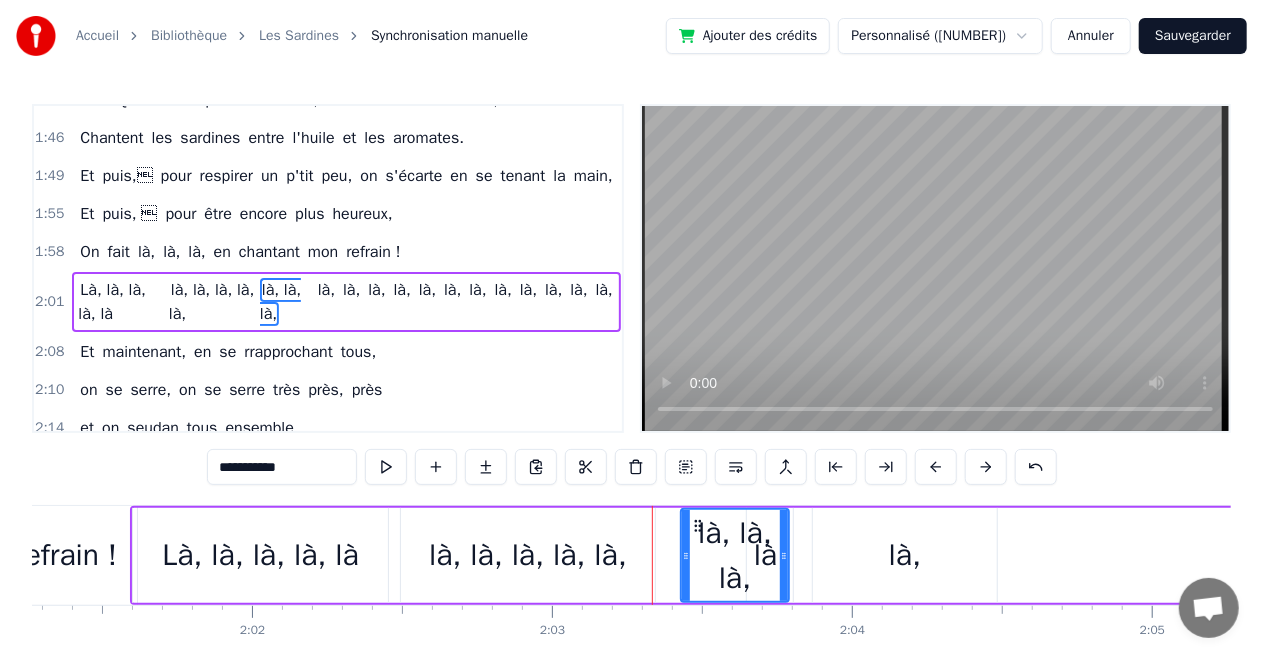 drag, startPoint x: 752, startPoint y: 566, endPoint x: 782, endPoint y: 566, distance: 30 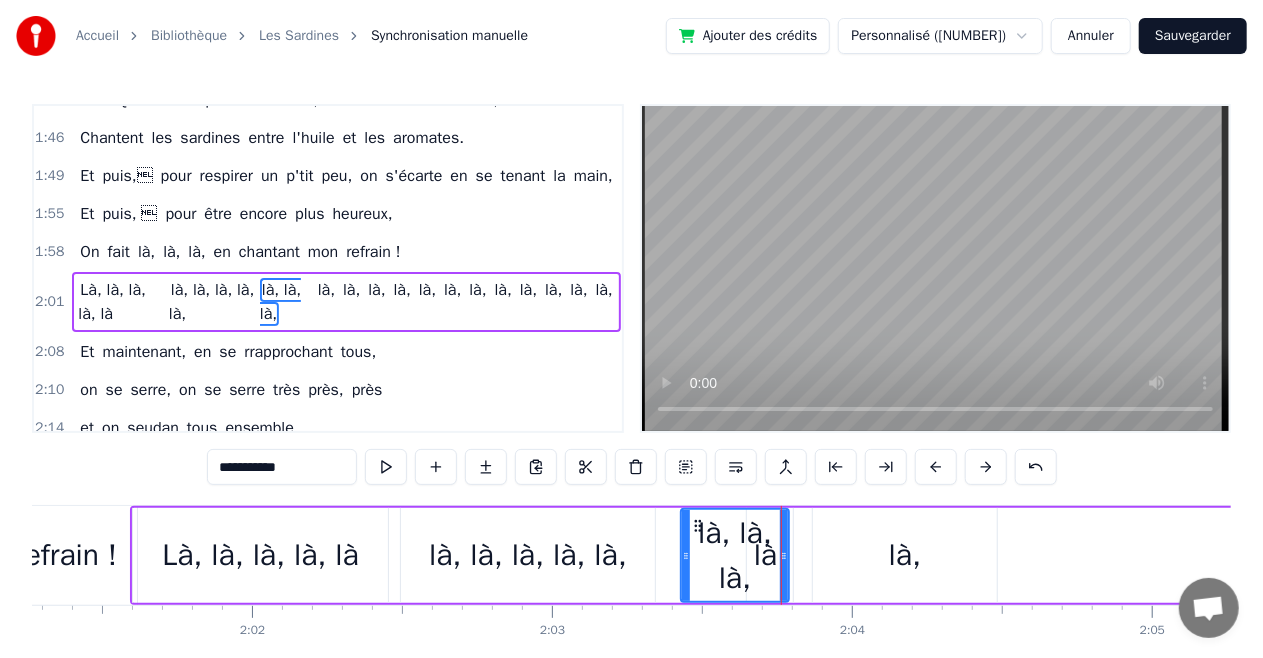scroll, scrollTop: 1025, scrollLeft: 0, axis: vertical 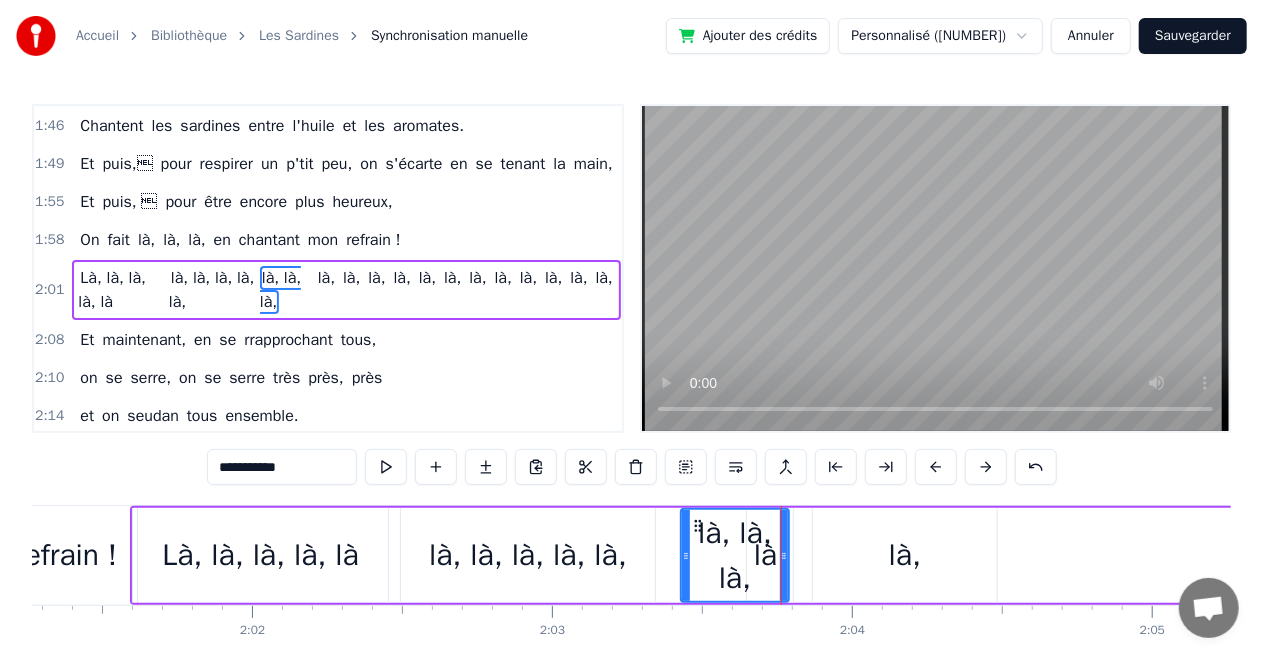 type on "**********" 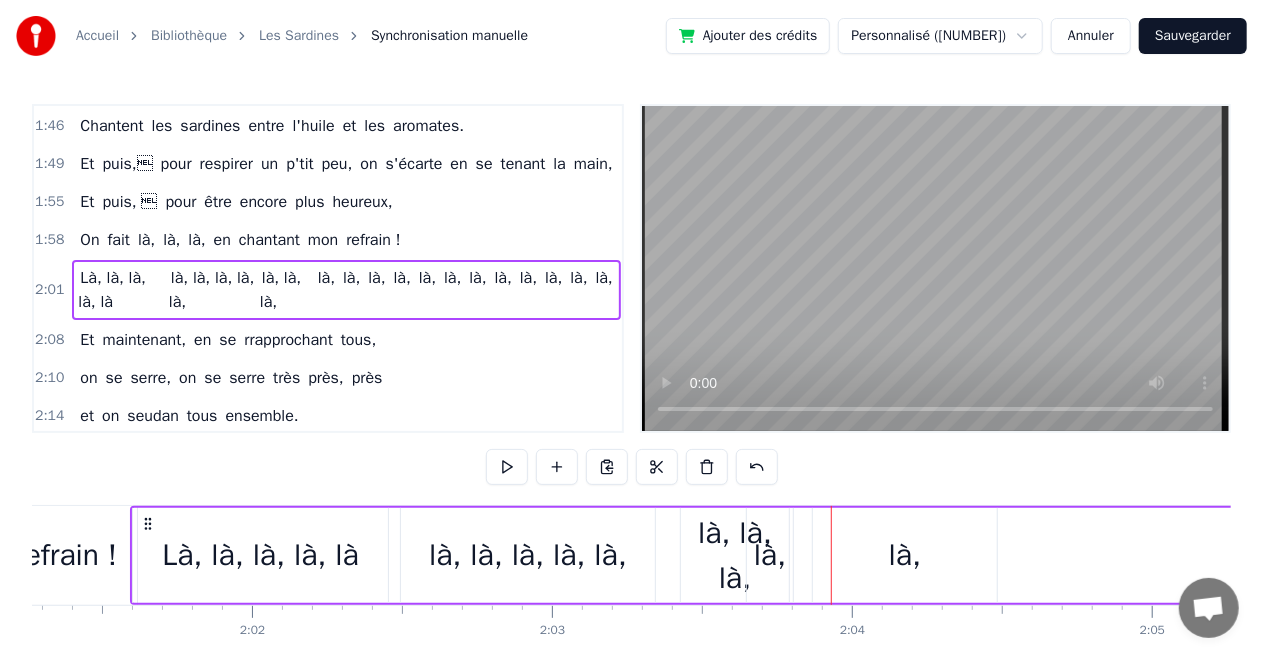 drag, startPoint x: 792, startPoint y: 570, endPoint x: 818, endPoint y: 568, distance: 26.076809 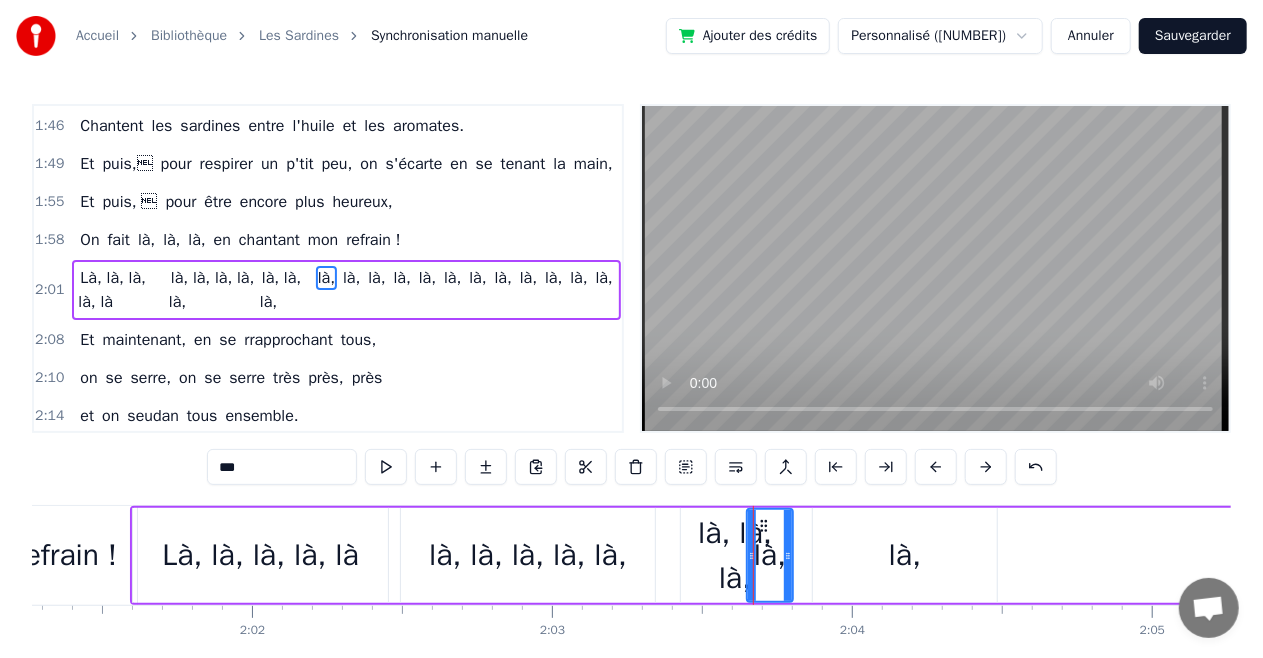 scroll, scrollTop: 1013, scrollLeft: 0, axis: vertical 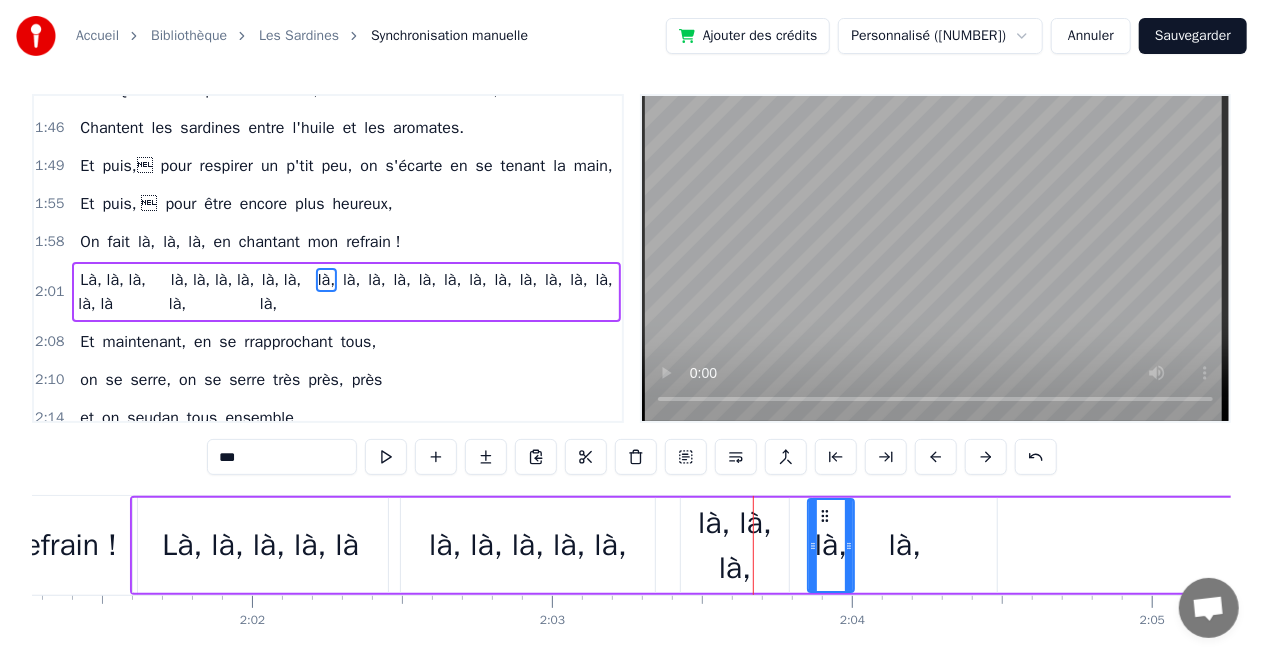 drag, startPoint x: 764, startPoint y: 528, endPoint x: 821, endPoint y: 535, distance: 57.428215 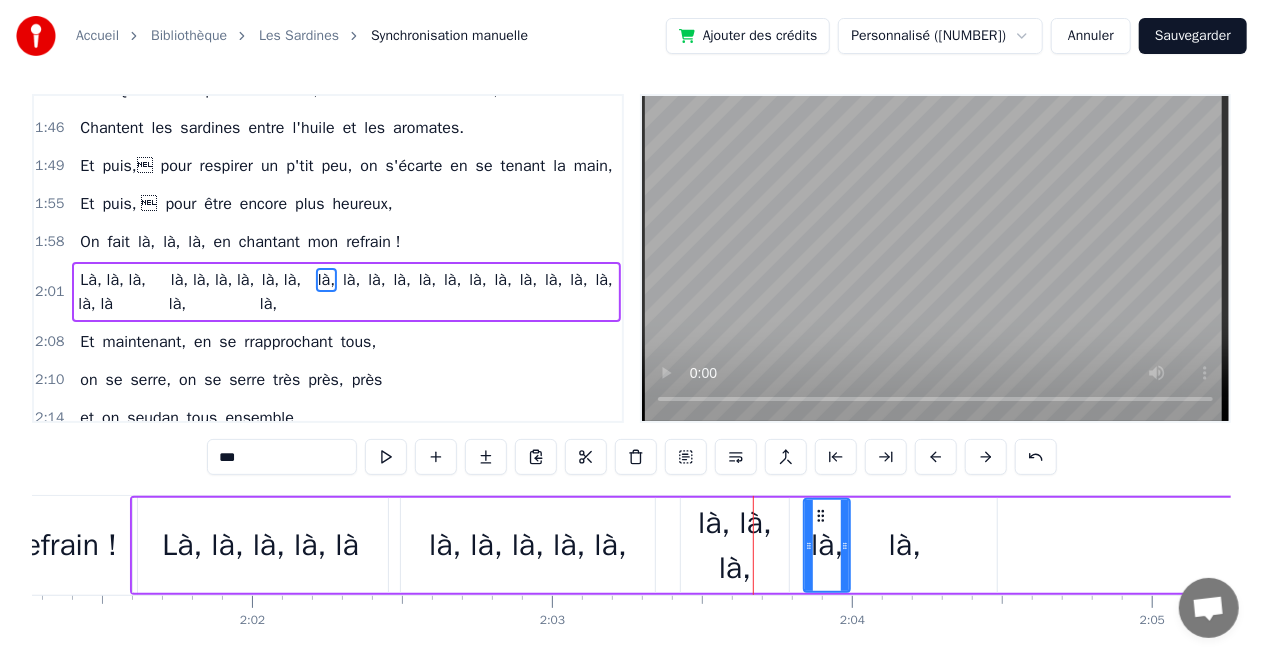 scroll, scrollTop: 11, scrollLeft: 0, axis: vertical 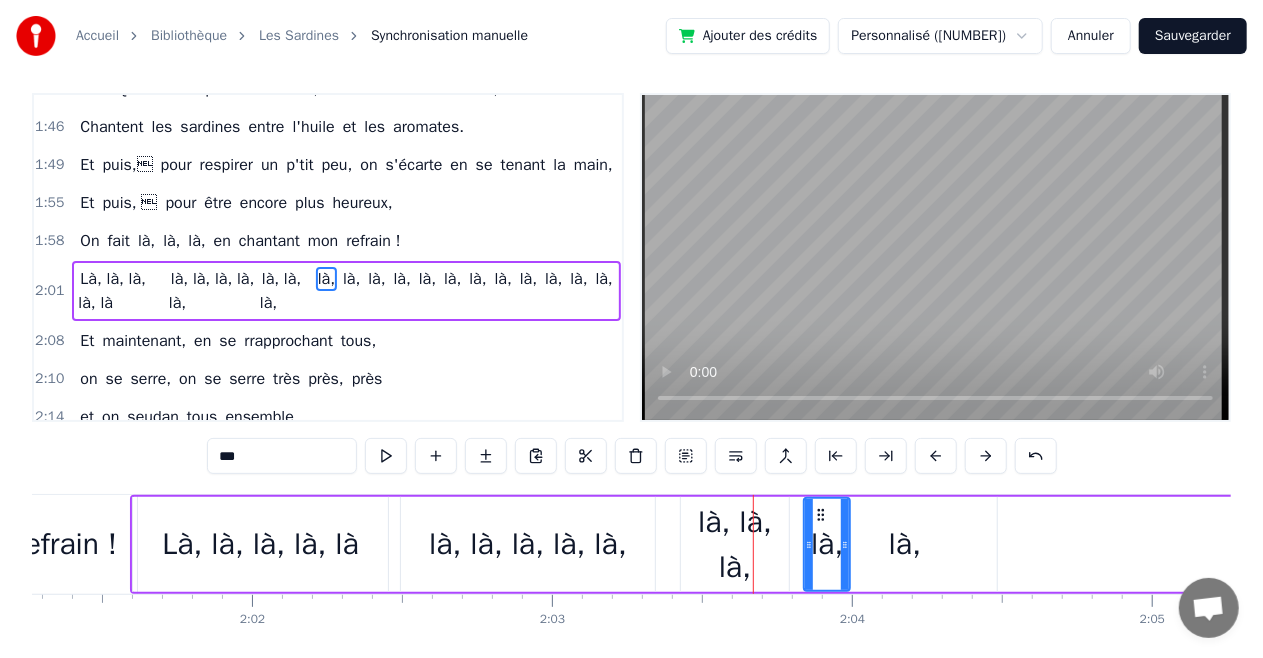 click on "Là, là, là, là, là" at bounding box center (260, 544) 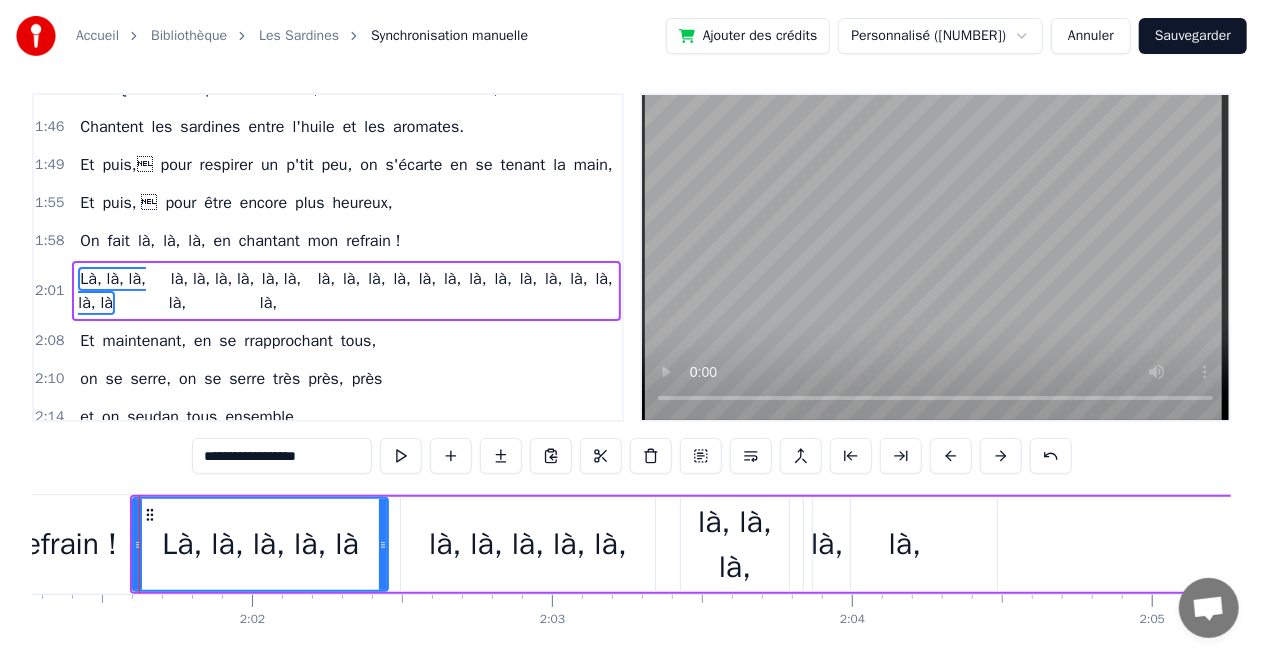 scroll, scrollTop: 0, scrollLeft: 0, axis: both 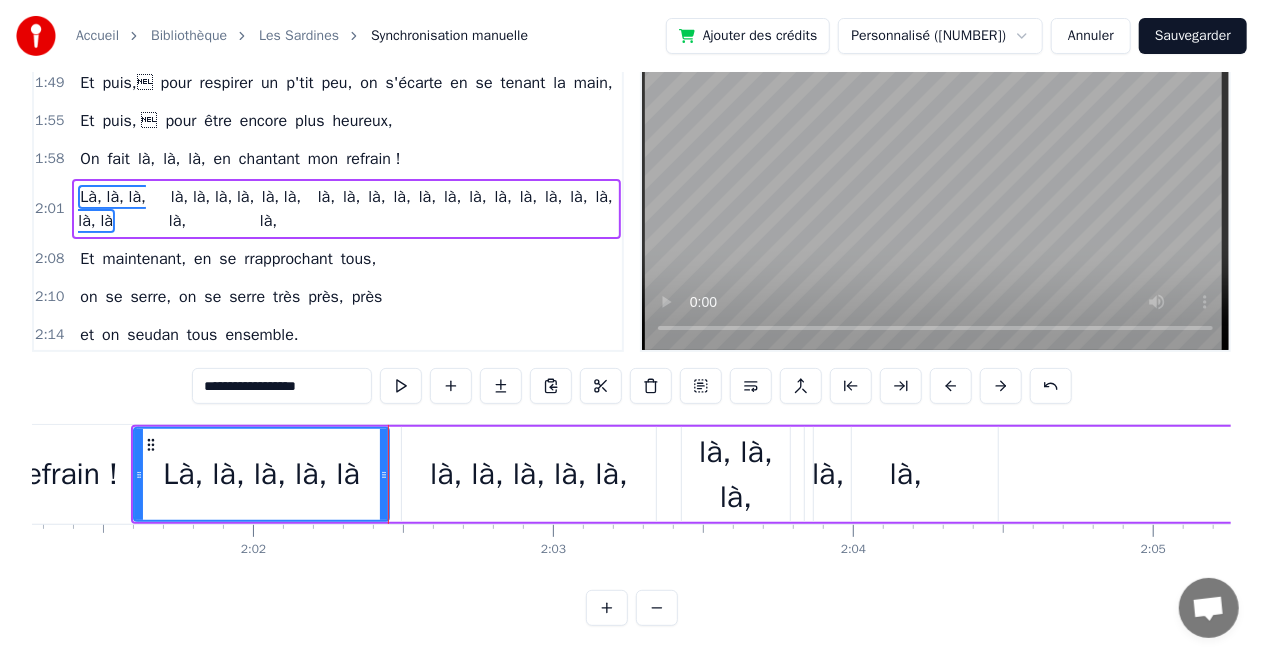 click on "là, là, là, là, là," at bounding box center (529, 474) 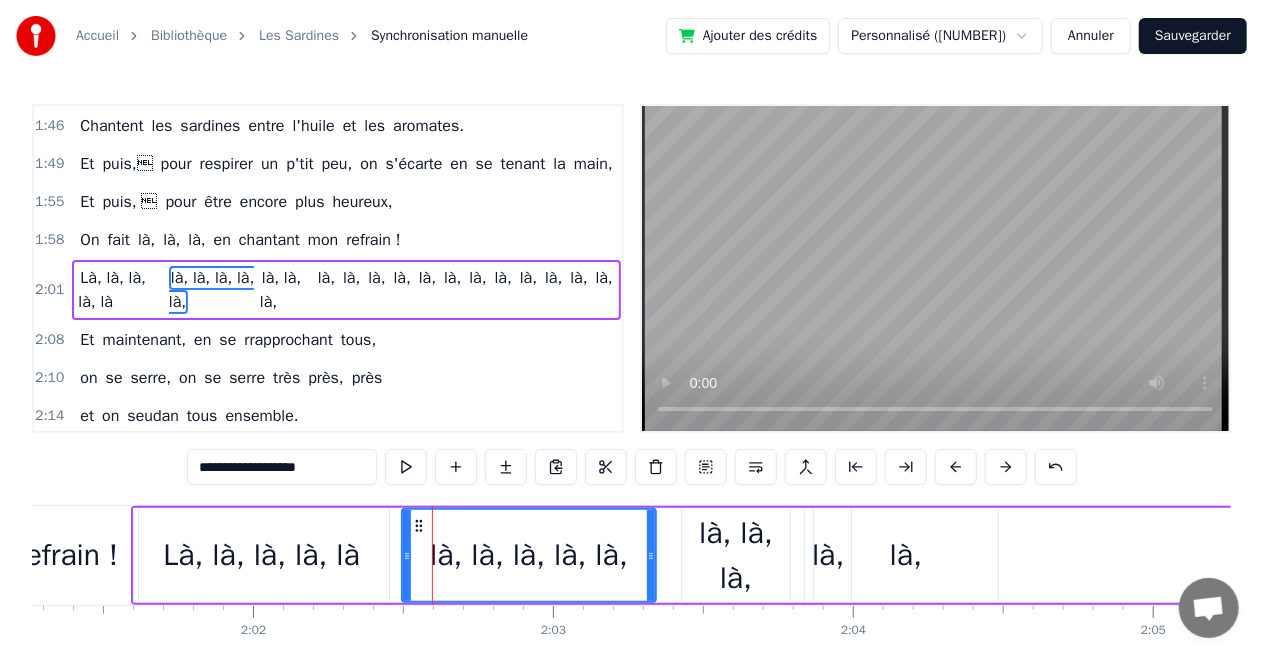 scroll, scrollTop: 98, scrollLeft: 0, axis: vertical 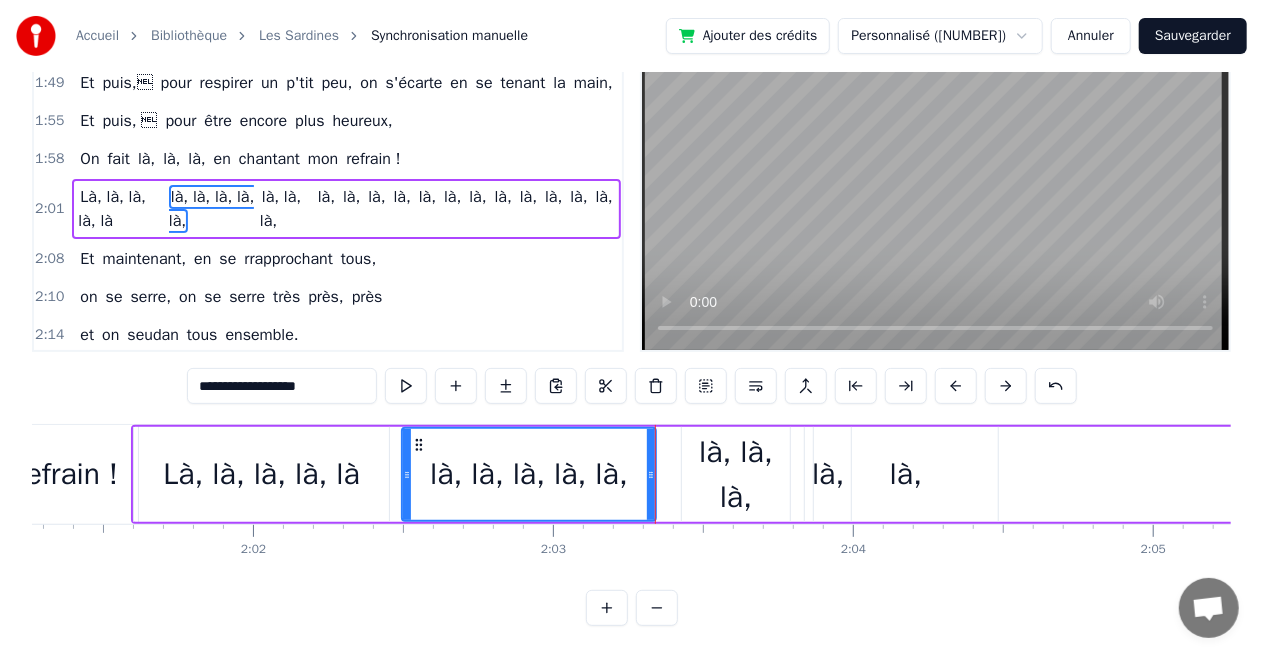click on "là, là, là," at bounding box center [736, 475] 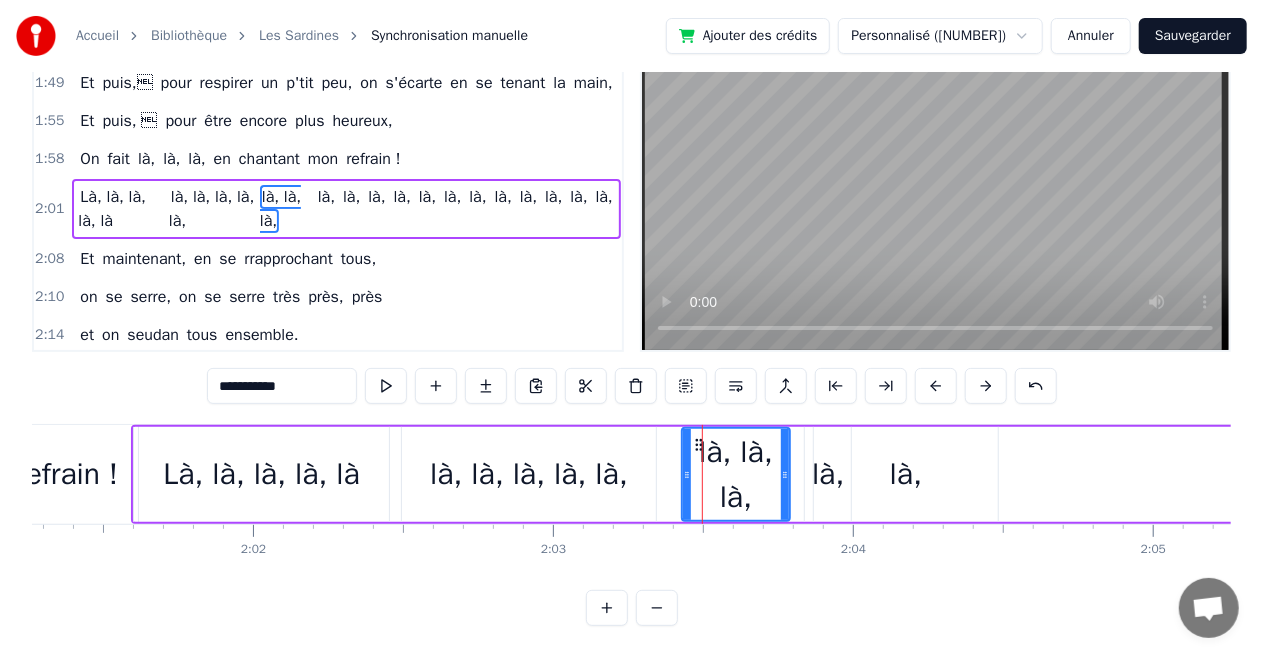 scroll, scrollTop: 98, scrollLeft: 0, axis: vertical 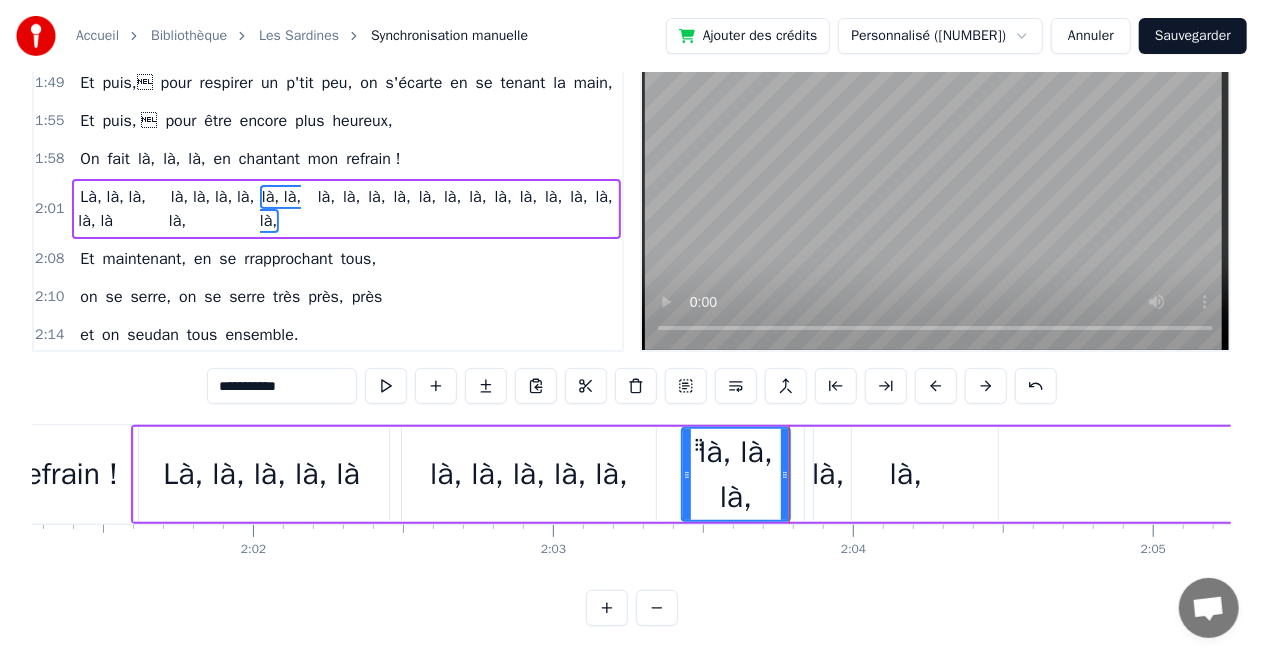 click on "là," at bounding box center [828, 474] 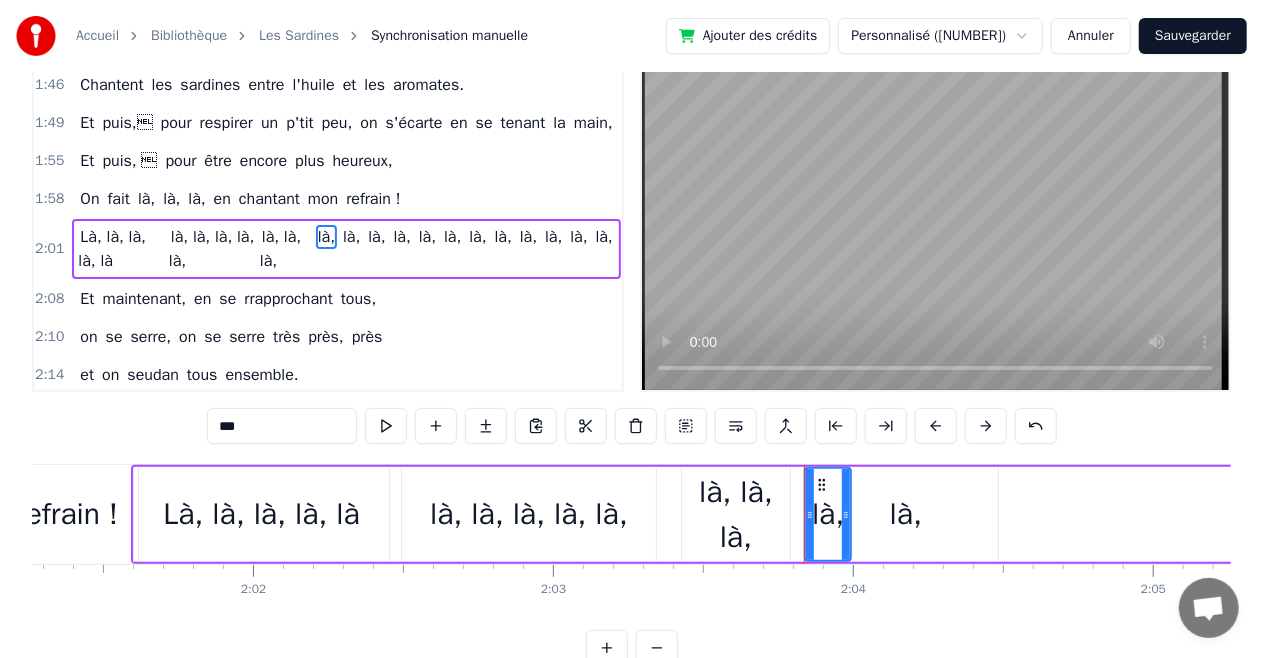 scroll, scrollTop: 98, scrollLeft: 0, axis: vertical 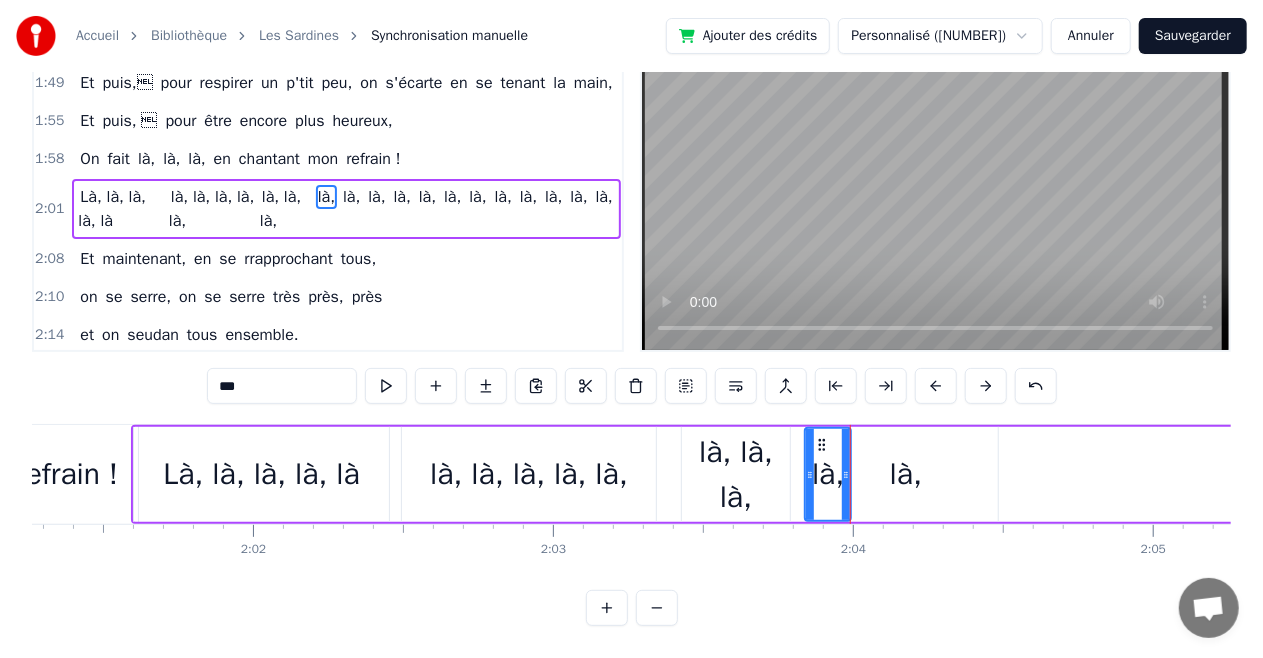 click on "là," at bounding box center [906, 474] 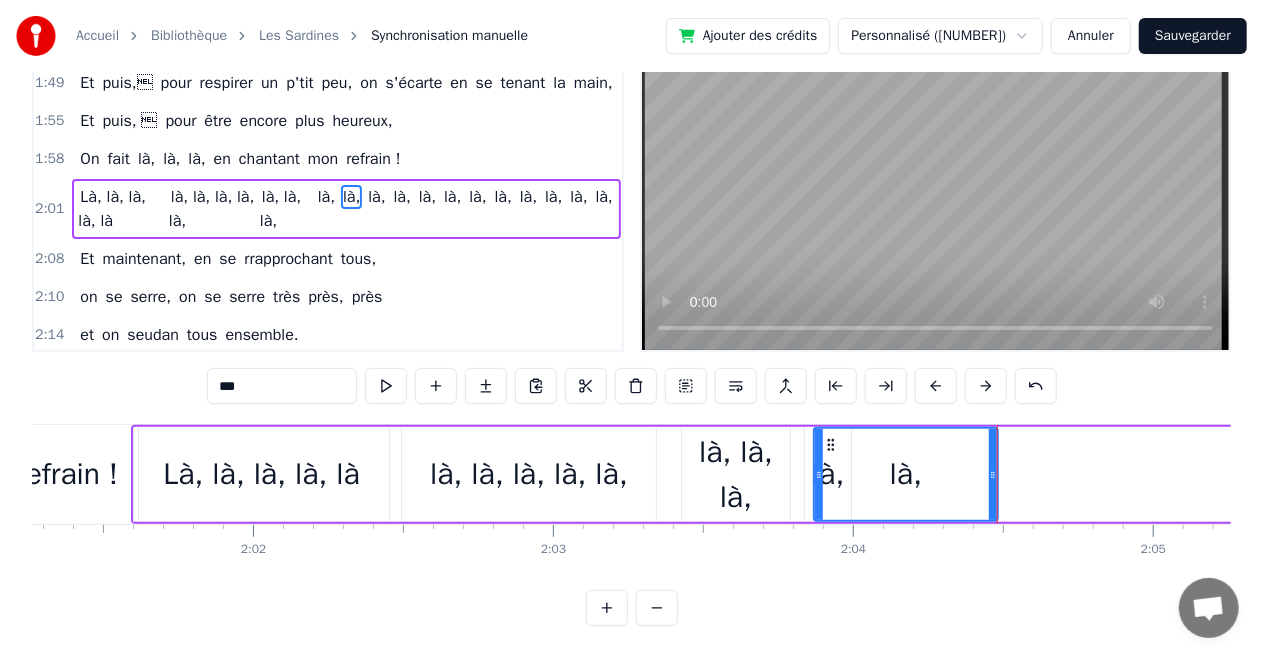 scroll, scrollTop: 0, scrollLeft: 0, axis: both 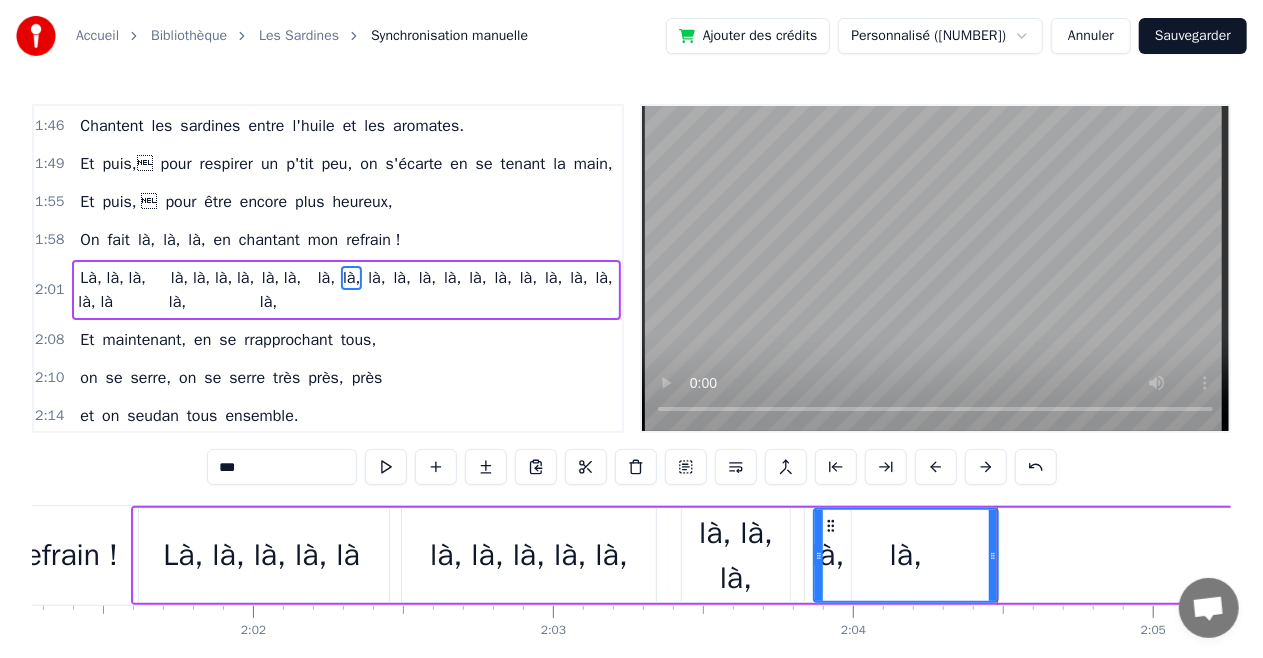 click on "là, là, là, là, là," at bounding box center (529, 555) 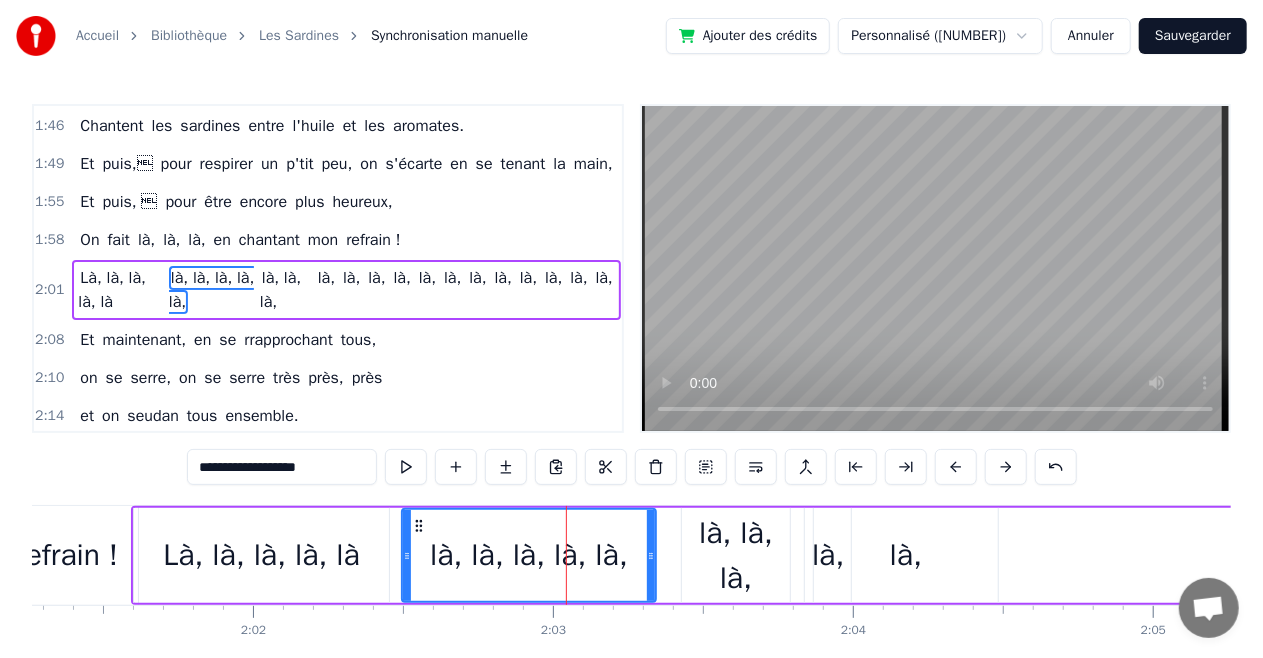 click on "Là, là, là, là, là" at bounding box center [261, 555] 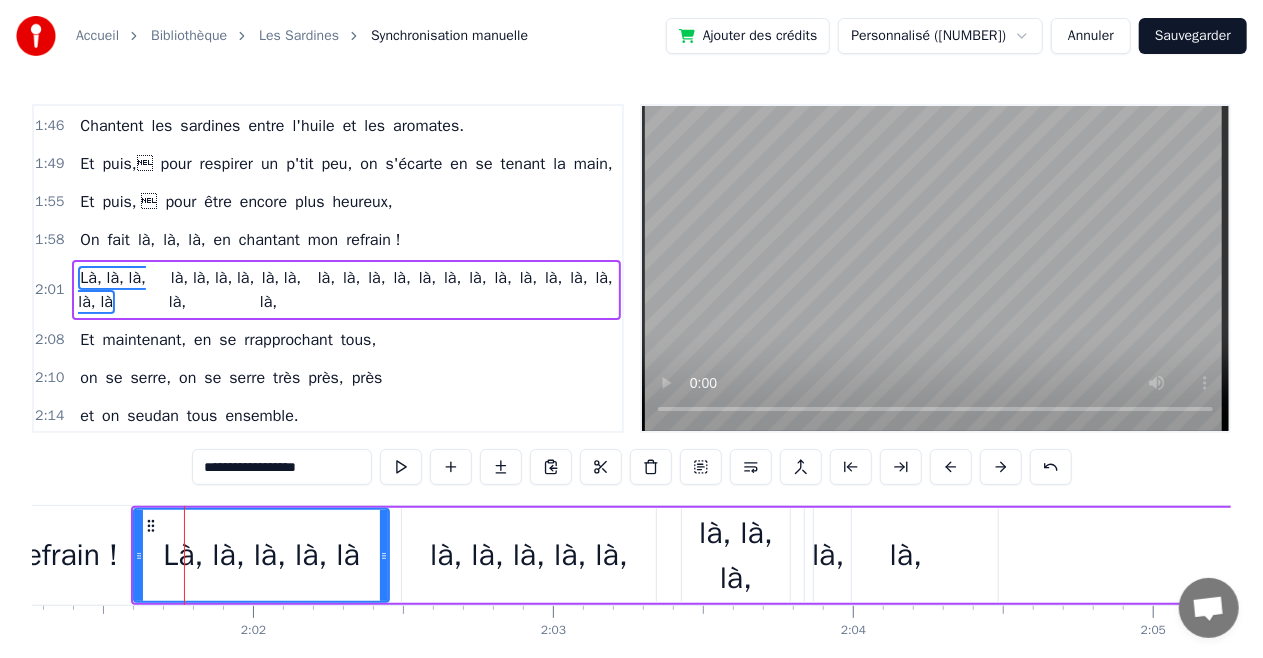 click on "refrain !" at bounding box center [67, 555] 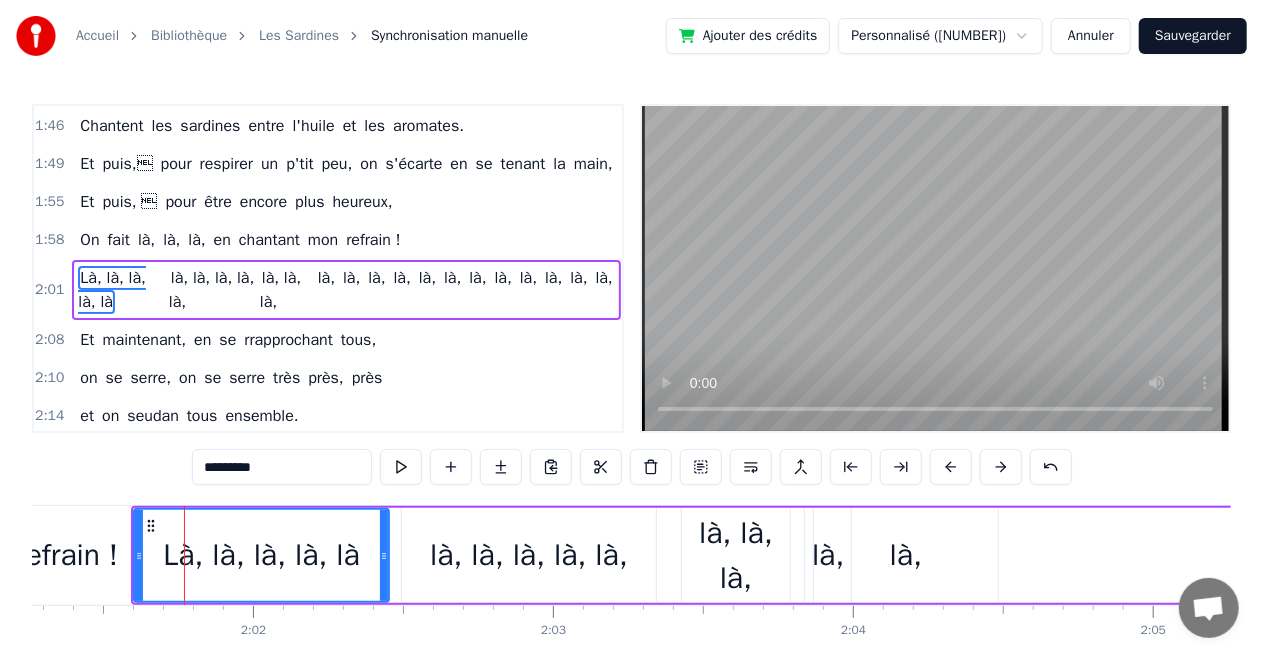 scroll, scrollTop: 1019, scrollLeft: 0, axis: vertical 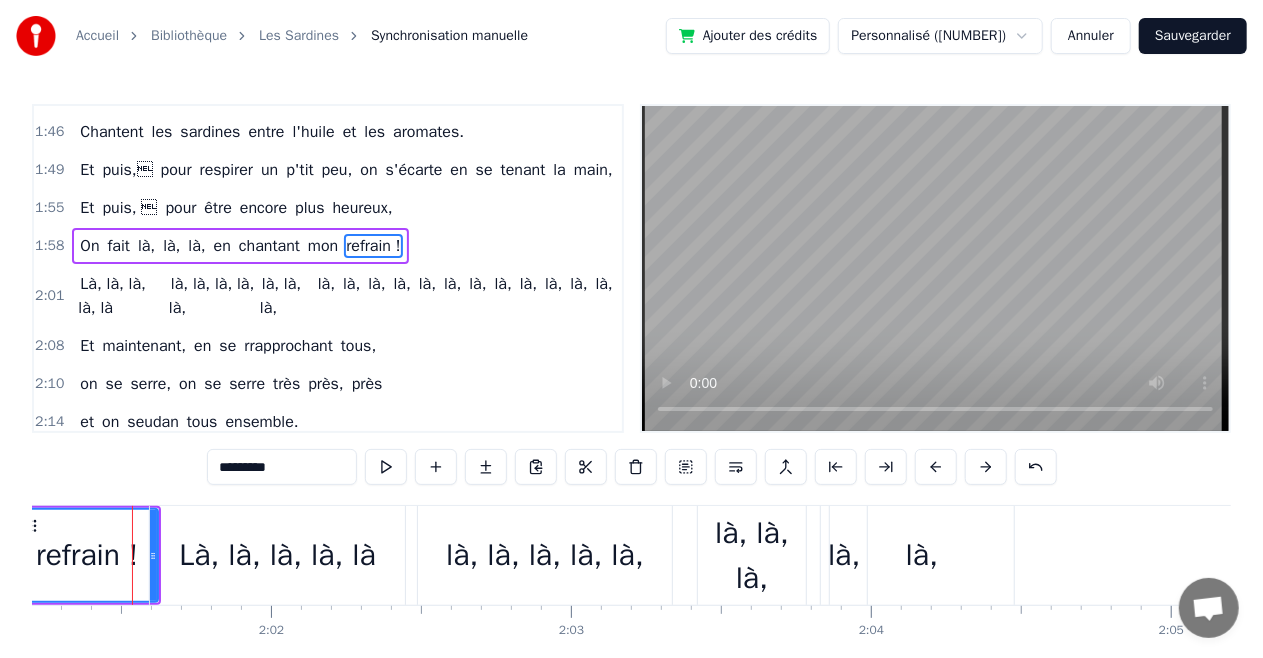 click on "refrain !" at bounding box center (87, 555) 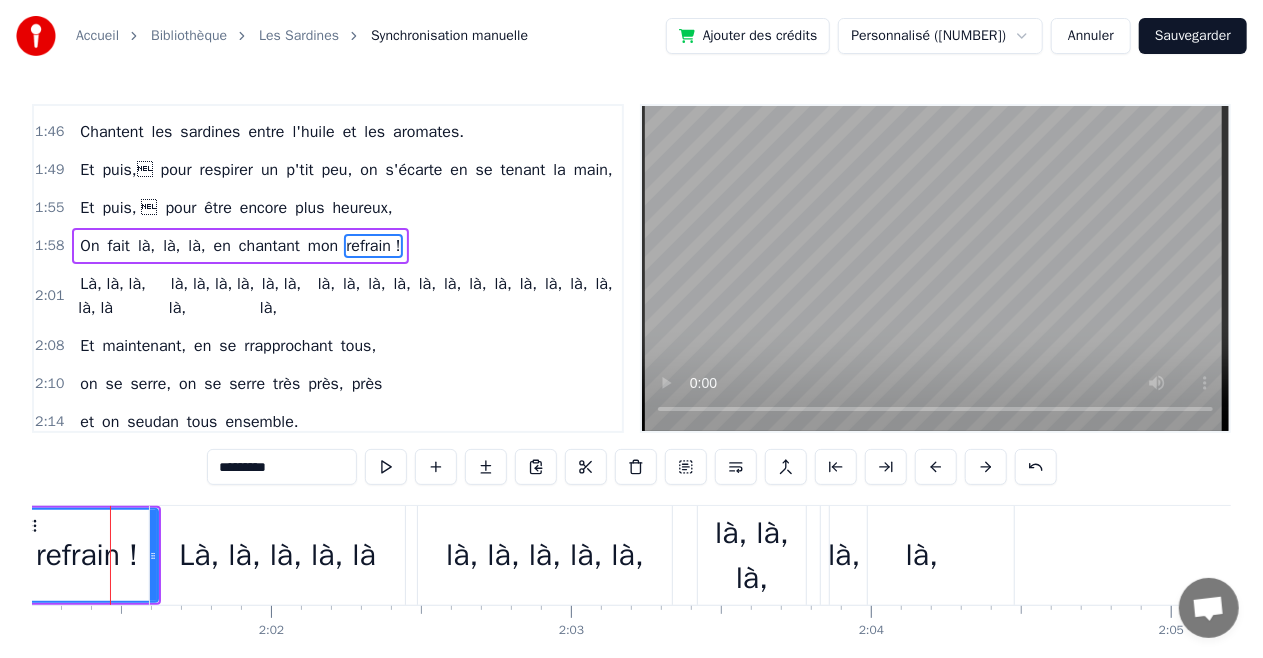 scroll, scrollTop: 1013, scrollLeft: 0, axis: vertical 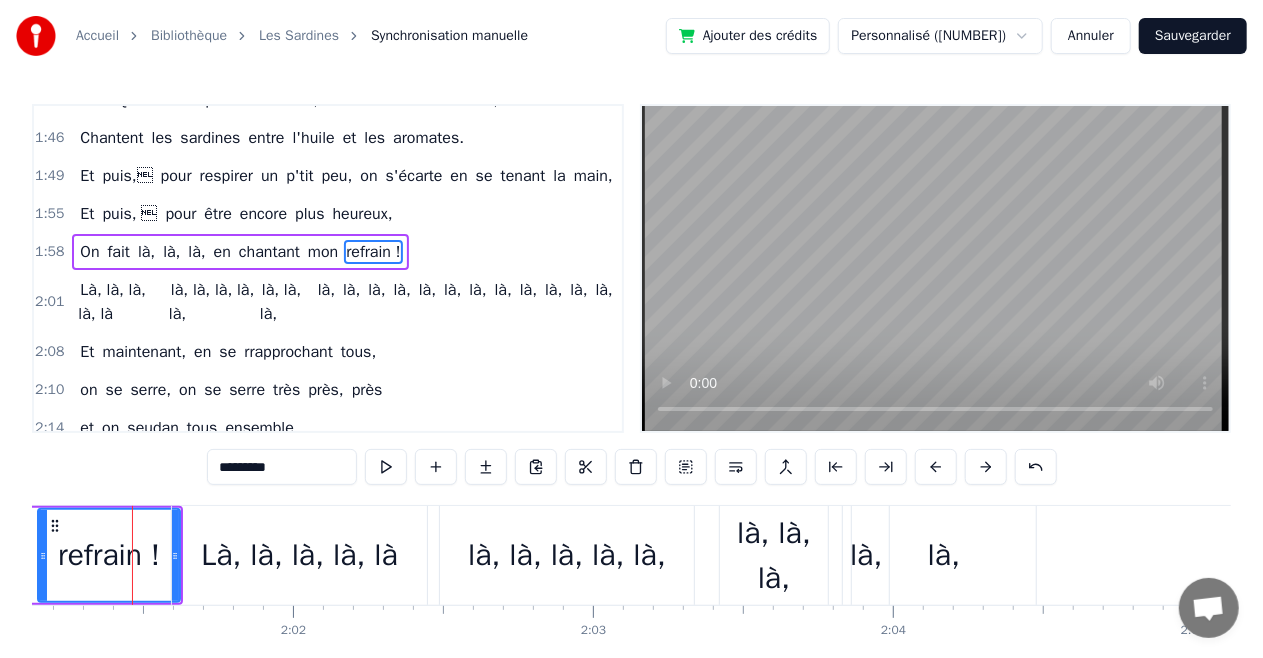 click on "Là, là, là, là, là" at bounding box center (299, 555) 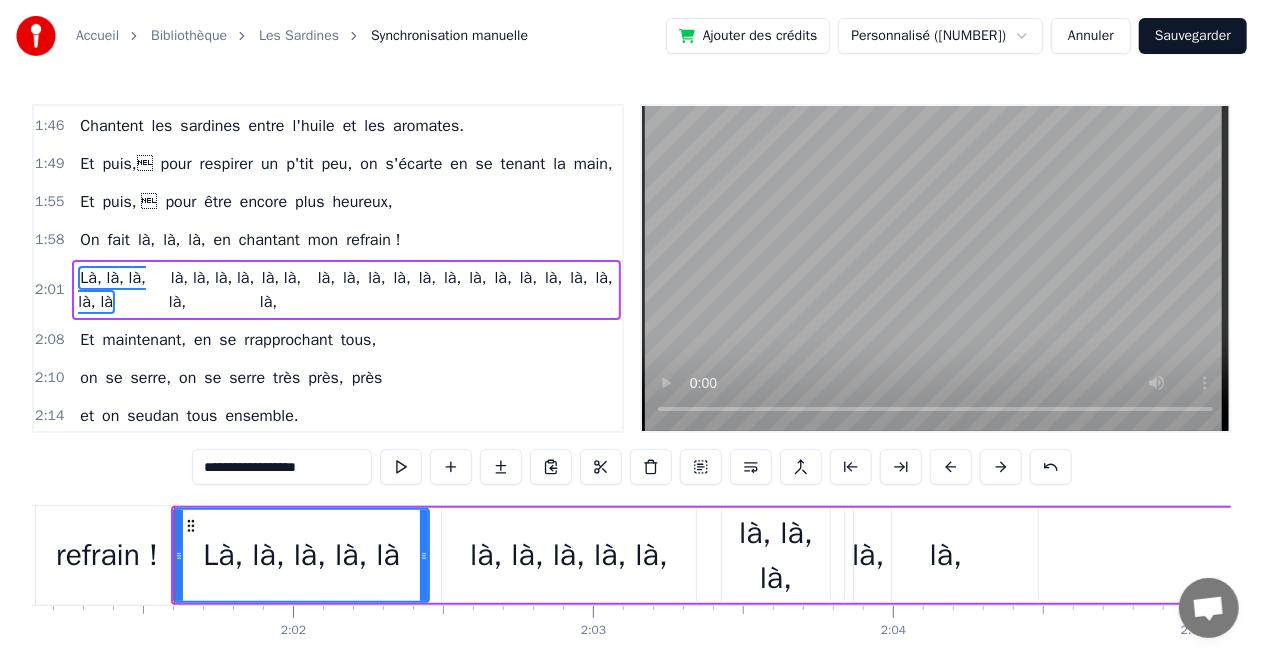 click on "refrain !" at bounding box center [107, 555] 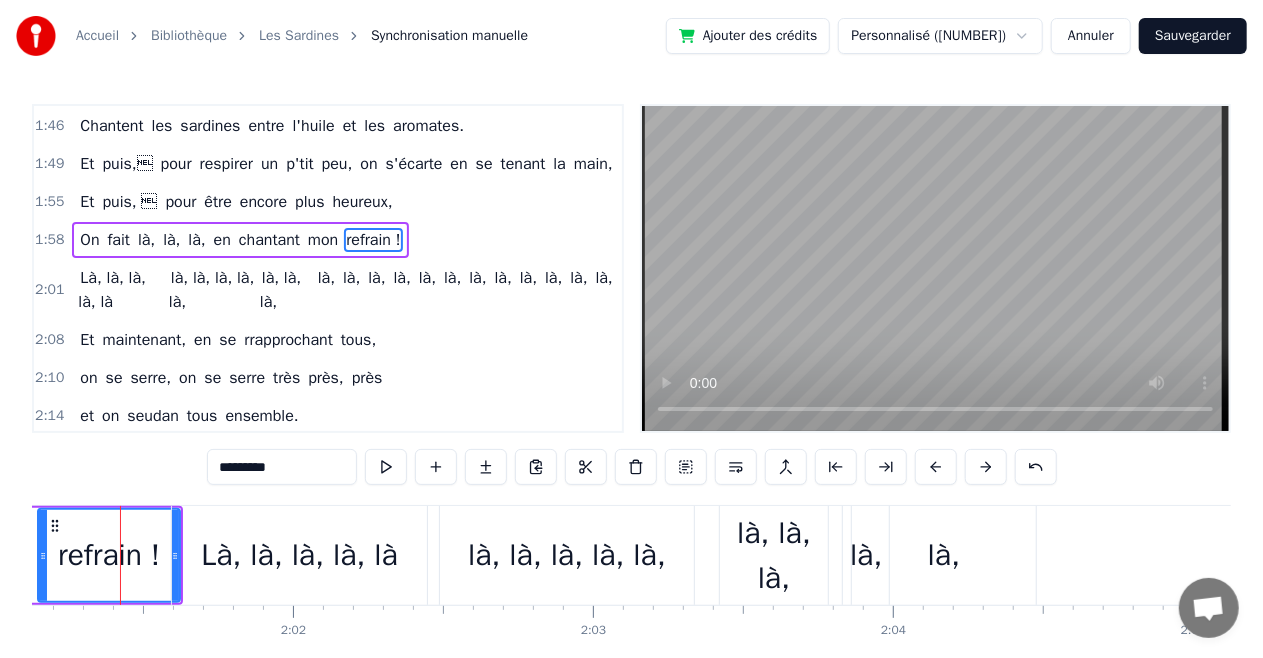 scroll, scrollTop: 1019, scrollLeft: 0, axis: vertical 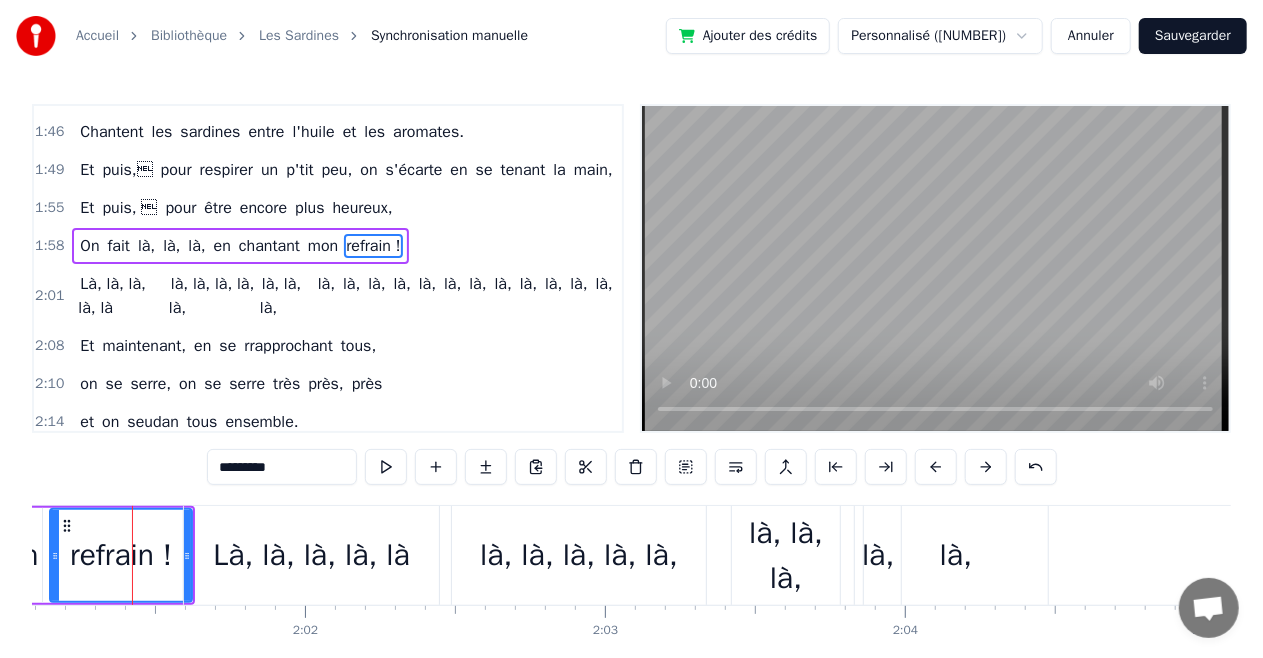 drag, startPoint x: 183, startPoint y: 536, endPoint x: 161, endPoint y: 541, distance: 22.561028 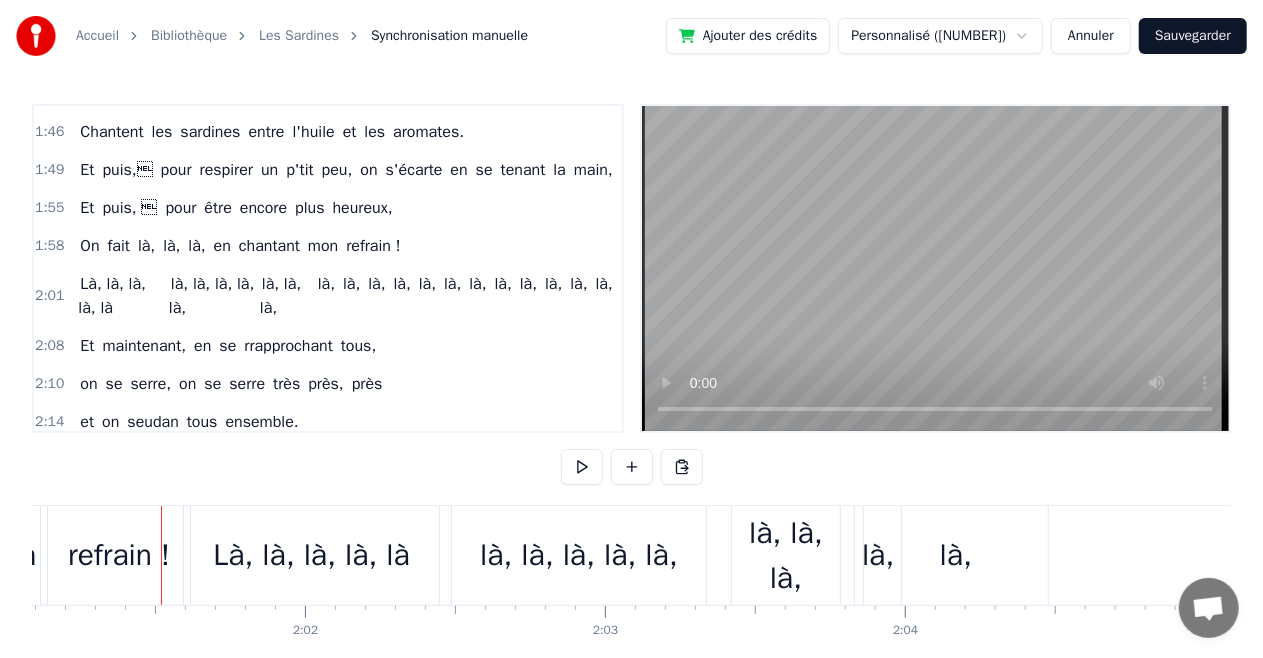 click on "Là, là, là, là, là" at bounding box center [311, 555] 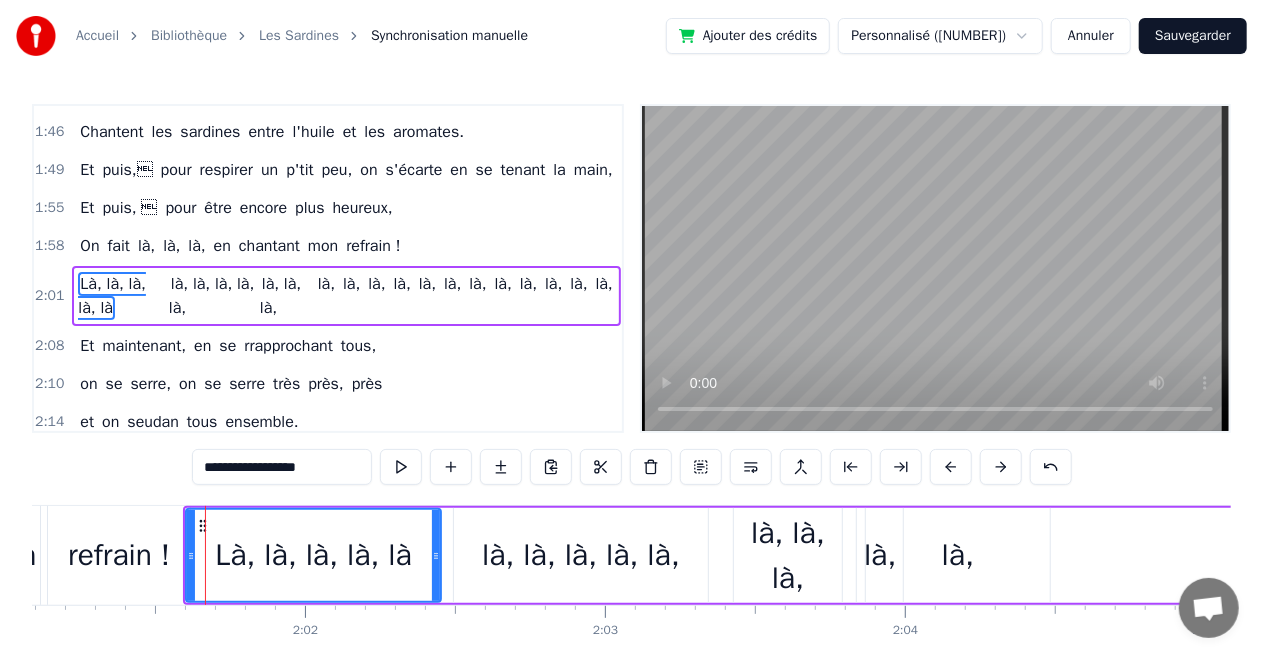 scroll, scrollTop: 1025, scrollLeft: 0, axis: vertical 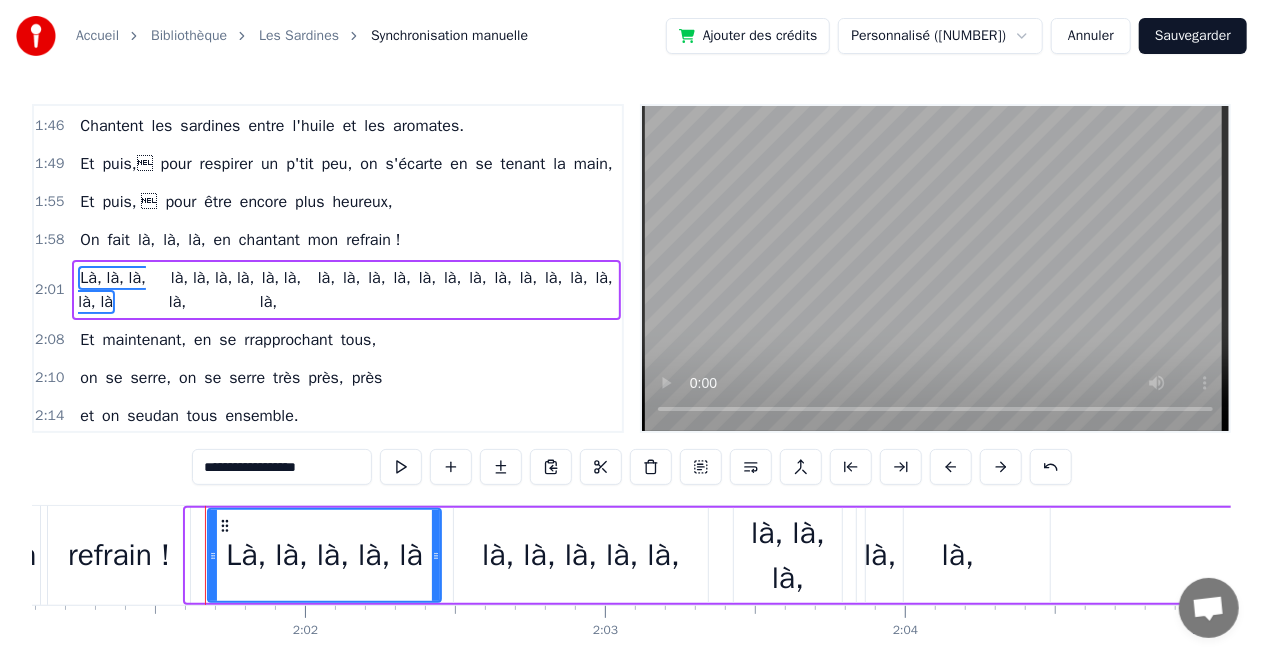 drag, startPoint x: 192, startPoint y: 553, endPoint x: 202, endPoint y: 560, distance: 12.206555 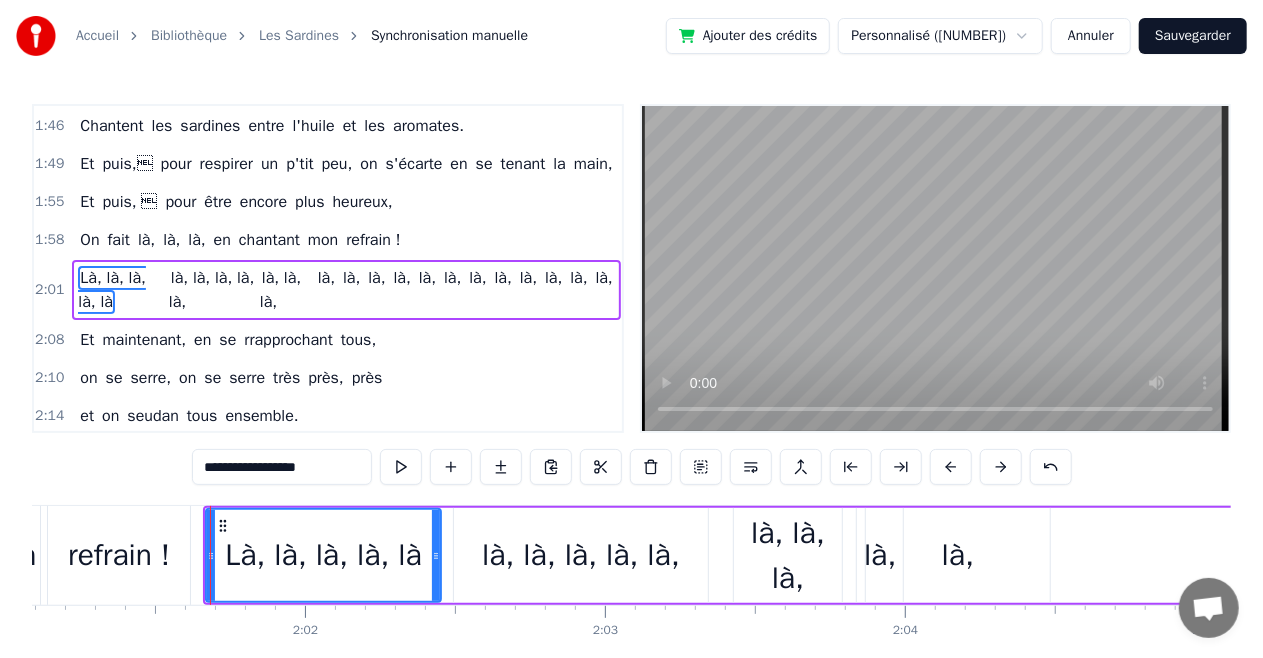 click on "refrain !" at bounding box center [119, 555] 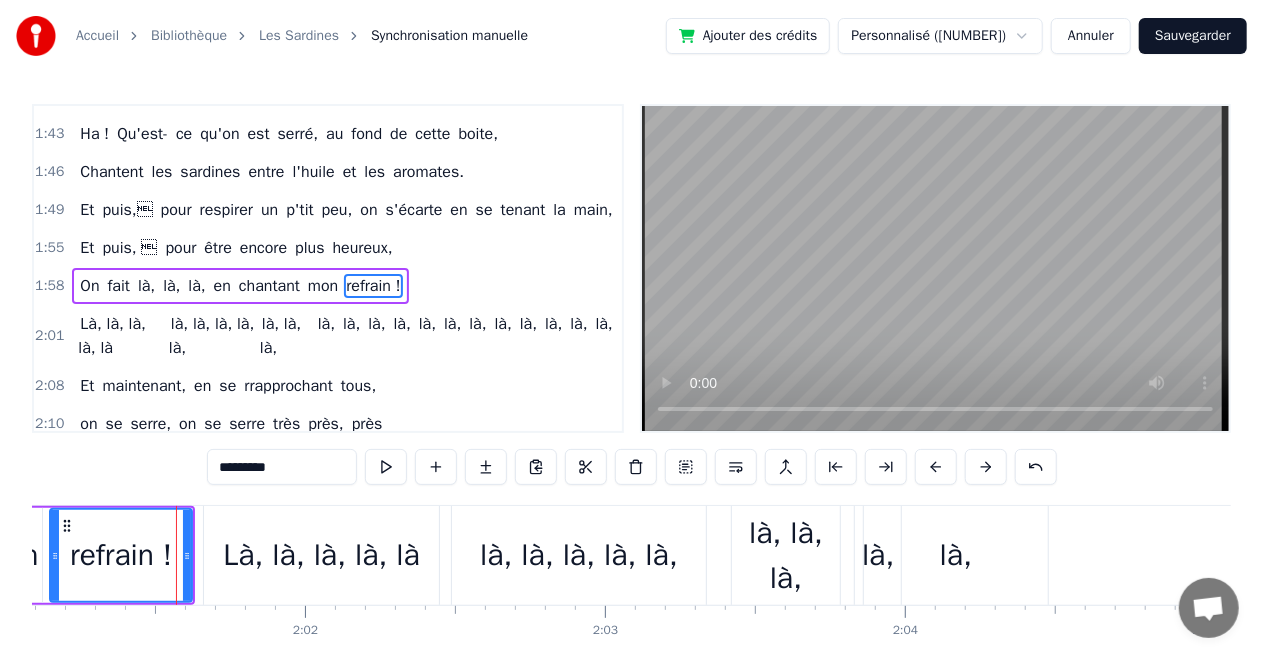 scroll, scrollTop: 976, scrollLeft: 0, axis: vertical 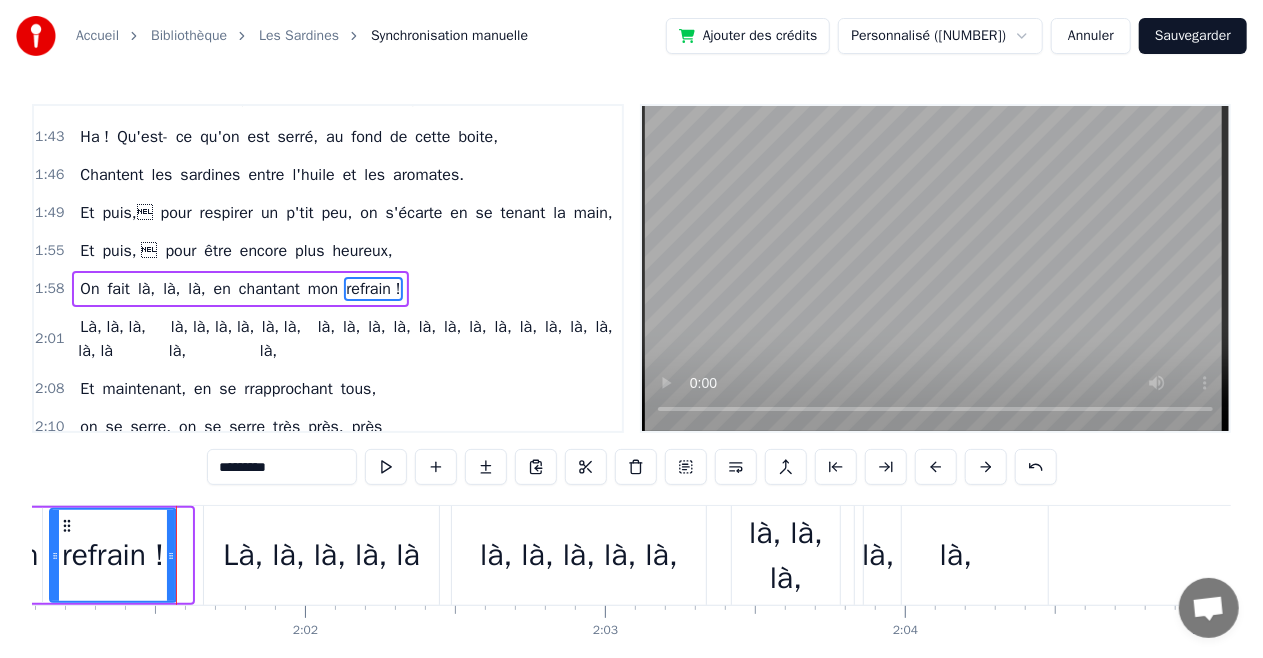 drag, startPoint x: 186, startPoint y: 554, endPoint x: 170, endPoint y: 558, distance: 16.492422 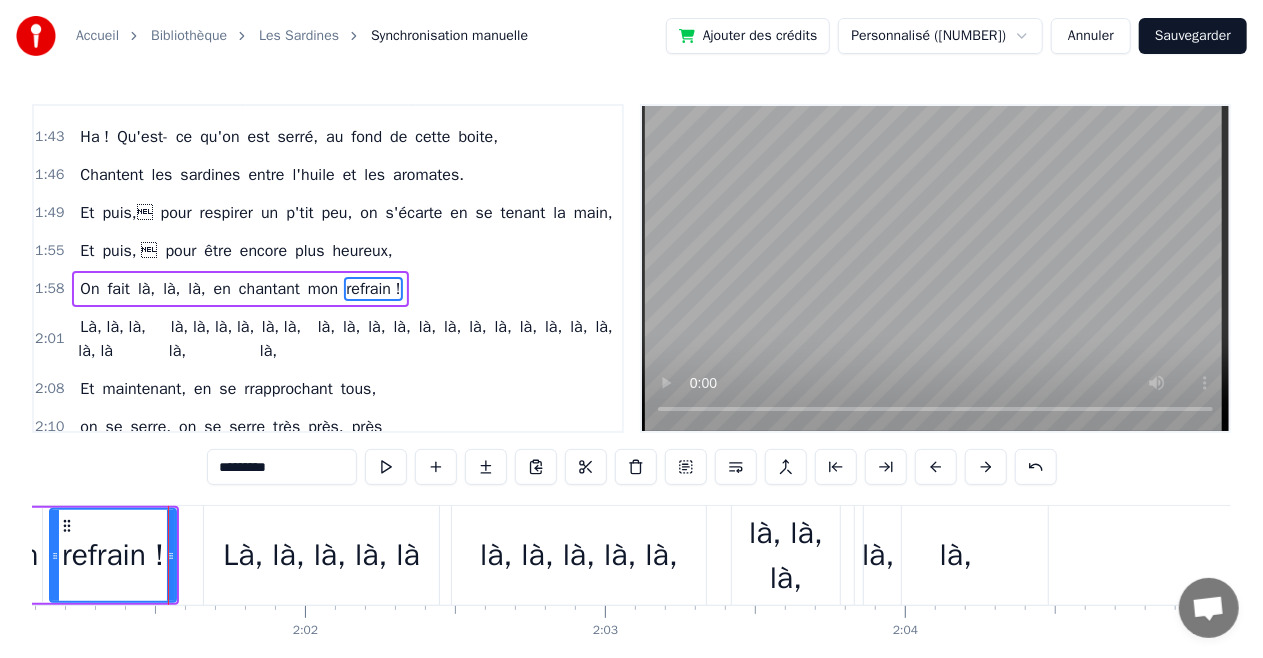 click on "Là, là, là, là, là" at bounding box center (321, 555) 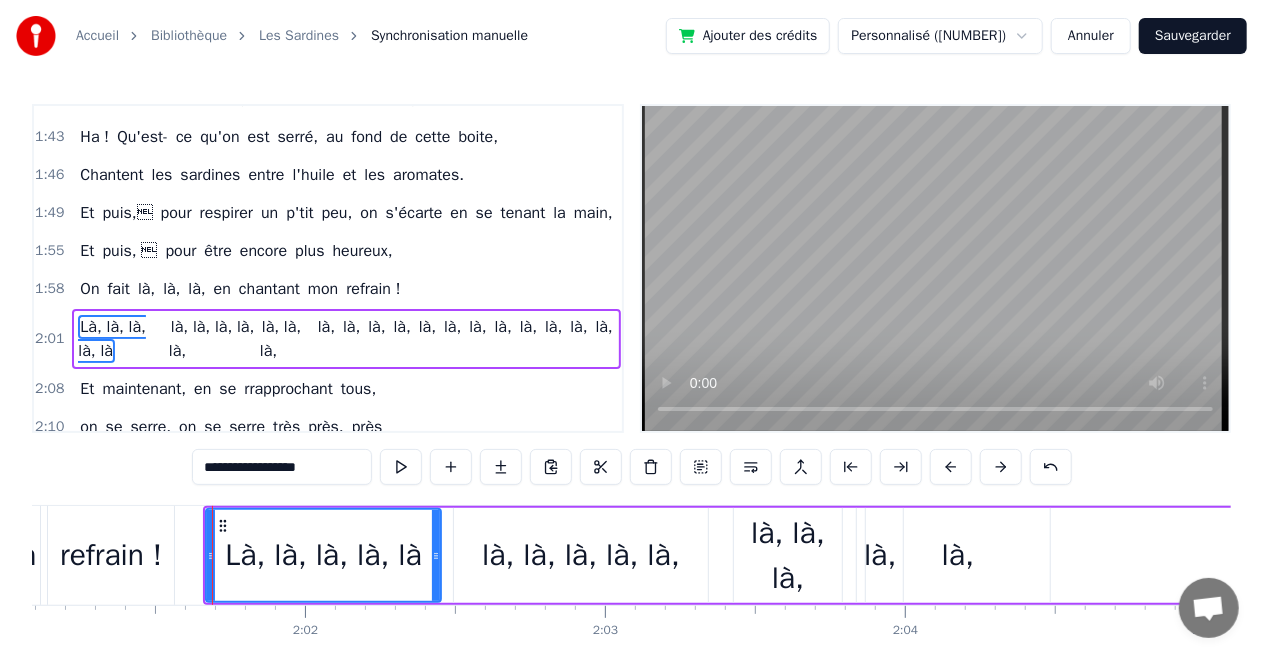 scroll, scrollTop: 1025, scrollLeft: 0, axis: vertical 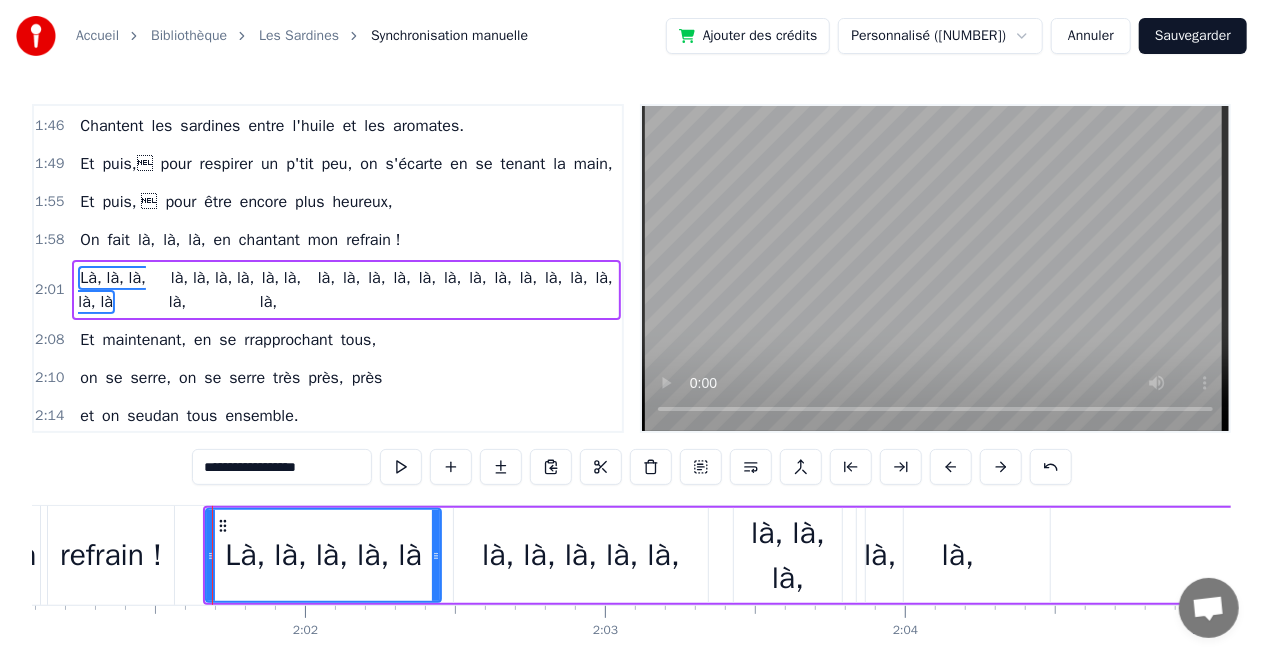 click on "Là, là, là, là, là" at bounding box center [323, 555] 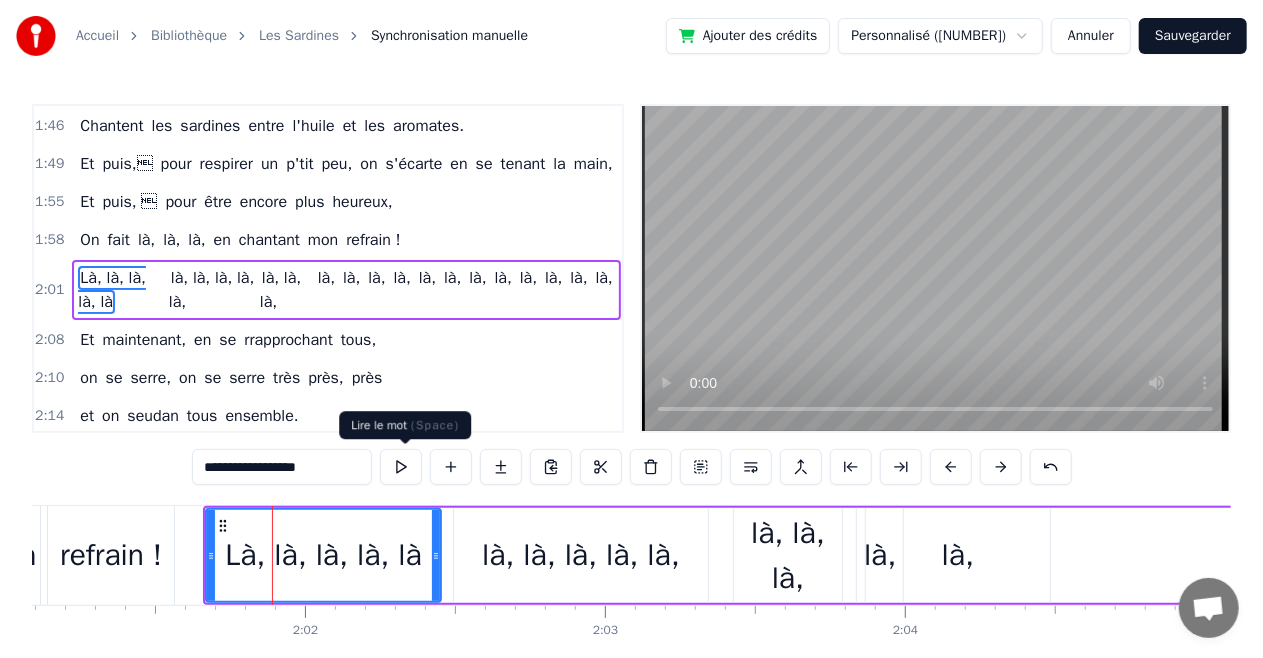 click at bounding box center (401, 467) 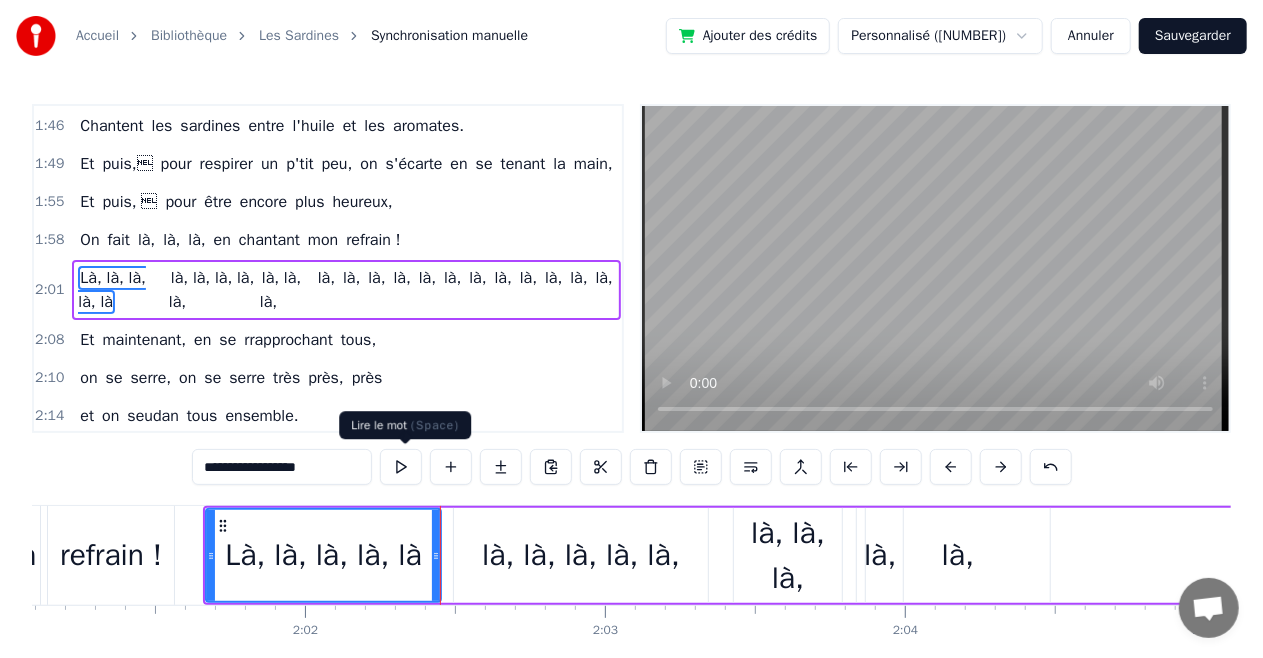 click at bounding box center (401, 467) 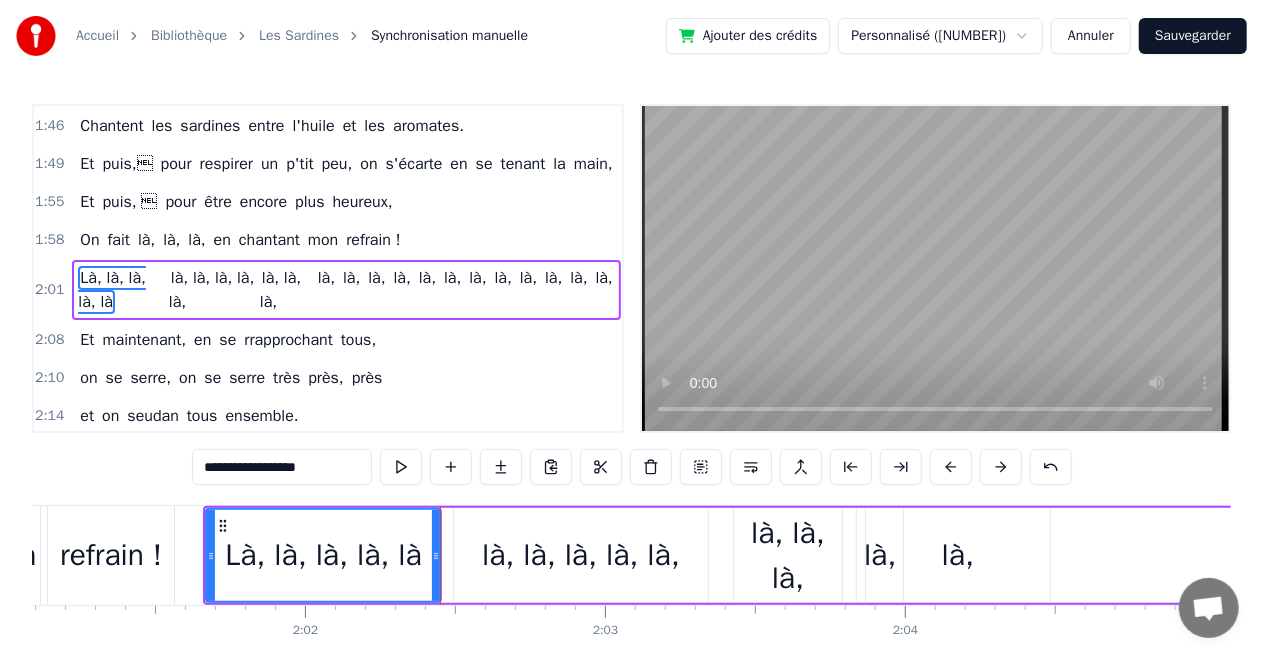 click on "là, là, là, là, là," at bounding box center (581, 555) 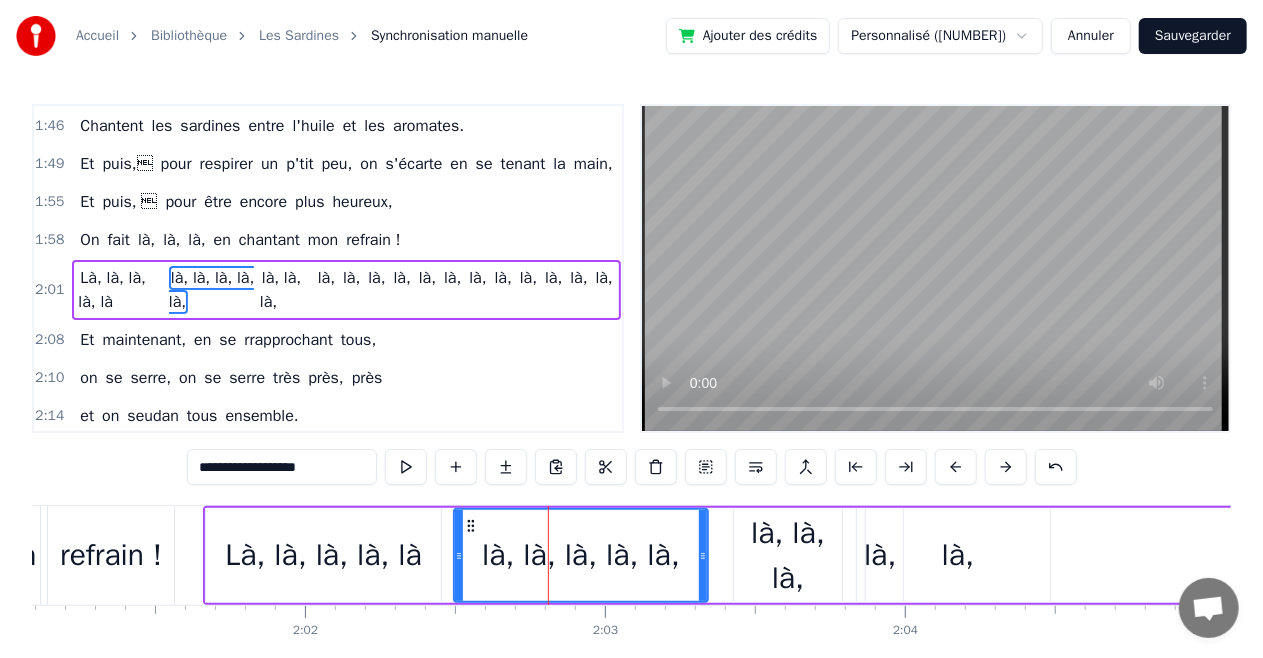 click at bounding box center (935, 268) 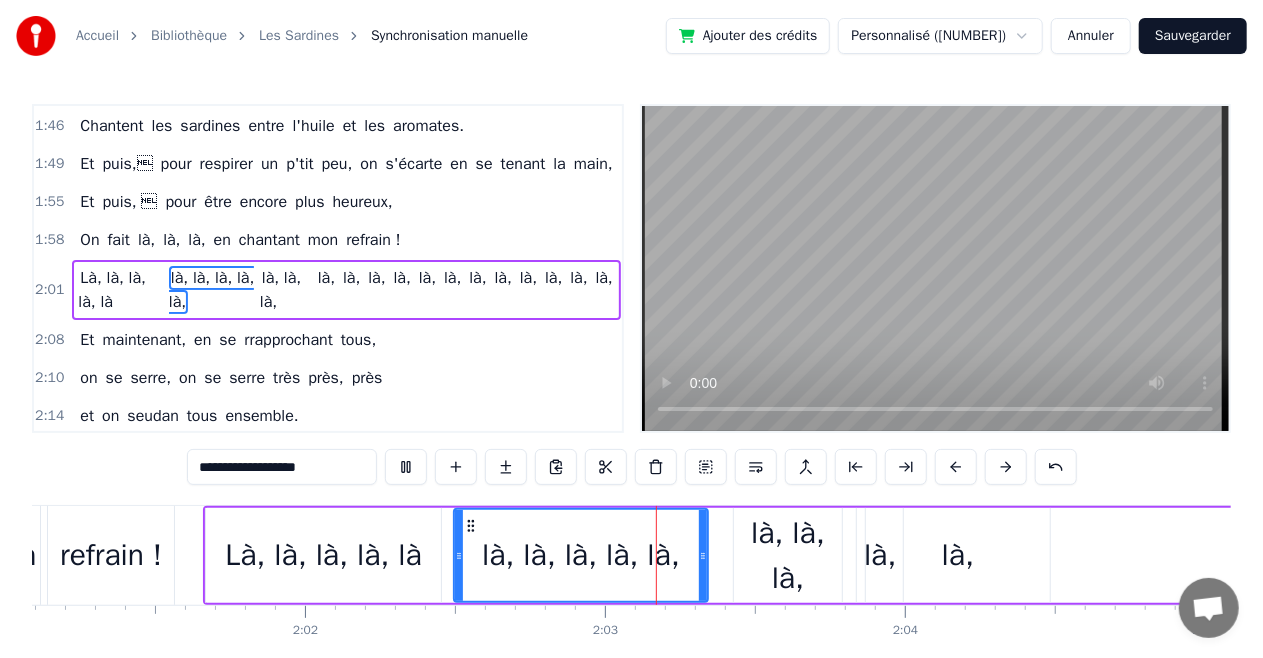 type 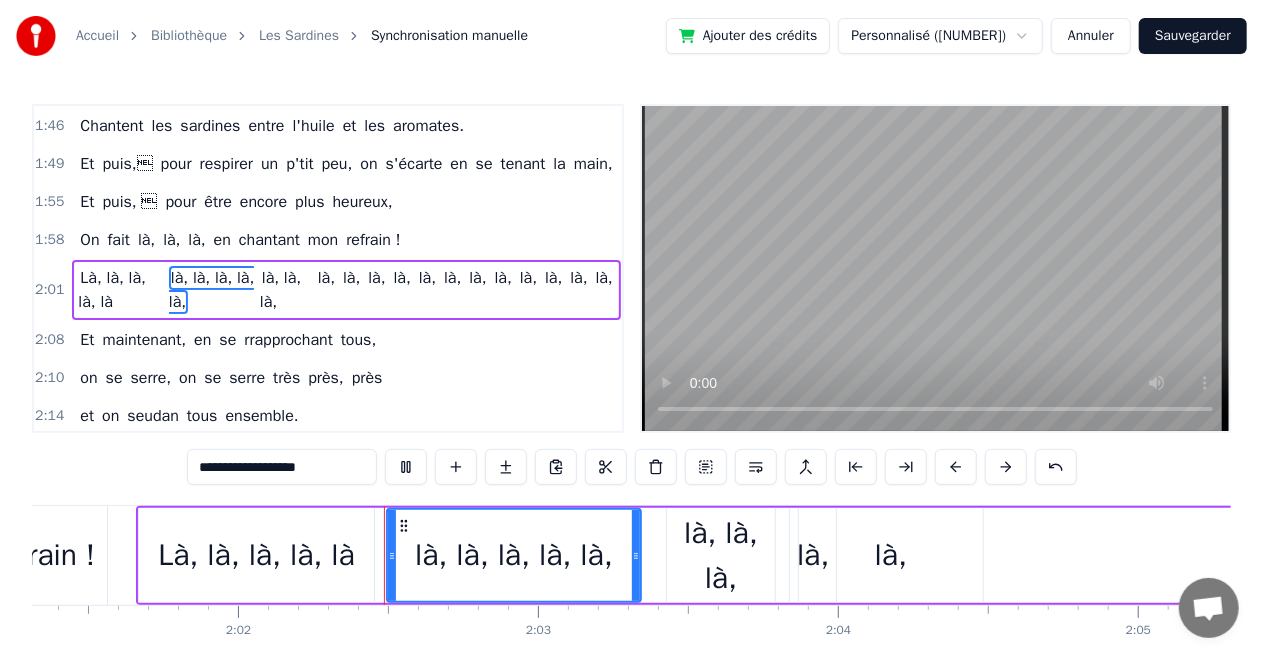 scroll, scrollTop: 0, scrollLeft: 36445, axis: horizontal 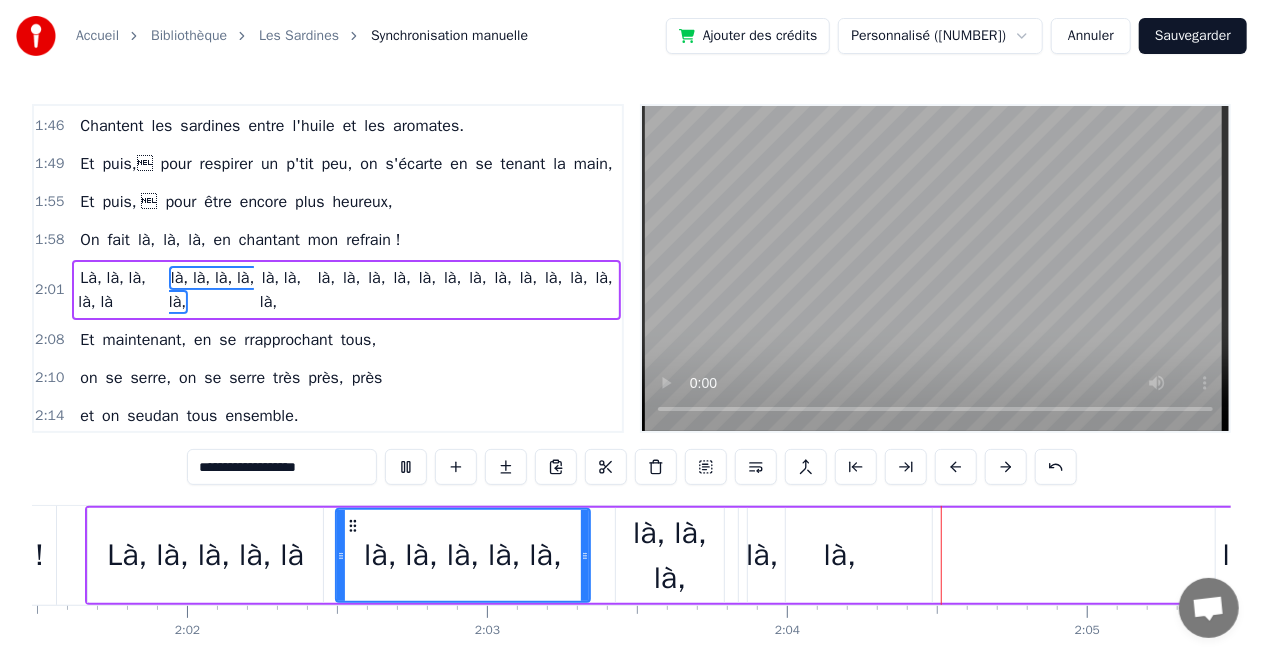 click at bounding box center (935, 268) 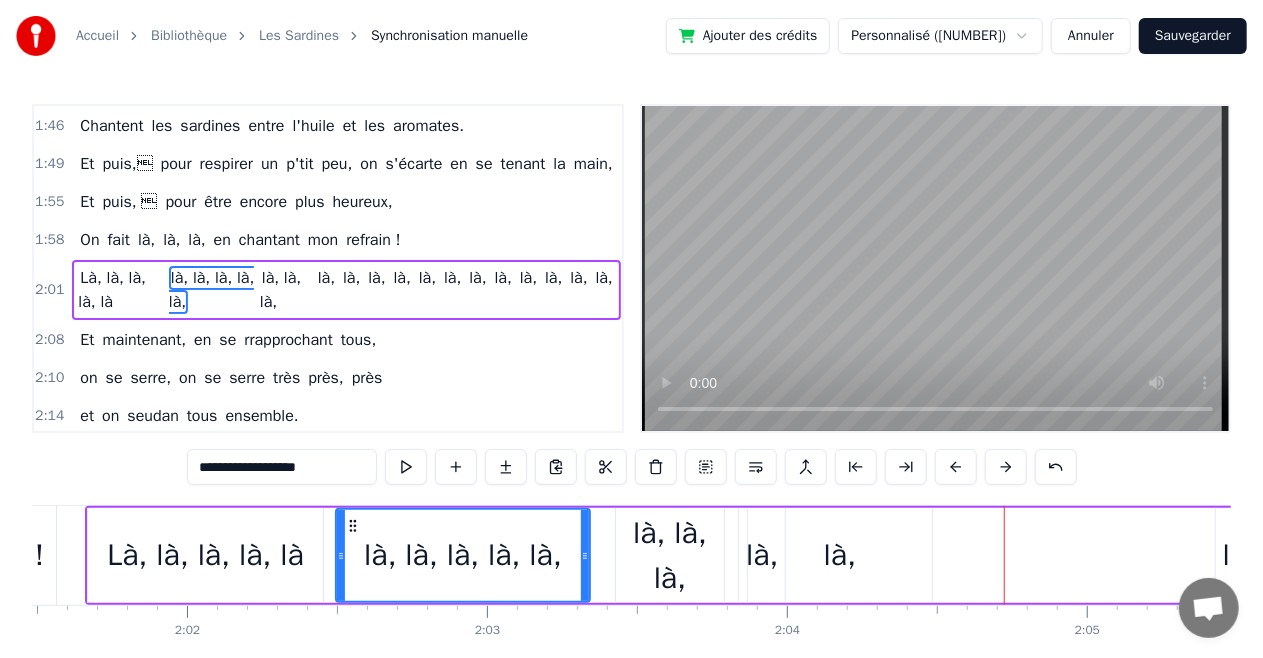 click on "Là, là, là, là, là" at bounding box center [205, 555] 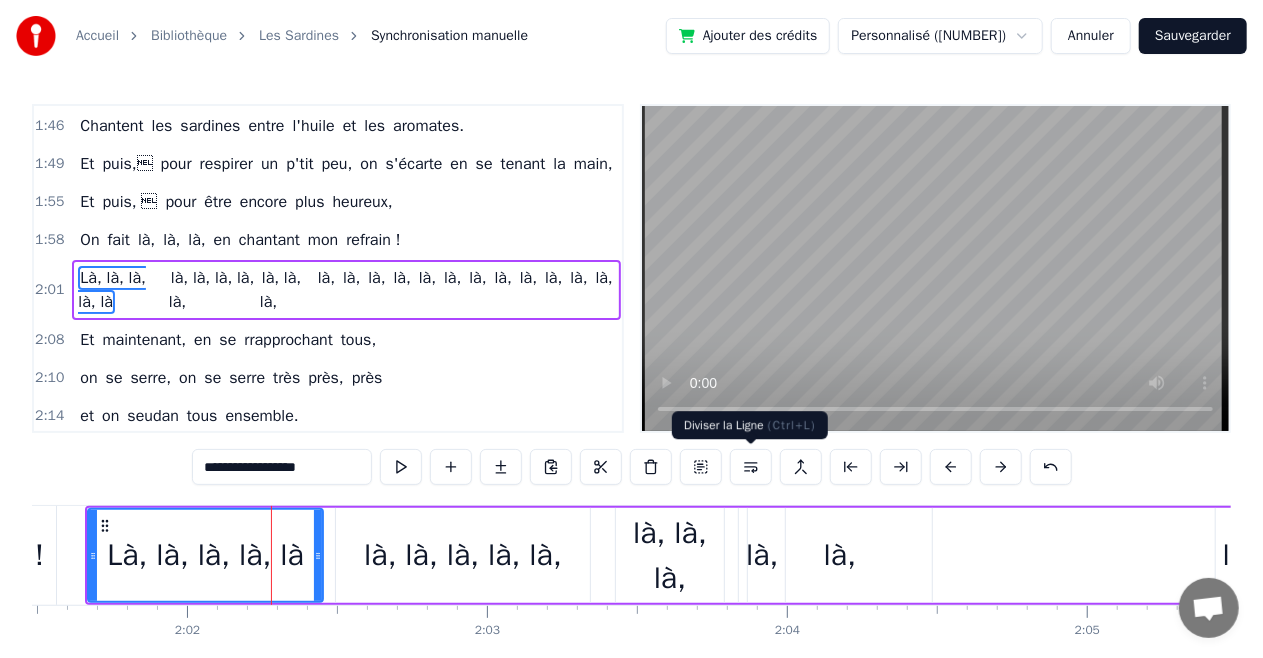 click at bounding box center (751, 467) 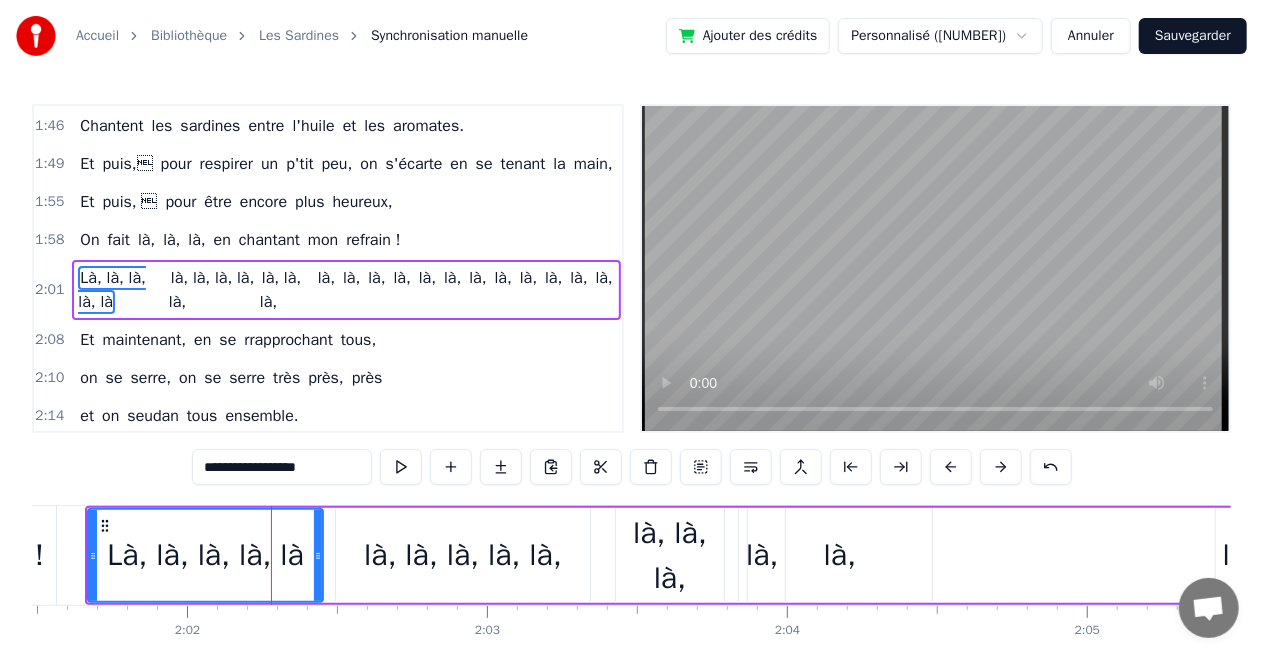click on "Là, là, là, là, là là, là, là, là, là, là, là, là, là, là, là, là, là, là, là, là, là, là, là, là," at bounding box center [1044, 555] 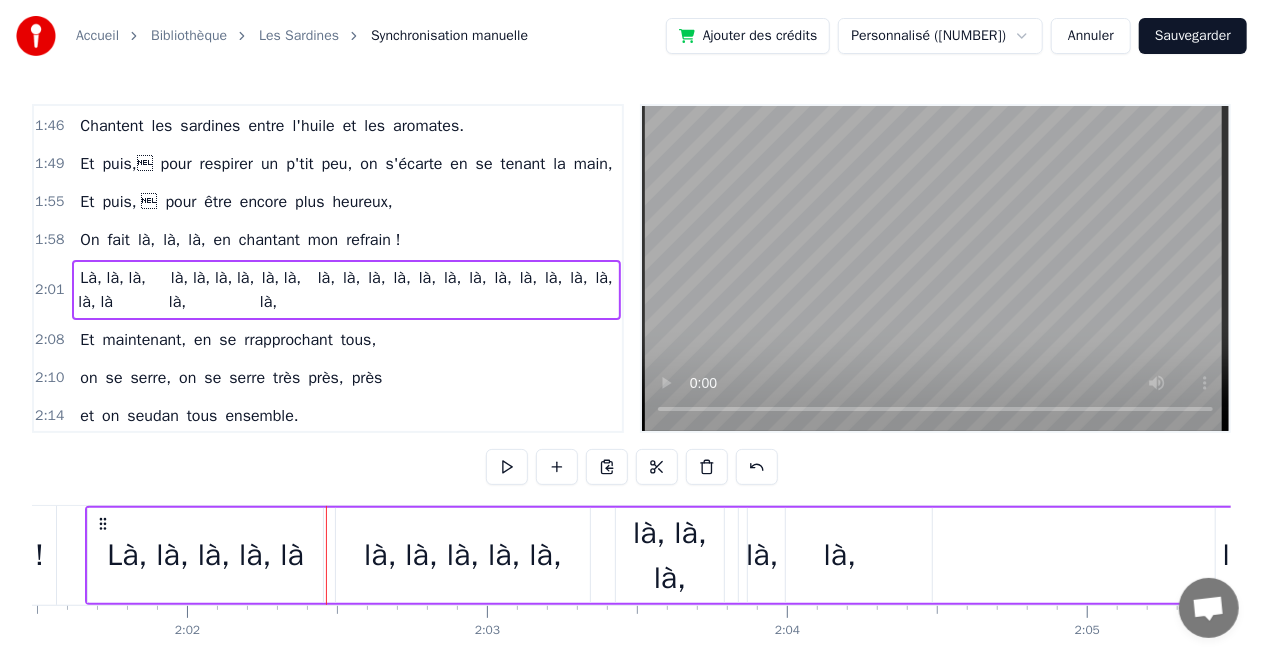 click on "Là, là, là, là, là" at bounding box center [205, 555] 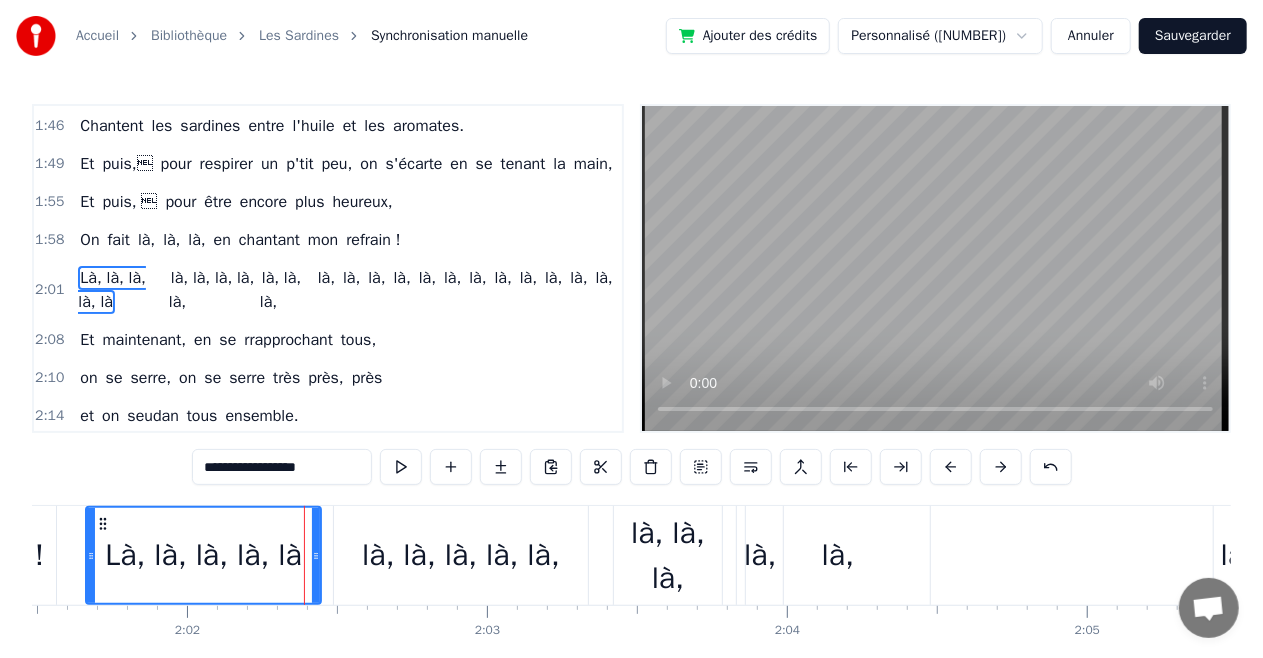 click on "Là, là, là, là, là" at bounding box center [112, 290] 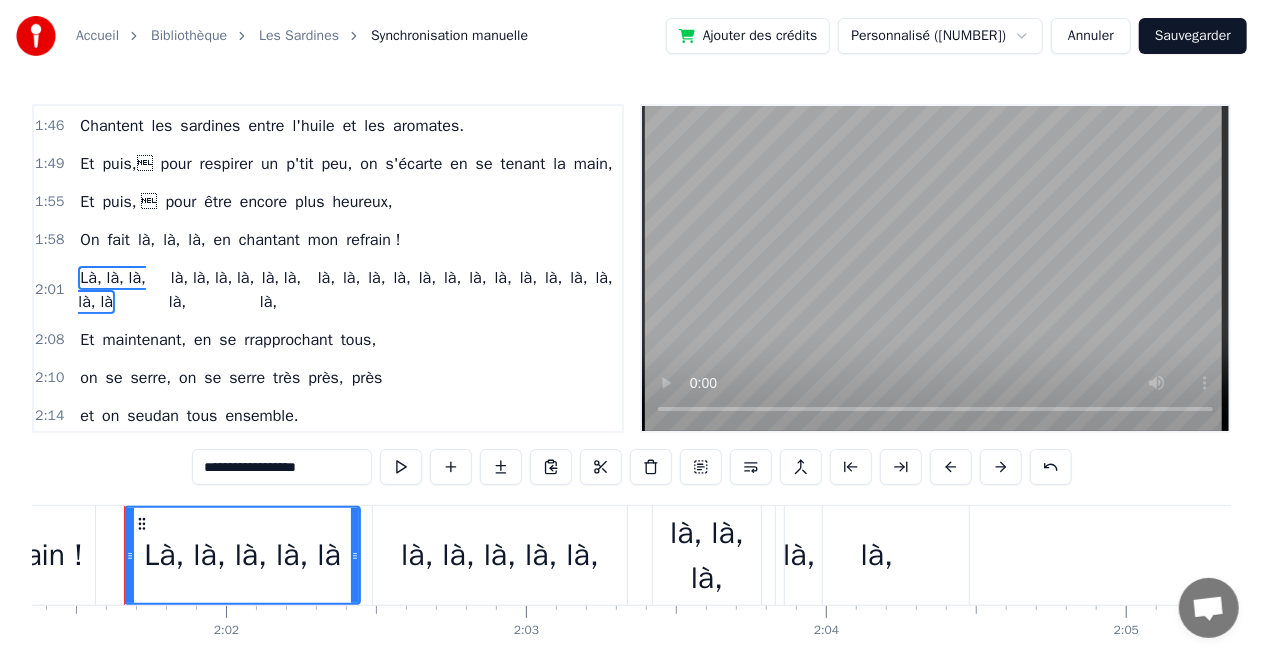 scroll, scrollTop: 0, scrollLeft: 36398, axis: horizontal 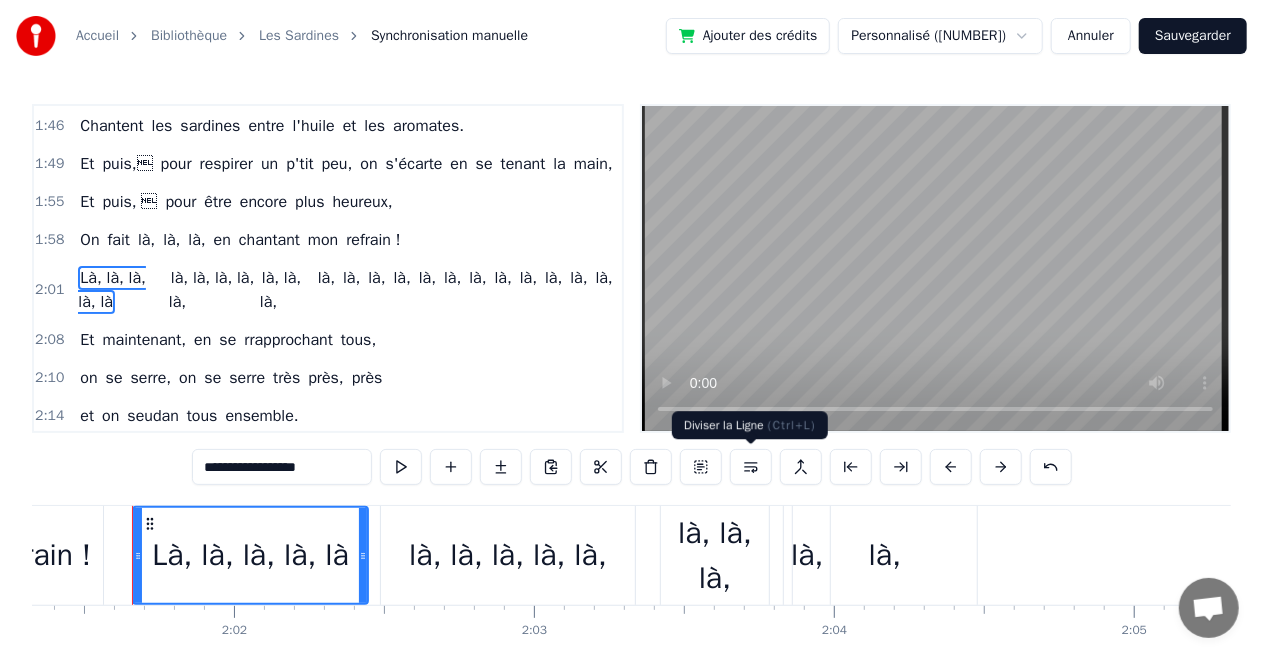 click at bounding box center [751, 467] 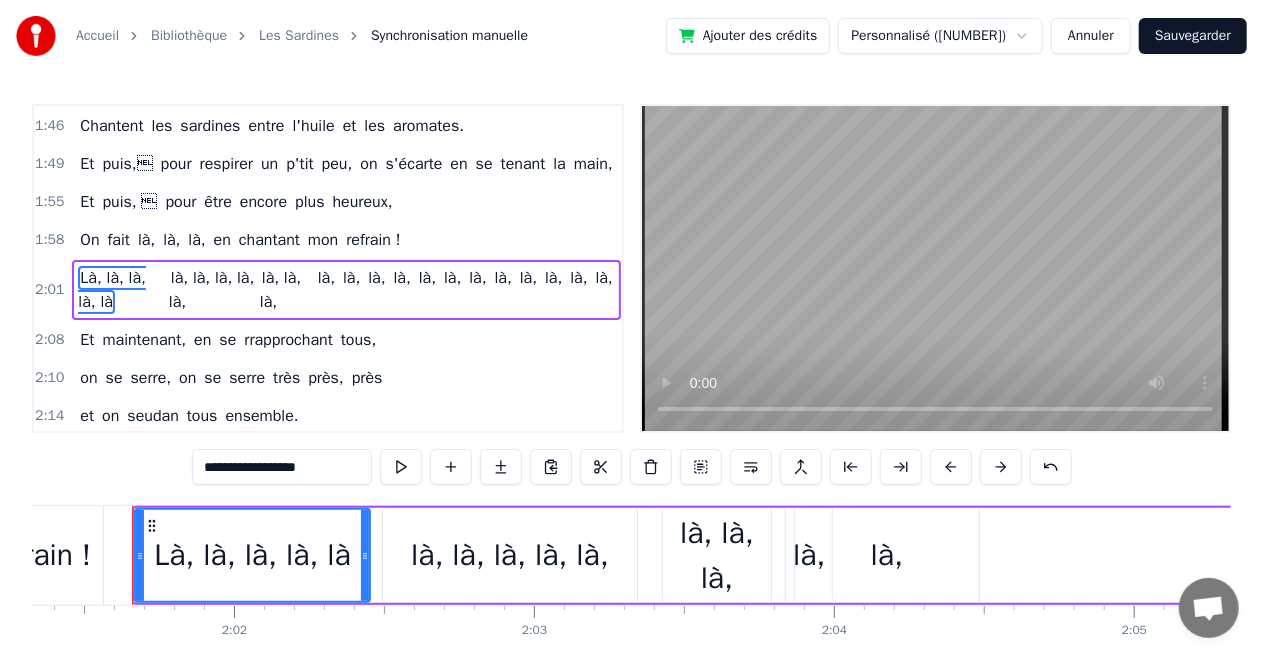 click on "là, là, là, là, là," at bounding box center (510, 555) 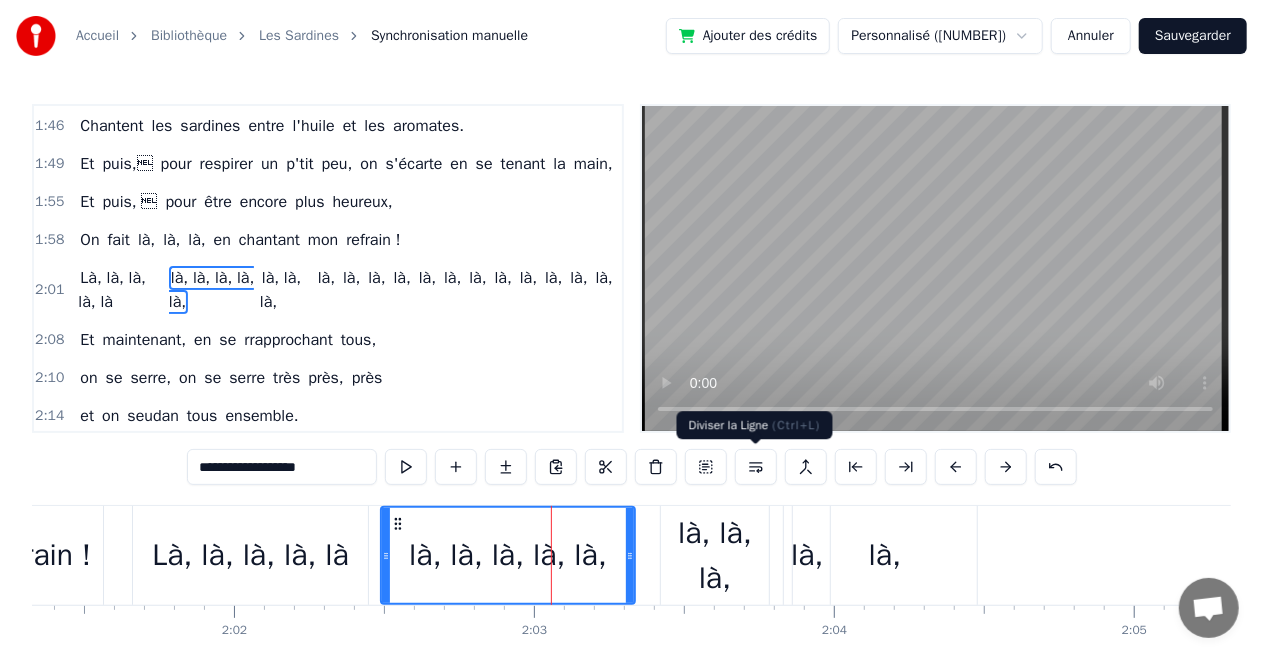 click at bounding box center [756, 467] 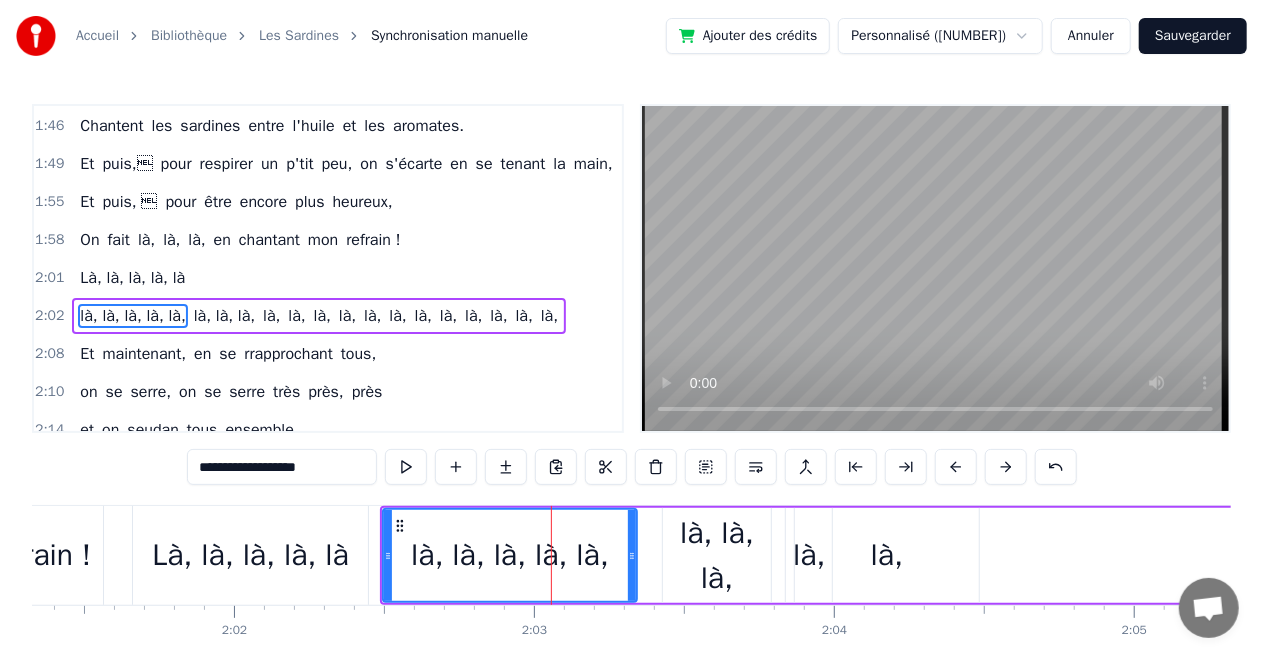 scroll, scrollTop: 1050, scrollLeft: 0, axis: vertical 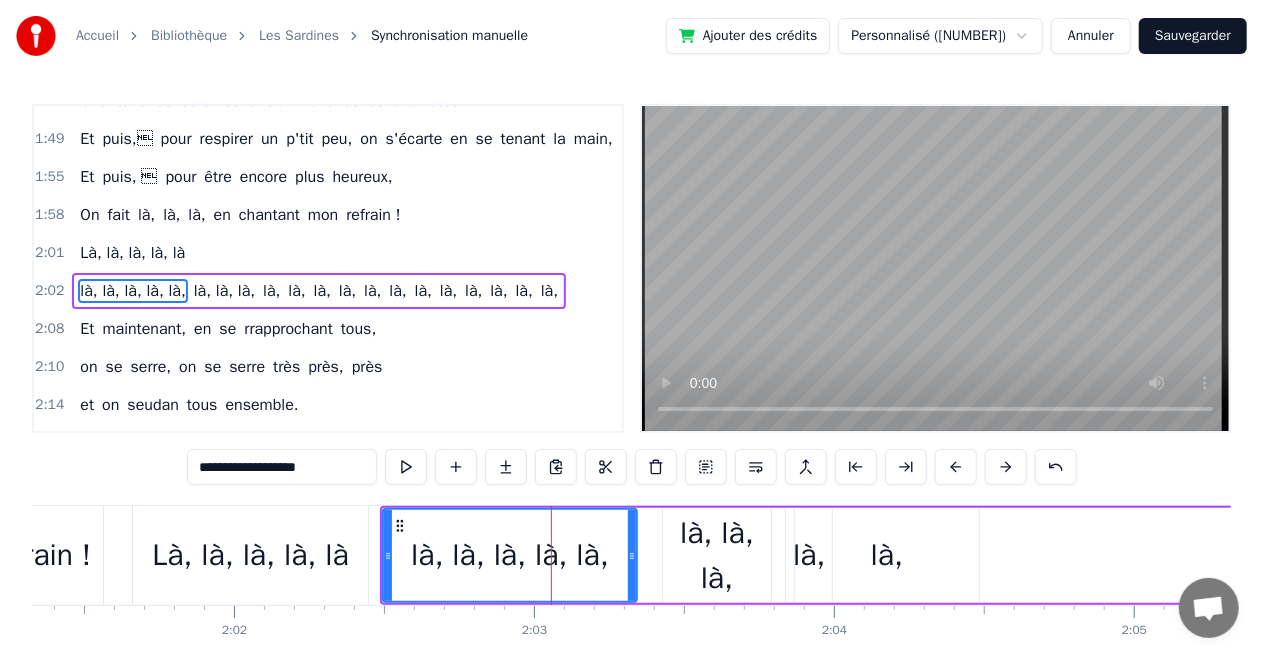 click on "là, là, là," at bounding box center [717, 556] 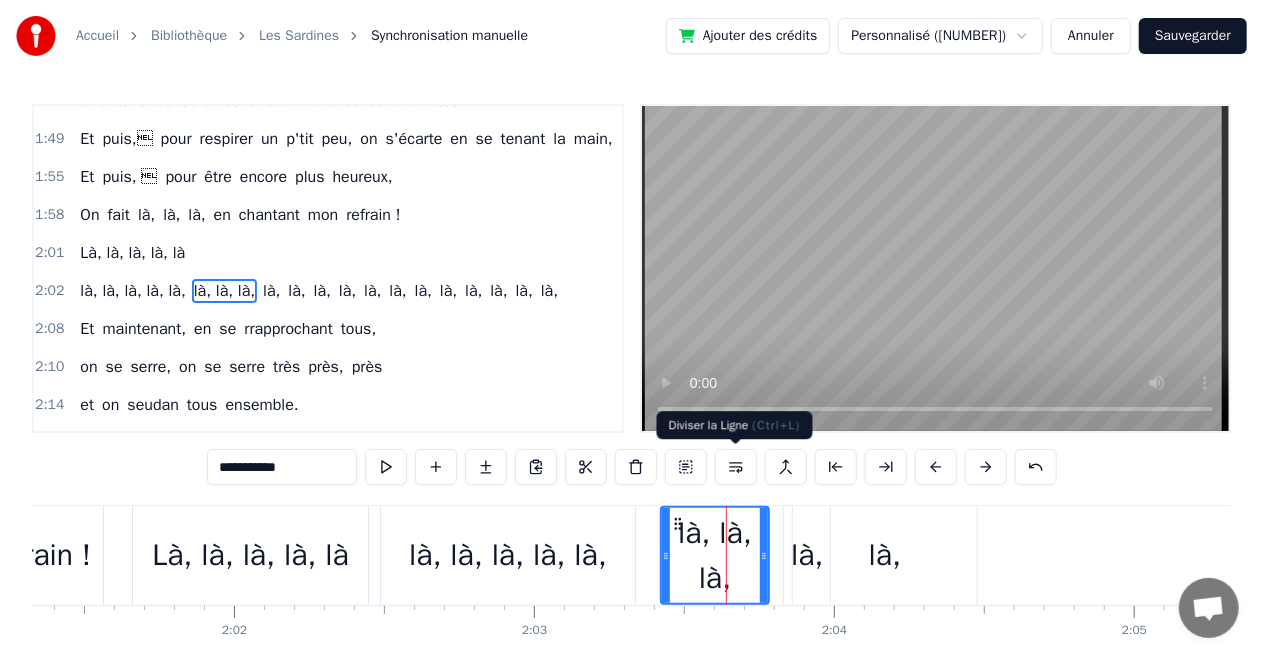 click at bounding box center [736, 467] 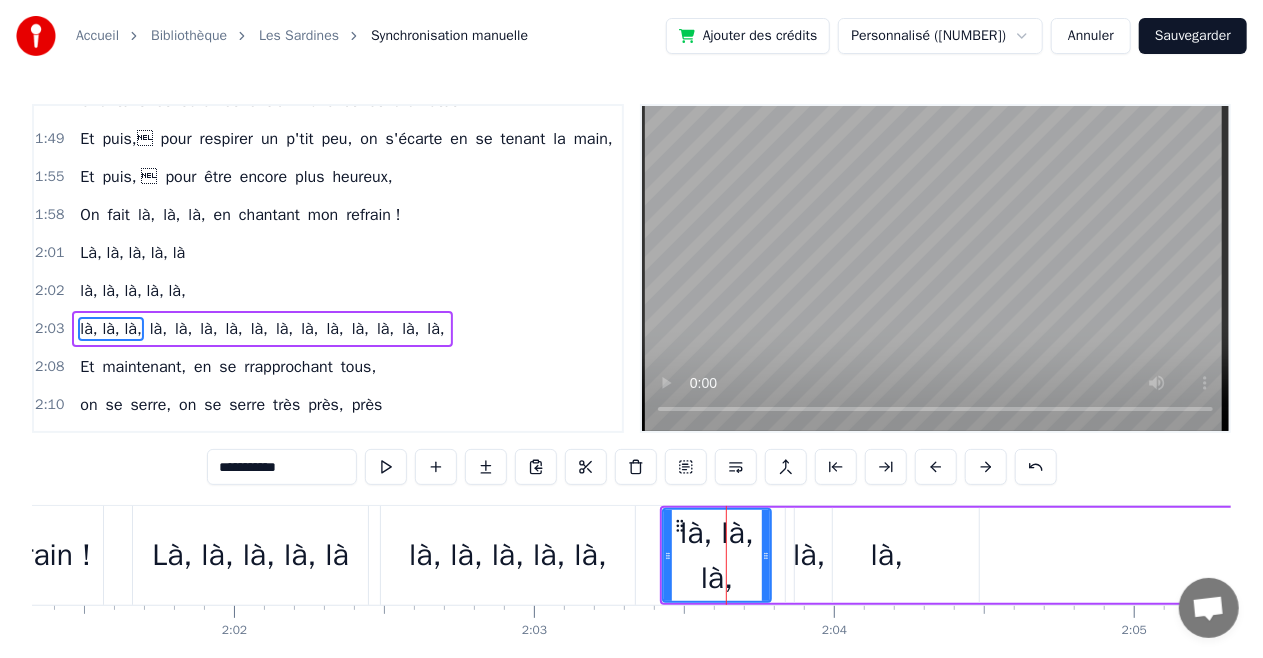 scroll, scrollTop: 1088, scrollLeft: 0, axis: vertical 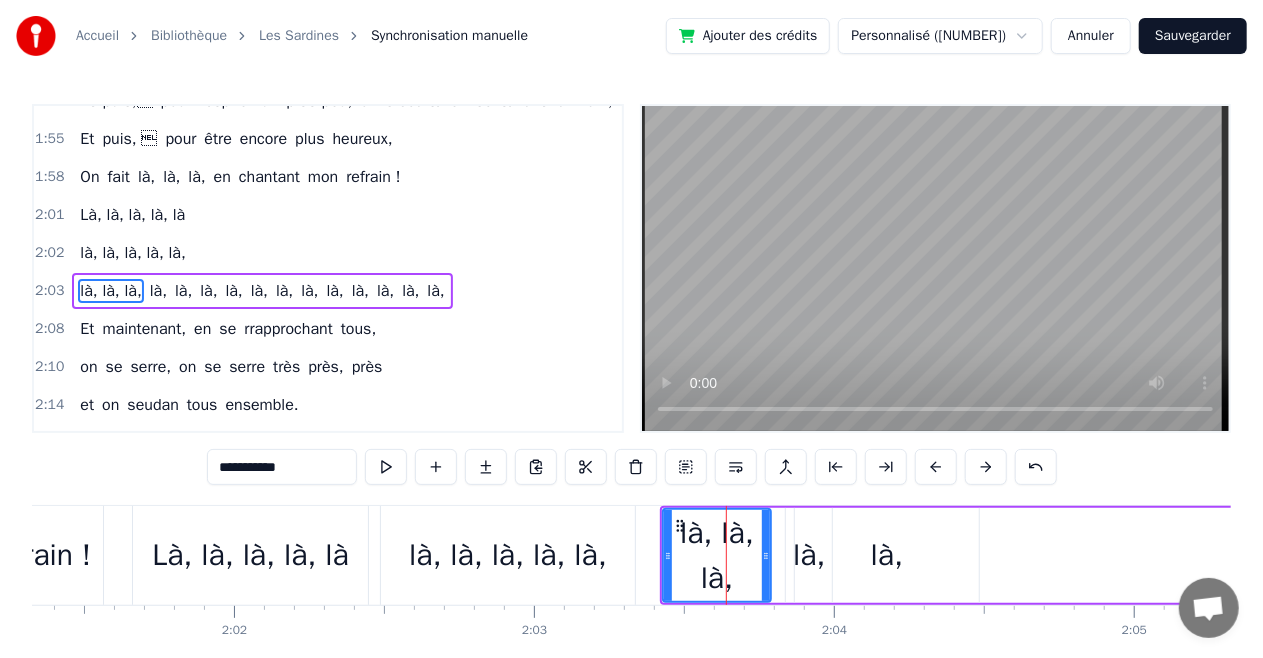 click on "fait" at bounding box center [119, 177] 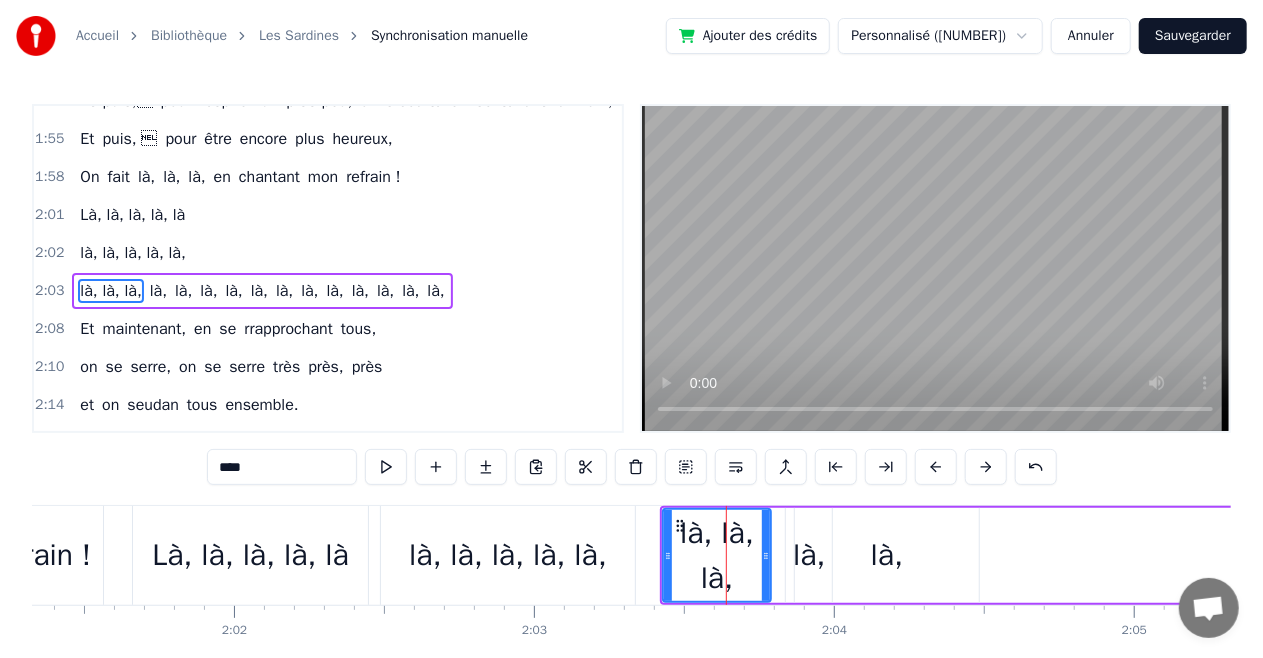 scroll, scrollTop: 1075, scrollLeft: 0, axis: vertical 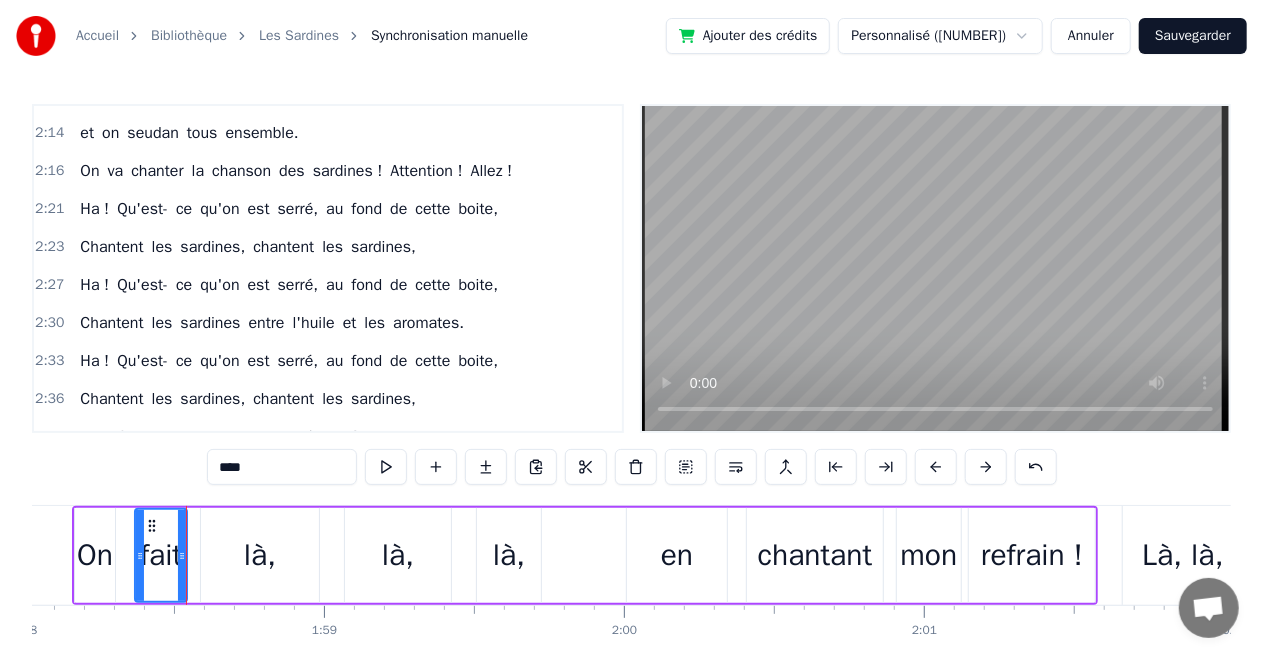 click at bounding box center (935, 268) 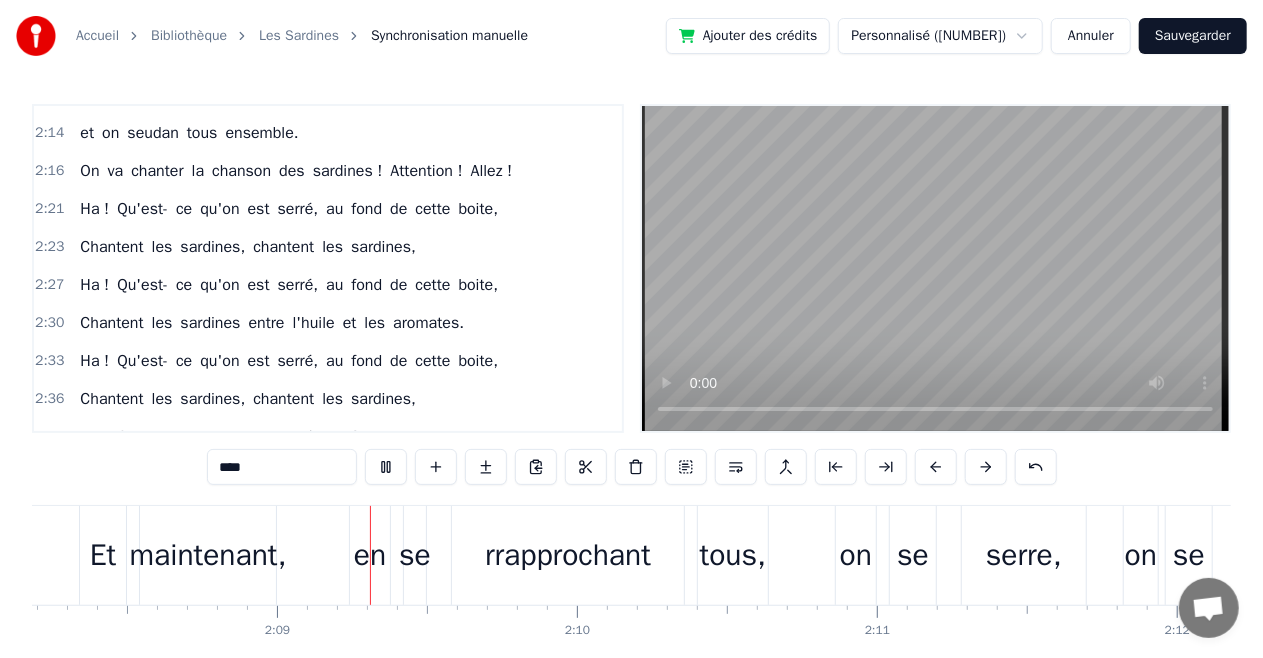 scroll, scrollTop: 0, scrollLeft: 38538, axis: horizontal 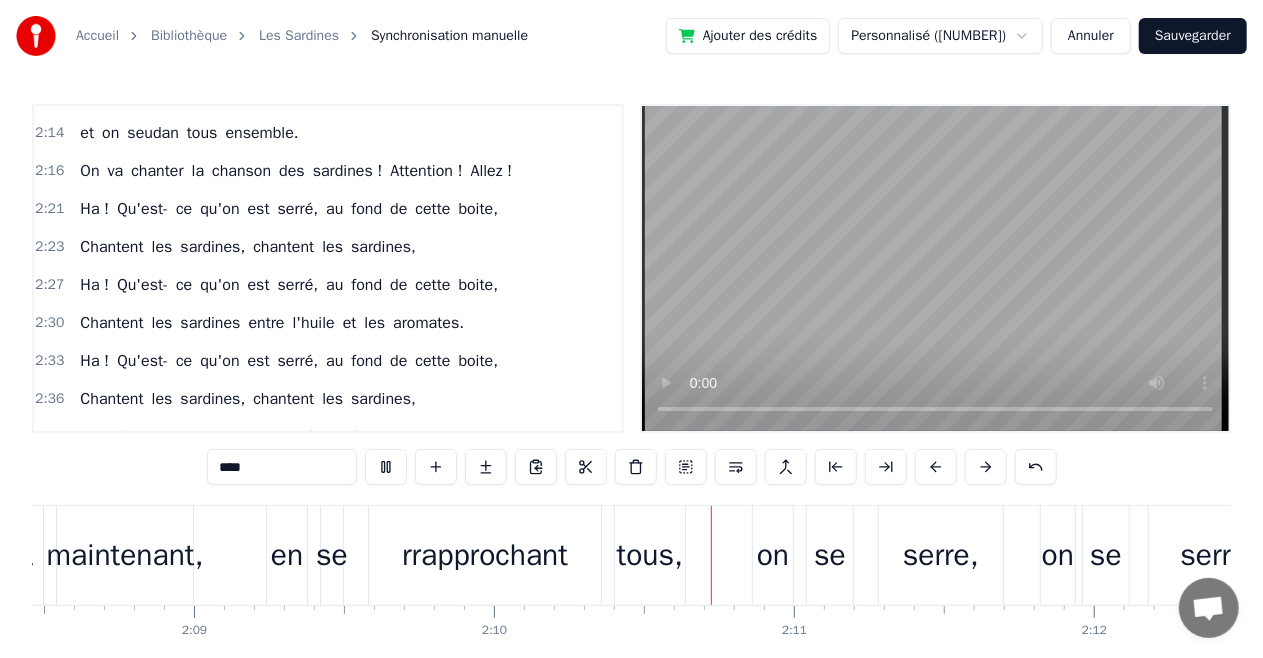 click on "rrapprochant" at bounding box center [485, 555] 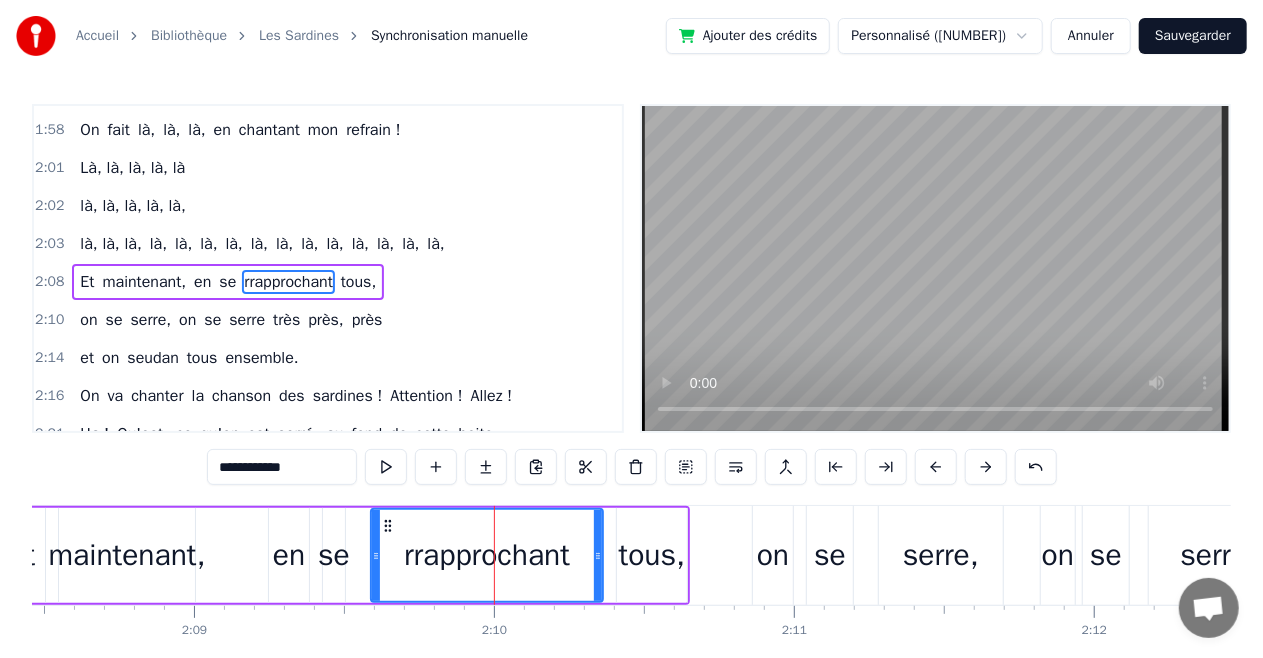 scroll, scrollTop: 1125, scrollLeft: 0, axis: vertical 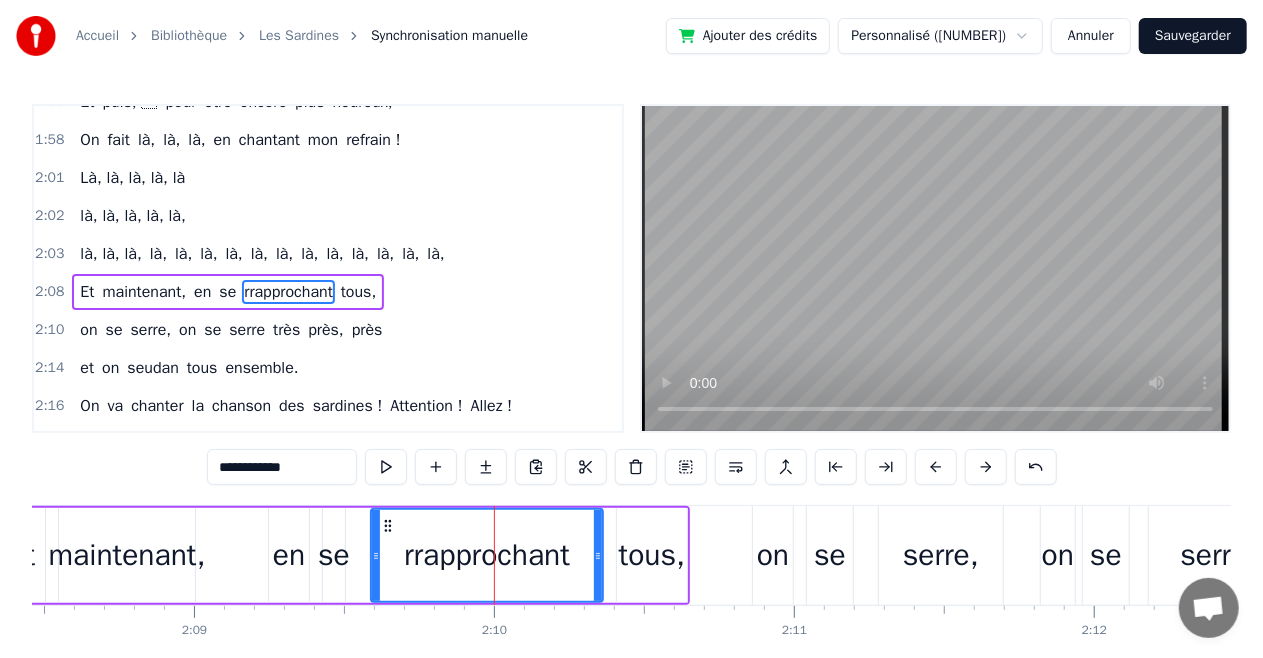 click on "rrapprochant" at bounding box center (487, 555) 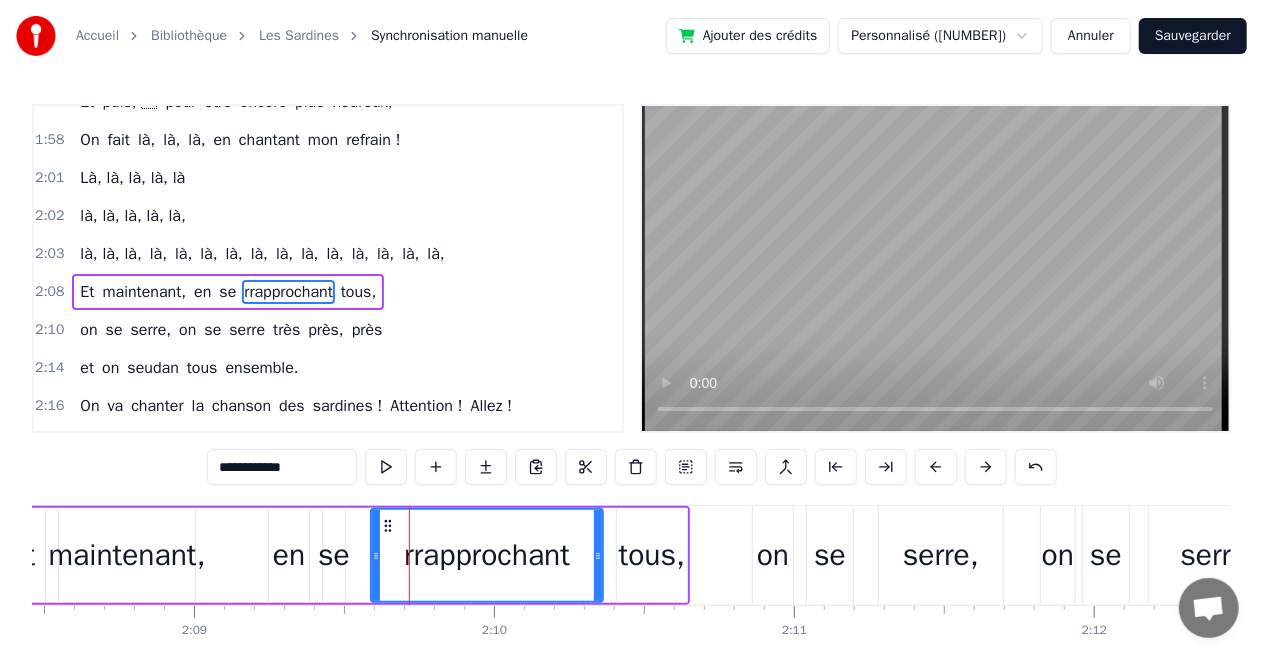 click on "**********" at bounding box center [282, 467] 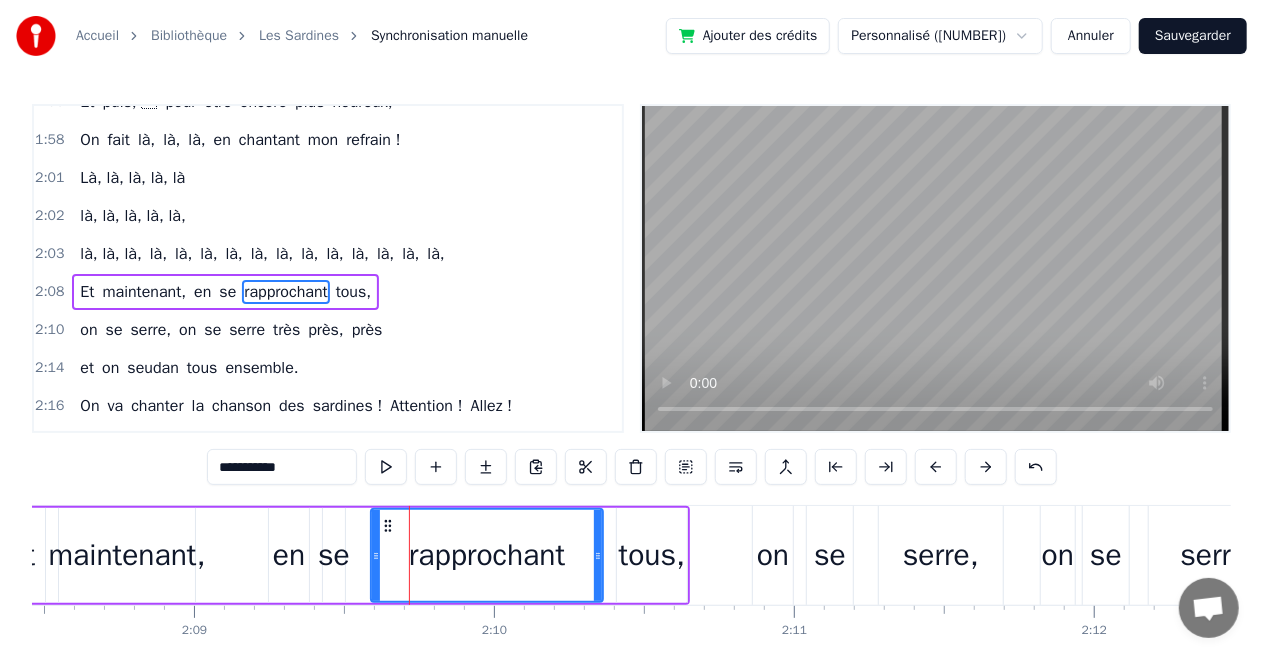 type on "**********" 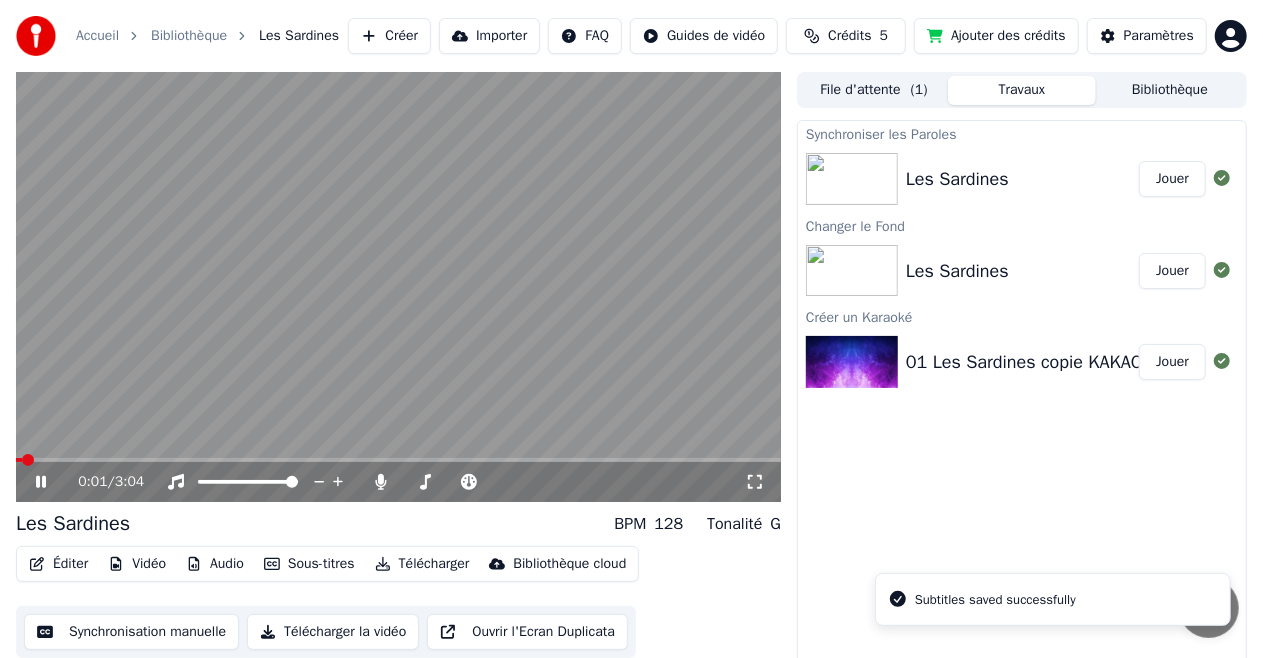 click at bounding box center [398, 287] 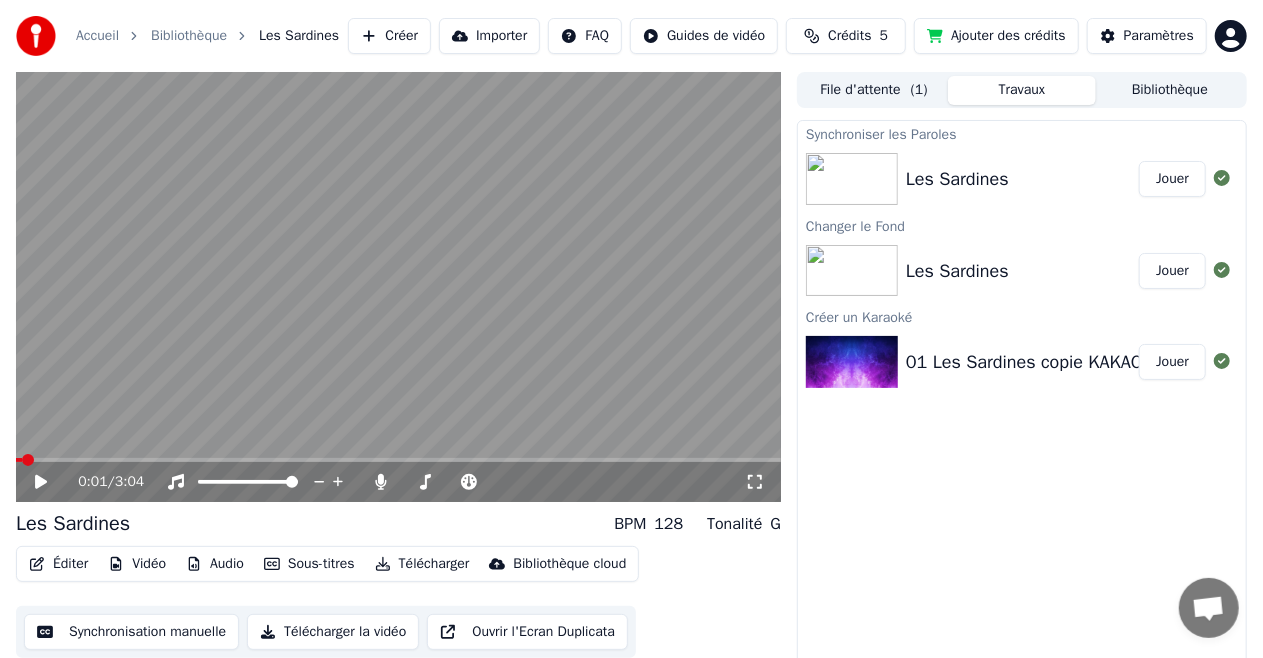 click on "Télécharger" at bounding box center [422, 564] 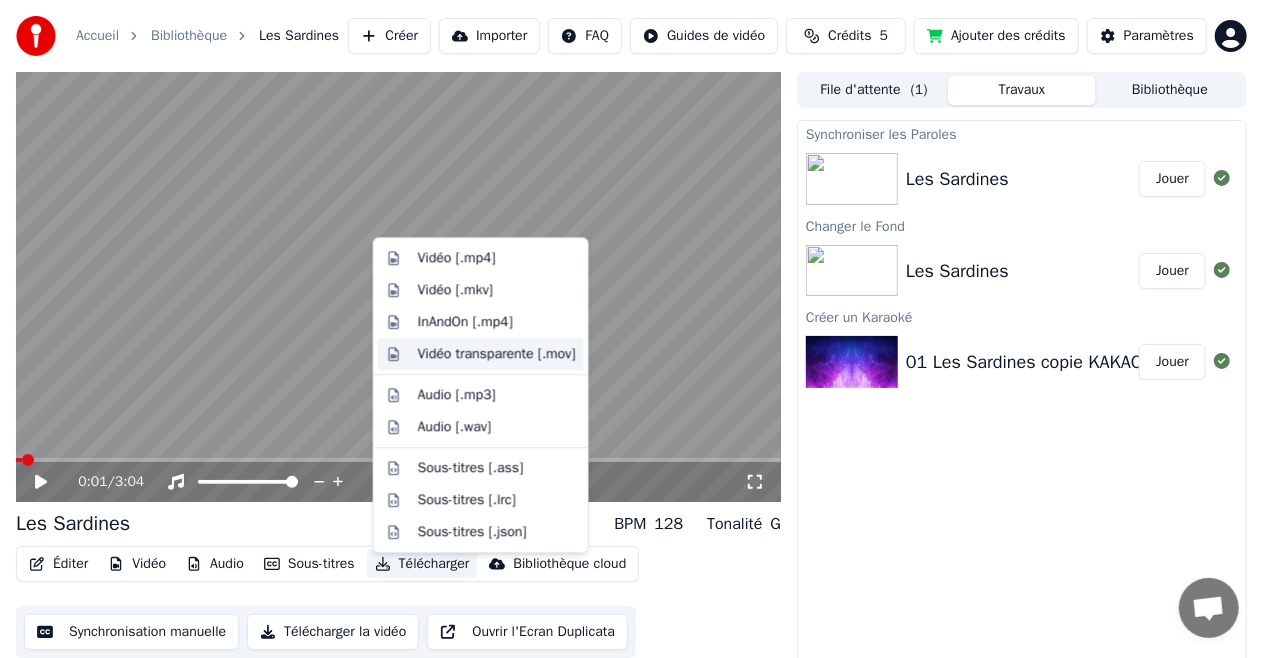 click on "Vidéo transparente [.mov]" at bounding box center (497, 354) 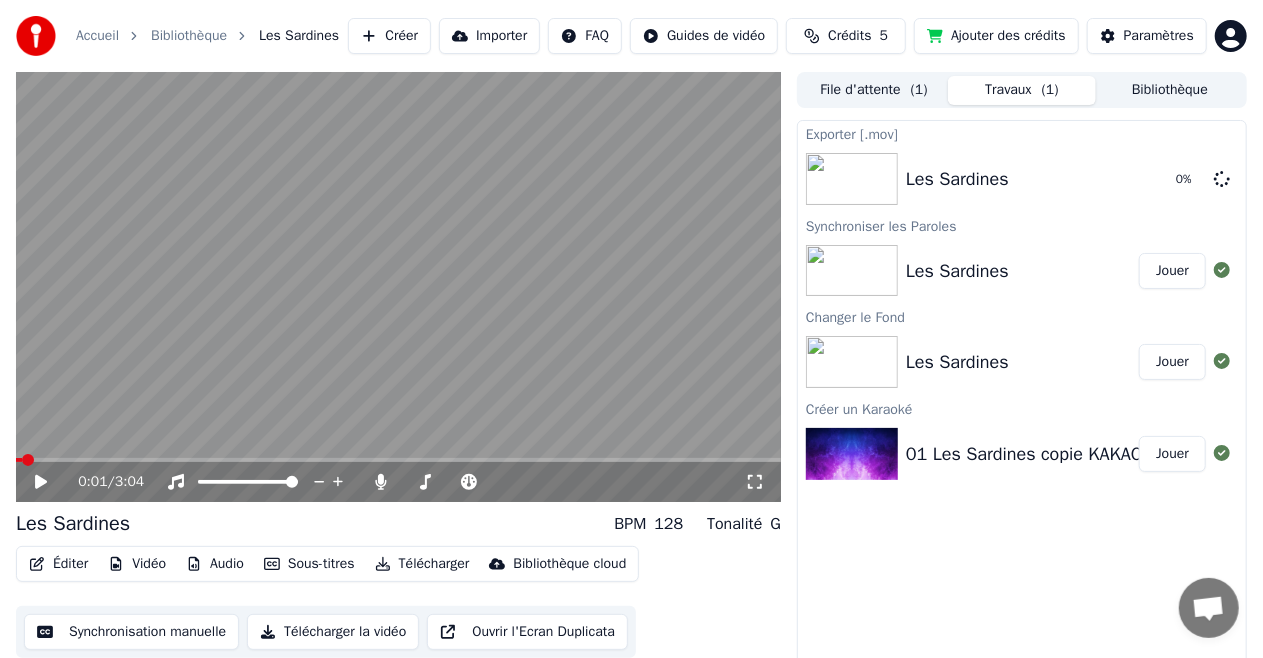click on "Télécharger" at bounding box center [422, 564] 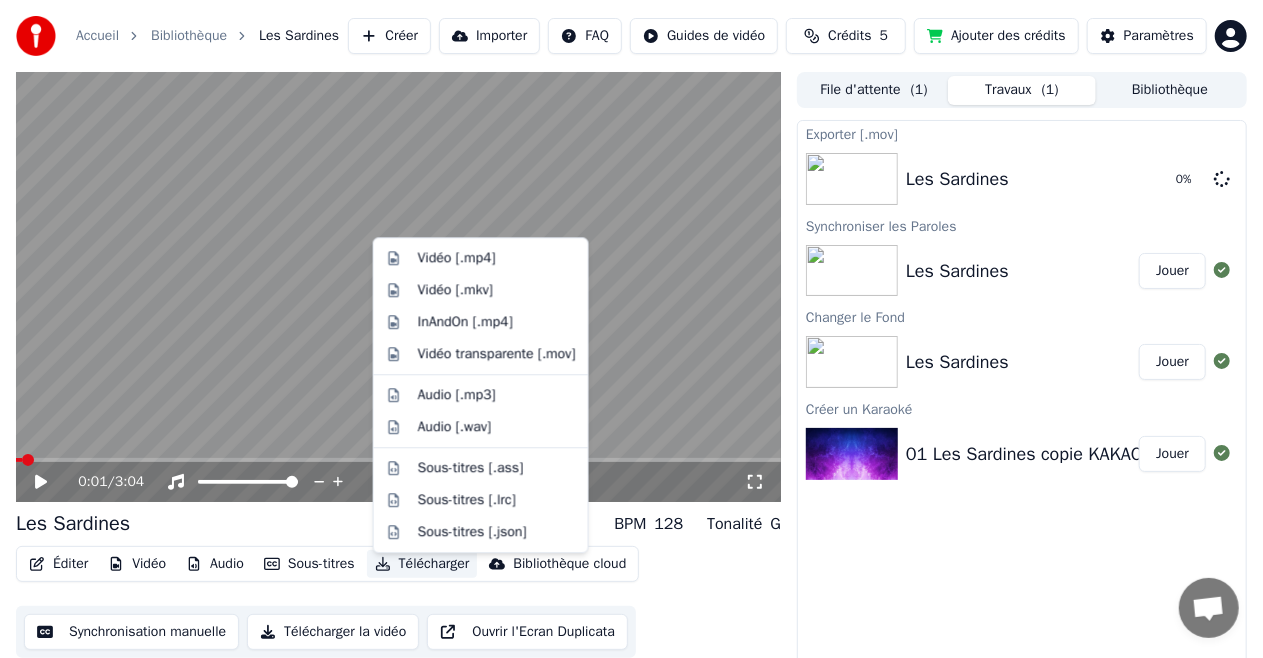 click on "Exporter [.mov] Les Sardines 0 % Synchroniser les Paroles Les Sardines Jouer Changer le Fond Les Sardines Jouer Créer un Karaoké 01 Les Sardines copie KAKAOKE Jouer" at bounding box center (1022, 399) 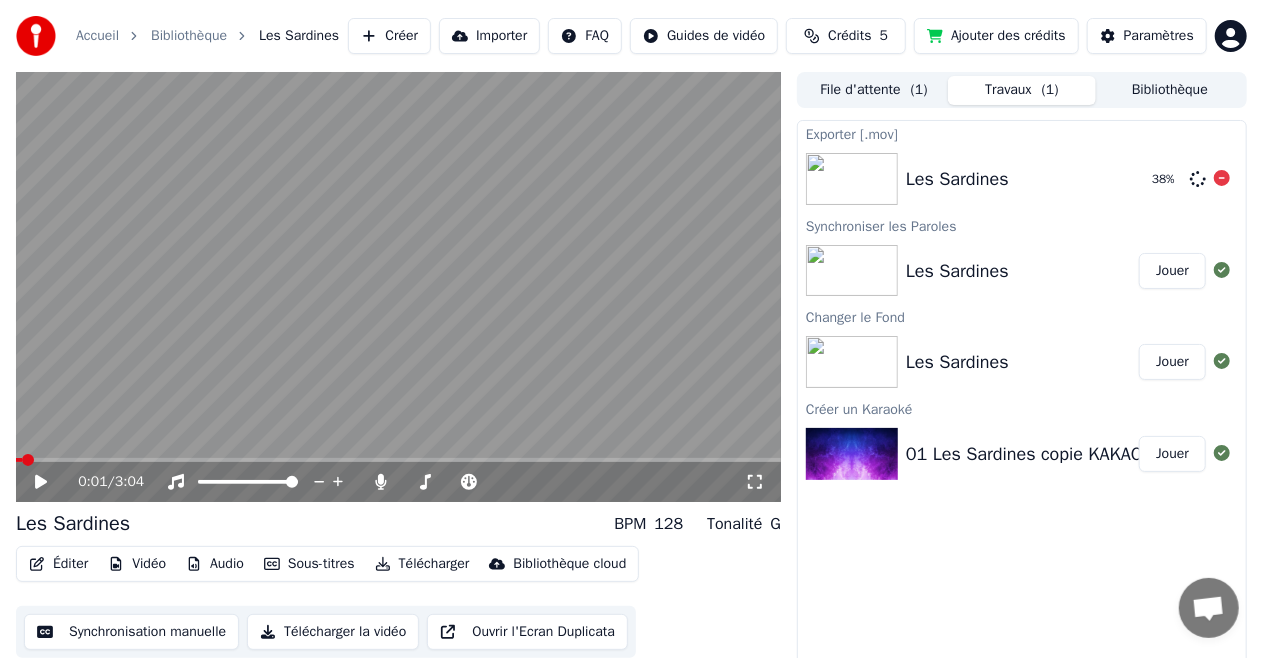 click on "38 %" at bounding box center [1175, 179] 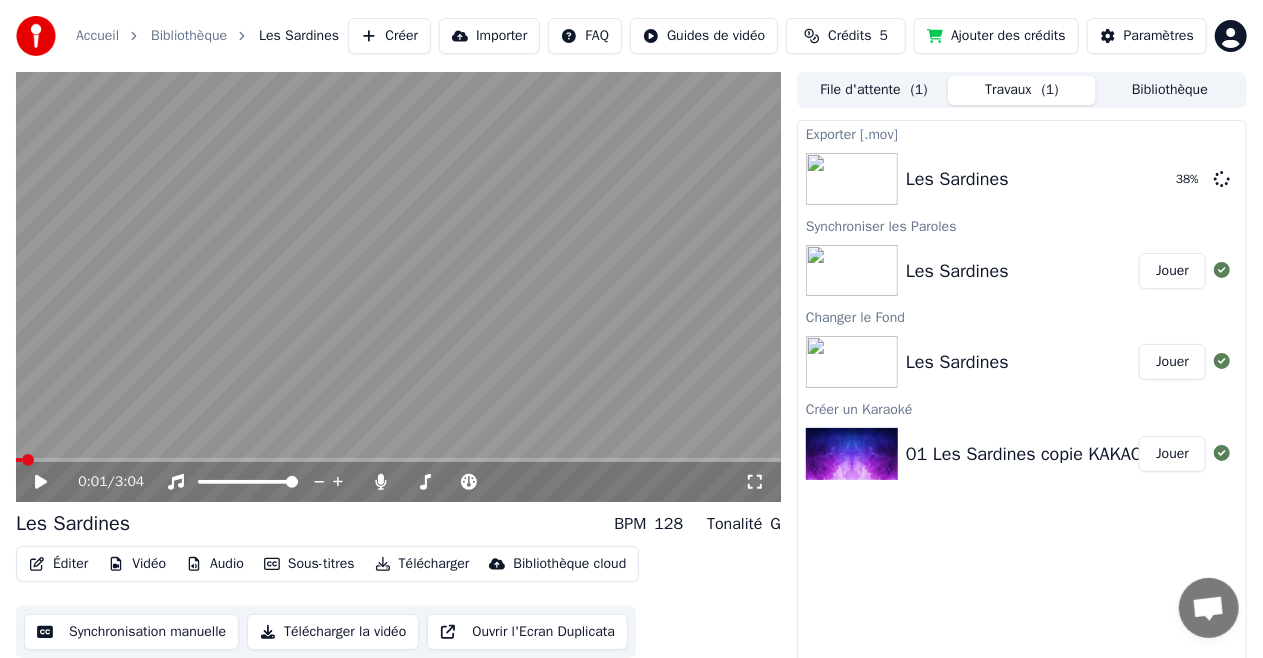 click on "0:01  /  3:04 Les Sardines BPM 128 Tonalité G Éditer Vidéo Audio Sous-titres Télécharger Bibliothèque cloud Synchronisation manuelle Télécharger la vidéo Ouvrir l'Ecran Duplicata File d'attente ( 1 ) Travaux ( 1 ) Bibliothèque Exporter [.mov] Les Sardines 38 % Synchroniser les Paroles Les Sardines Jouer Changer le Fond Les Sardines Jouer Créer un Karaoké 01 Les Sardines copie KAKAOKE Jouer" at bounding box center [631, 375] 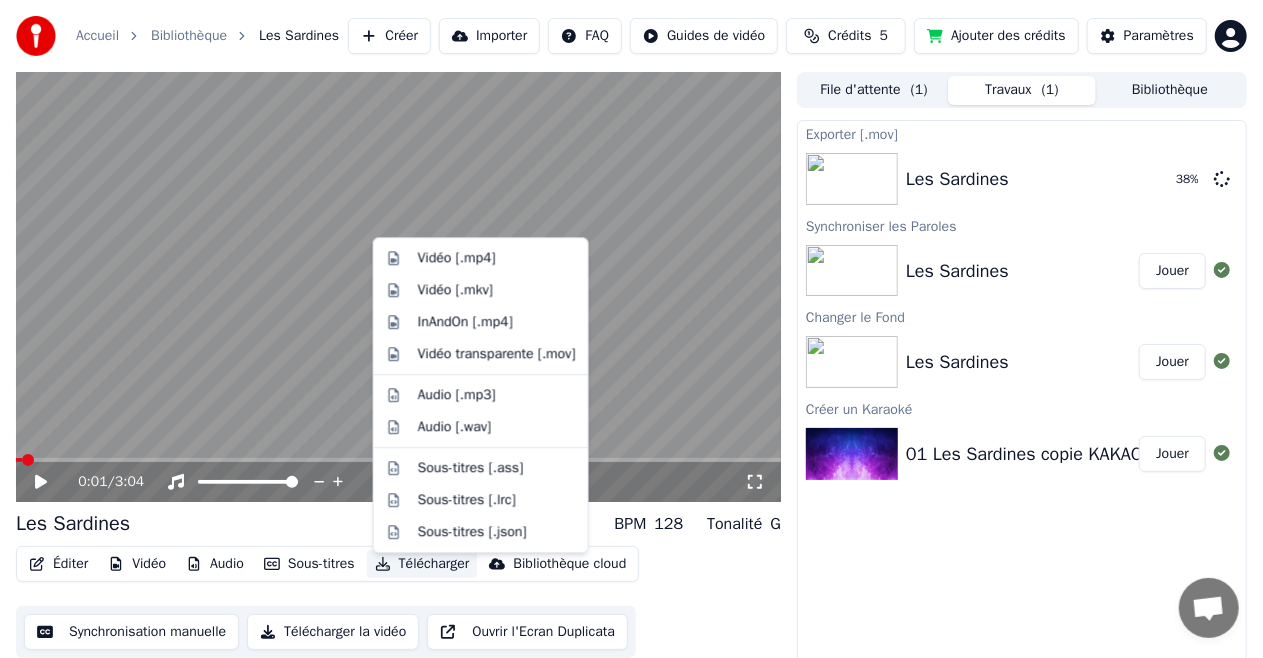 click on "Télécharger" at bounding box center [422, 564] 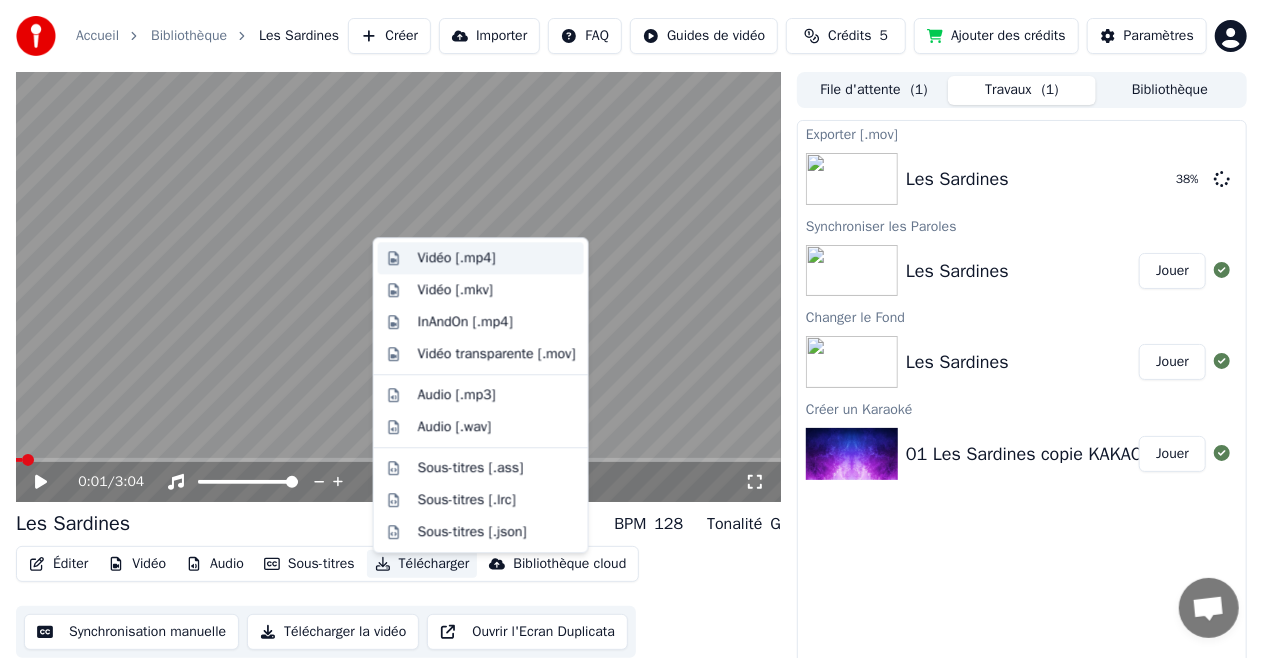 click on "Vidéo [.mp4]" at bounding box center [457, 258] 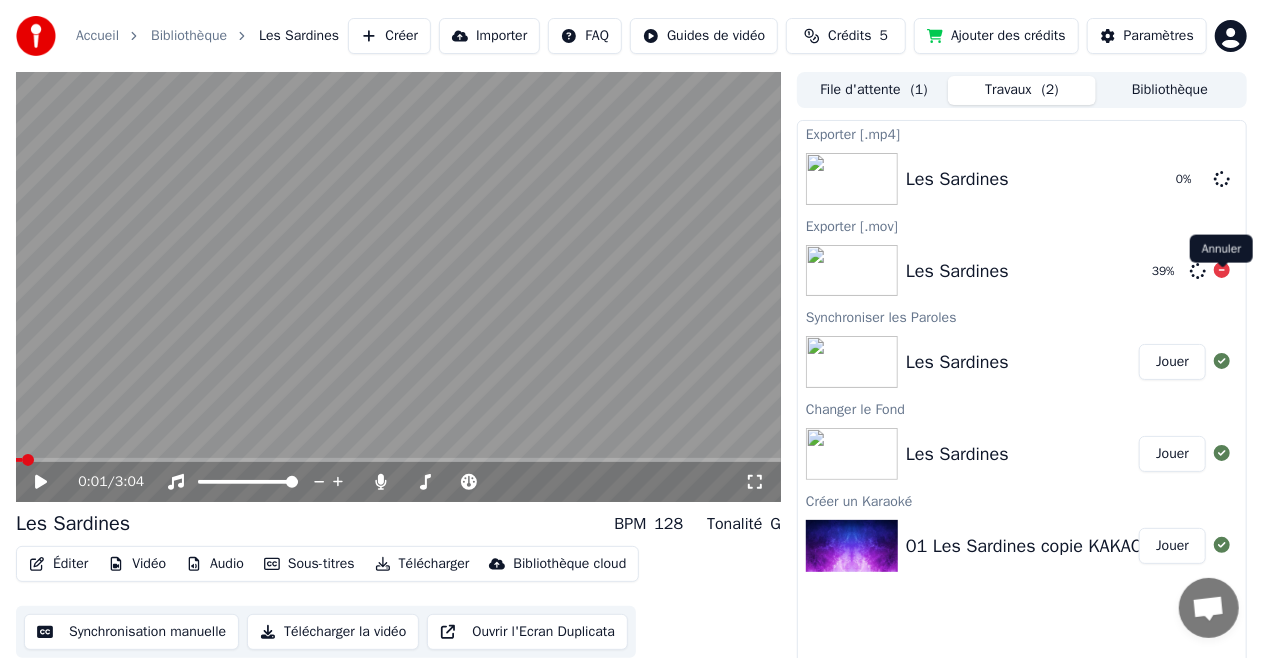 click 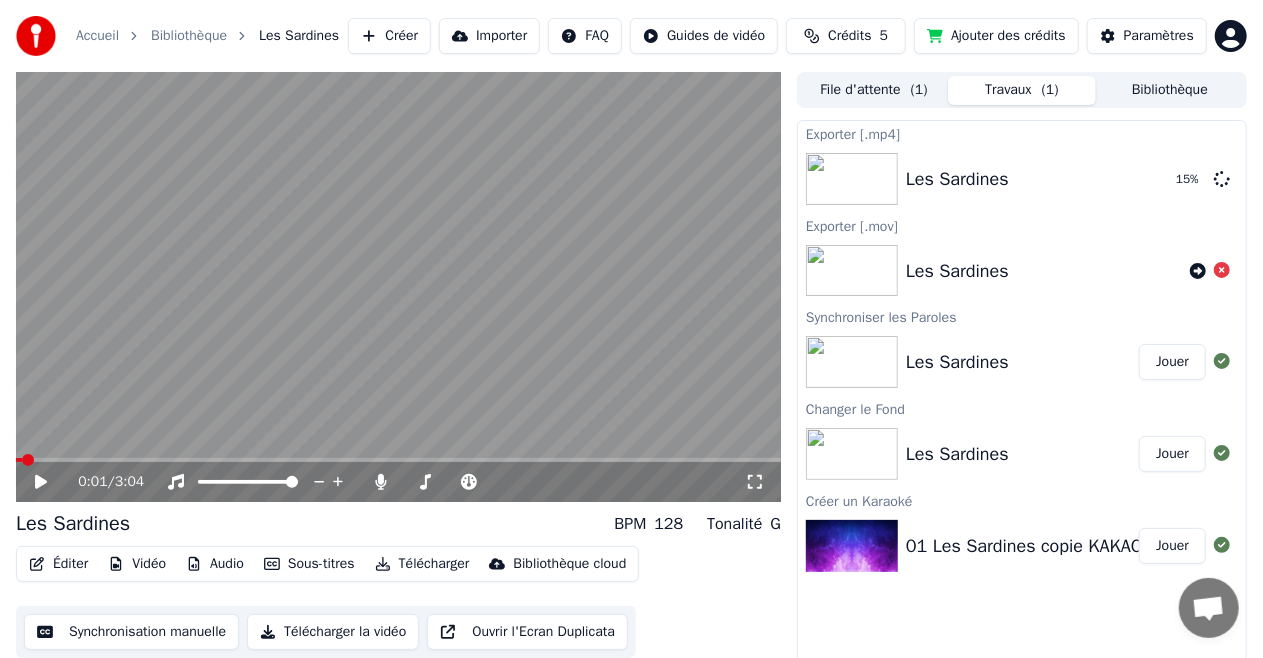 click 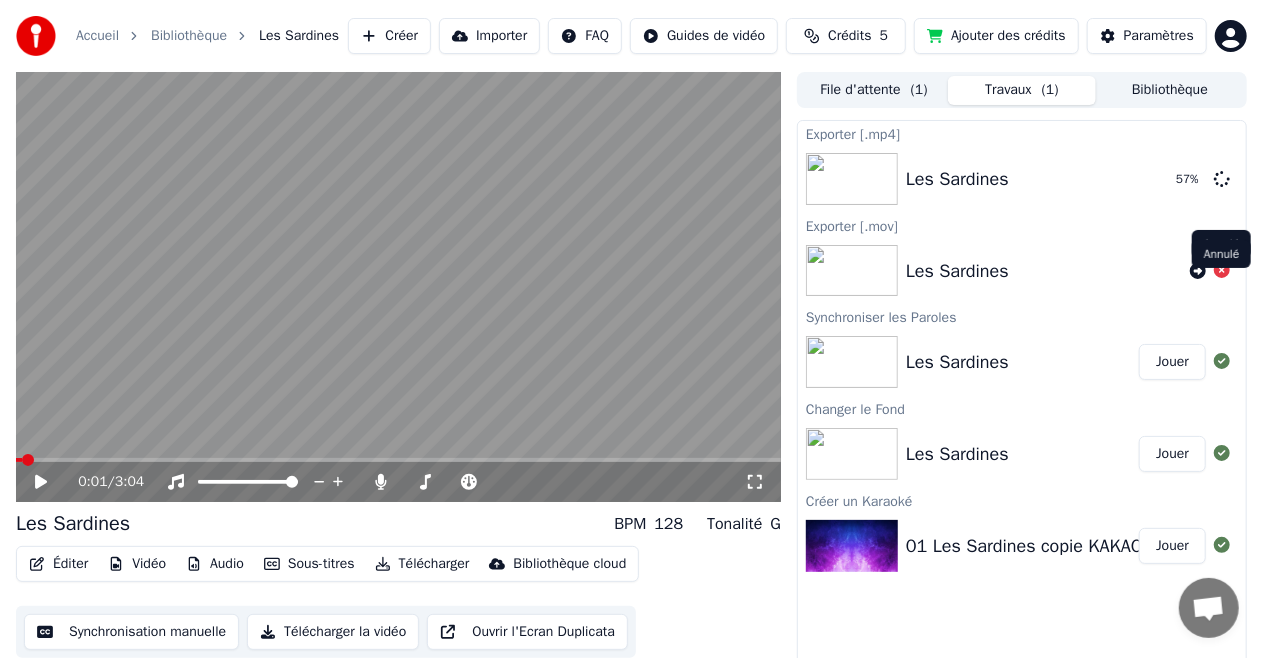 click 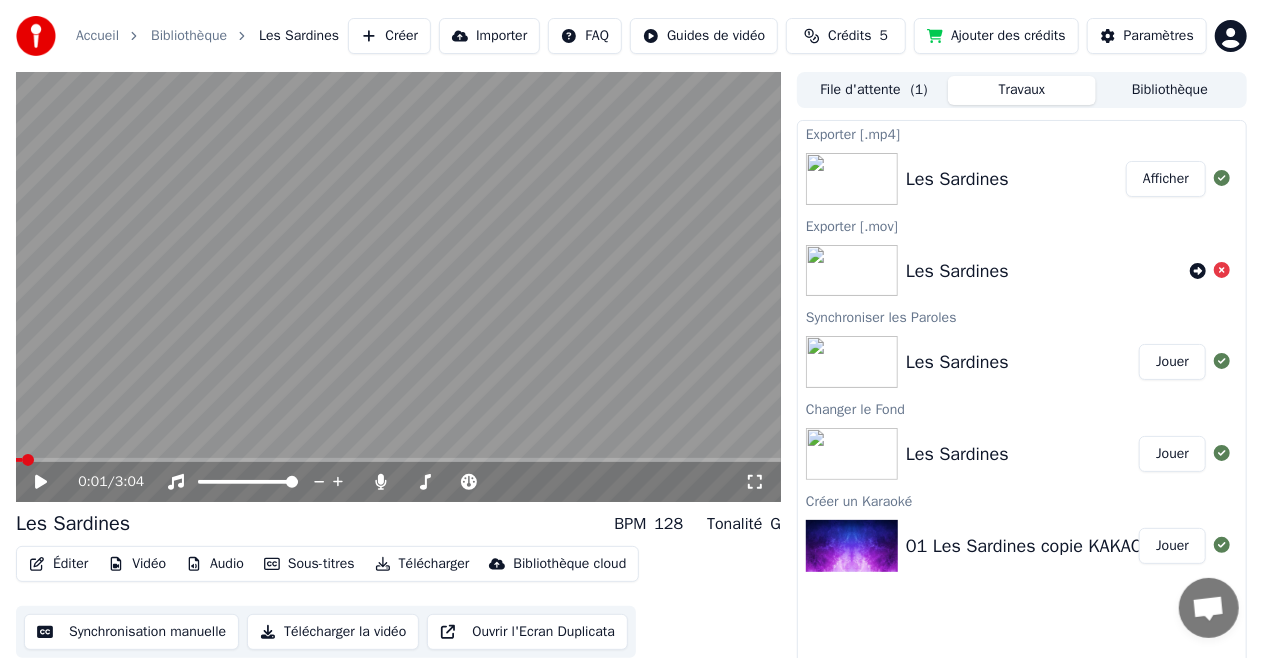 click at bounding box center (398, 287) 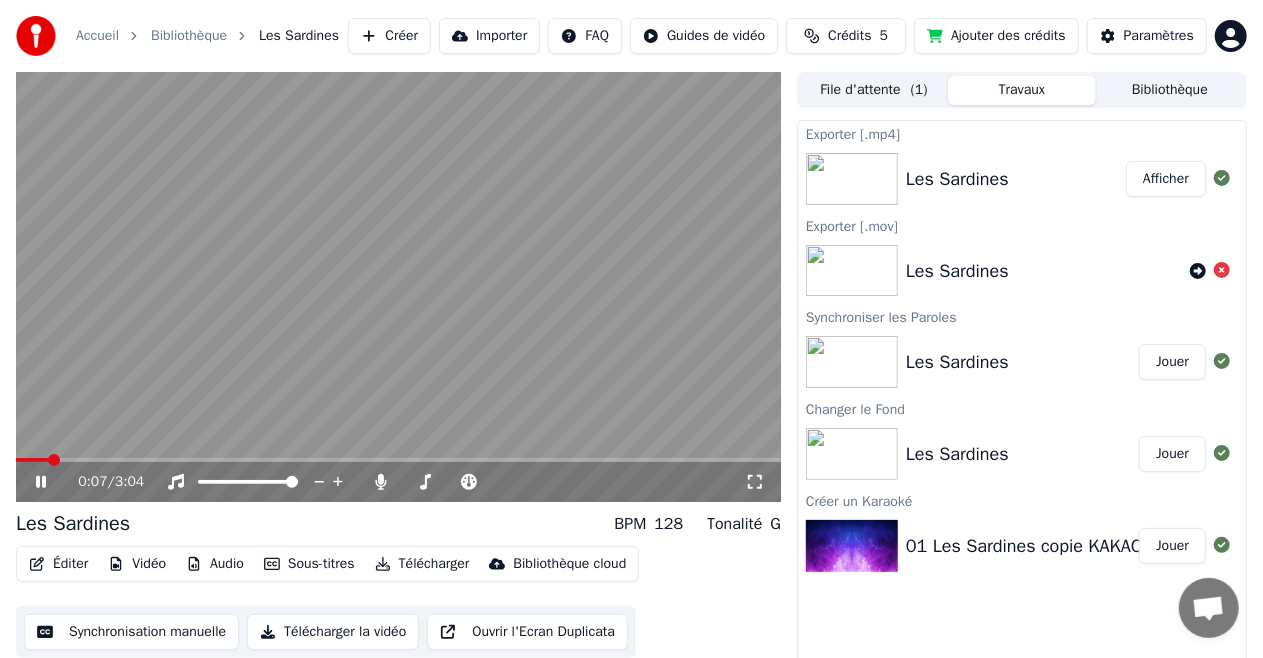 click at bounding box center (398, 287) 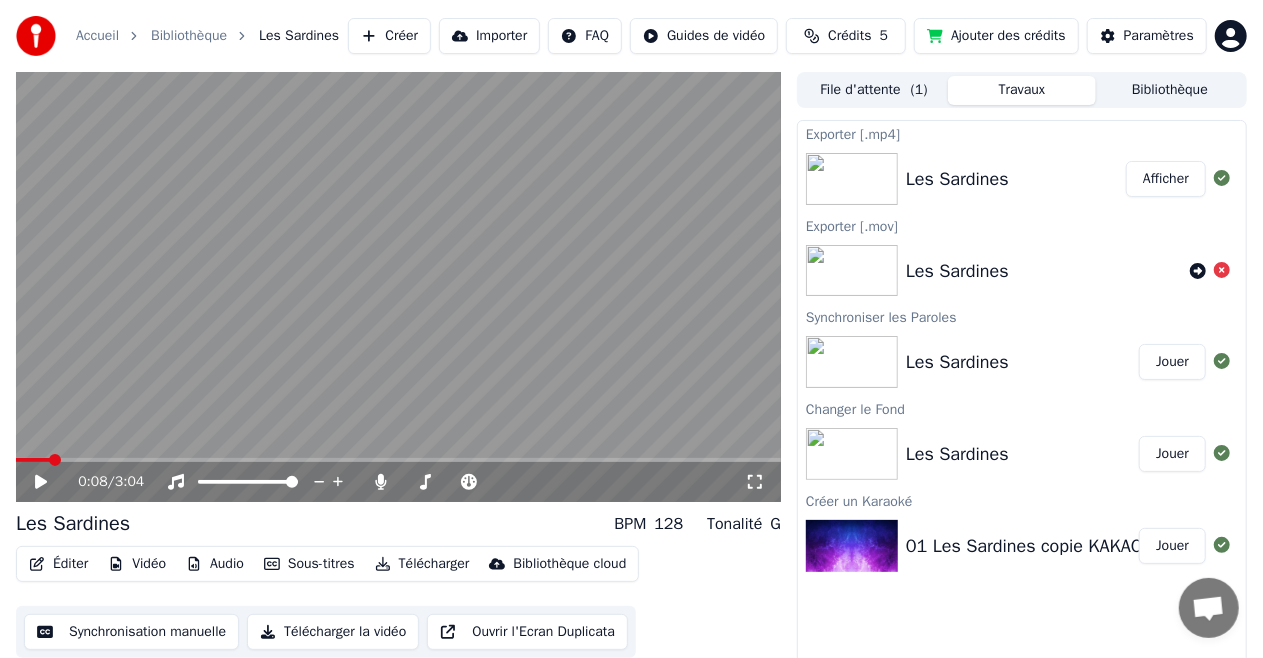 click on "Afficher" at bounding box center [1166, 179] 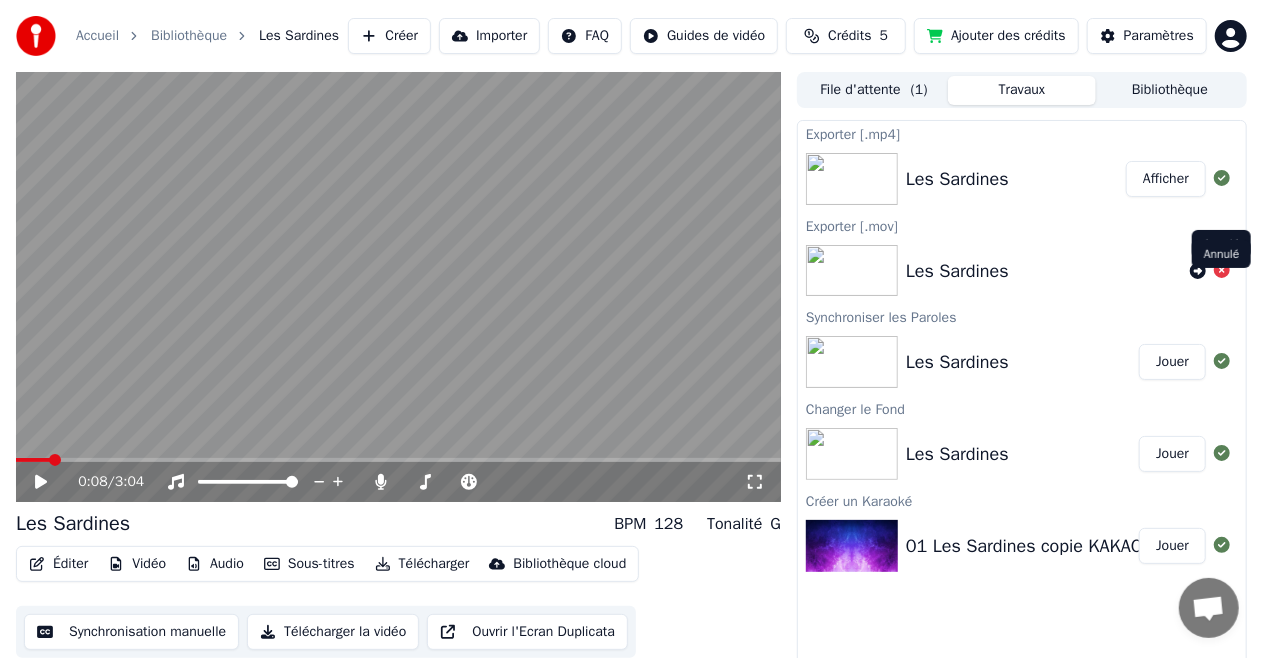 click 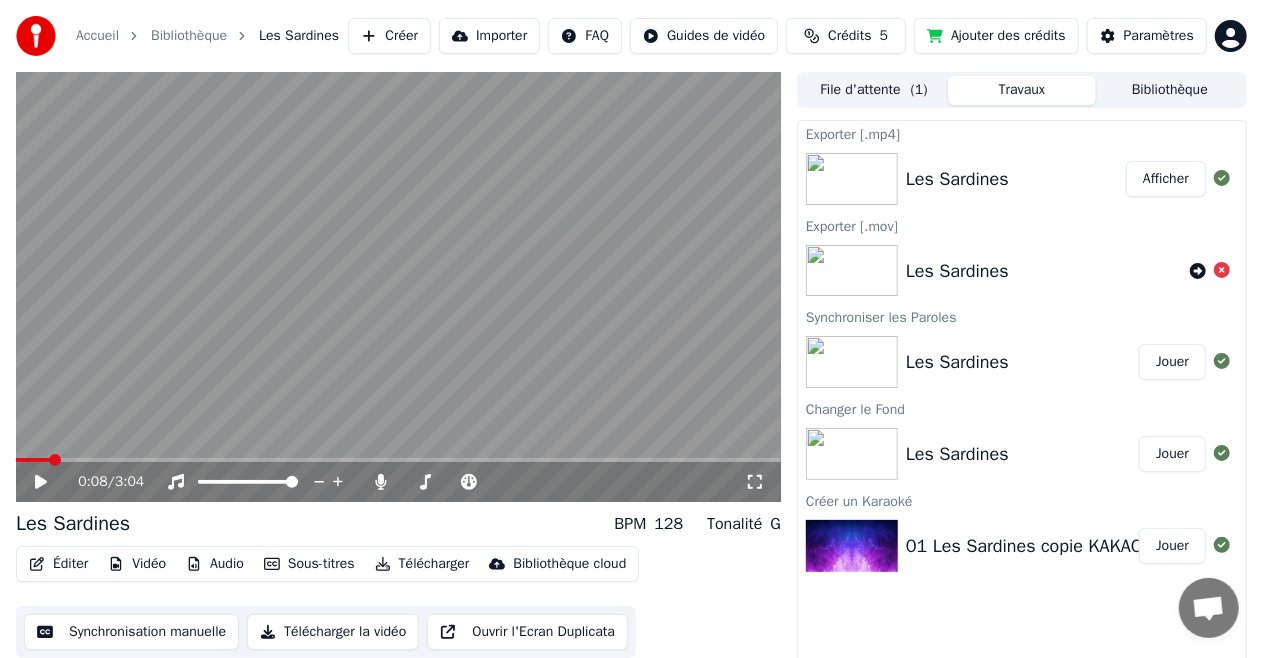 click at bounding box center [398, 287] 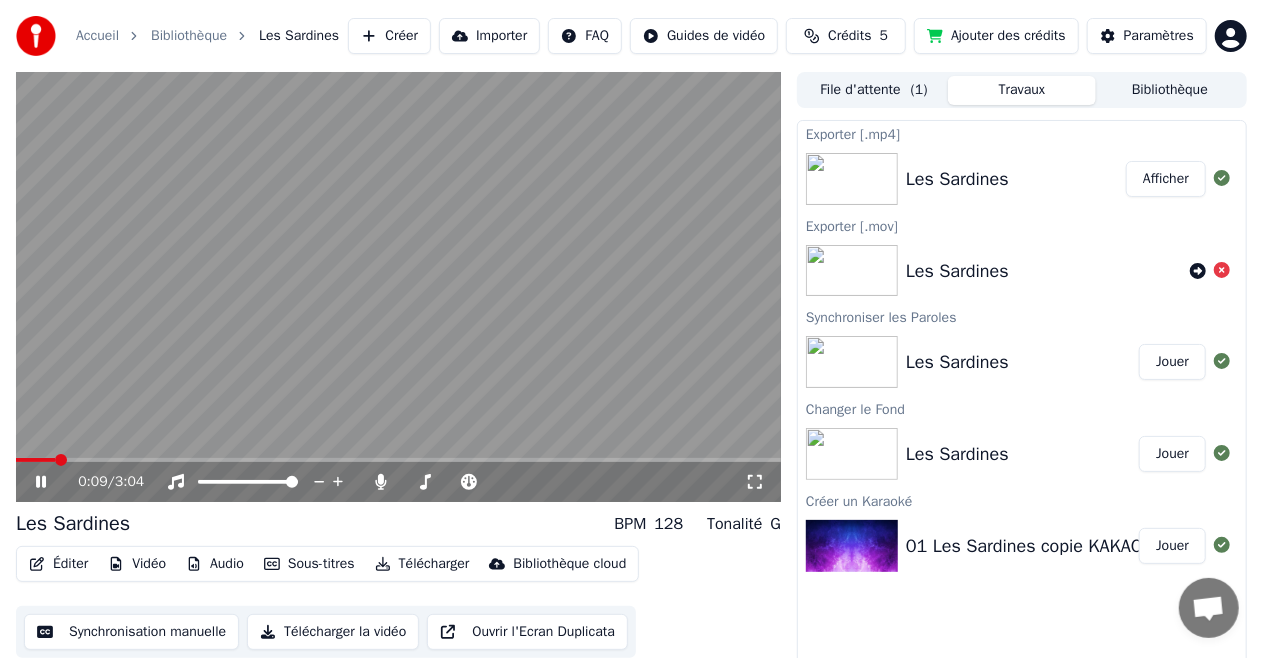 drag, startPoint x: 1154, startPoint y: 187, endPoint x: 1255, endPoint y: 10, distance: 203.78911 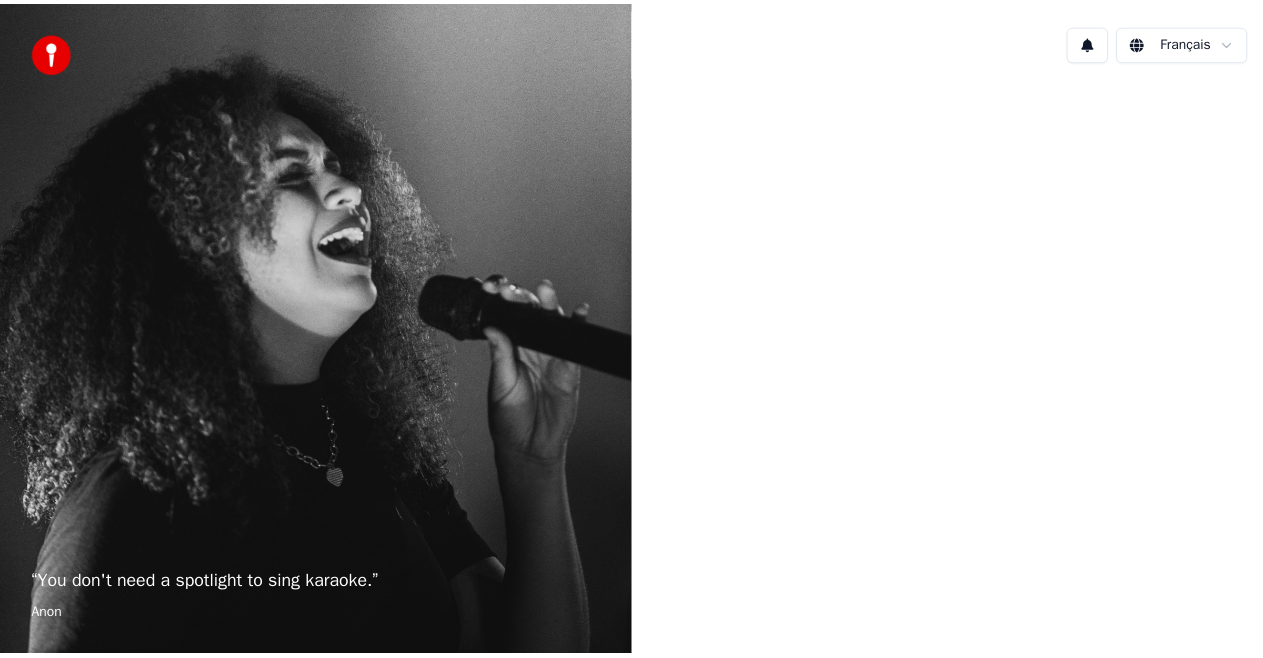 scroll, scrollTop: 0, scrollLeft: 0, axis: both 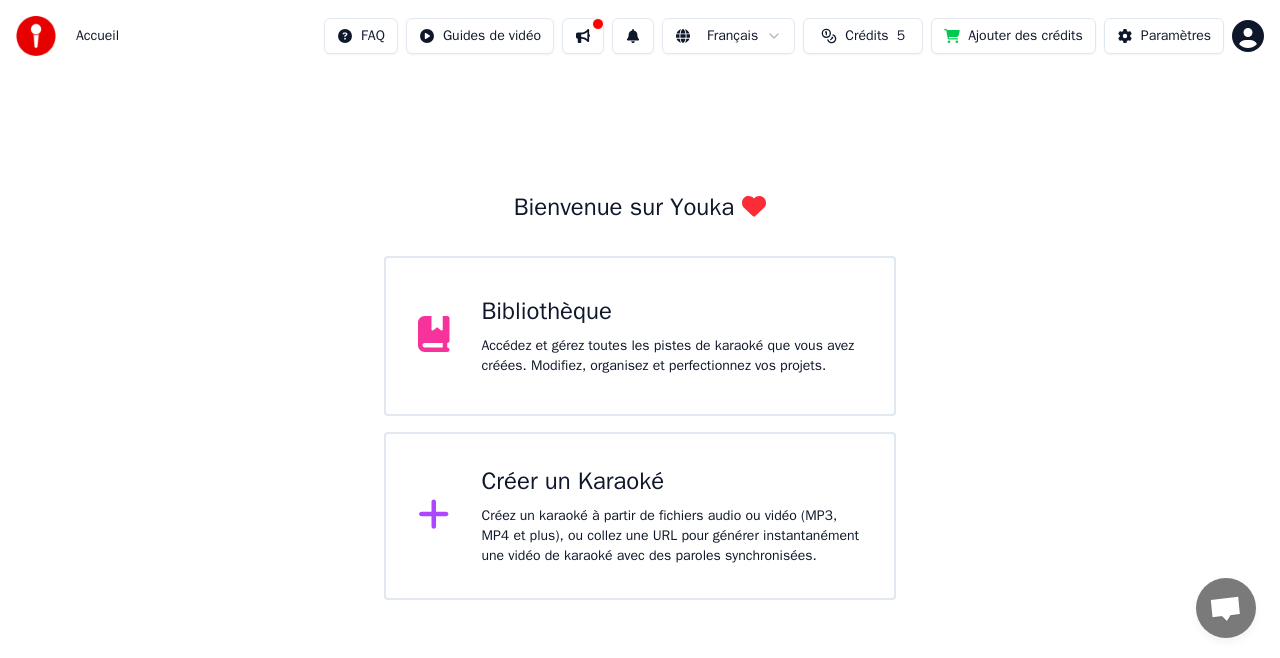 click on "Bibliothèque" at bounding box center (672, 312) 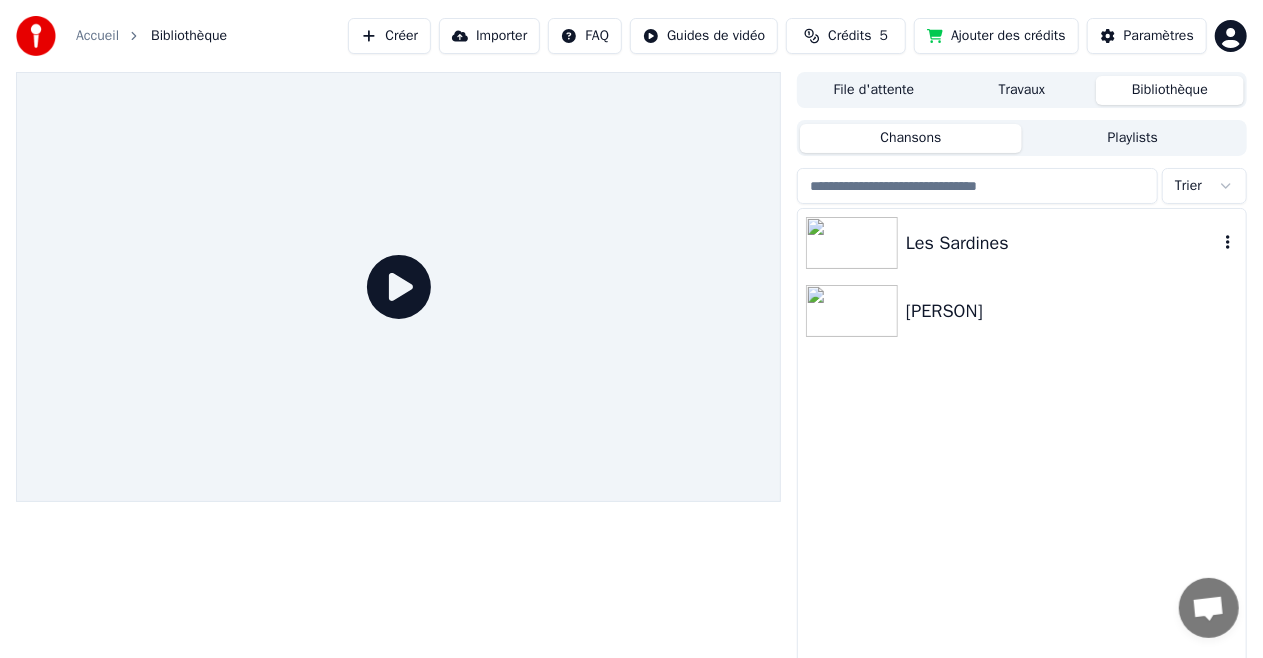 click on "Les Sardines" at bounding box center [1062, 243] 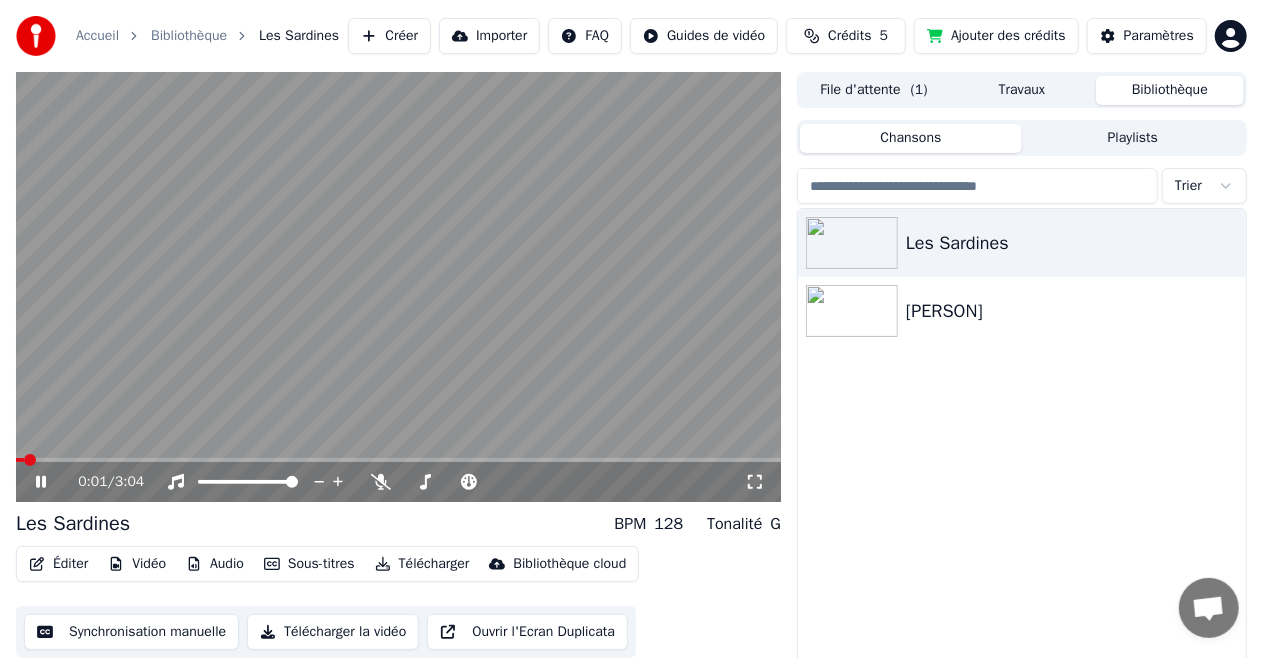 drag, startPoint x: 352, startPoint y: 347, endPoint x: 444, endPoint y: 489, distance: 169.1981 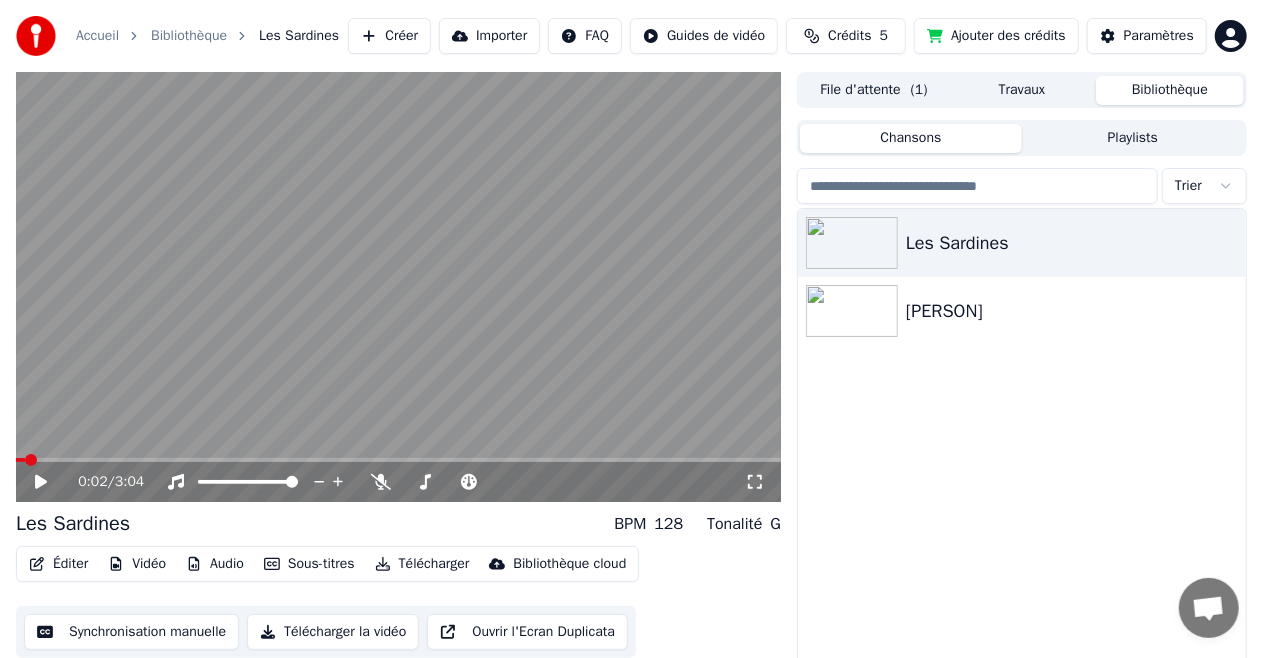 click on "Télécharger" at bounding box center [422, 564] 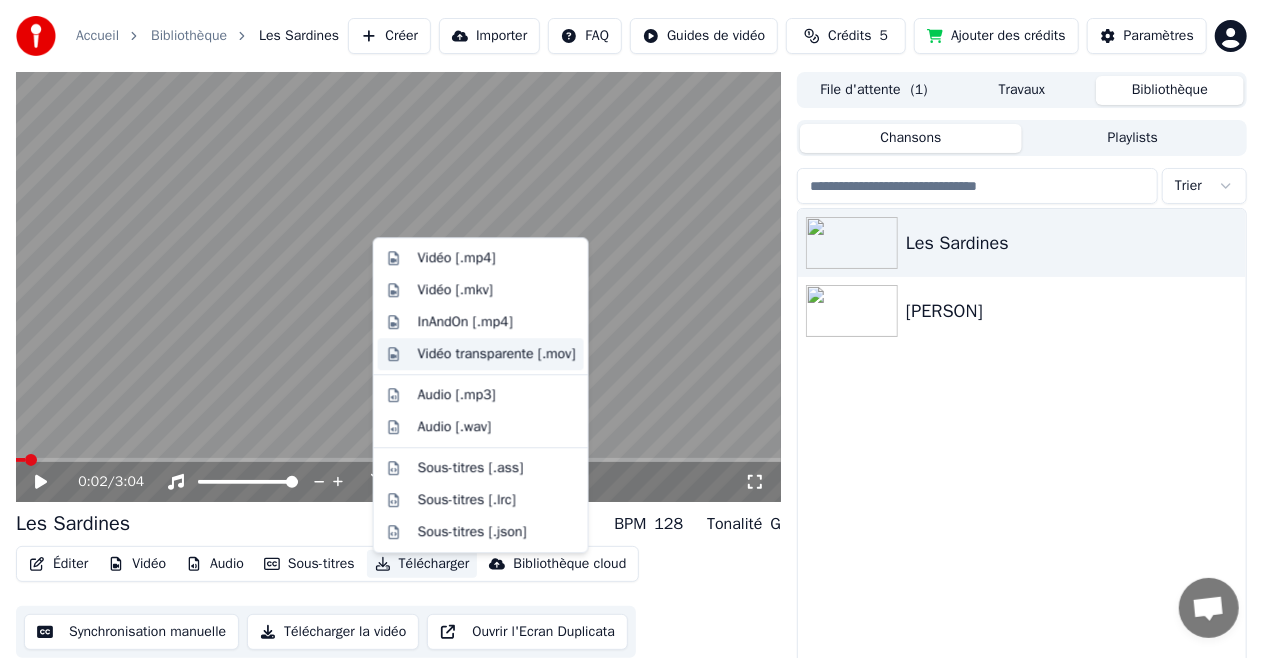 click on "Vidéo transparente [.mov]" at bounding box center [497, 354] 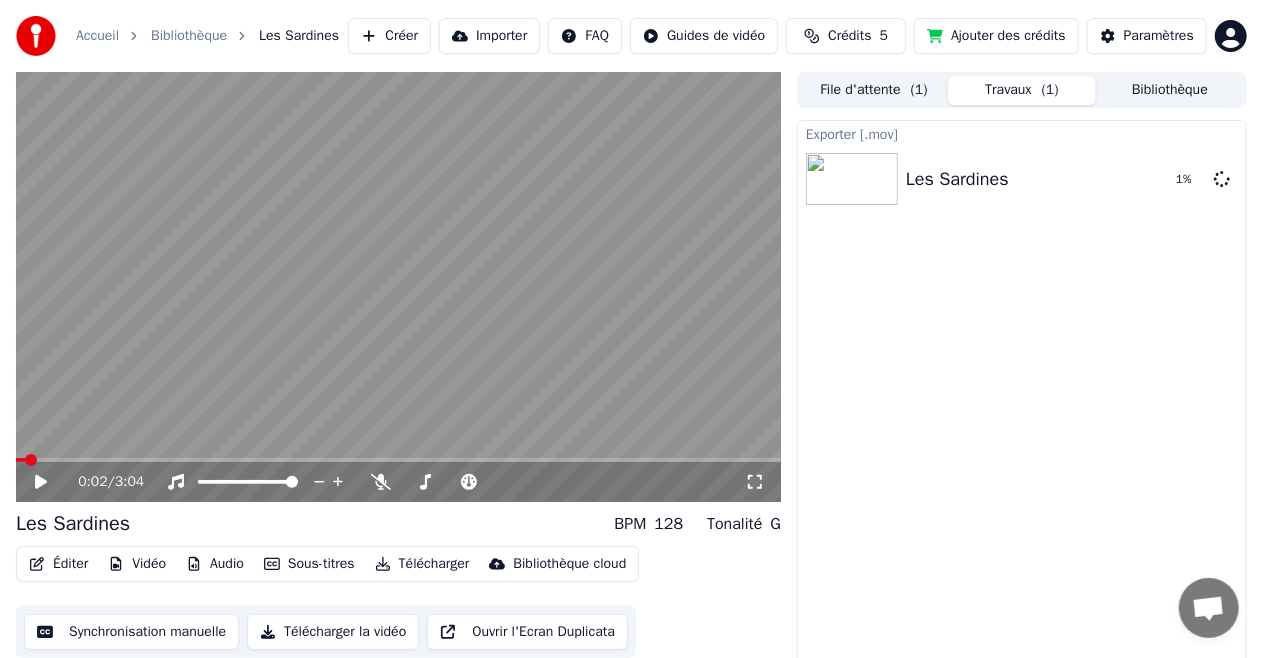 click on "Exporter [.mov] Les Sardines 1 %" at bounding box center [1022, 399] 